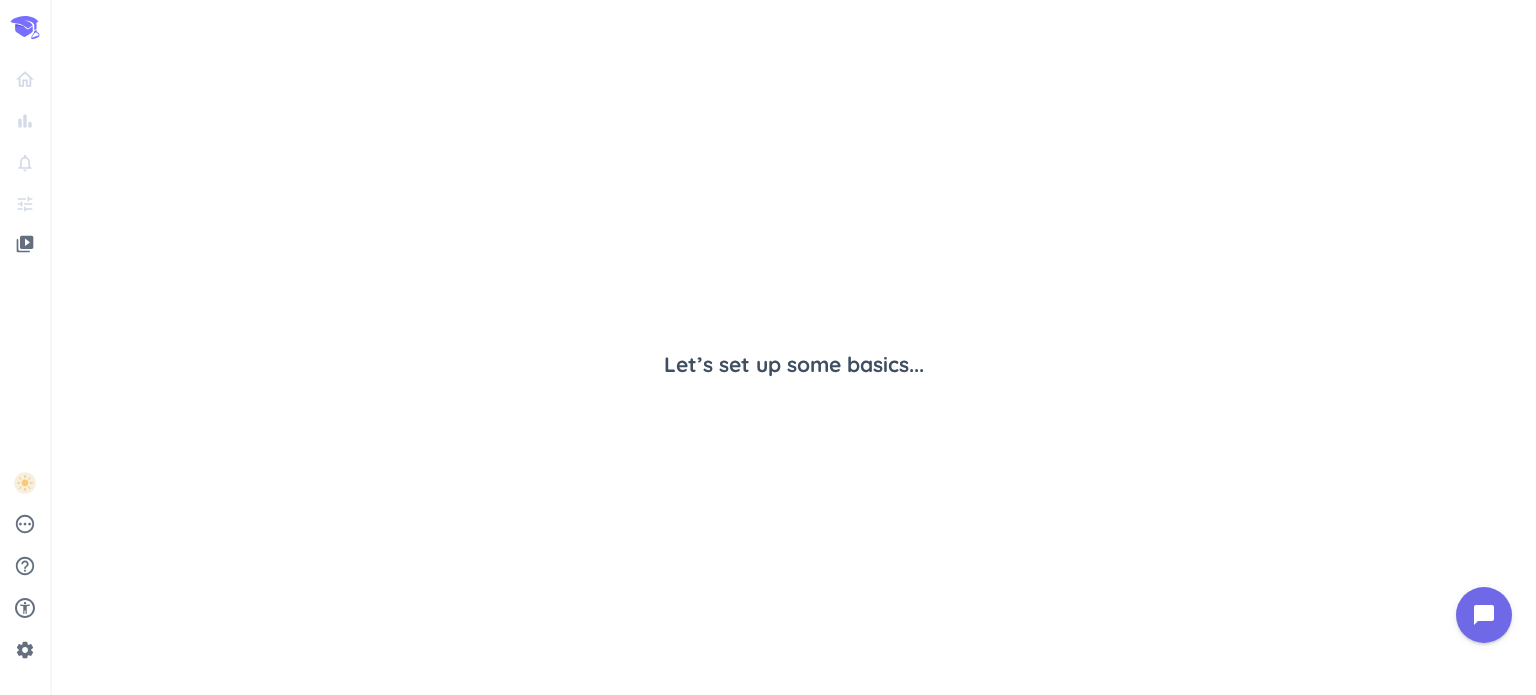 scroll, scrollTop: 0, scrollLeft: 0, axis: both 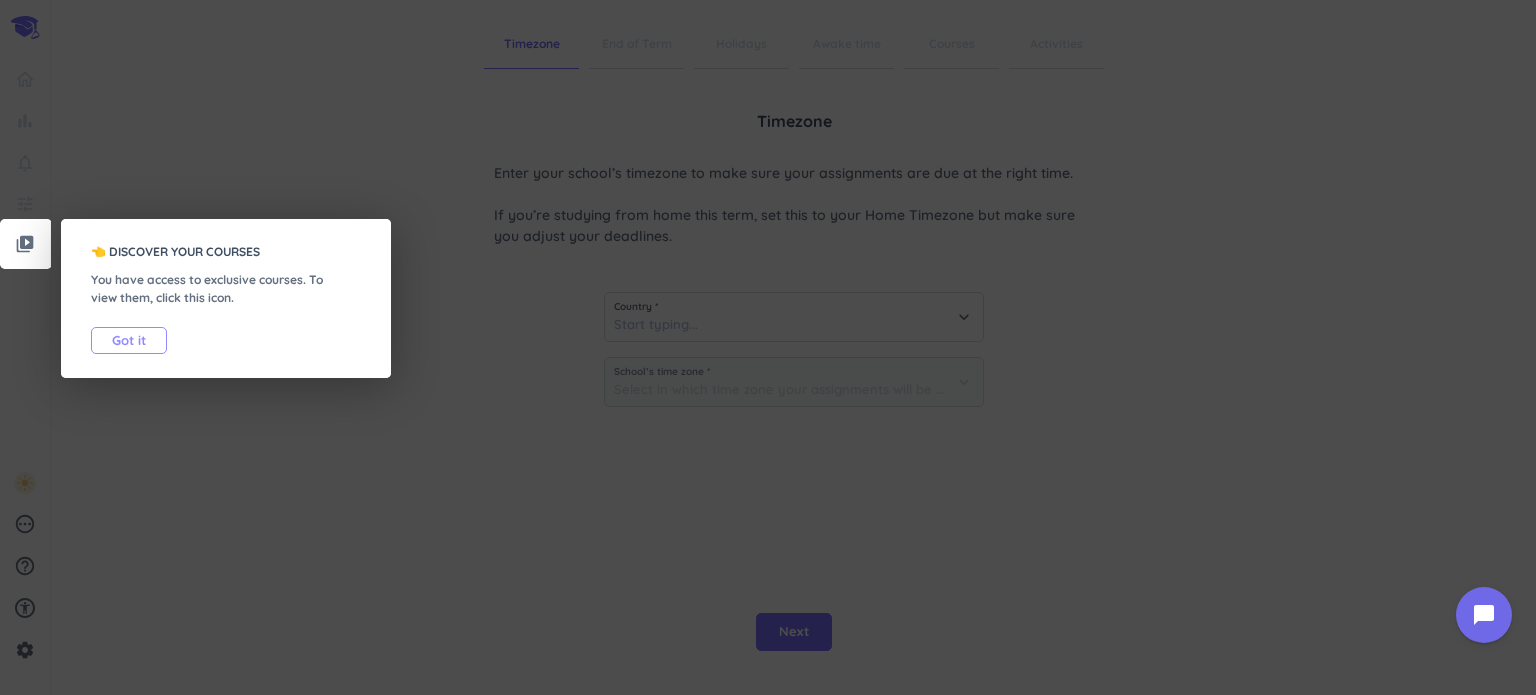 click on "Got it" at bounding box center [129, 340] 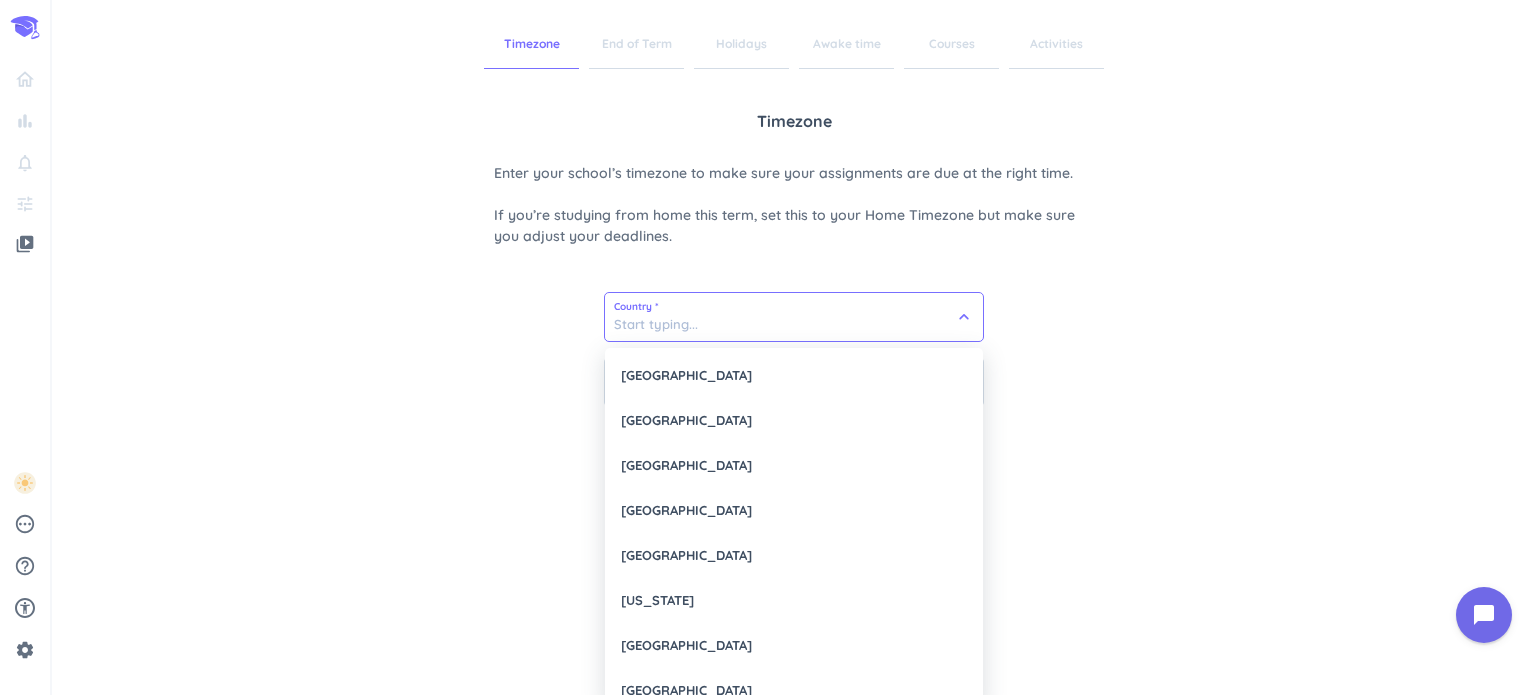 click at bounding box center (794, 317) 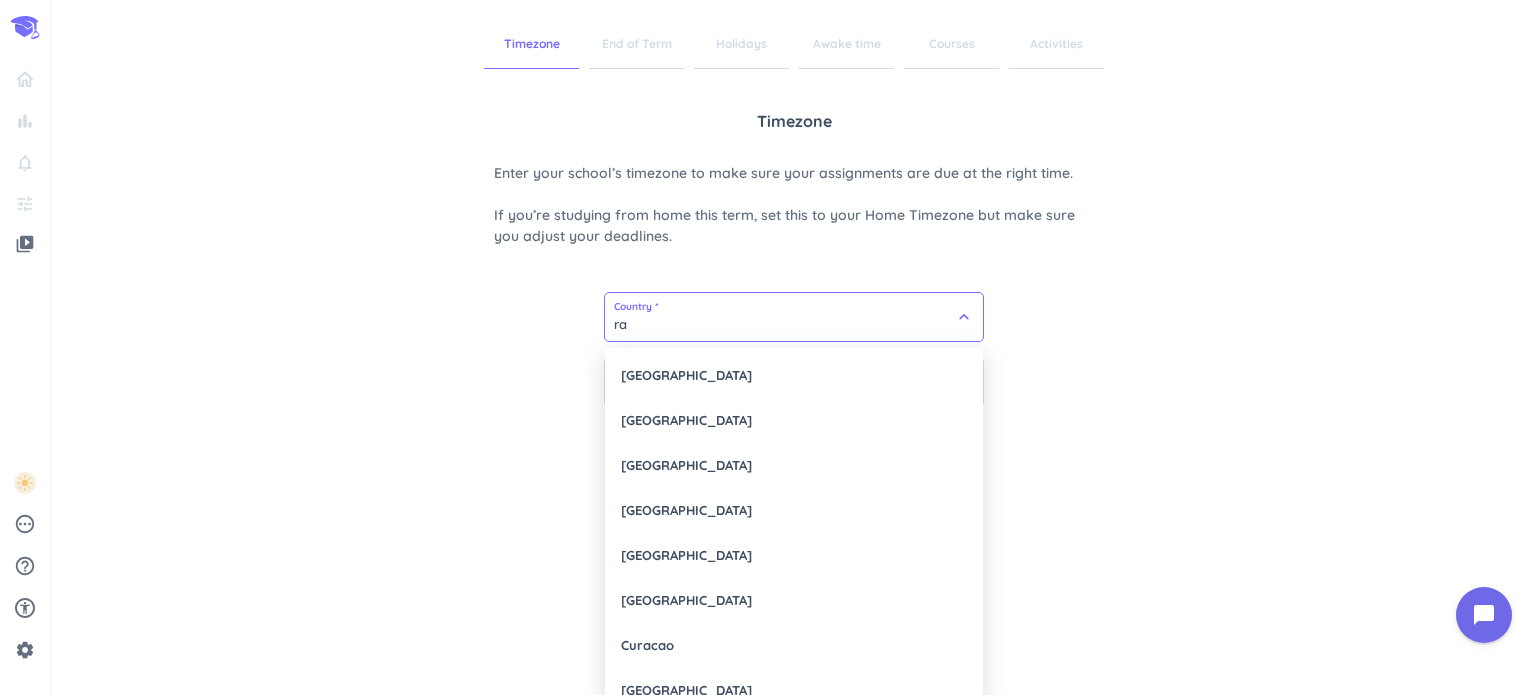 type on "r" 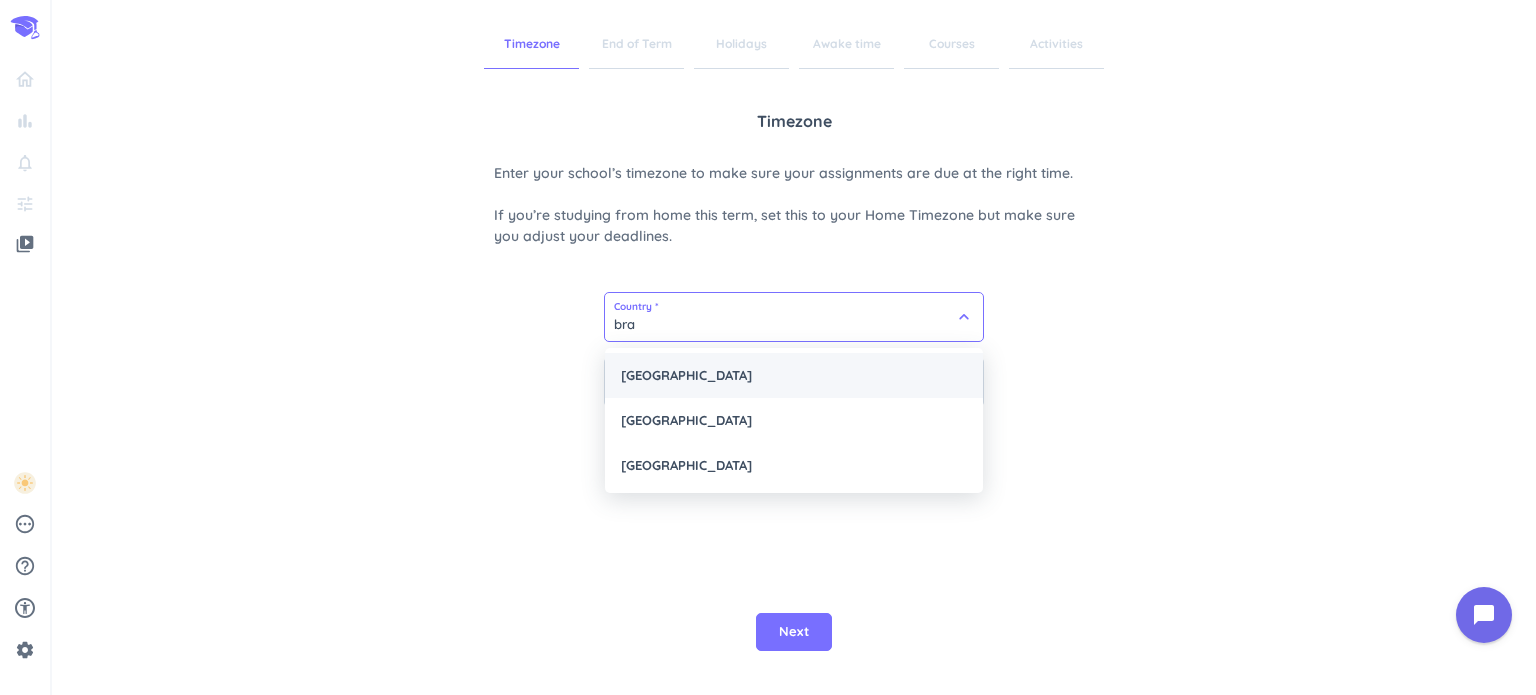 click on "[GEOGRAPHIC_DATA]" at bounding box center (794, 375) 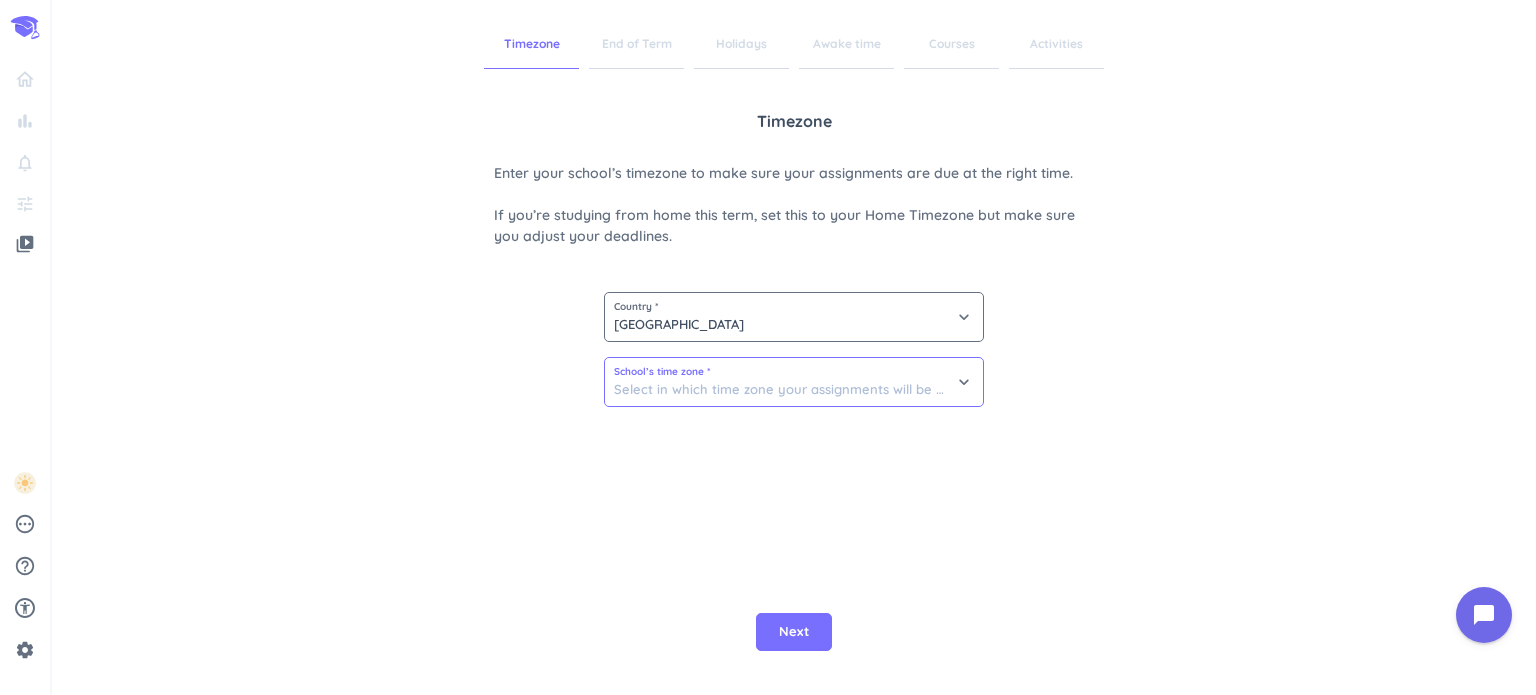 click at bounding box center [794, 382] 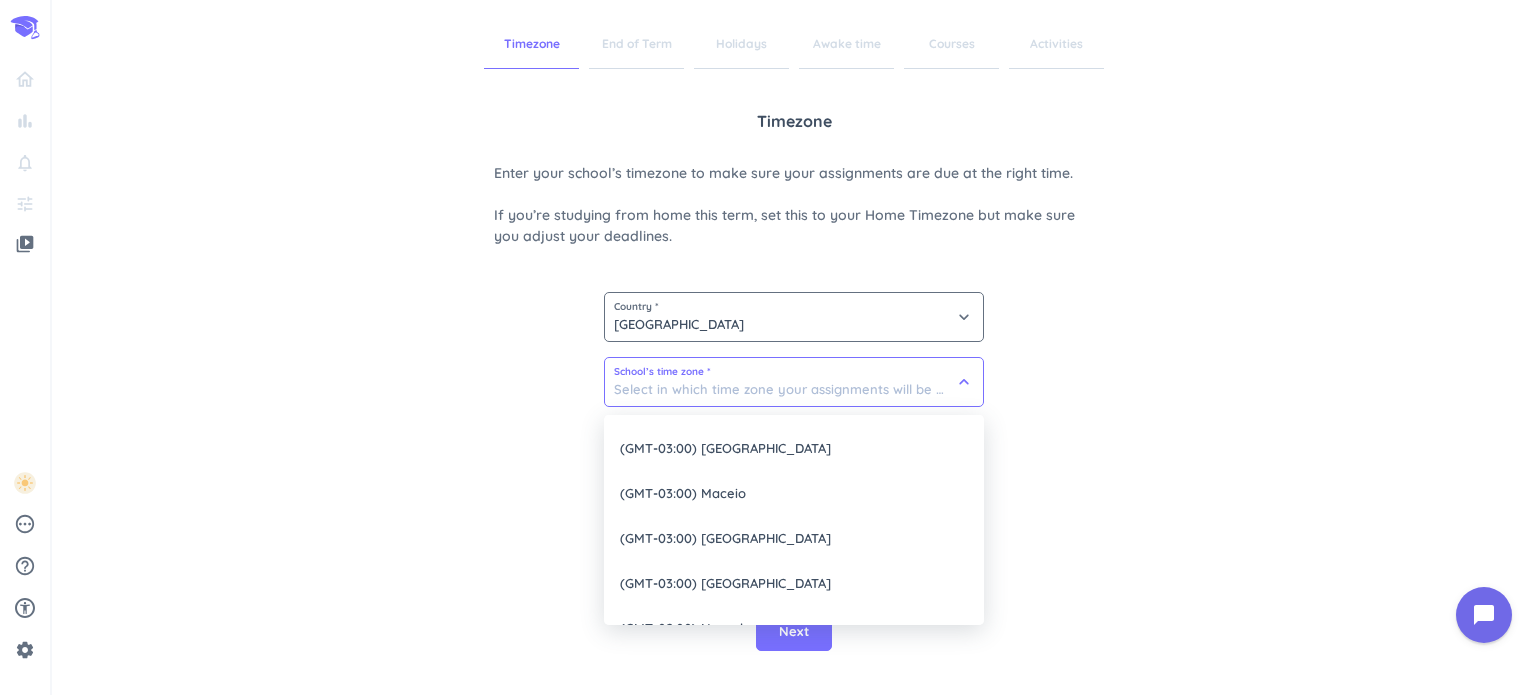 scroll, scrollTop: 429, scrollLeft: 0, axis: vertical 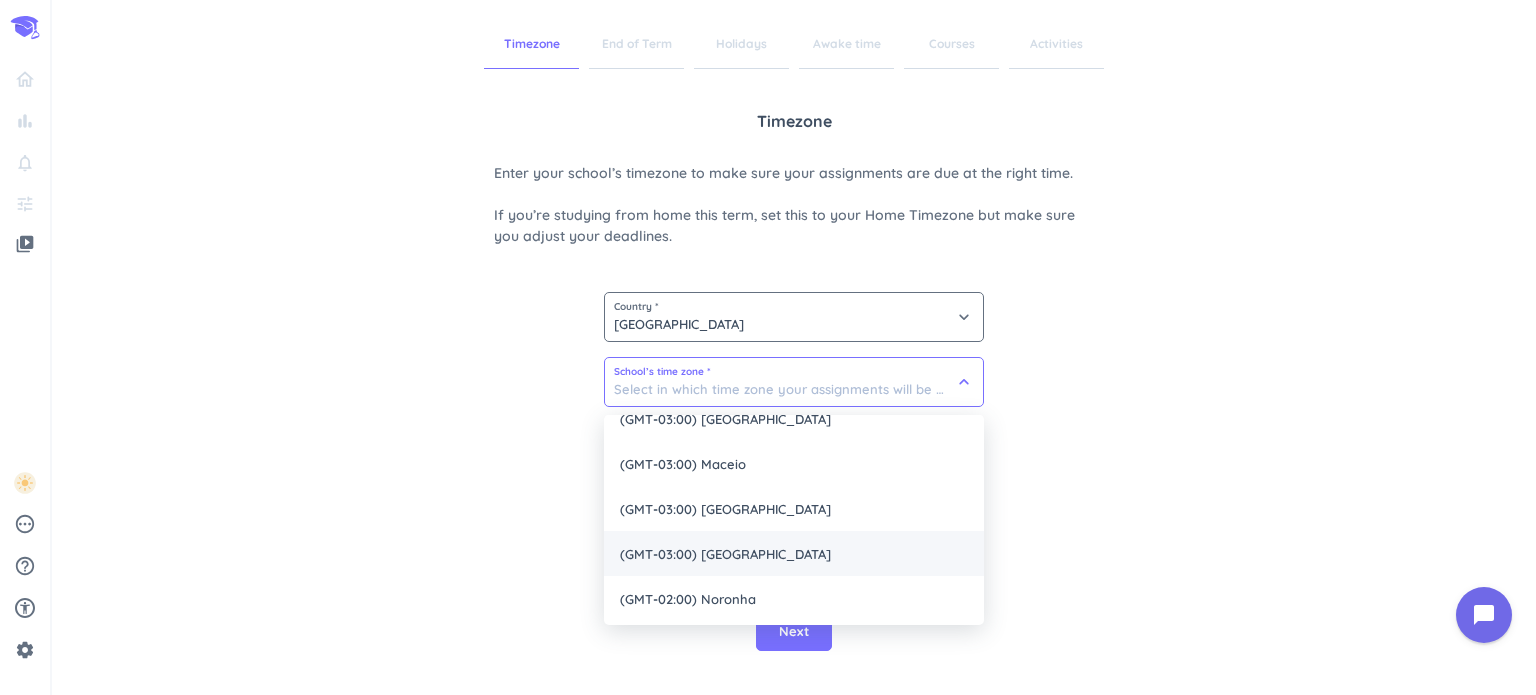 click on "(GMT-03:00) [GEOGRAPHIC_DATA]" at bounding box center [794, 553] 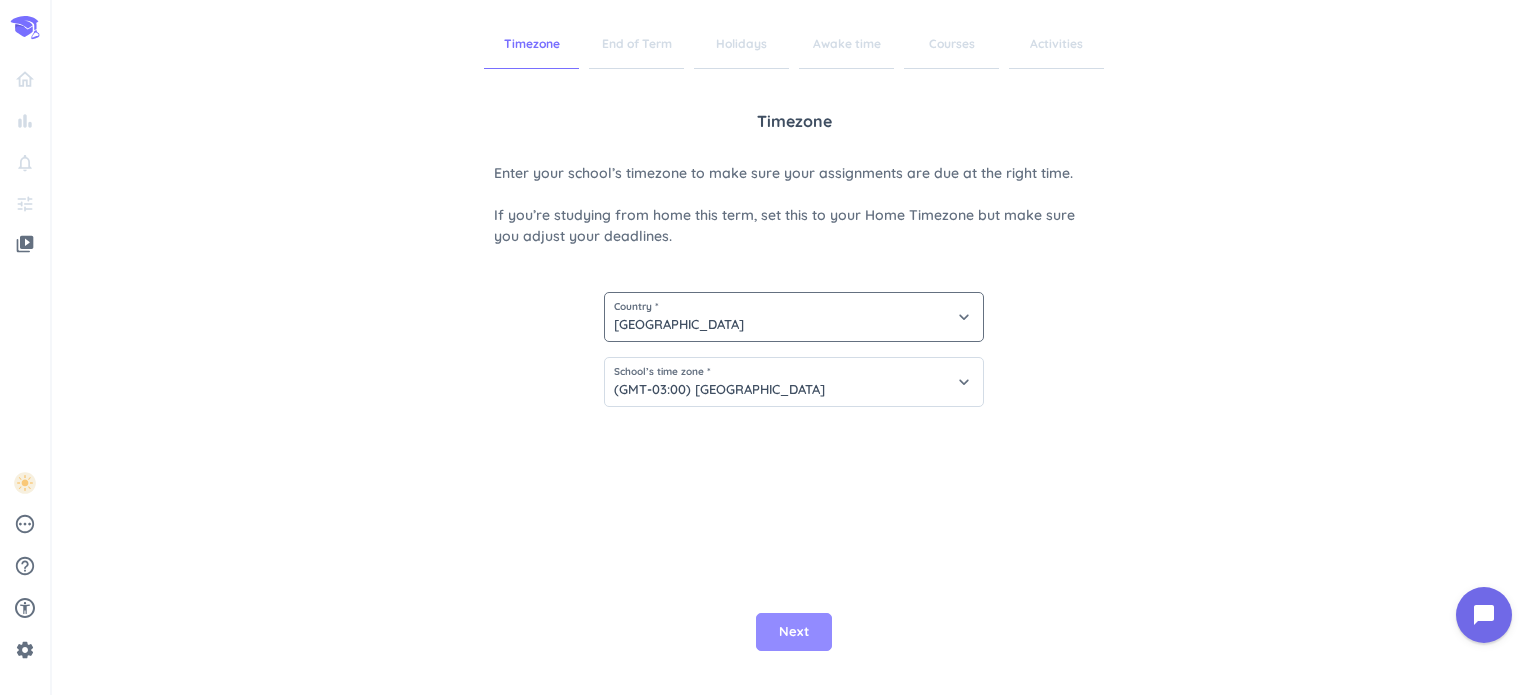click on "Next" at bounding box center (794, 632) 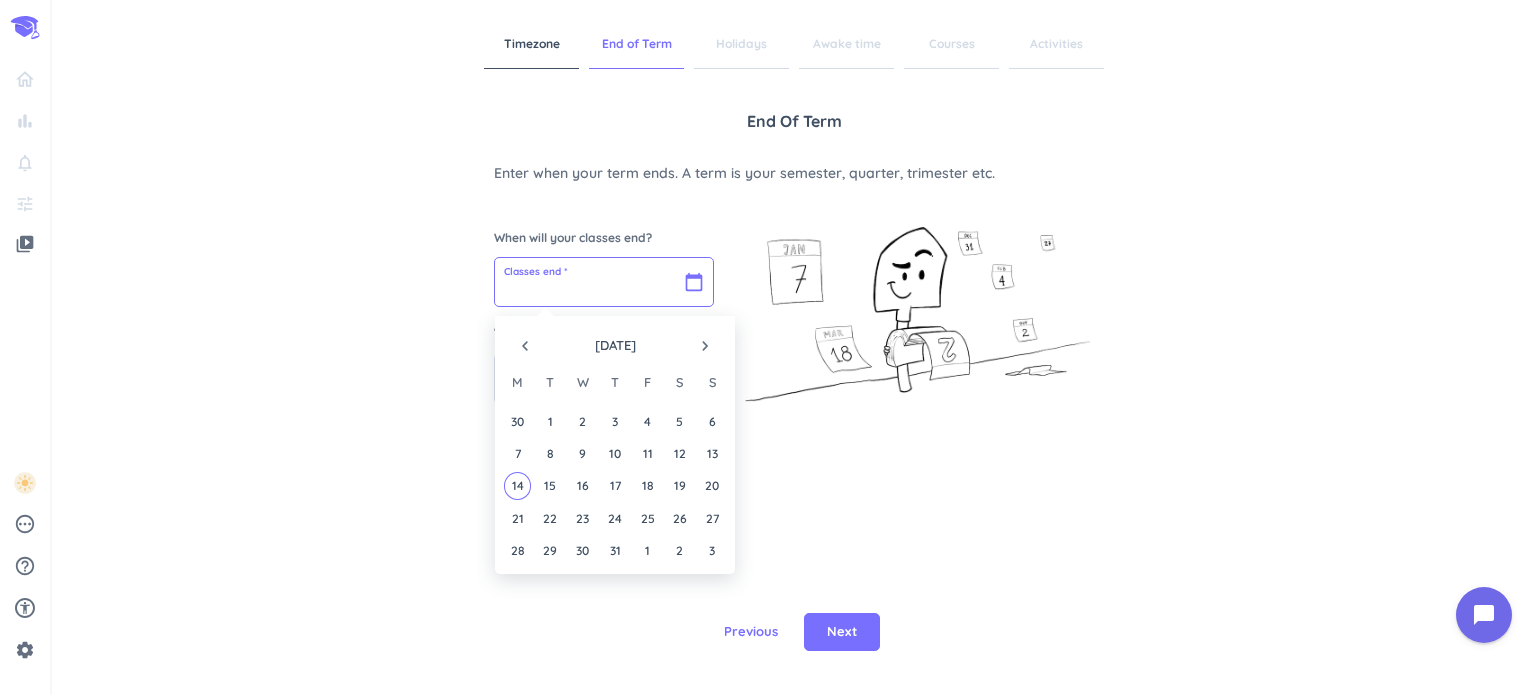 click at bounding box center [604, 282] 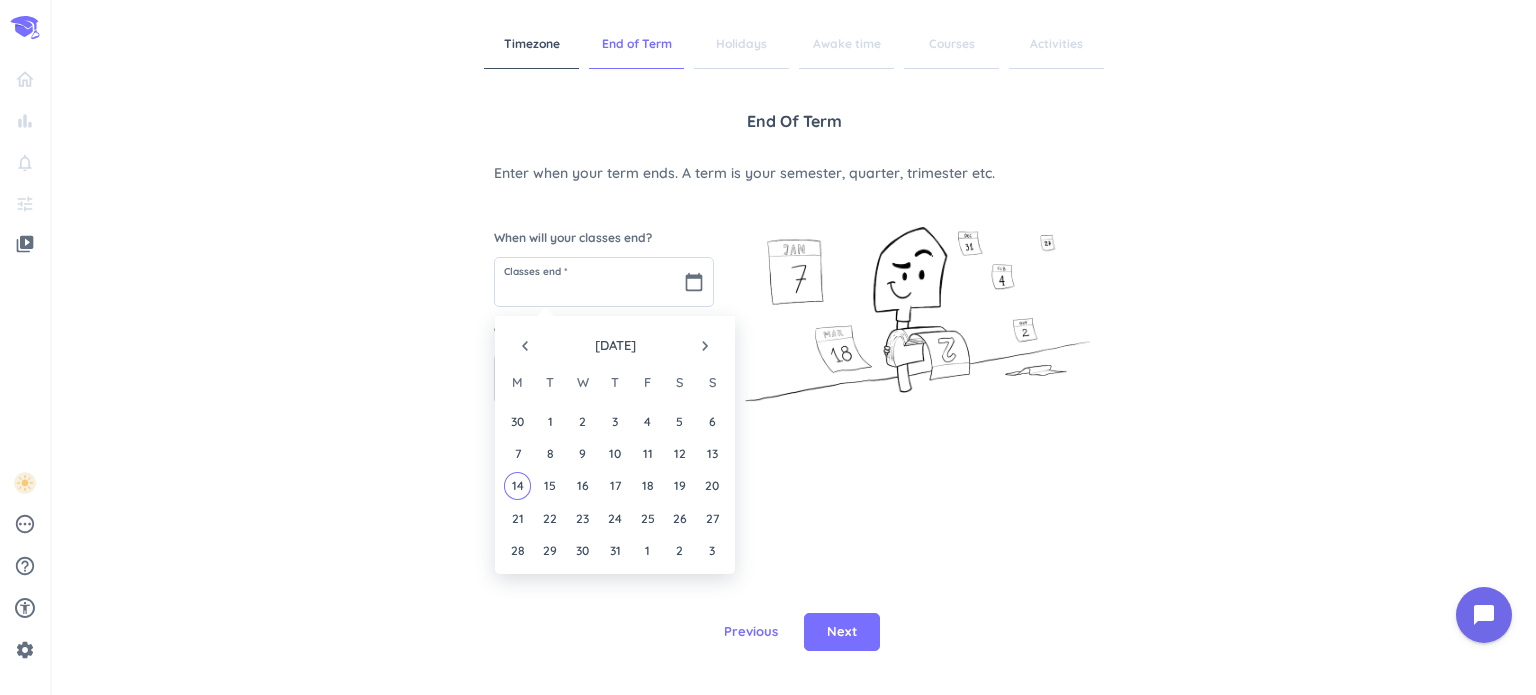 click on "navigate_next" at bounding box center [705, 346] 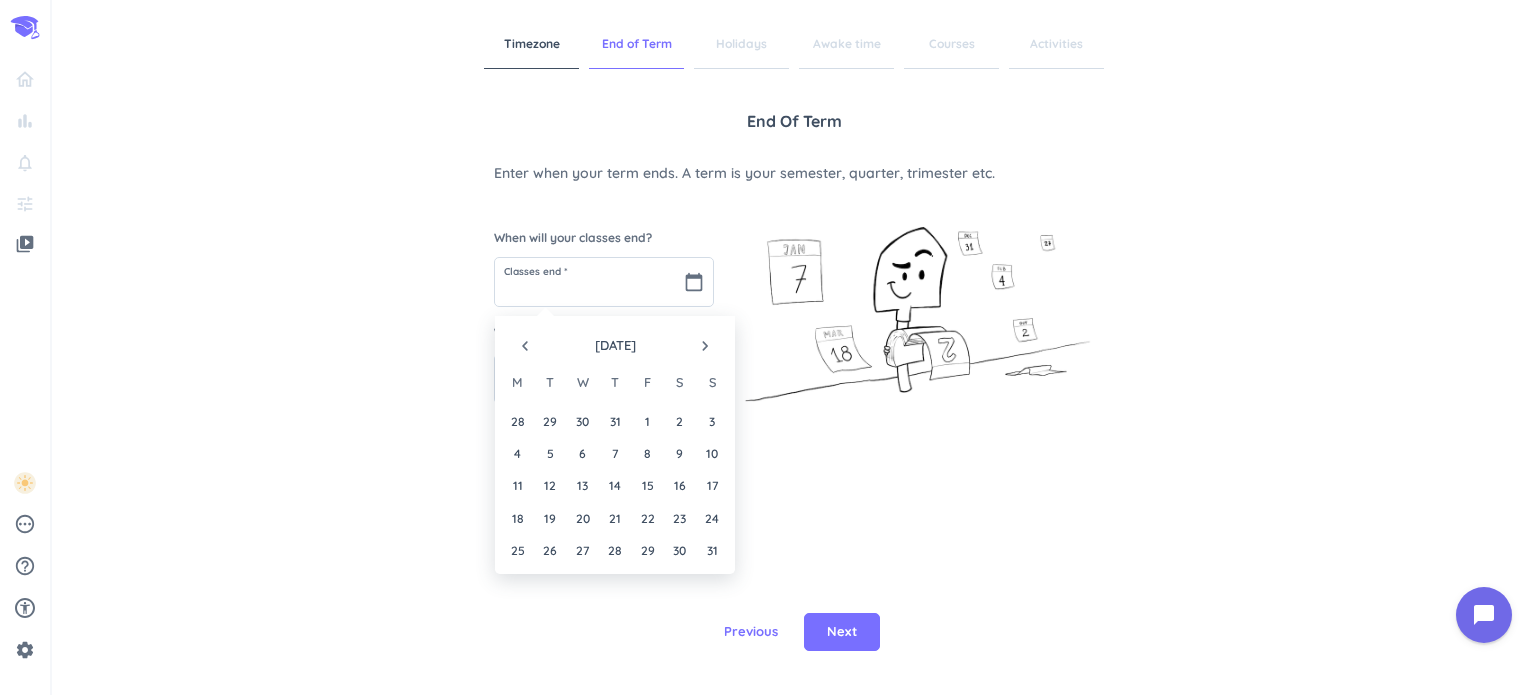 click on "navigate_next" at bounding box center [705, 346] 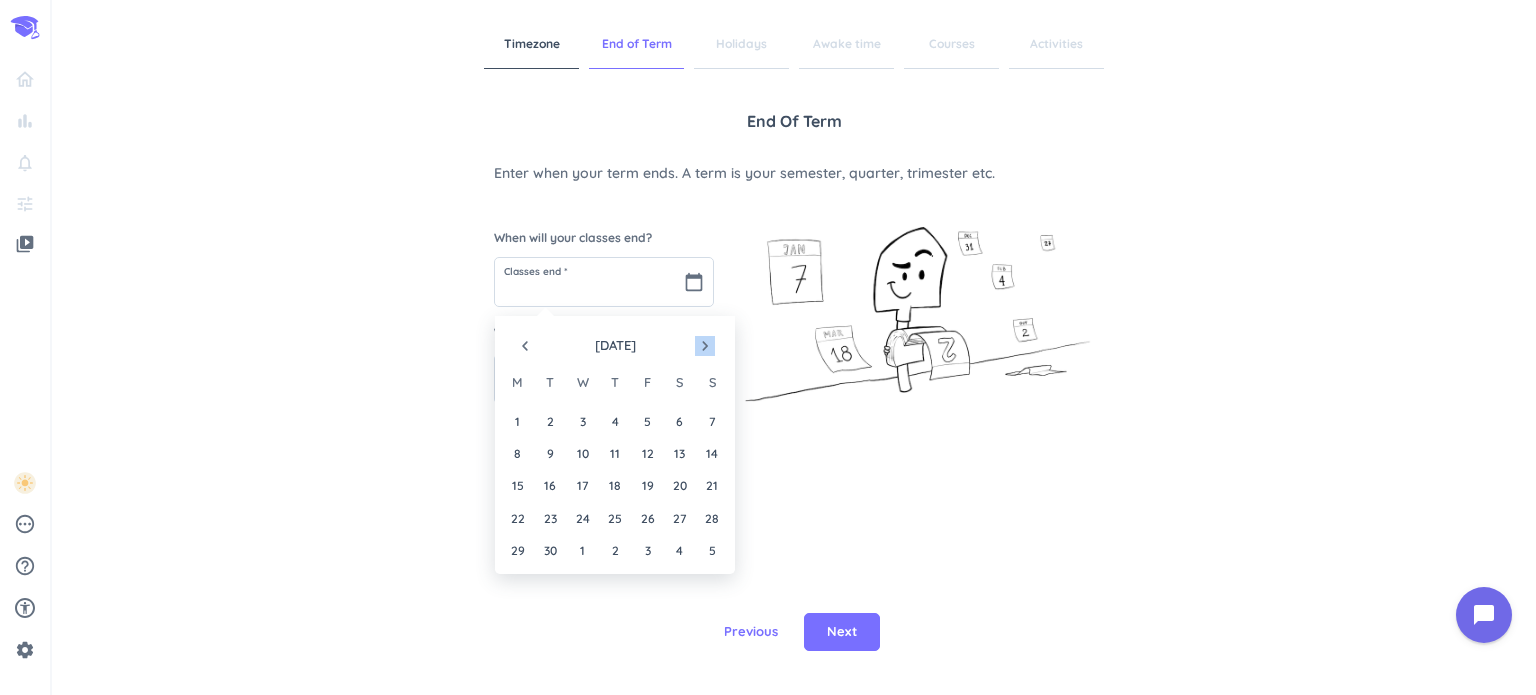 click on "navigate_next" at bounding box center [705, 346] 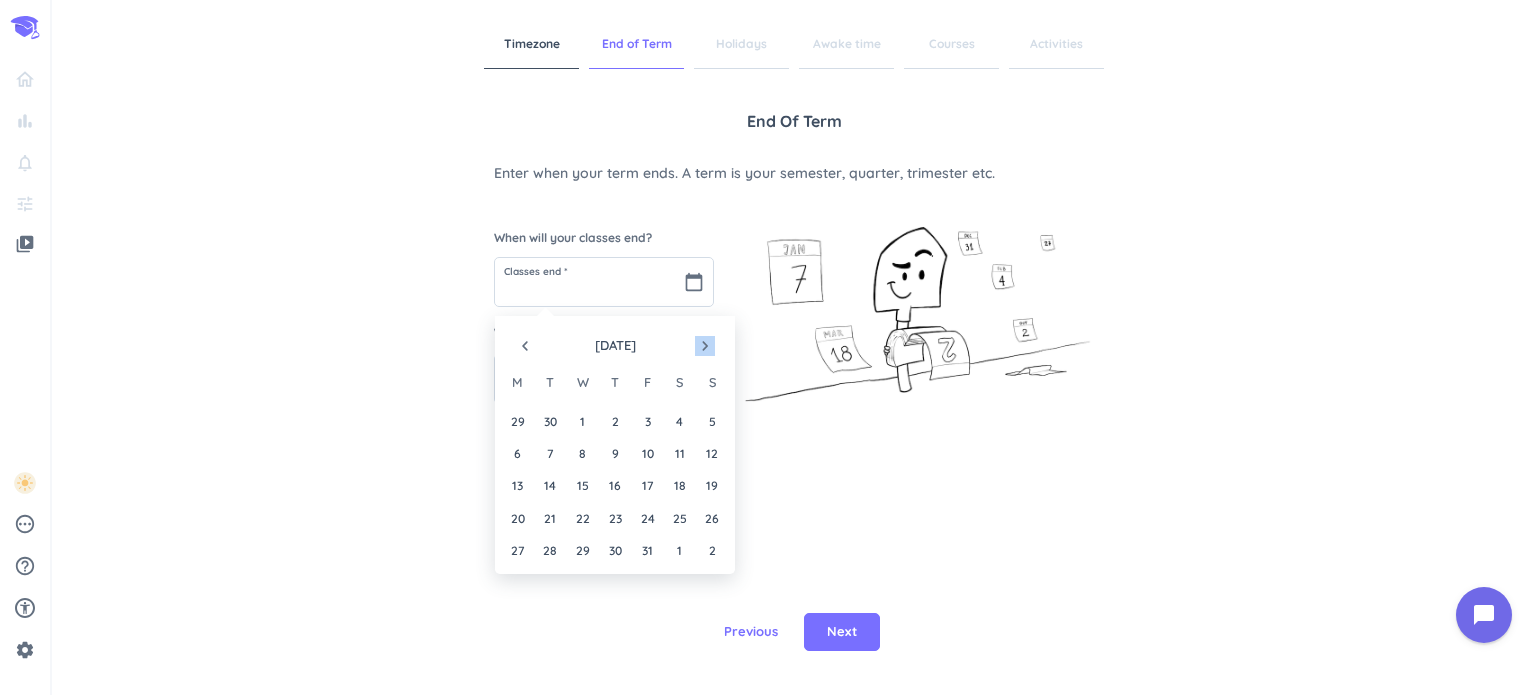 click on "navigate_next" at bounding box center (705, 346) 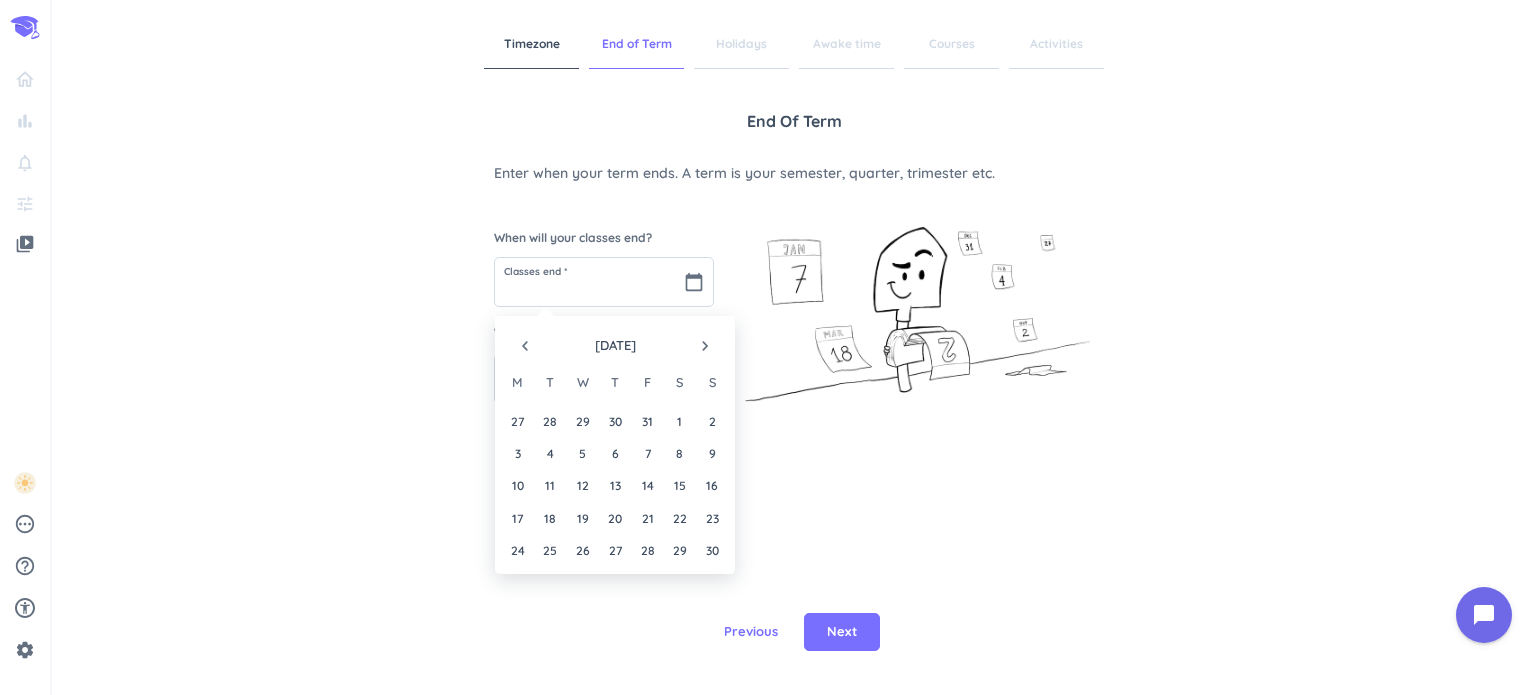 click on "navigate_next" at bounding box center [705, 346] 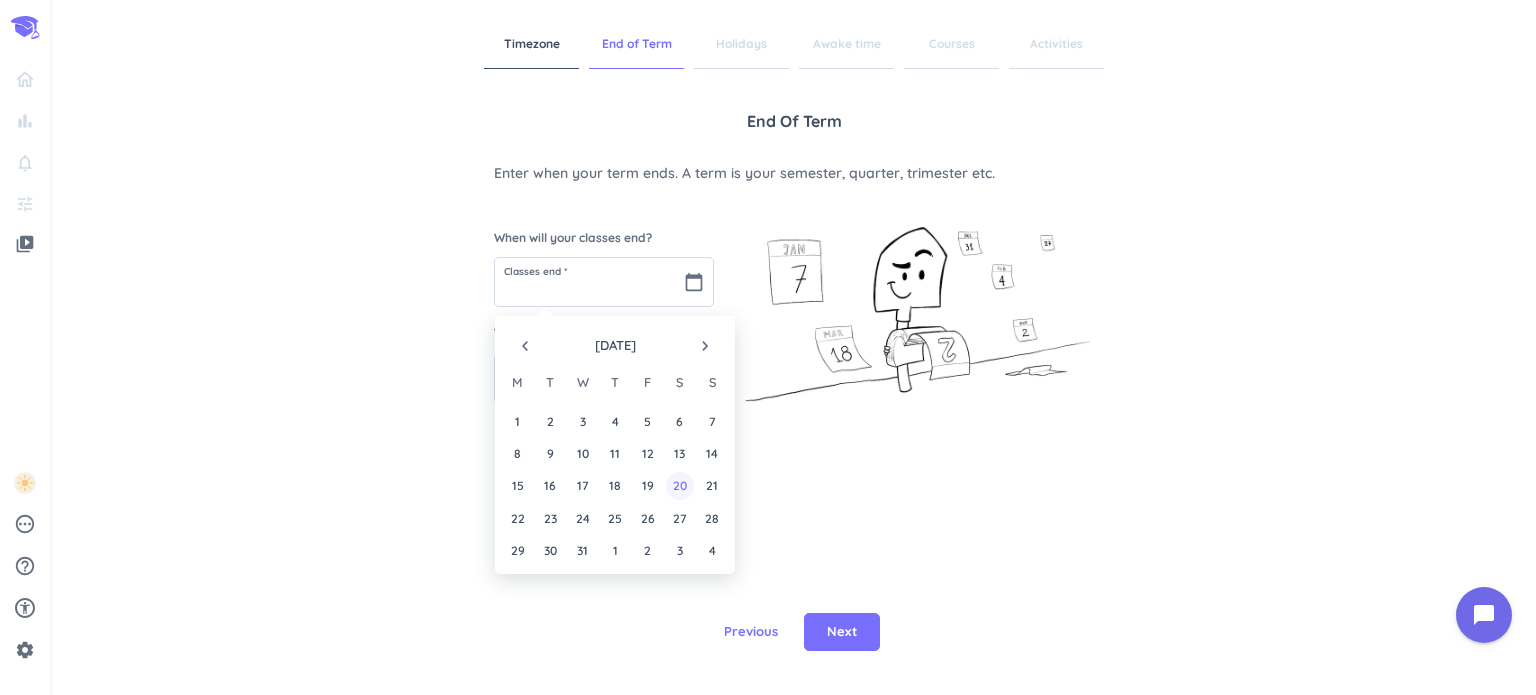 click on "20" at bounding box center (679, 485) 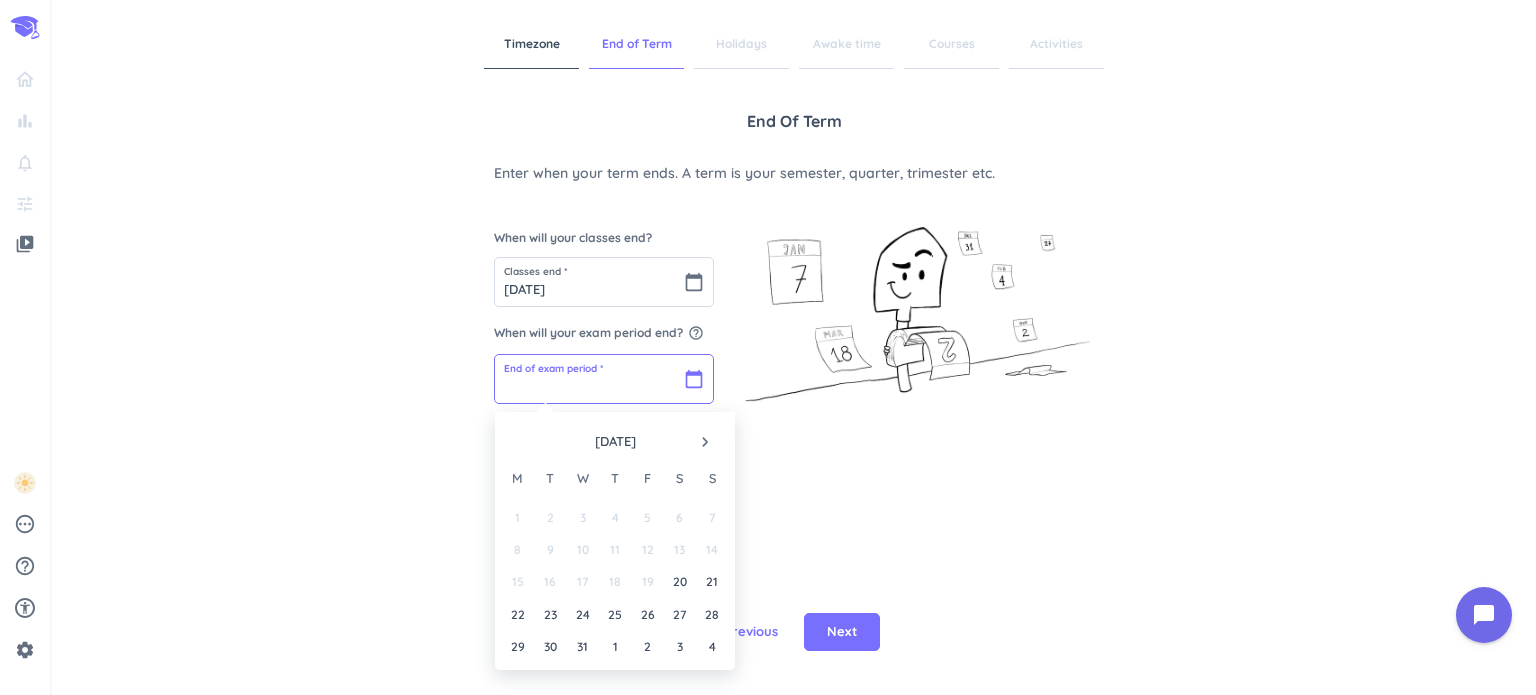 click at bounding box center [604, 379] 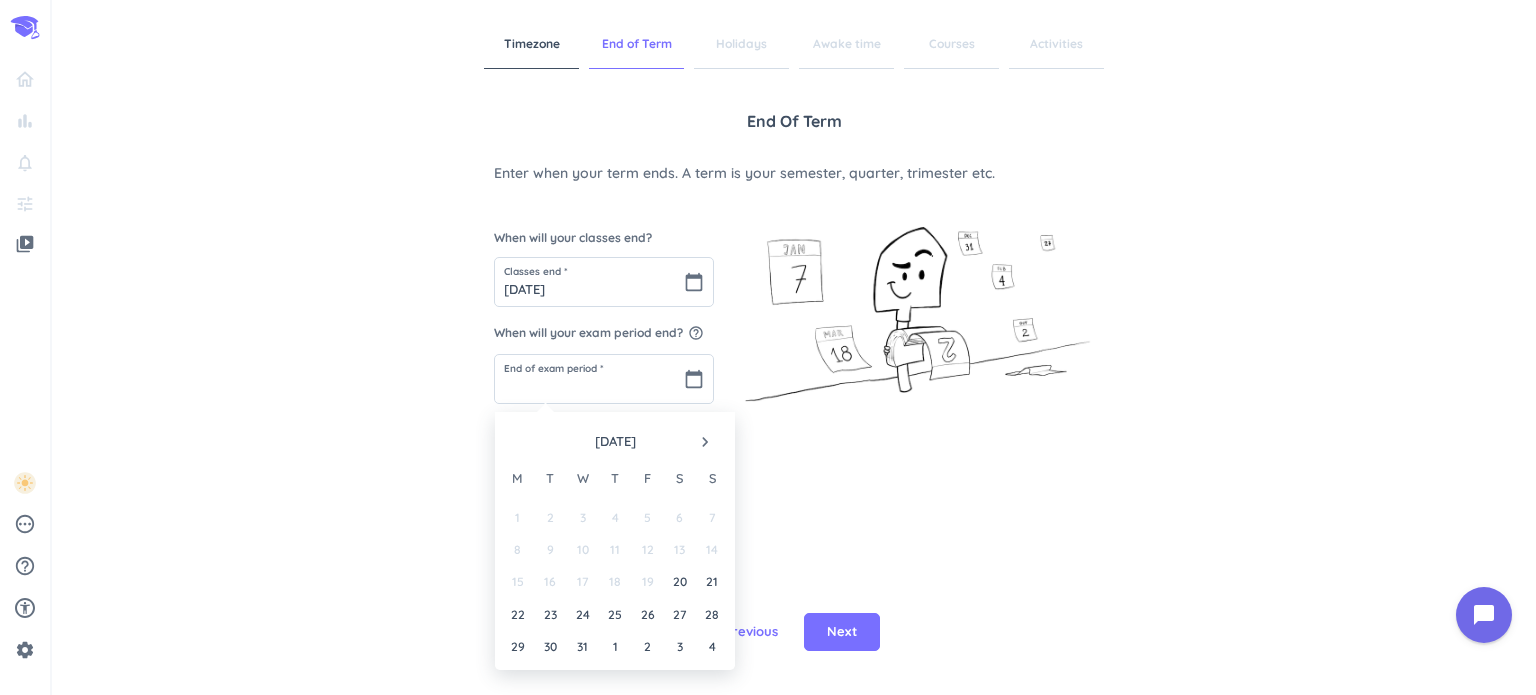 click on "End of Term Enter when your term ends. A term is your semester, quarter, trimester etc.  When will your classes end? Classes end * [DATE] calendar_today When will your exam period end? help_outline End of exam period * calendar_today" at bounding box center (794, 344) 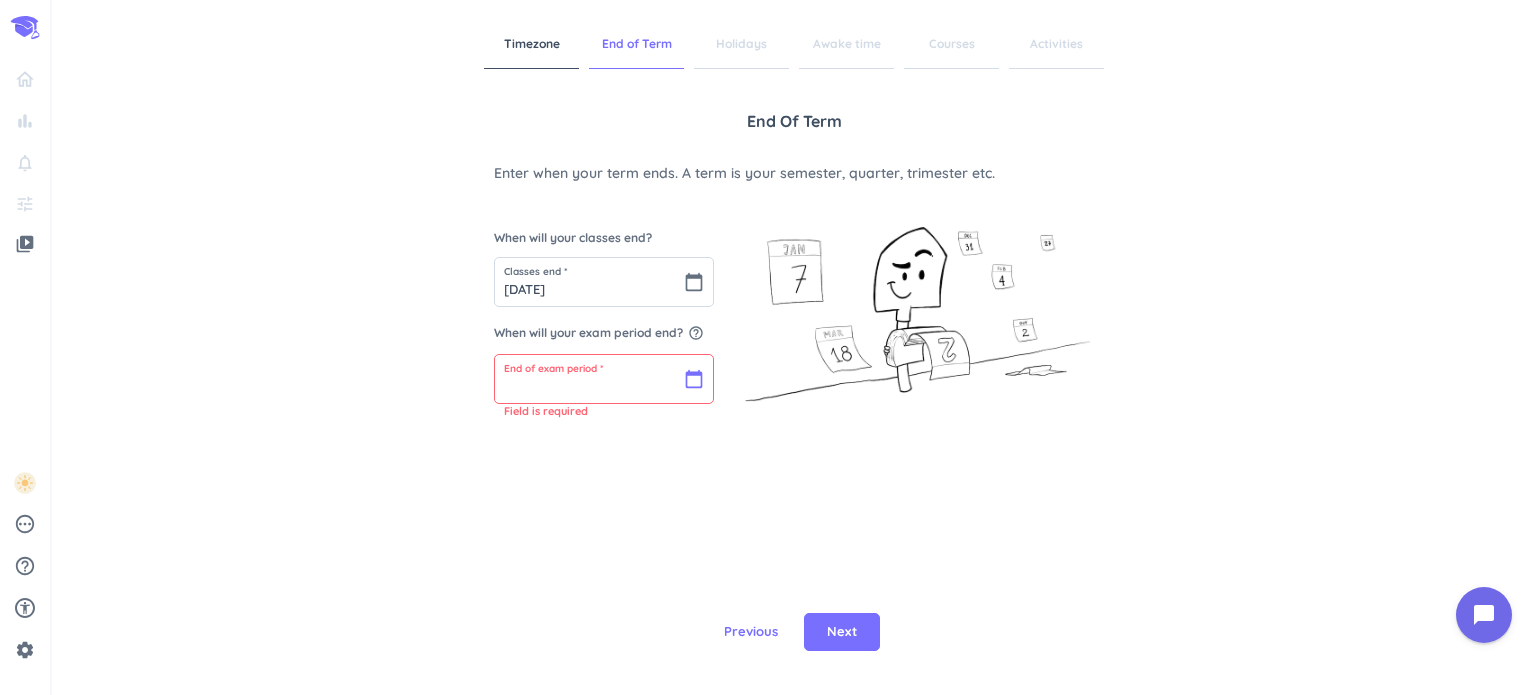 click at bounding box center [604, 379] 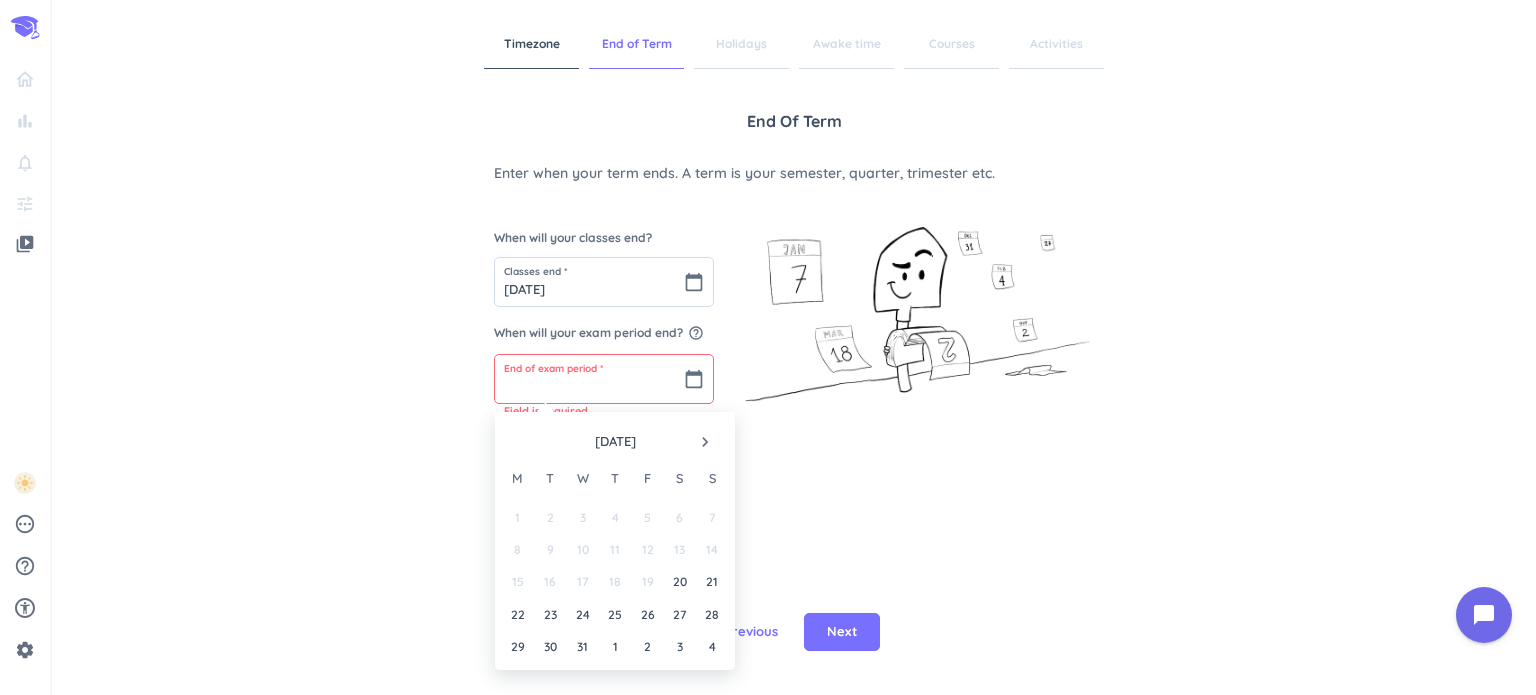 click on "navigate_next" at bounding box center [705, 442] 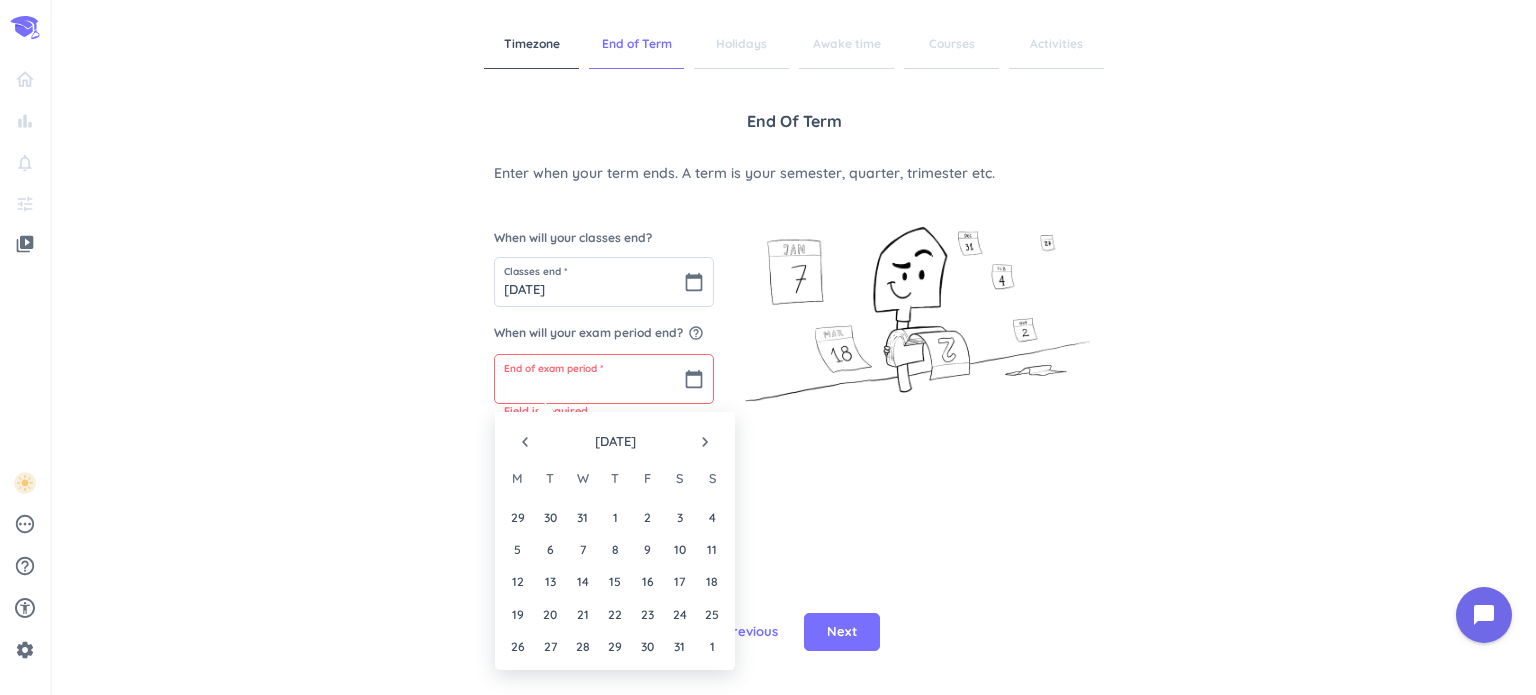 click on "navigate_before [DATE] navigate_next" at bounding box center (615, 437) 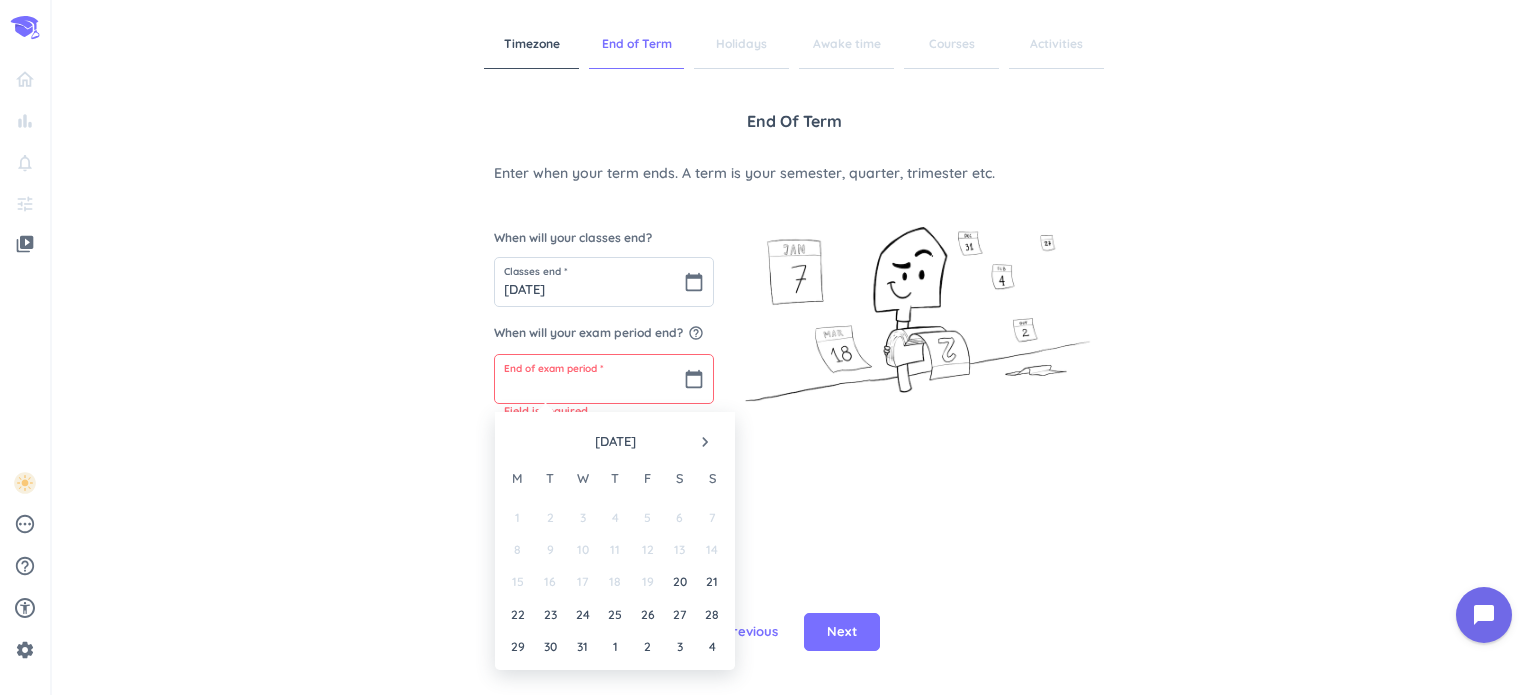 click at bounding box center (525, 442) 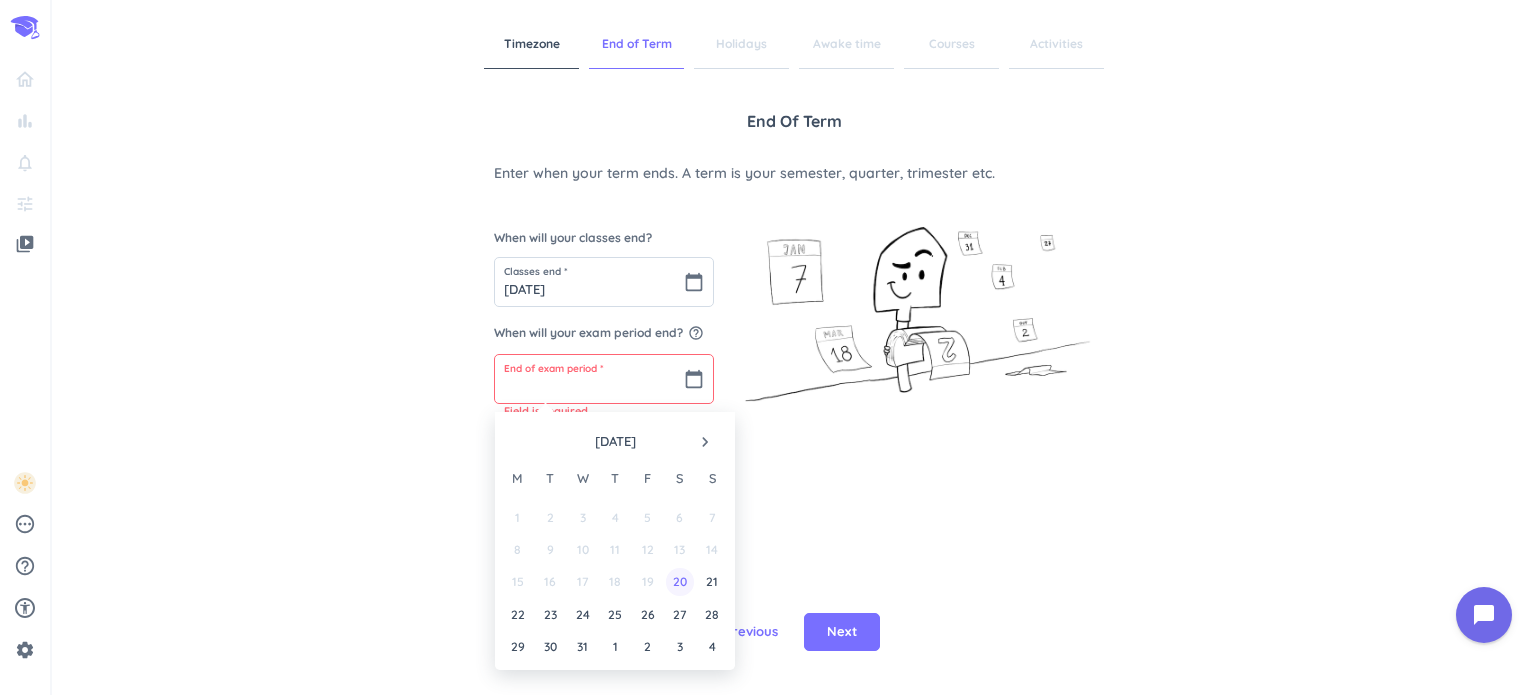 click on "20" at bounding box center [679, 581] 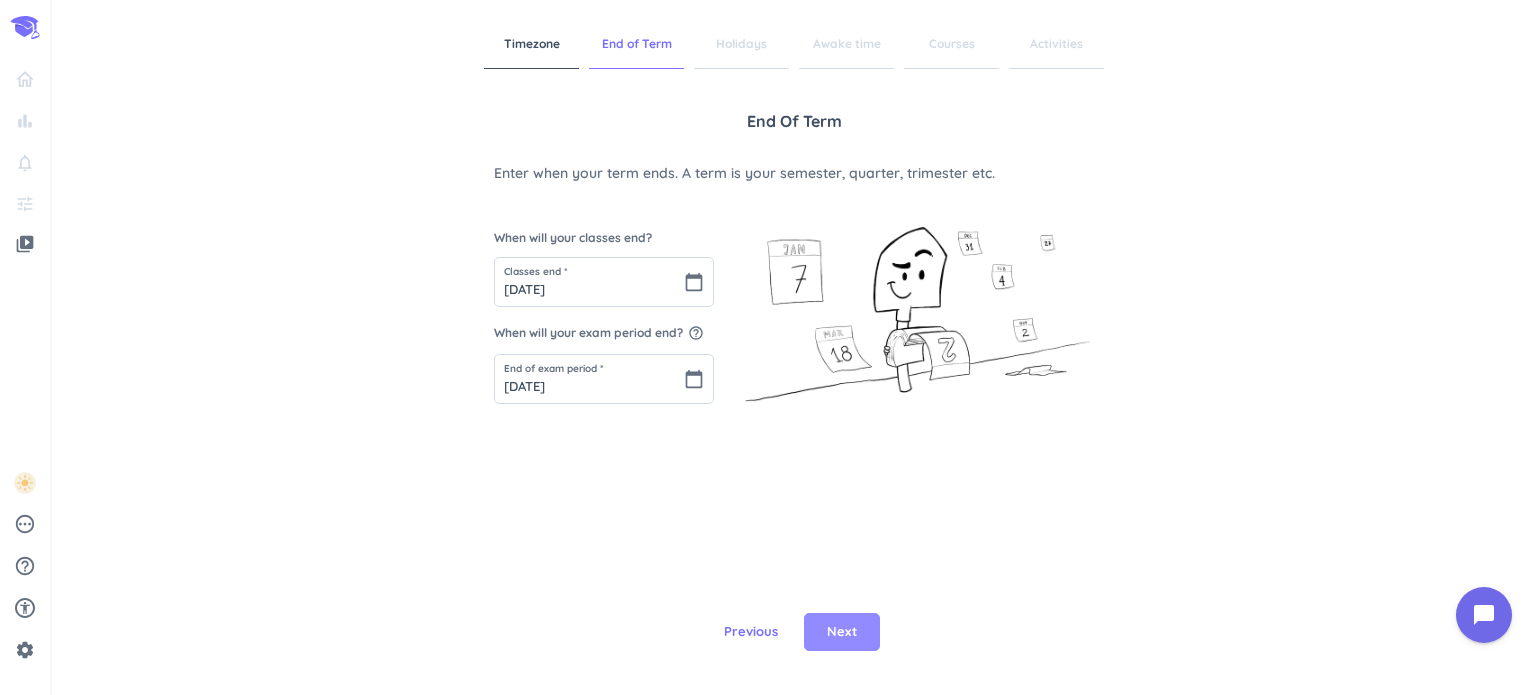 click on "Next" at bounding box center [842, 632] 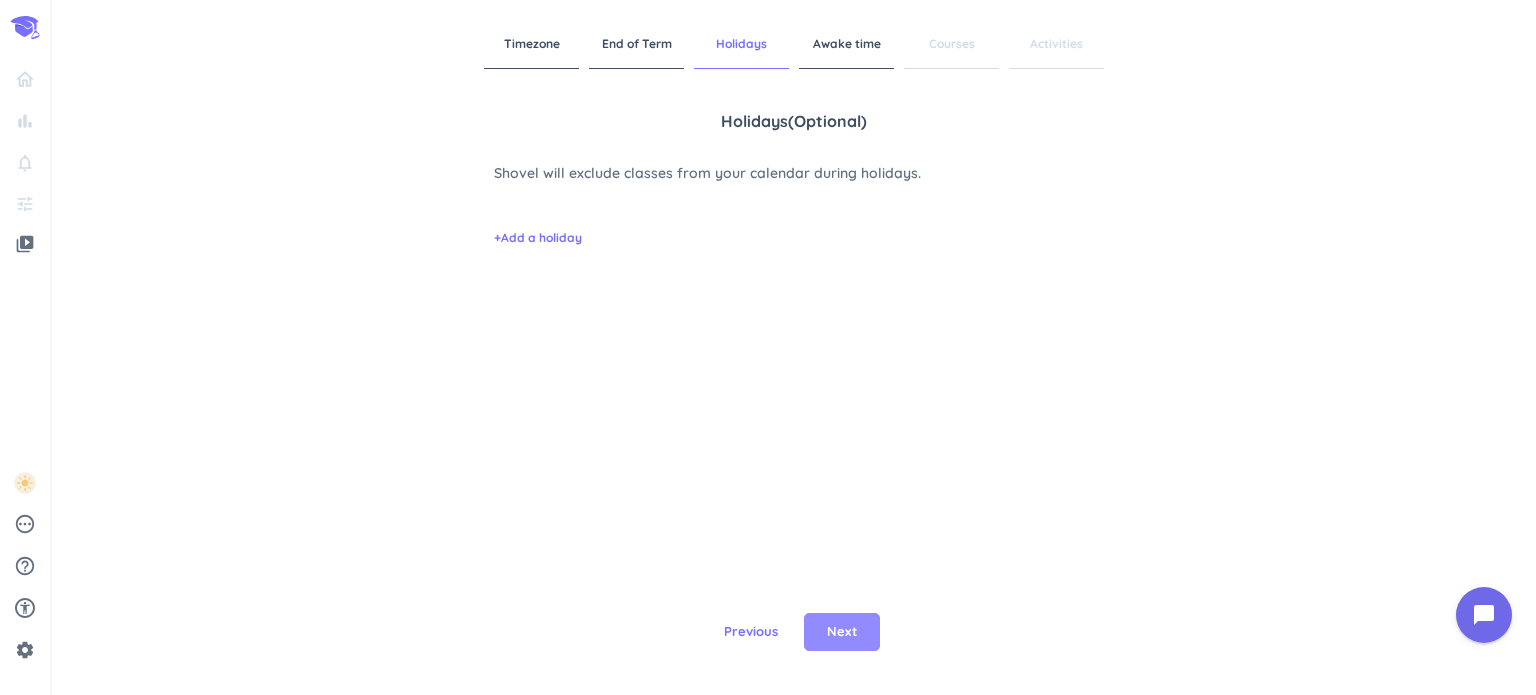 click on "Next" at bounding box center [842, 632] 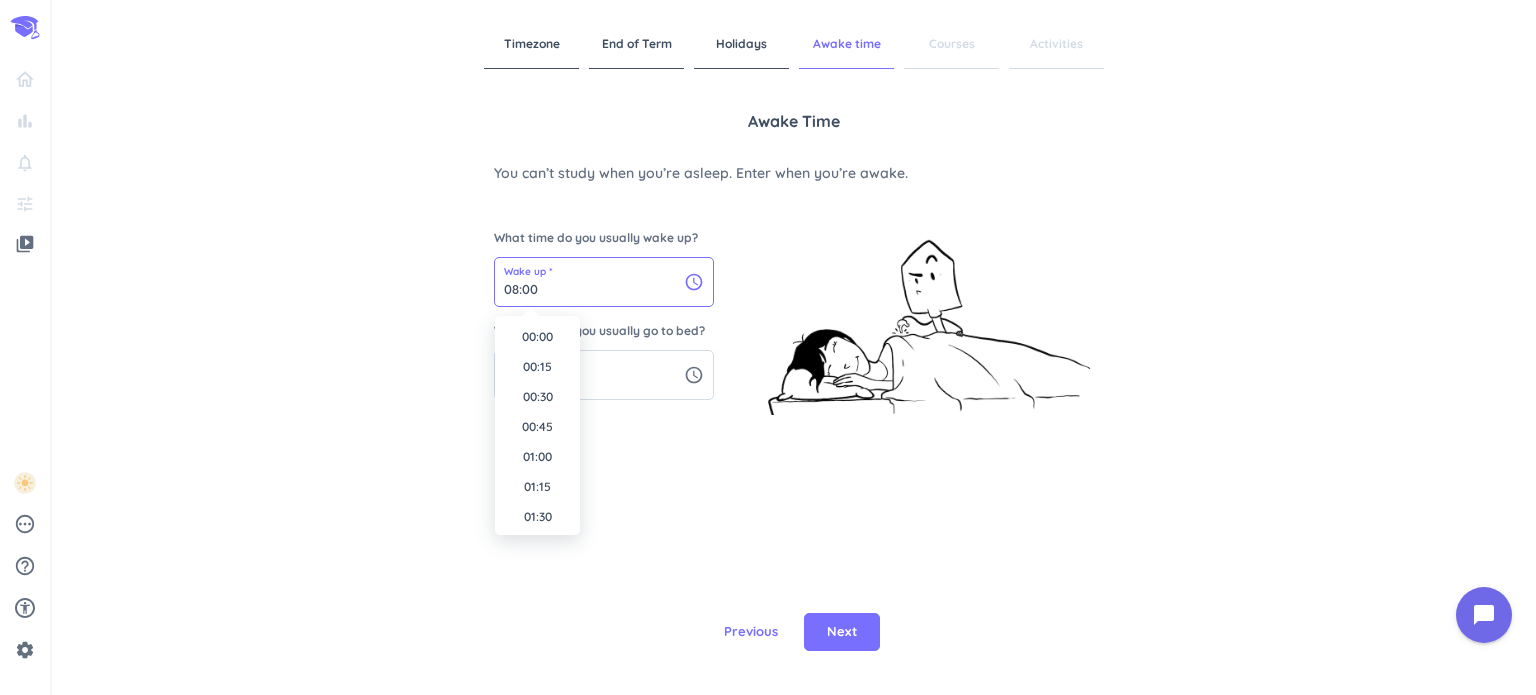 scroll, scrollTop: 872, scrollLeft: 0, axis: vertical 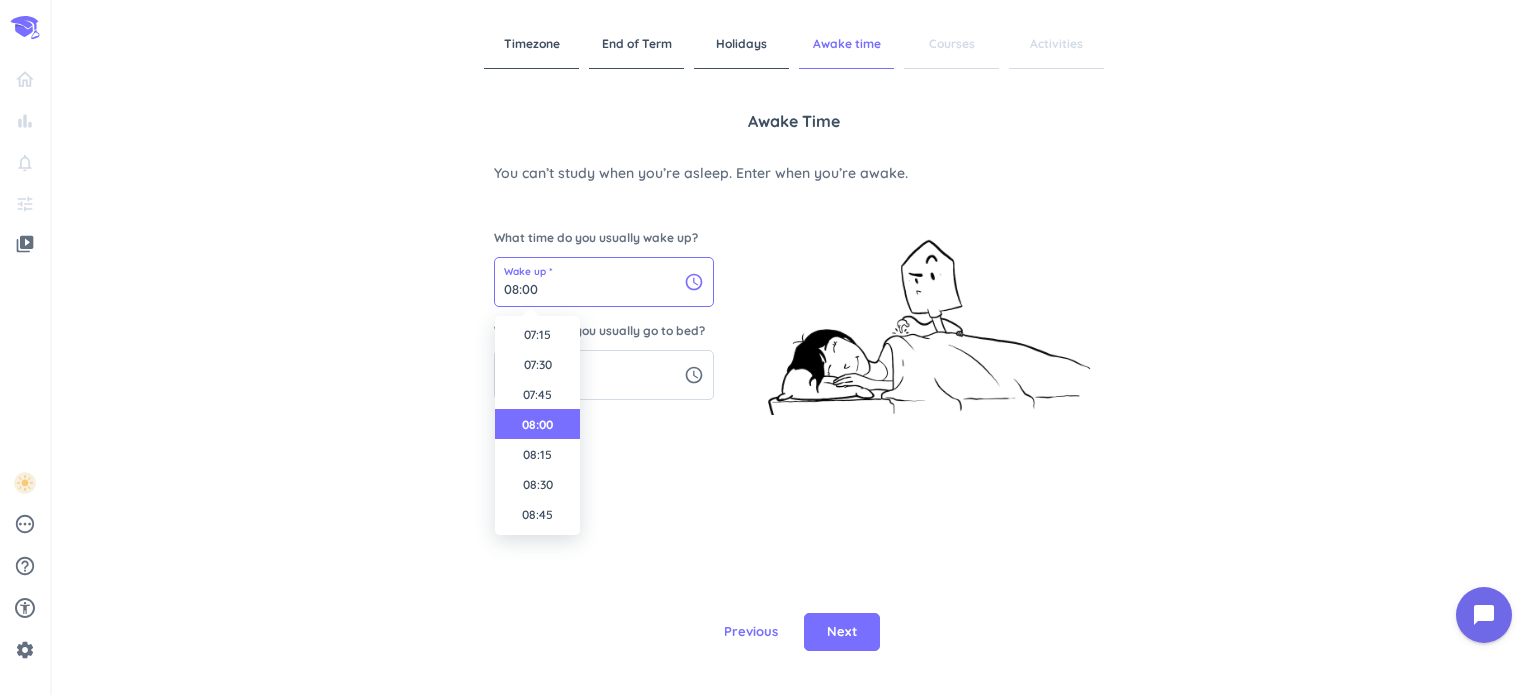 click on "08:00" at bounding box center (604, 282) 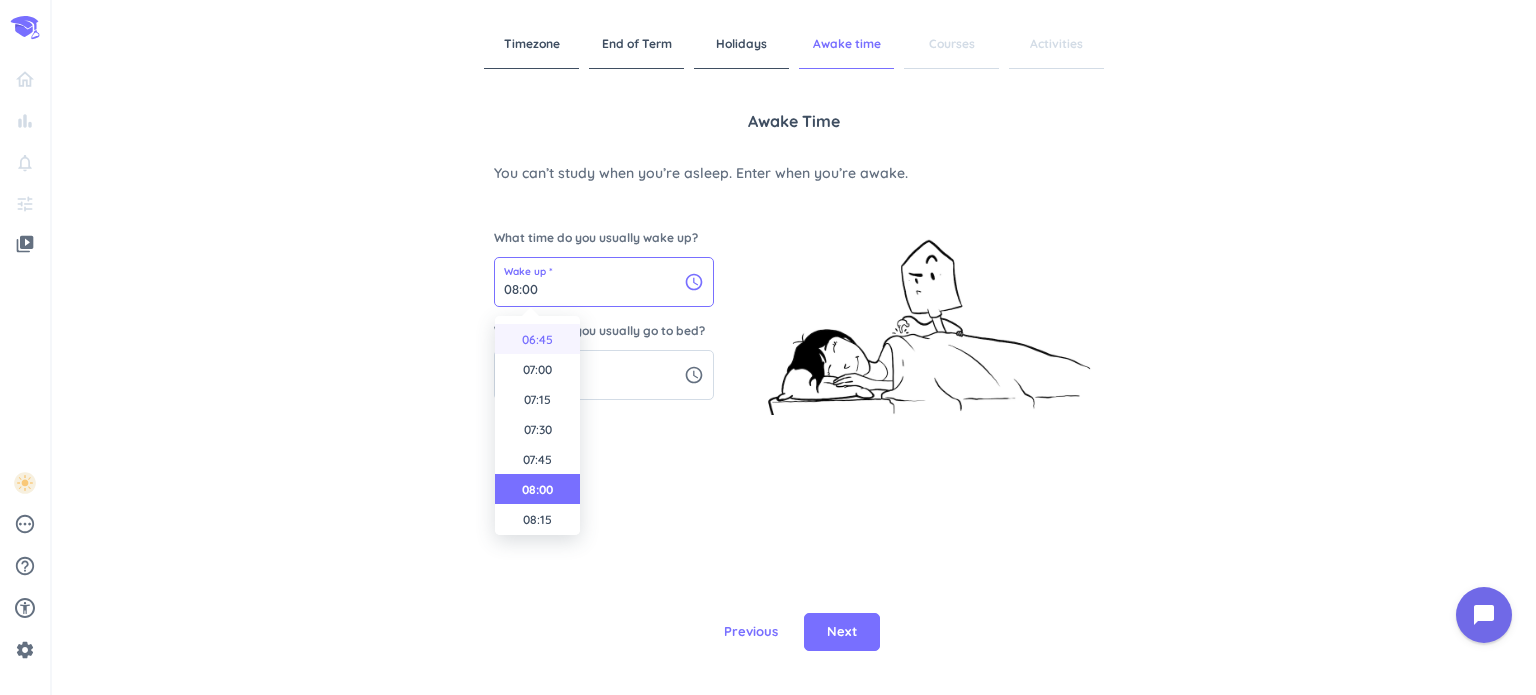 scroll, scrollTop: 772, scrollLeft: 0, axis: vertical 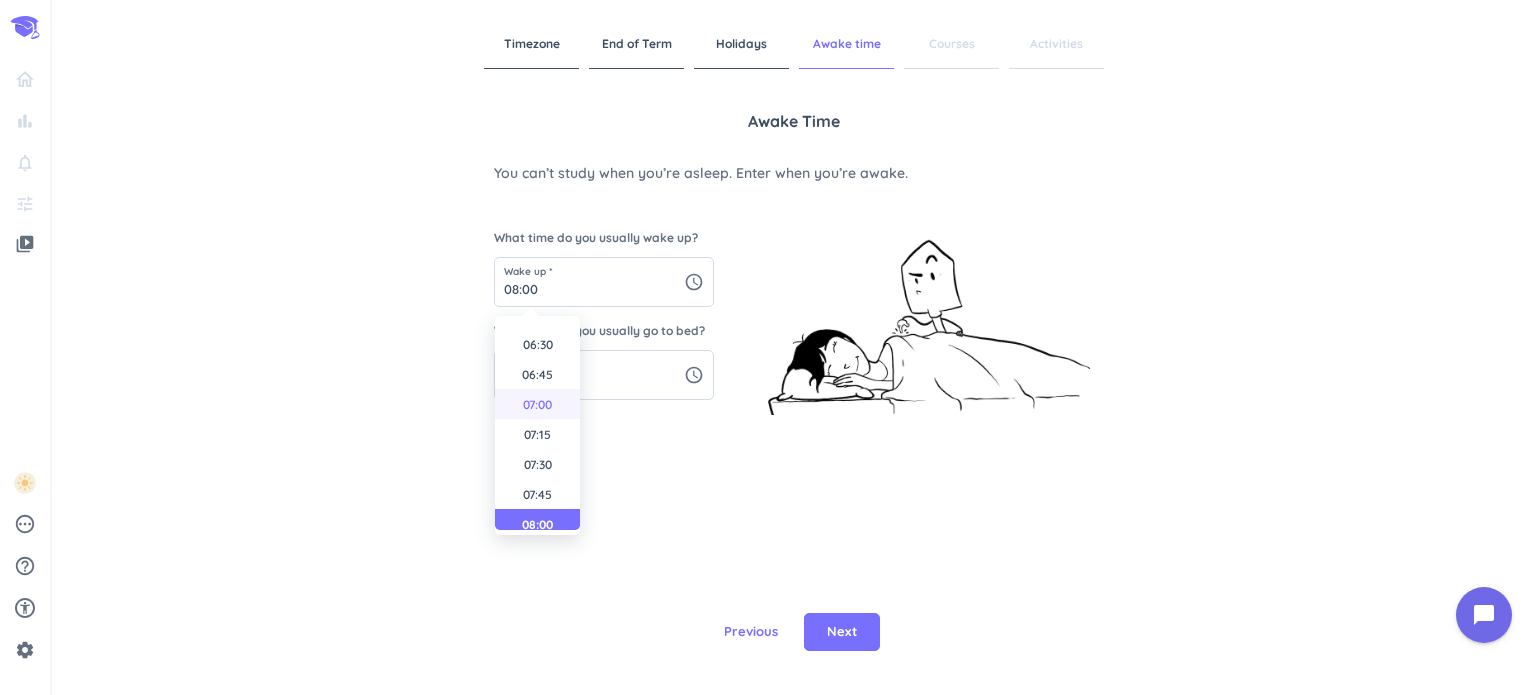 click on "07:00" at bounding box center [537, 404] 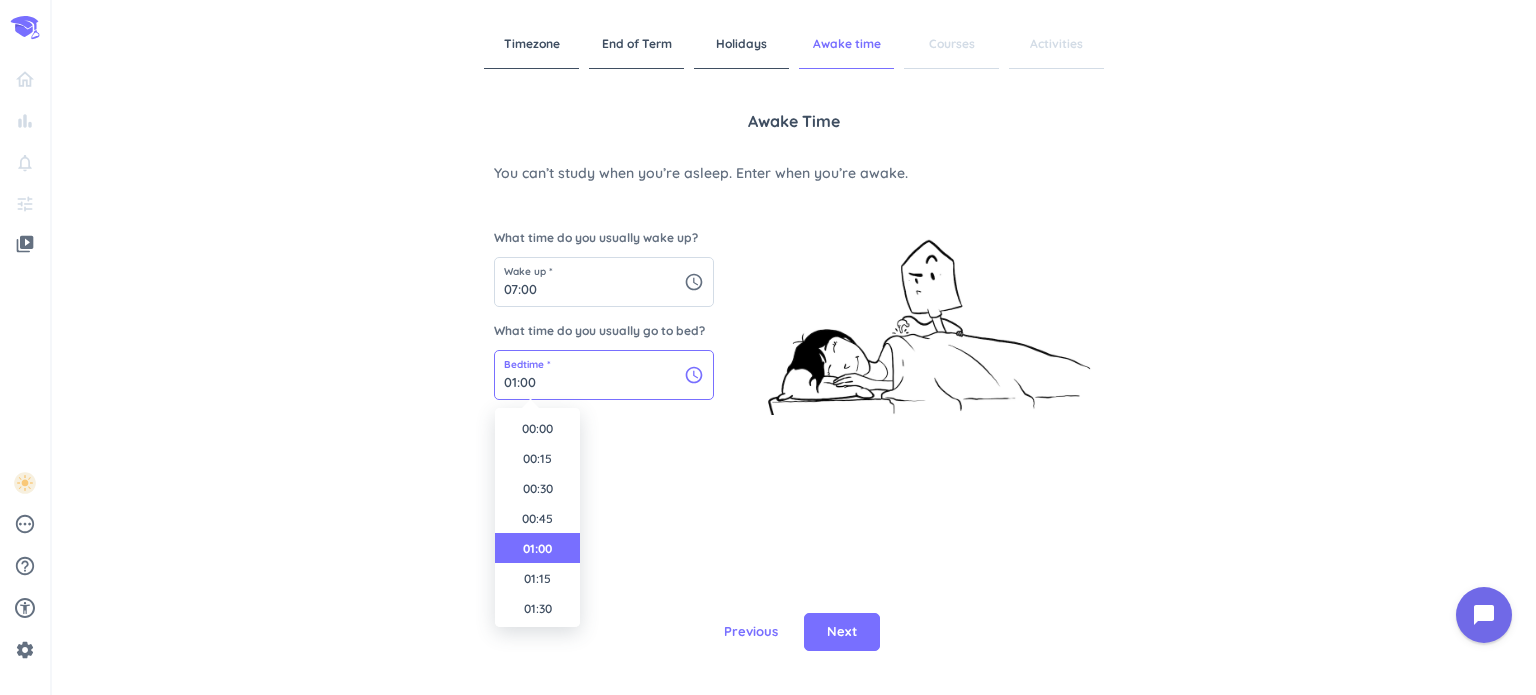 scroll, scrollTop: 32, scrollLeft: 0, axis: vertical 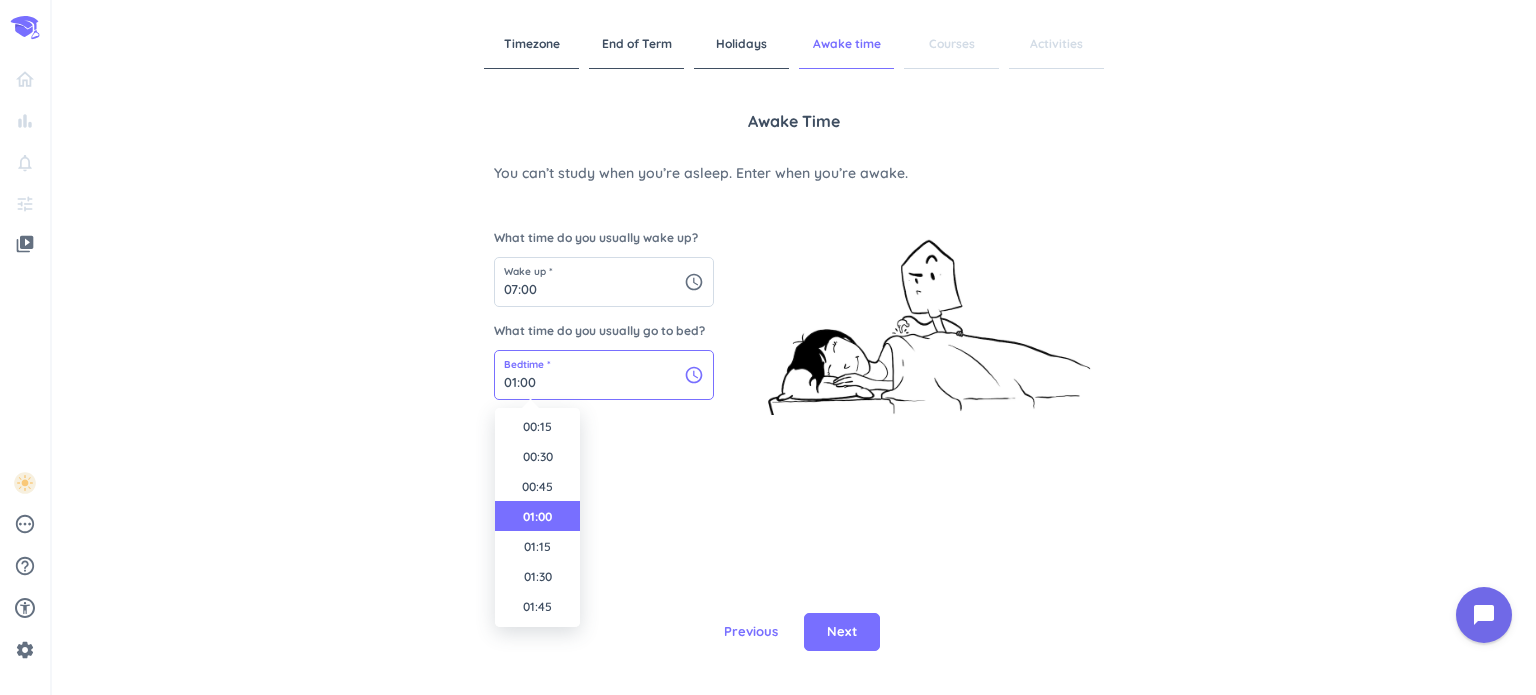 click on "01:00" at bounding box center (604, 375) 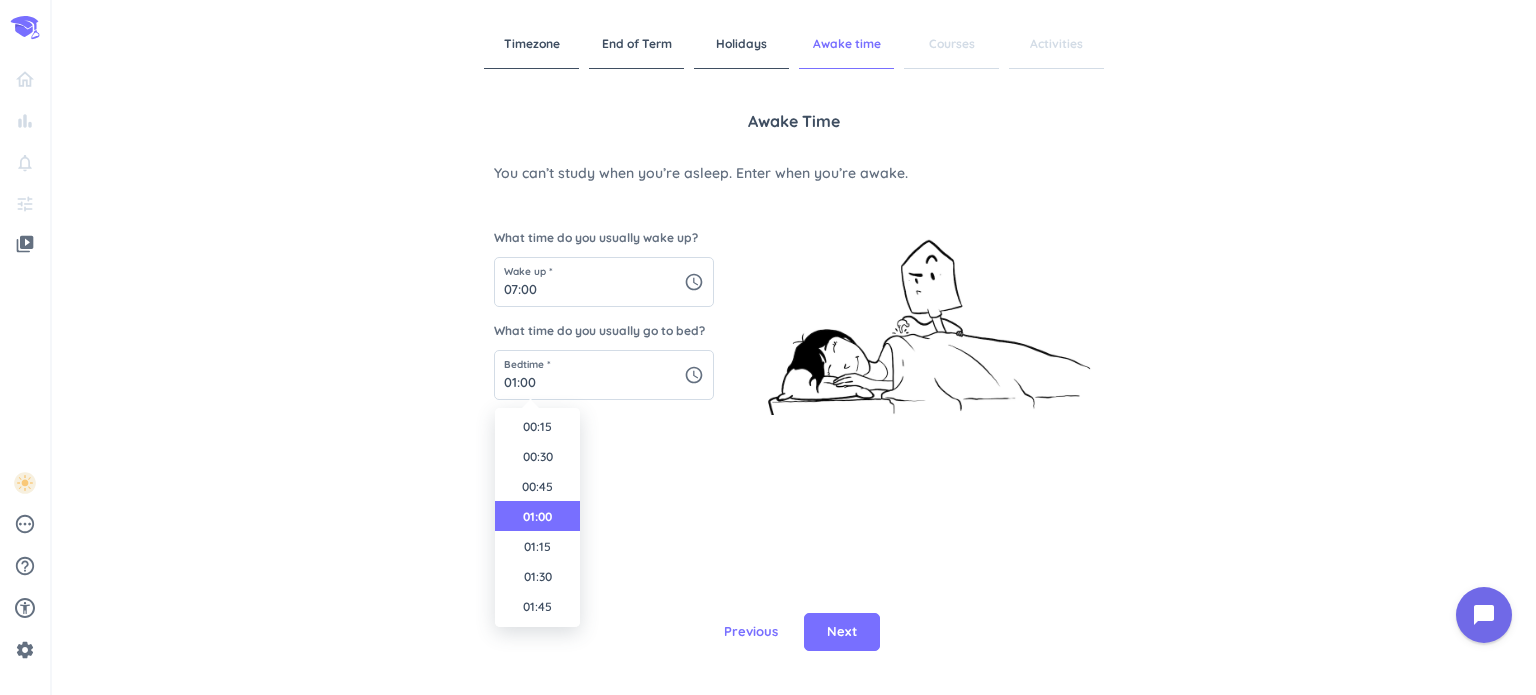 click on "01:00" at bounding box center [537, 516] 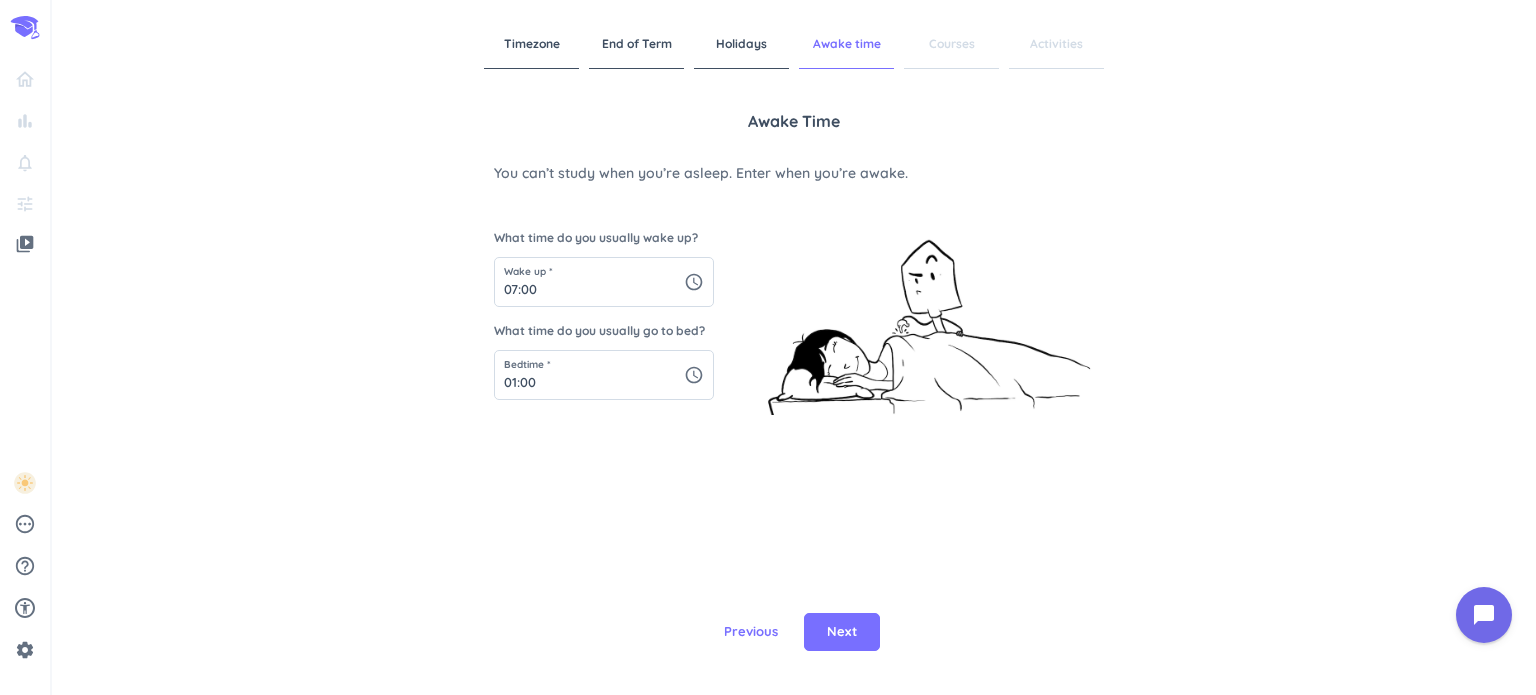 click on "Awake time You can’t study when you’re asleep. Enter when you’re awake. What time do you usually wake up? Wake up * 07:00 schedule What time do you usually go to bed? Bedtime * 01:00 schedule" at bounding box center (794, 344) 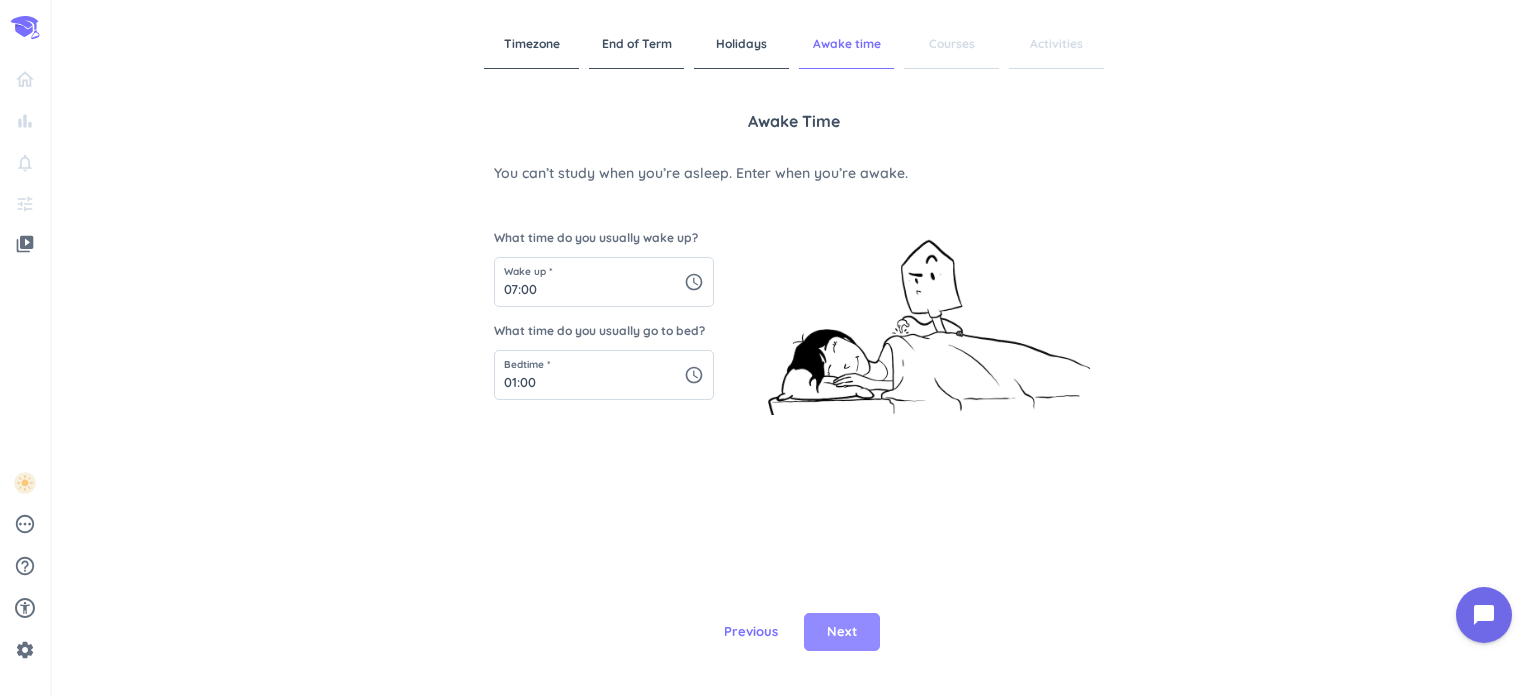 click on "Next" at bounding box center (842, 632) 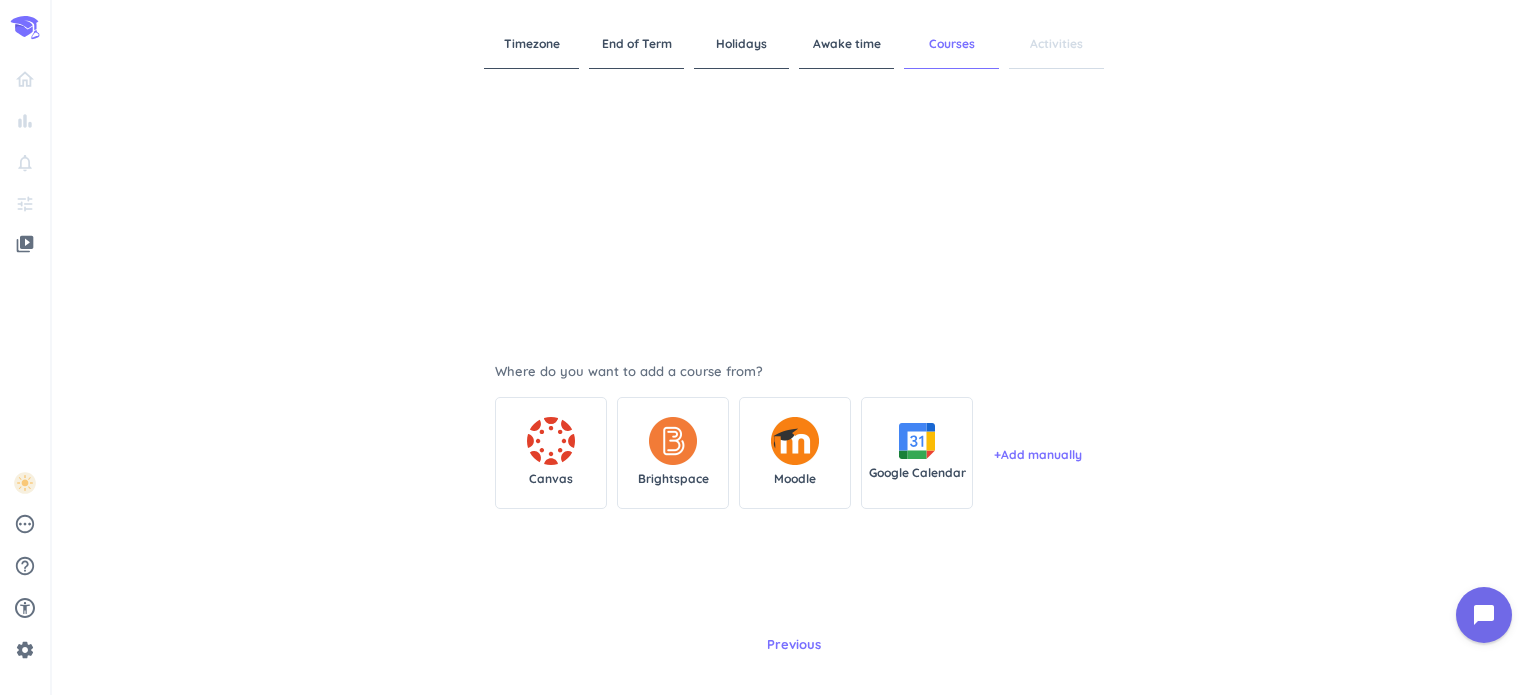 scroll, scrollTop: 217, scrollLeft: 0, axis: vertical 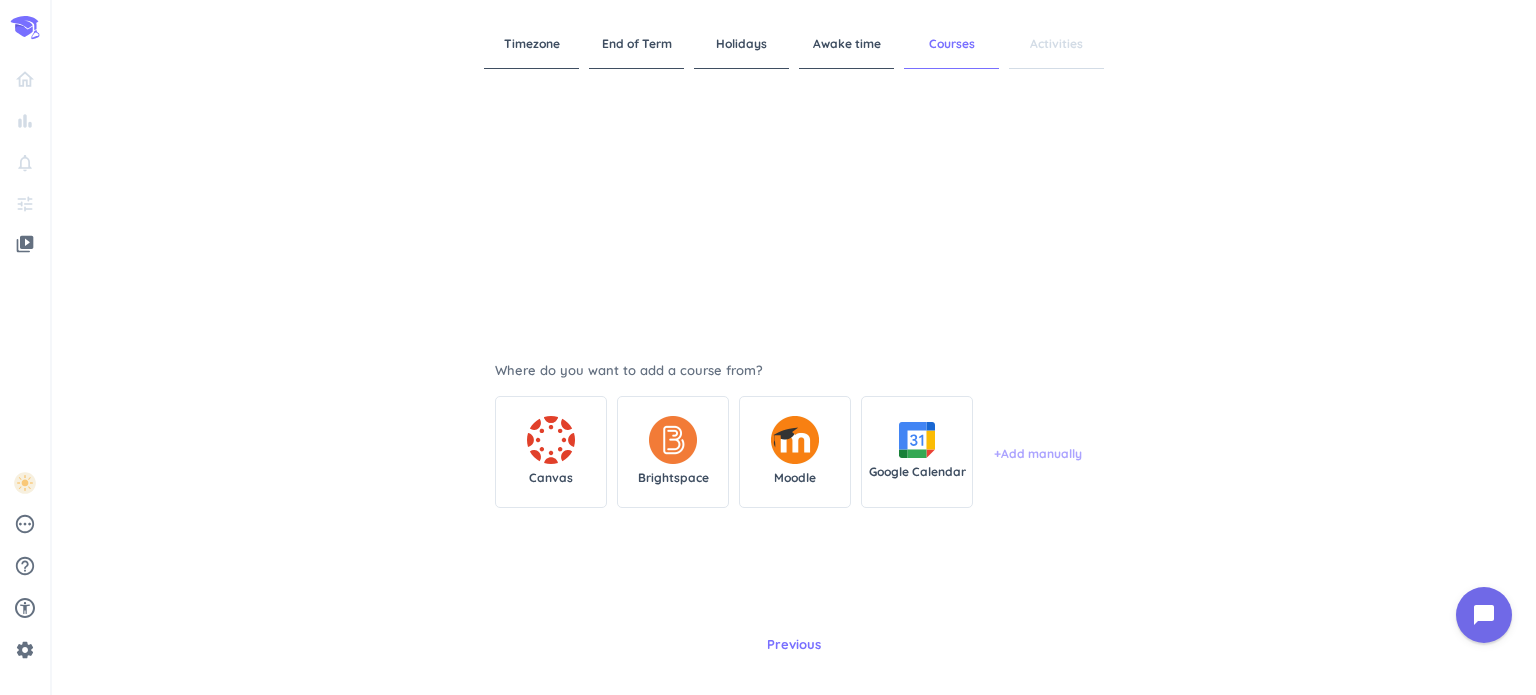 click on "+  Add manually" at bounding box center [1038, 454] 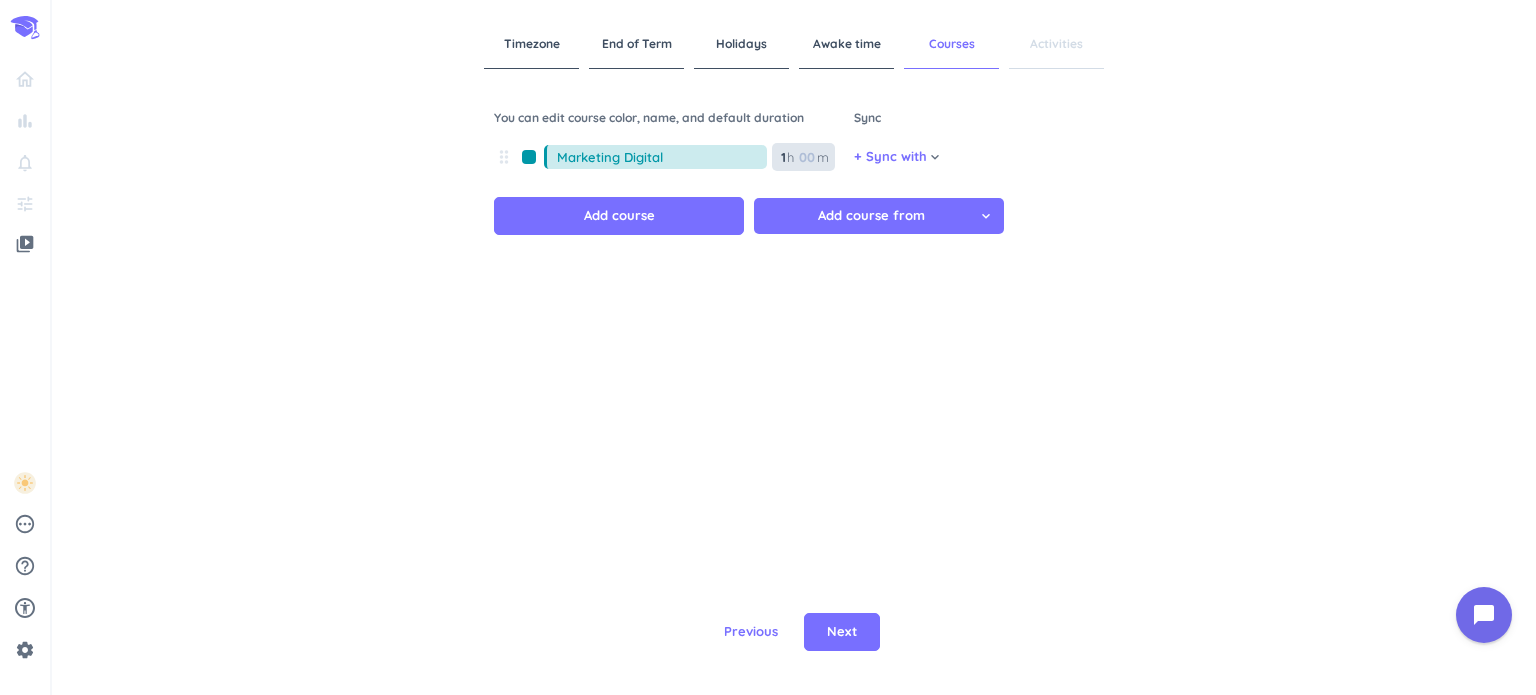 type on "Marketing Digital" 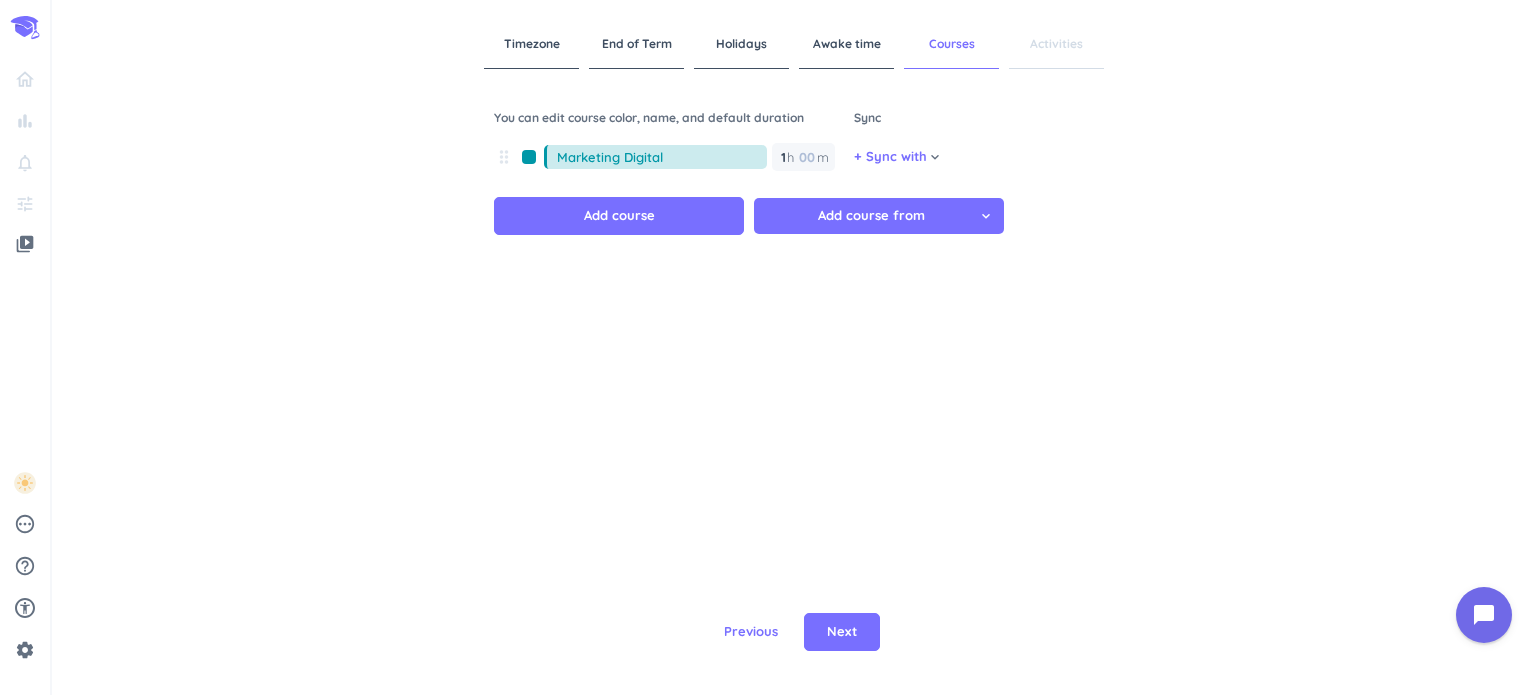 click on "keyboard_arrow_down" at bounding box center [935, 157] 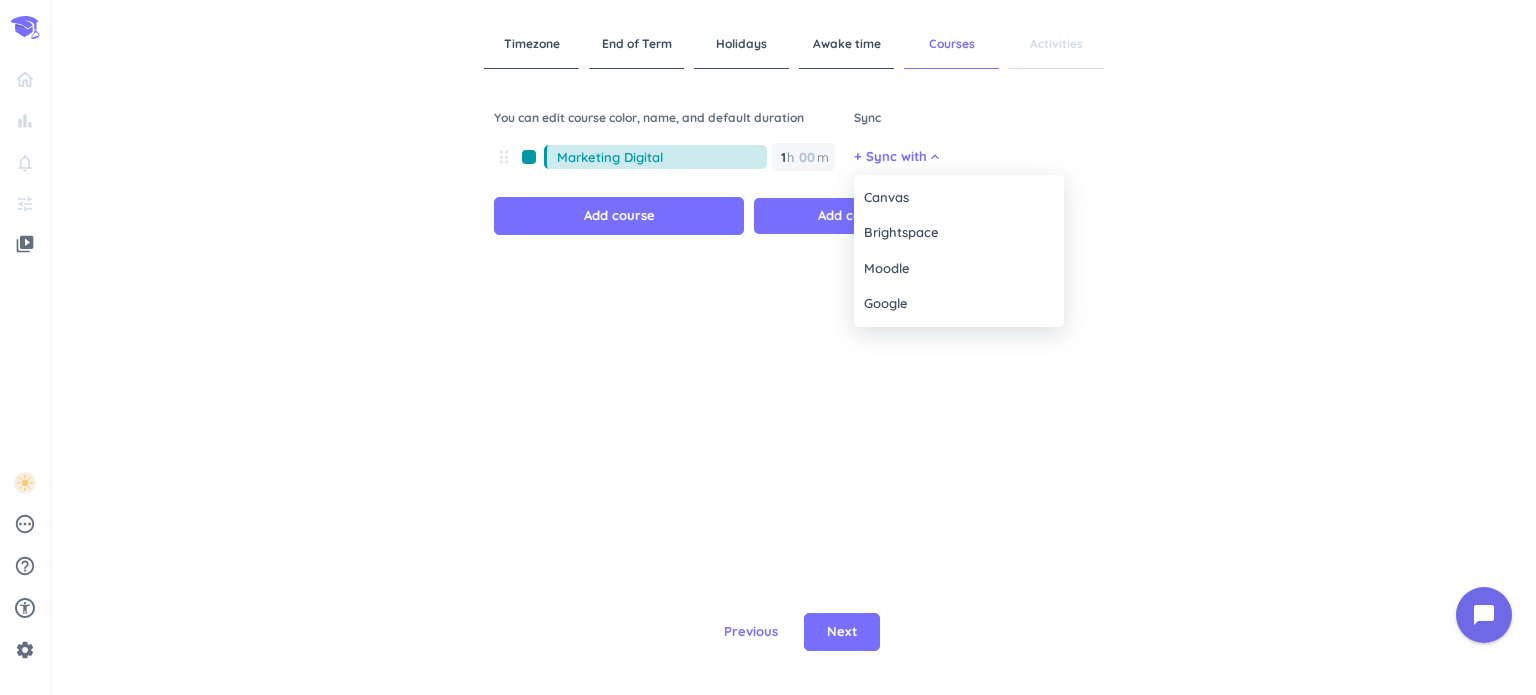 click at bounding box center [768, 347] 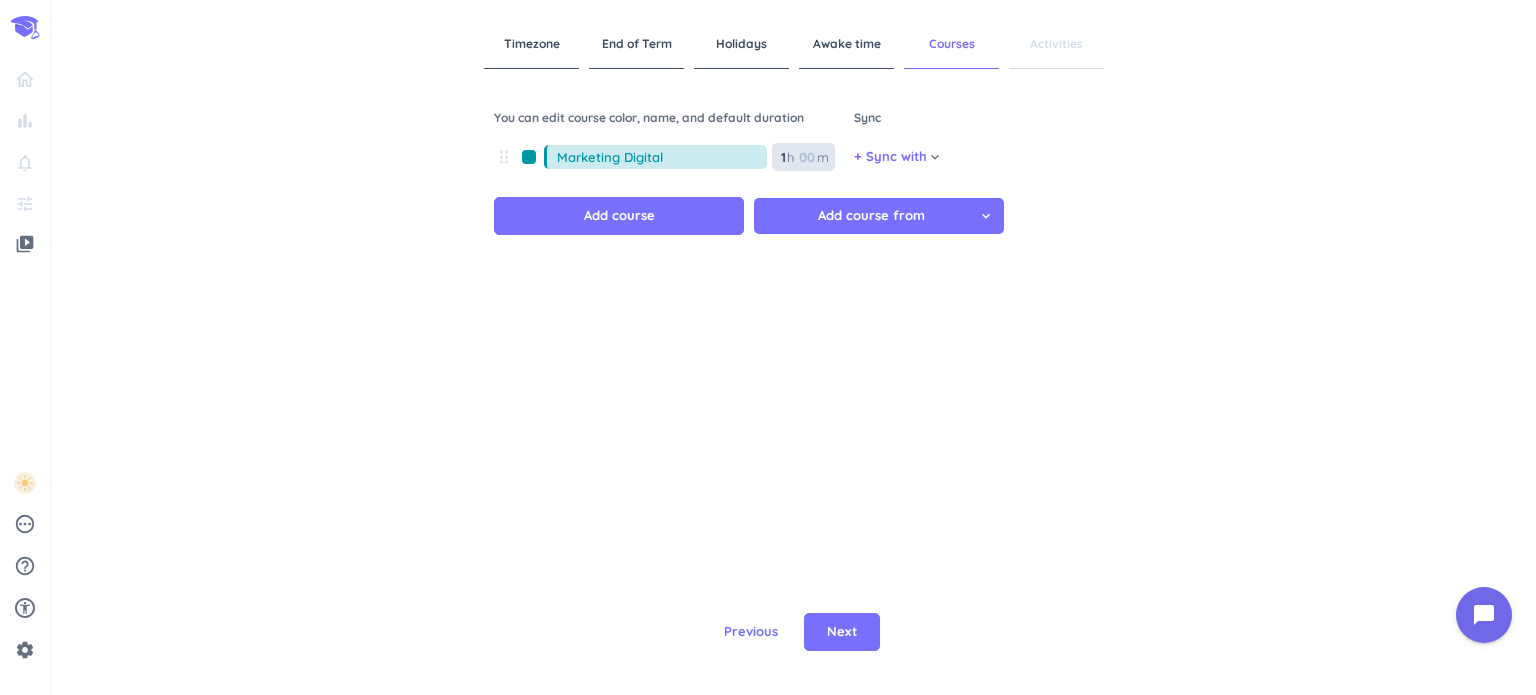 click on "1" at bounding box center [782, 157] 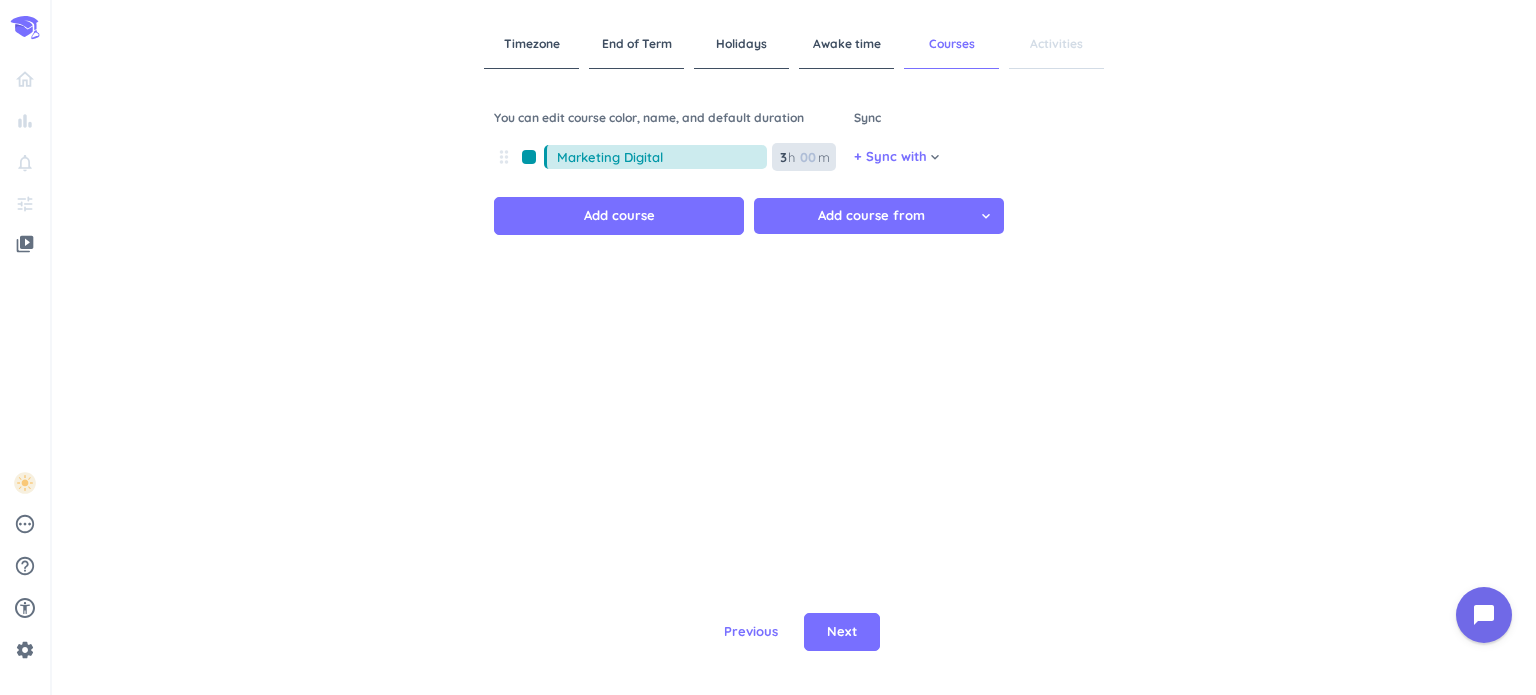 type on "3" 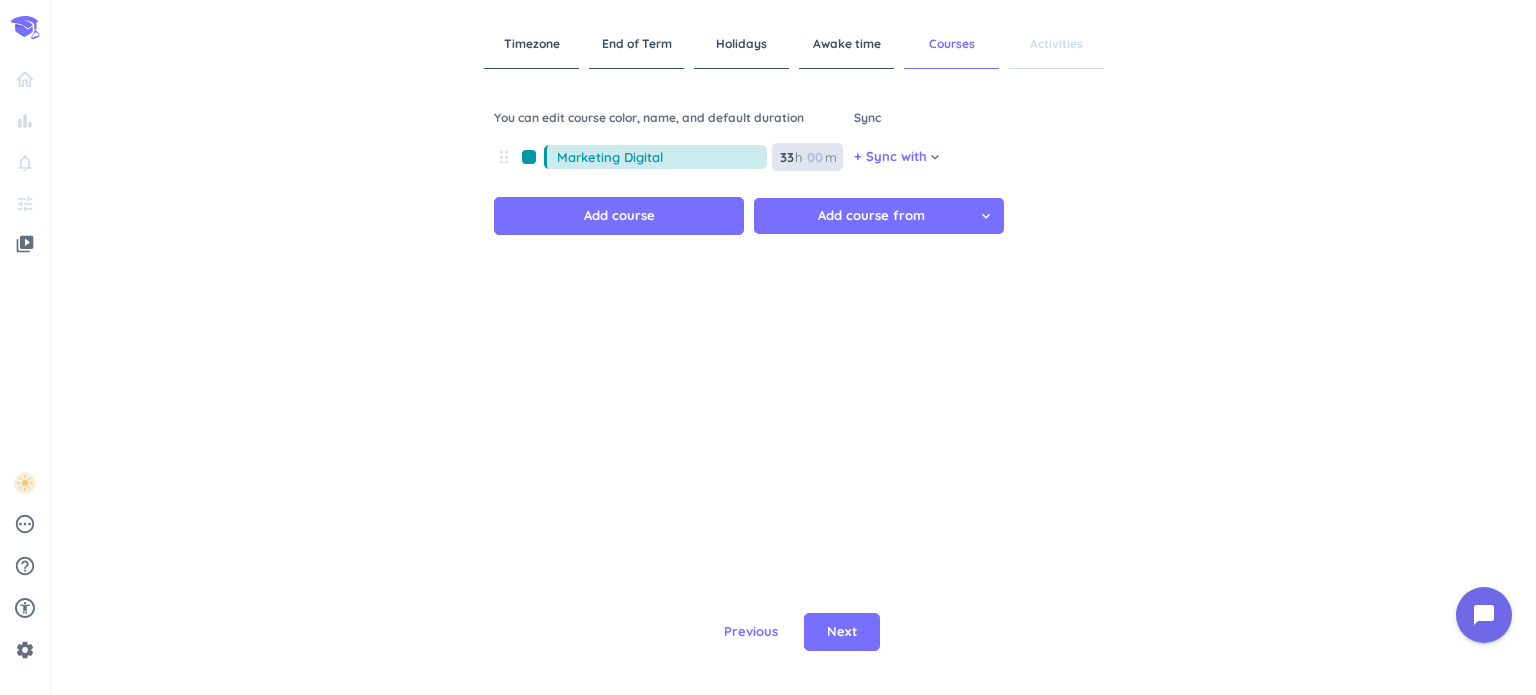 type on "3" 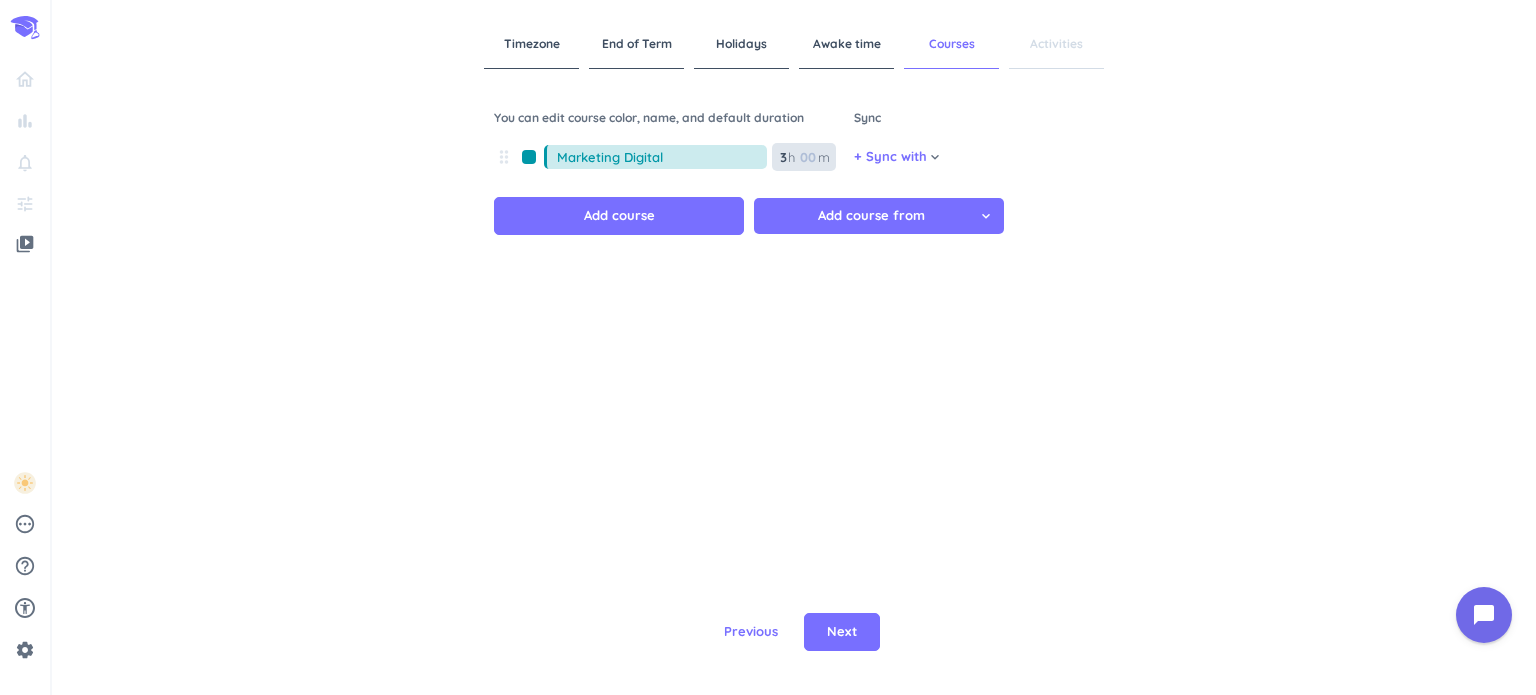 click at bounding box center (807, 157) 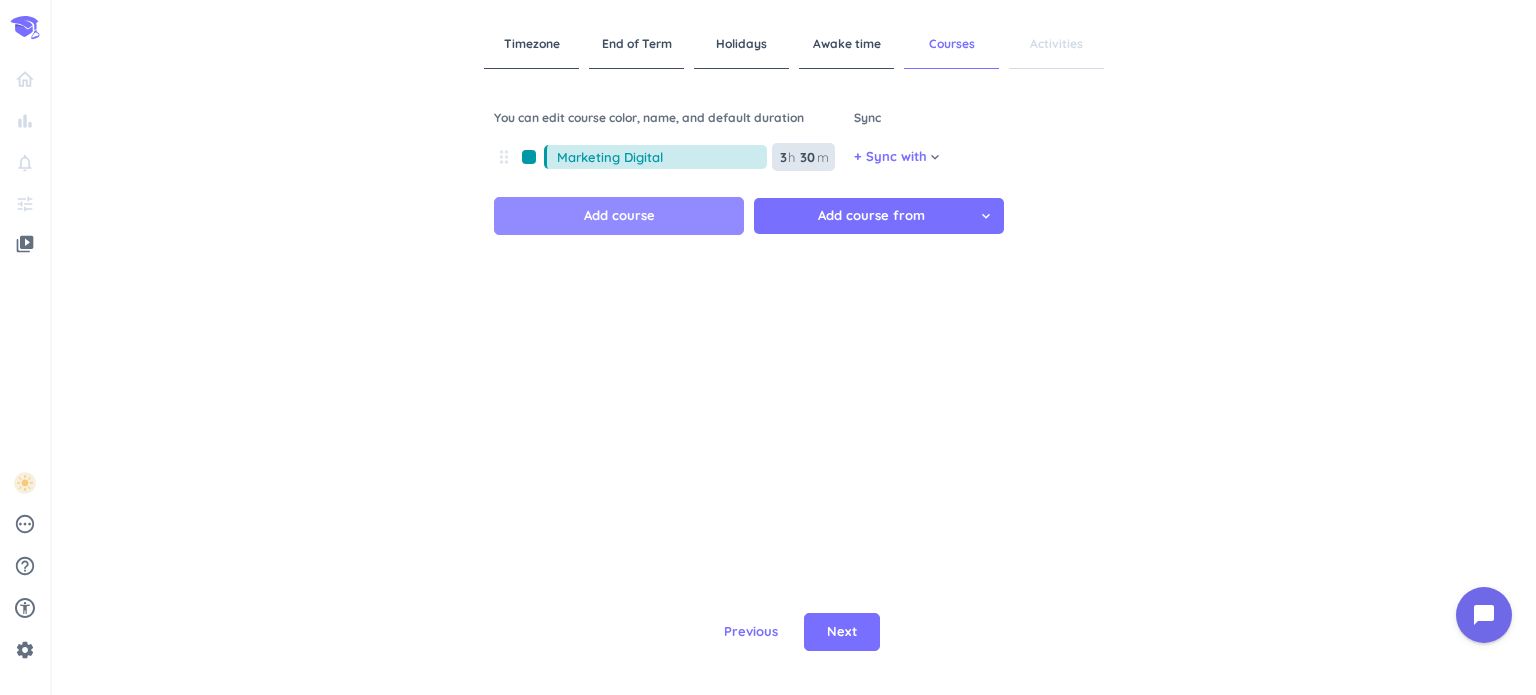 type on "30" 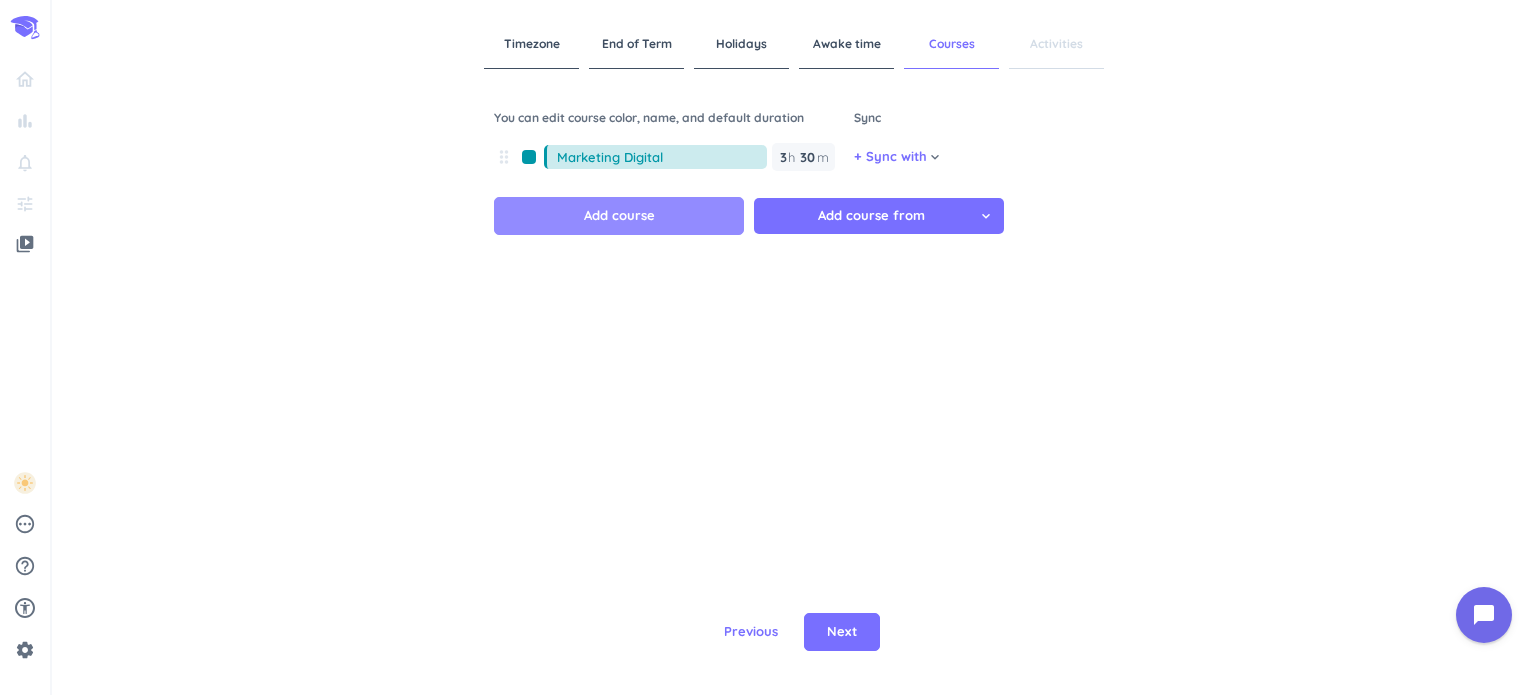 click on "Add course" at bounding box center [619, 216] 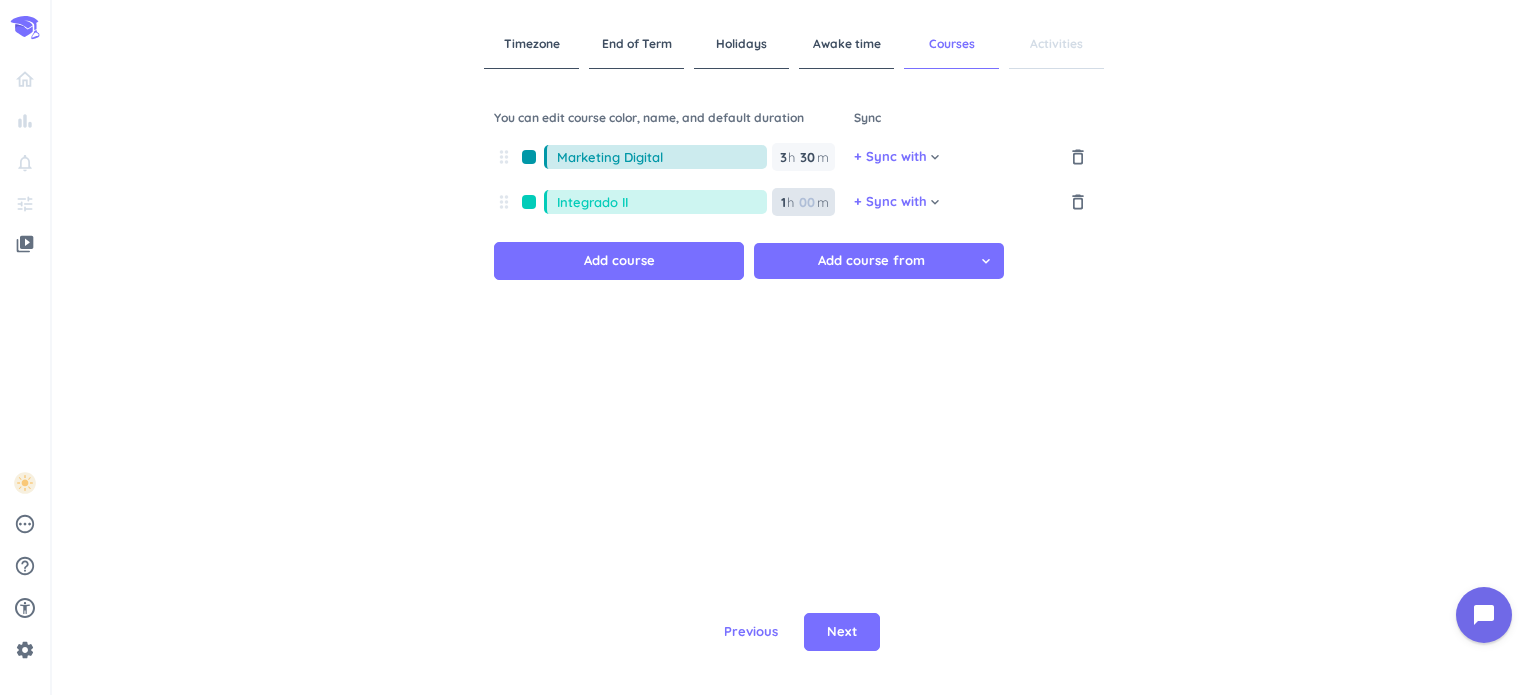 type on "Integrado II" 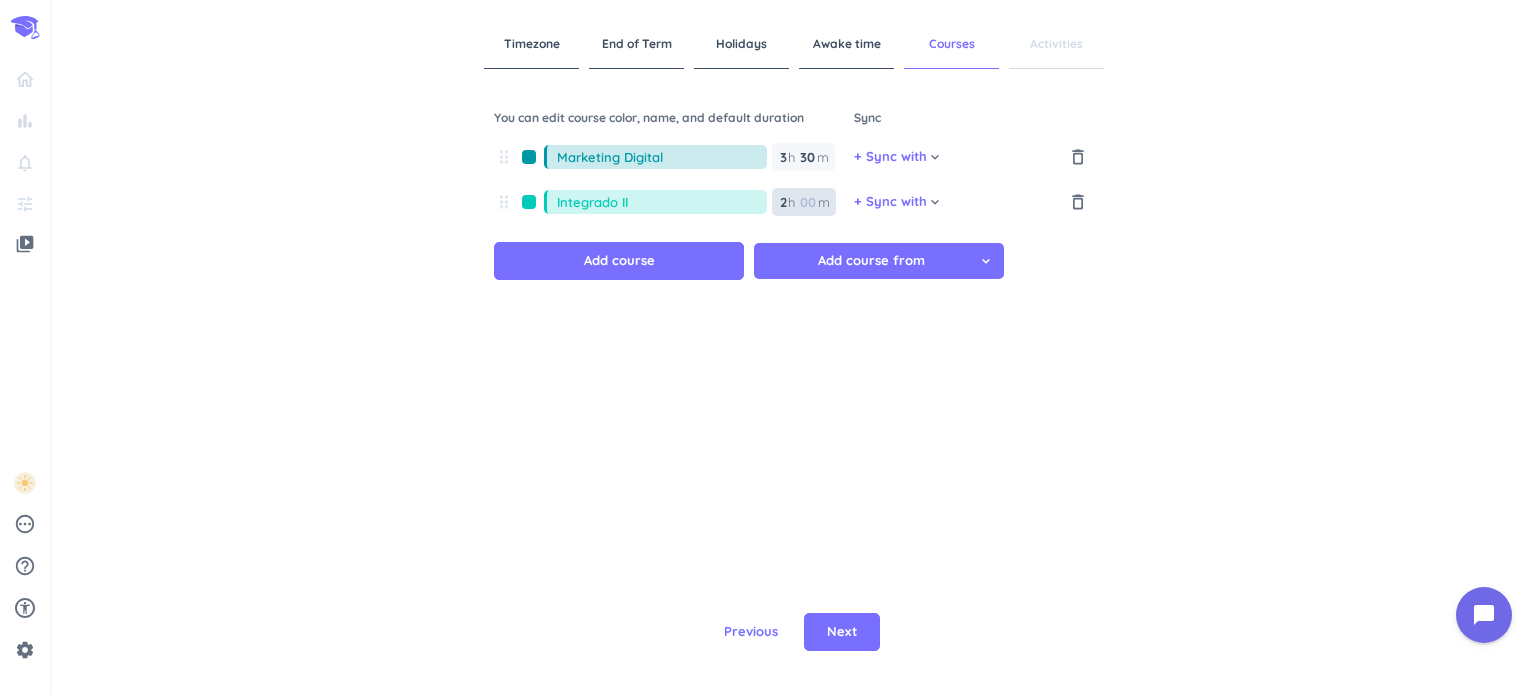 type on "2" 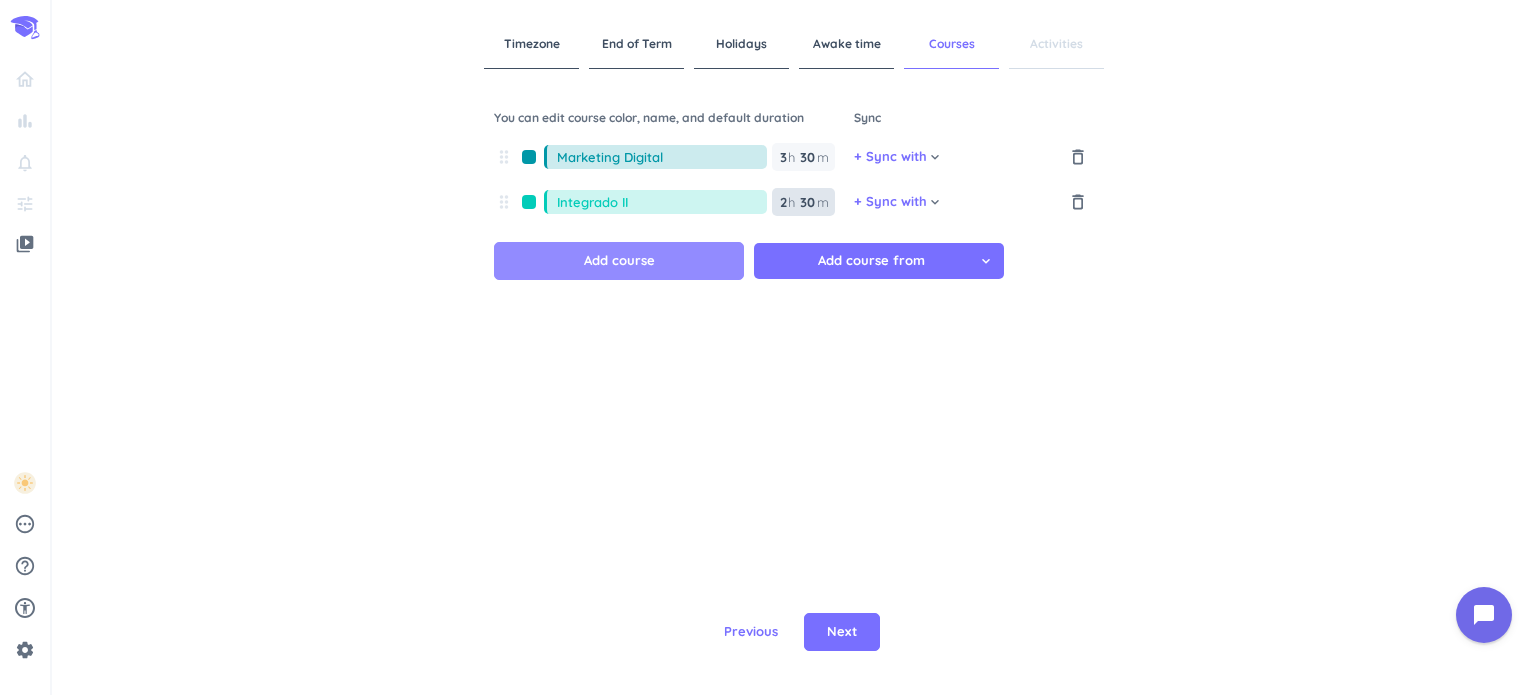type on "30" 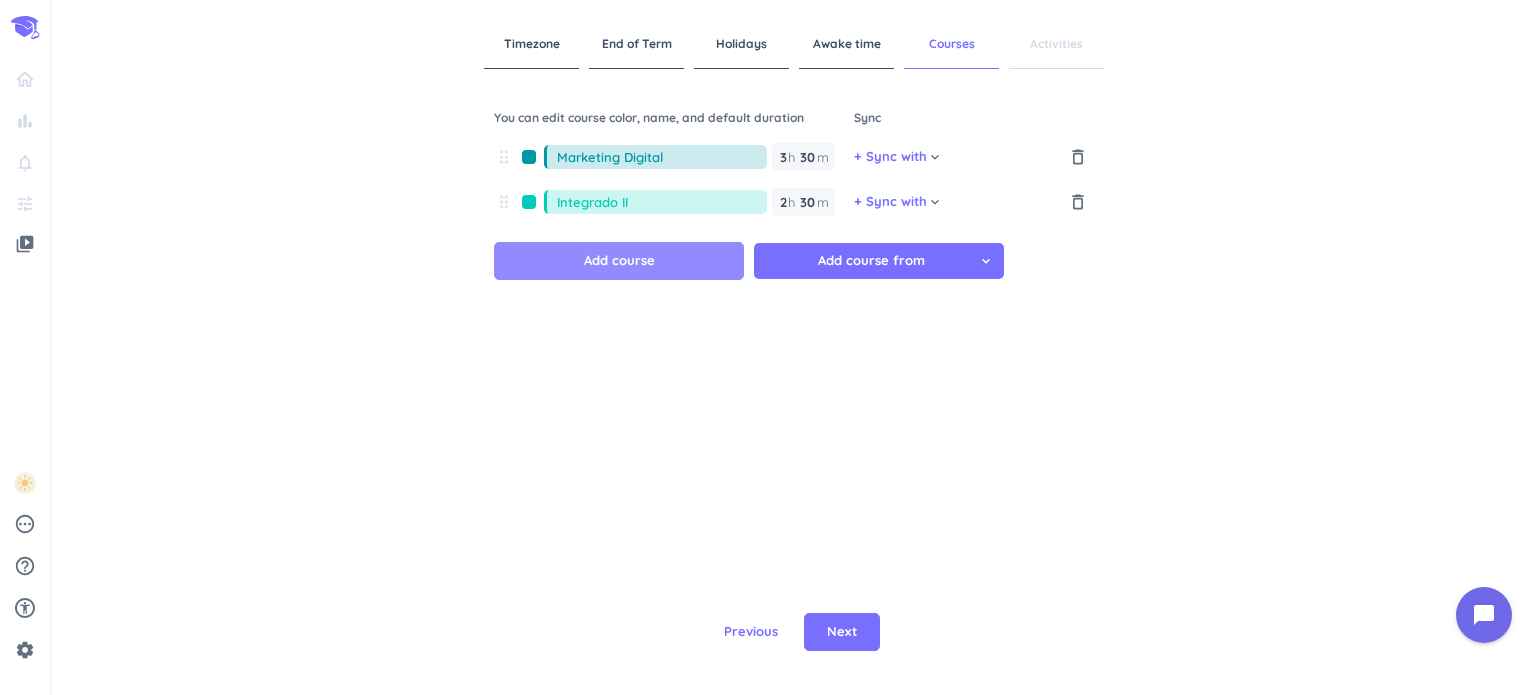 click on "Add course" at bounding box center (619, 261) 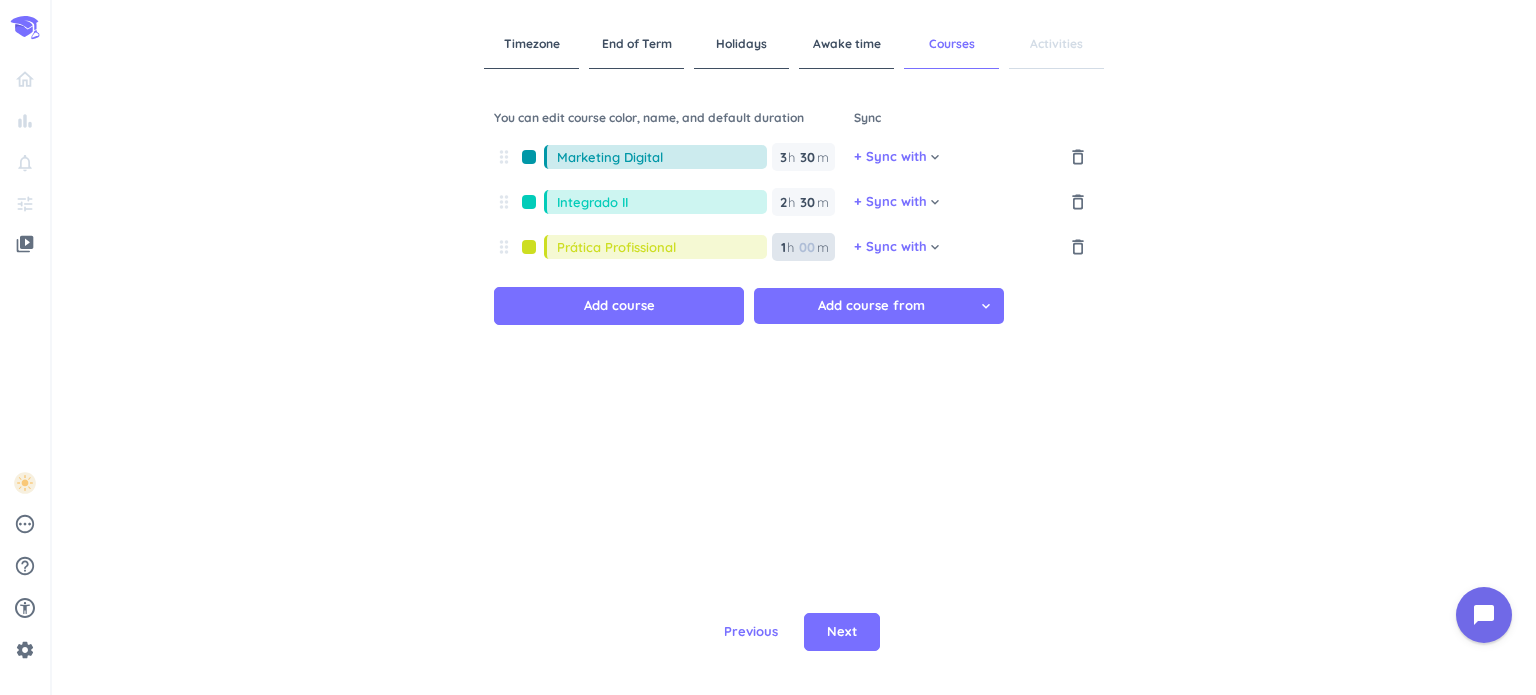 click on "1 1 00" at bounding box center (787, 247) 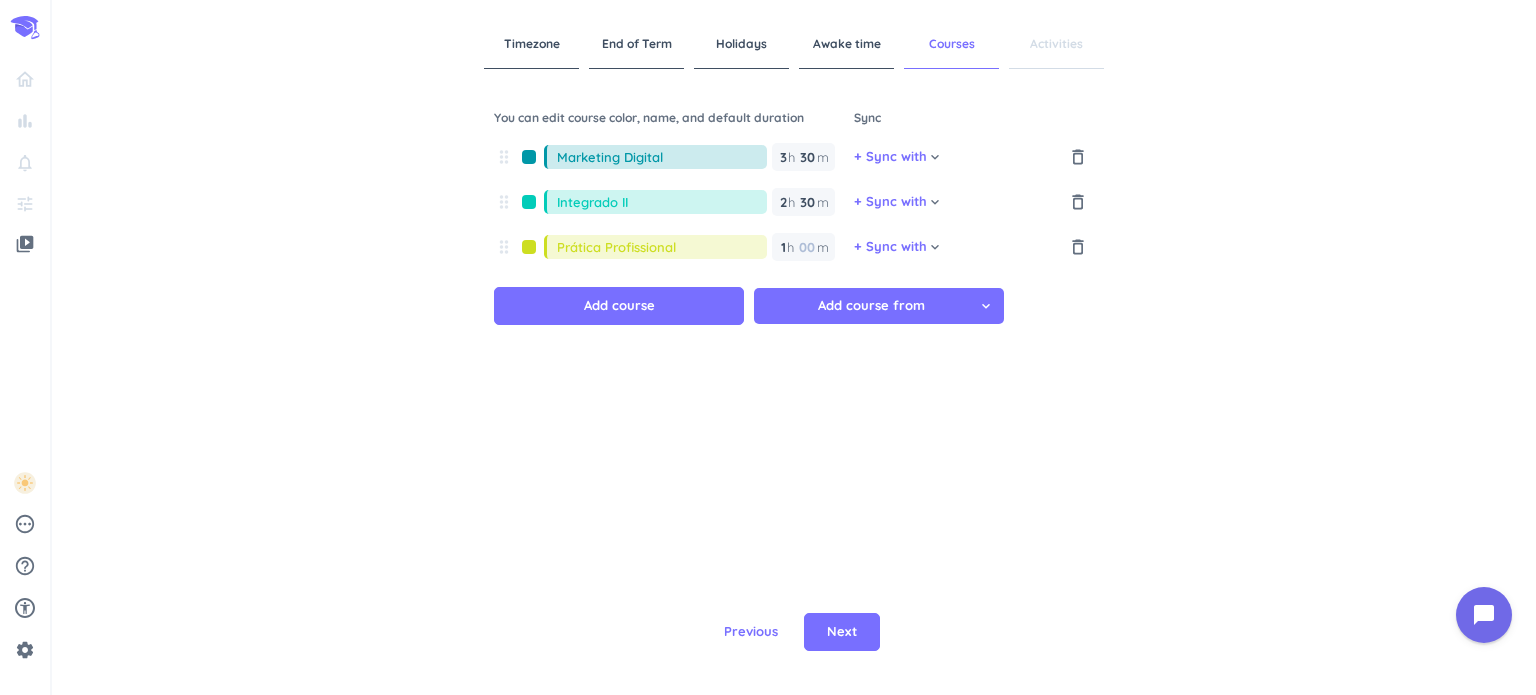 click on "Prática Profissional" at bounding box center [662, 247] 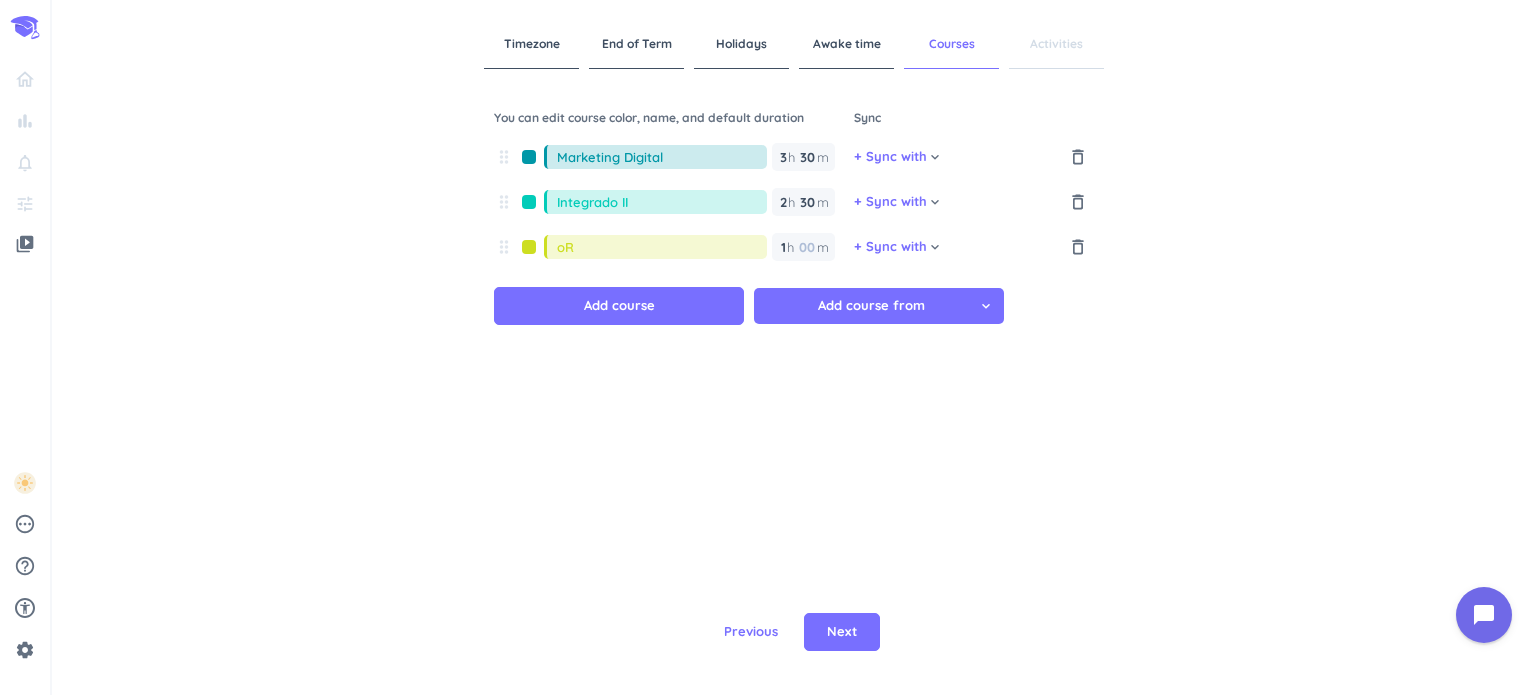 type on "o" 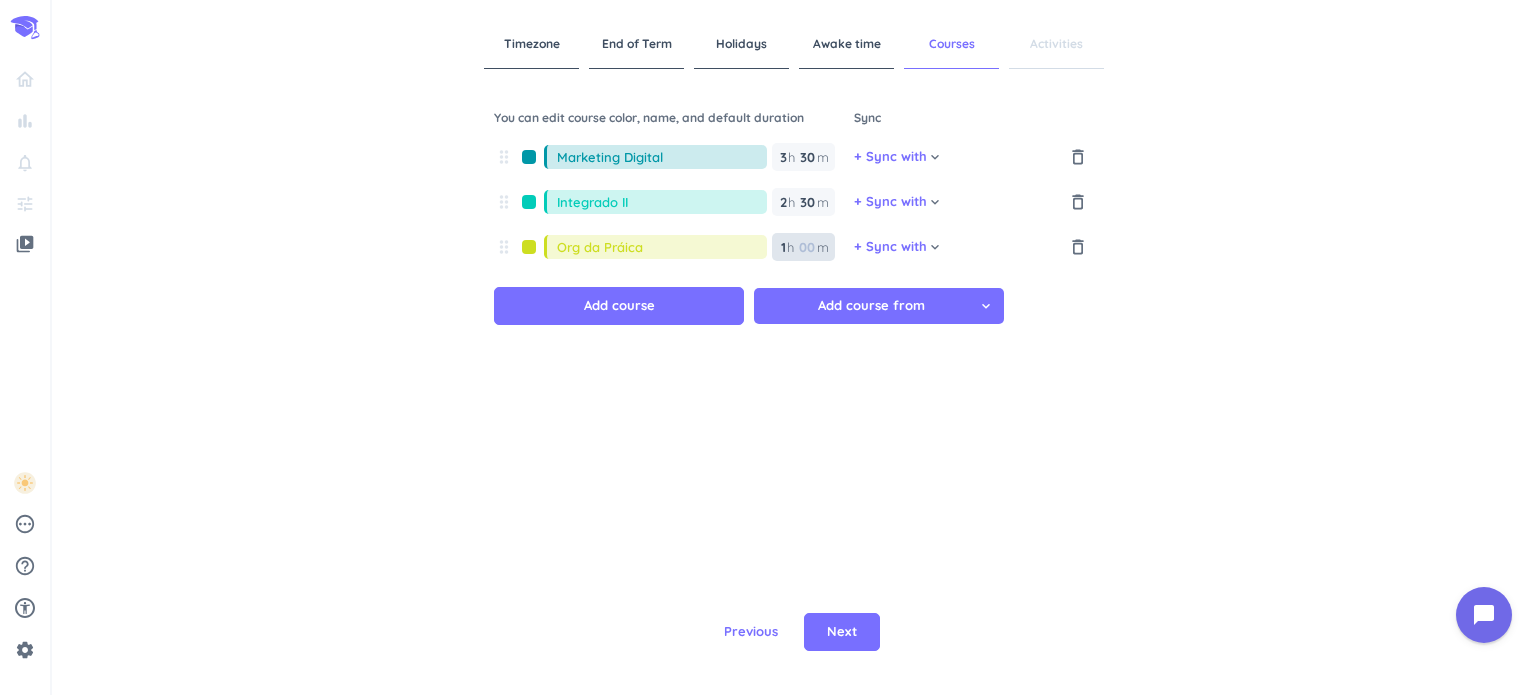 type on "Org da Práica" 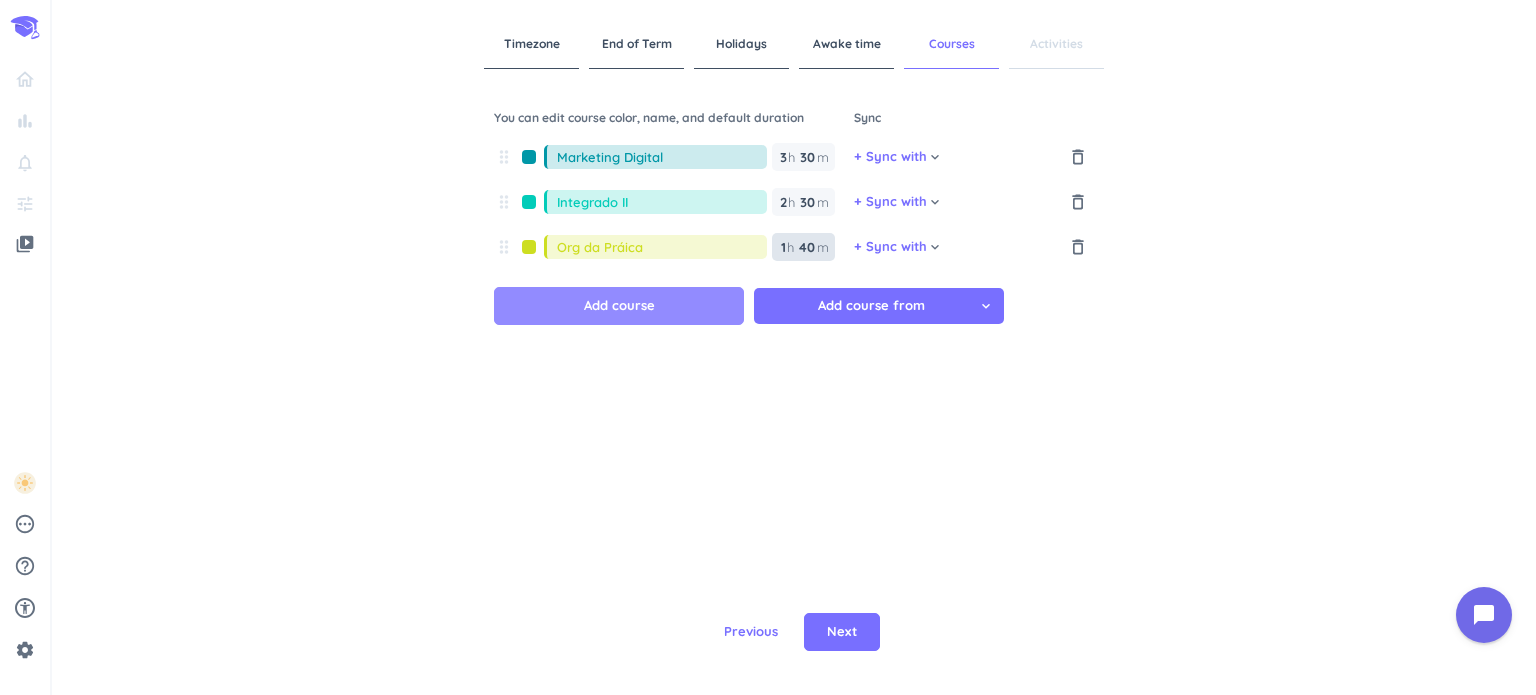 type on "40" 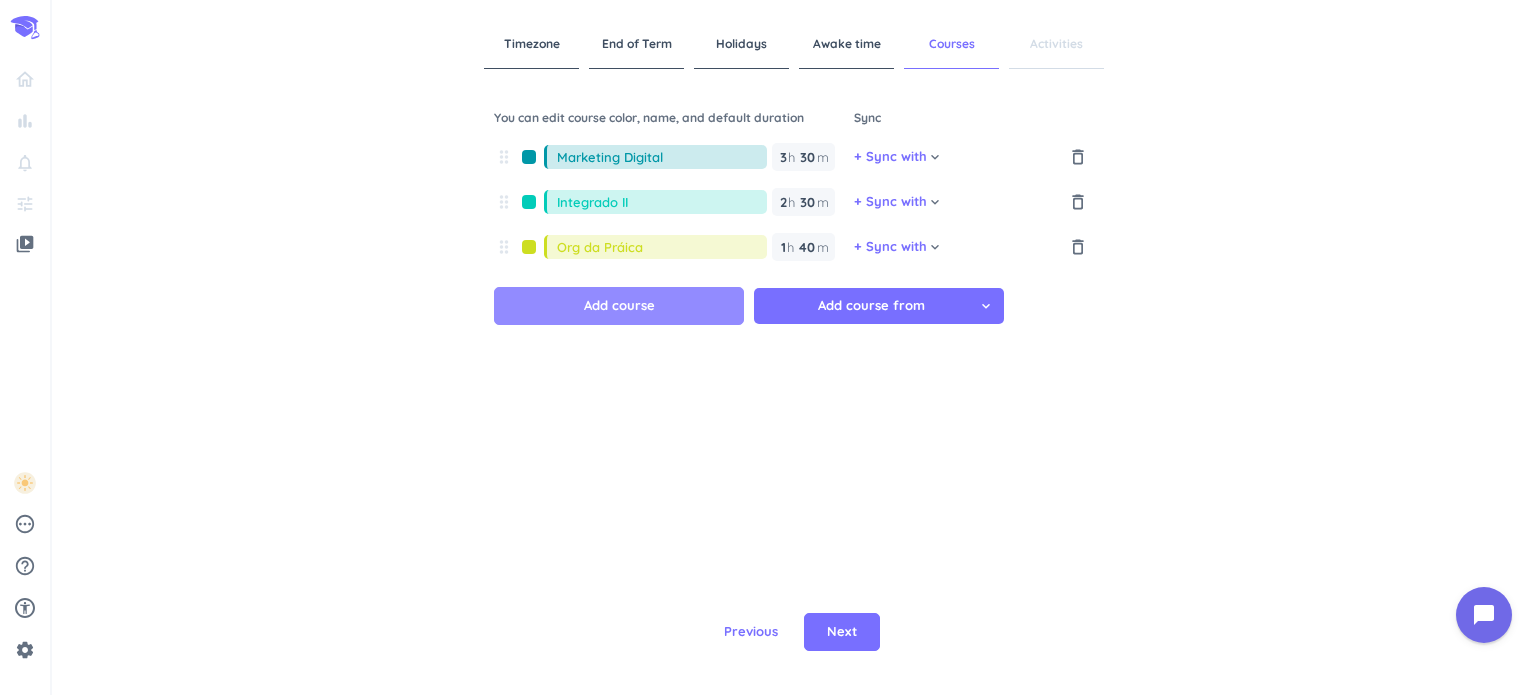click on "Add course" at bounding box center [619, 306] 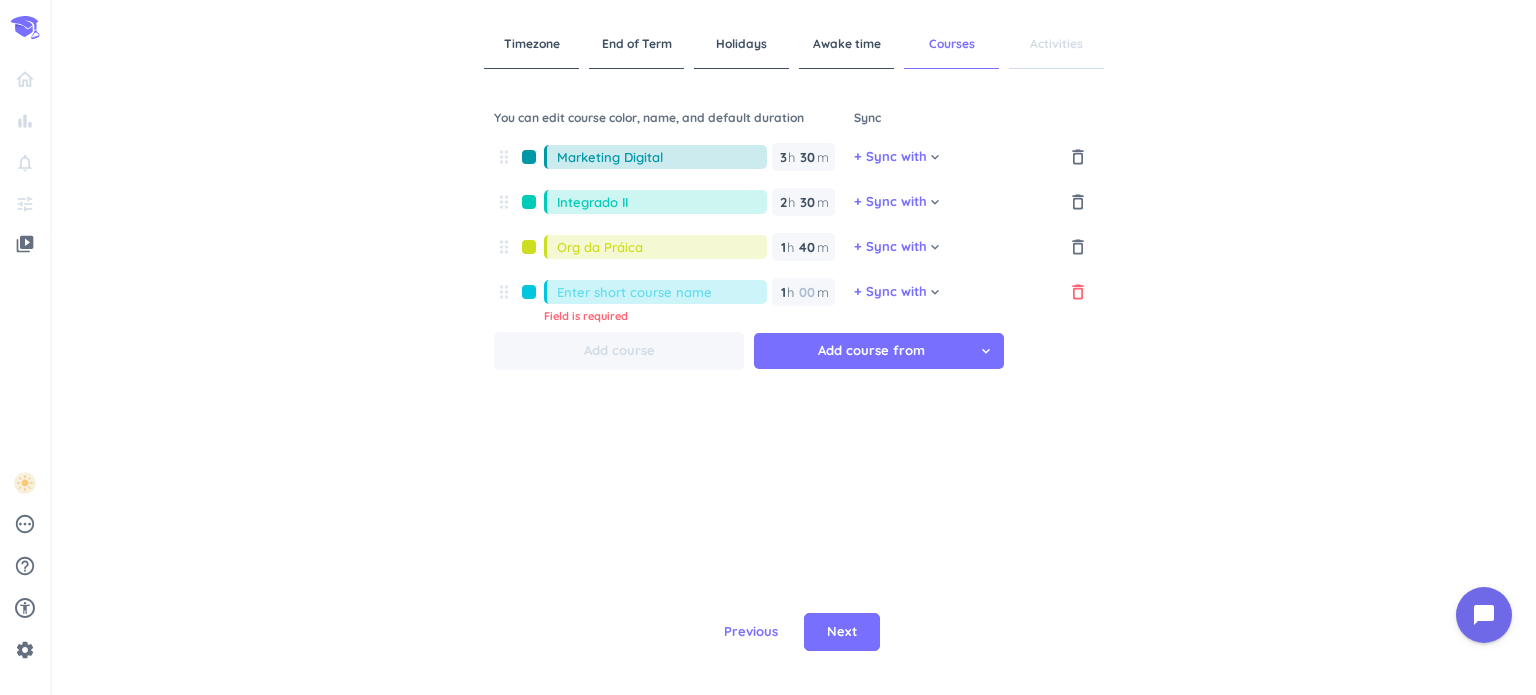 click on "delete_outline" at bounding box center [1078, 292] 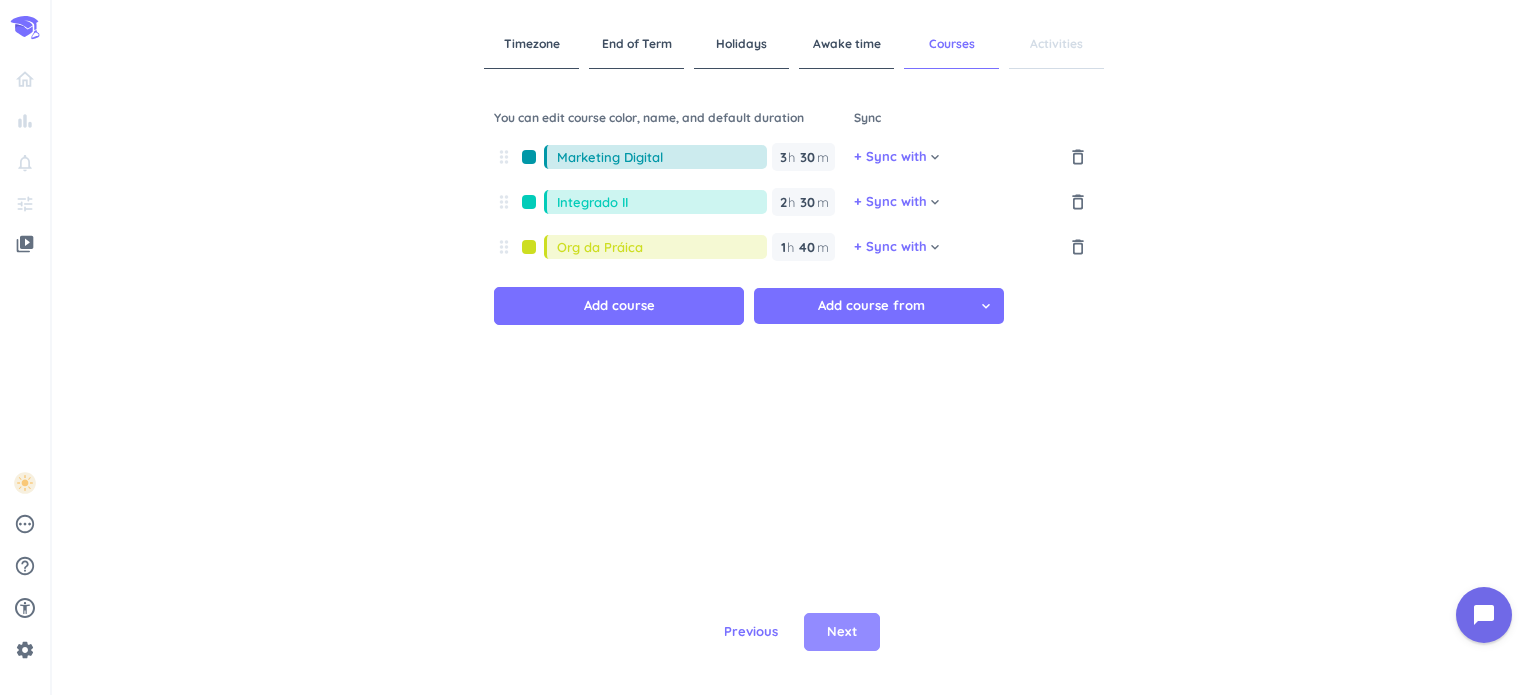 click on "Next" at bounding box center [842, 632] 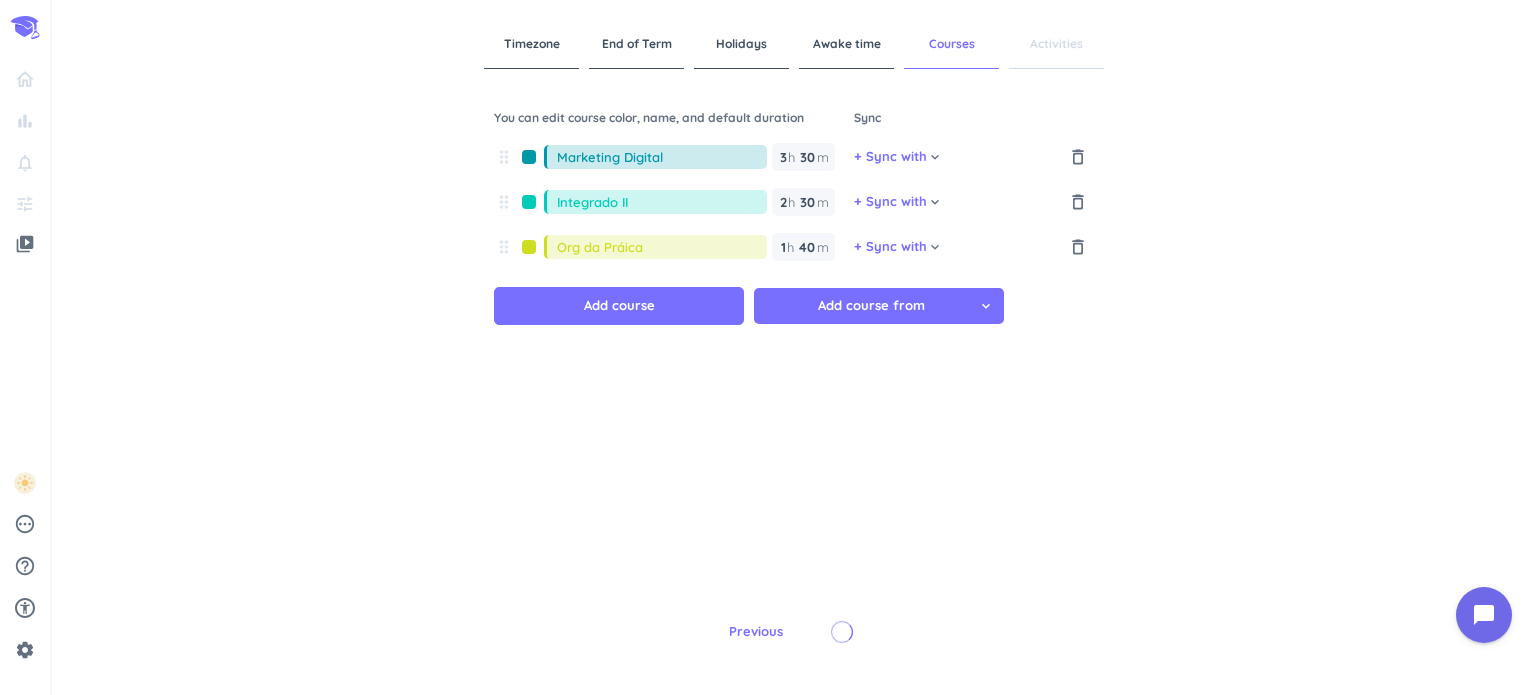 type on "1" 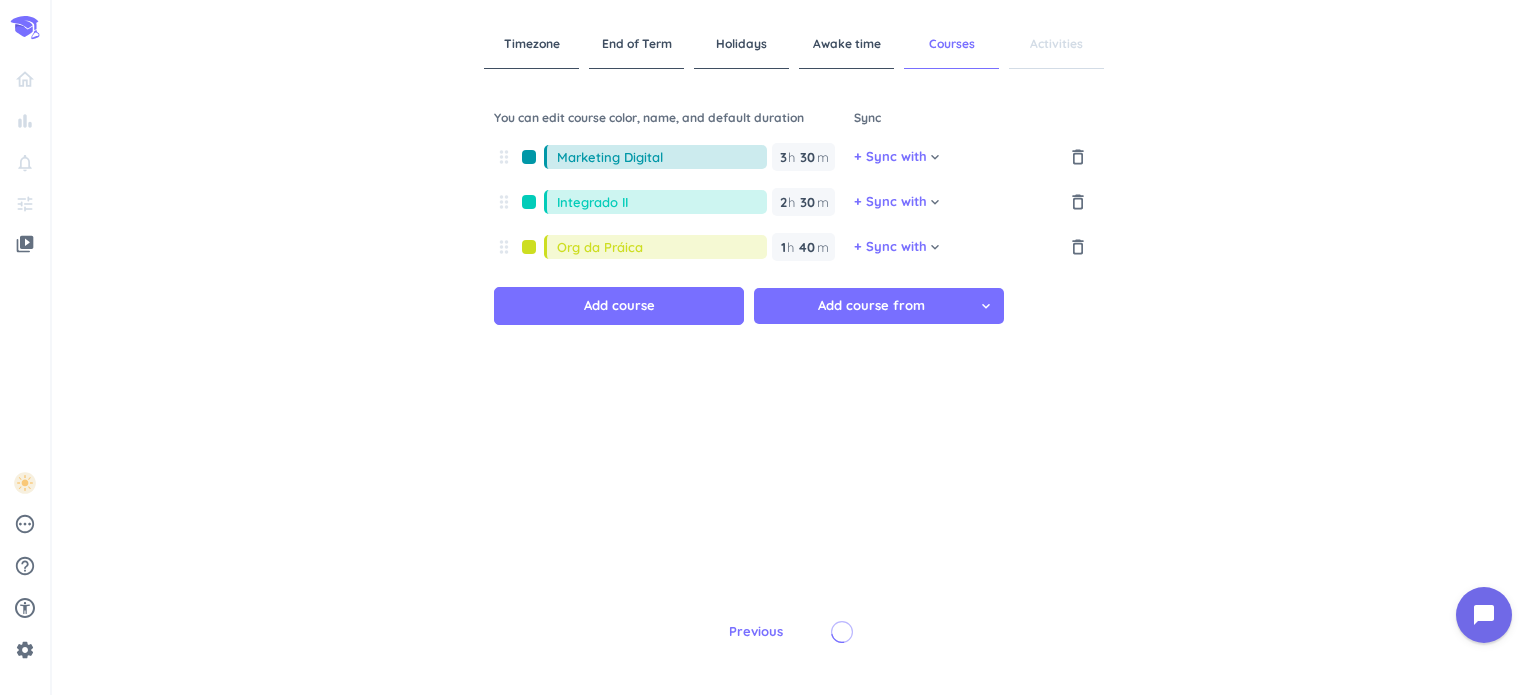 type 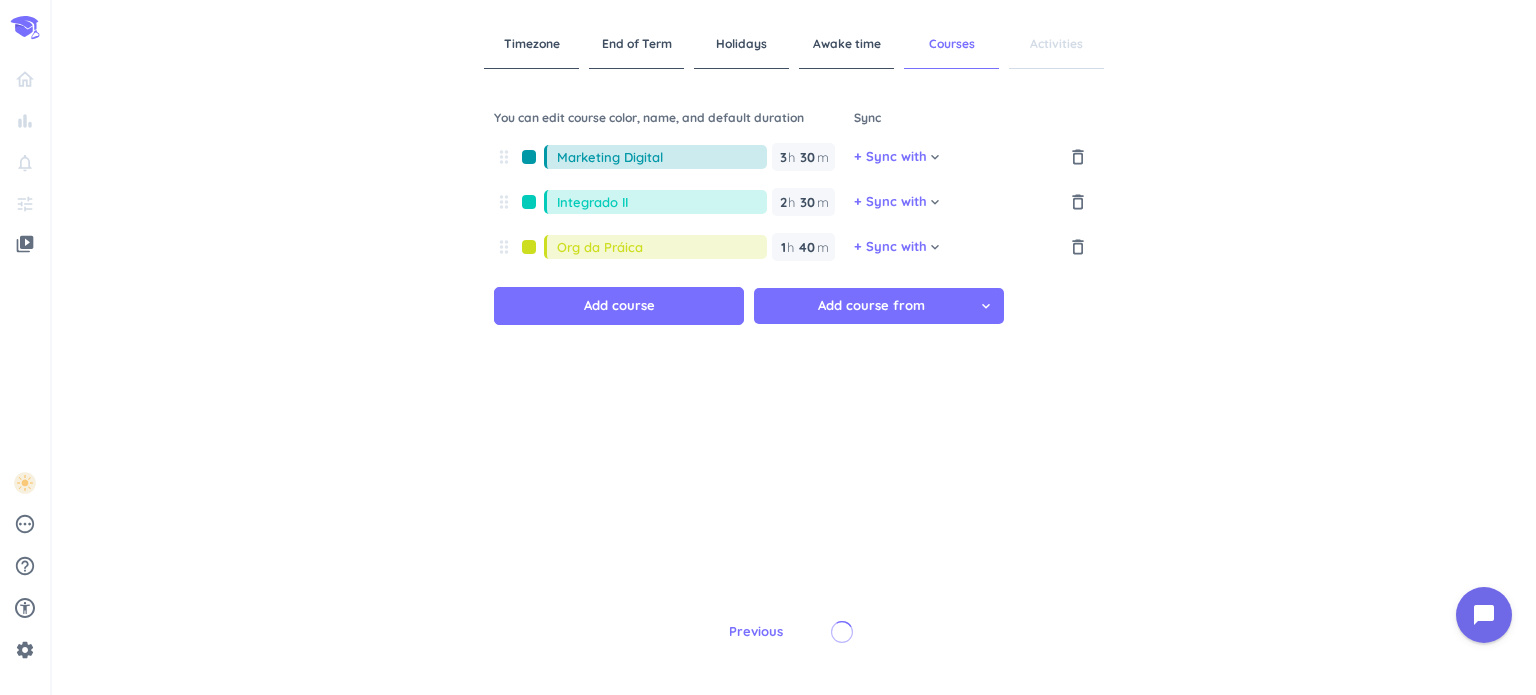 type on "1" 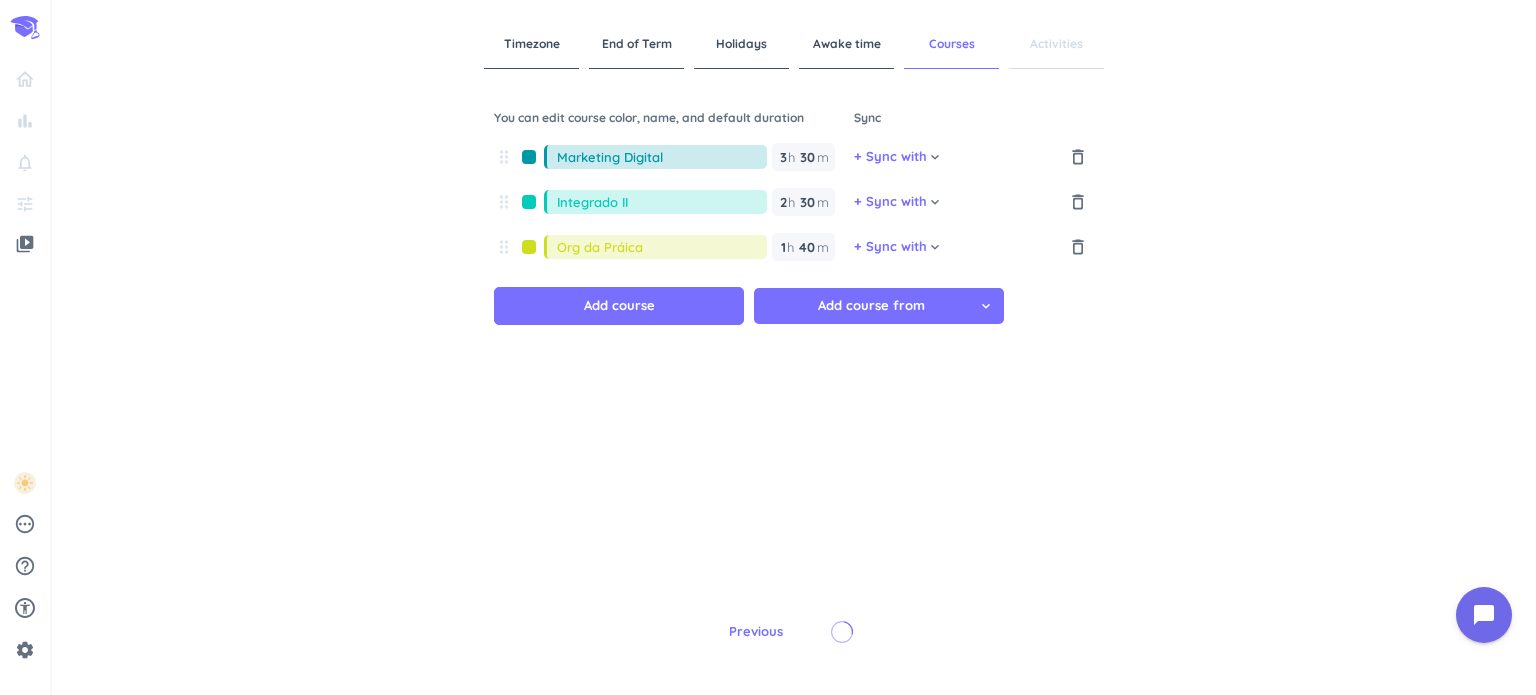 type 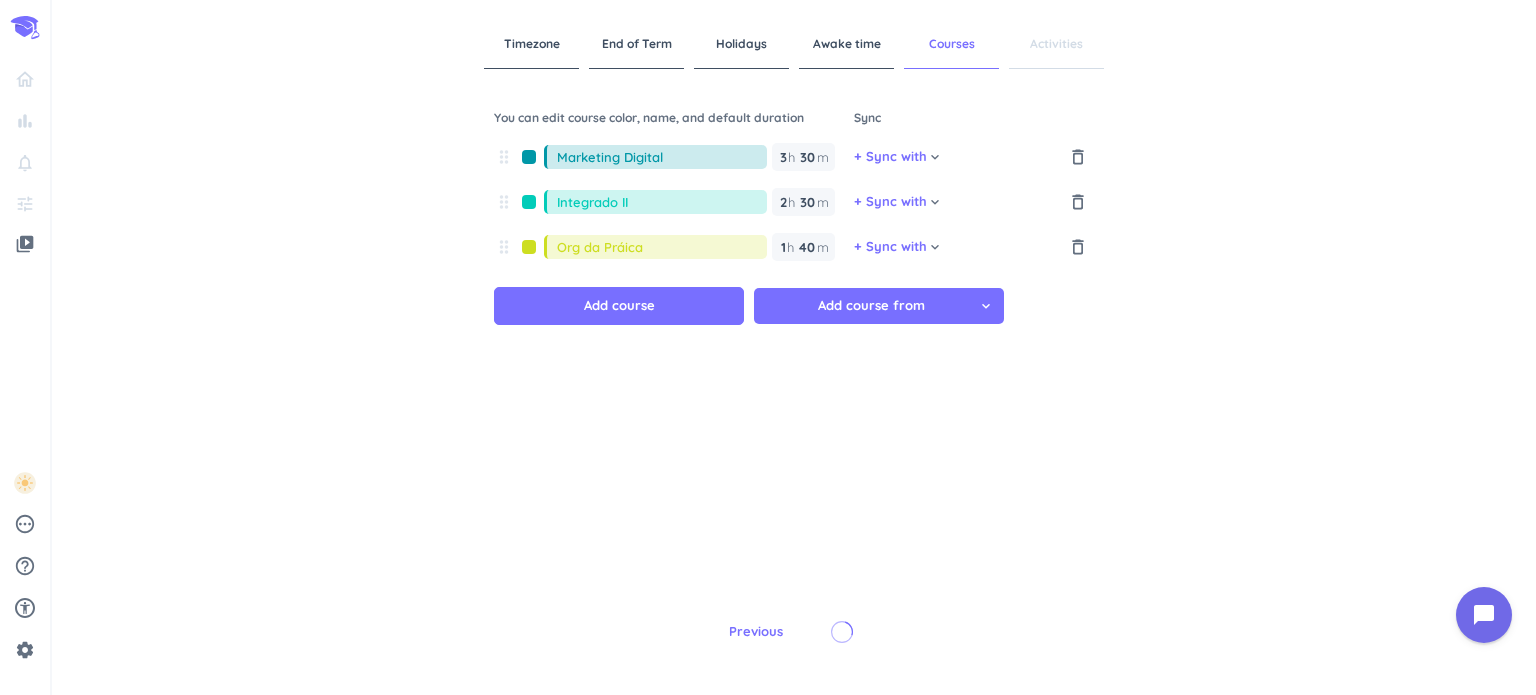 type 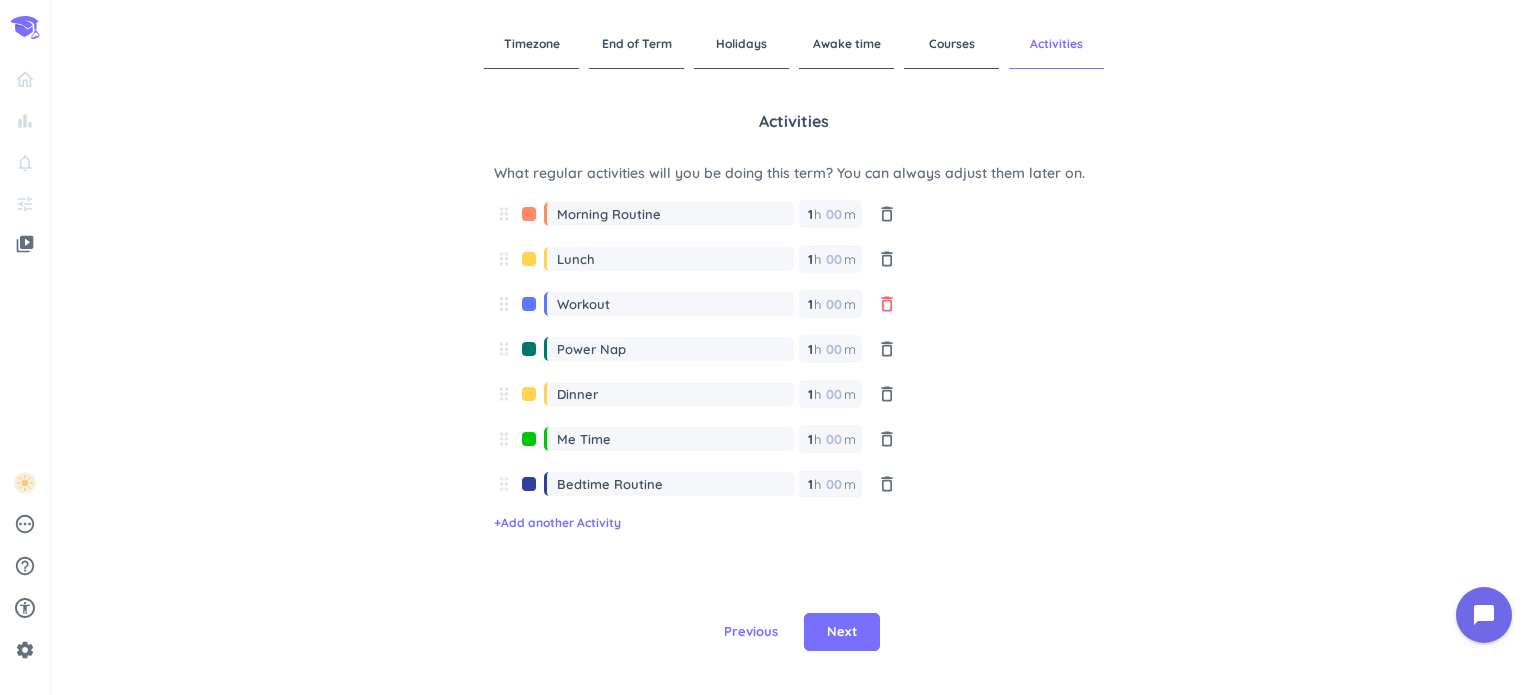 click on "delete_outline" at bounding box center [887, 304] 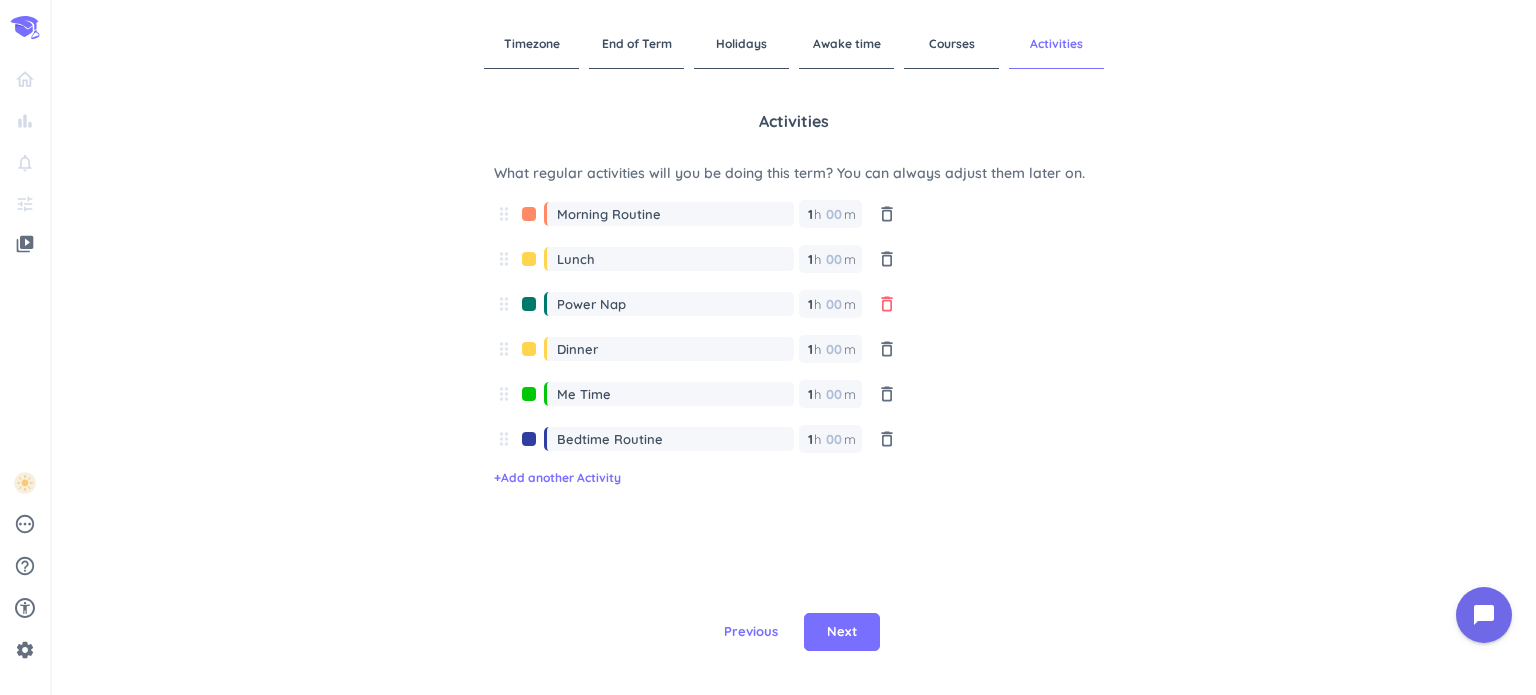 click on "delete_outline" at bounding box center [887, 304] 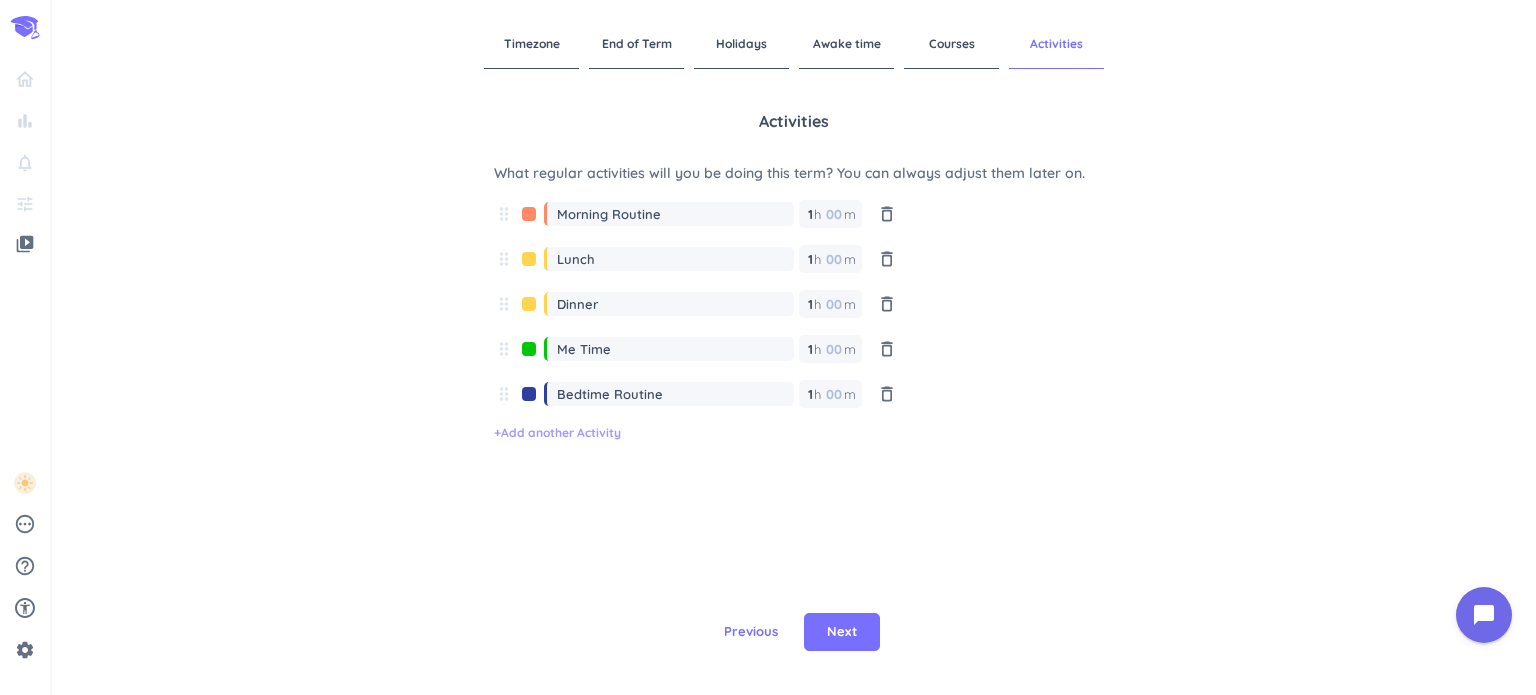 click on "+  Add another Activity" at bounding box center [557, 433] 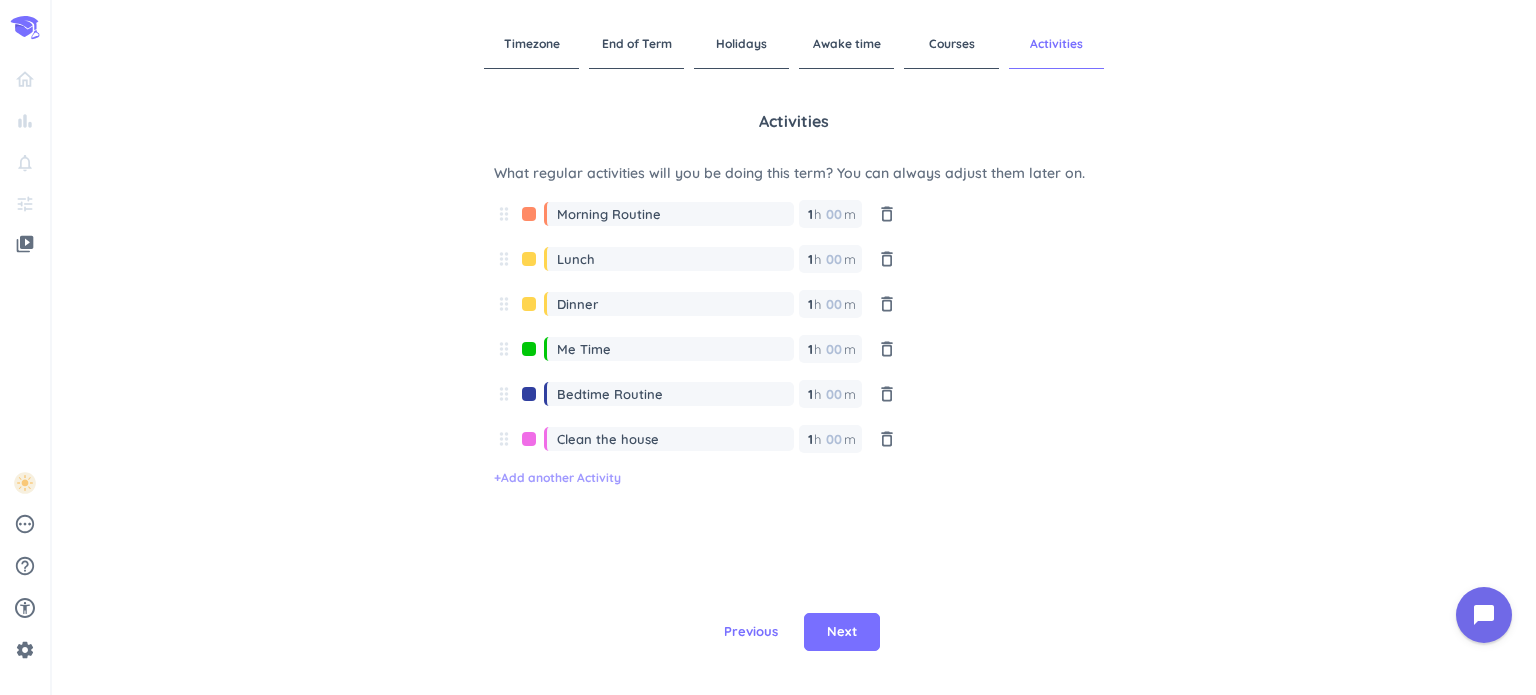 type on "Clean the house" 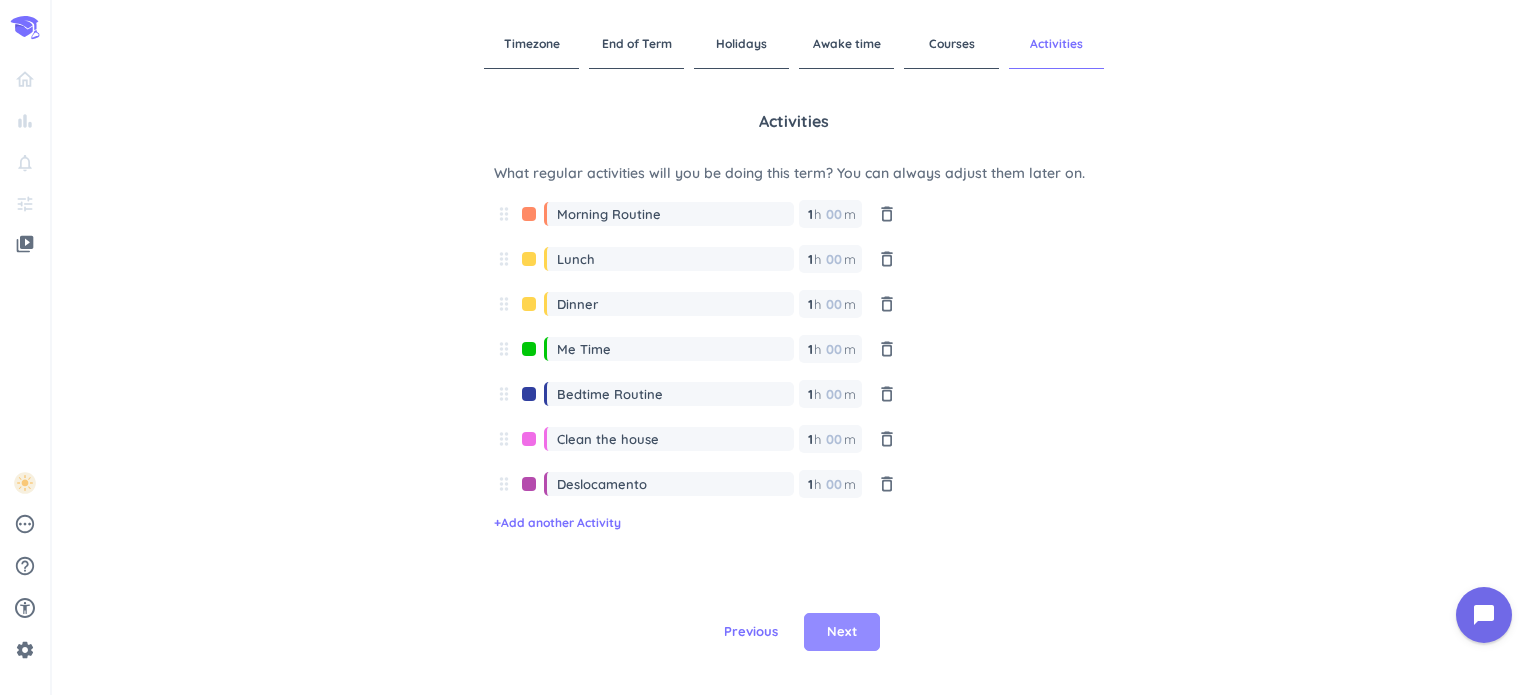 type on "Deslocamento" 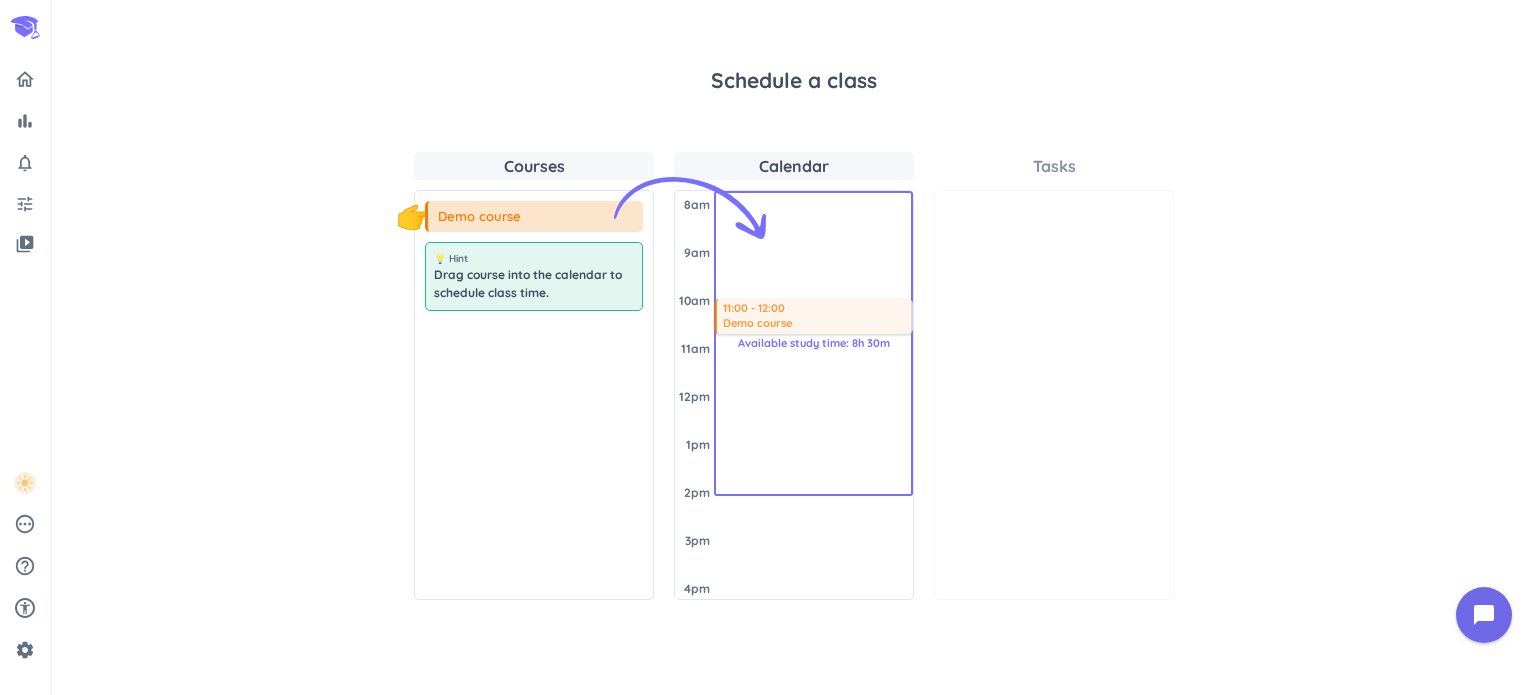 drag, startPoint x: 544, startPoint y: 221, endPoint x: 784, endPoint y: 303, distance: 253.62177 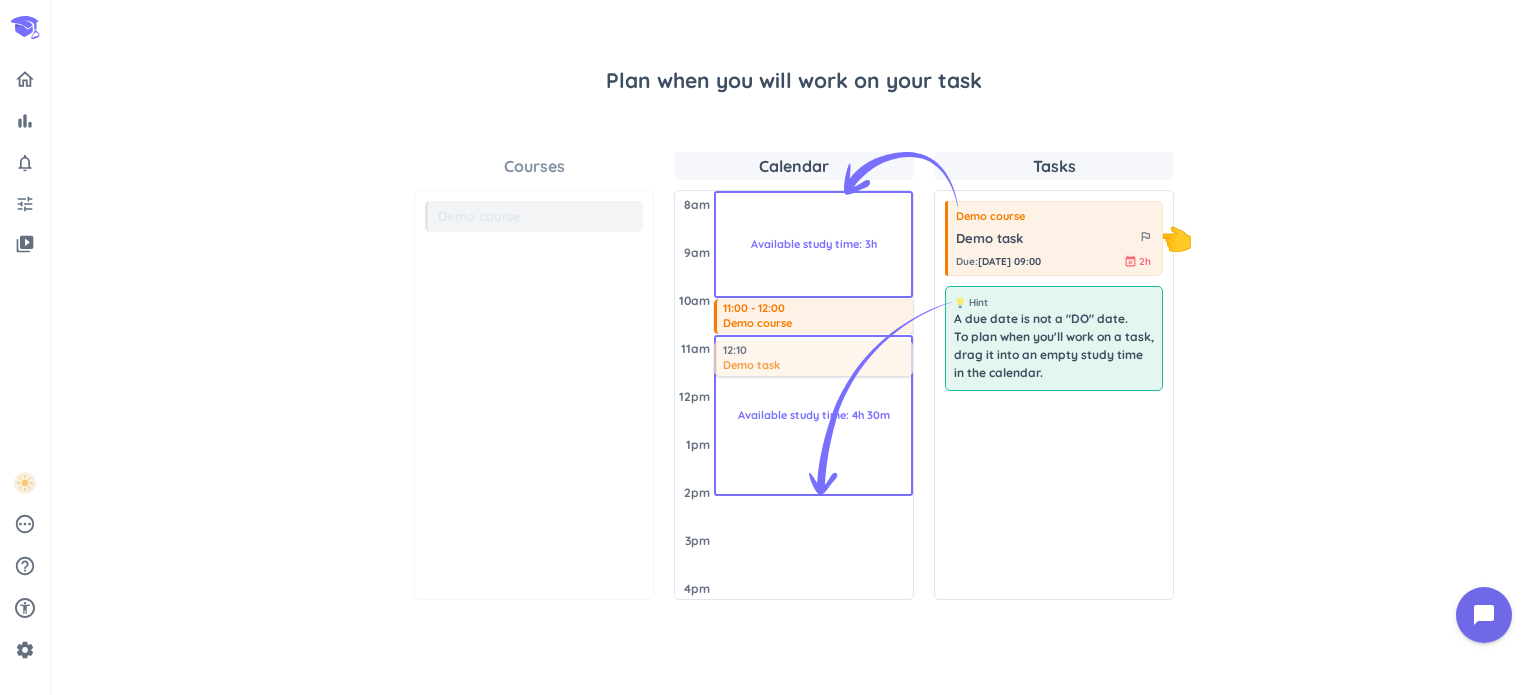 drag, startPoint x: 1032, startPoint y: 239, endPoint x: 832, endPoint y: 342, distance: 224.96445 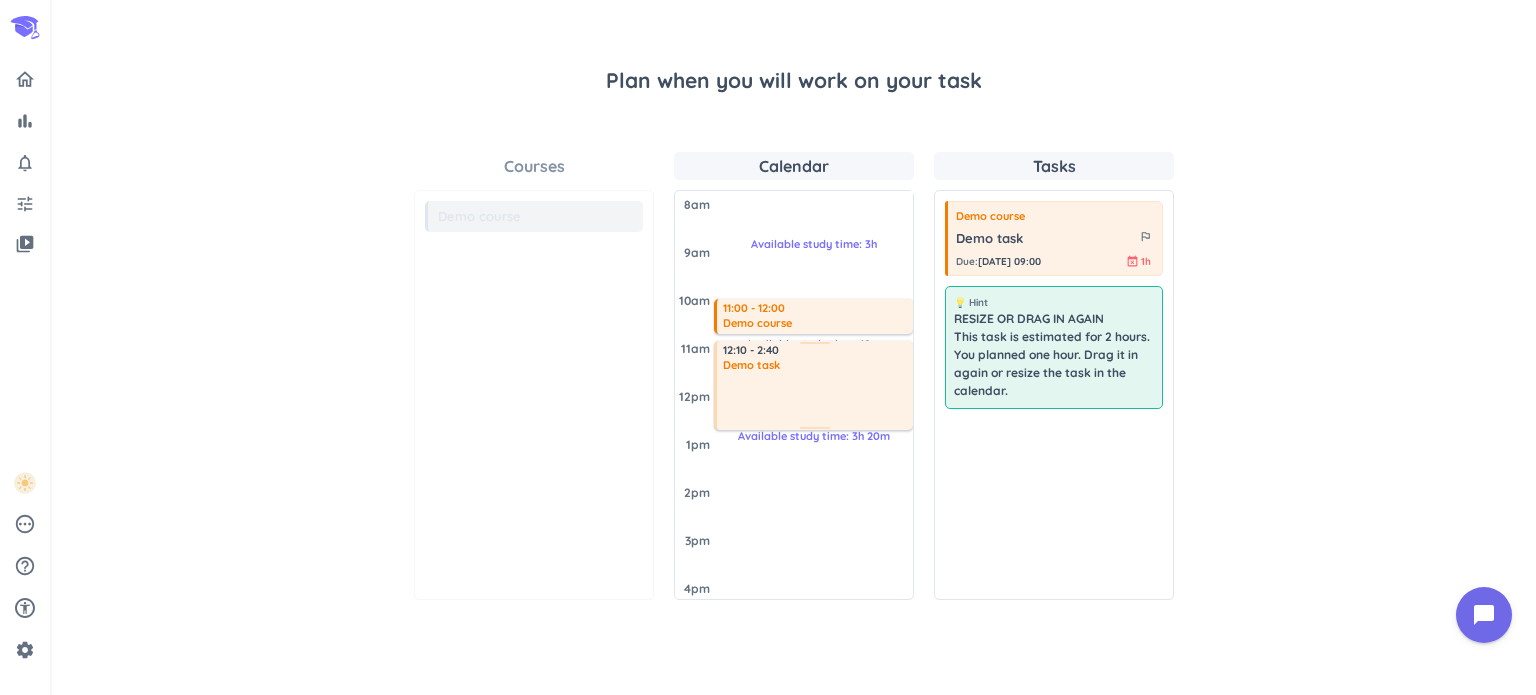 drag, startPoint x: 875, startPoint y: 372, endPoint x: 872, endPoint y: 424, distance: 52.086468 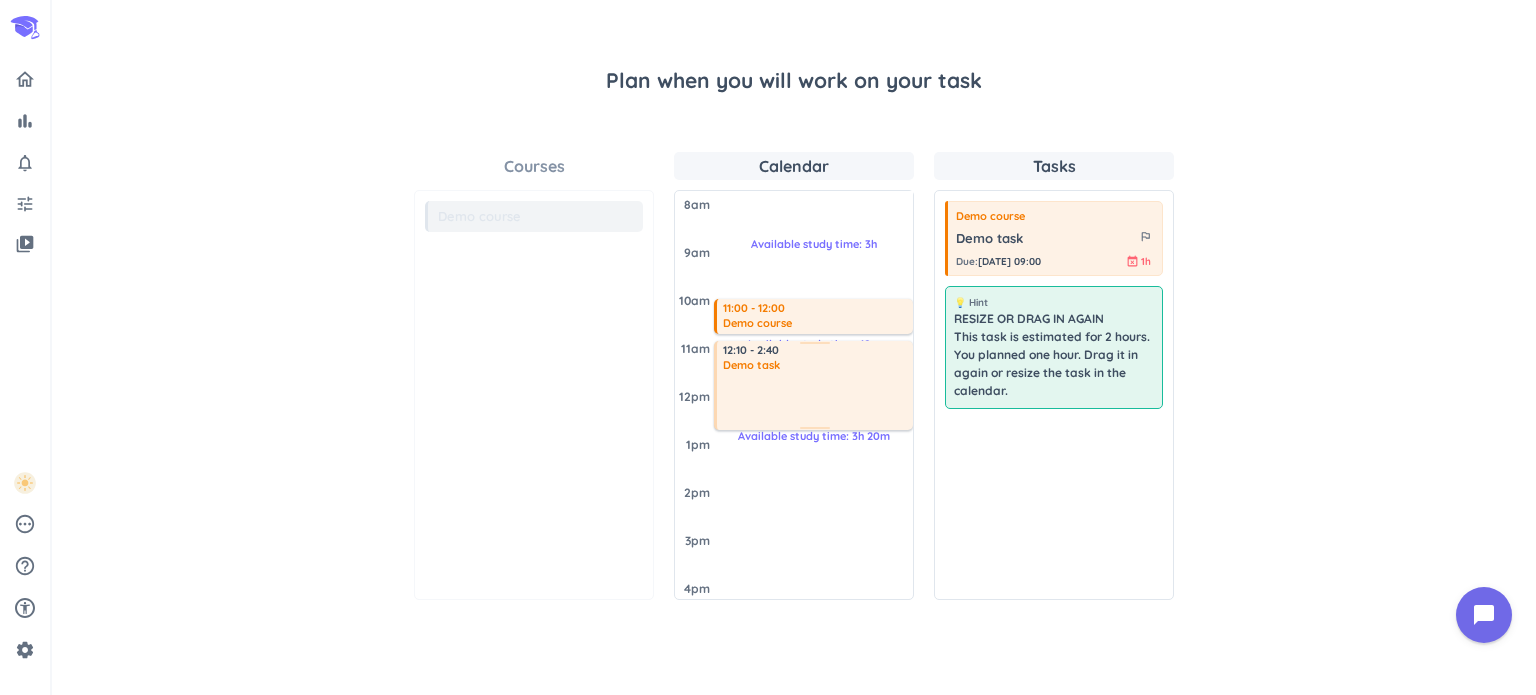 click on "Available study time: 10m 12:10 - 1:10 Demo task Available study time: 3h  11:00 - 12:00 Demo course Available study time: 3h 20m 12:10 - 2:40 Demo task" at bounding box center (813, 395) 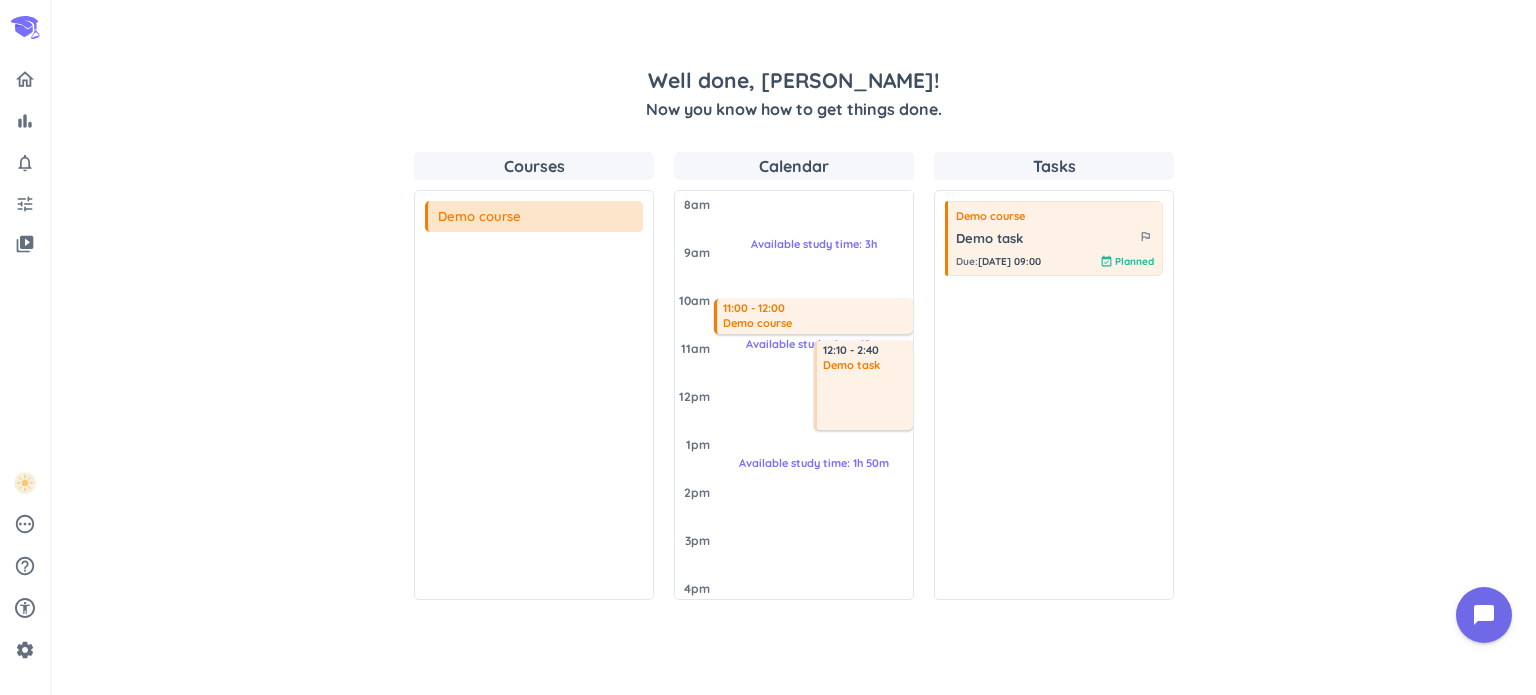 scroll, scrollTop: 7, scrollLeft: 0, axis: vertical 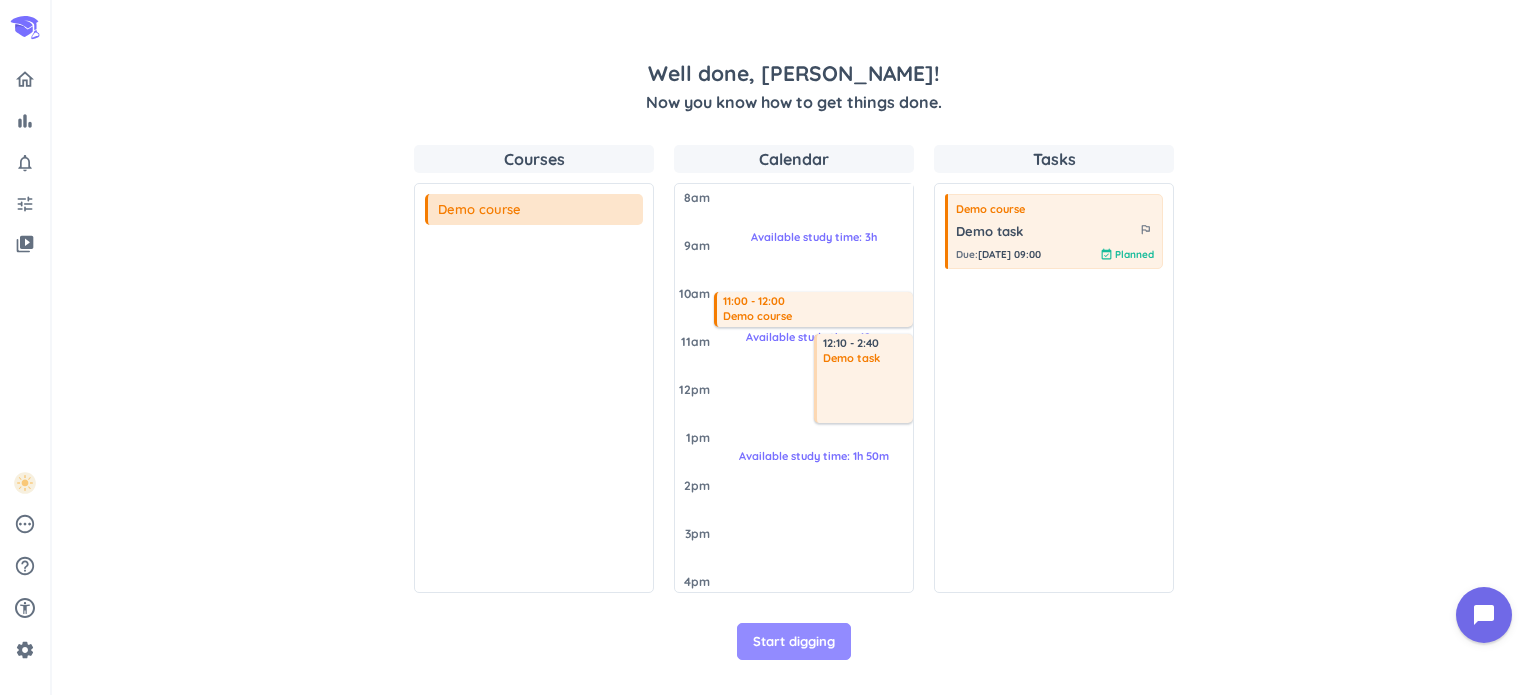 click on "Start digging" at bounding box center (794, 642) 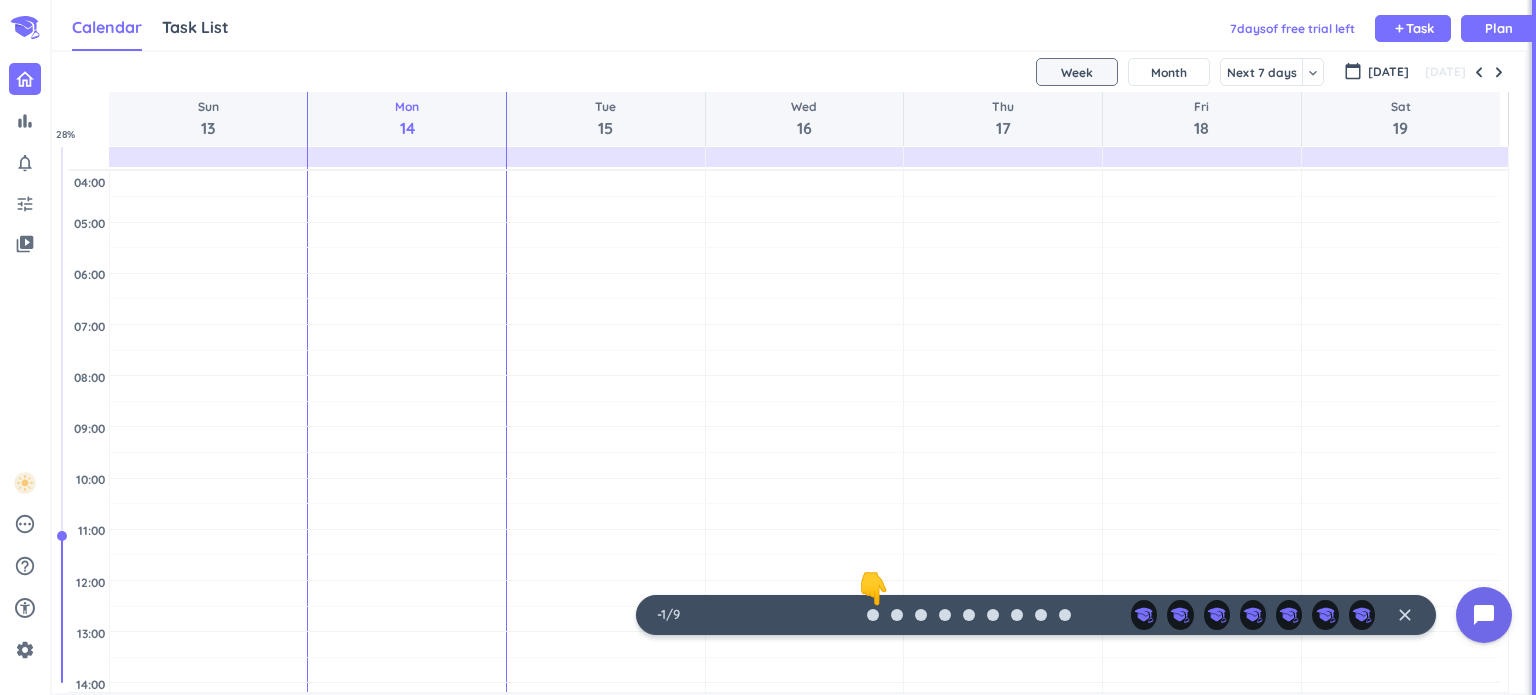 scroll, scrollTop: 41, scrollLeft: 1225, axis: both 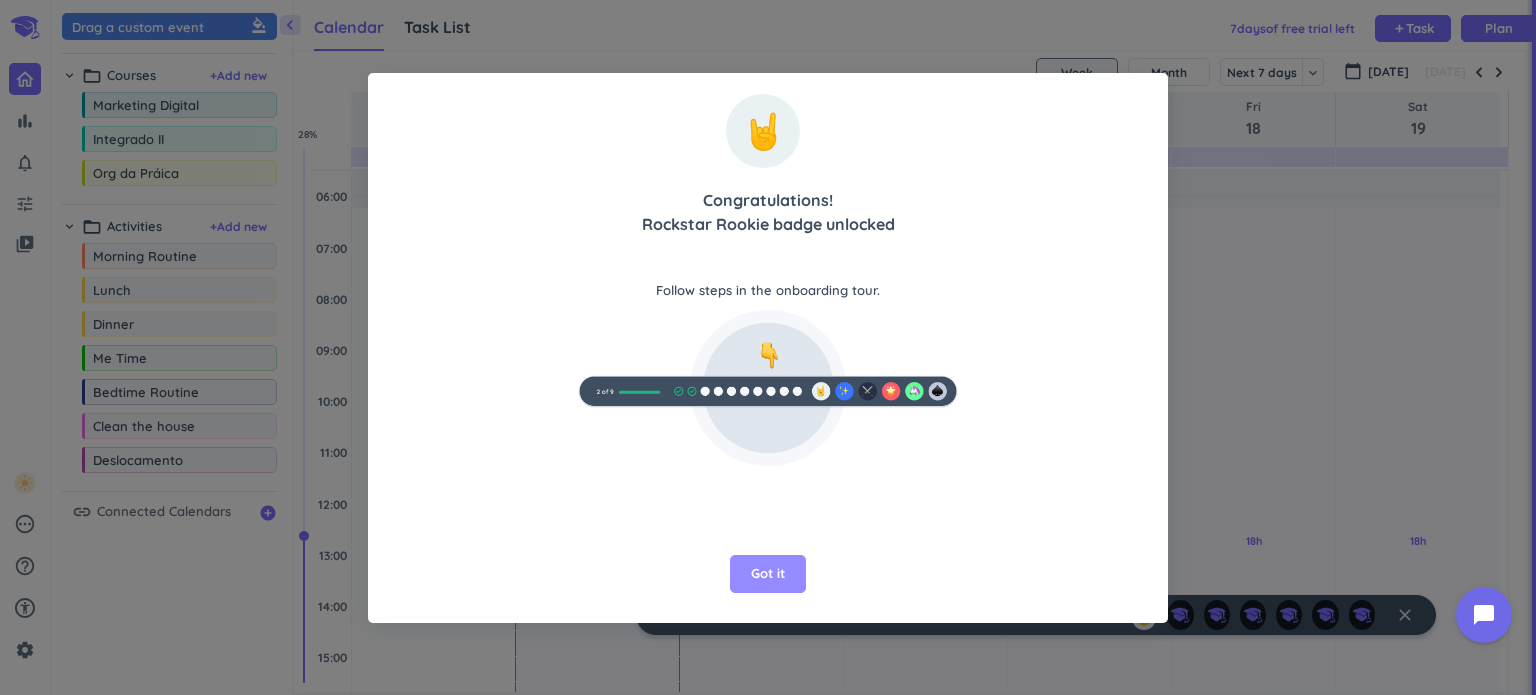 click on "Got it" at bounding box center [768, 574] 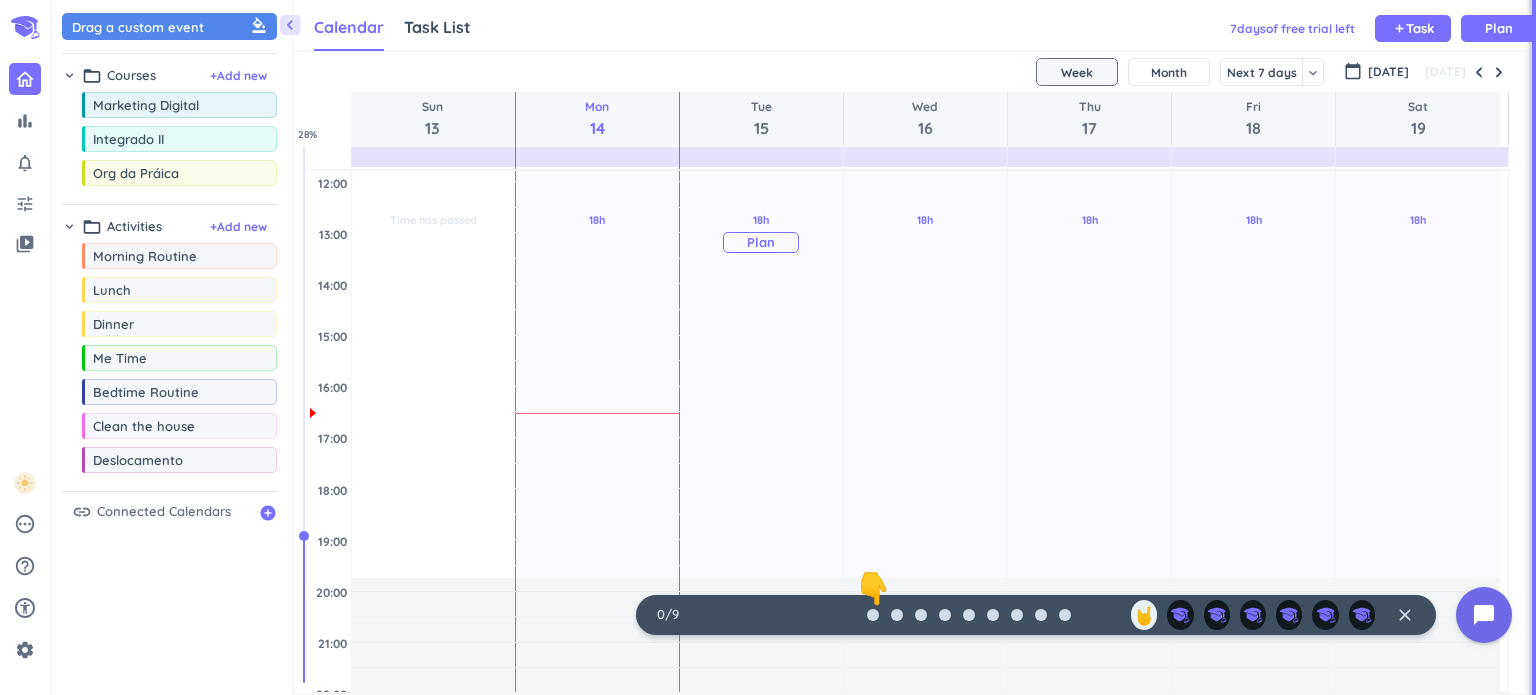 scroll, scrollTop: 400, scrollLeft: 0, axis: vertical 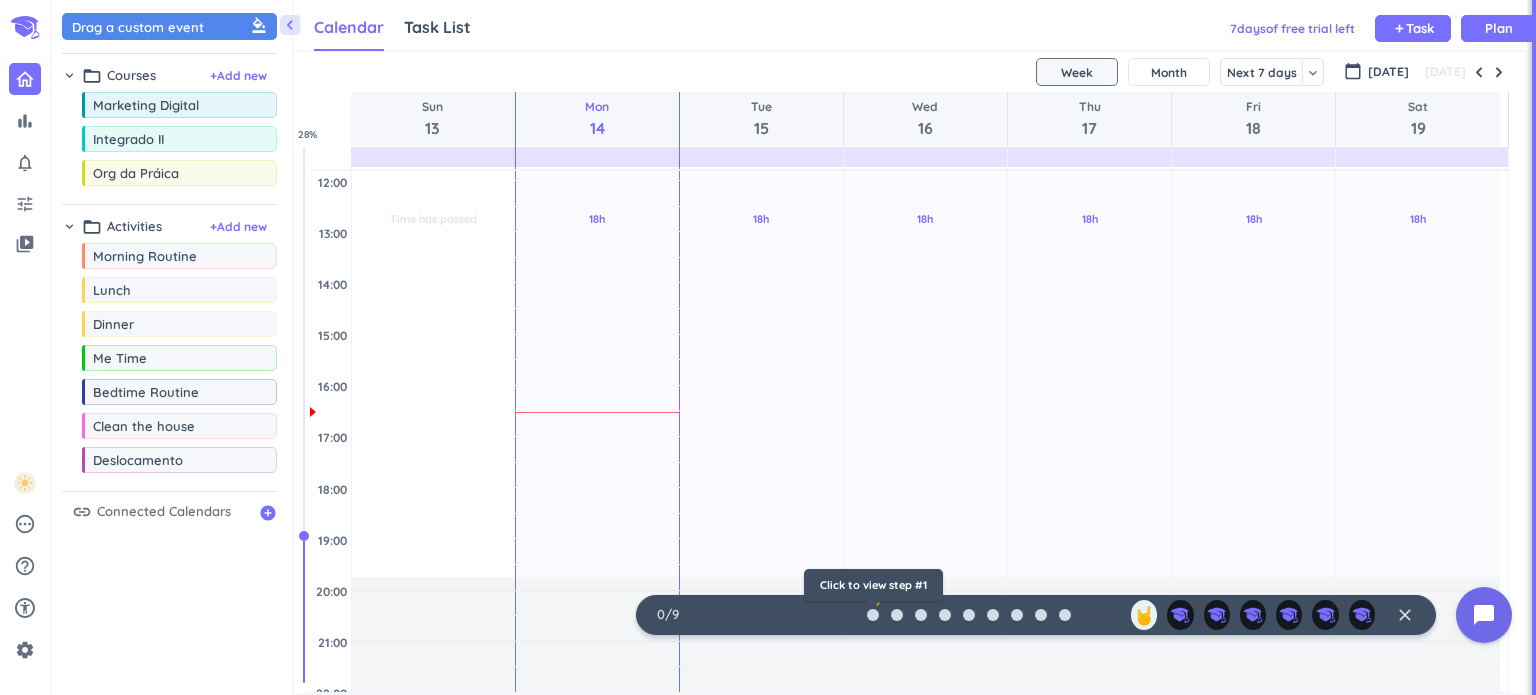 click on "👇" at bounding box center (873, 588) 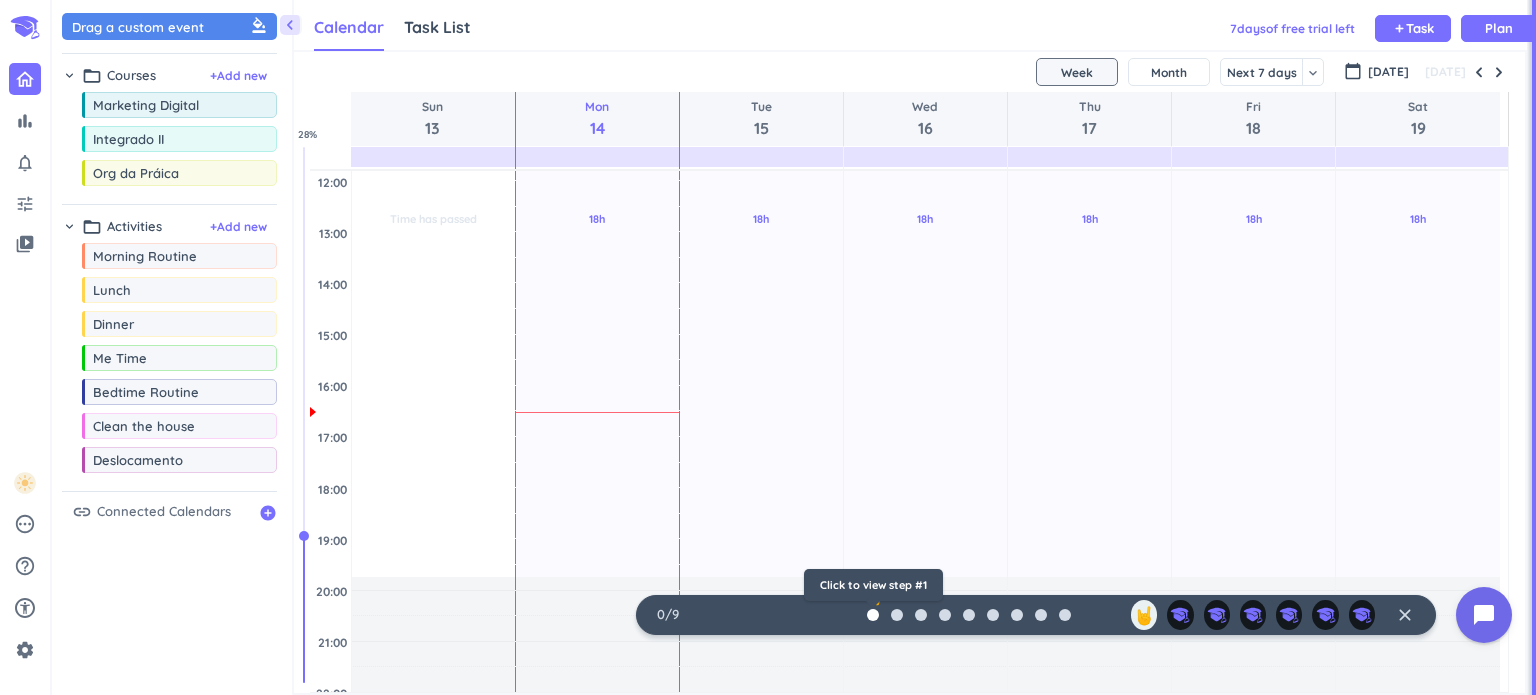 click at bounding box center [873, 615] 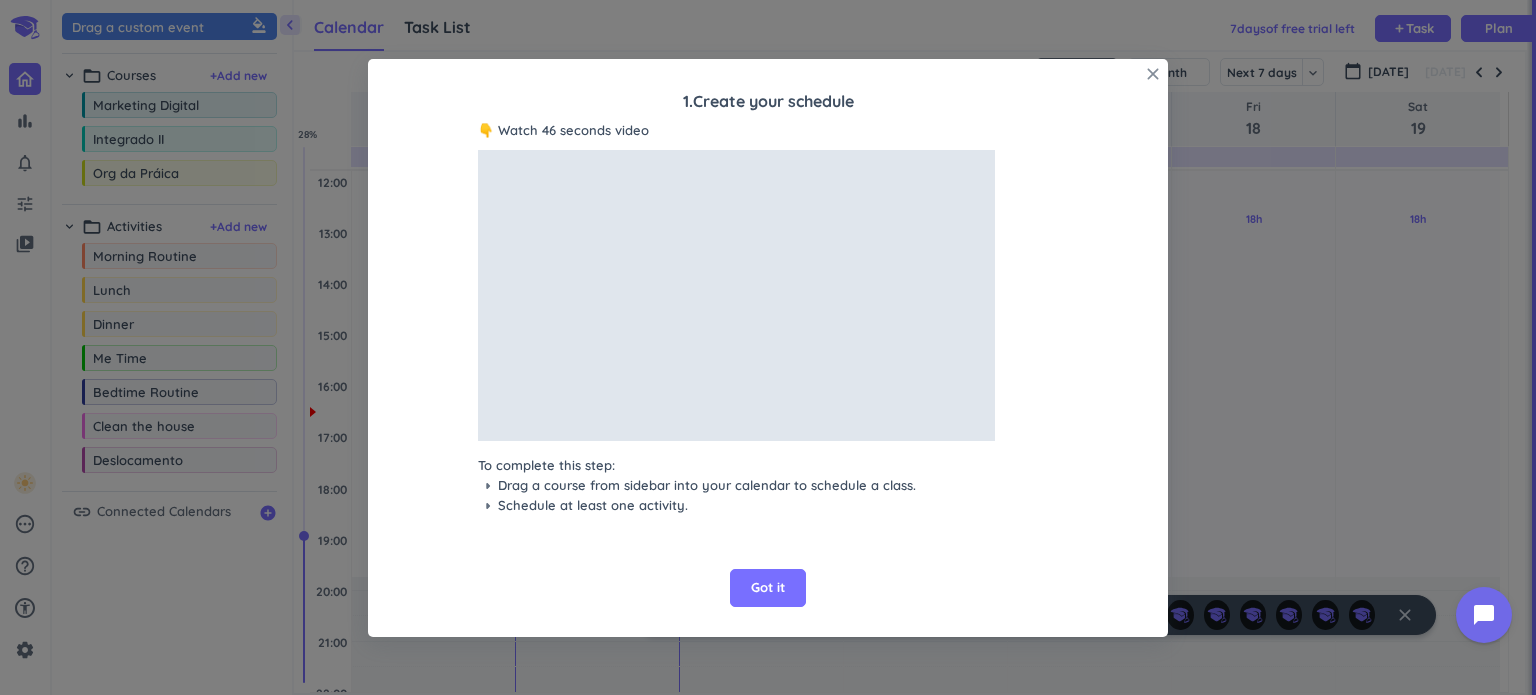 click on "close" at bounding box center (1153, 74) 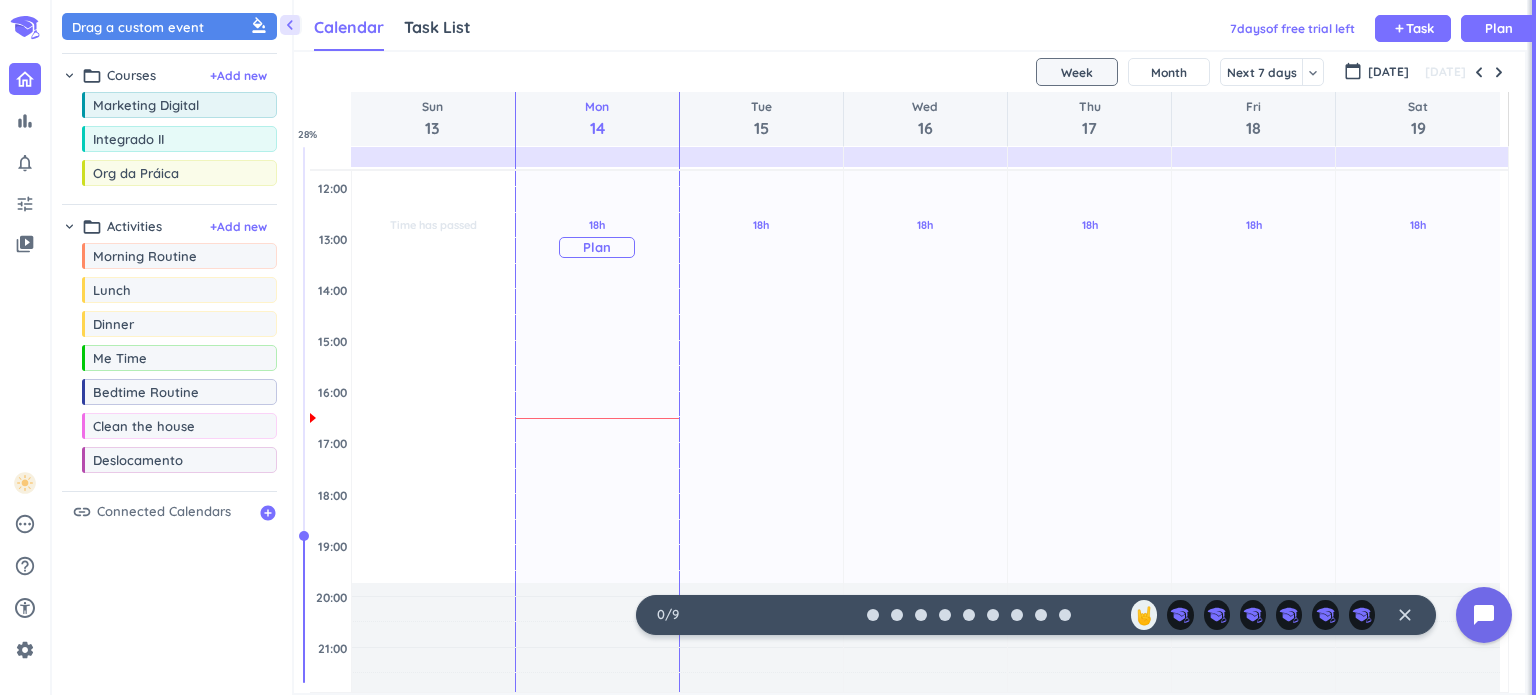 scroll, scrollTop: 400, scrollLeft: 0, axis: vertical 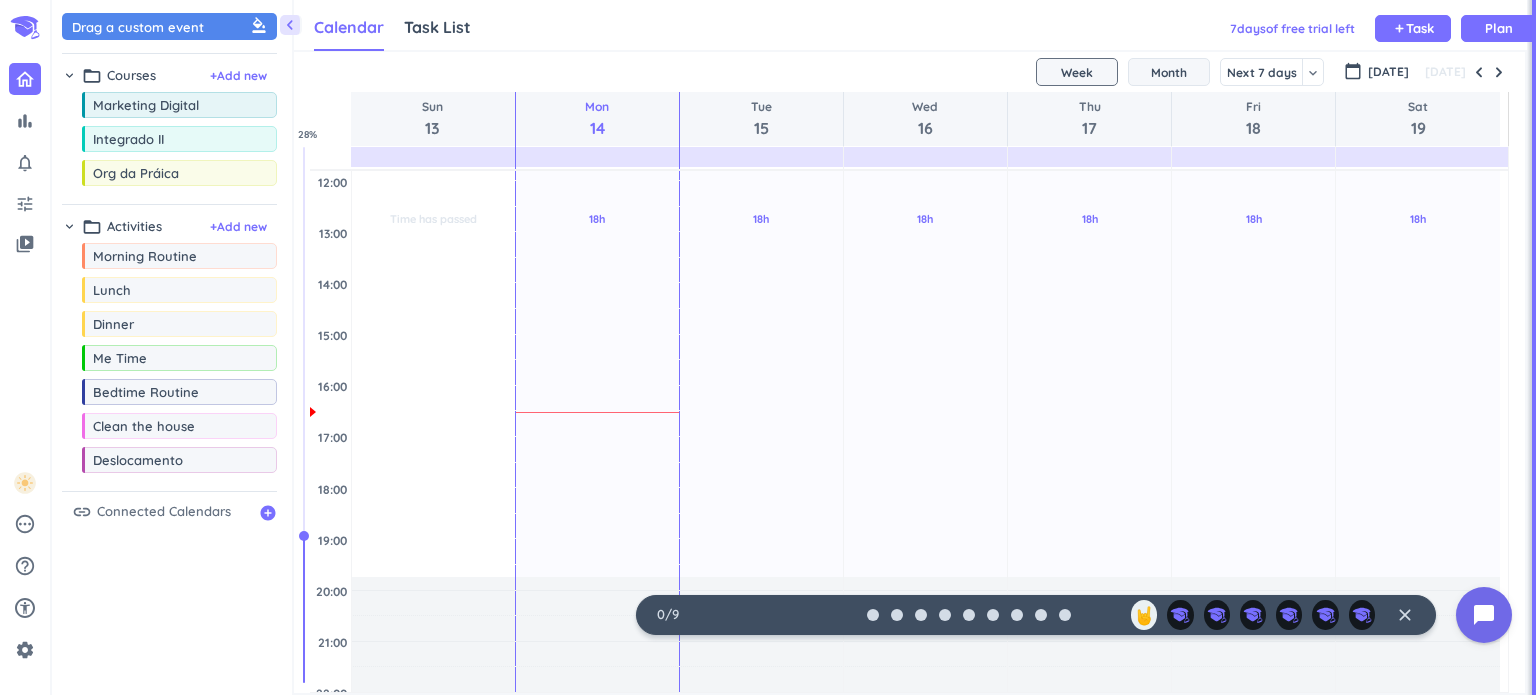 click on "Month" at bounding box center (1169, 72) 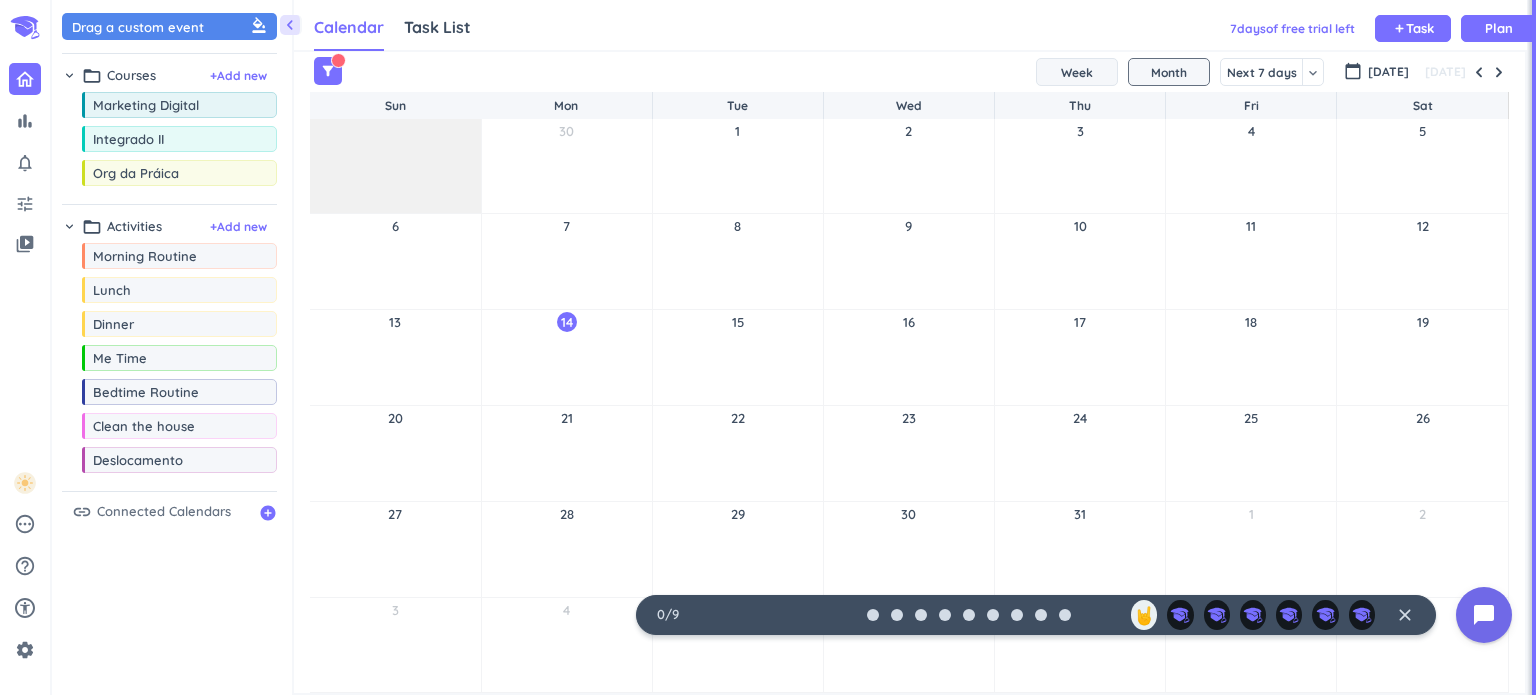 click on "Week" at bounding box center (1077, 72) 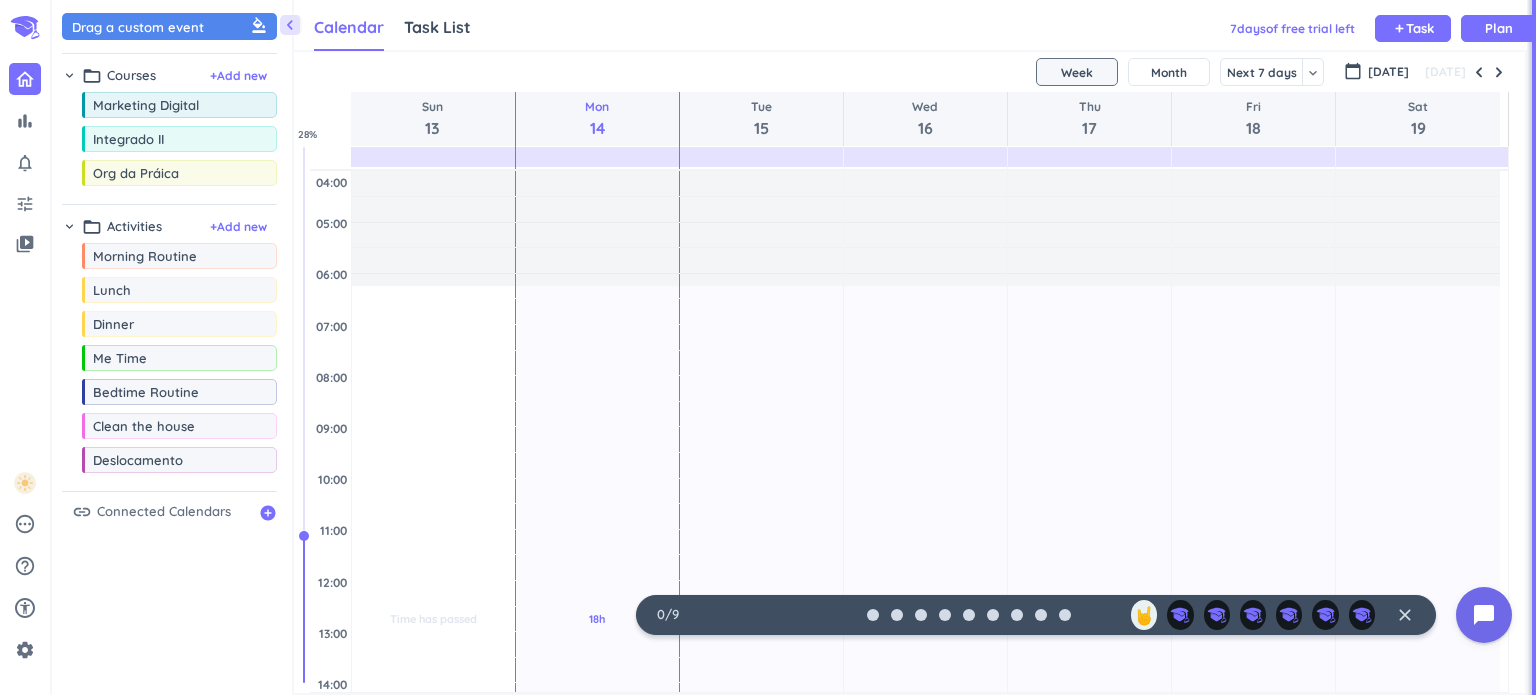 scroll, scrollTop: 72, scrollLeft: 0, axis: vertical 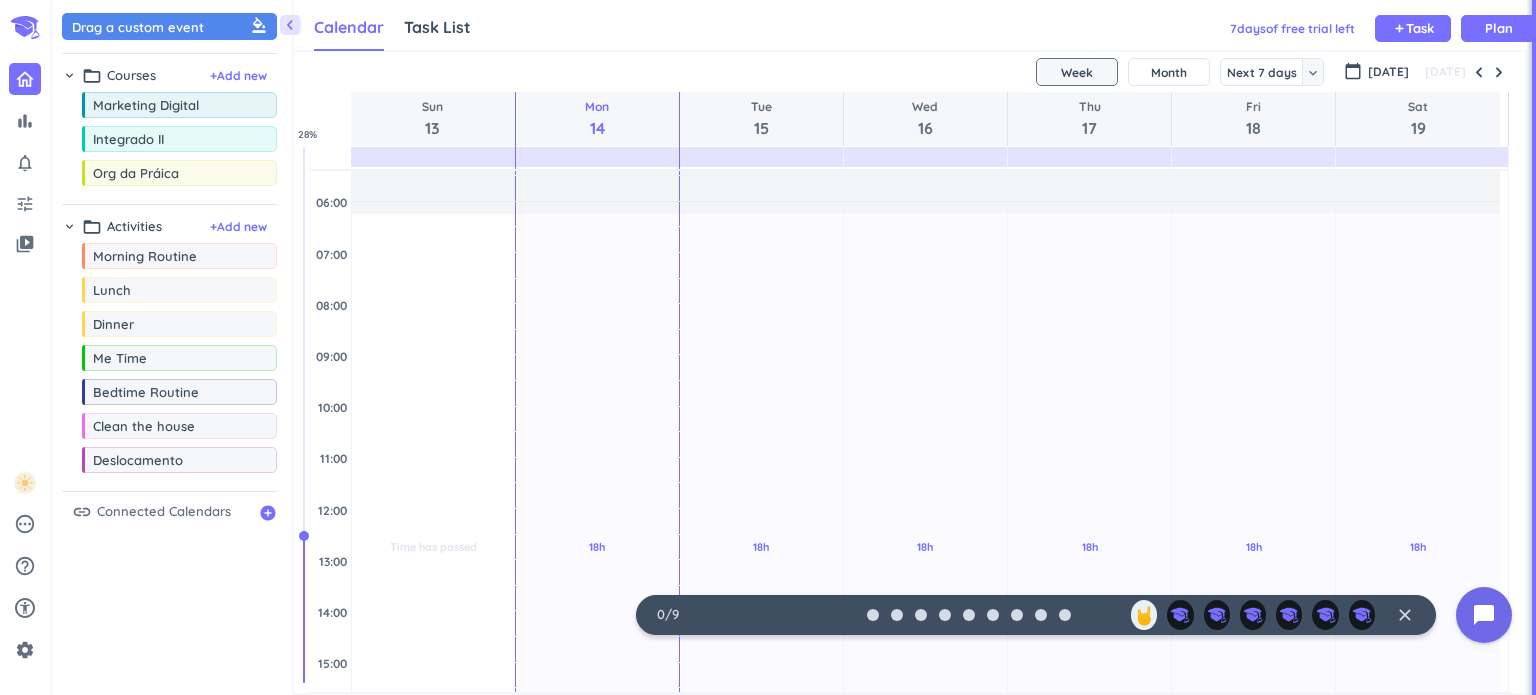 click on "keyboard_arrow_down" at bounding box center [1313, 72] 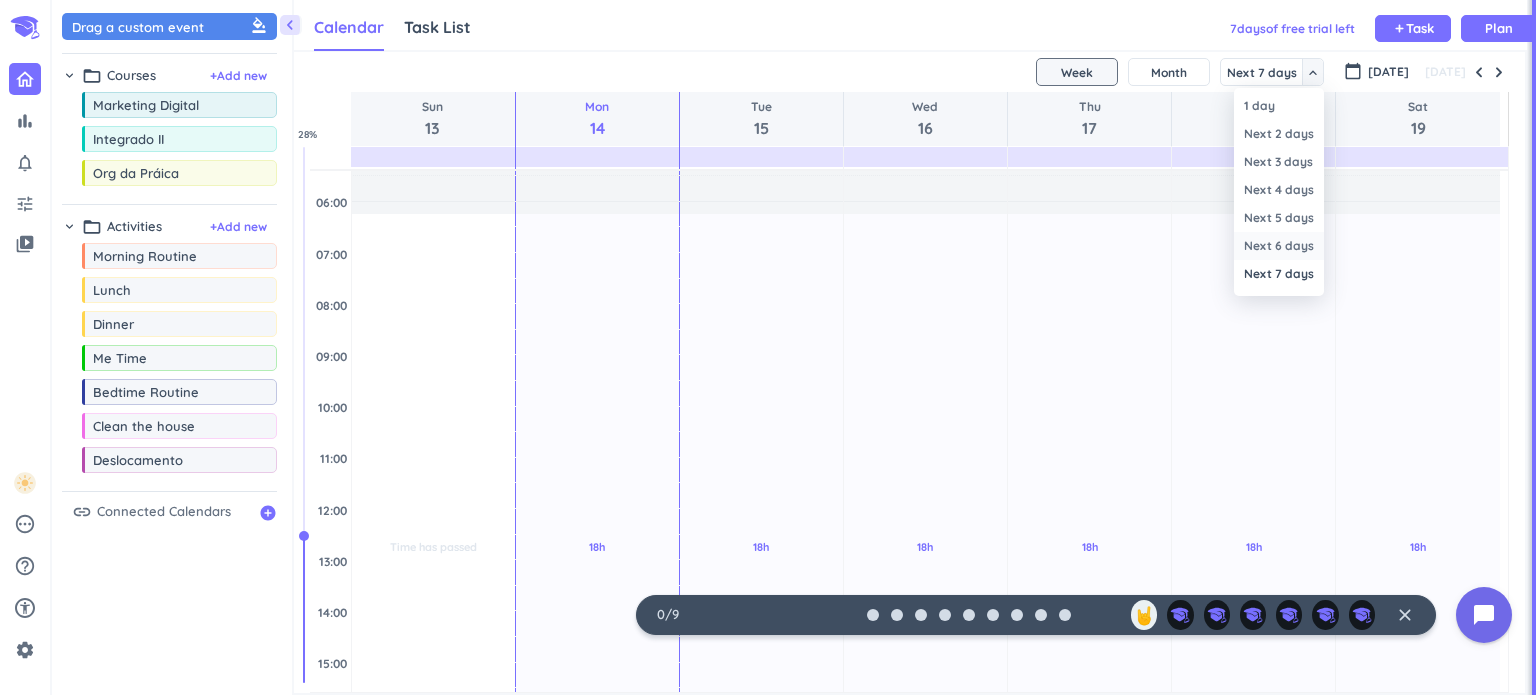 click on "Next 6 days" at bounding box center (1279, 246) 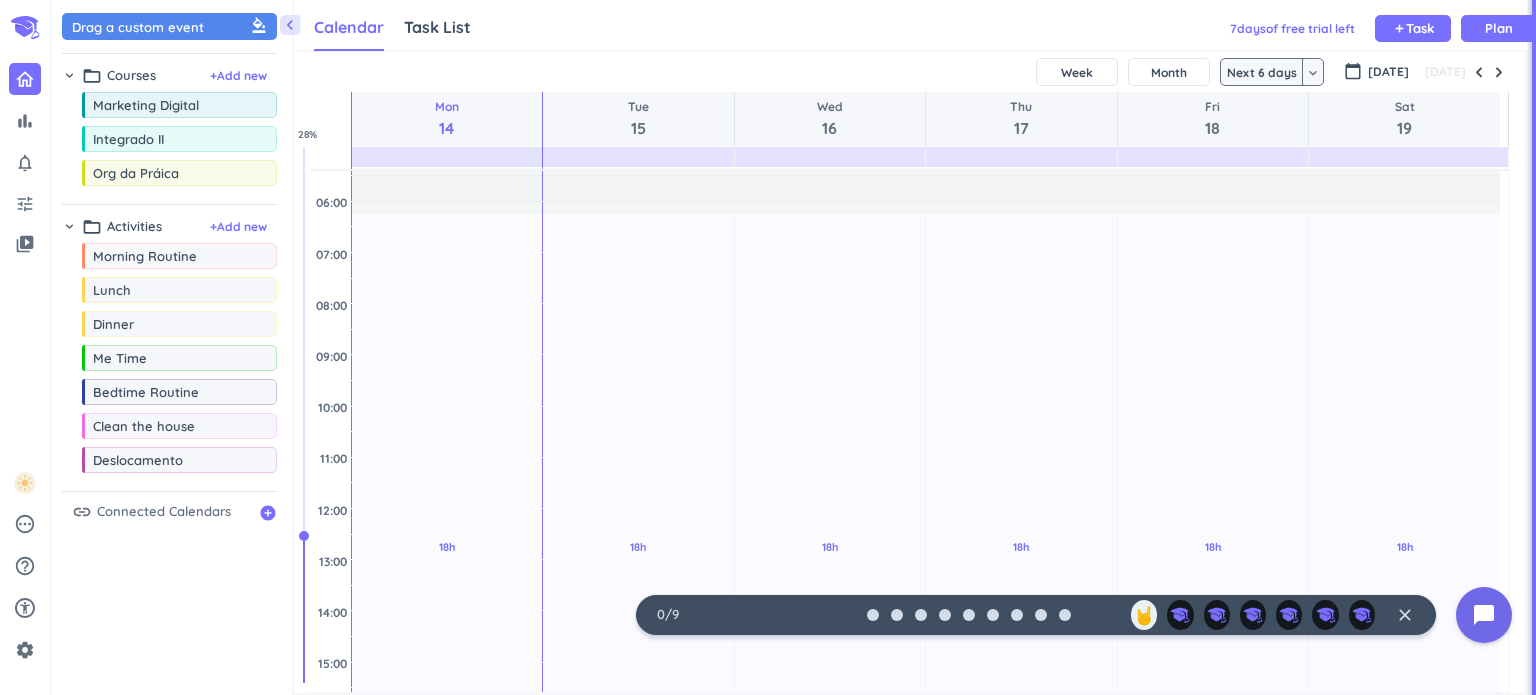 scroll, scrollTop: 78, scrollLeft: 0, axis: vertical 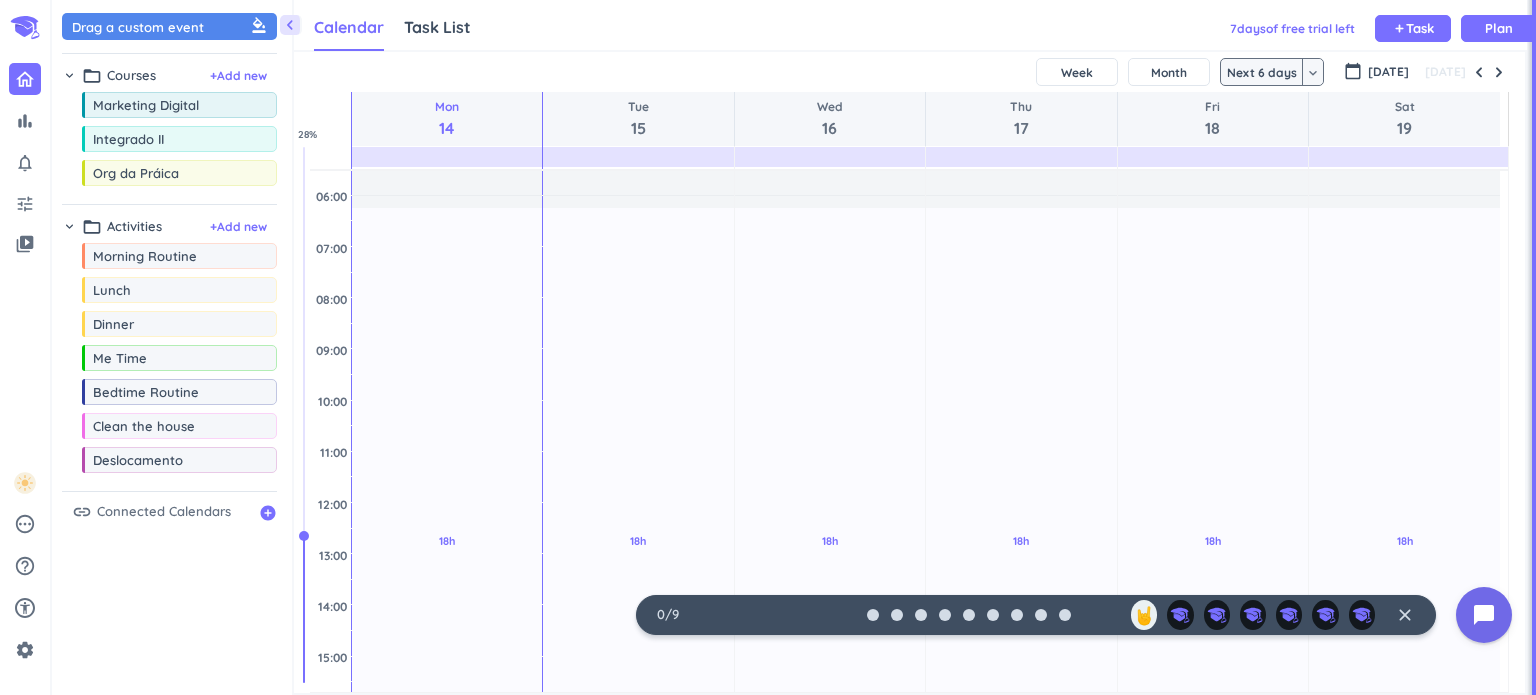 click on "keyboard_arrow_down" at bounding box center [1313, 72] 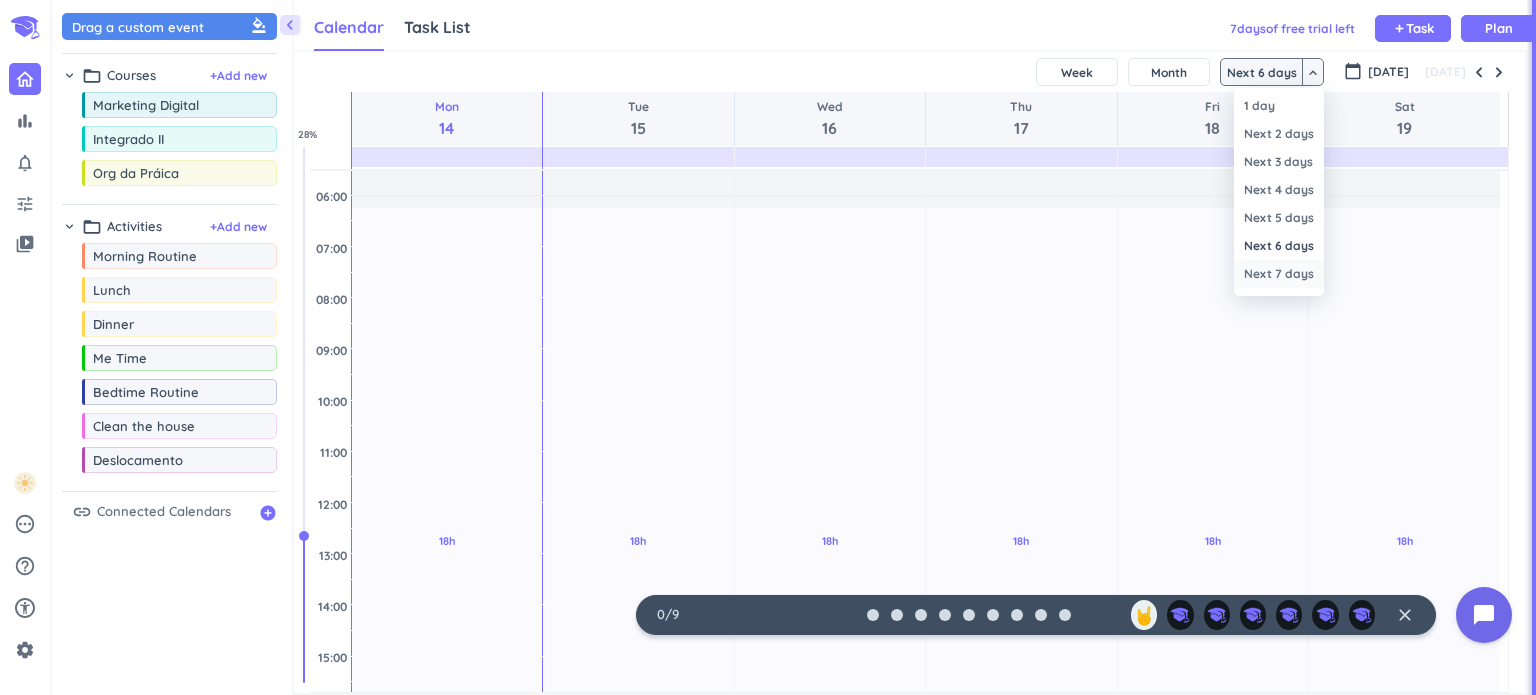 click on "Next 7 days" at bounding box center [1279, 274] 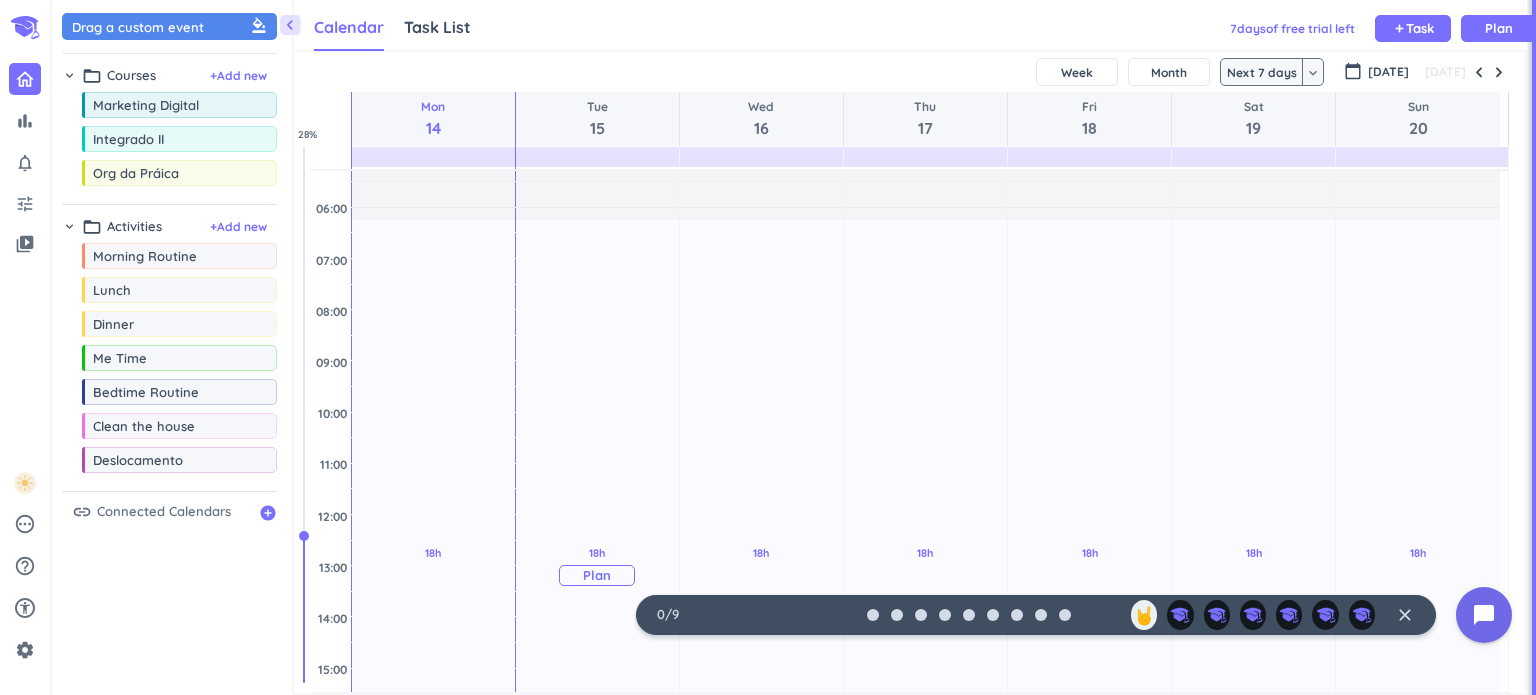 scroll, scrollTop: 100, scrollLeft: 0, axis: vertical 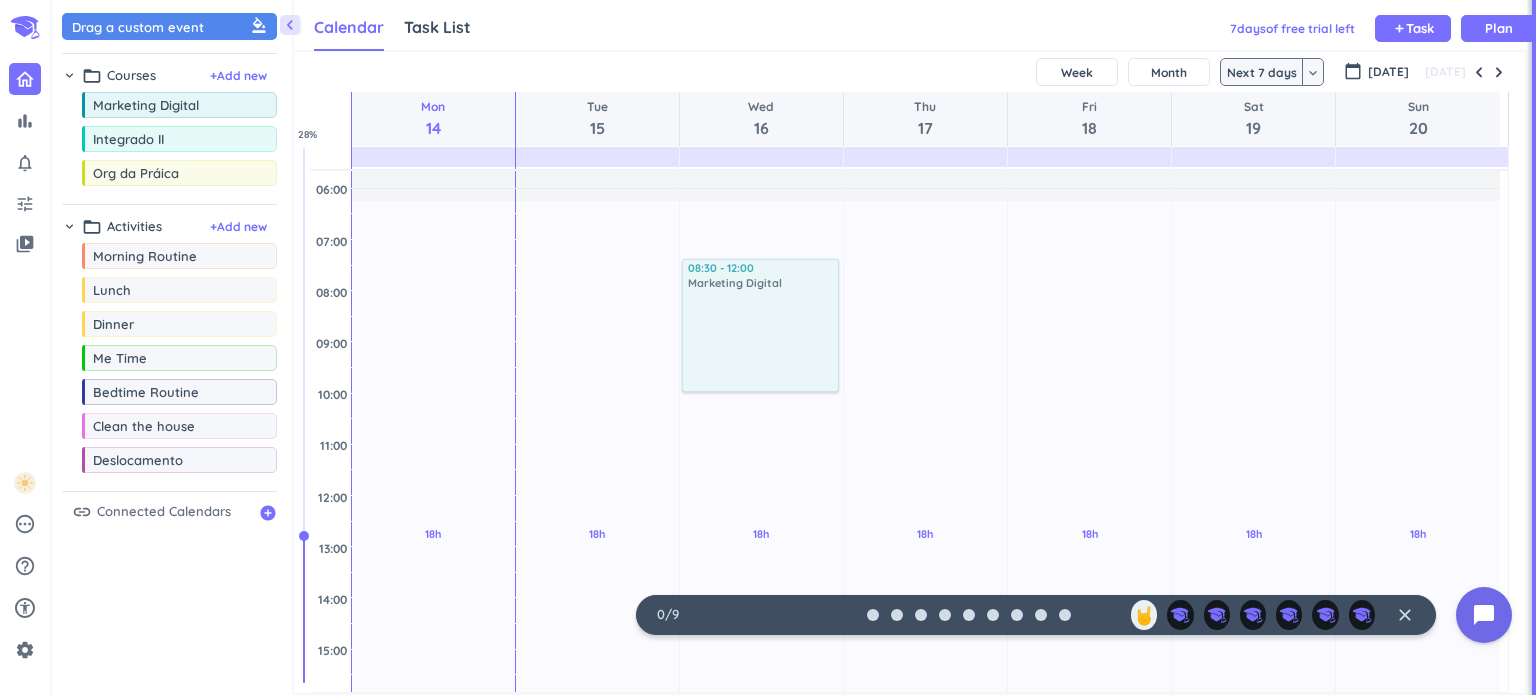 drag, startPoint x: 173, startPoint y: 105, endPoint x: 768, endPoint y: 261, distance: 615.11053 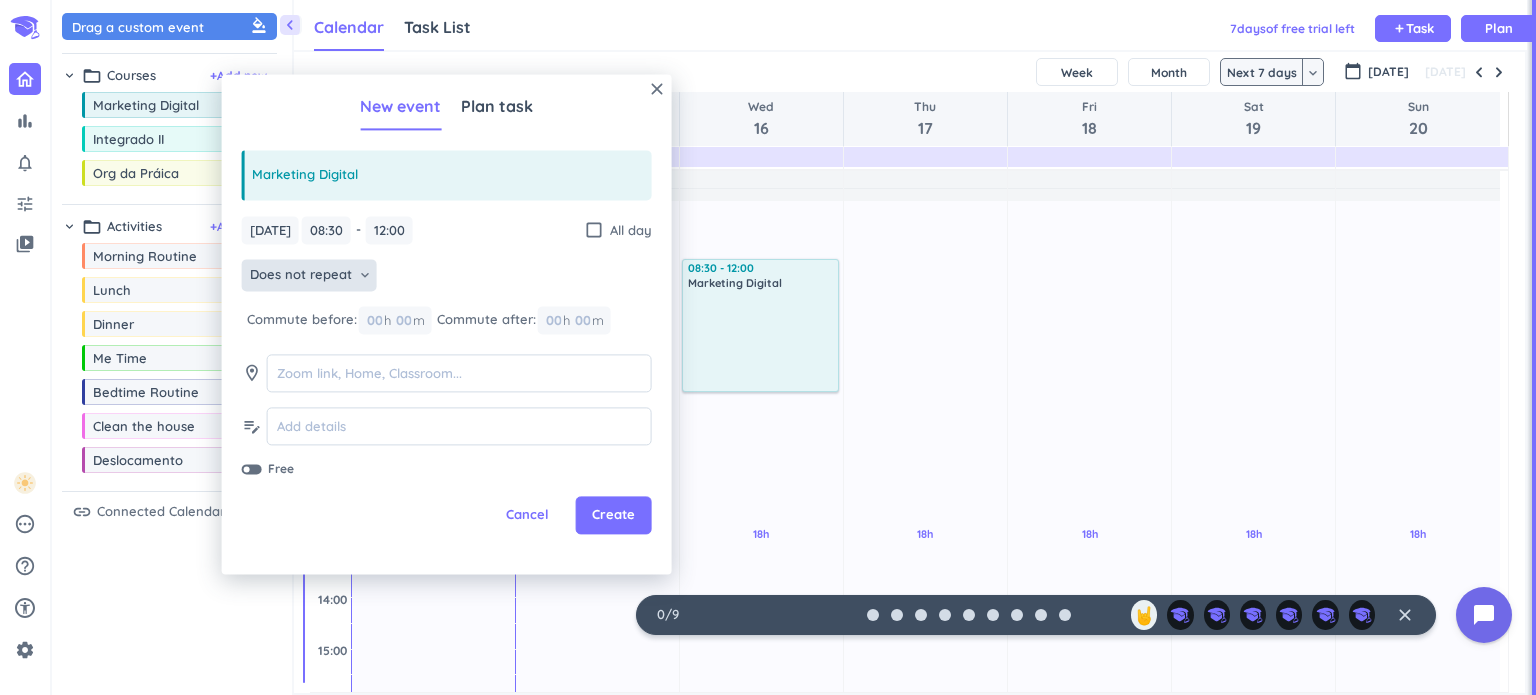 click on "keyboard_arrow_down" at bounding box center (365, 276) 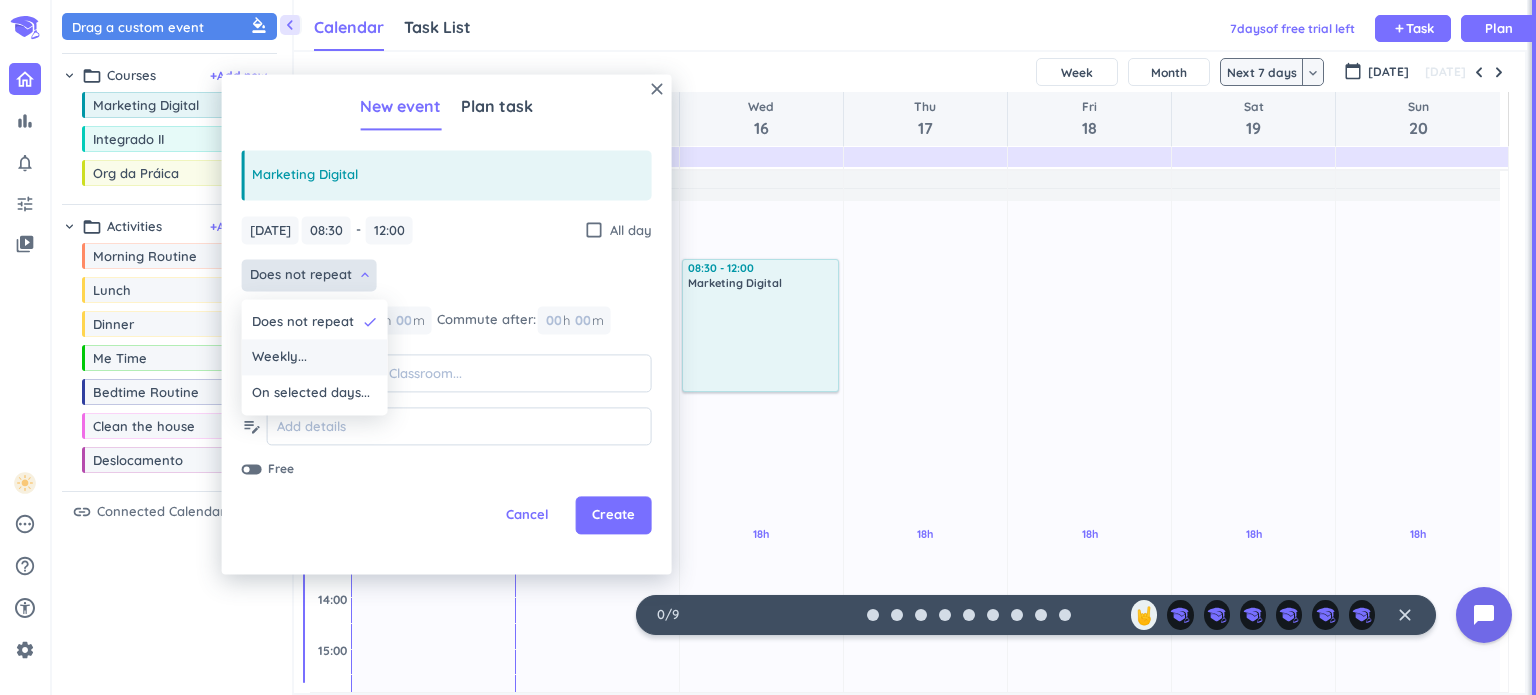 click on "Weekly..." at bounding box center (315, 358) 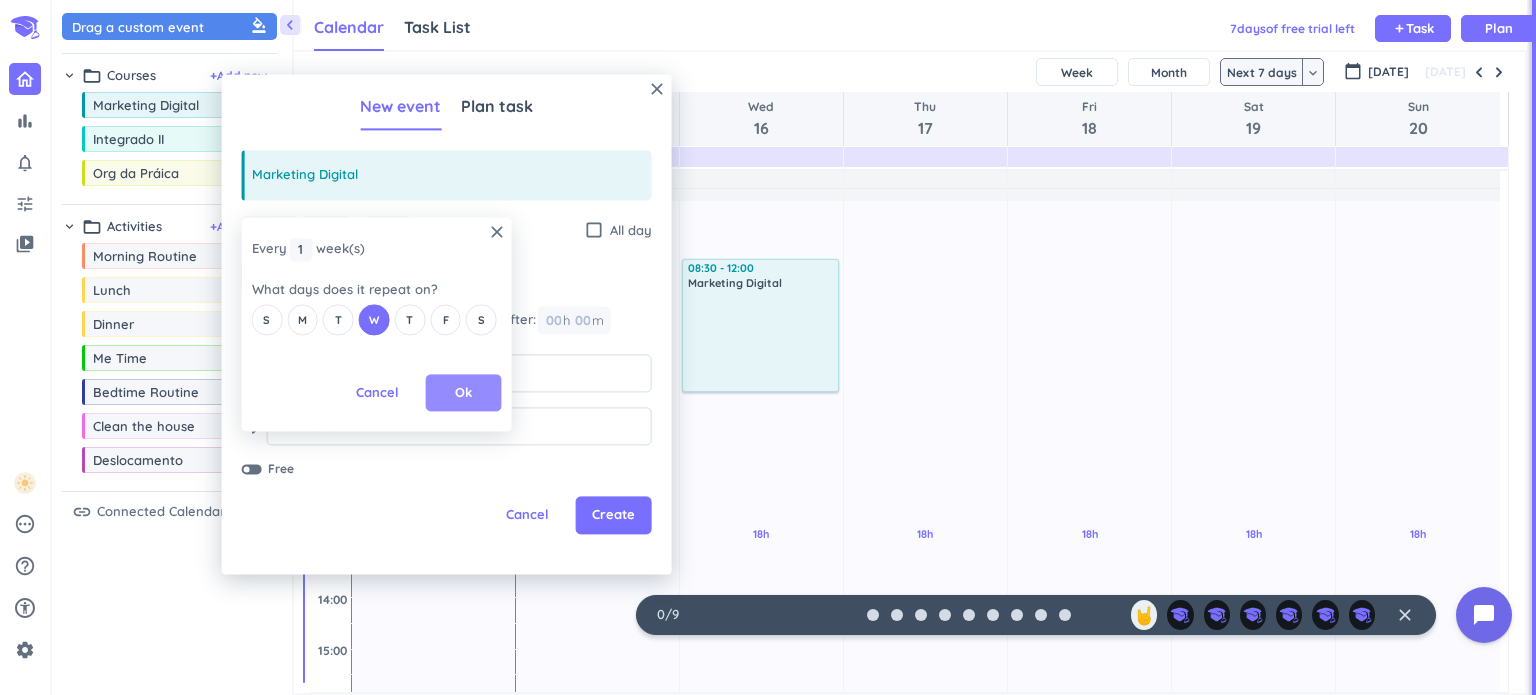 click on "Ok" at bounding box center [463, 393] 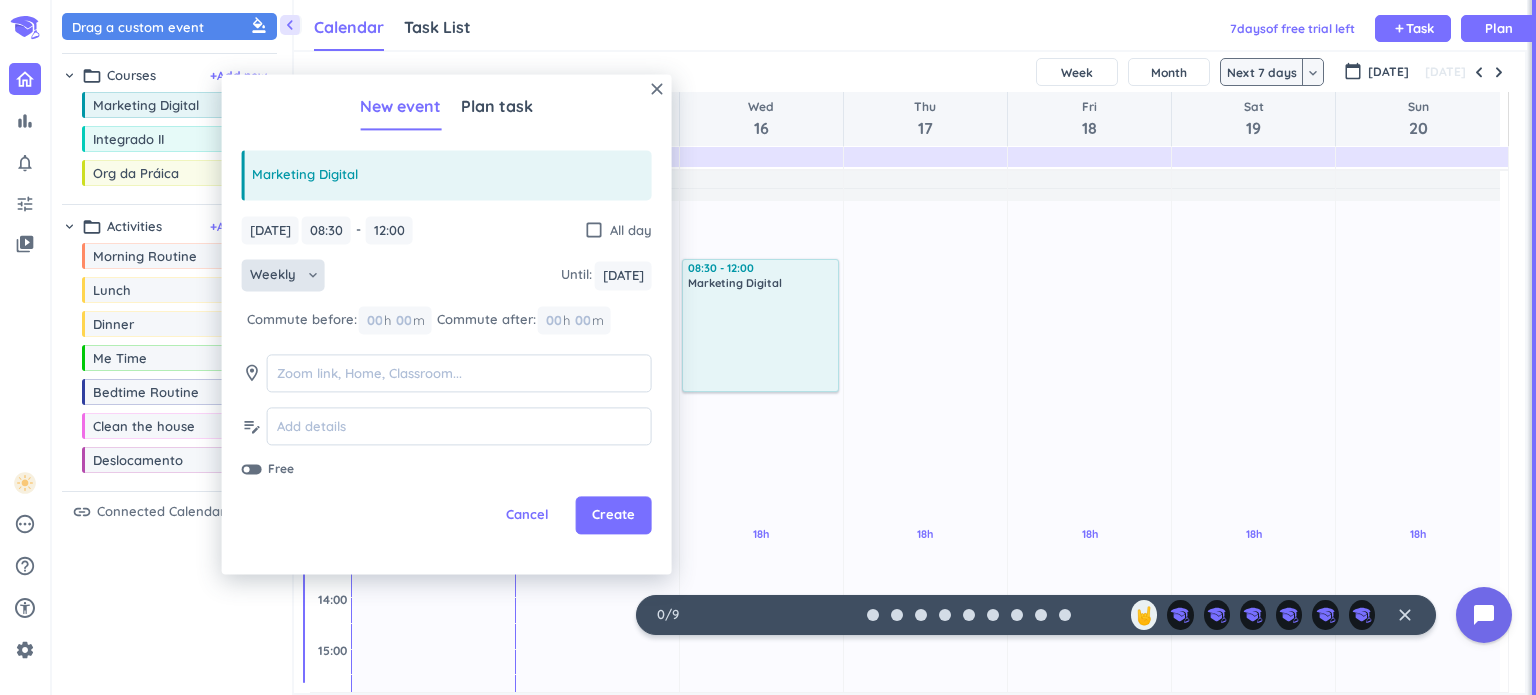 click on "Free" at bounding box center (271, 469) 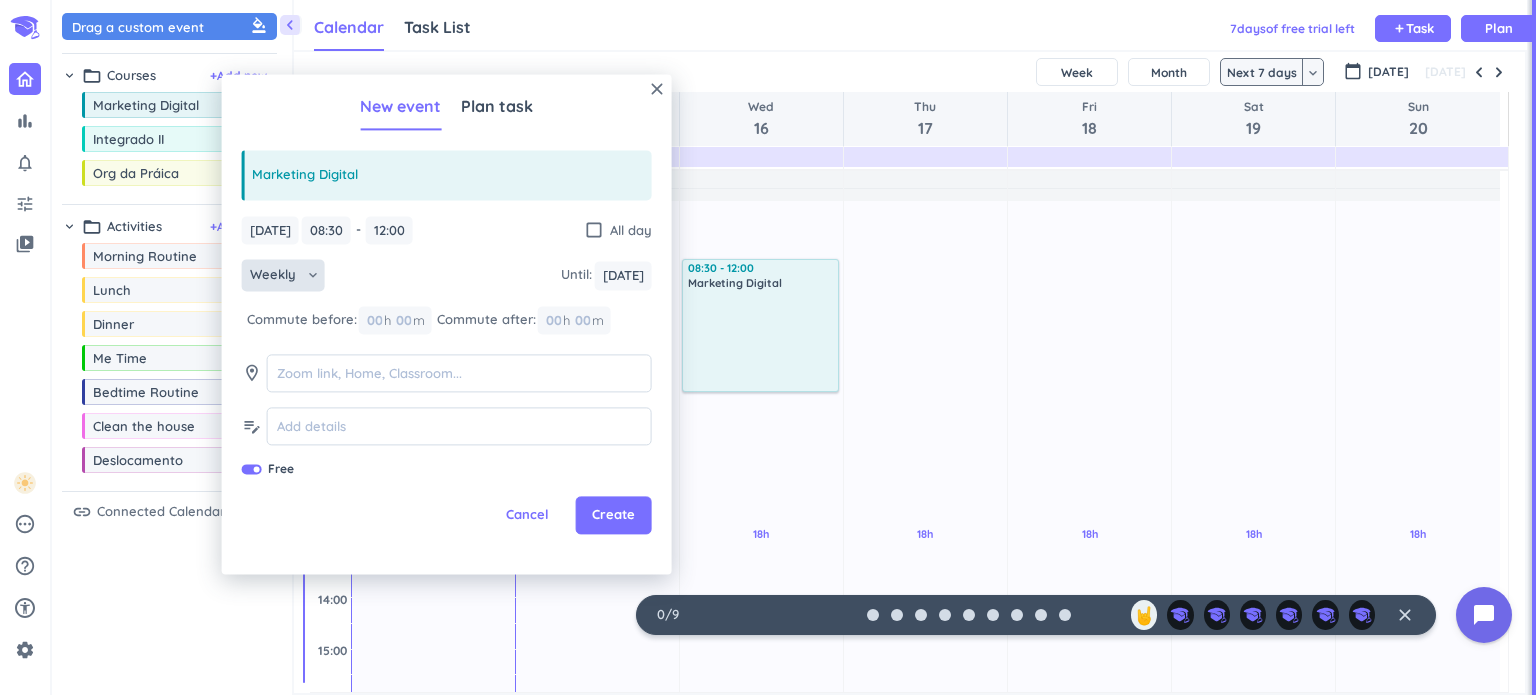 click on "Free" at bounding box center (271, 469) 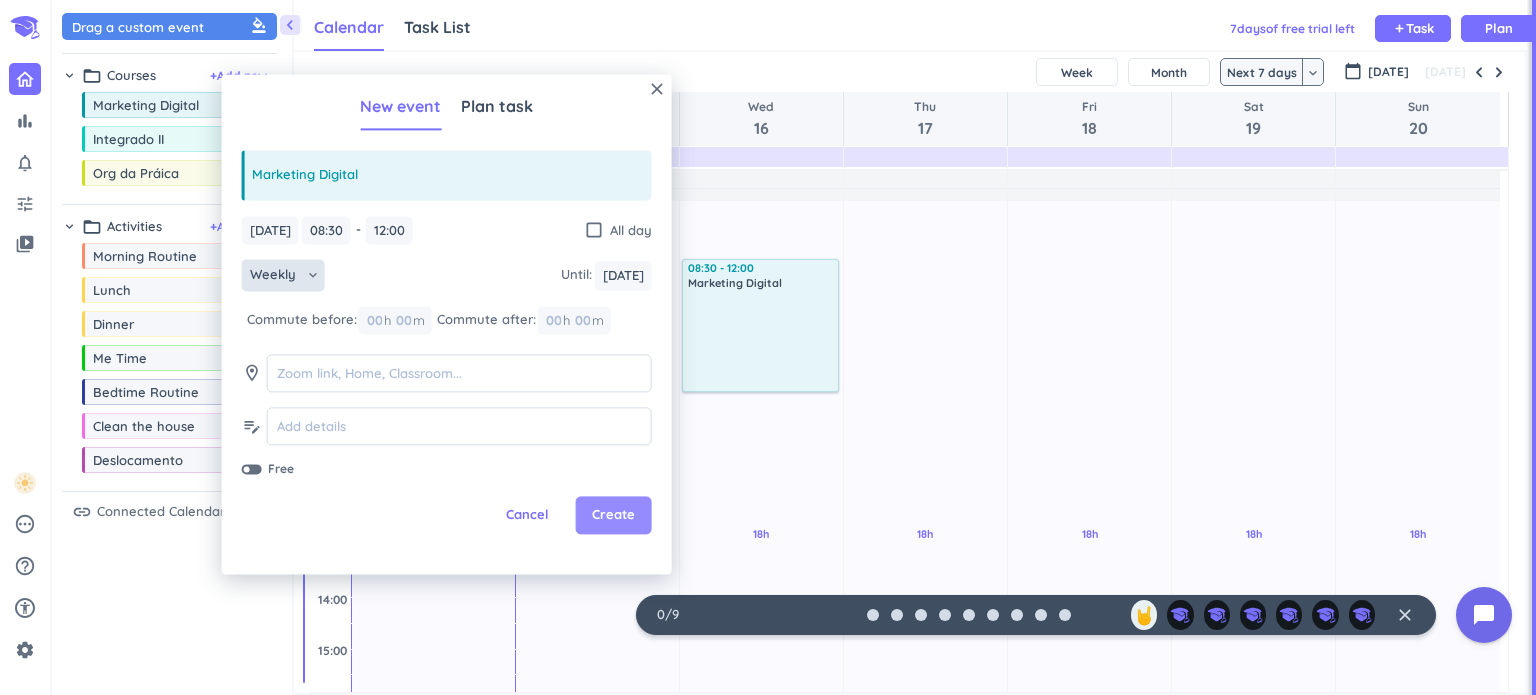 click on "Create" at bounding box center (613, 516) 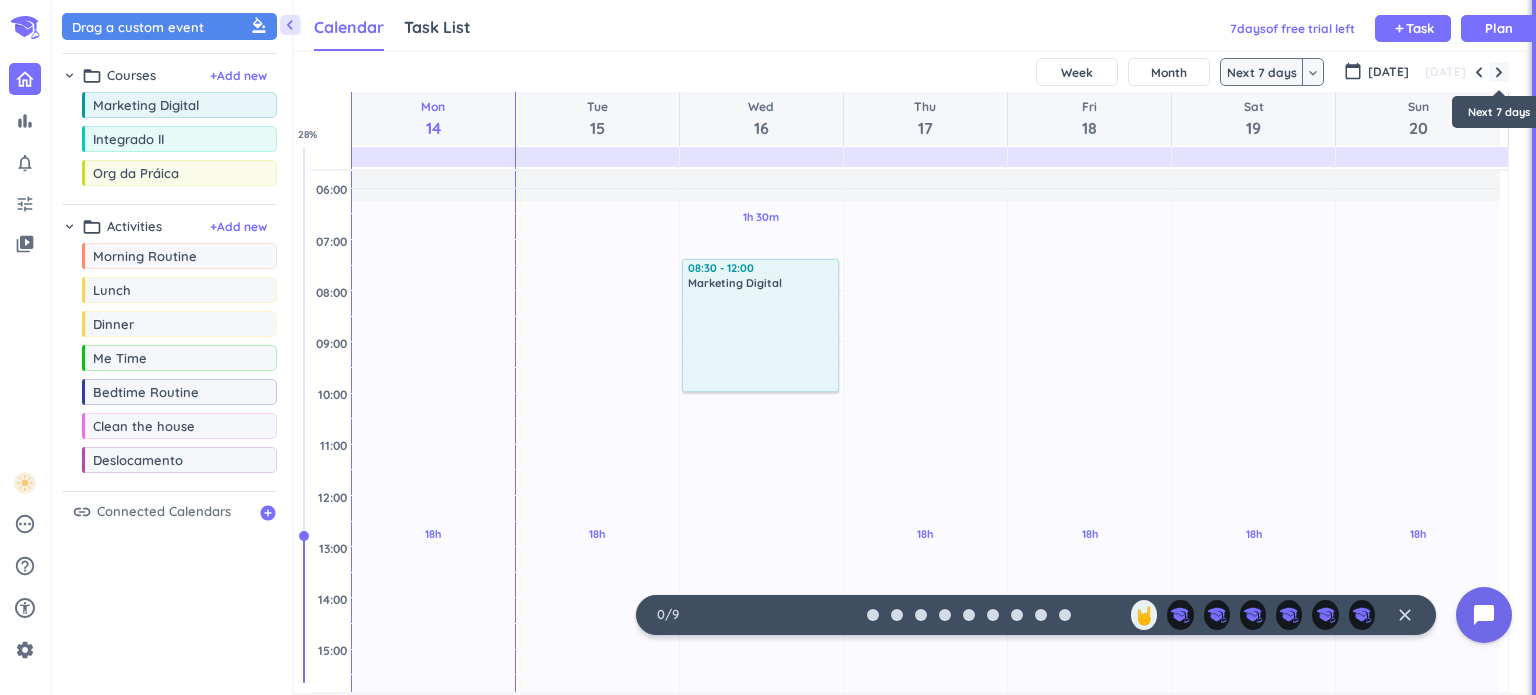 click at bounding box center [1499, 72] 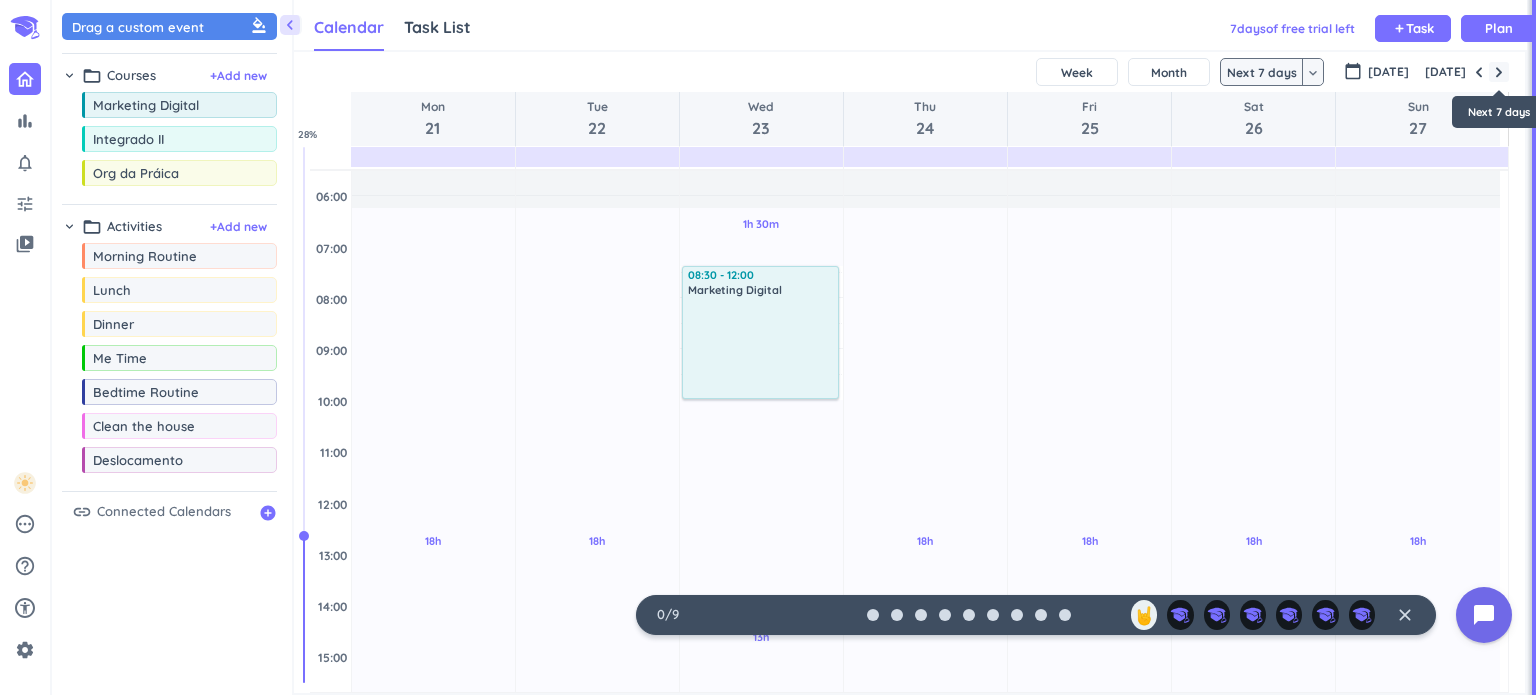 click at bounding box center [1499, 72] 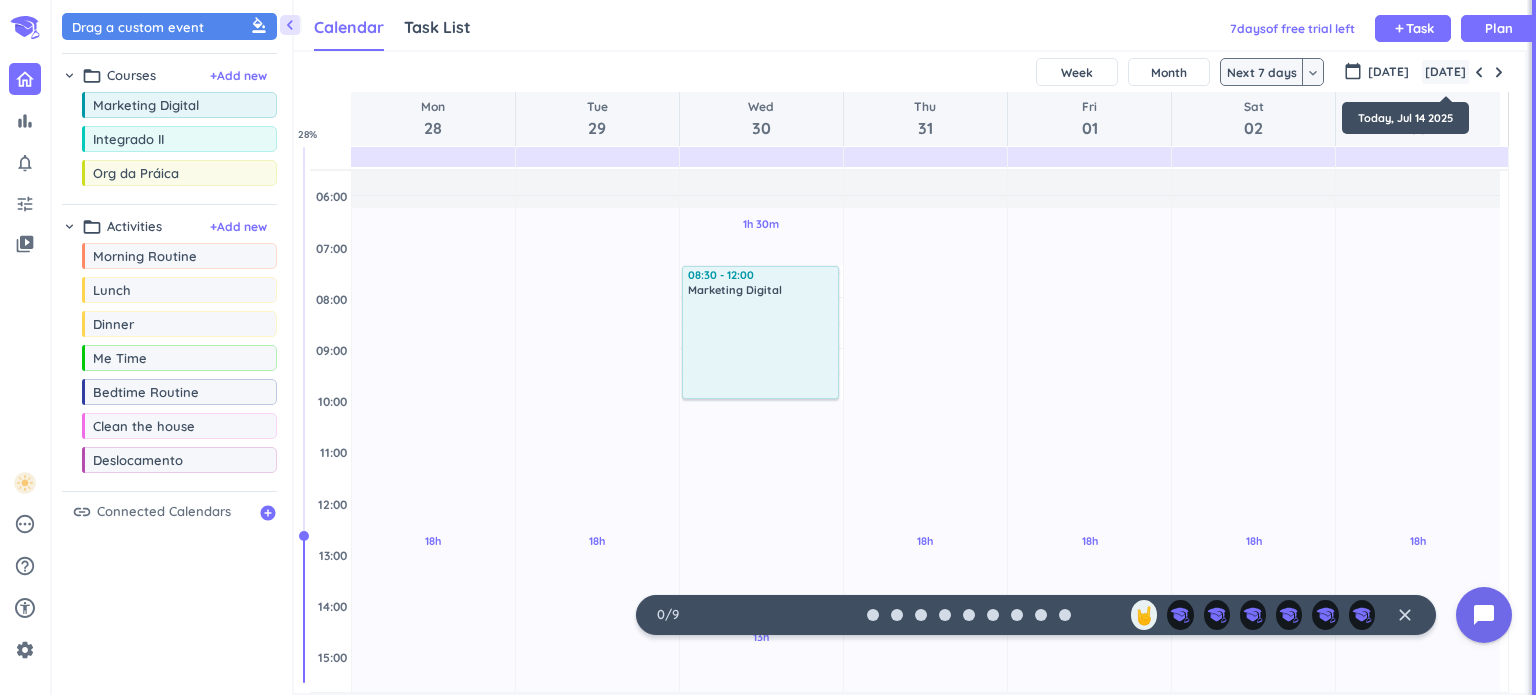 click on "[DATE]" at bounding box center (1445, 72) 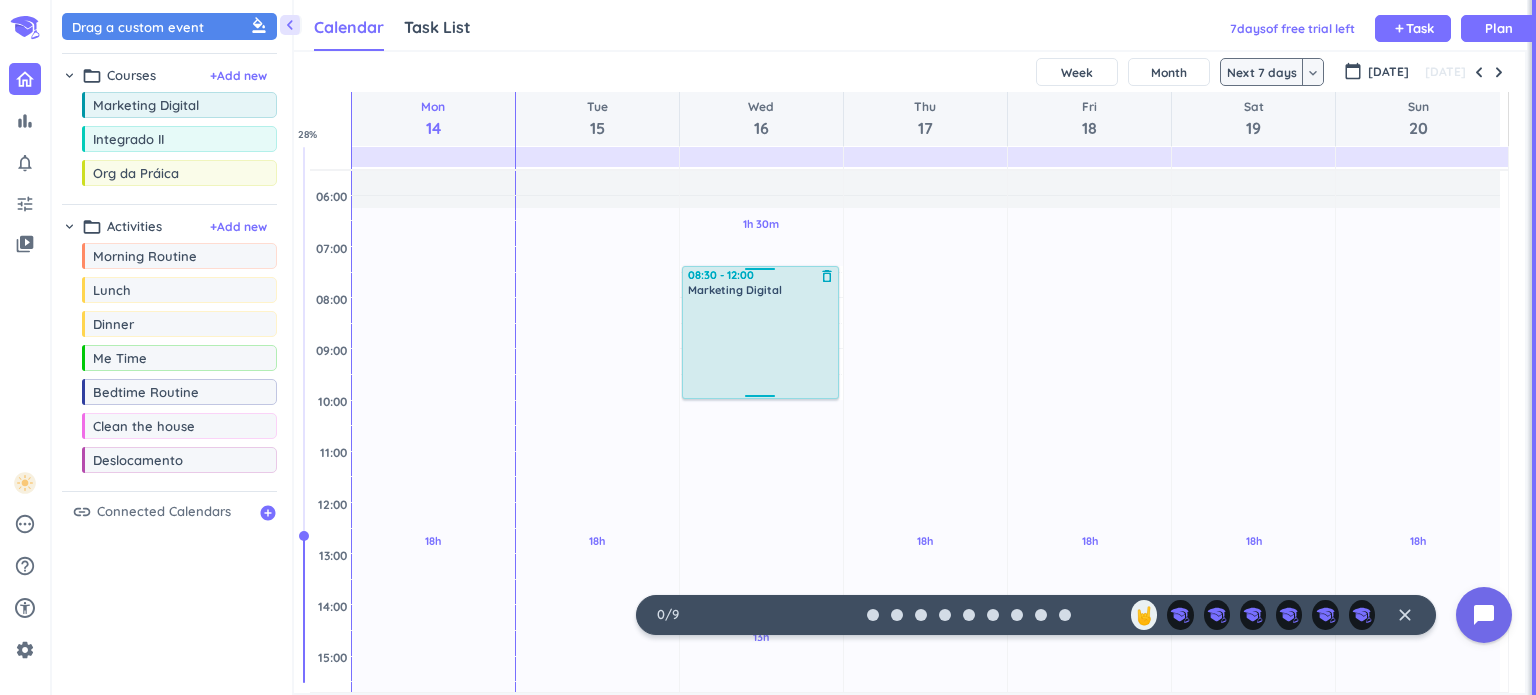 click at bounding box center [761, 347] 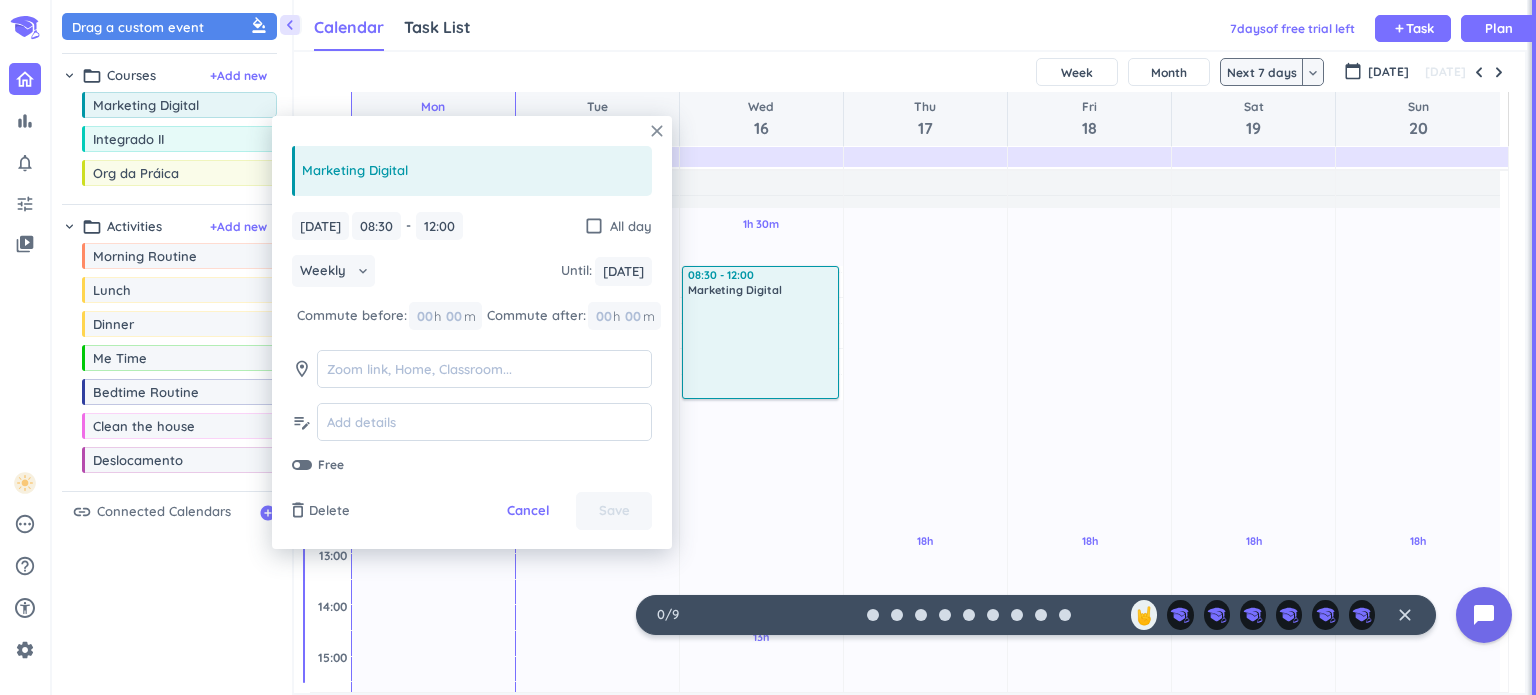 click on "close" at bounding box center [657, 131] 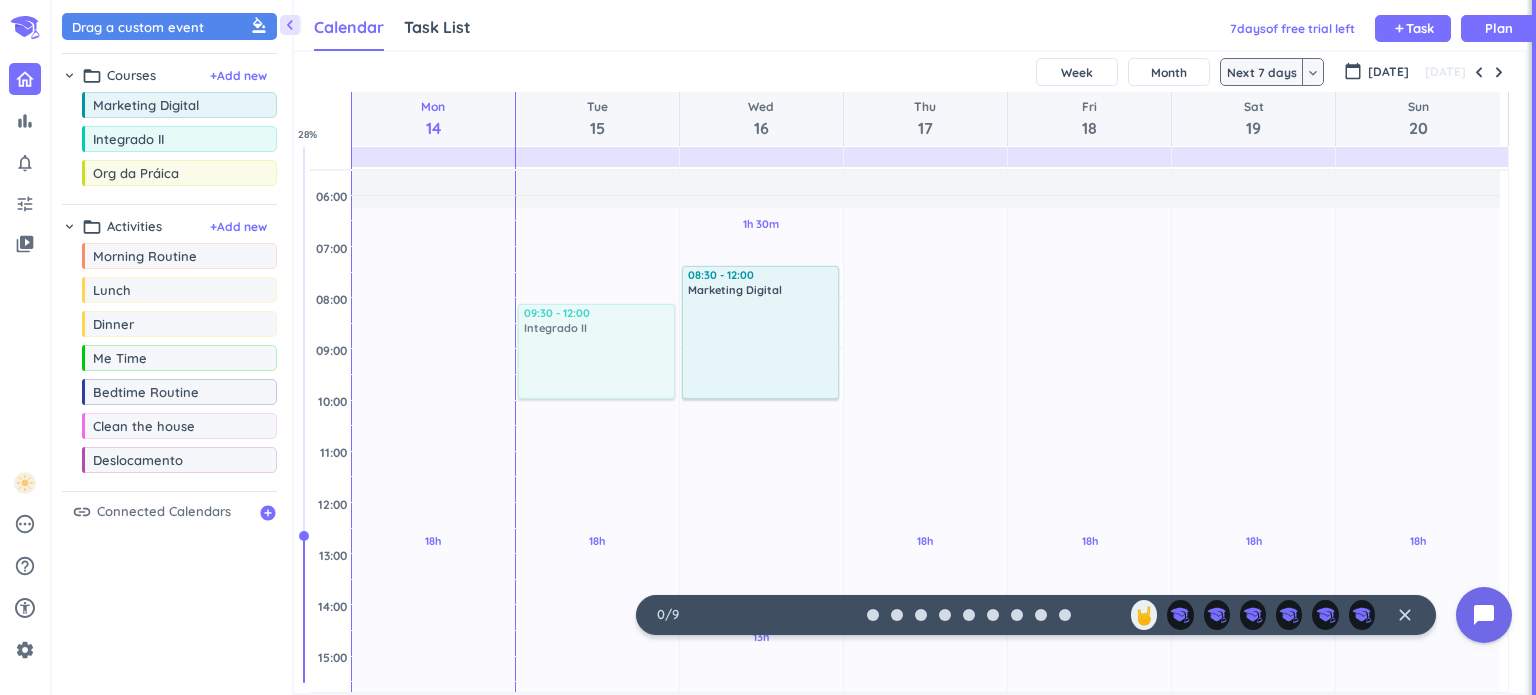 drag, startPoint x: 152, startPoint y: 141, endPoint x: 604, endPoint y: 306, distance: 481.1746 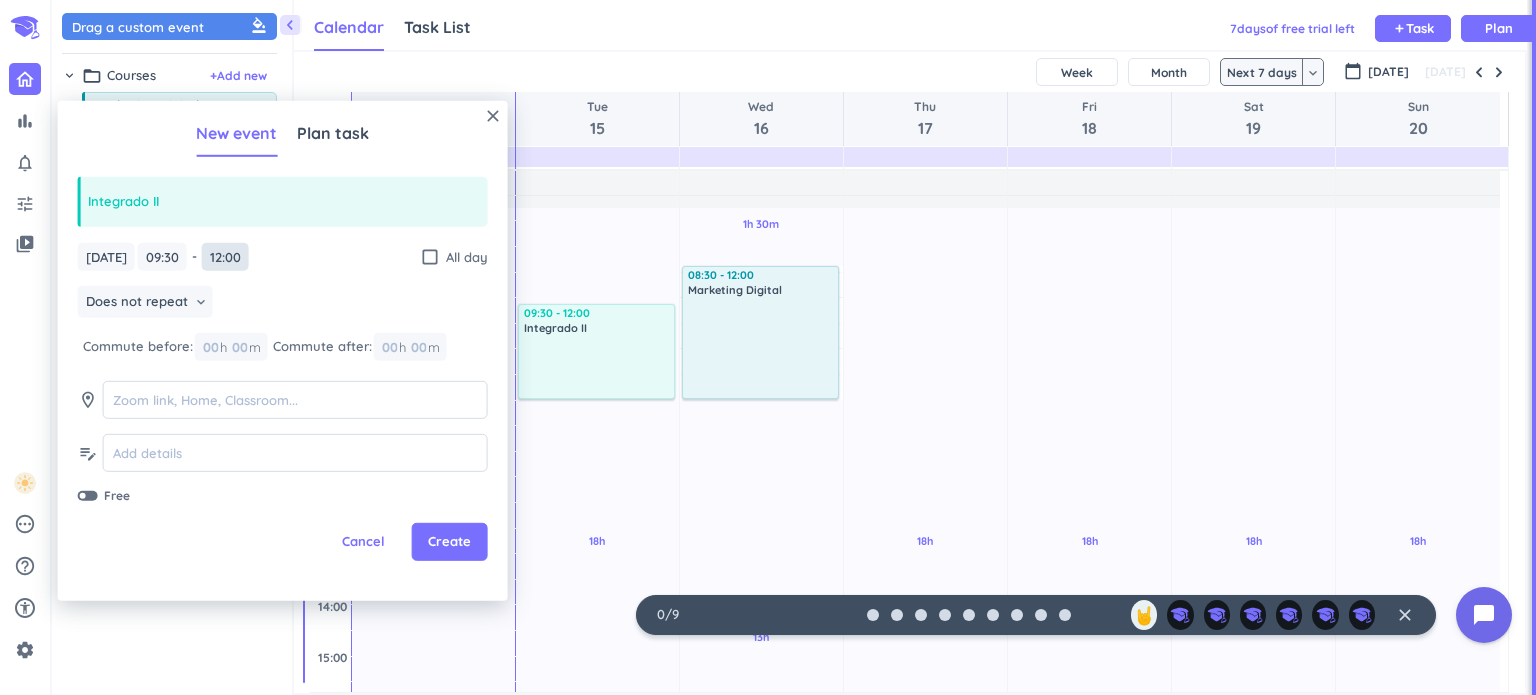 click on "12:00" at bounding box center (225, 256) 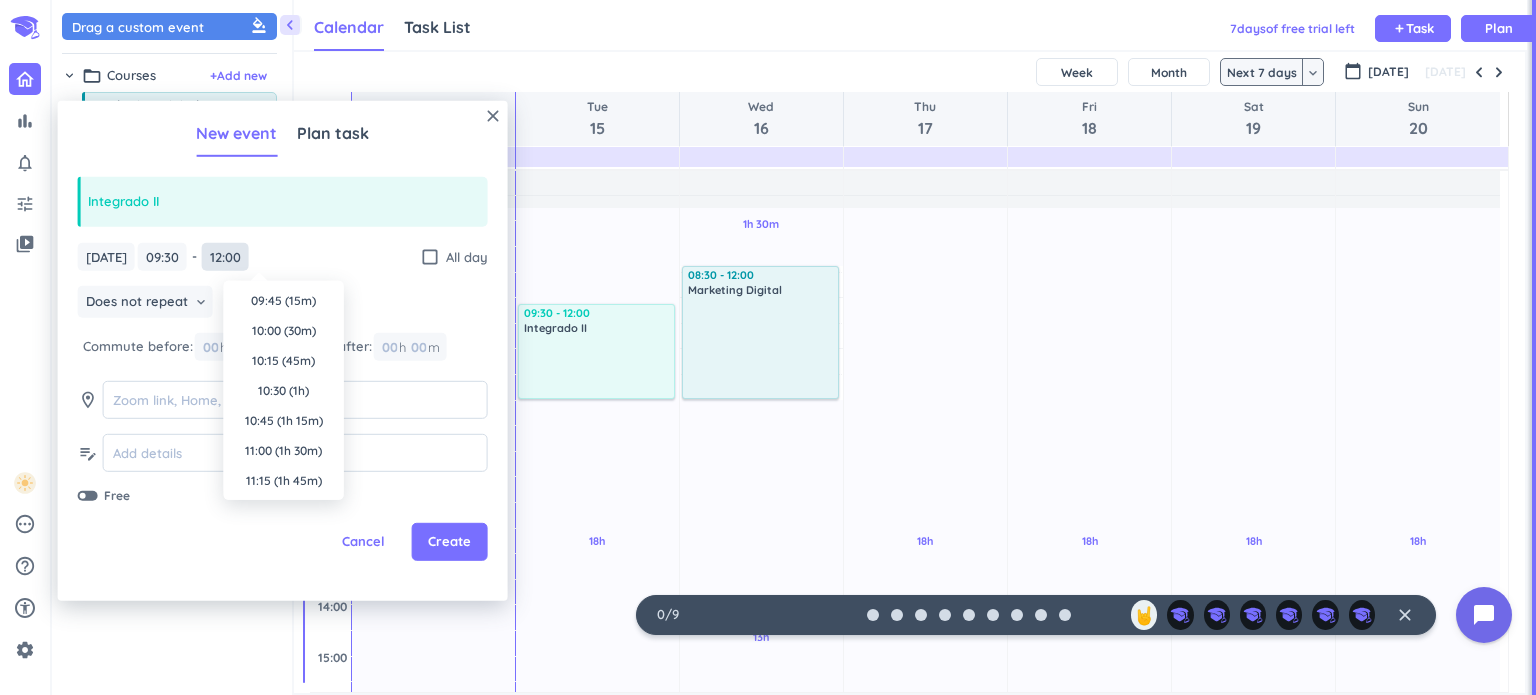 scroll, scrollTop: 270, scrollLeft: 0, axis: vertical 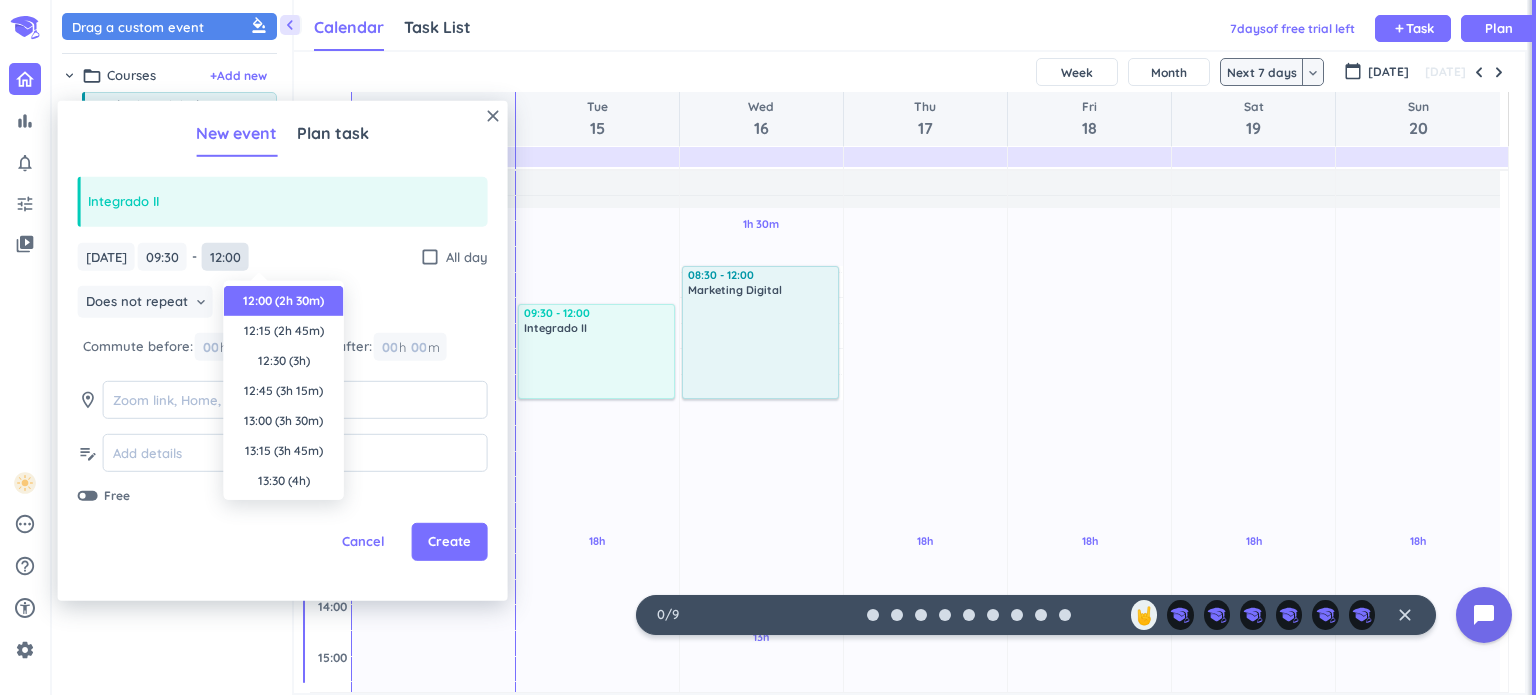click on "12:00" at bounding box center [225, 256] 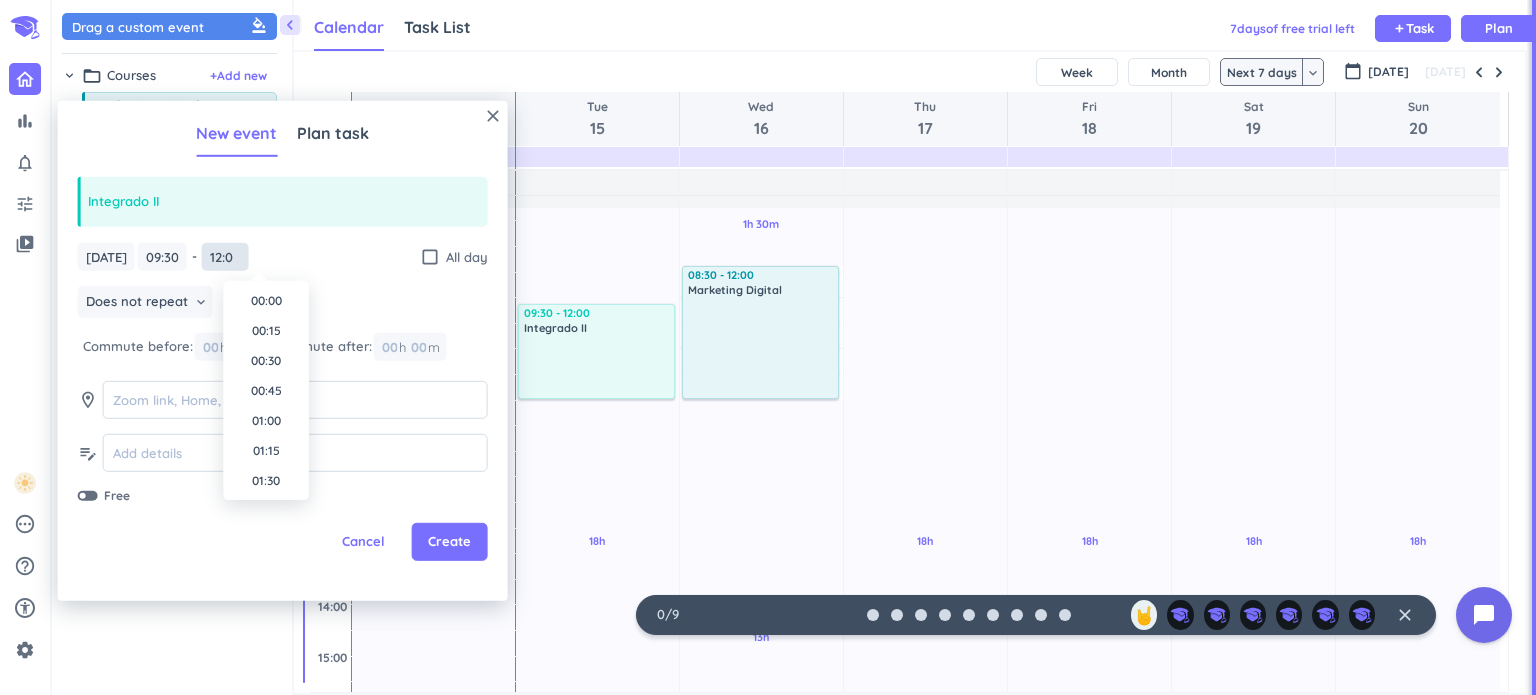 scroll, scrollTop: 1352, scrollLeft: 0, axis: vertical 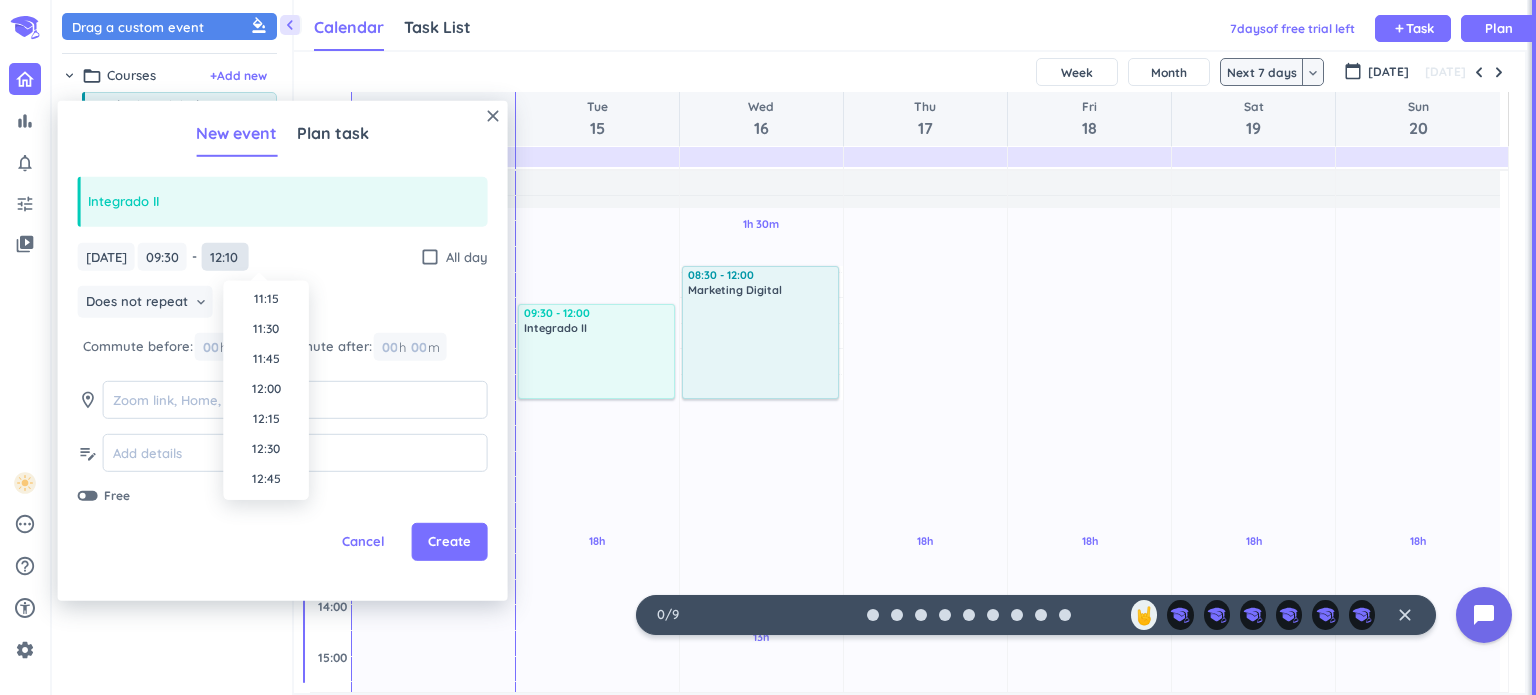type on "12:10" 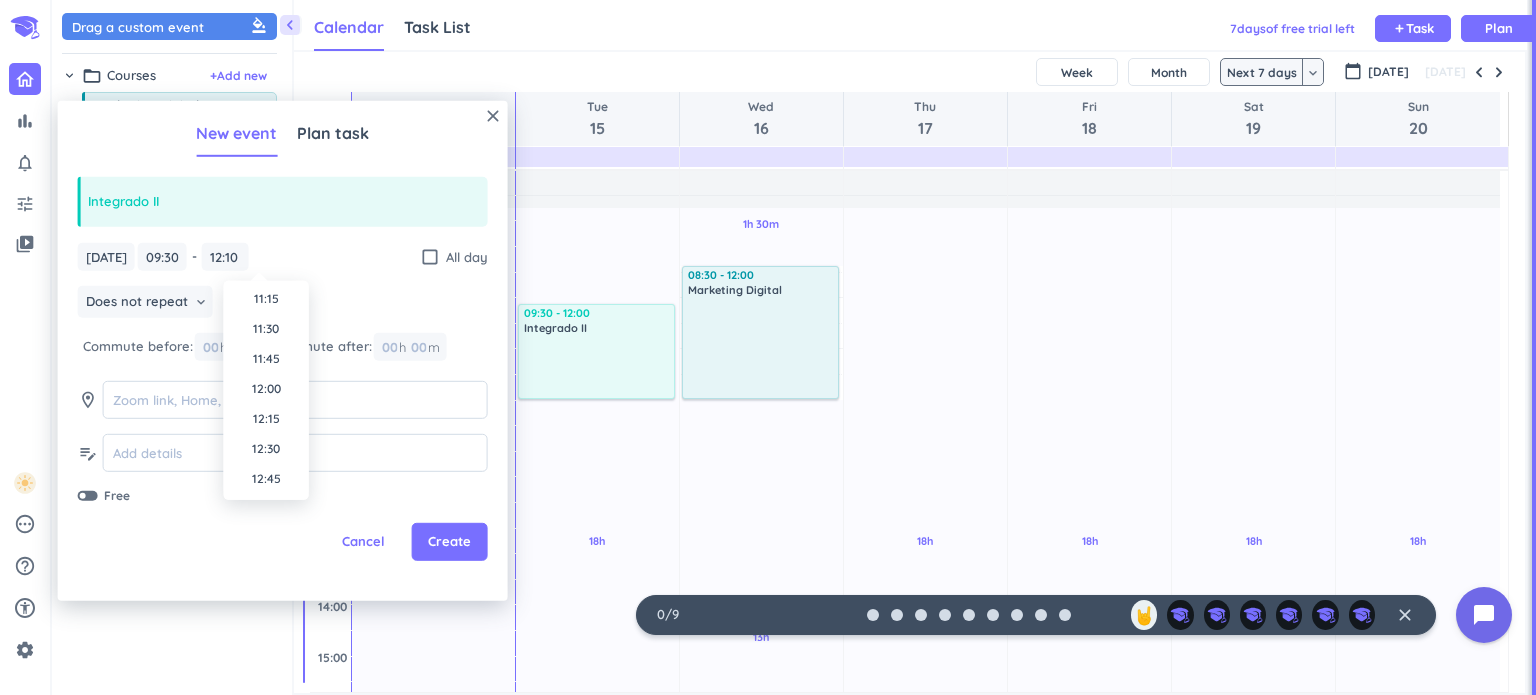 click on "[DATE] [DATE]   09:30 09:30 - 12:00 12:10 check_box_outline_blank All day" at bounding box center [283, 256] 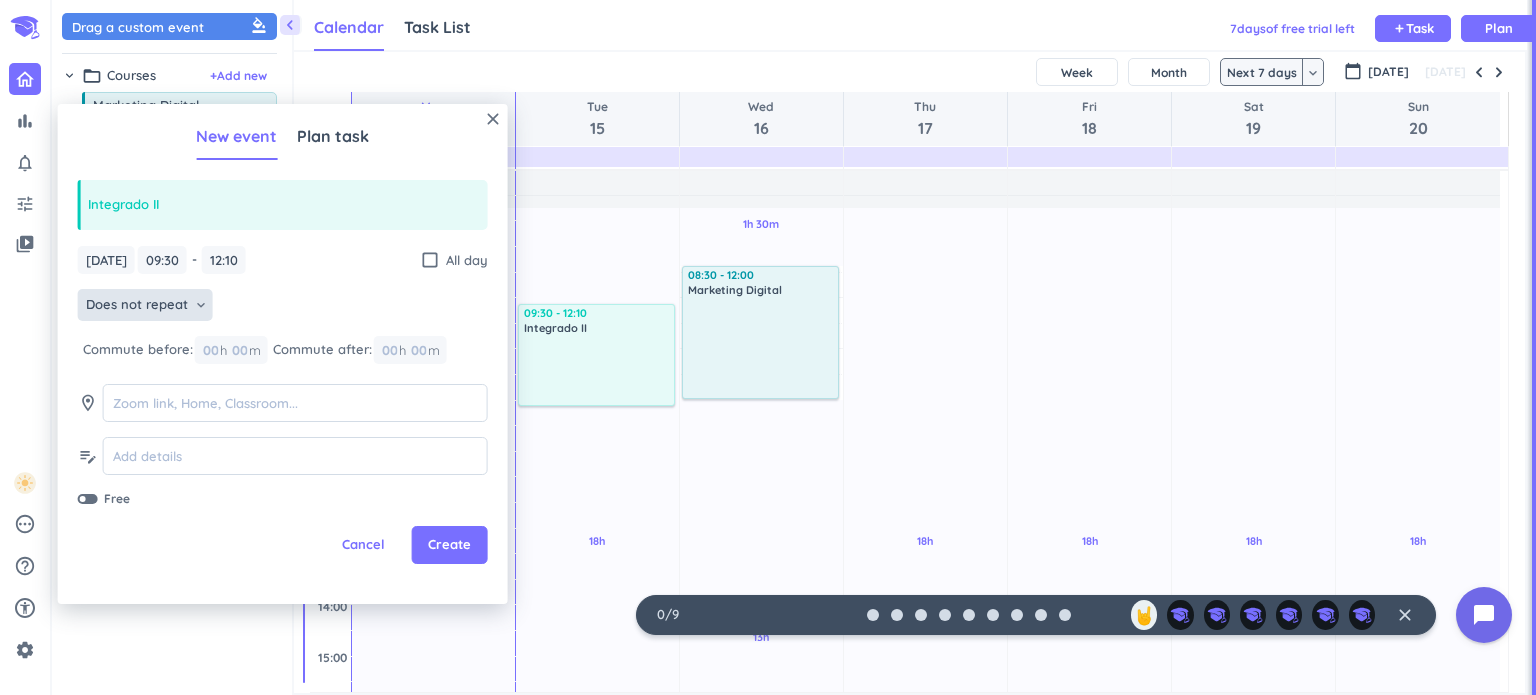 click on "Does not repeat" at bounding box center [137, 305] 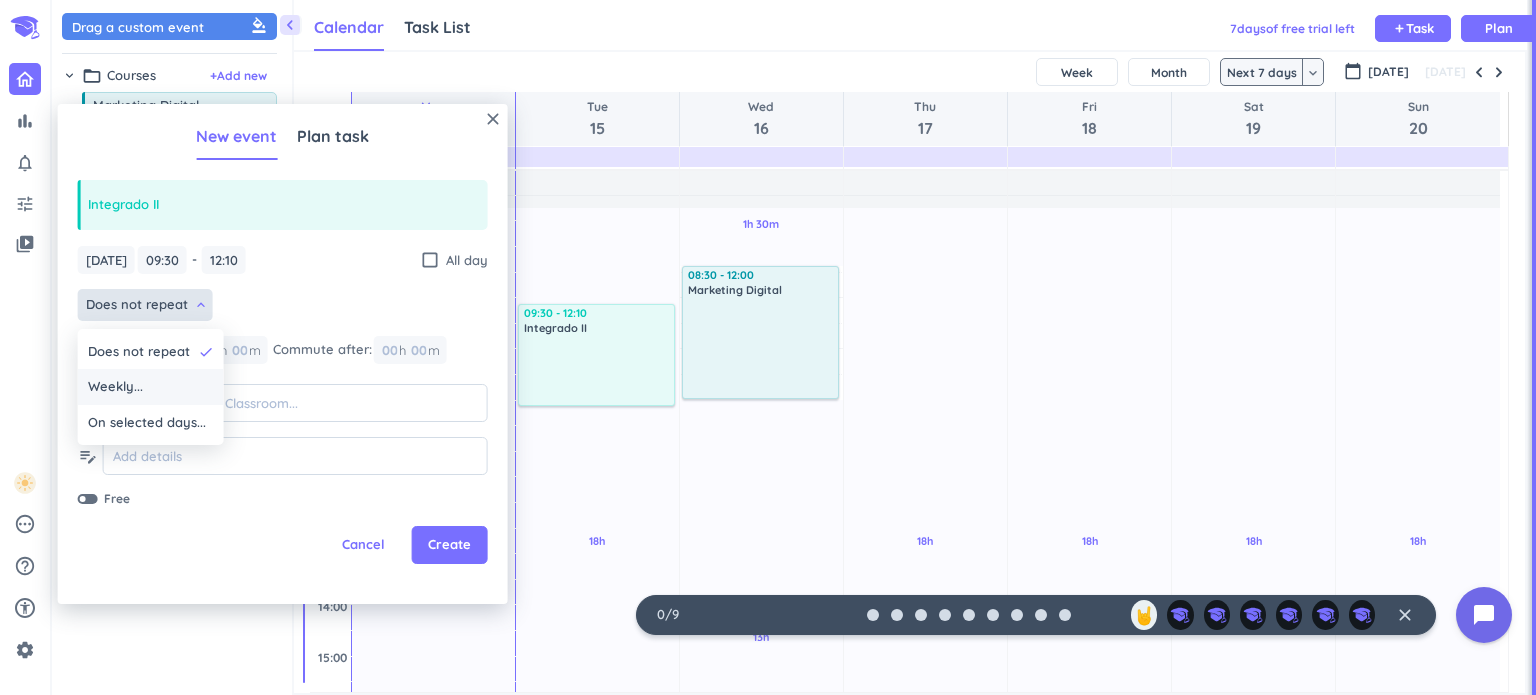 click on "Weekly..." at bounding box center (151, 387) 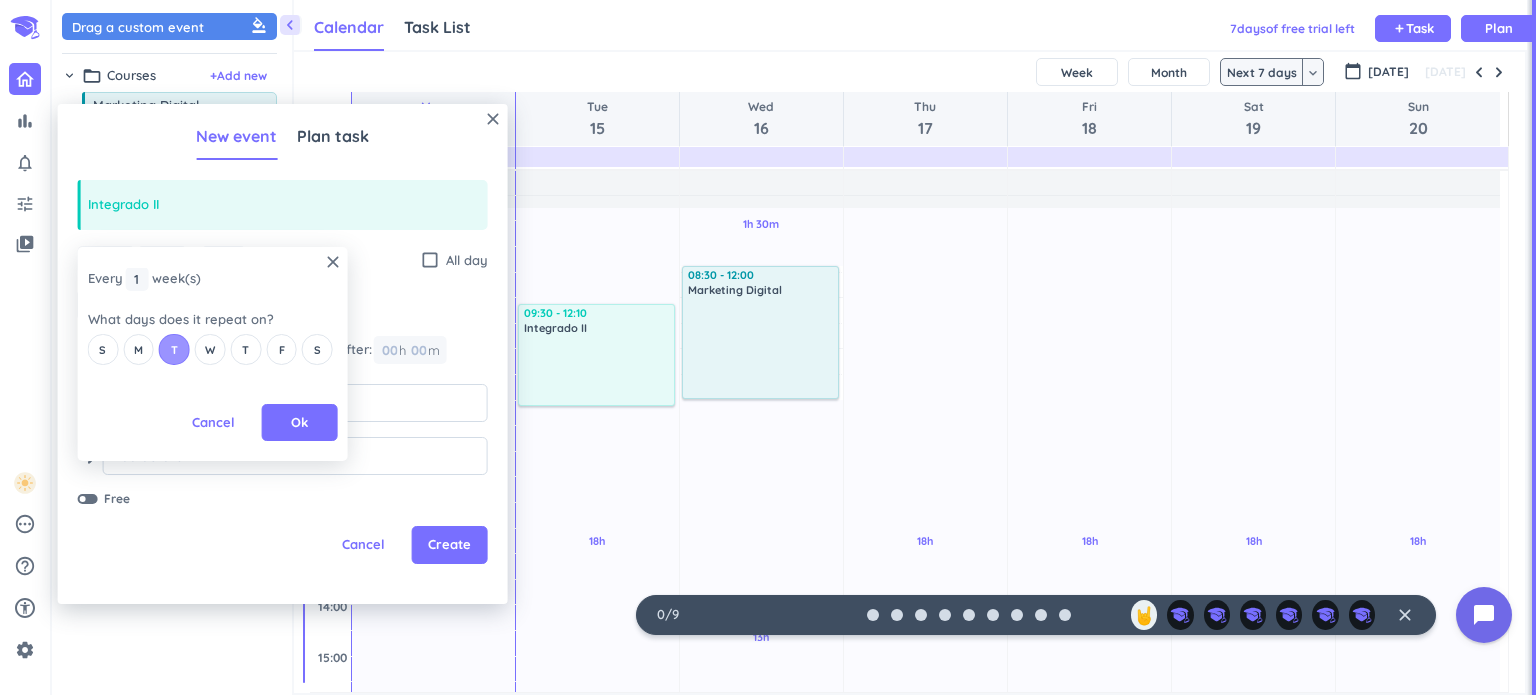 drag, startPoint x: 144, startPoint y: 337, endPoint x: 161, endPoint y: 341, distance: 17.464249 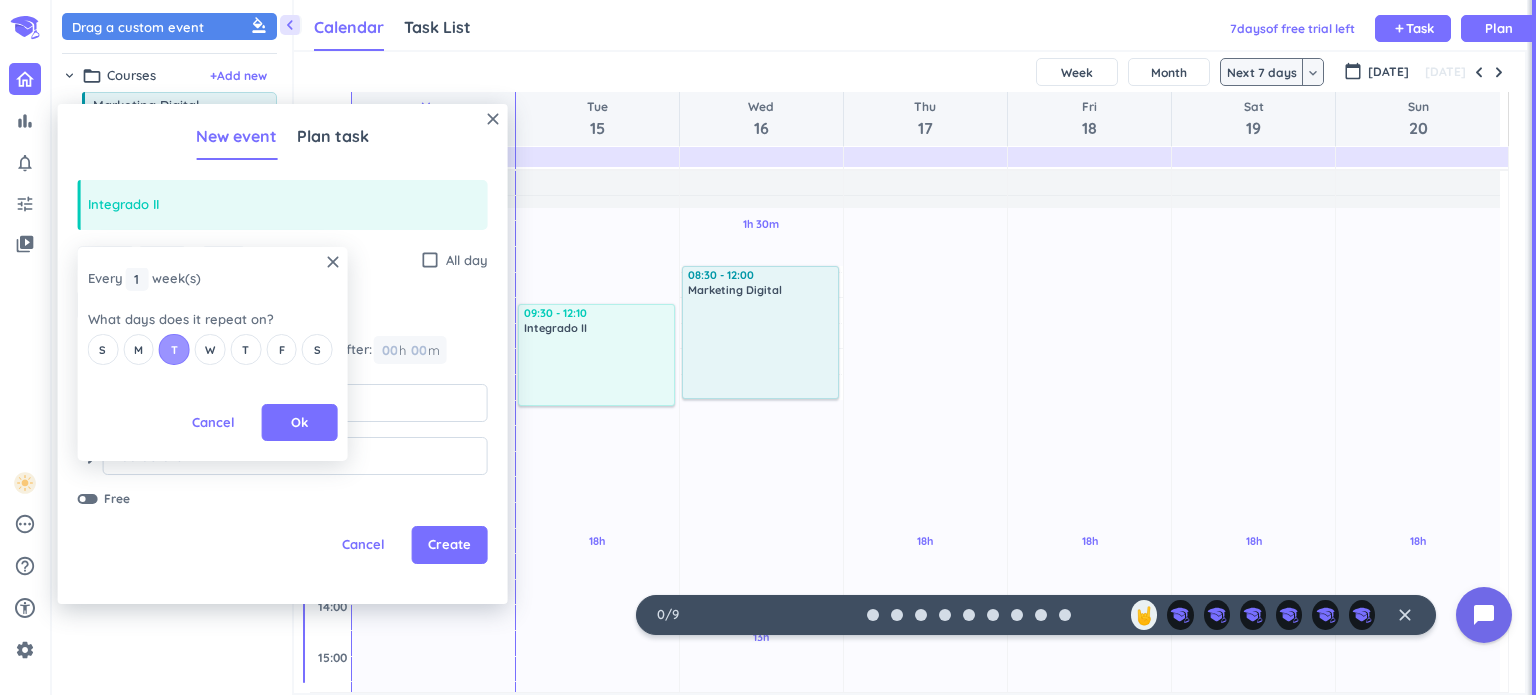 click on "M" at bounding box center (138, 349) 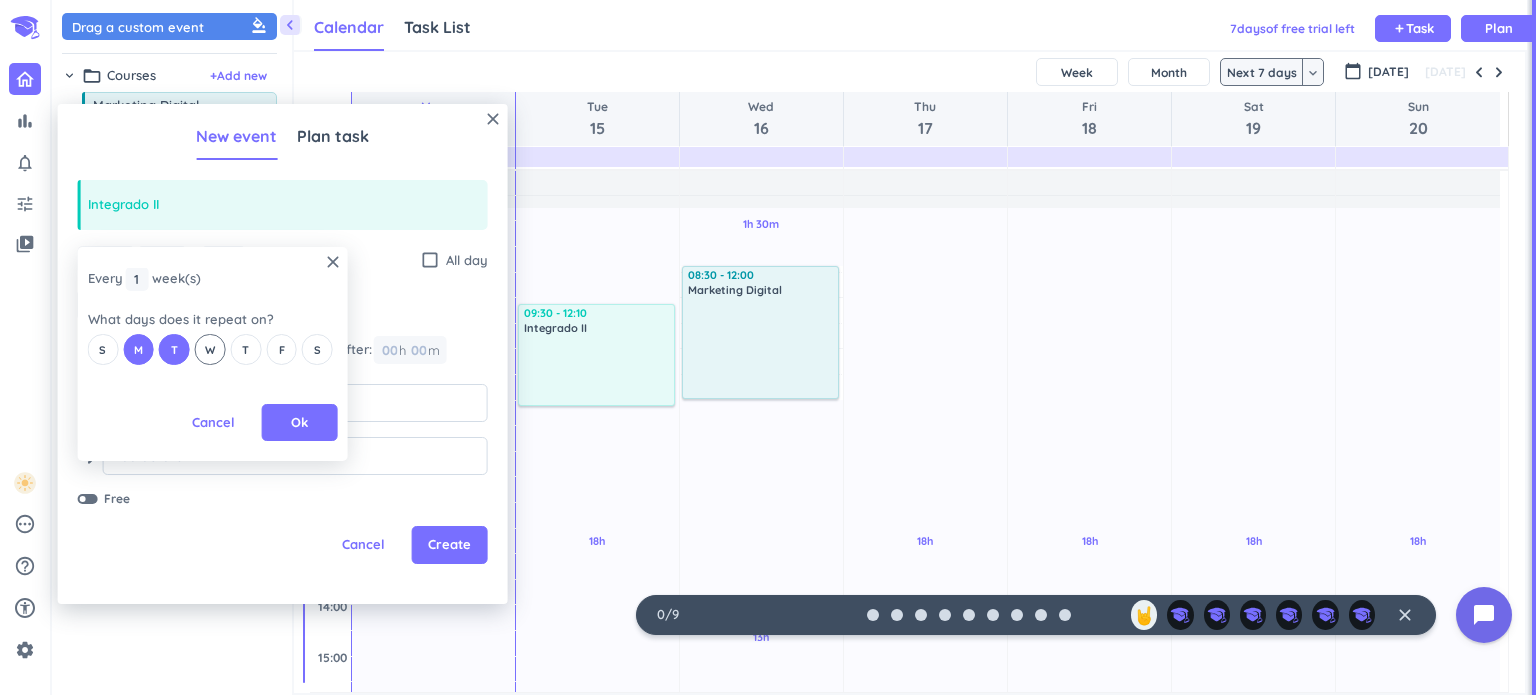 click on "W" at bounding box center [210, 349] 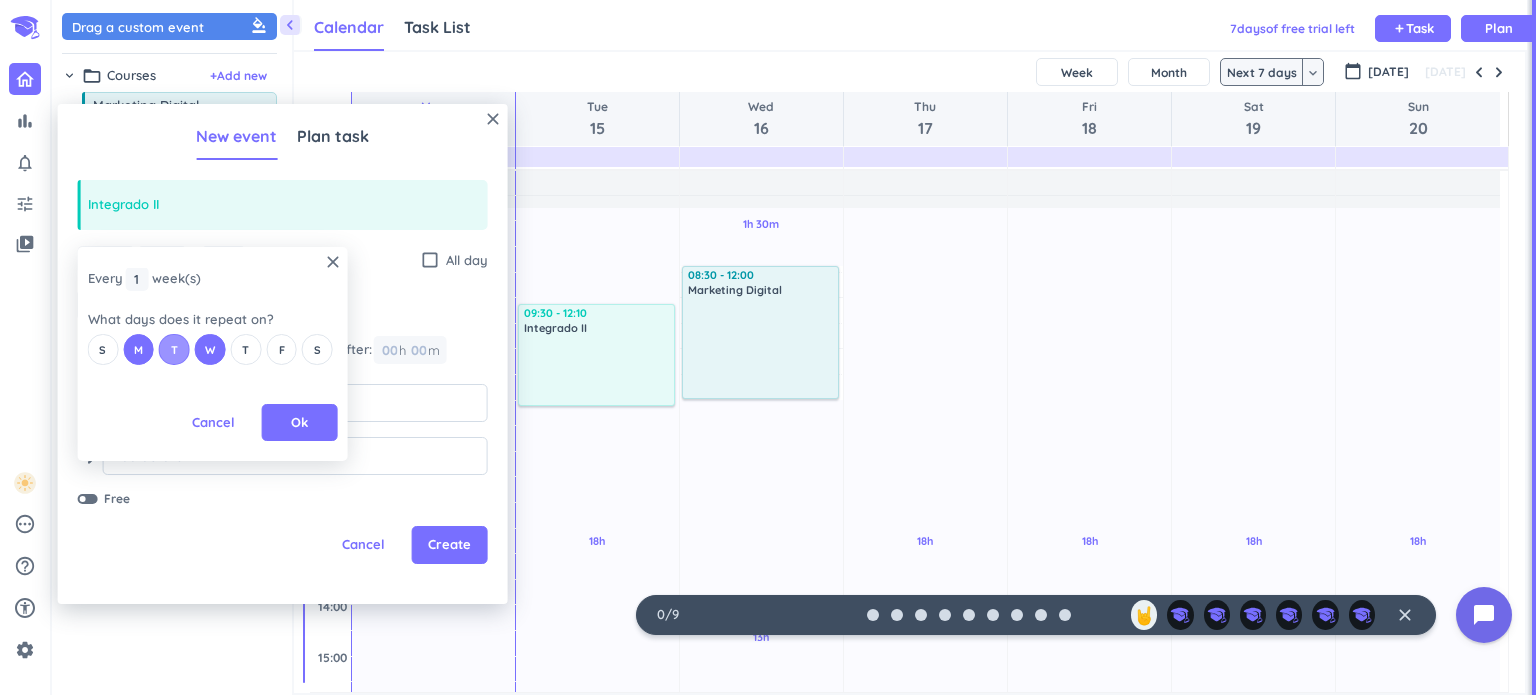 click on "T" at bounding box center [174, 349] 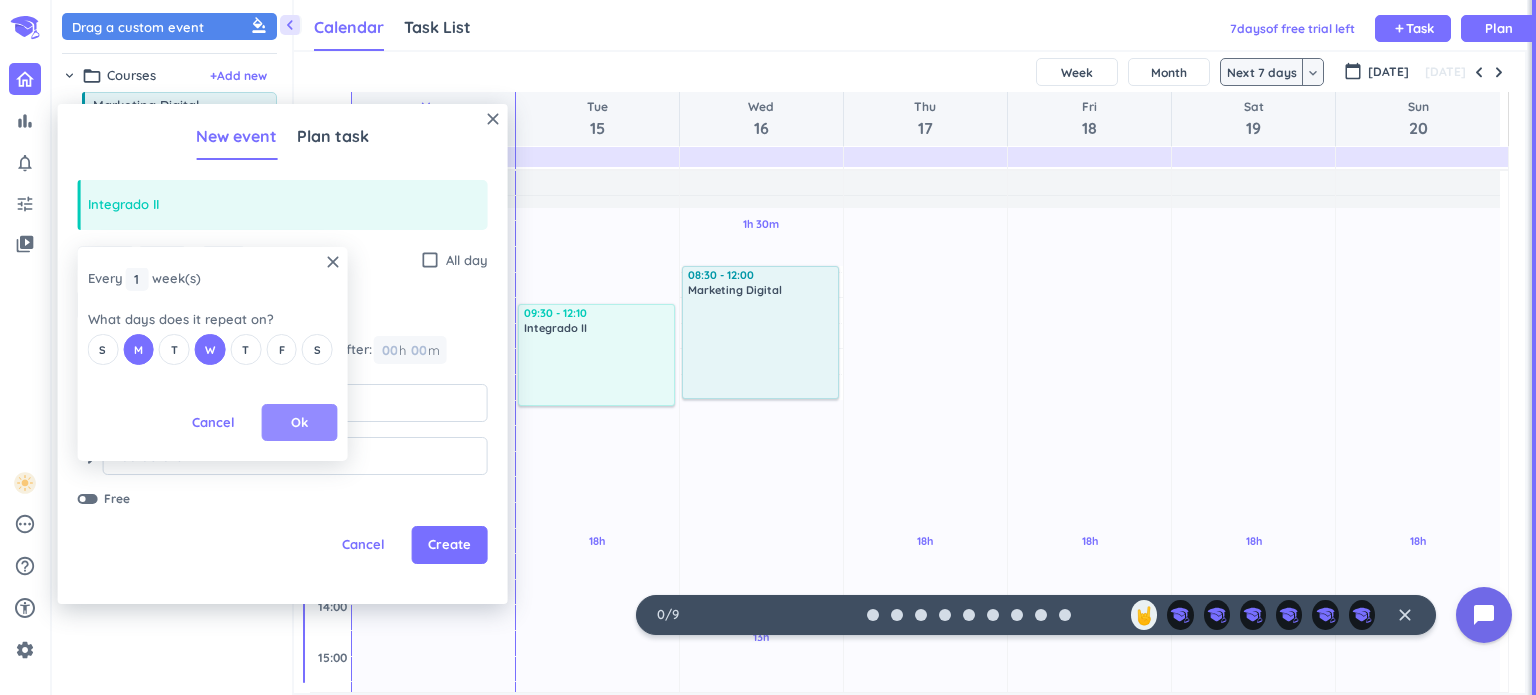 click on "Ok" at bounding box center (300, 423) 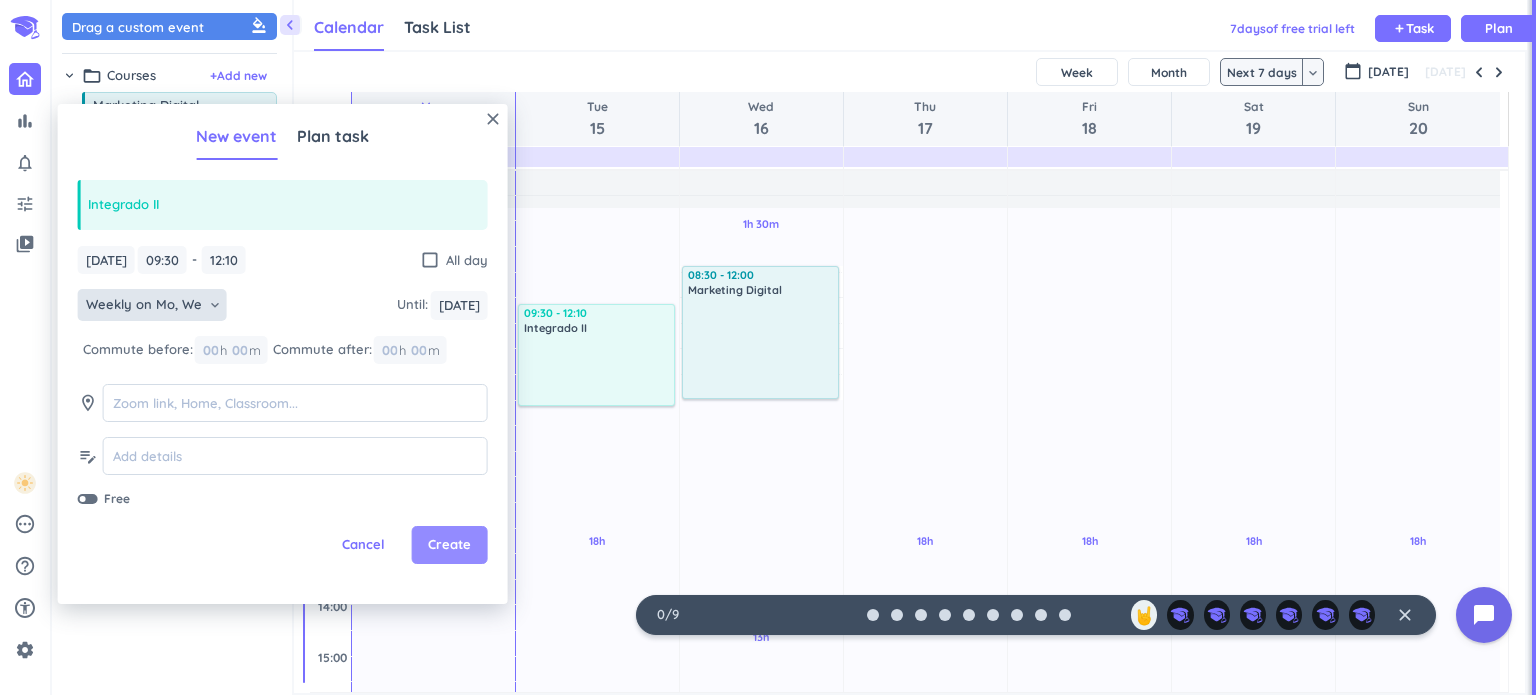 click on "Create" at bounding box center [449, 545] 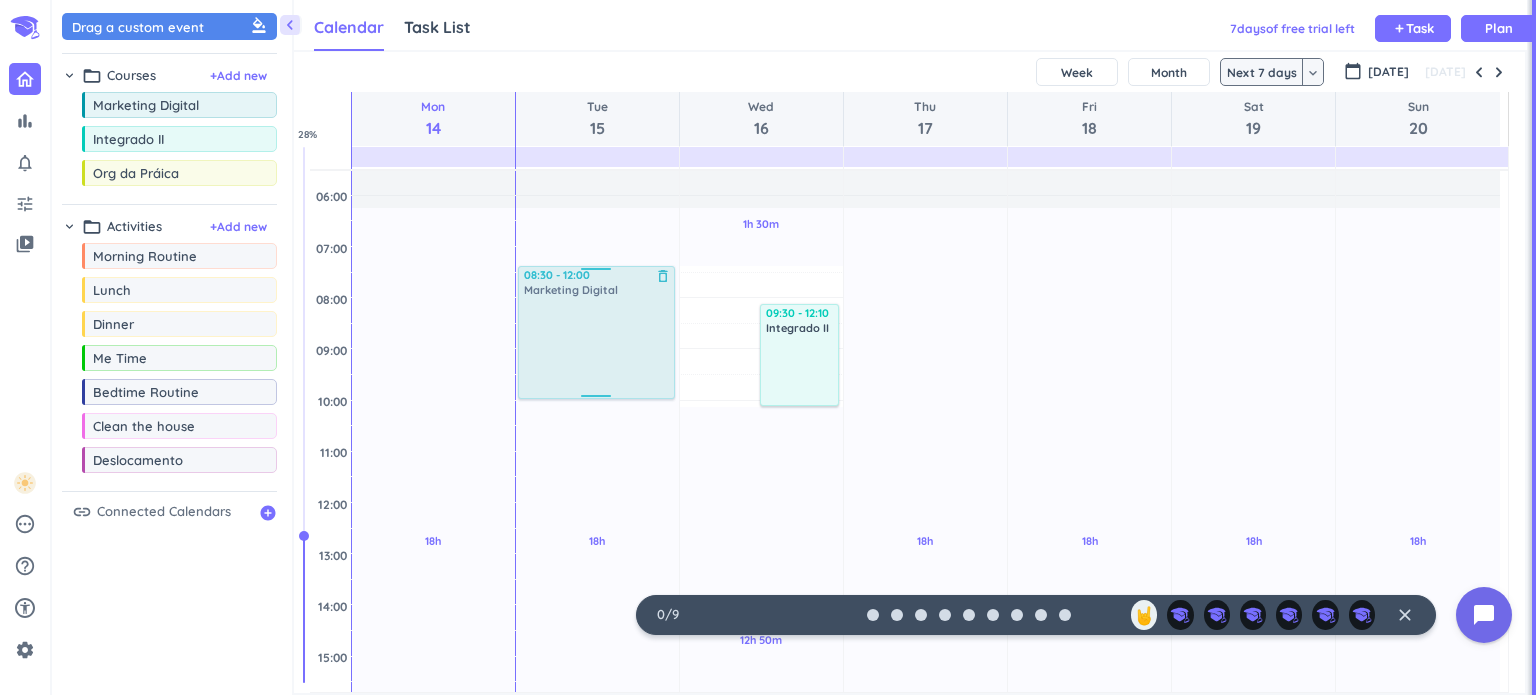 drag, startPoint x: 723, startPoint y: 318, endPoint x: 600, endPoint y: 322, distance: 123.065025 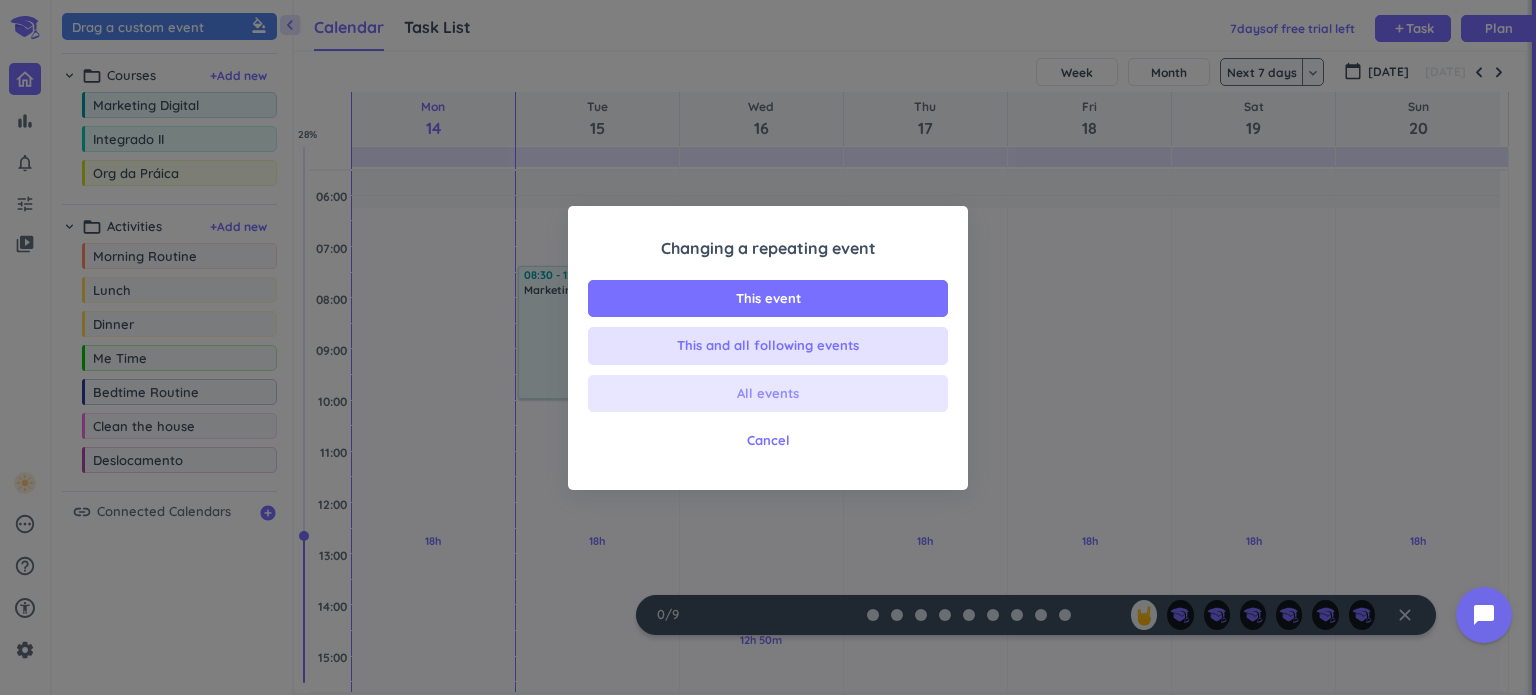click on "All events" at bounding box center (768, 394) 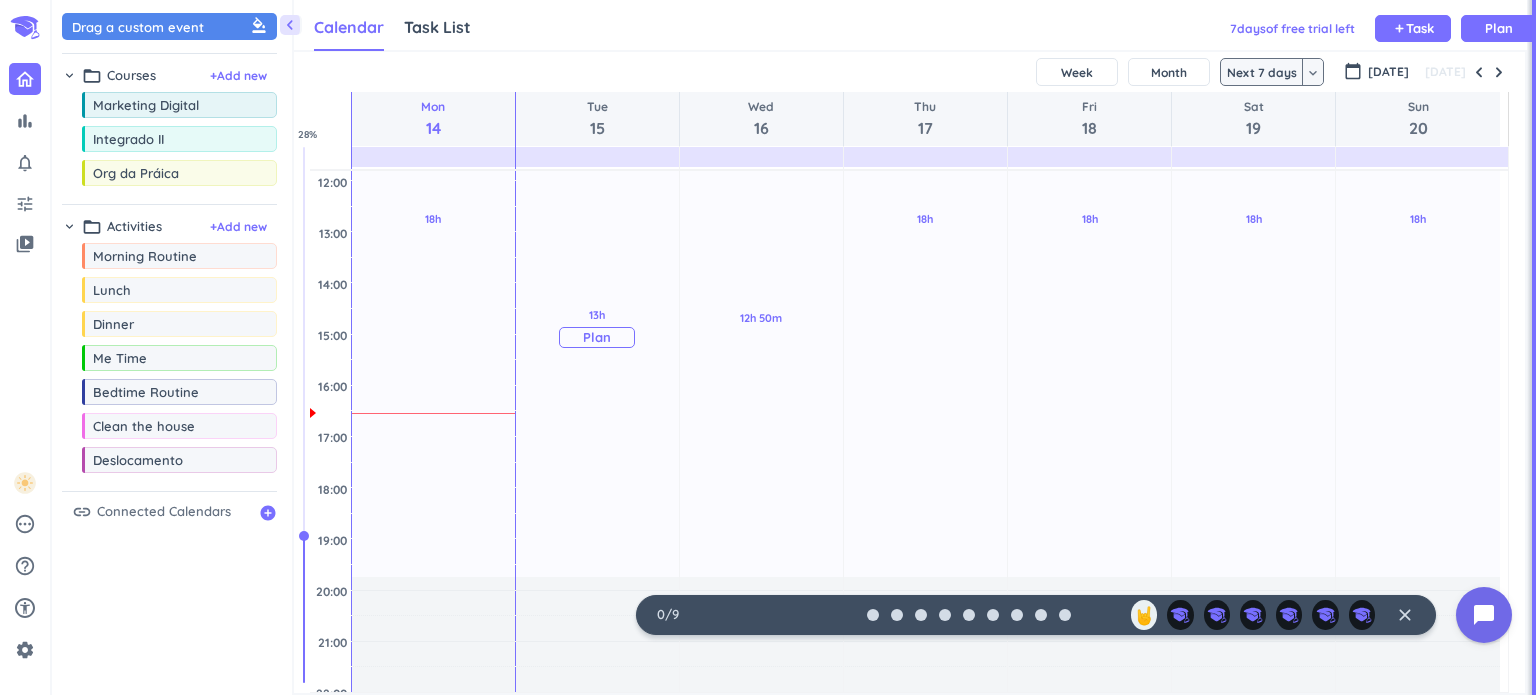 scroll, scrollTop: 0, scrollLeft: 0, axis: both 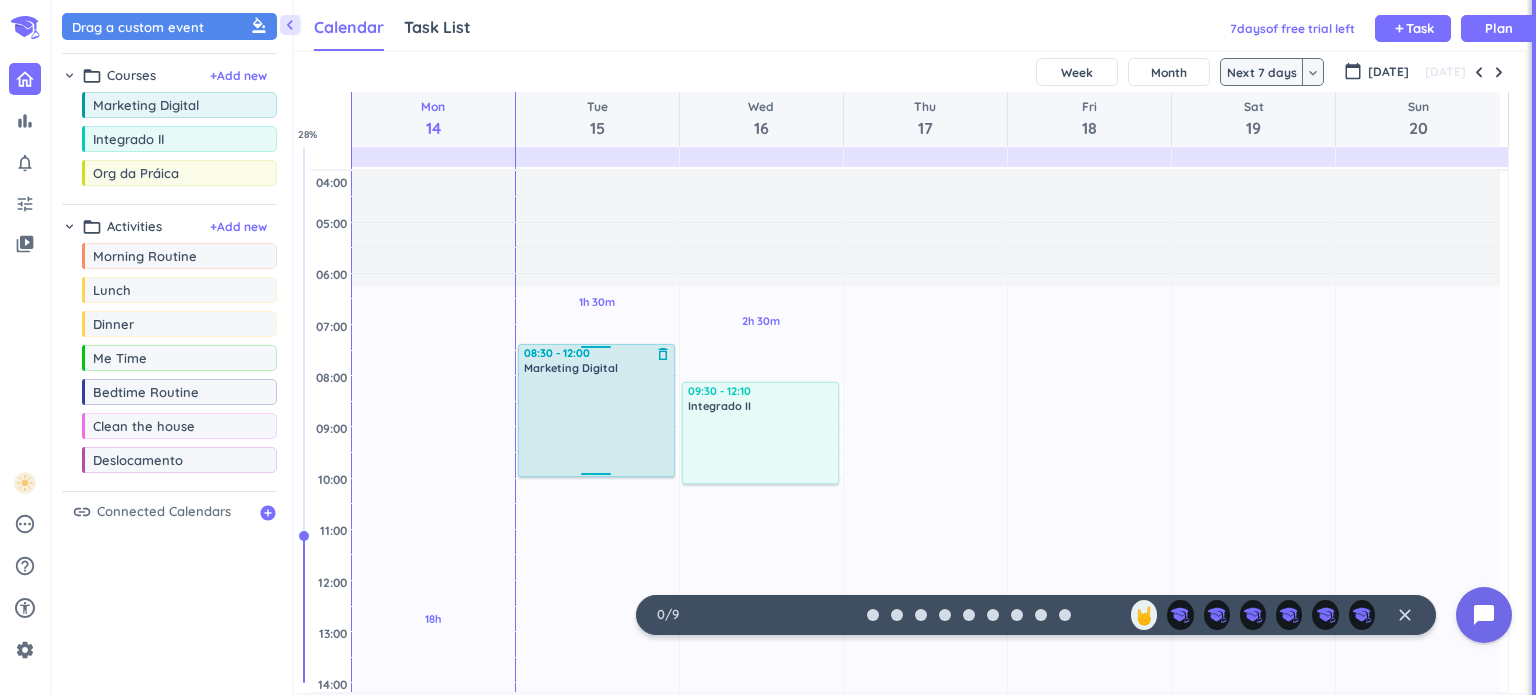 click at bounding box center [597, 425] 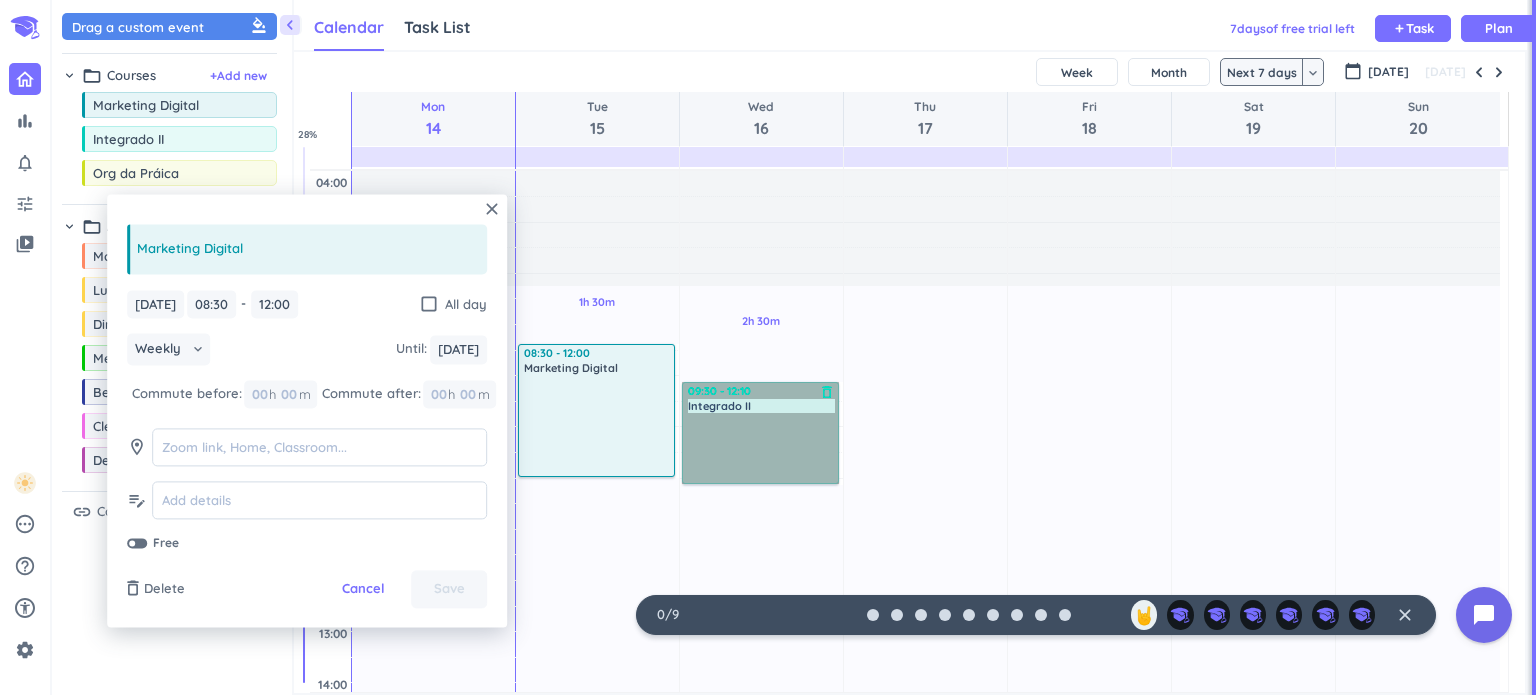 click on "09:30 - 12:10 Integrado II delete_outline" at bounding box center (760, 433) 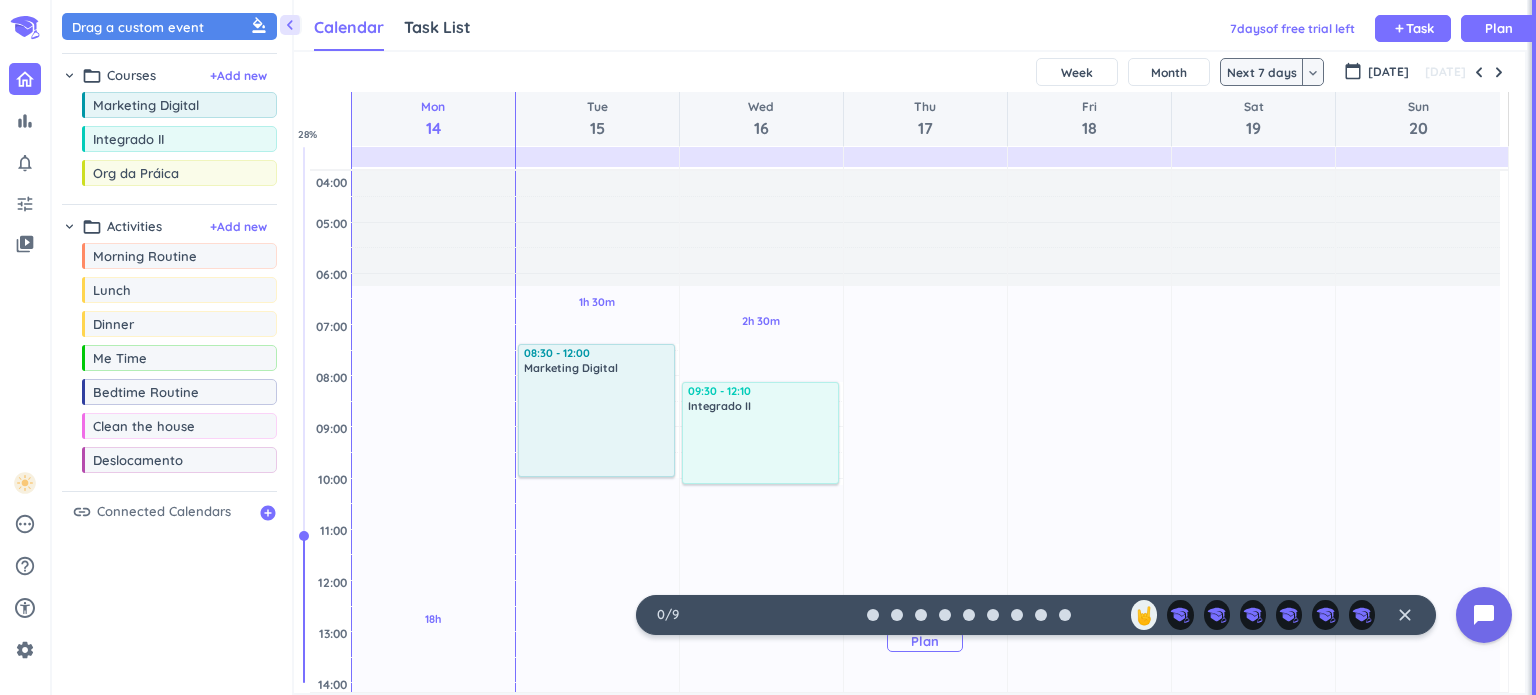 click on "18h  Past due Plan" at bounding box center [925, 631] 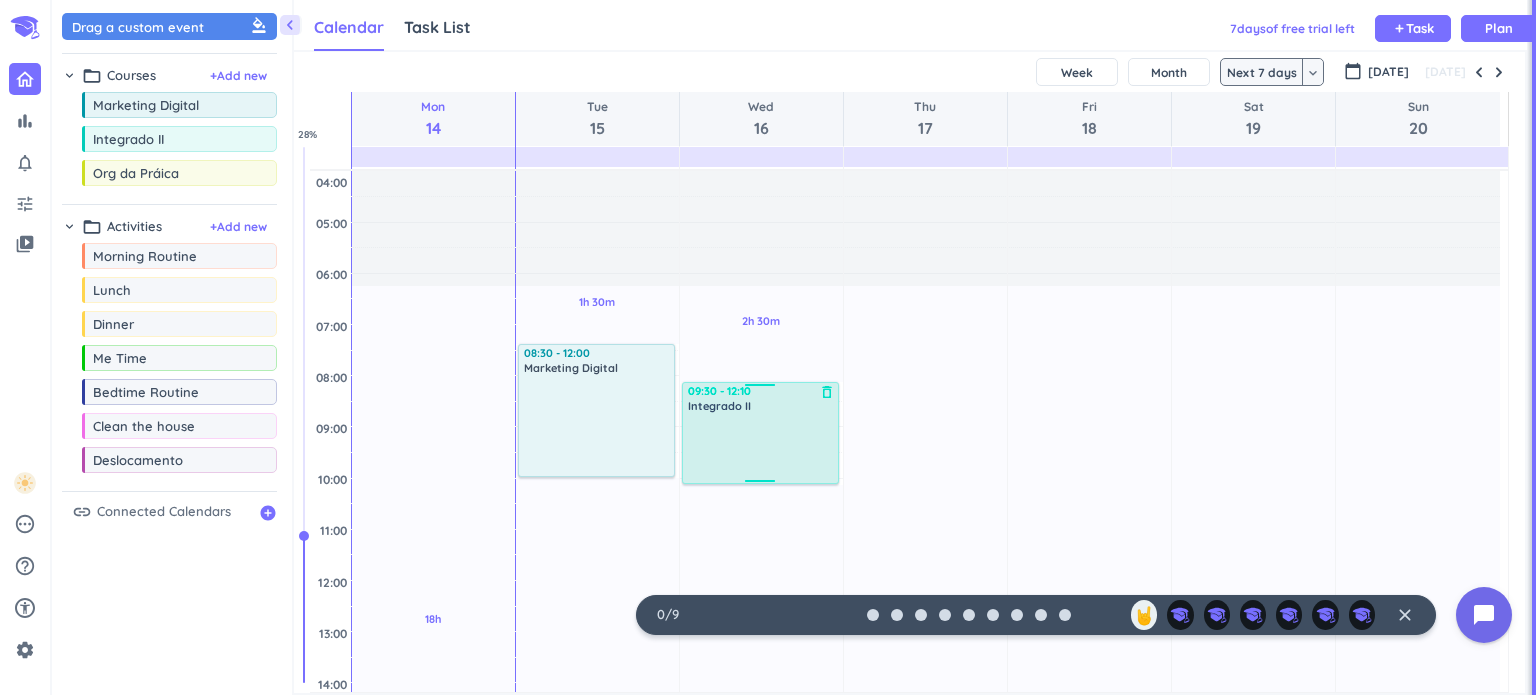 click at bounding box center [761, 447] 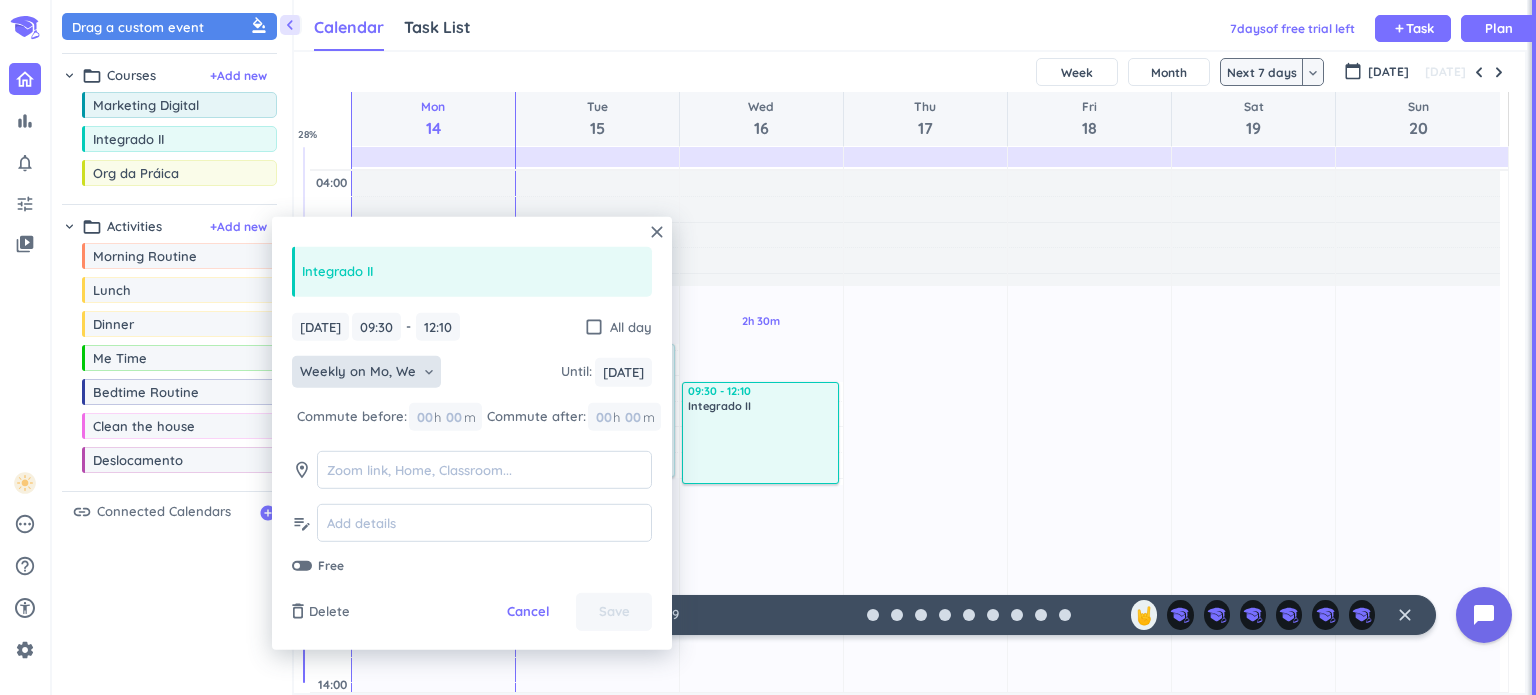 click on "keyboard_arrow_down" at bounding box center [429, 372] 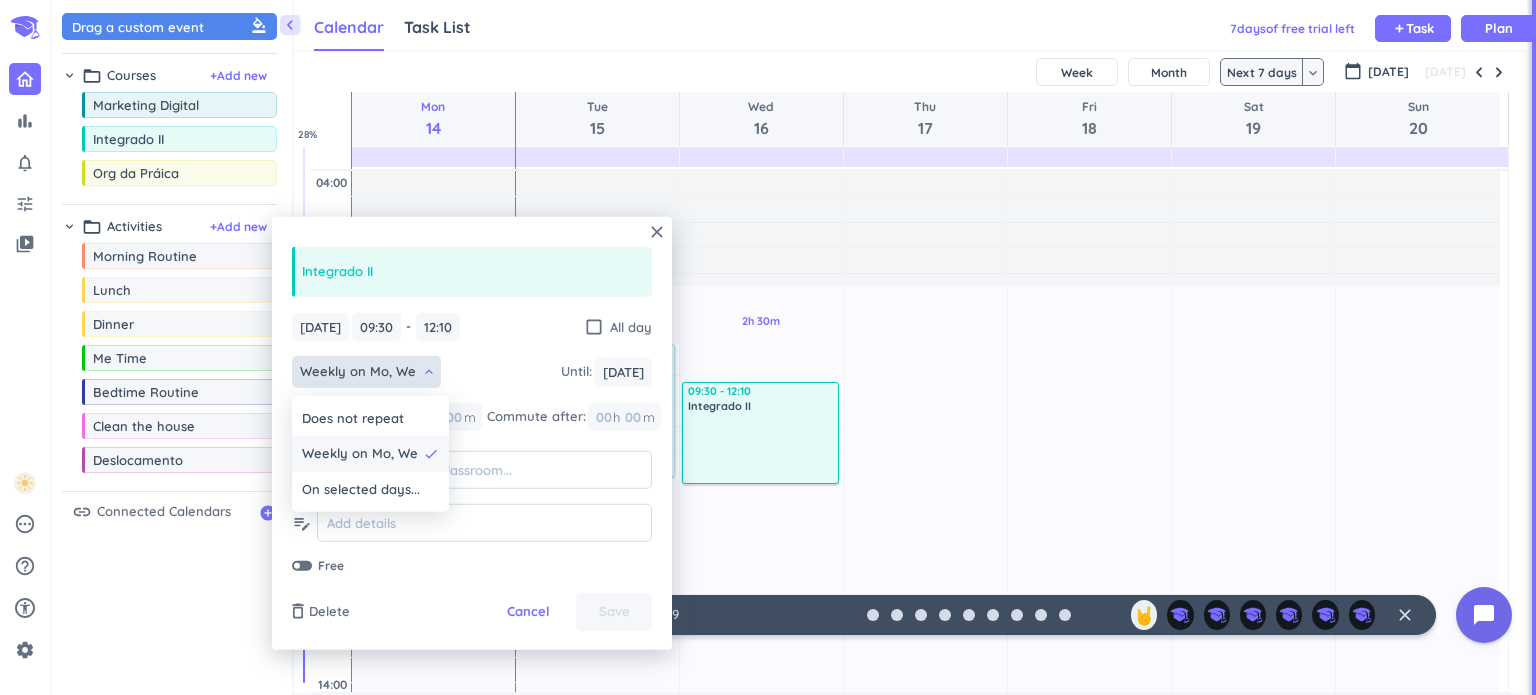 click on "Weekly on Mo, We" at bounding box center [360, 454] 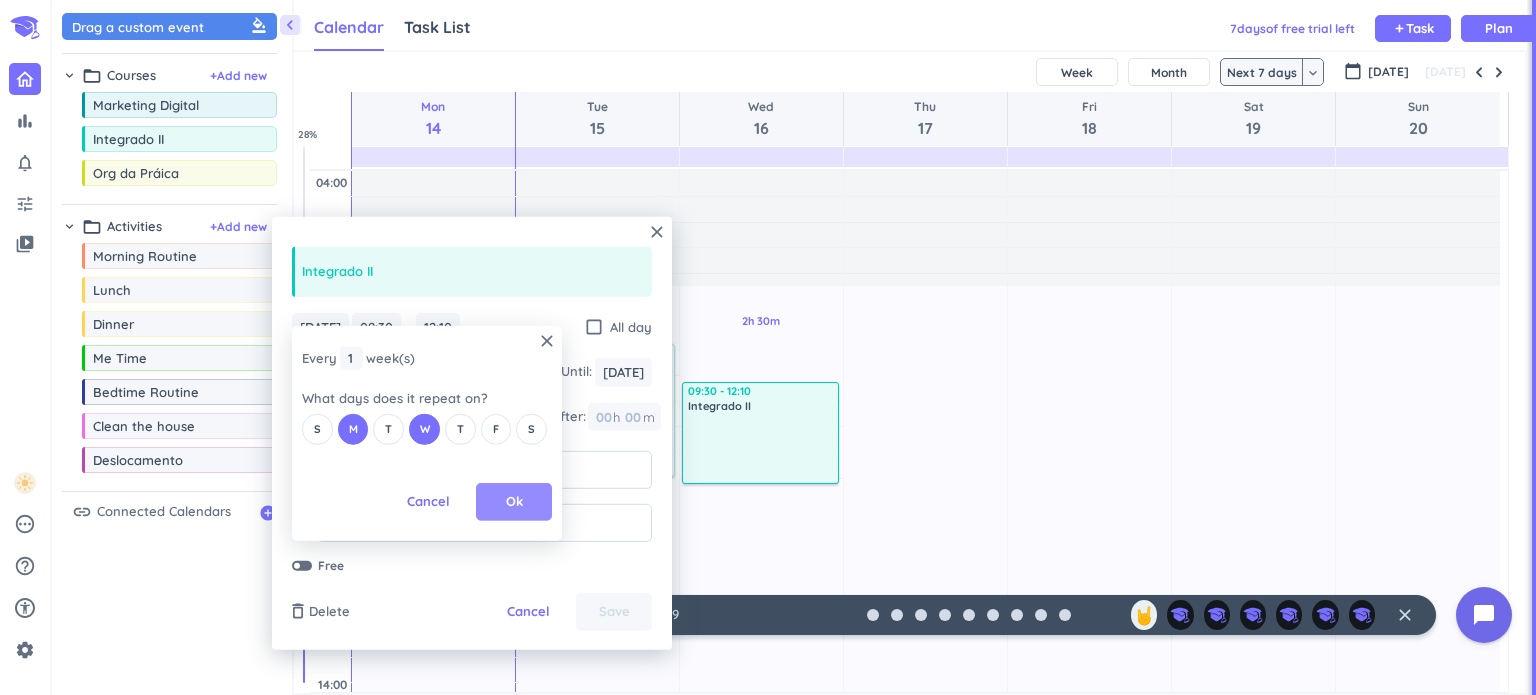 click on "Ok" at bounding box center [514, 502] 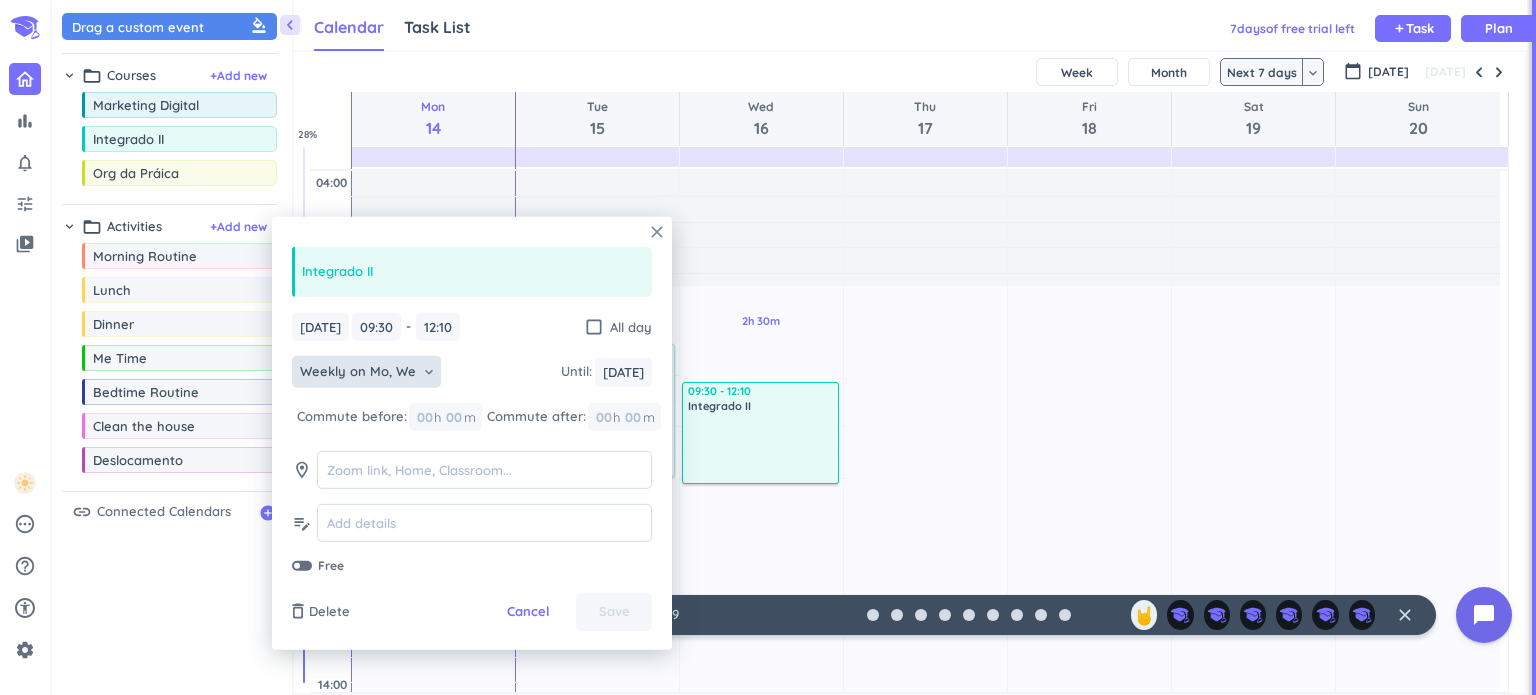 click on "close" at bounding box center [657, 232] 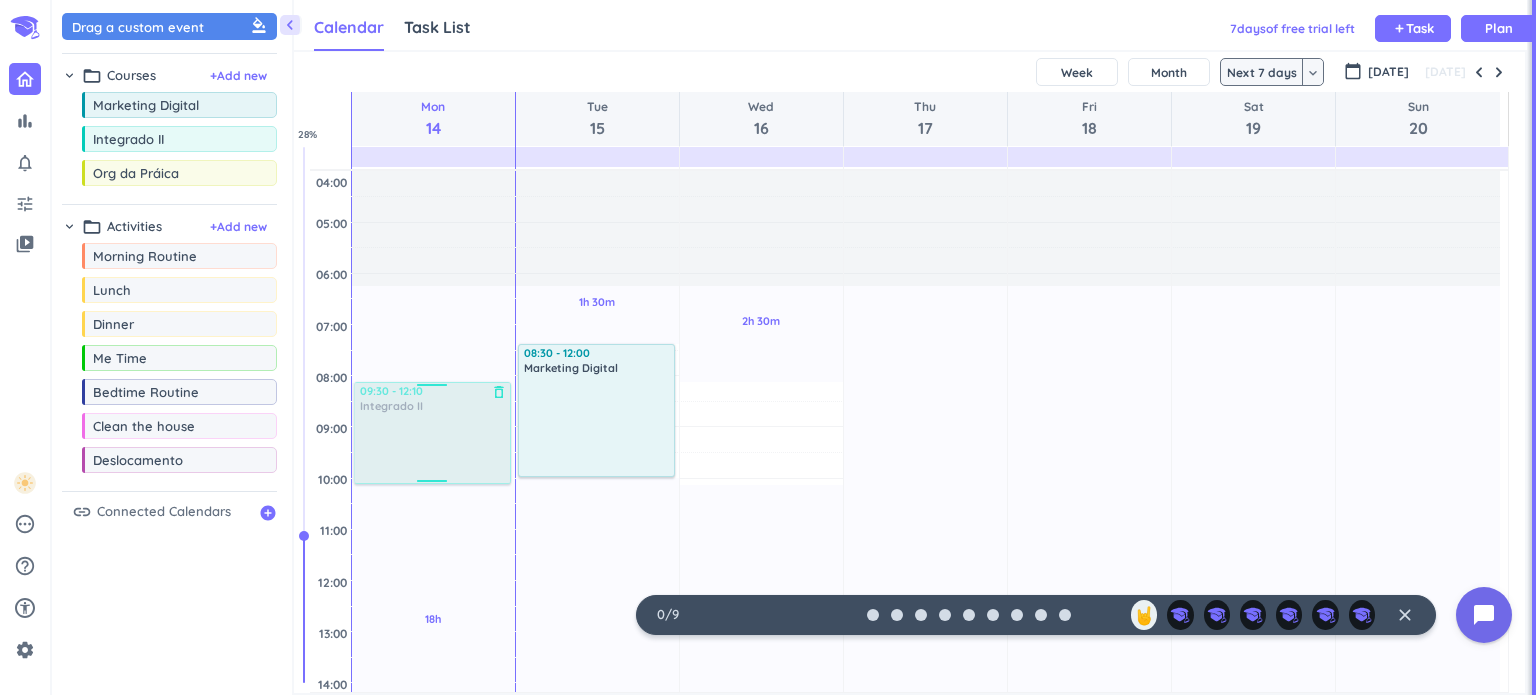 drag, startPoint x: 761, startPoint y: 432, endPoint x: 424, endPoint y: 431, distance: 337.0015 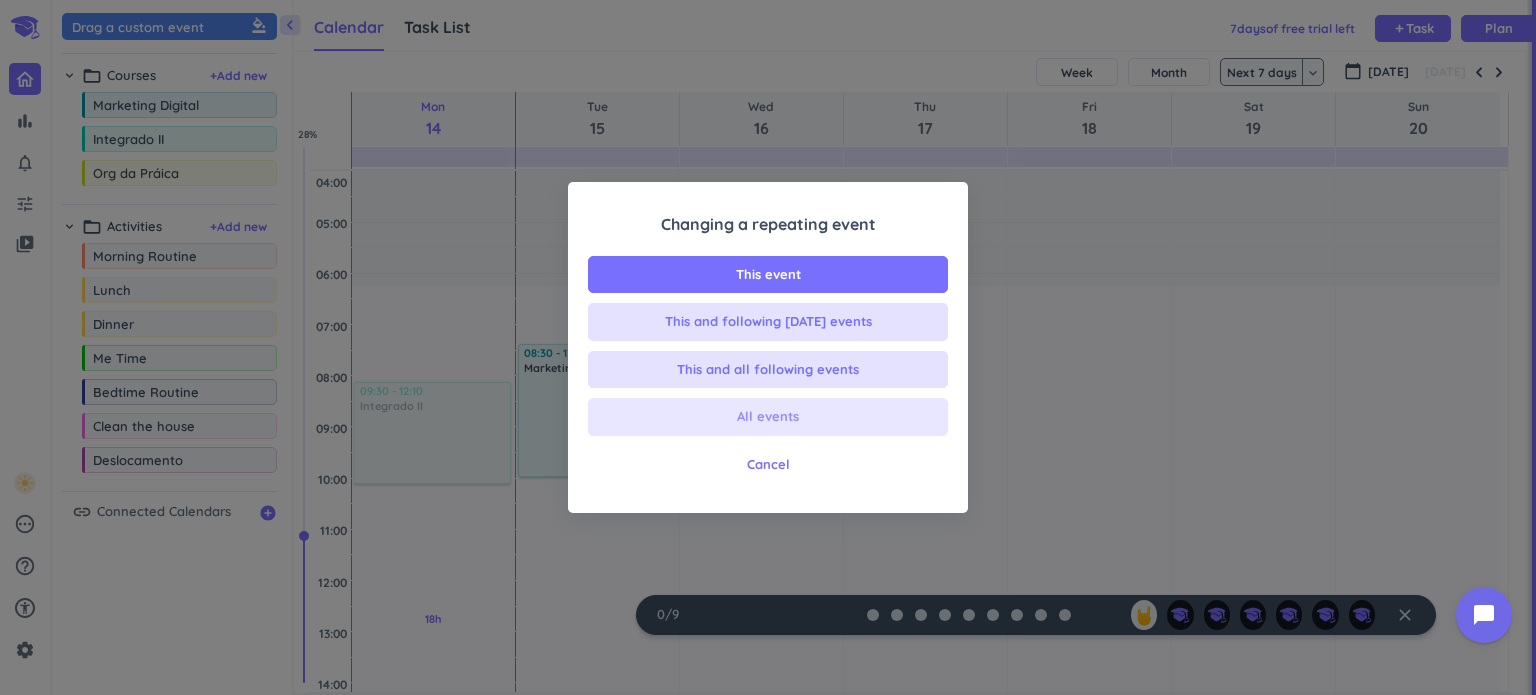 click on "All events" at bounding box center [768, 417] 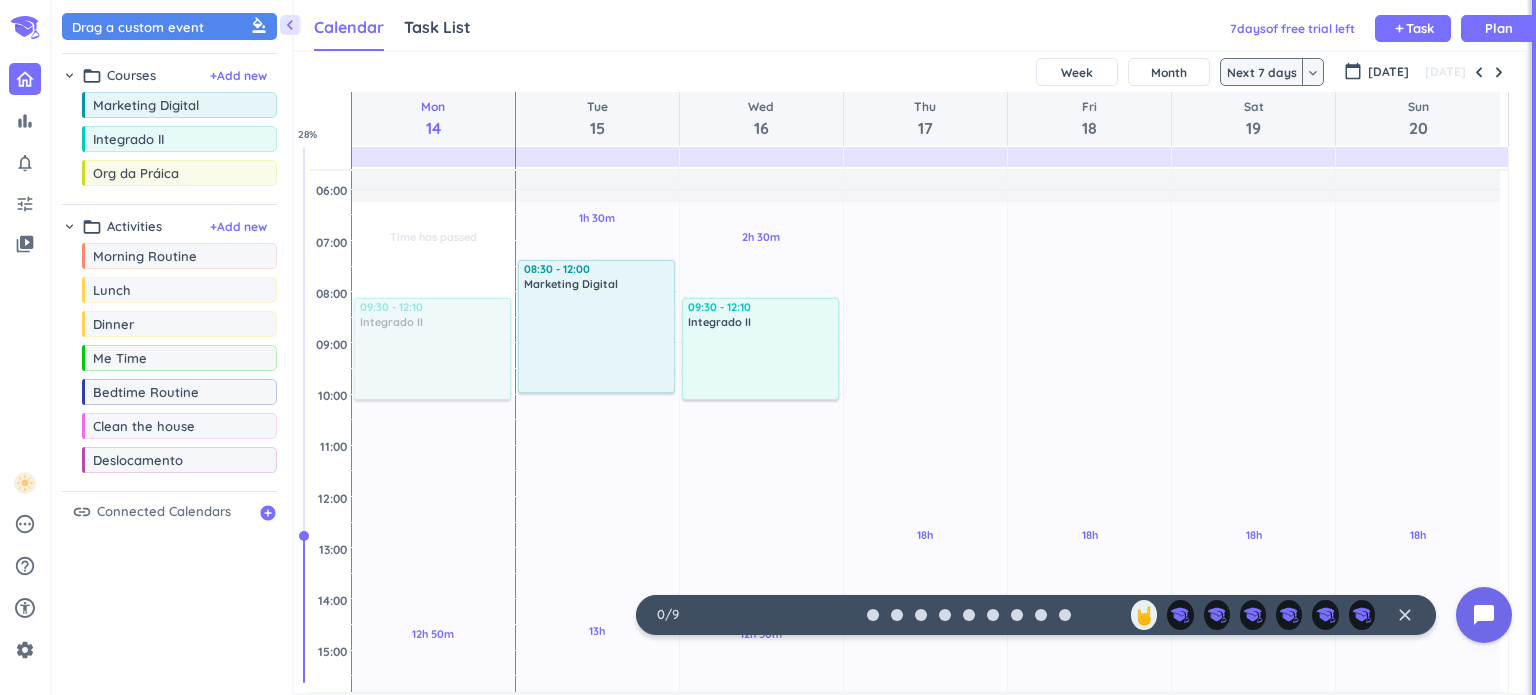 scroll, scrollTop: 200, scrollLeft: 0, axis: vertical 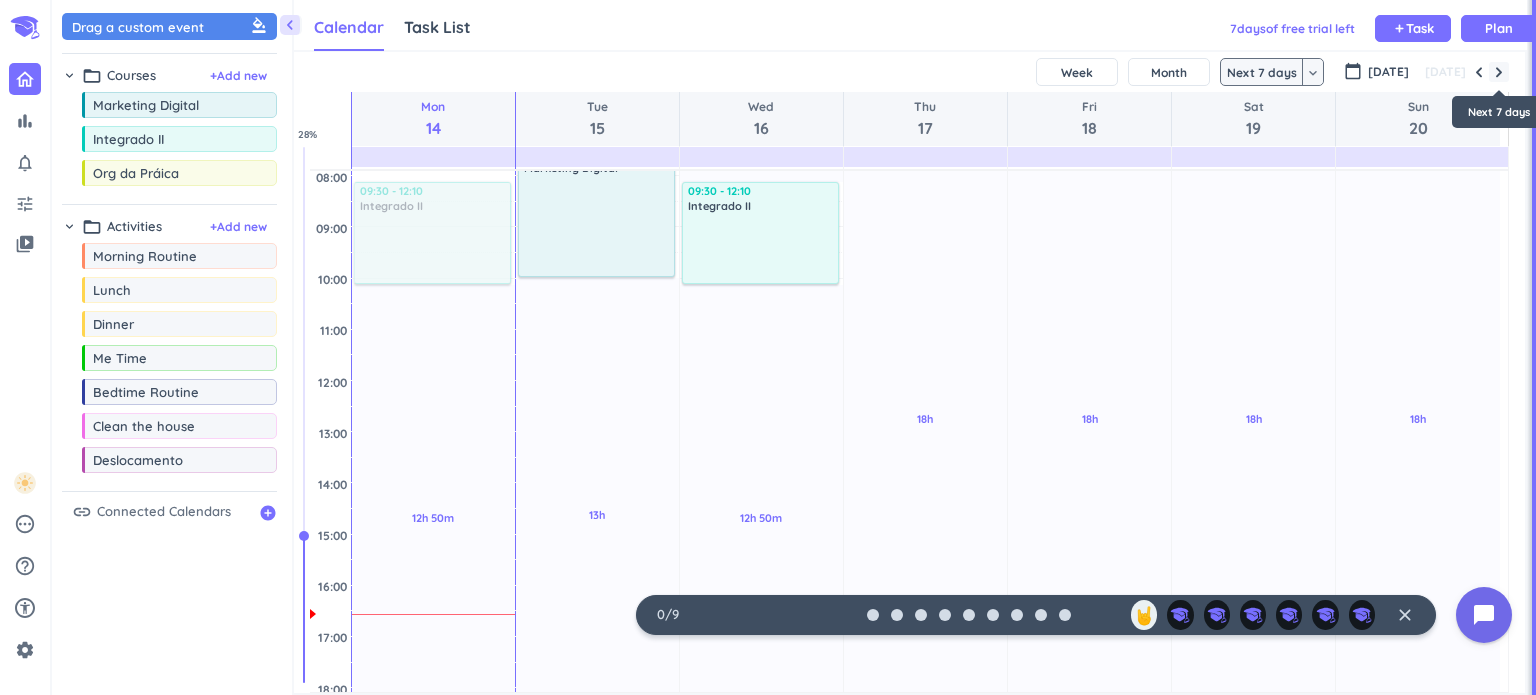 click at bounding box center [1499, 72] 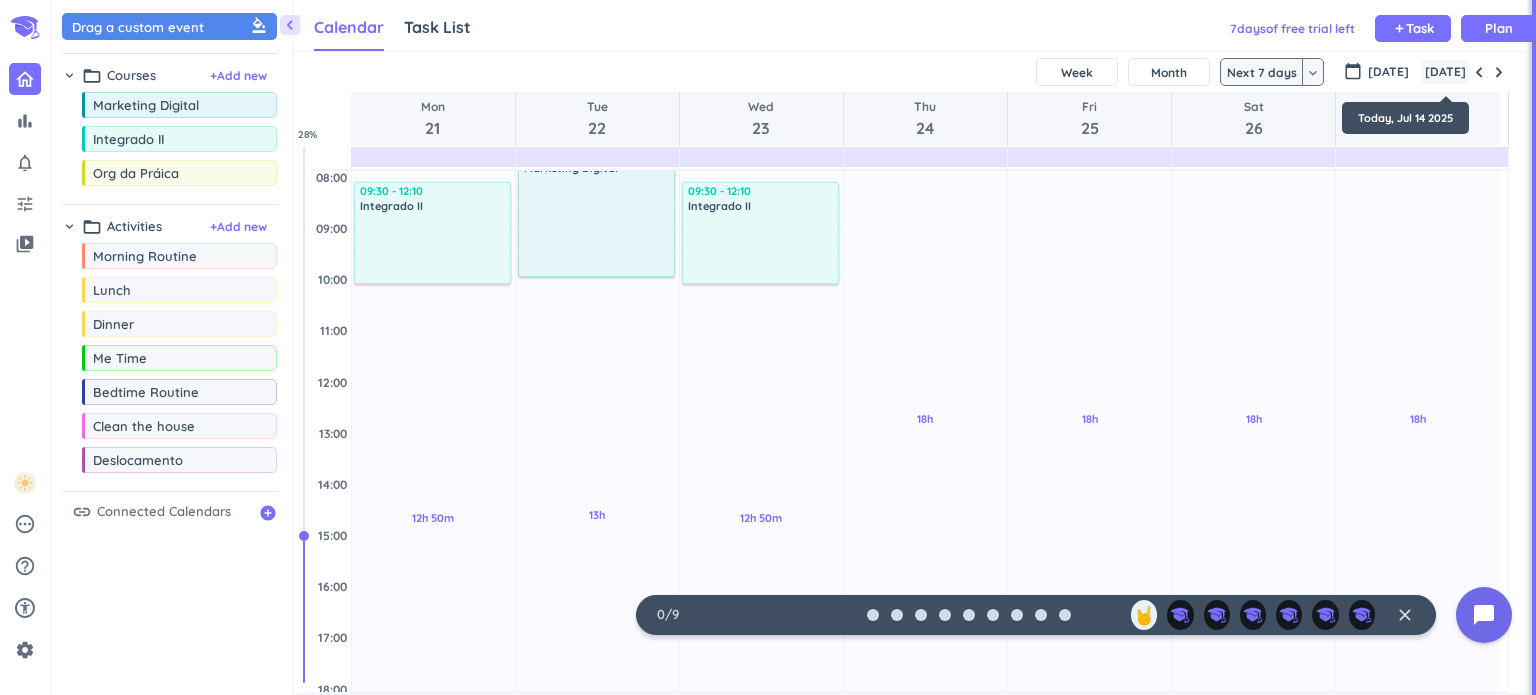 scroll, scrollTop: 78, scrollLeft: 0, axis: vertical 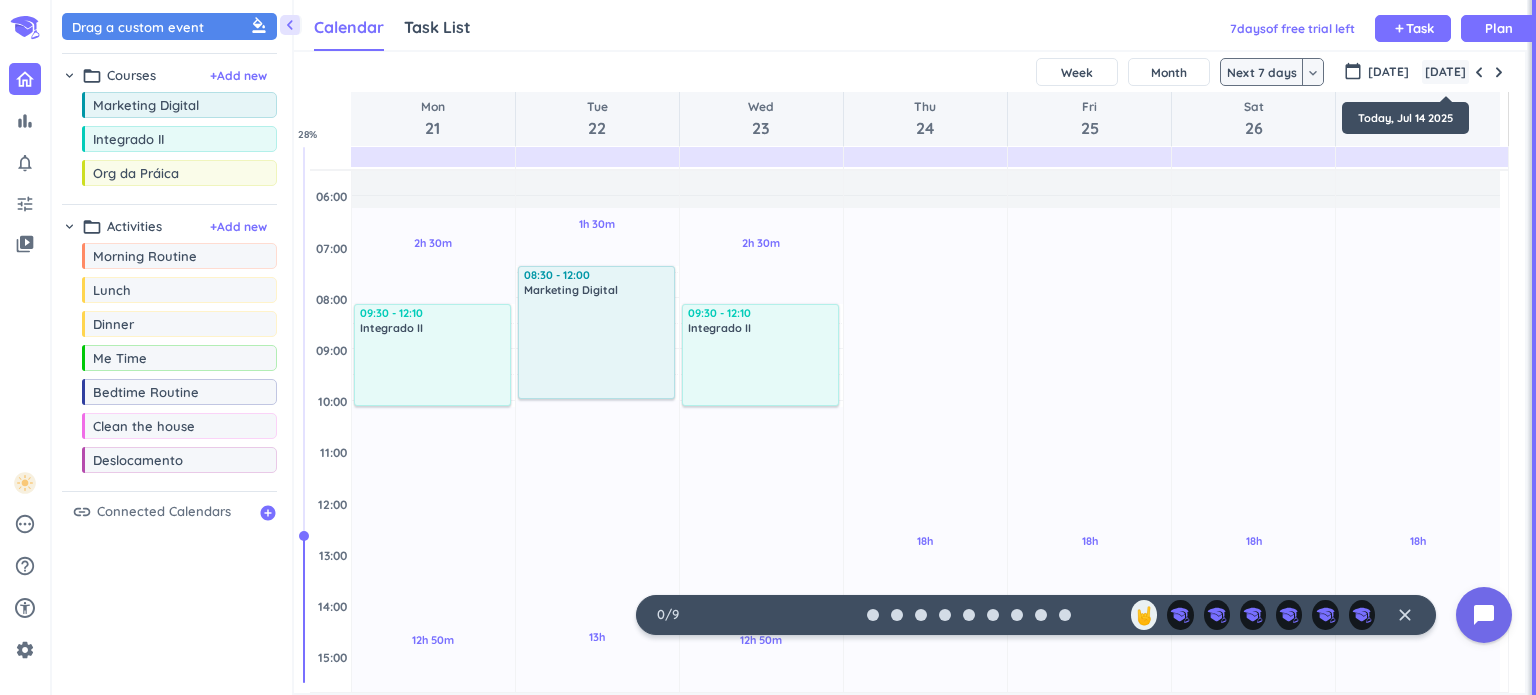 click on "[DATE]" at bounding box center [1445, 72] 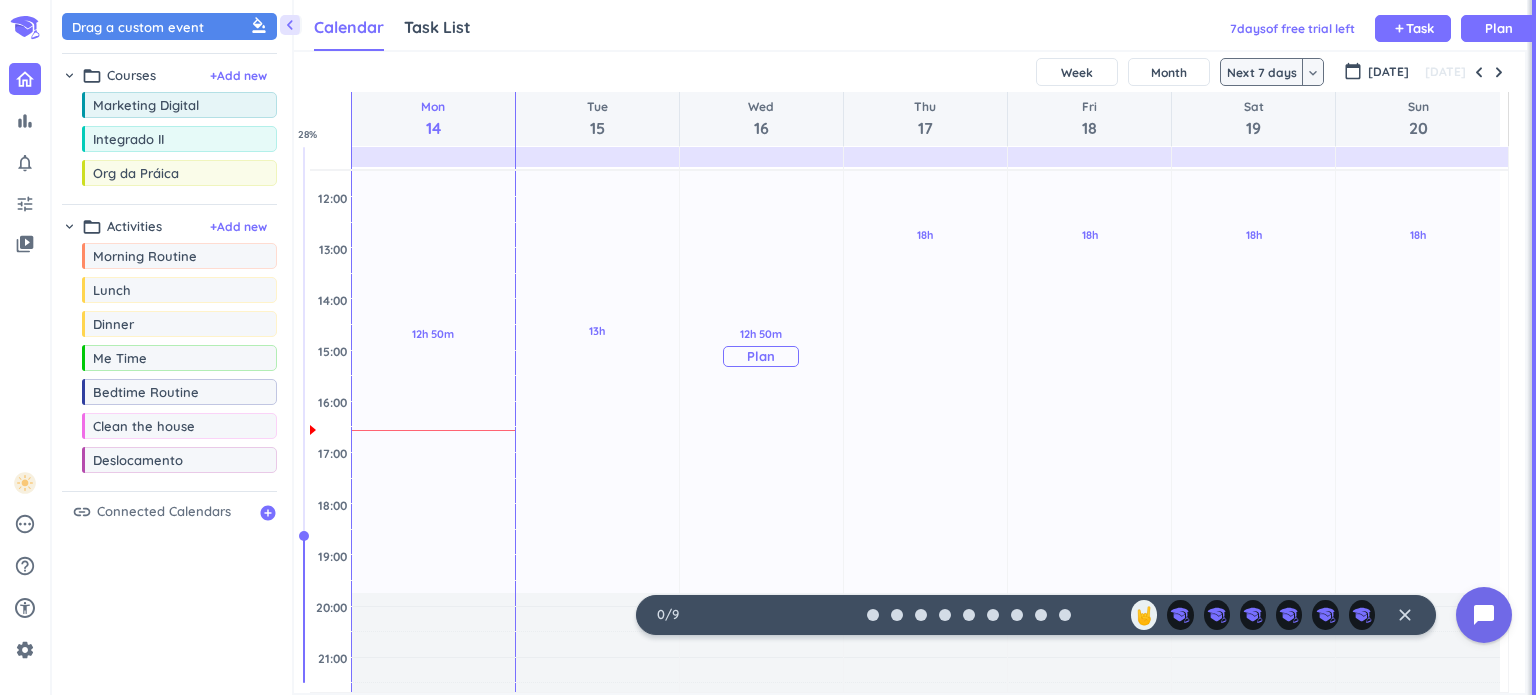 scroll, scrollTop: 400, scrollLeft: 0, axis: vertical 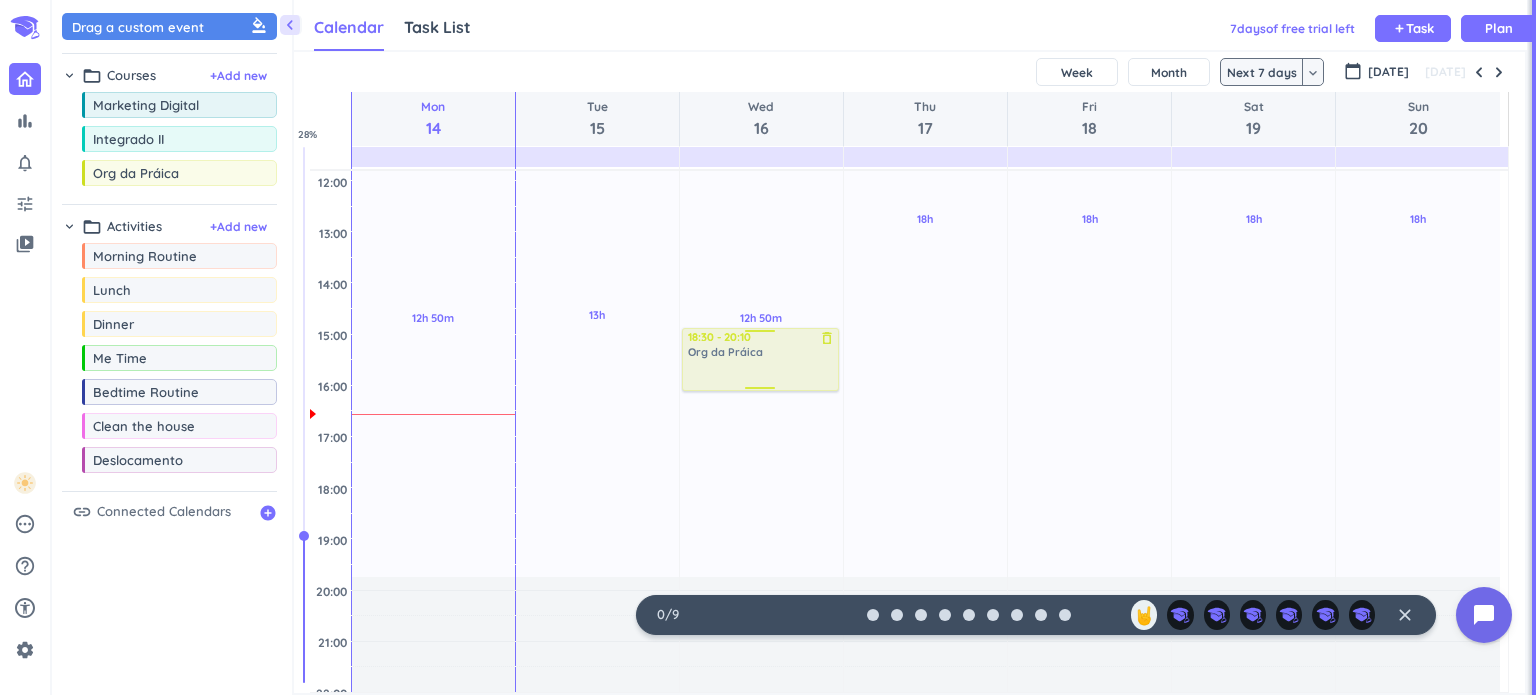 drag, startPoint x: 170, startPoint y: 175, endPoint x: 746, endPoint y: 329, distance: 596.2315 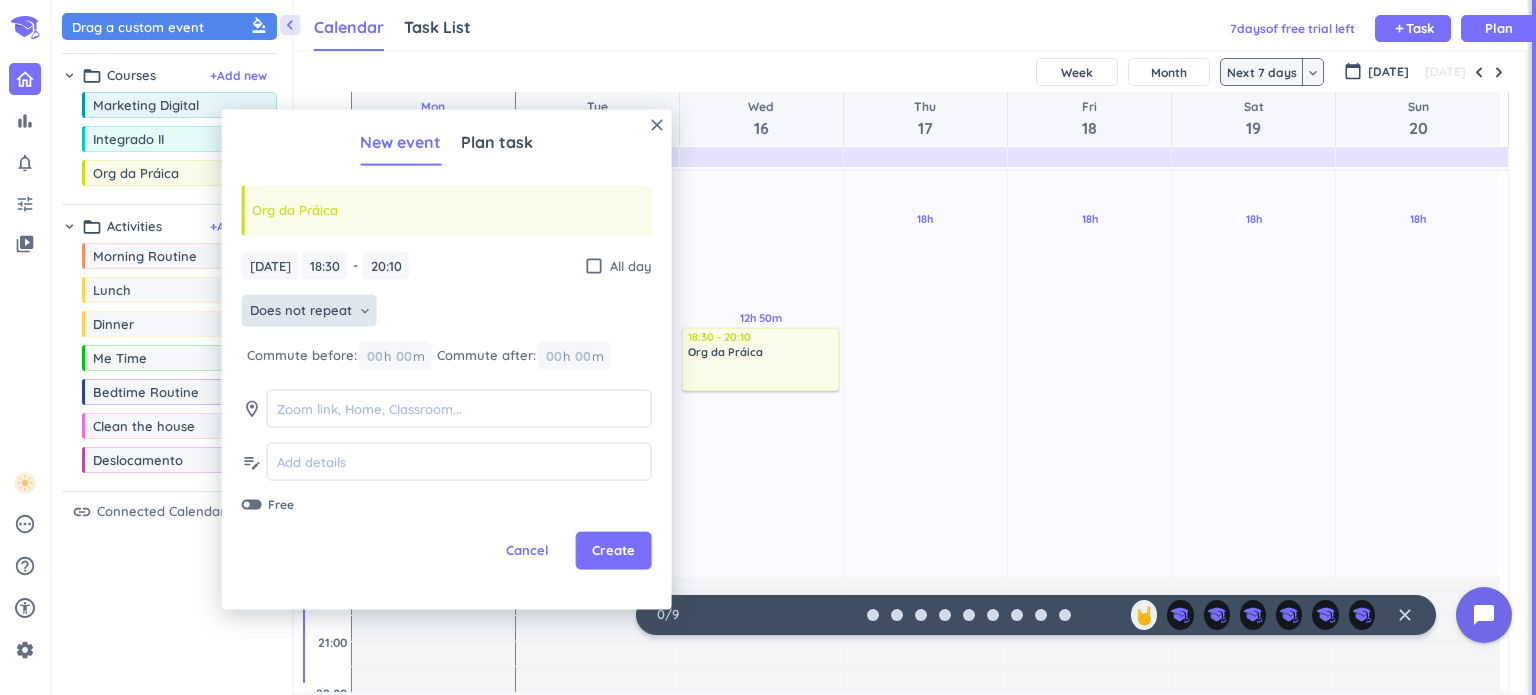 click on "Does not repeat" at bounding box center (301, 311) 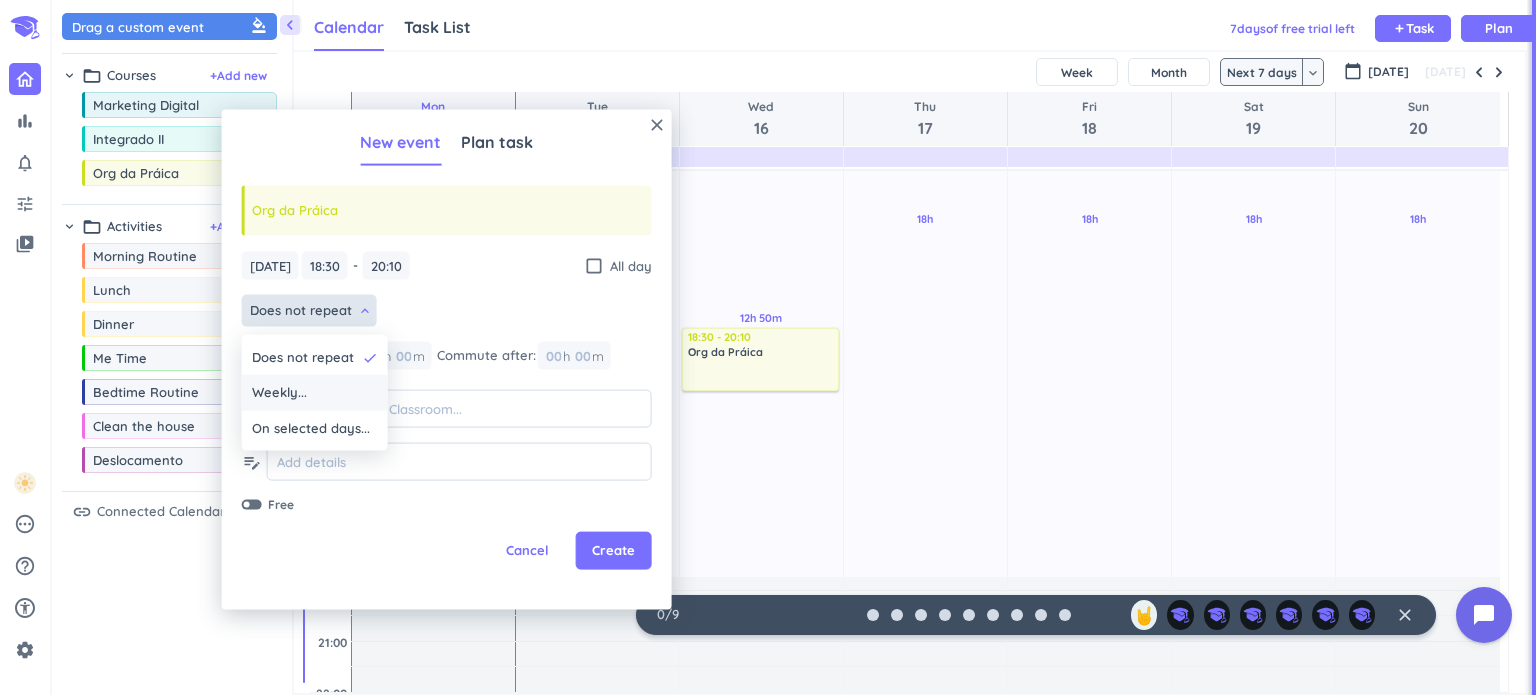 click on "Weekly..." at bounding box center [315, 393] 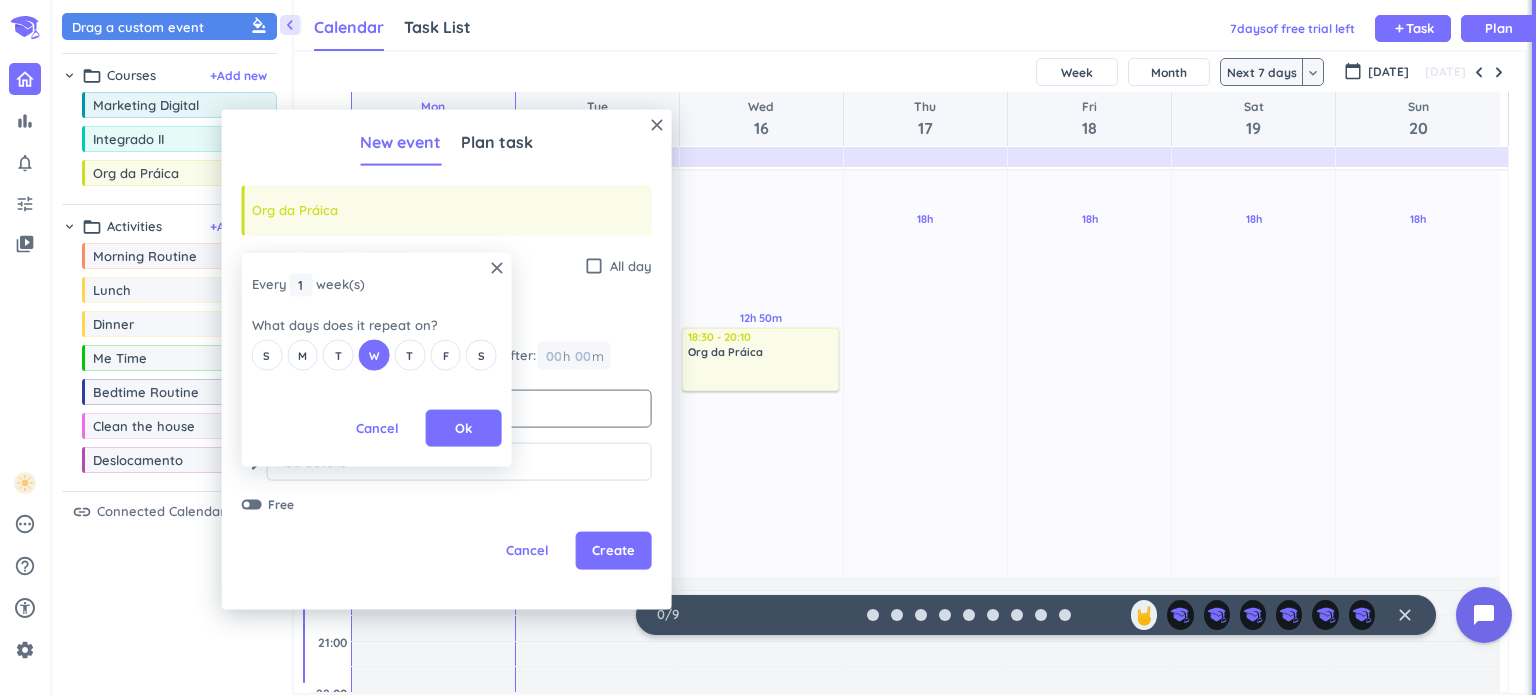 click on "Ok" at bounding box center (464, 428) 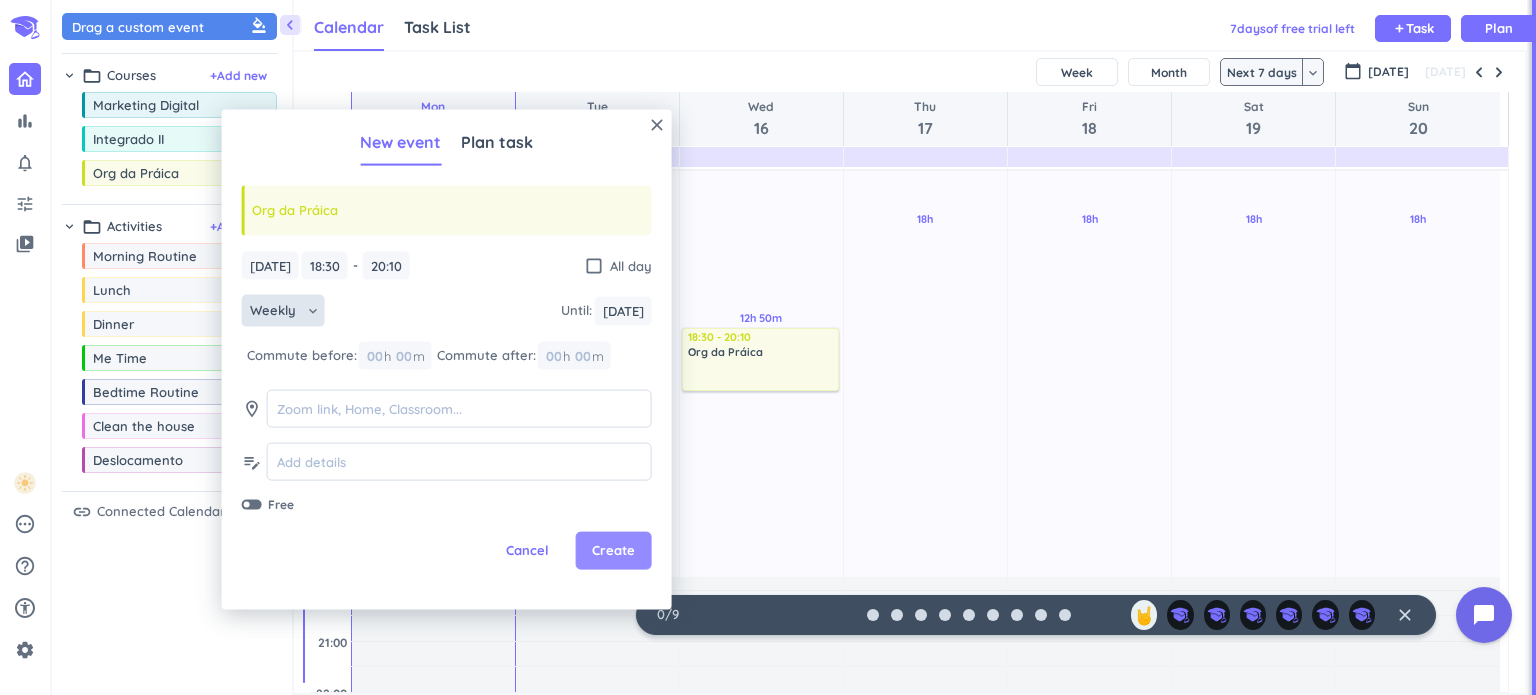 click on "Create" at bounding box center [613, 551] 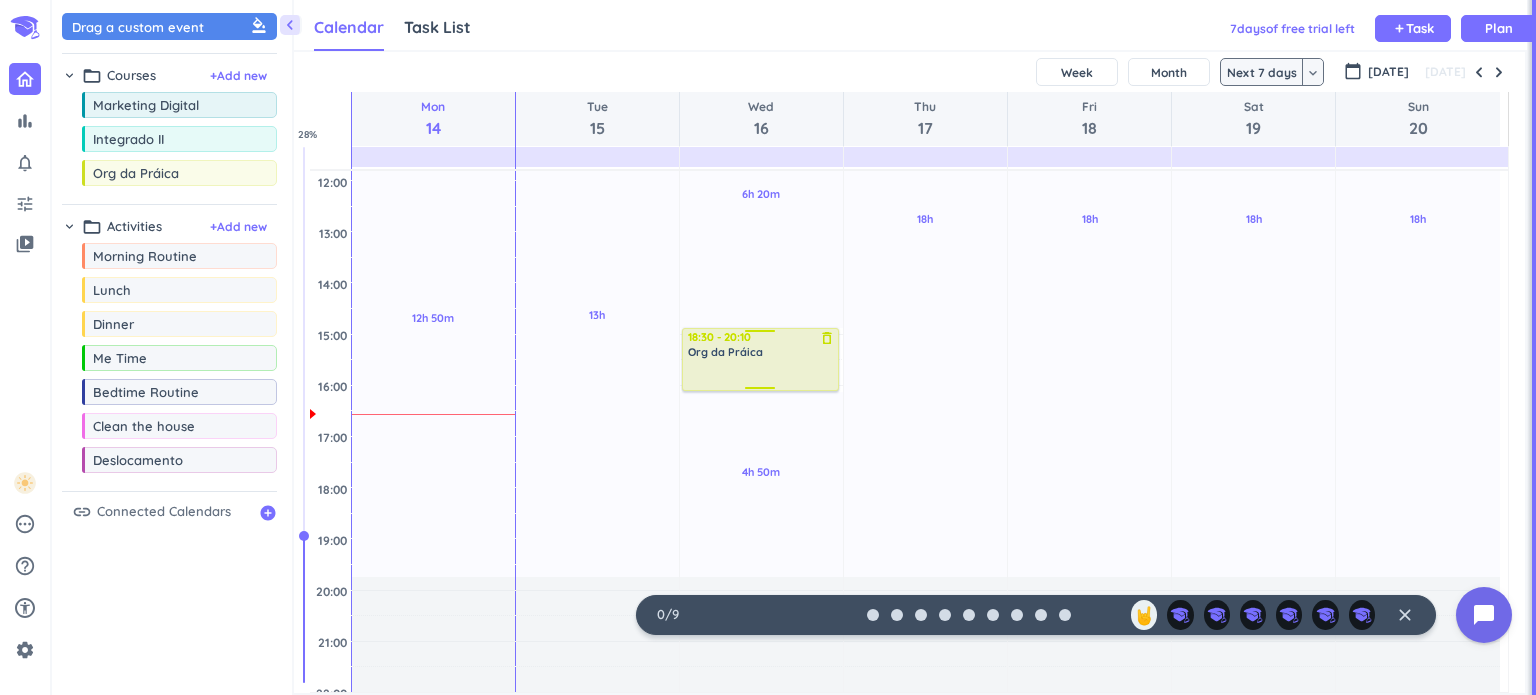 click at bounding box center [761, 374] 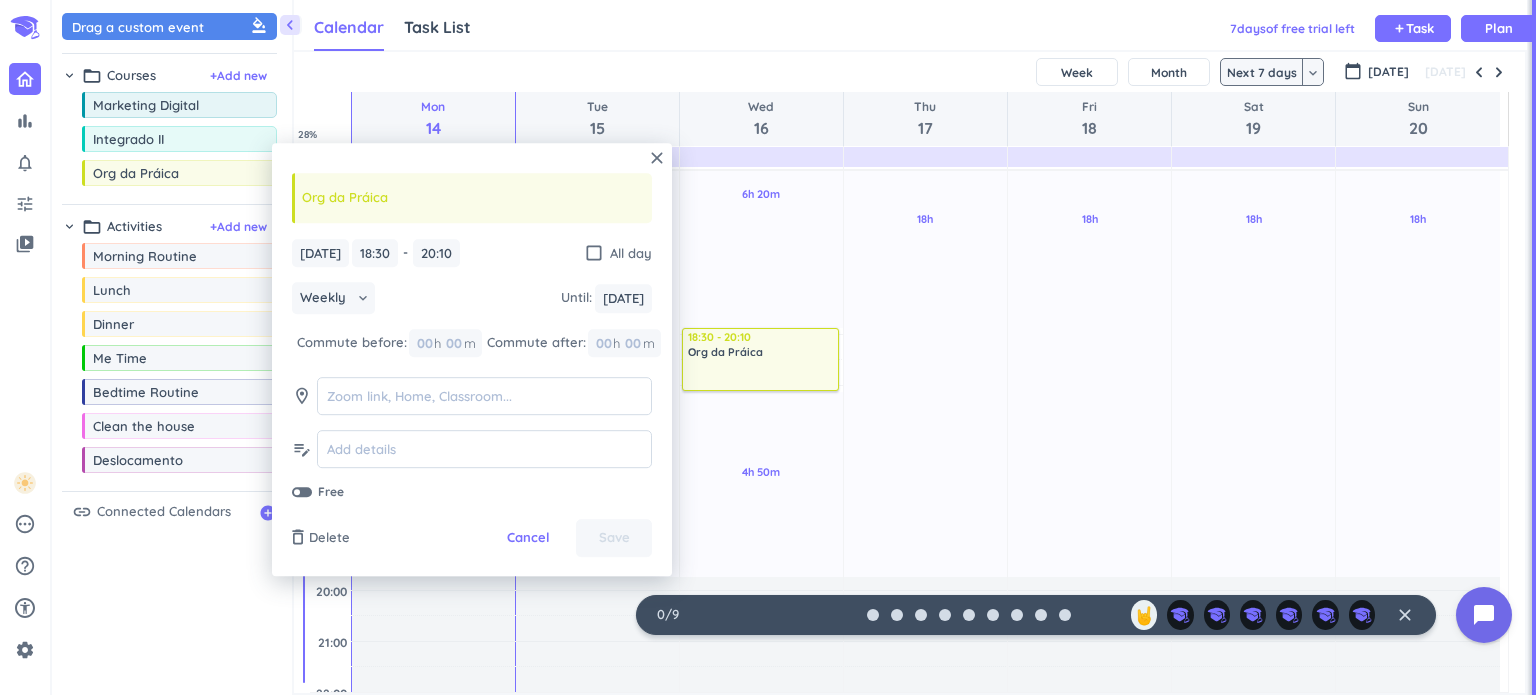 click on "Org da Práica" at bounding box center (472, 198) 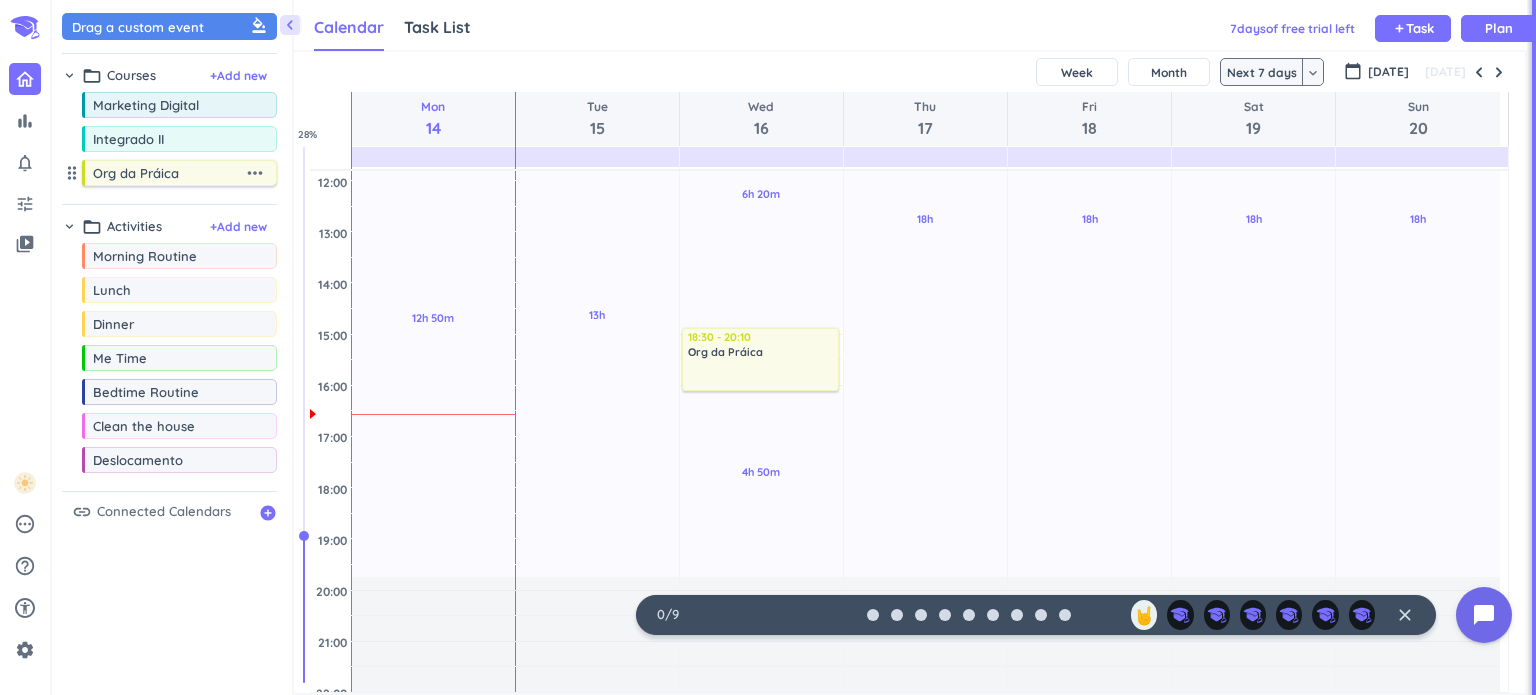 click on "Org da Práica" at bounding box center (168, 173) 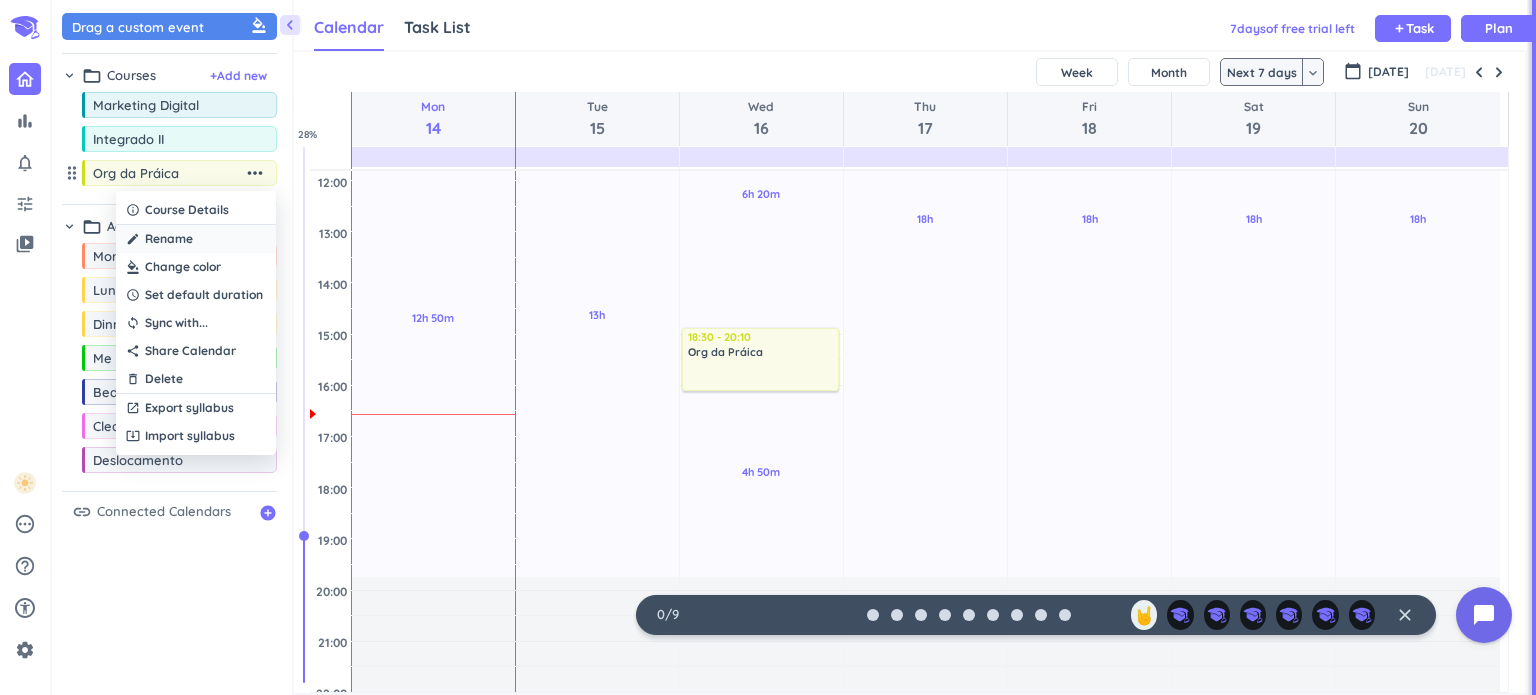 click on "create Rename" at bounding box center [196, 239] 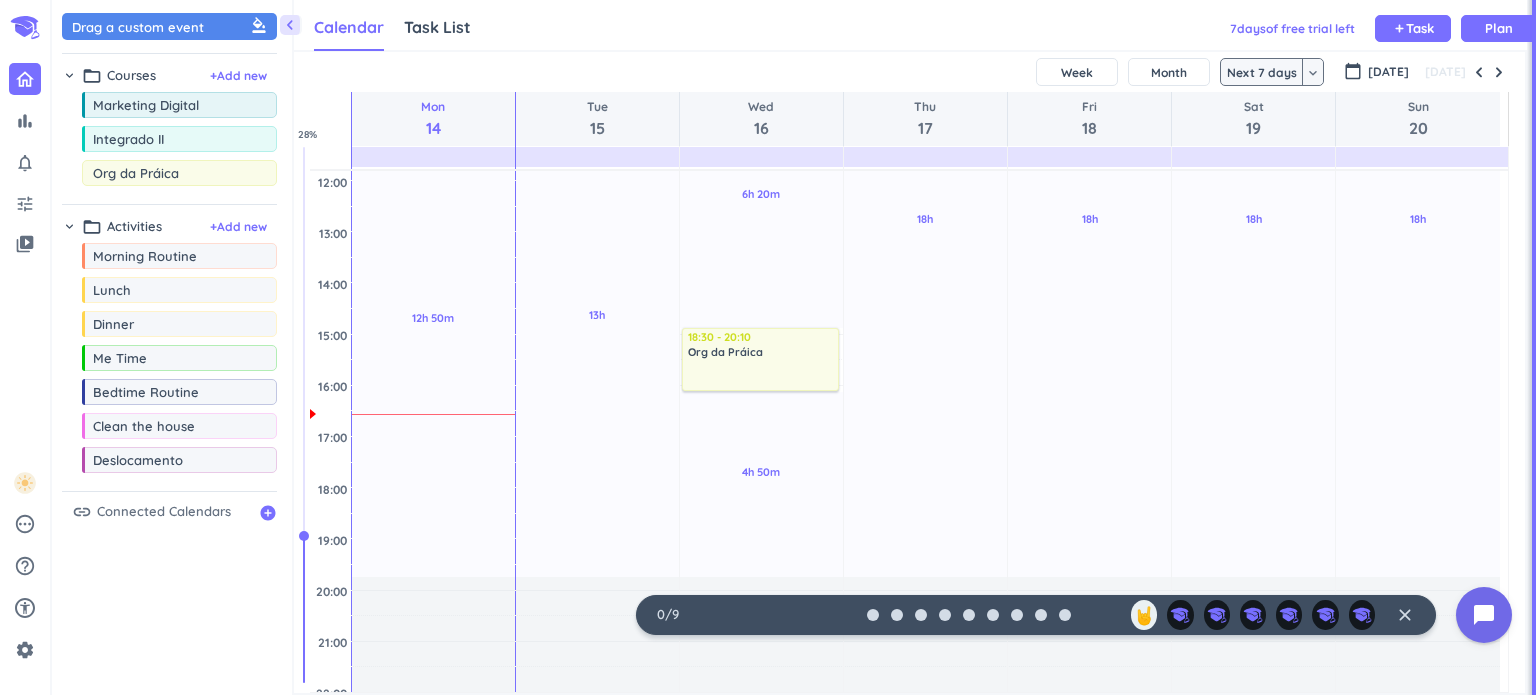 click on "Org da Práica" at bounding box center [184, 173] 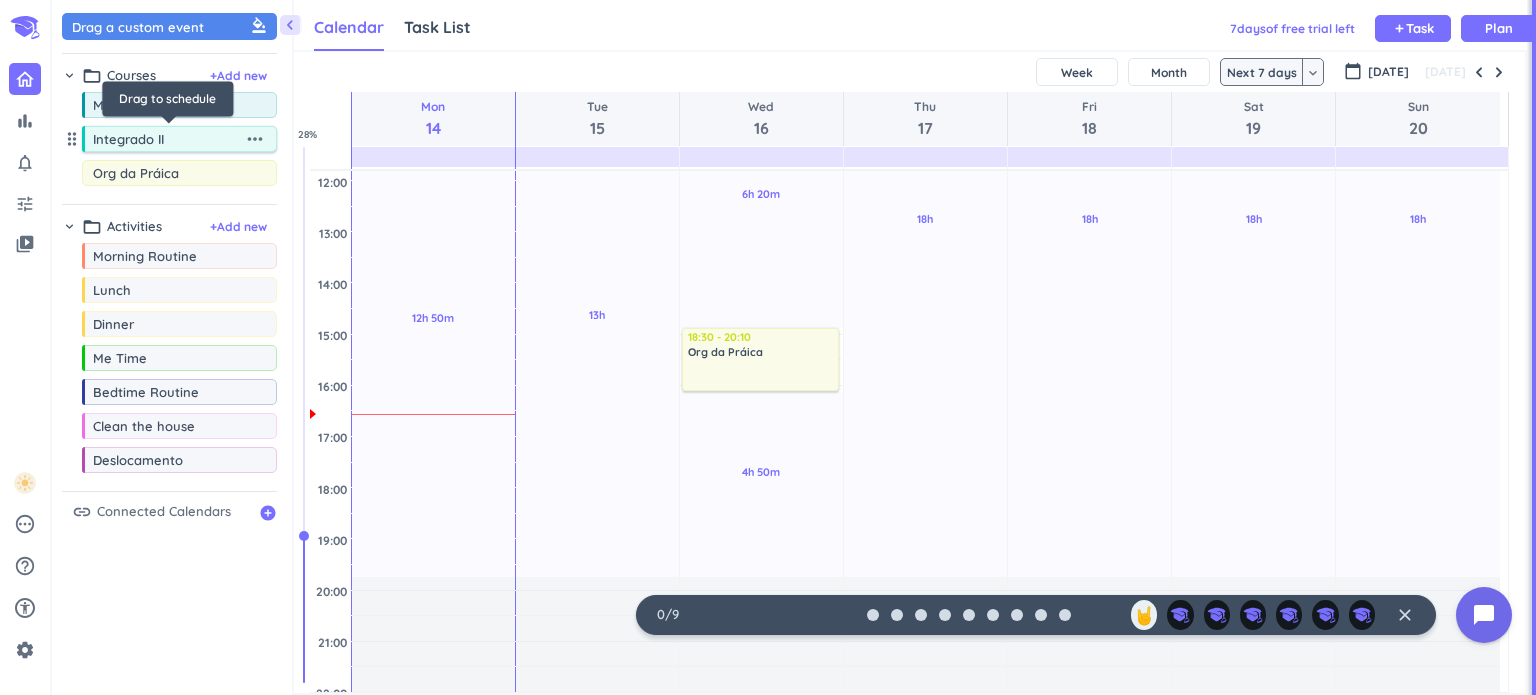 type on "Org da Prática" 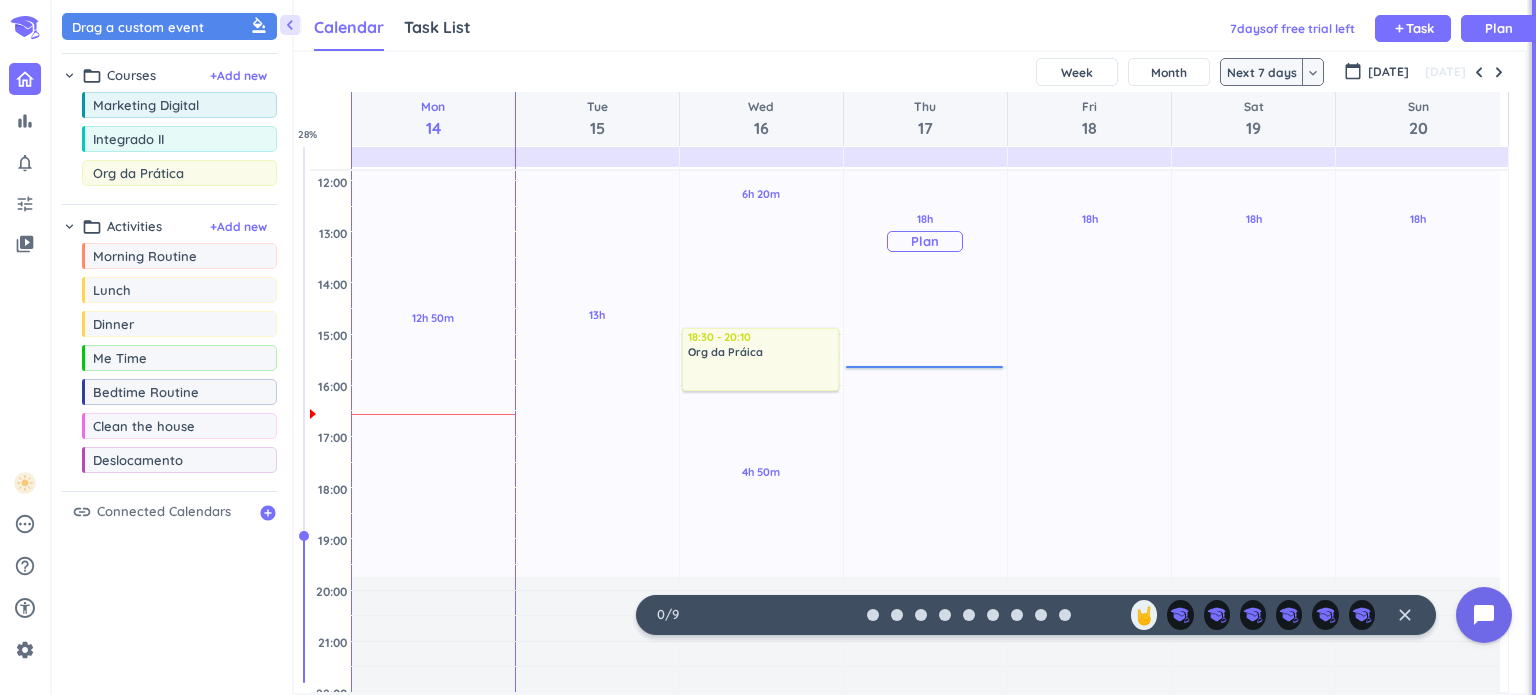 click on "18h  Past due Plan" at bounding box center [925, 231] 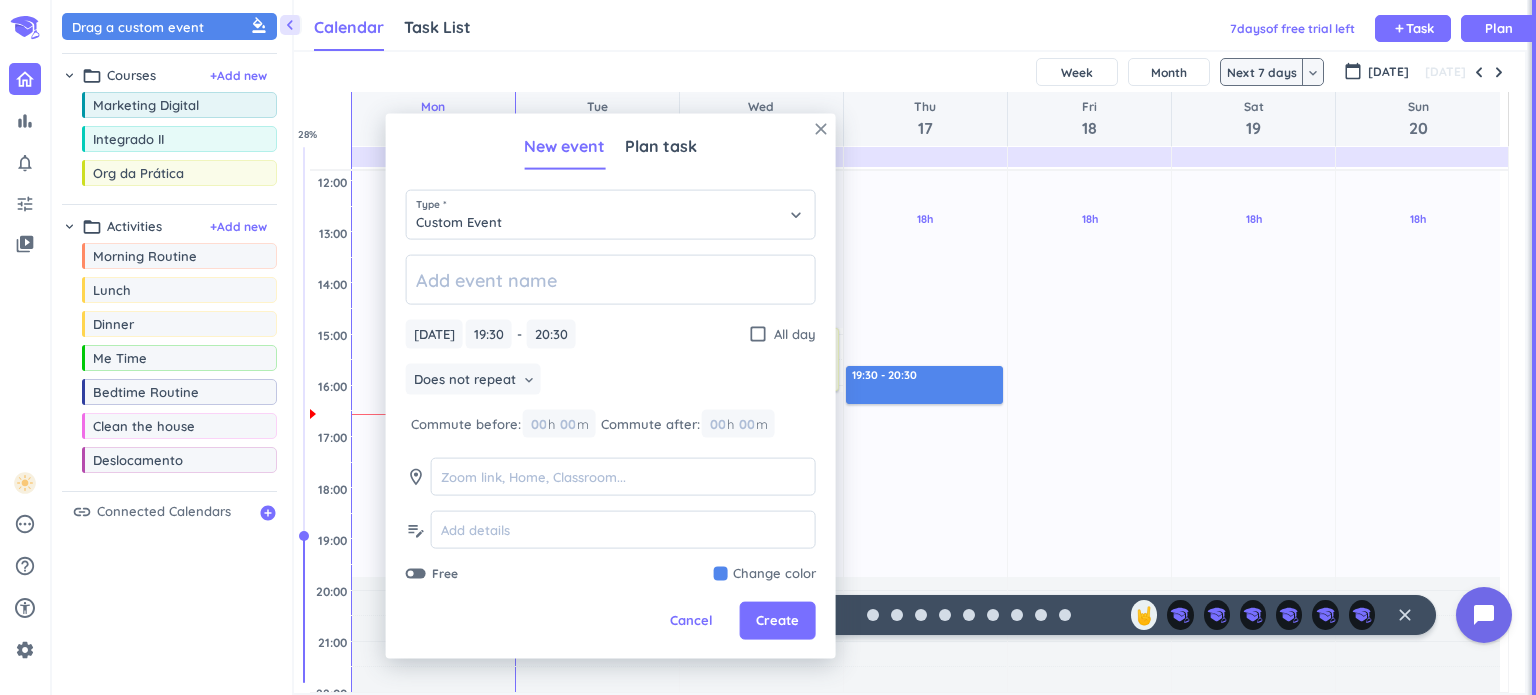 click on "close" at bounding box center [821, 129] 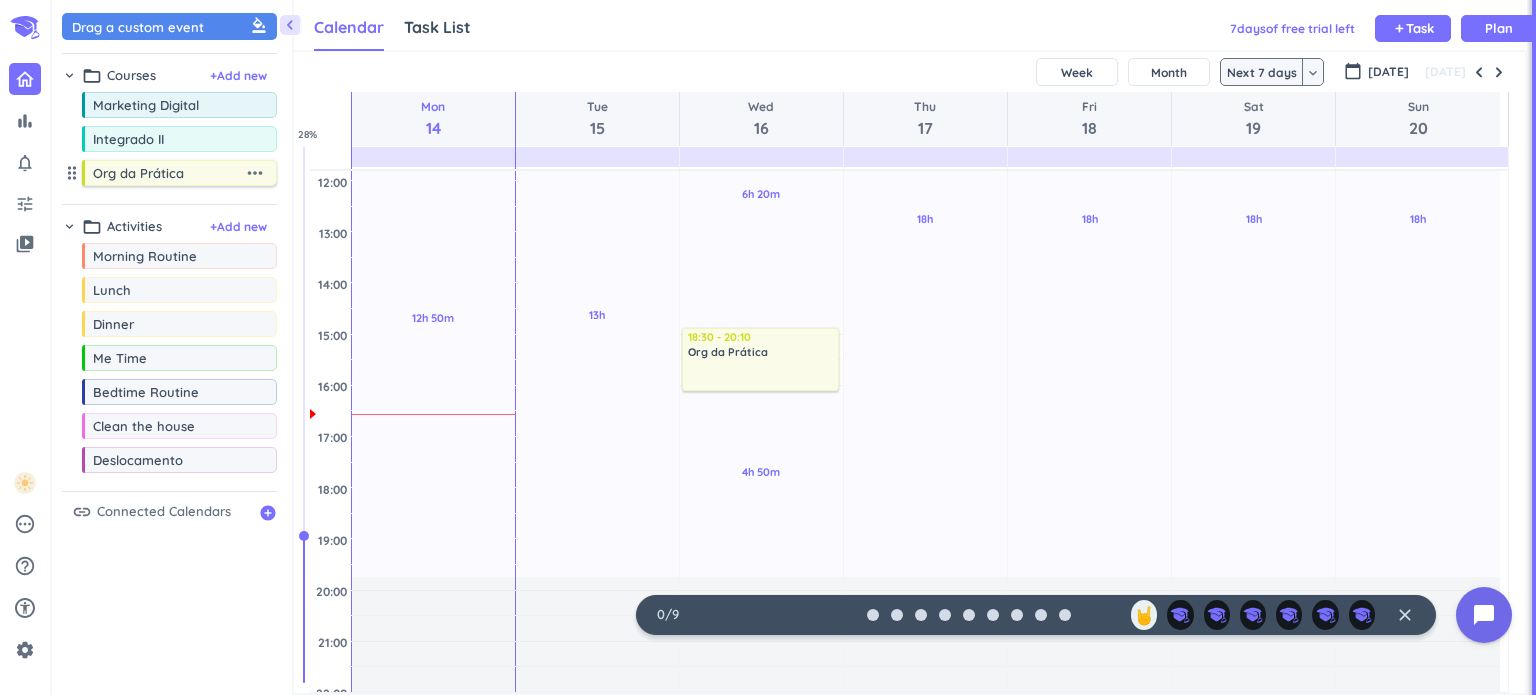 click on "Org da Prática" at bounding box center (168, 173) 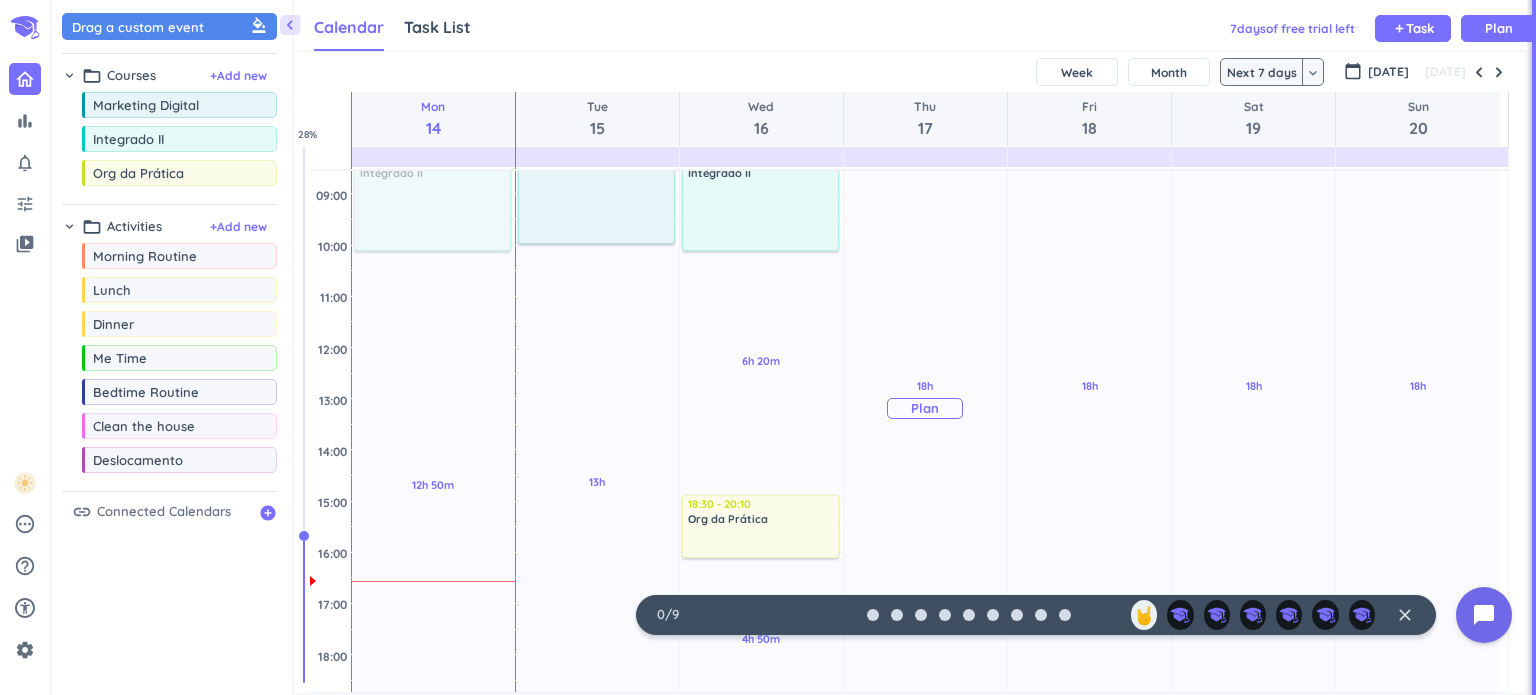 scroll, scrollTop: 100, scrollLeft: 0, axis: vertical 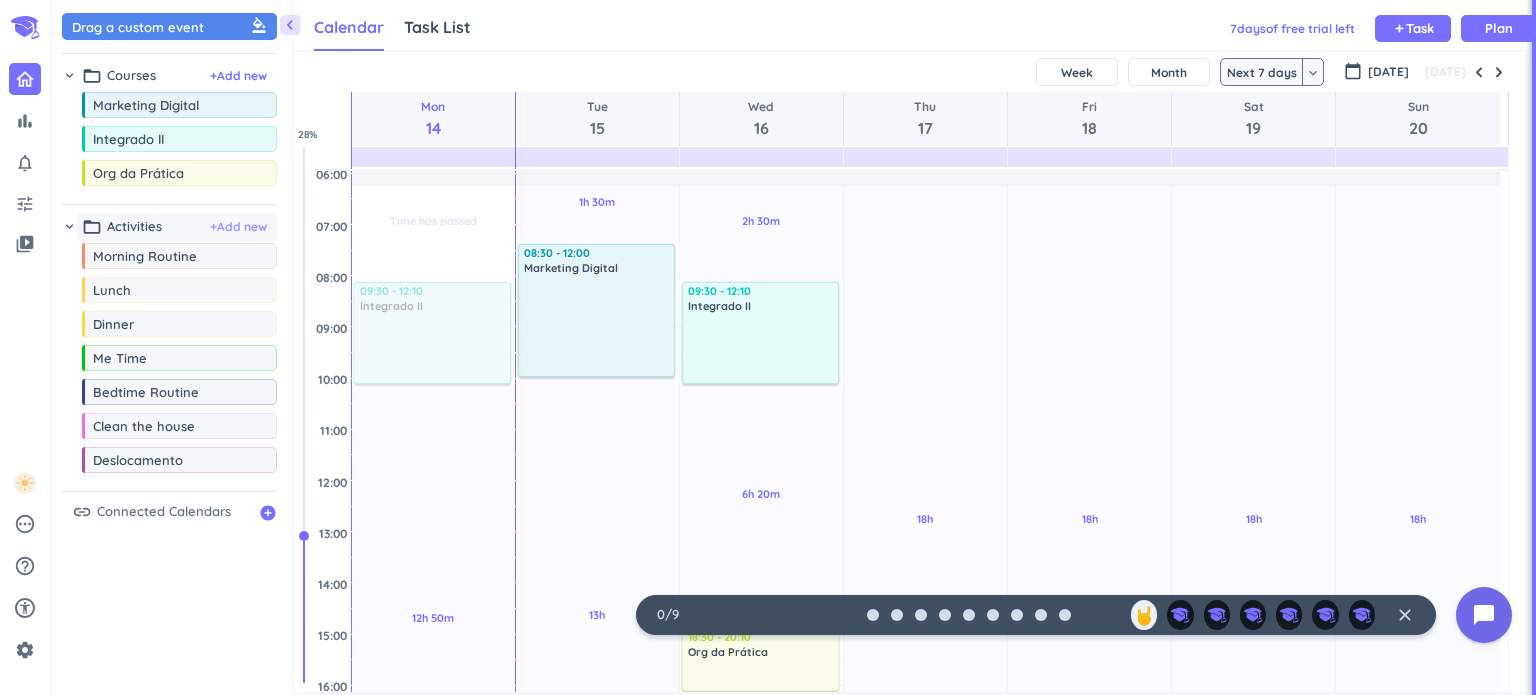 click on "+  Add new" at bounding box center (238, 227) 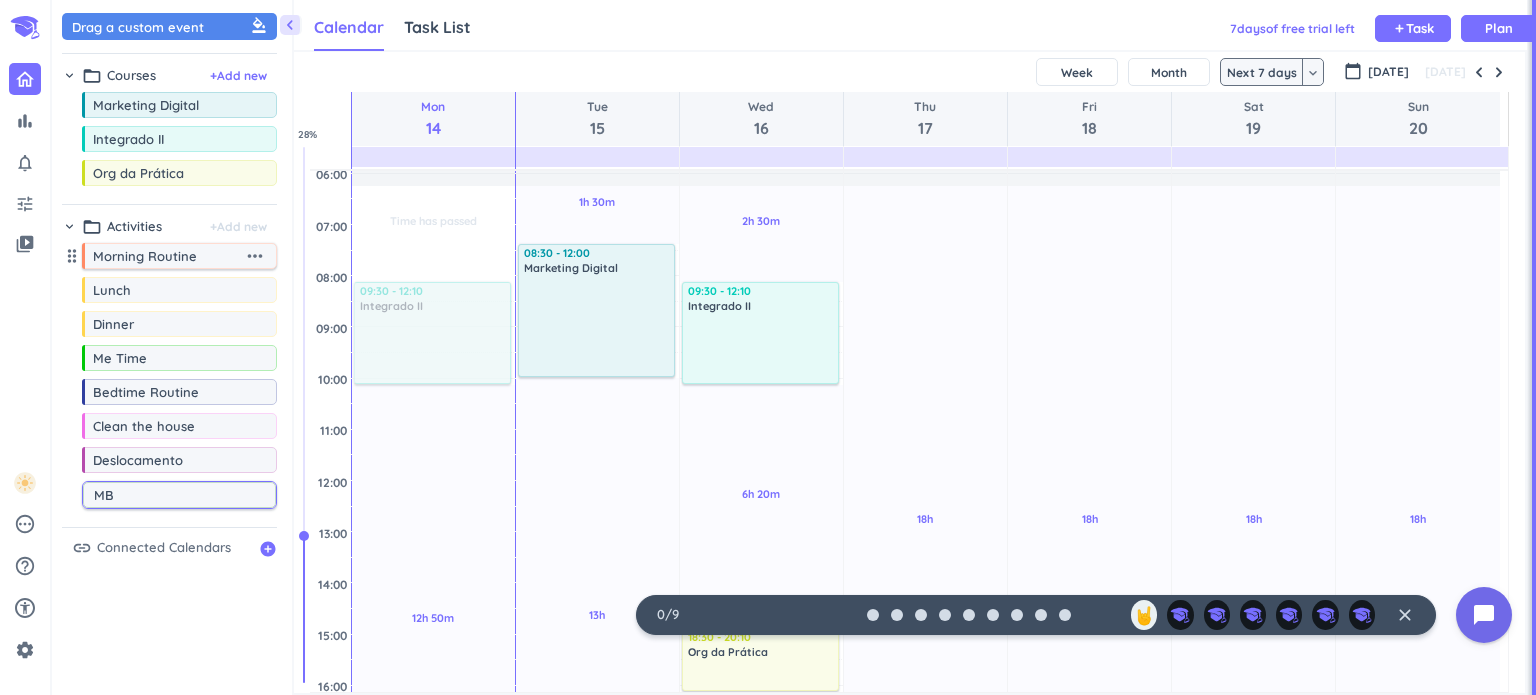type on "MBO" 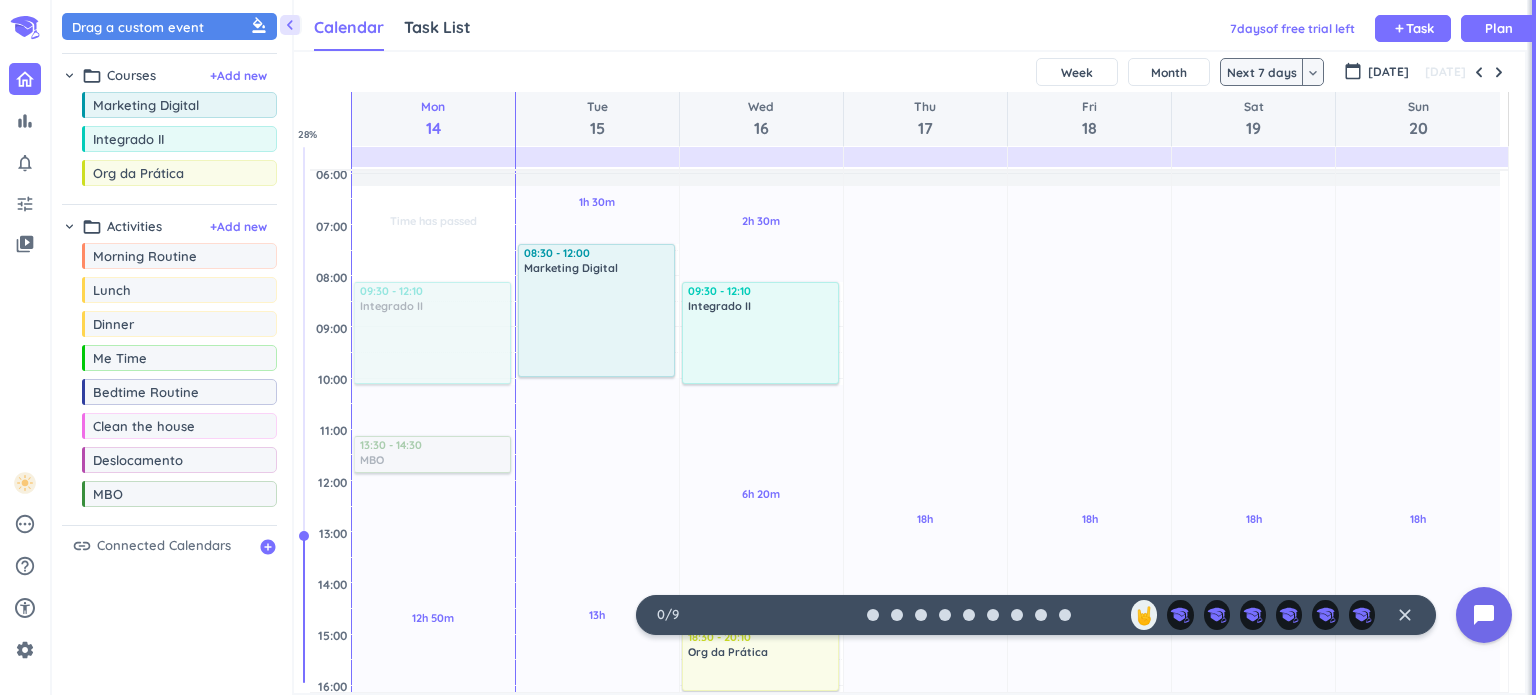 drag, startPoint x: 148, startPoint y: 491, endPoint x: 456, endPoint y: 438, distance: 312.5268 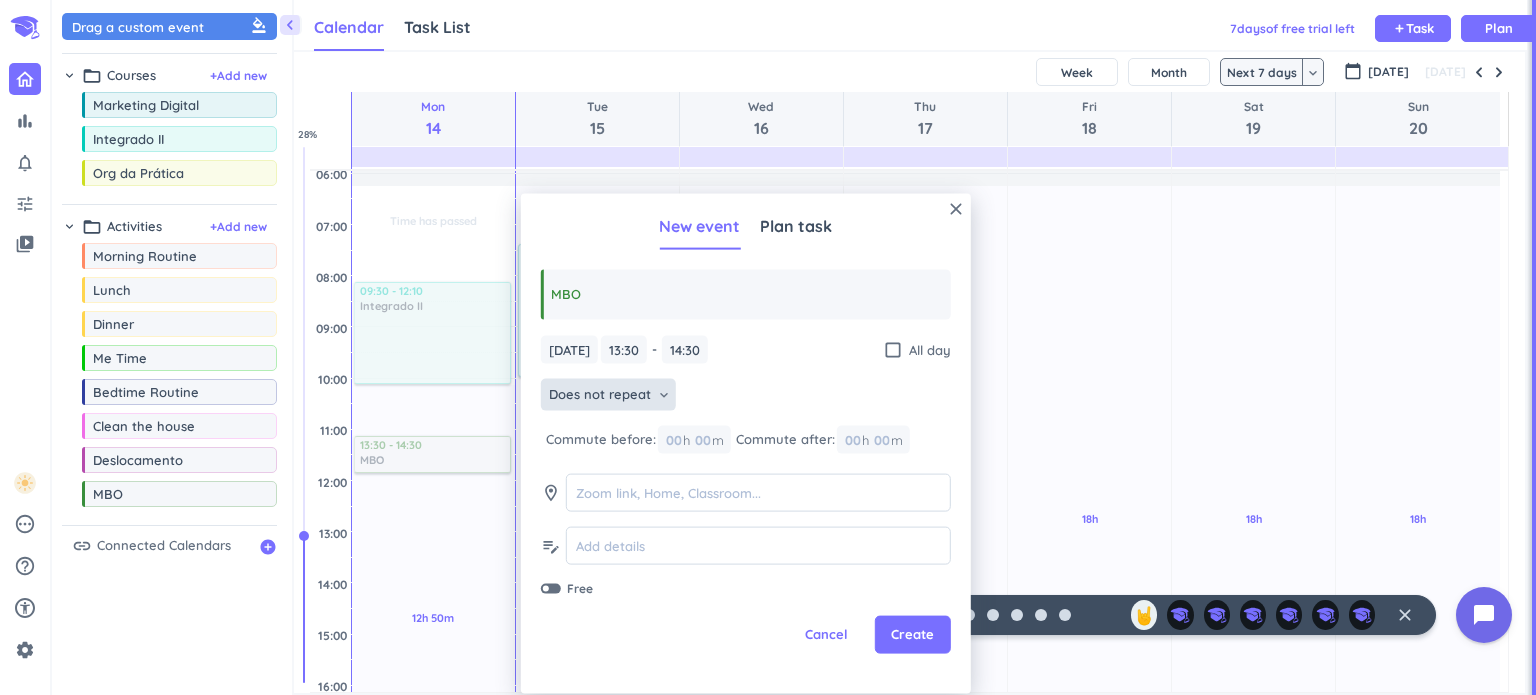 click on "Does not repeat" at bounding box center (600, 395) 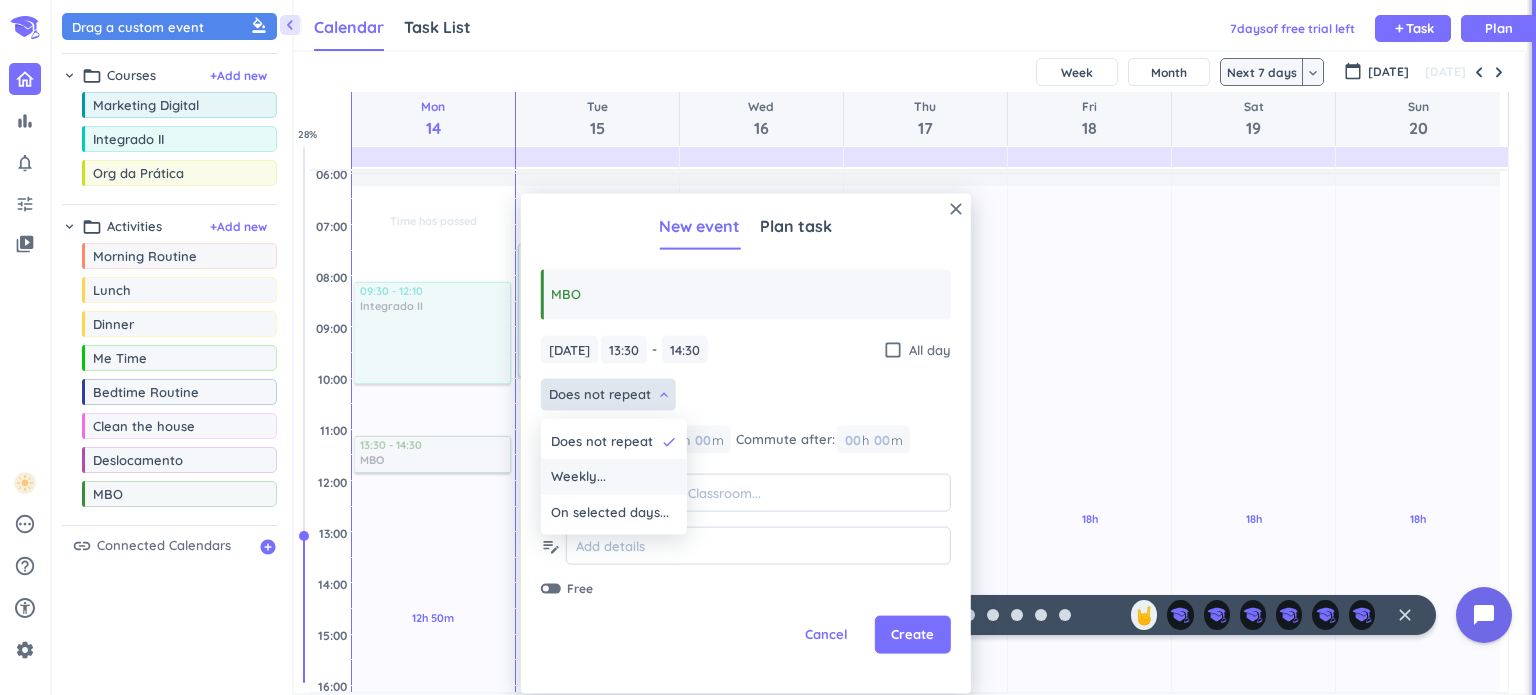 click on "Weekly..." at bounding box center (614, 477) 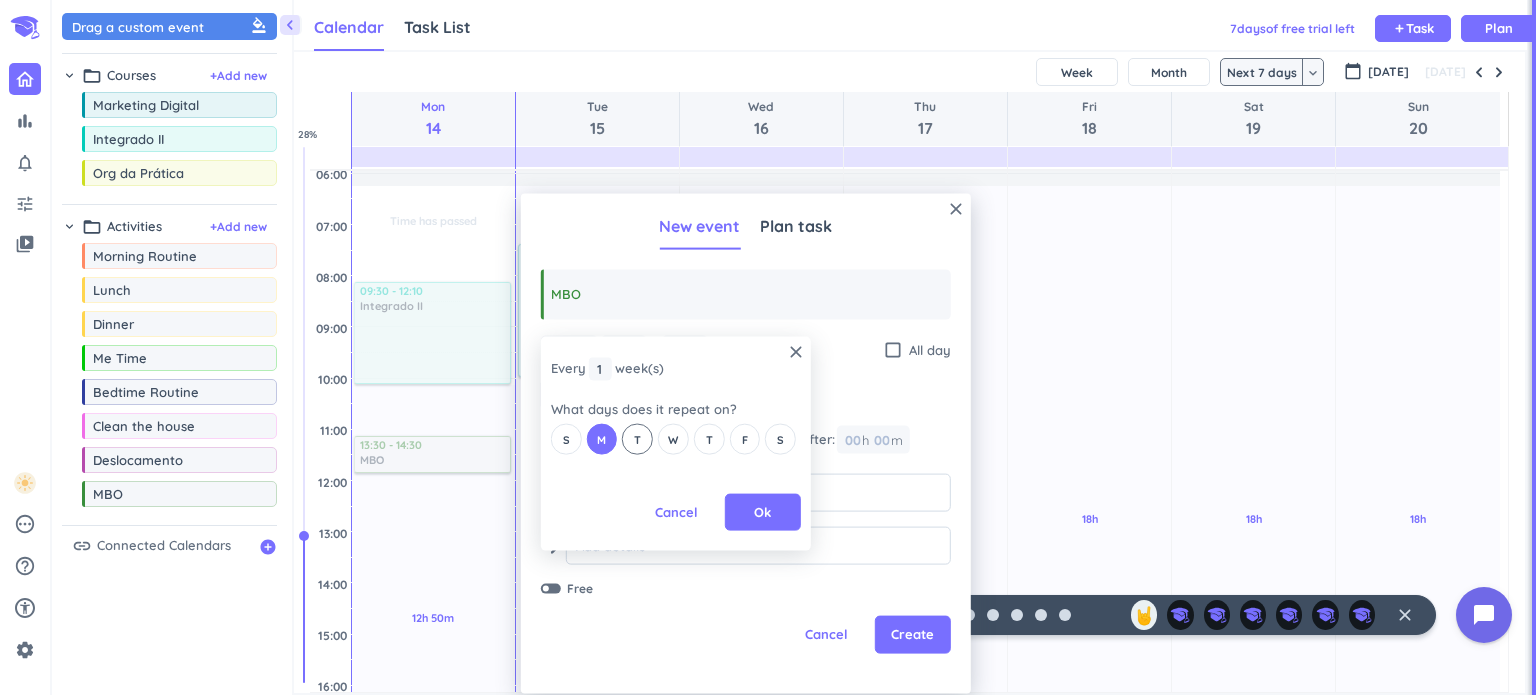 click on "T" at bounding box center [637, 439] 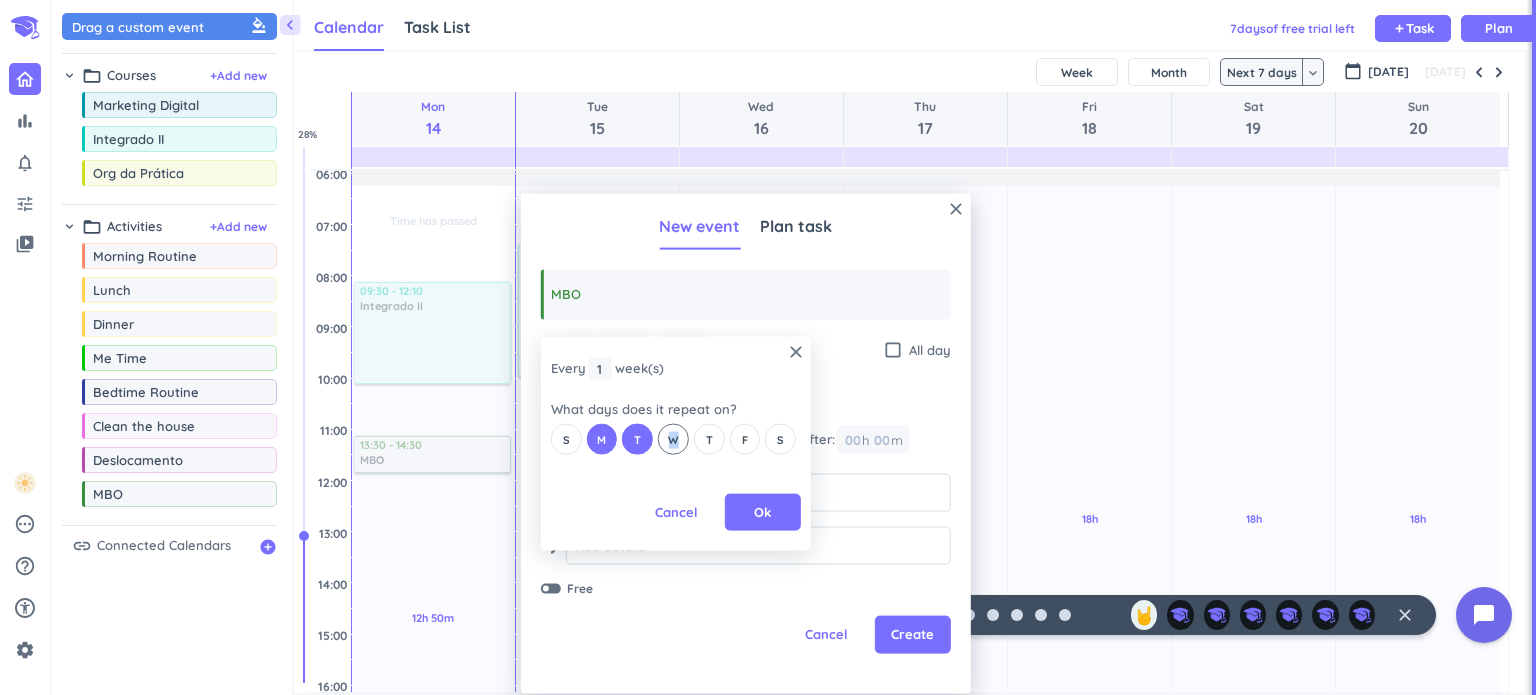 click on "W" at bounding box center (673, 439) 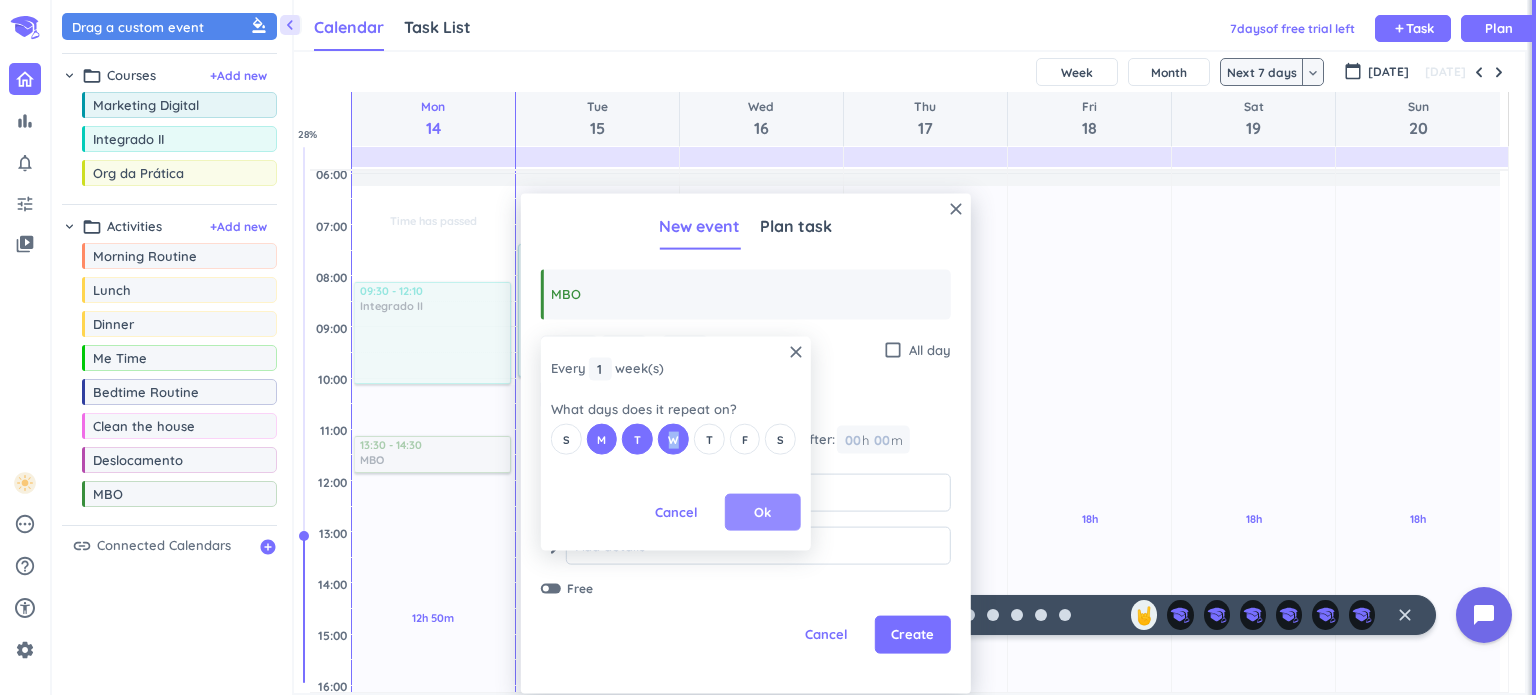 click on "Ok" at bounding box center [762, 511] 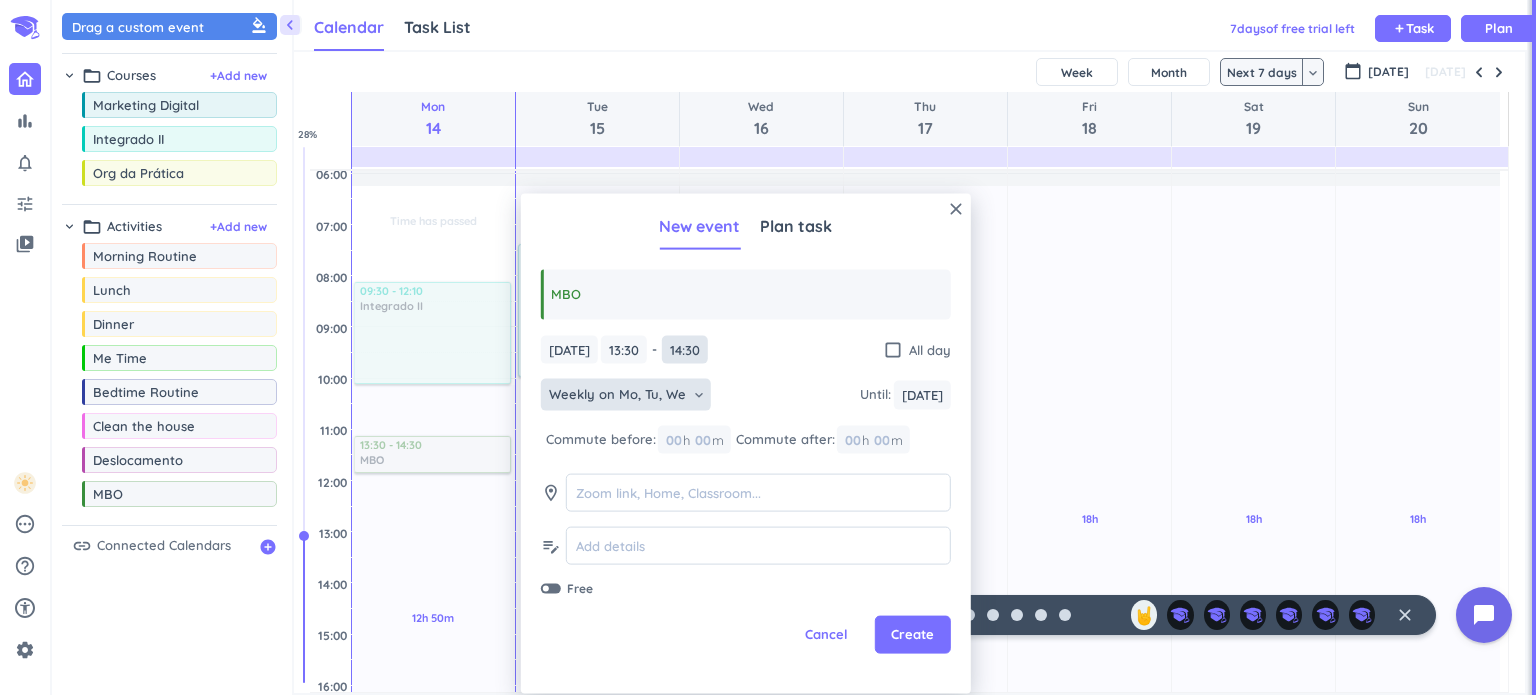 click on "14:30" at bounding box center [685, 349] 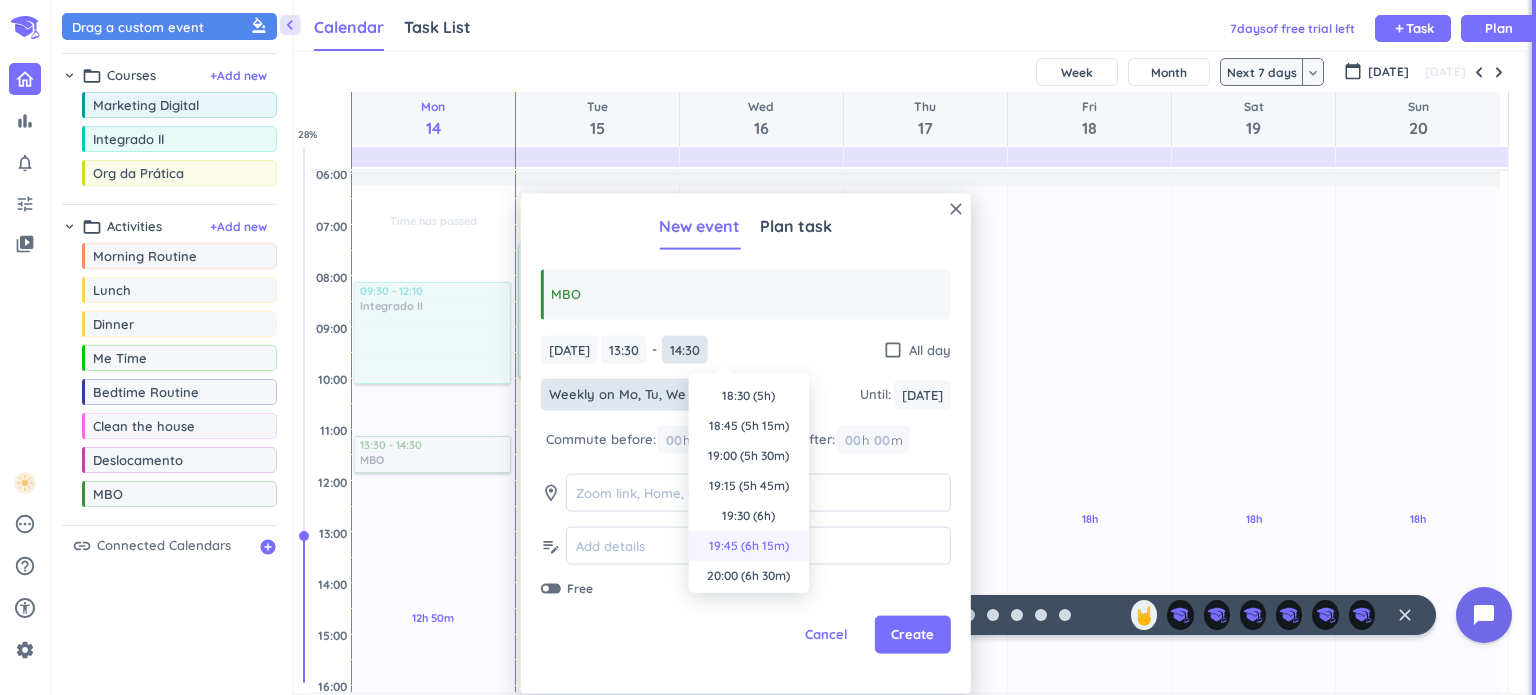 scroll, scrollTop: 590, scrollLeft: 0, axis: vertical 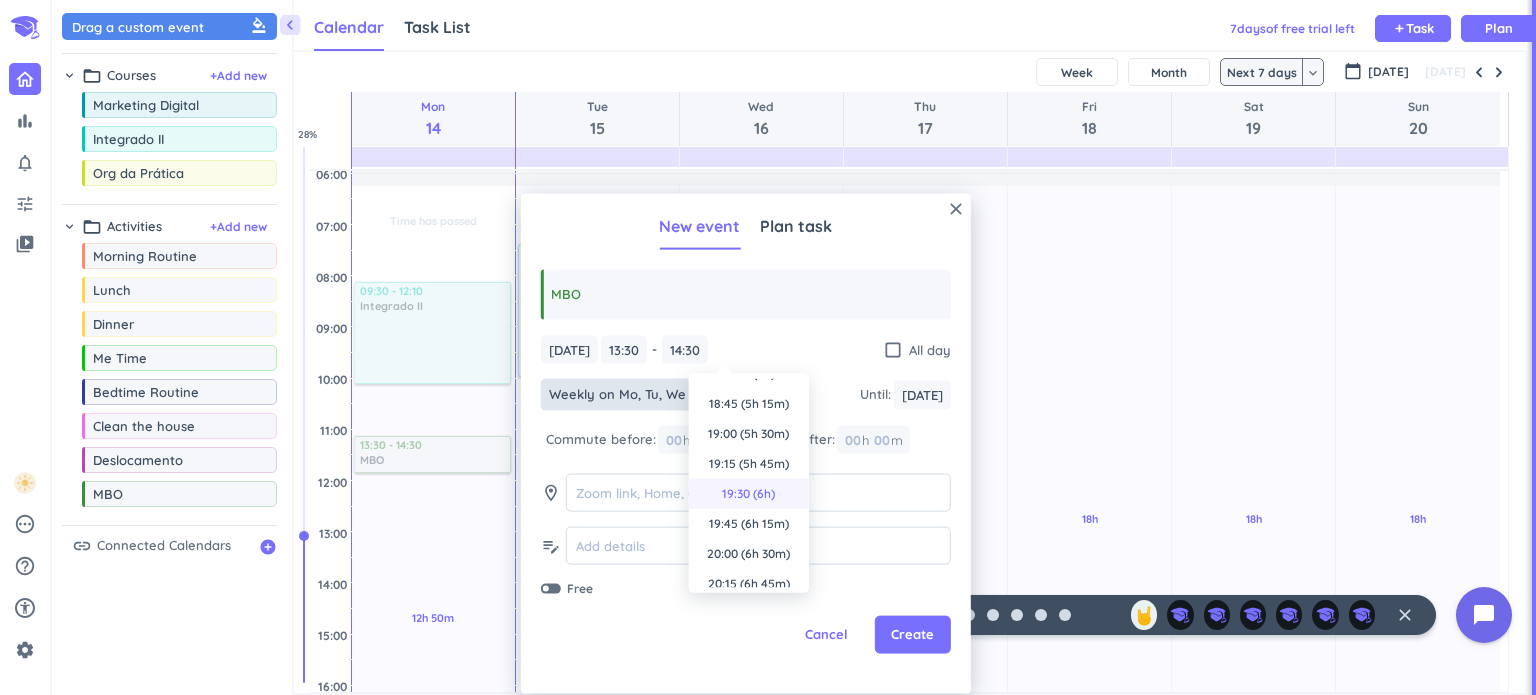 click on "19:30 (6h)" at bounding box center [749, 494] 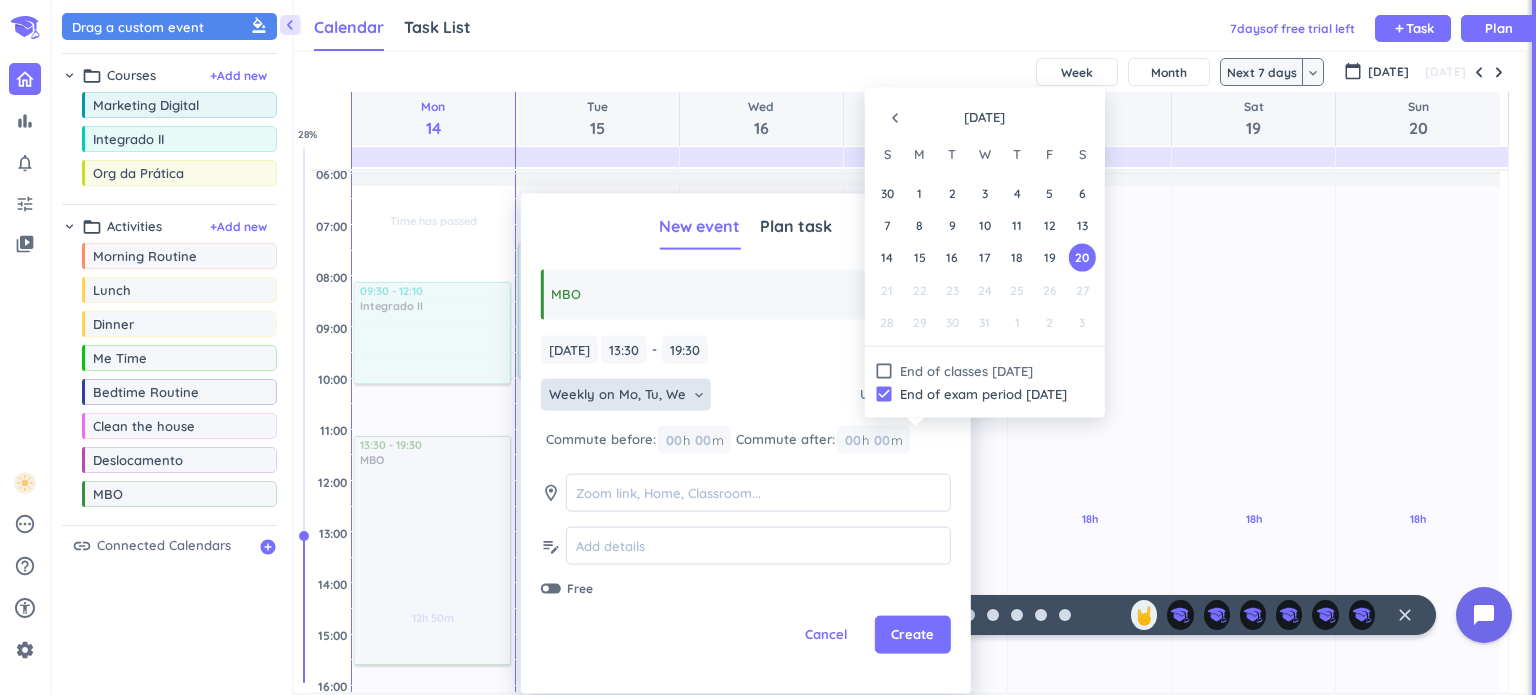 click on "[DATE]" at bounding box center [922, 394] 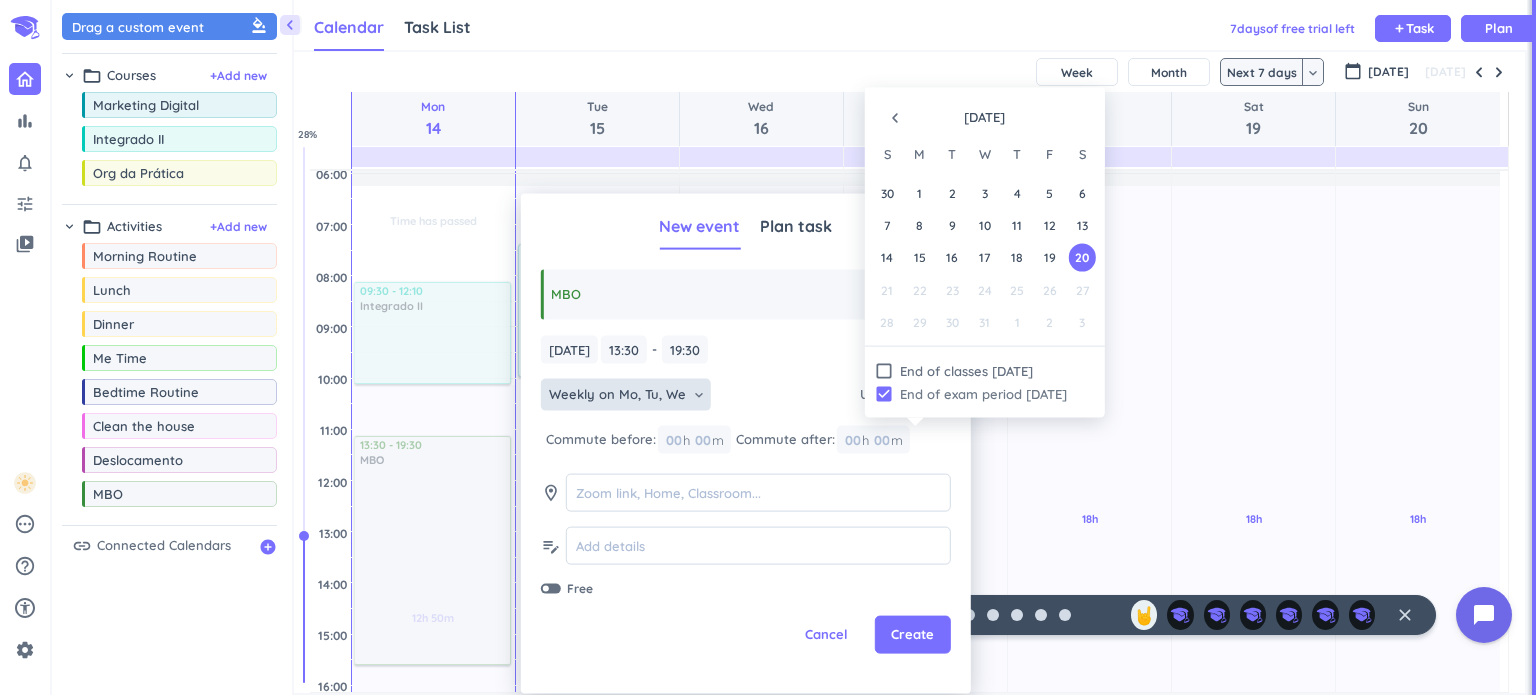 click on "check_box" at bounding box center [884, 393] 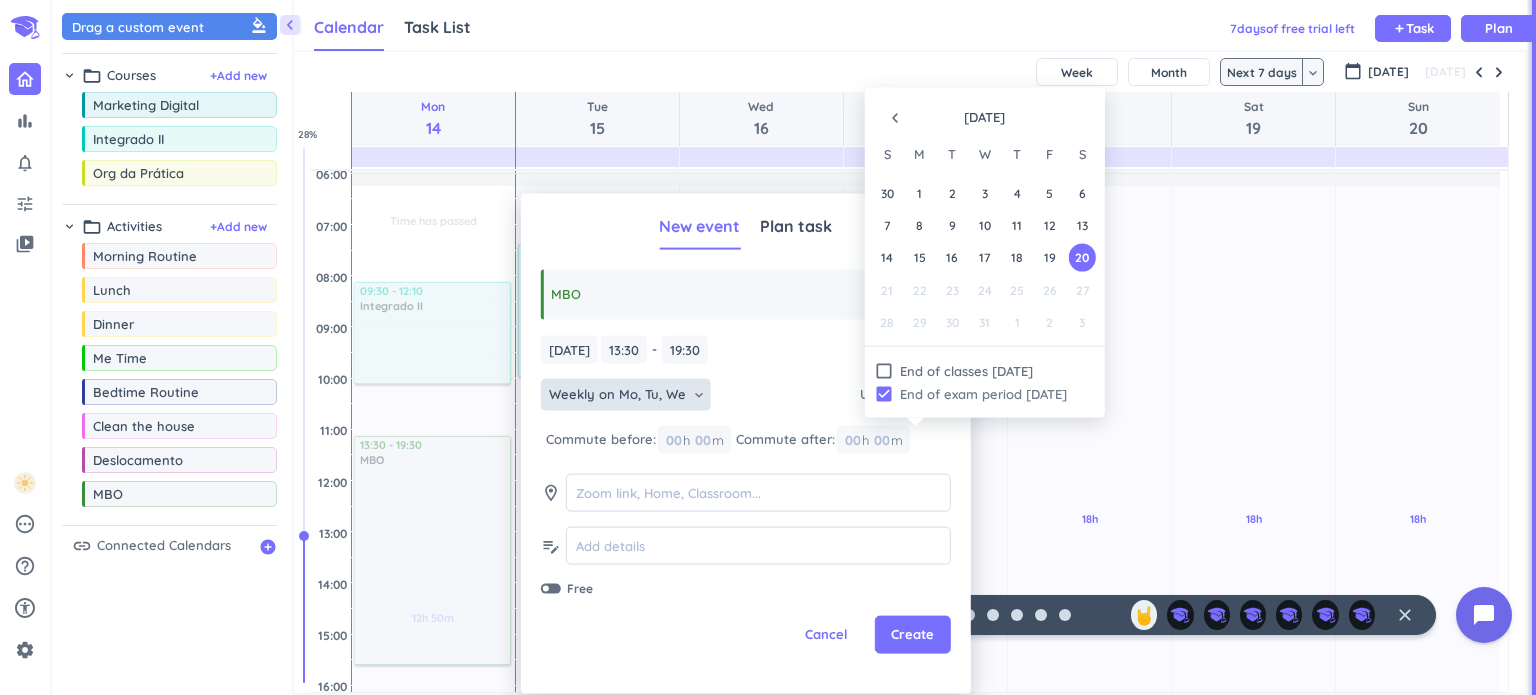 click on "check_box" at bounding box center [884, 393] 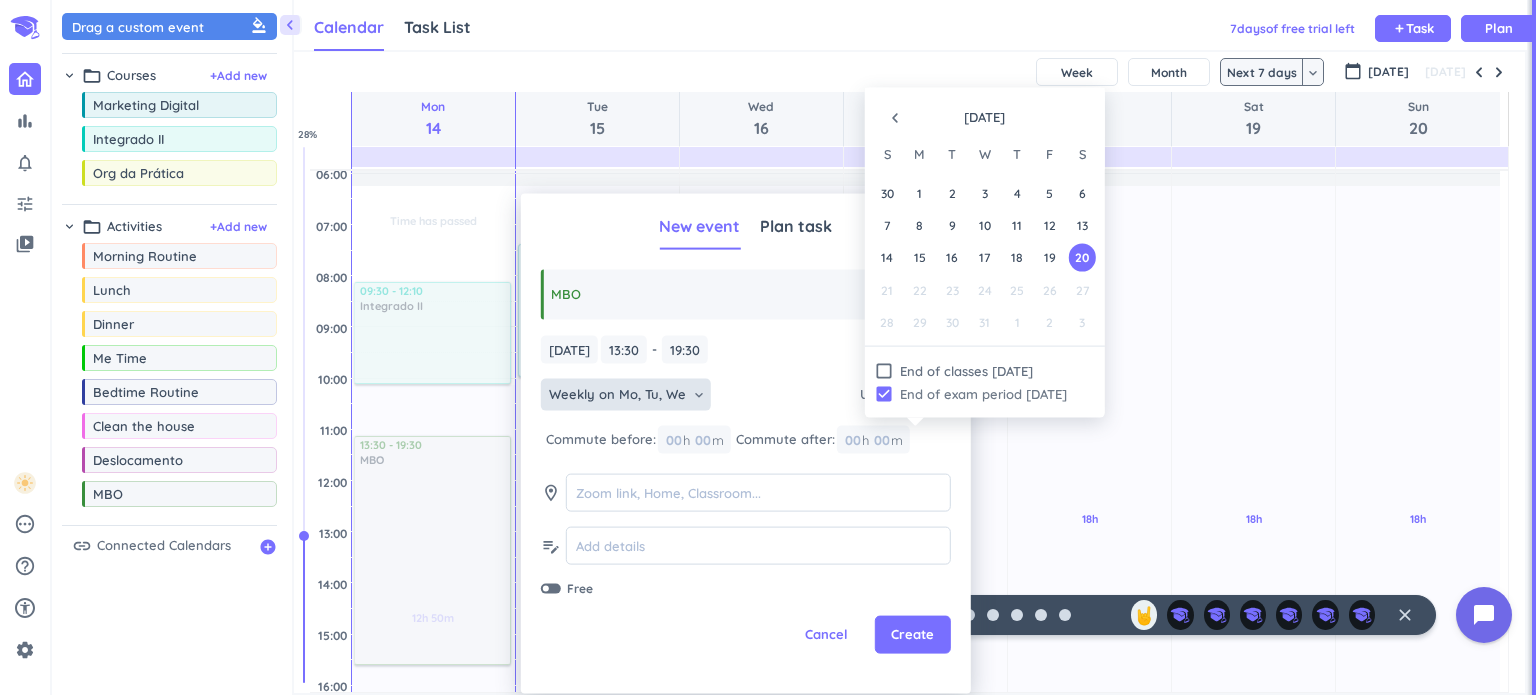 click on "check_box" at bounding box center (884, 393) 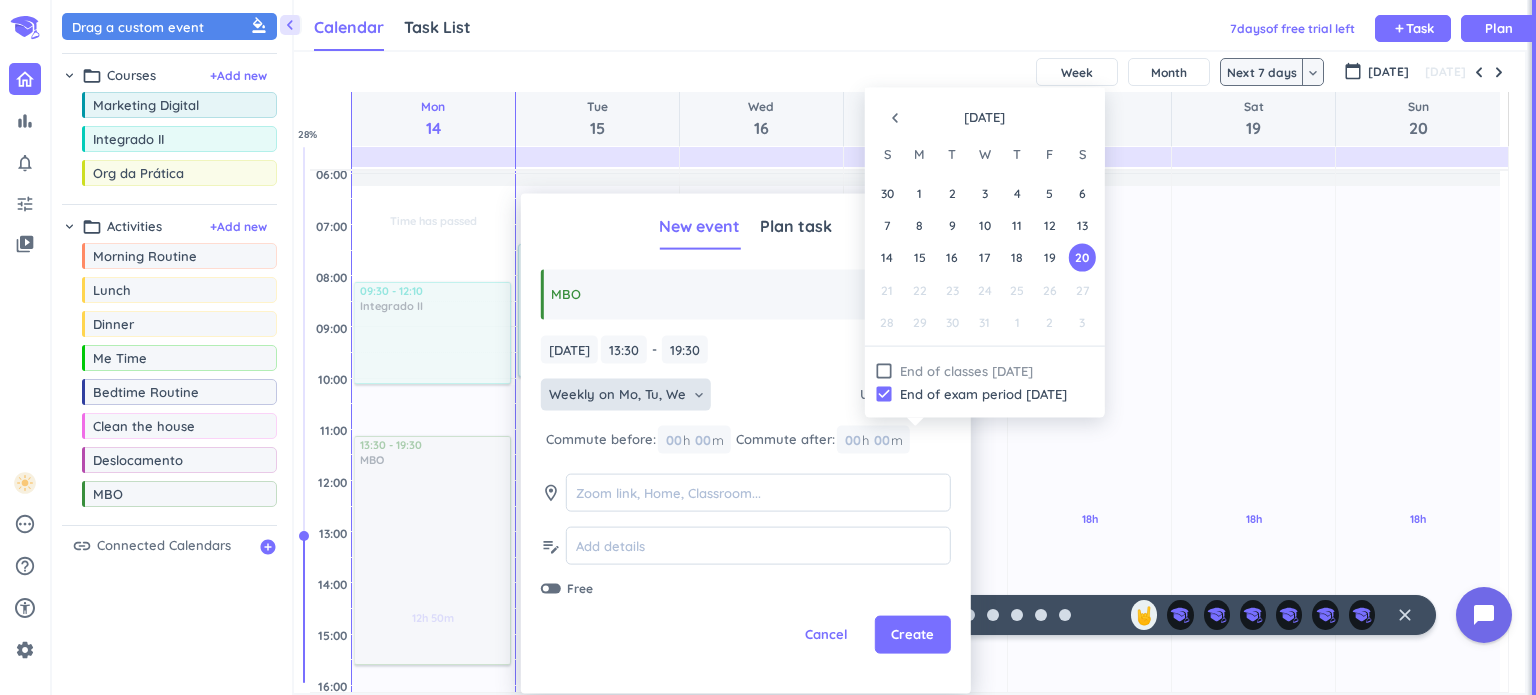click on "check_box_outline_blank" at bounding box center (884, 370) 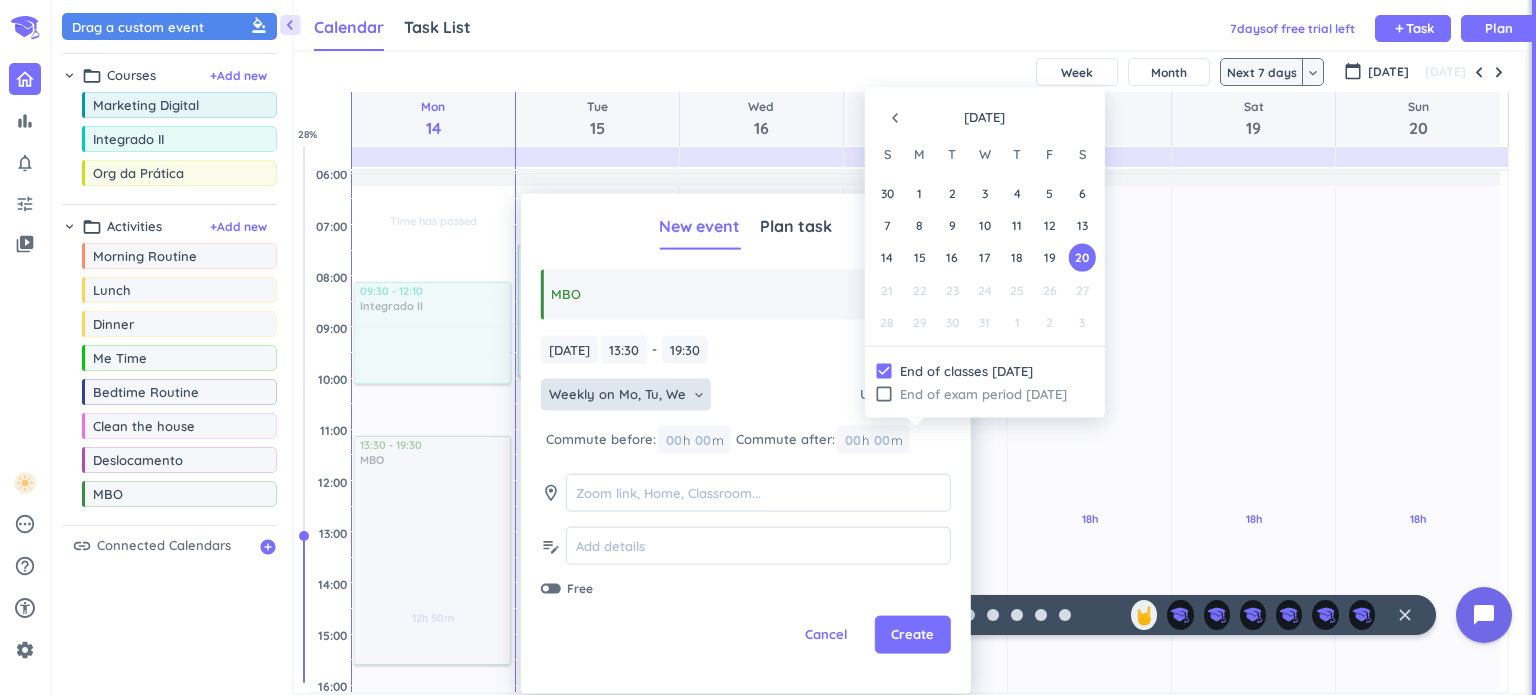 click on "check_box_outline_blank" at bounding box center (884, 393) 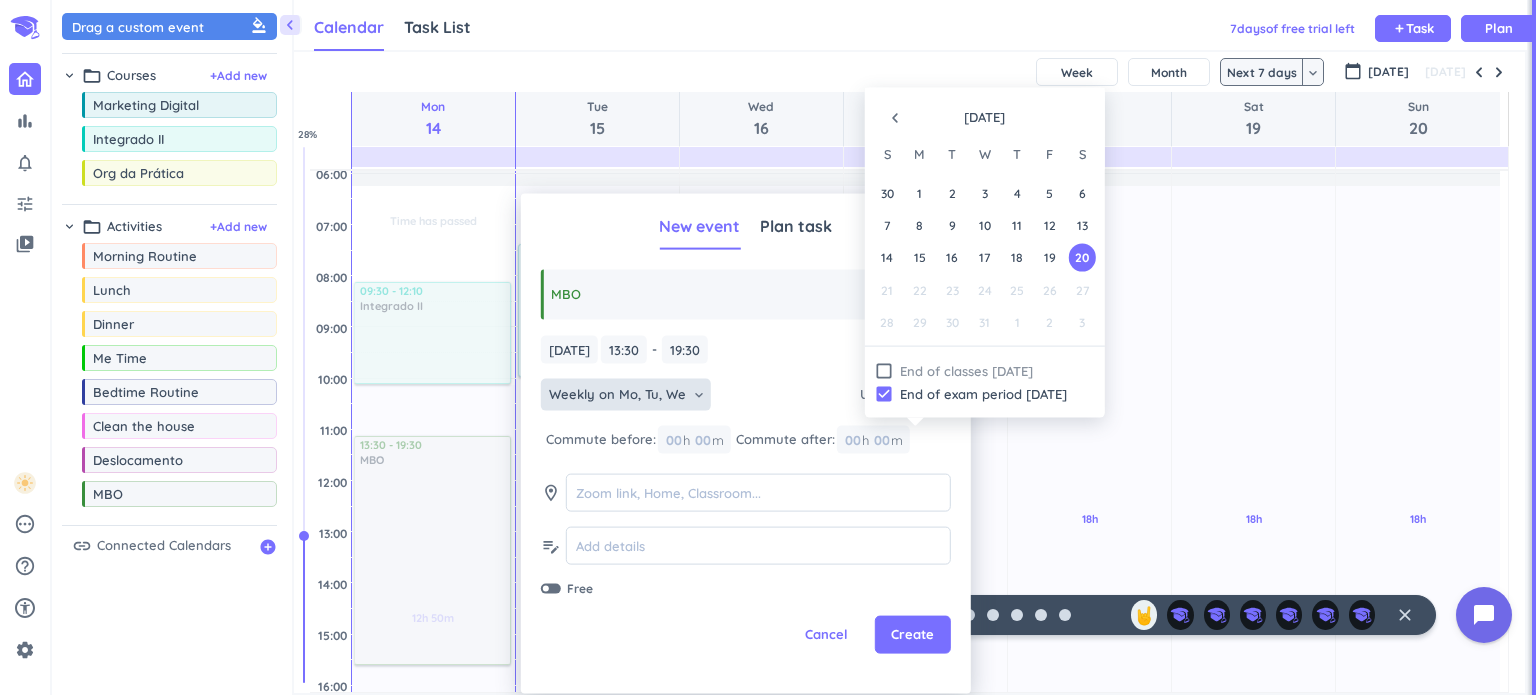 click on "check_box_outline_blank" at bounding box center [884, 370] 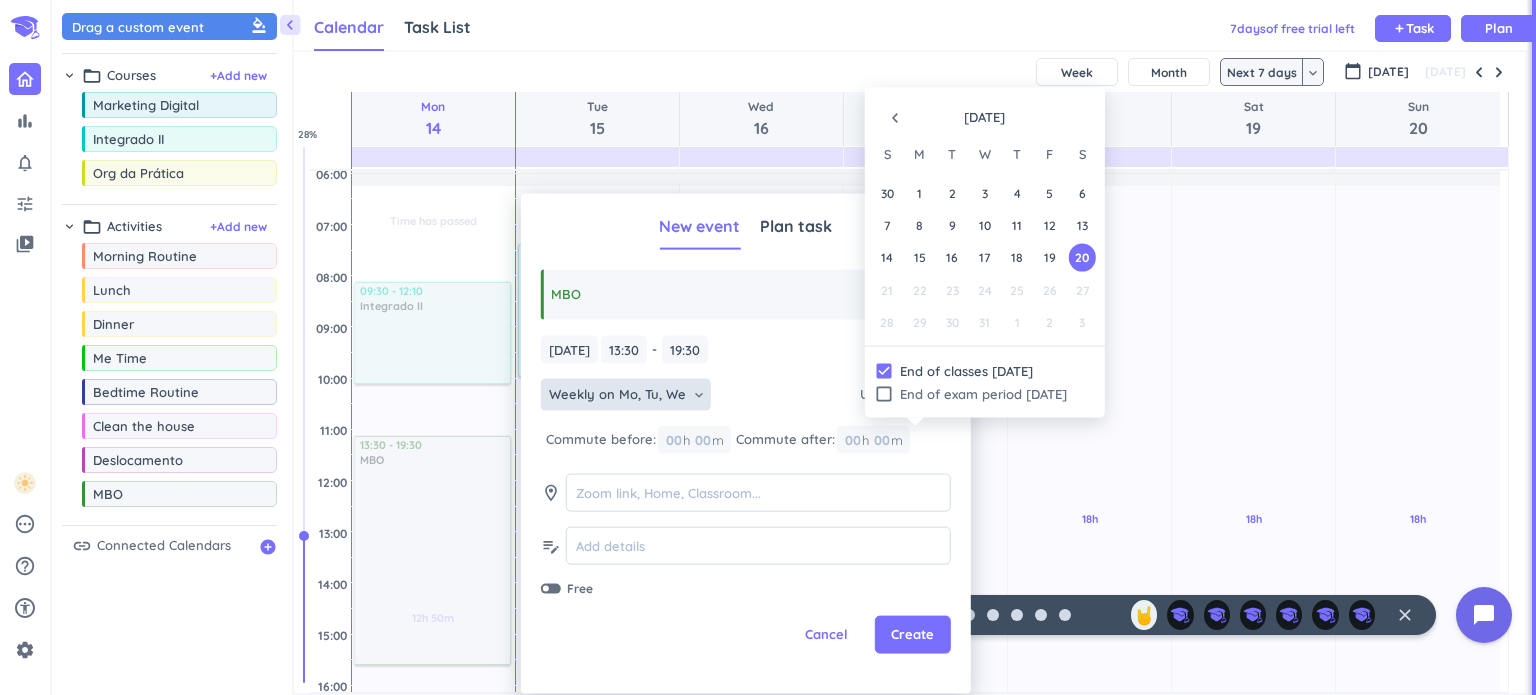 click on "[DATE] [DATE]   13:30 13:30 - 19:30 19:30 check_box_outline_blank All day" at bounding box center (746, 349) 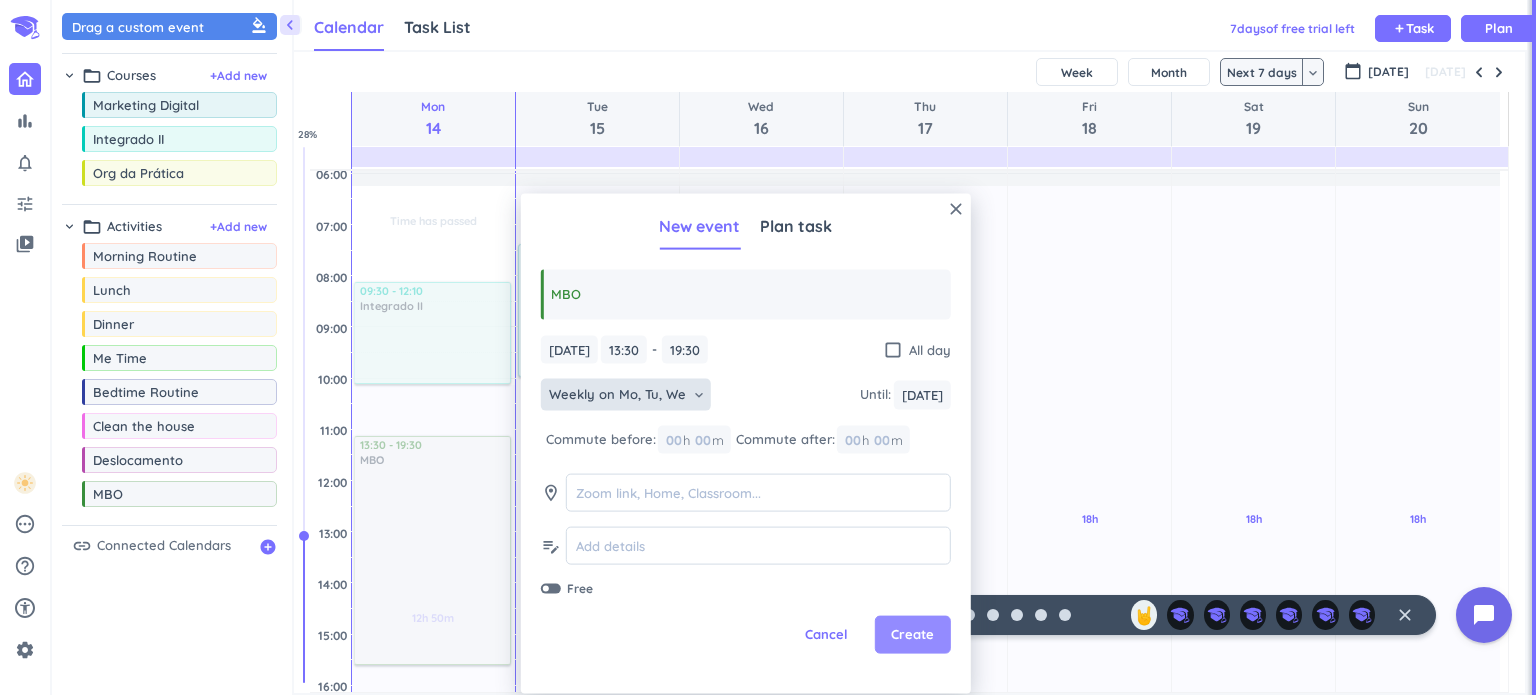 click on "Create" at bounding box center (912, 635) 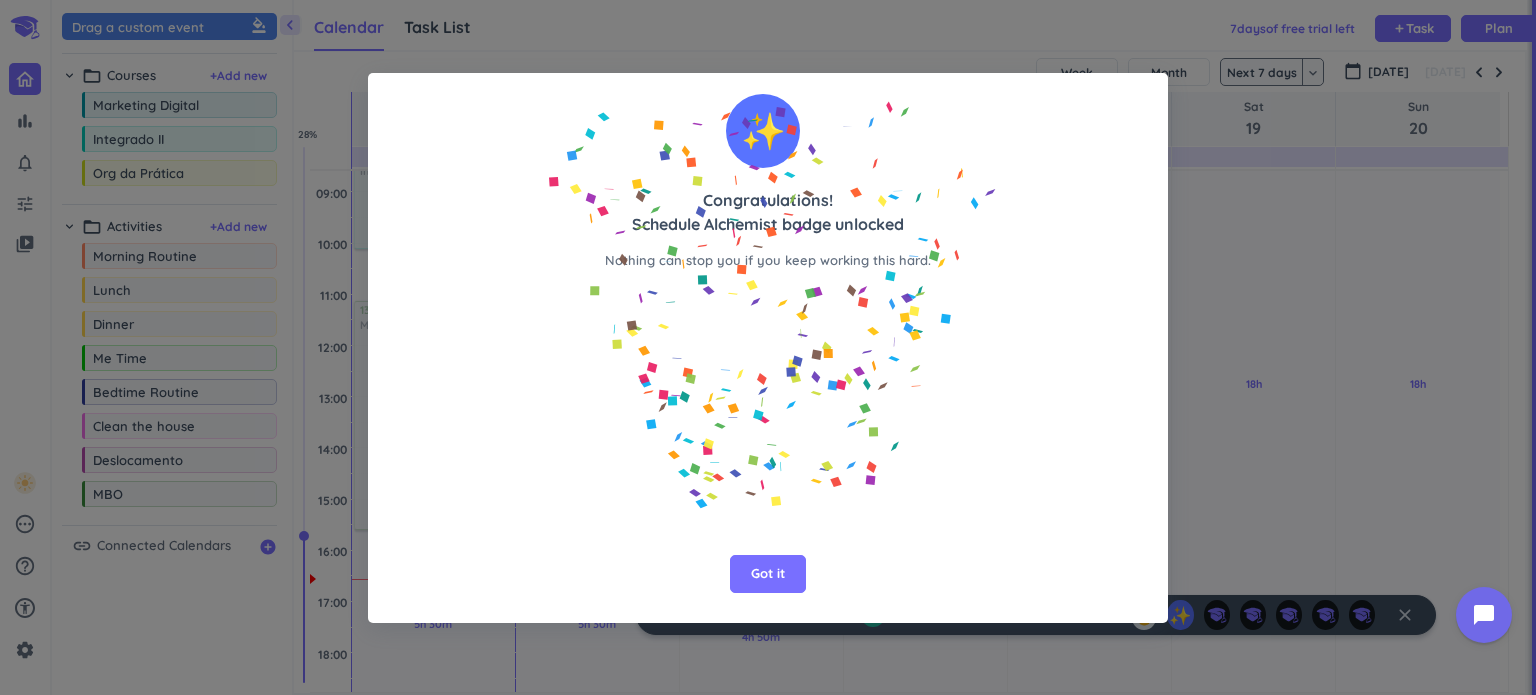scroll, scrollTop: 300, scrollLeft: 0, axis: vertical 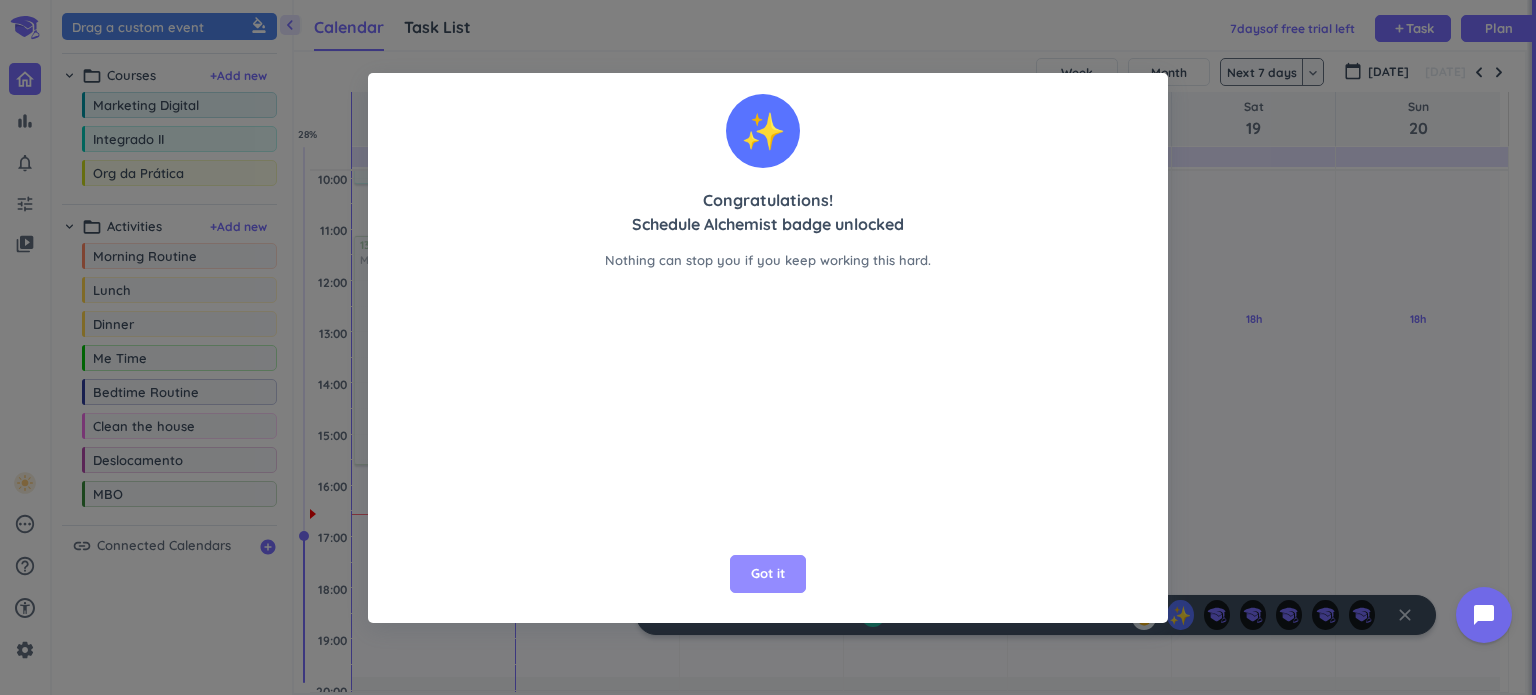 click on "Got it" at bounding box center [768, 574] 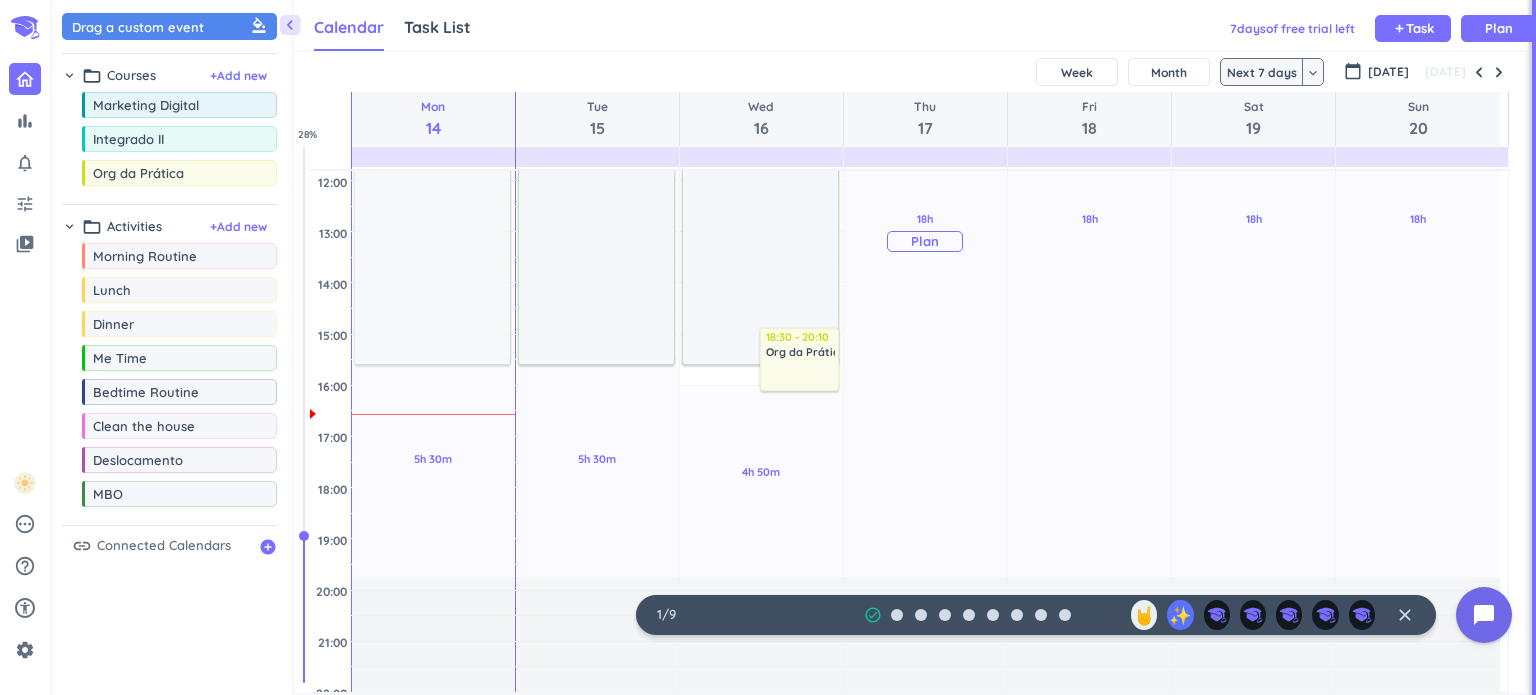 scroll, scrollTop: 200, scrollLeft: 0, axis: vertical 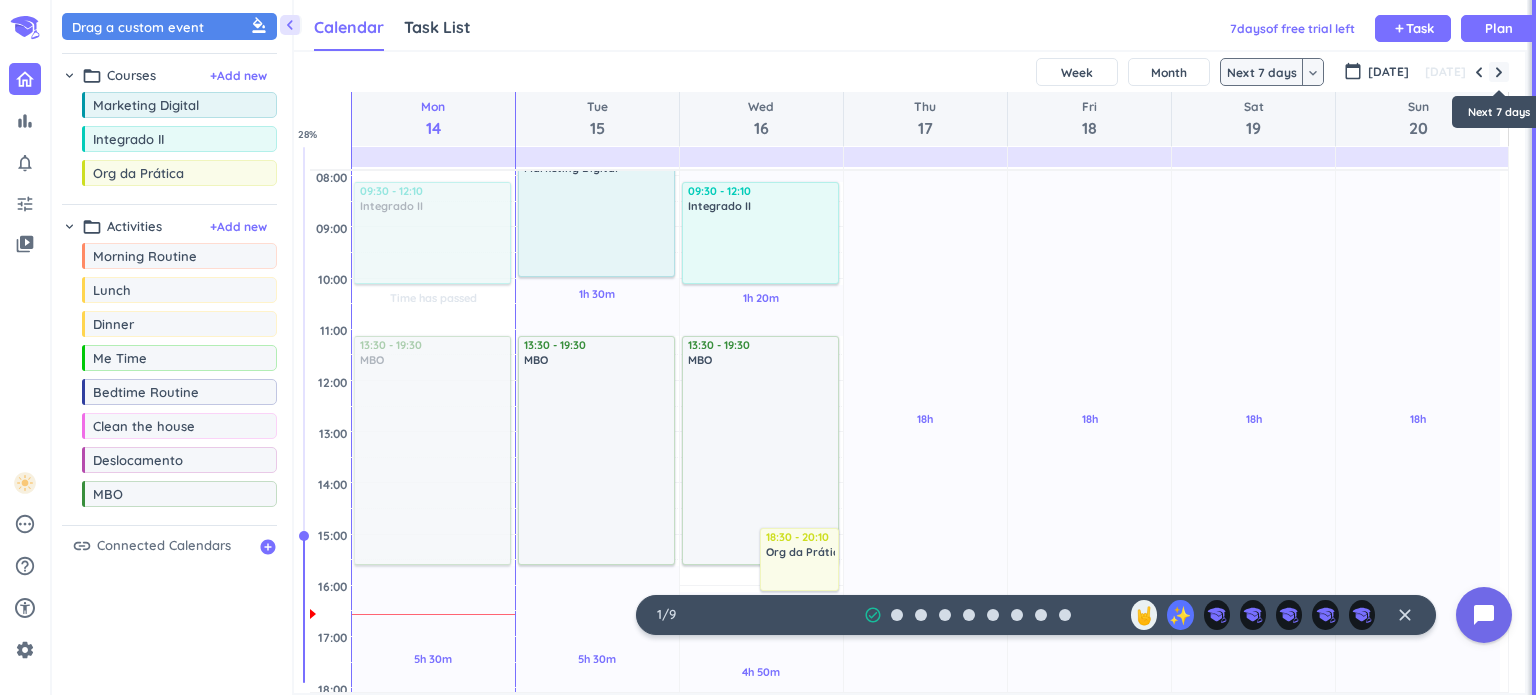 click at bounding box center (1499, 72) 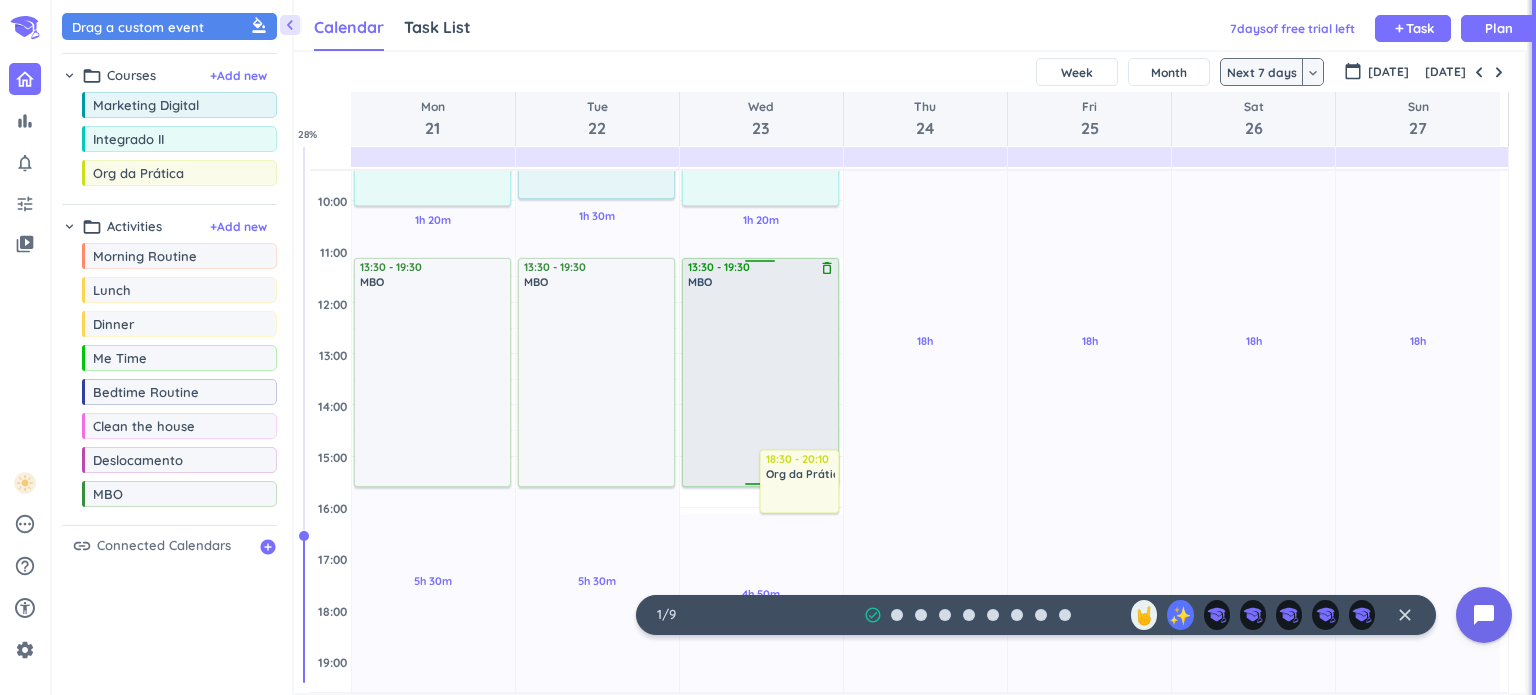 scroll, scrollTop: 78, scrollLeft: 0, axis: vertical 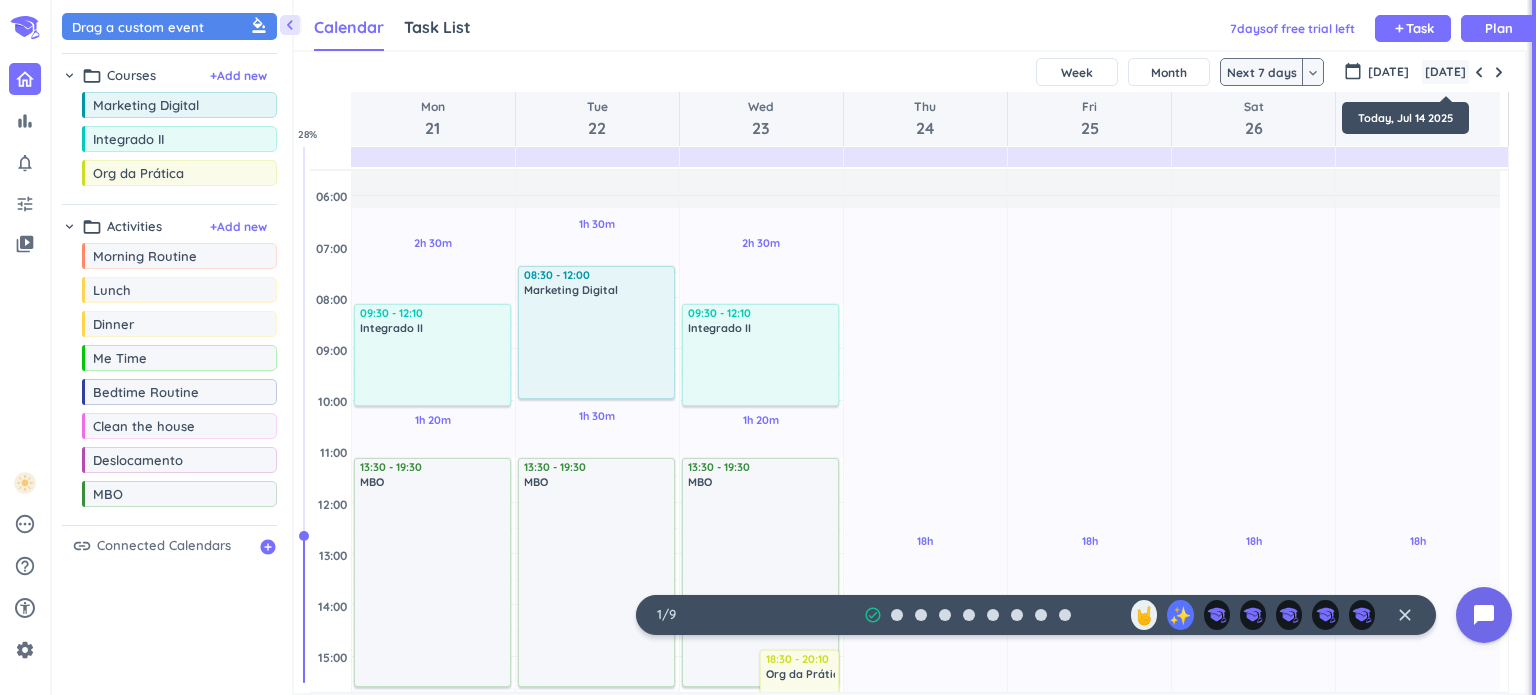 click on "[DATE]" at bounding box center (1445, 72) 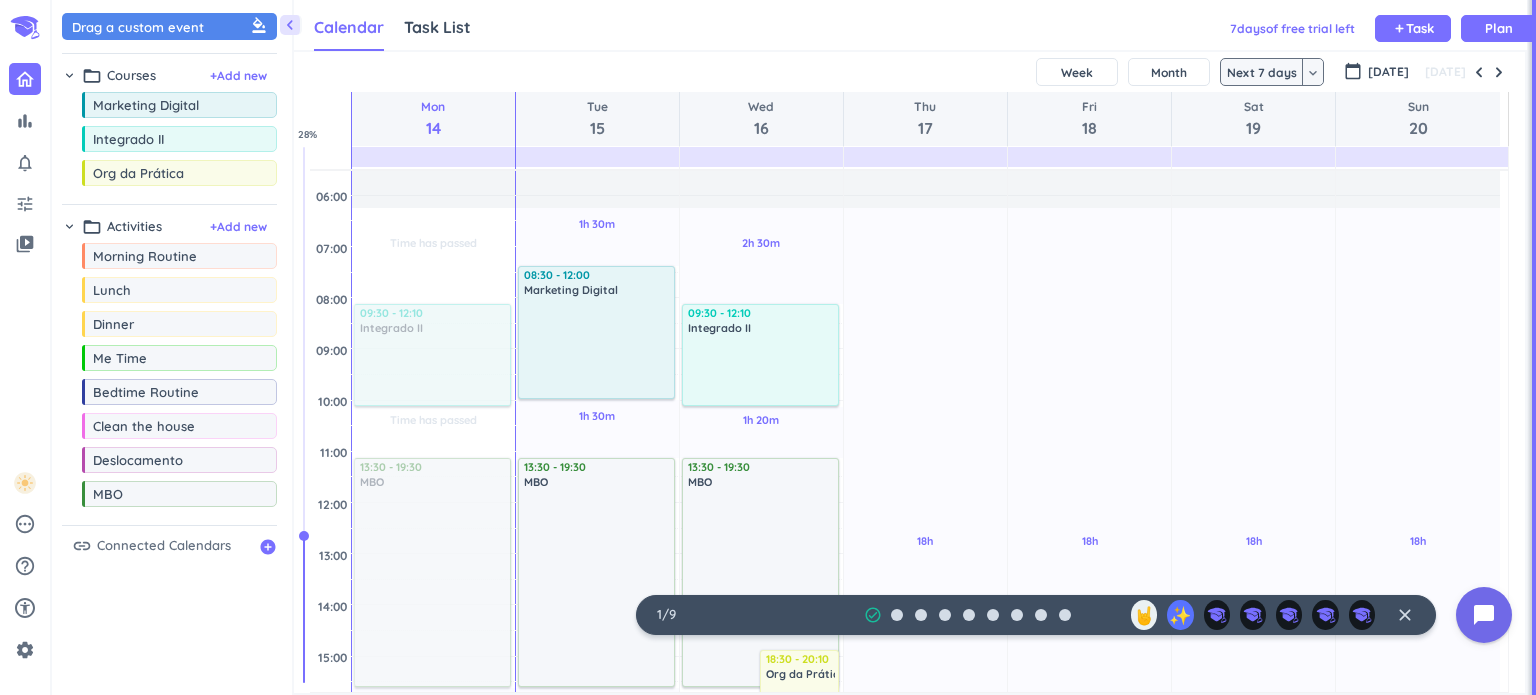 click on "keyboard_arrow_down" at bounding box center [1313, 73] 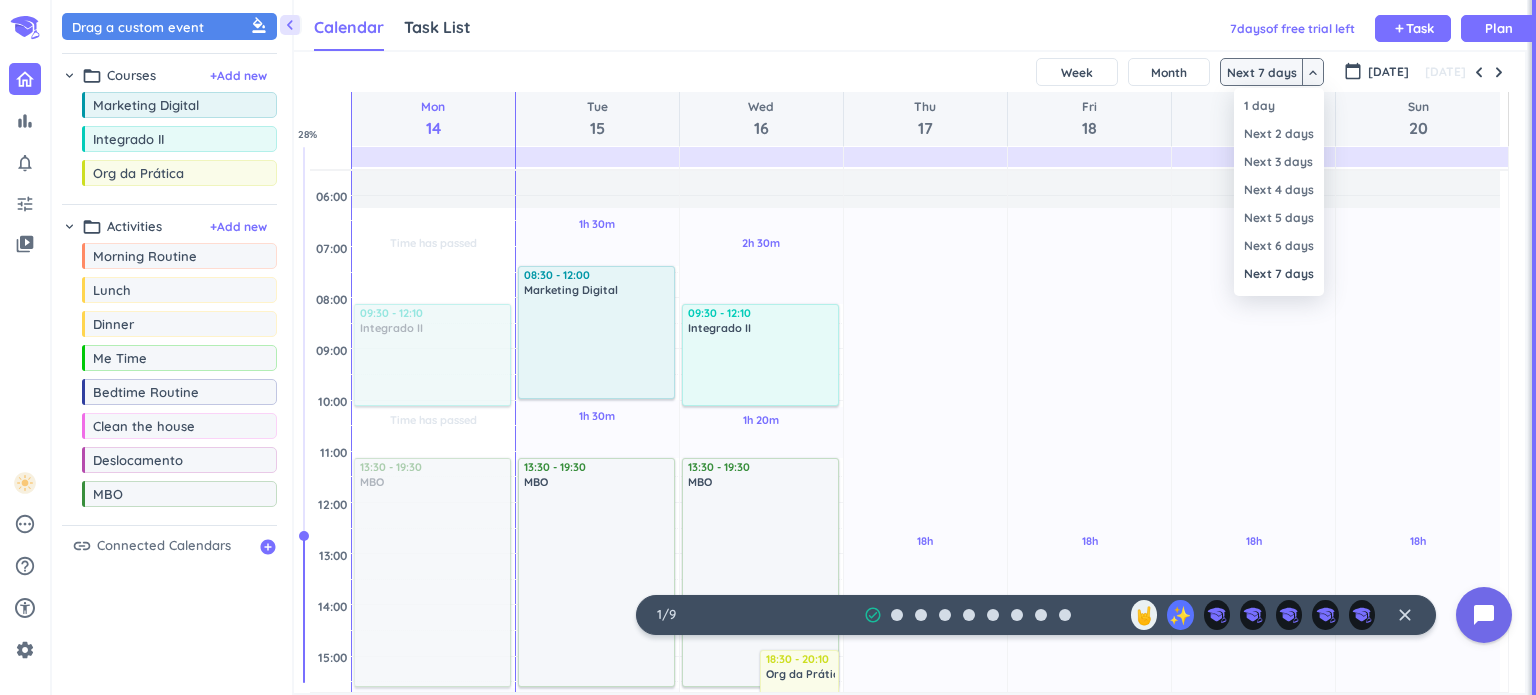 click at bounding box center [768, 347] 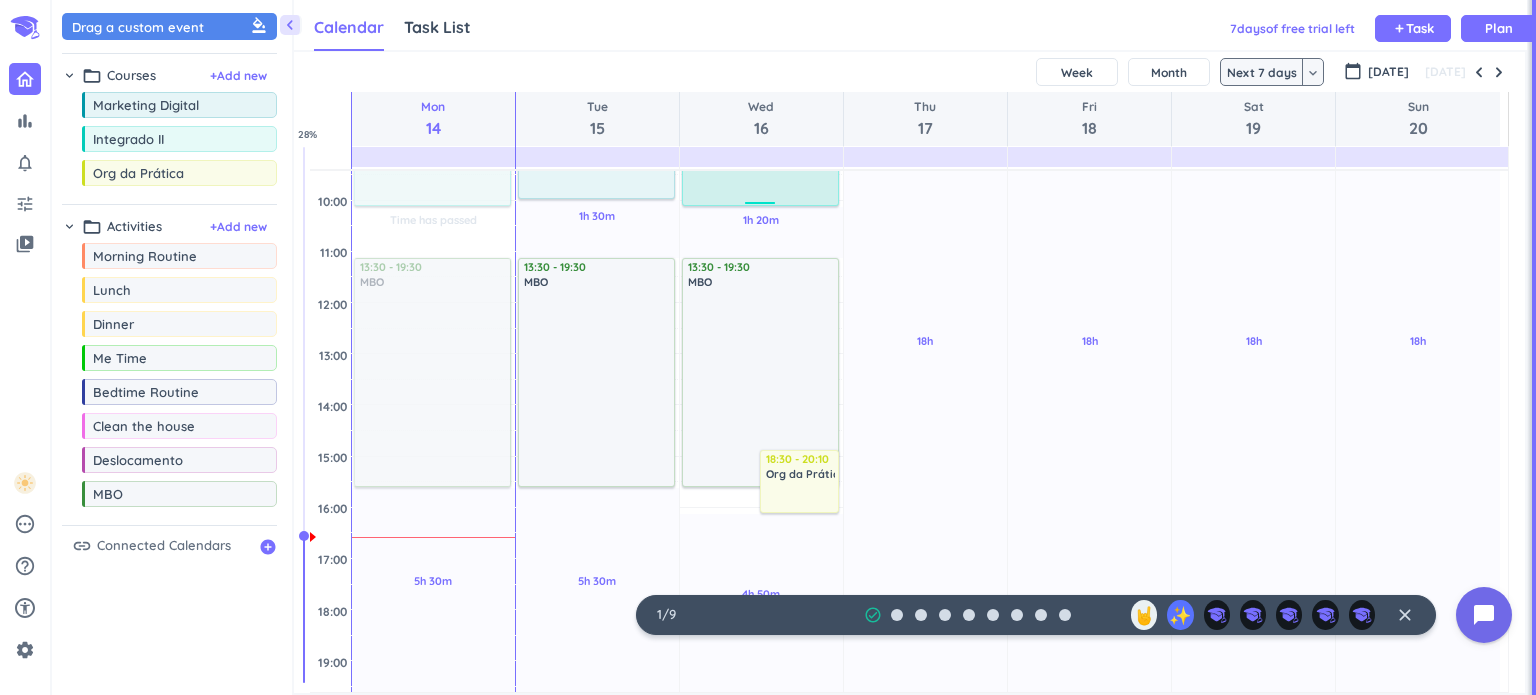scroll, scrollTop: 78, scrollLeft: 0, axis: vertical 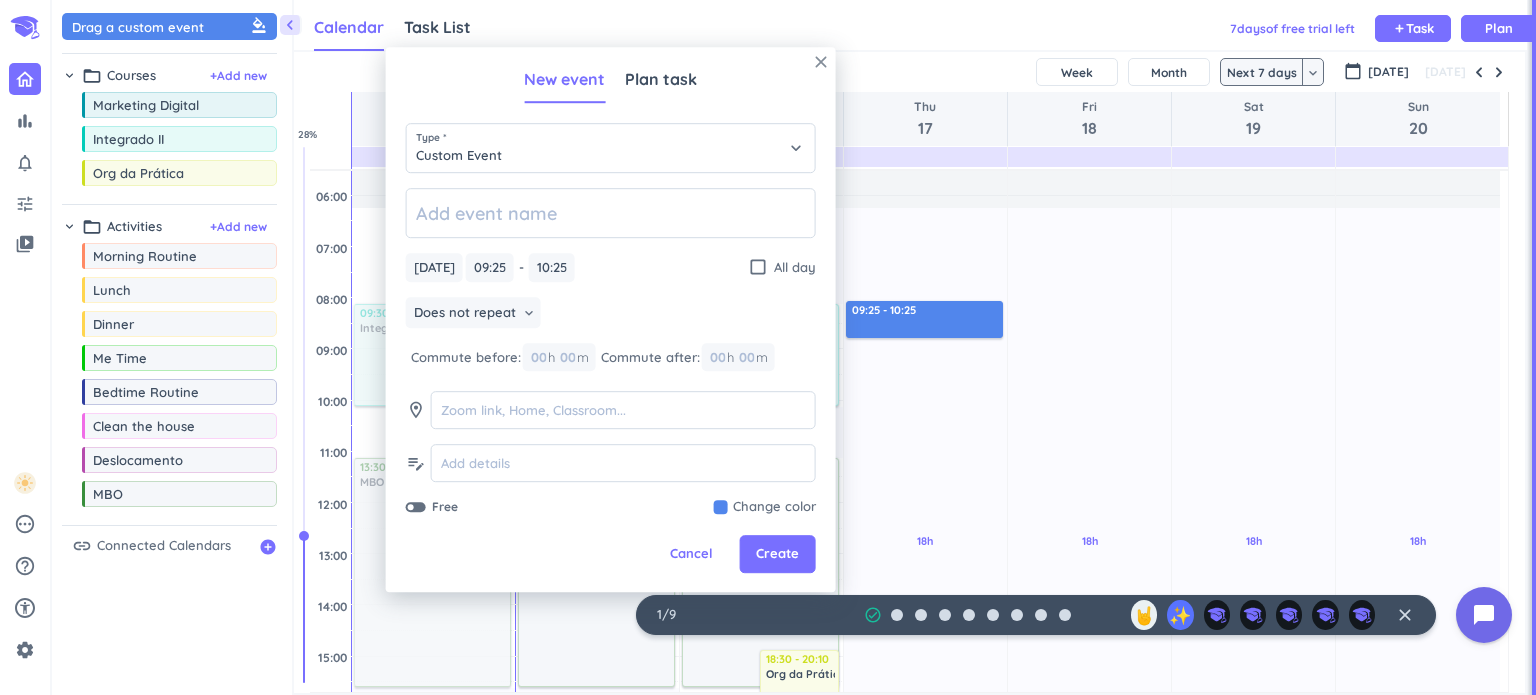 click on "close" at bounding box center [821, 62] 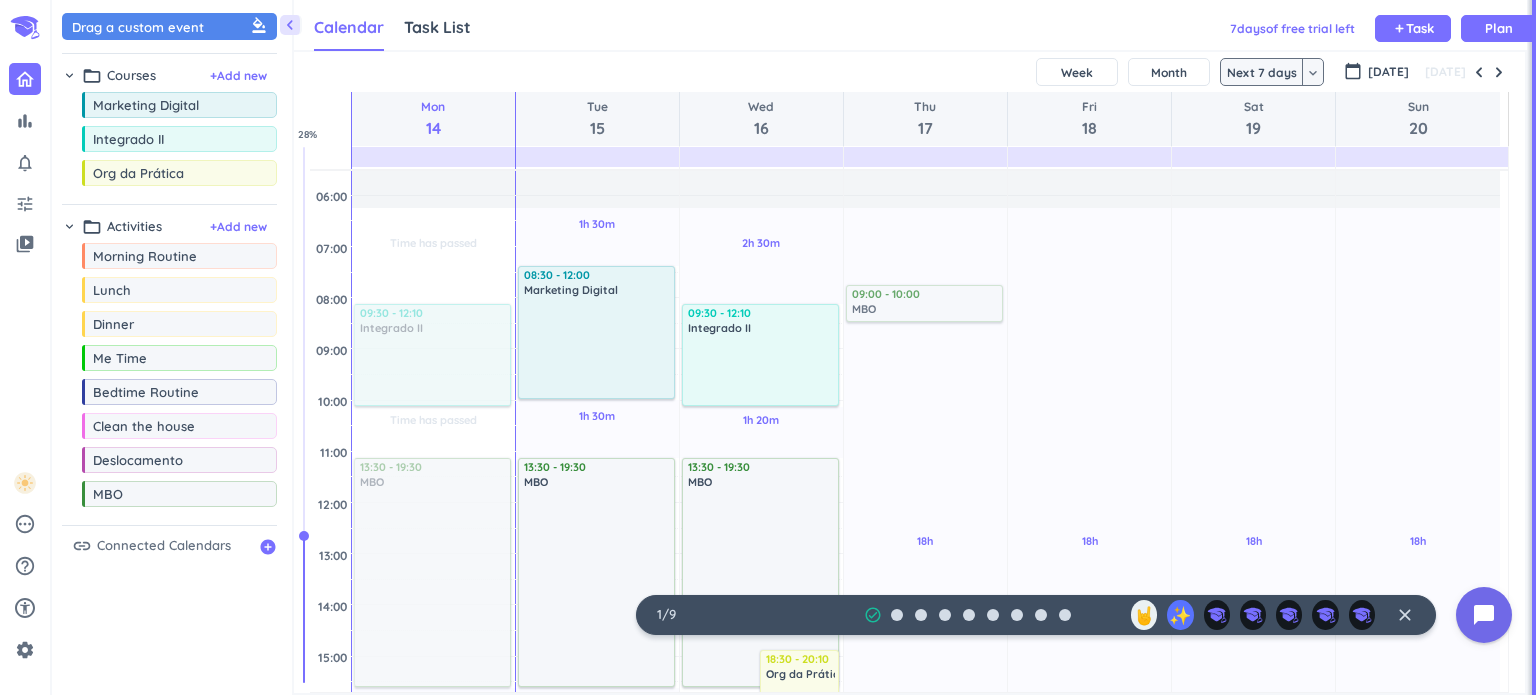 drag, startPoint x: 165, startPoint y: 492, endPoint x: 956, endPoint y: 287, distance: 817.1328 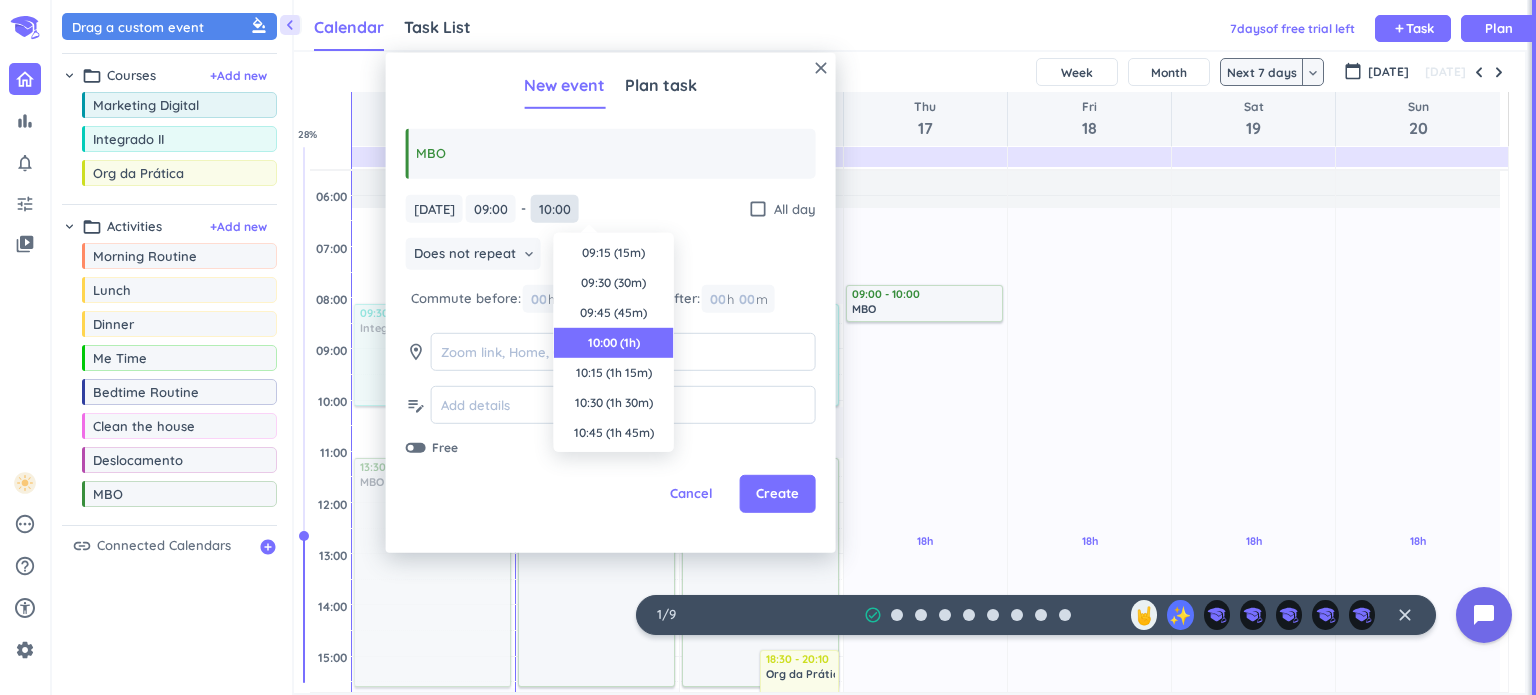 click on "10:00" at bounding box center (555, 208) 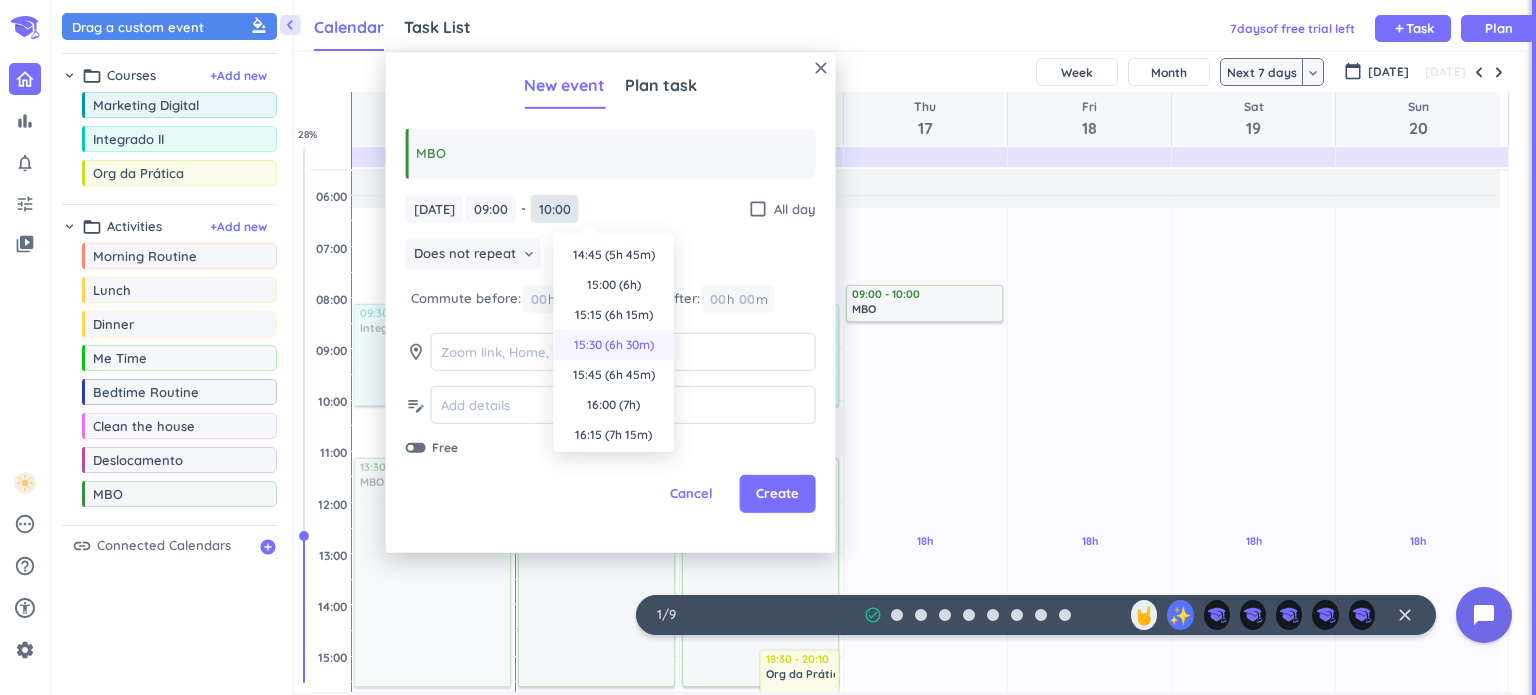 scroll, scrollTop: 690, scrollLeft: 0, axis: vertical 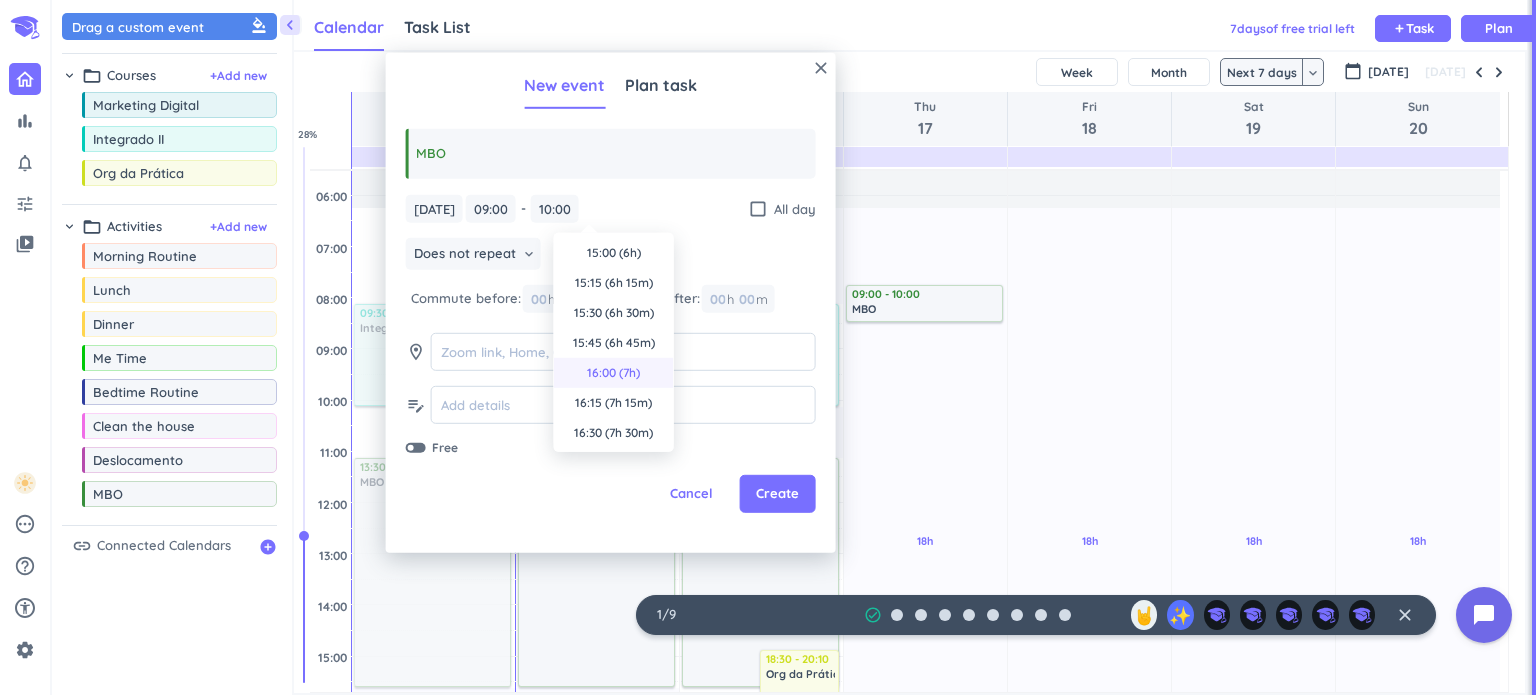 click on "16:00 (7h)" at bounding box center (614, 373) 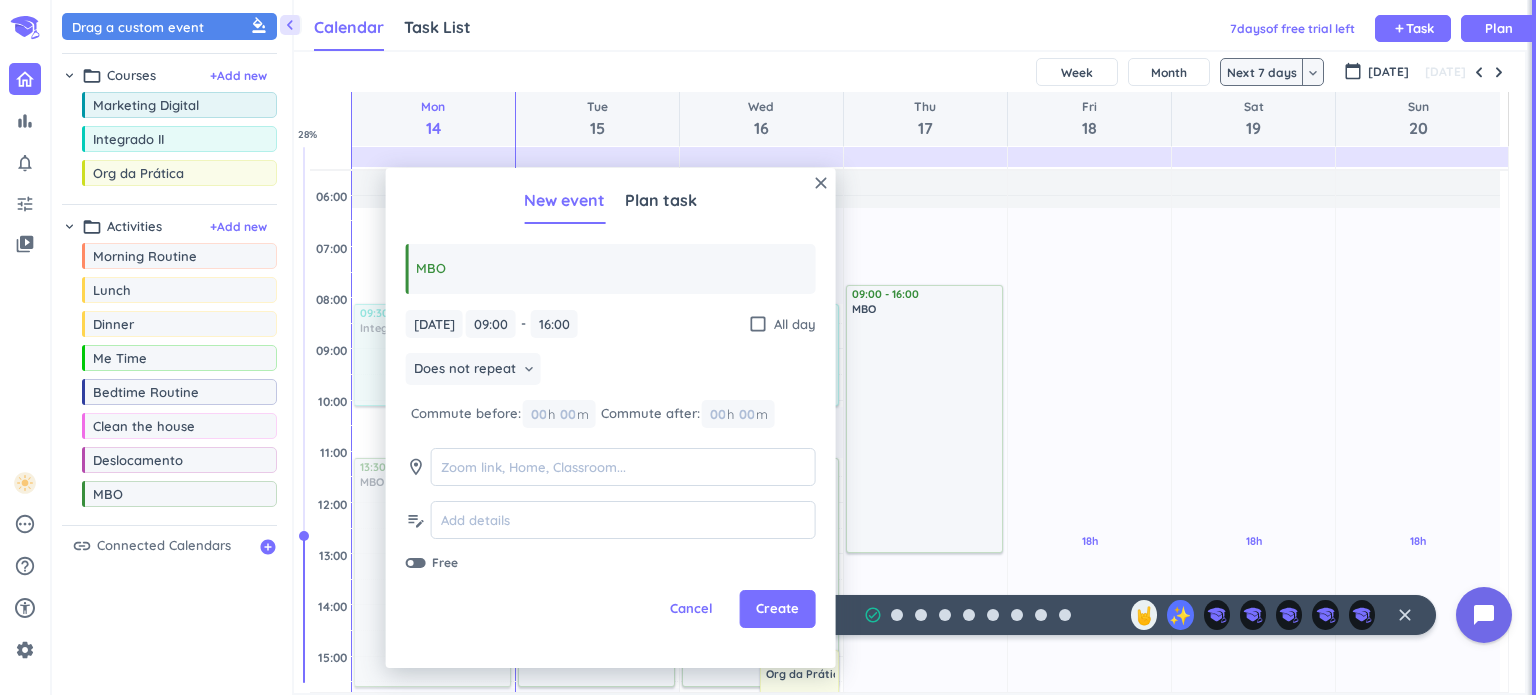 type on "16:00" 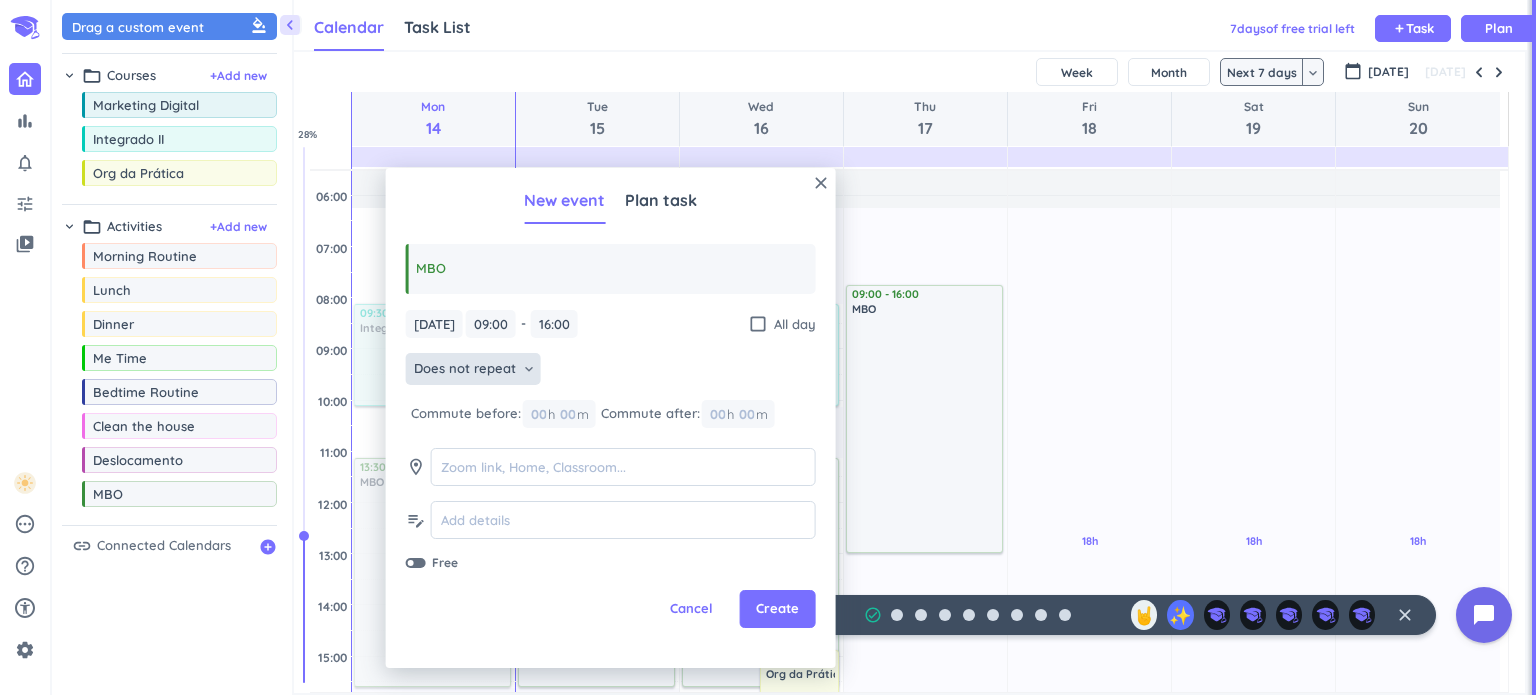 click on "Does not repeat" at bounding box center [465, 369] 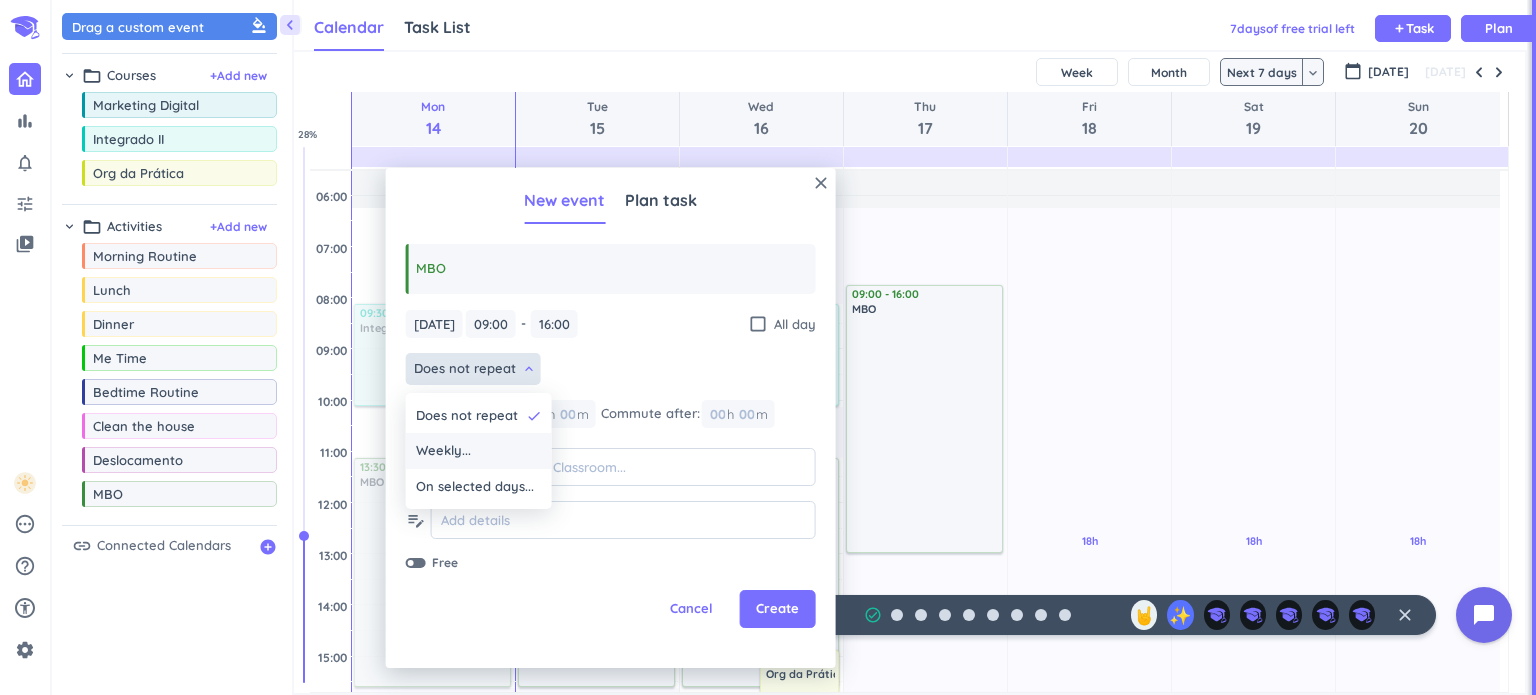 click on "Weekly..." at bounding box center (479, 451) 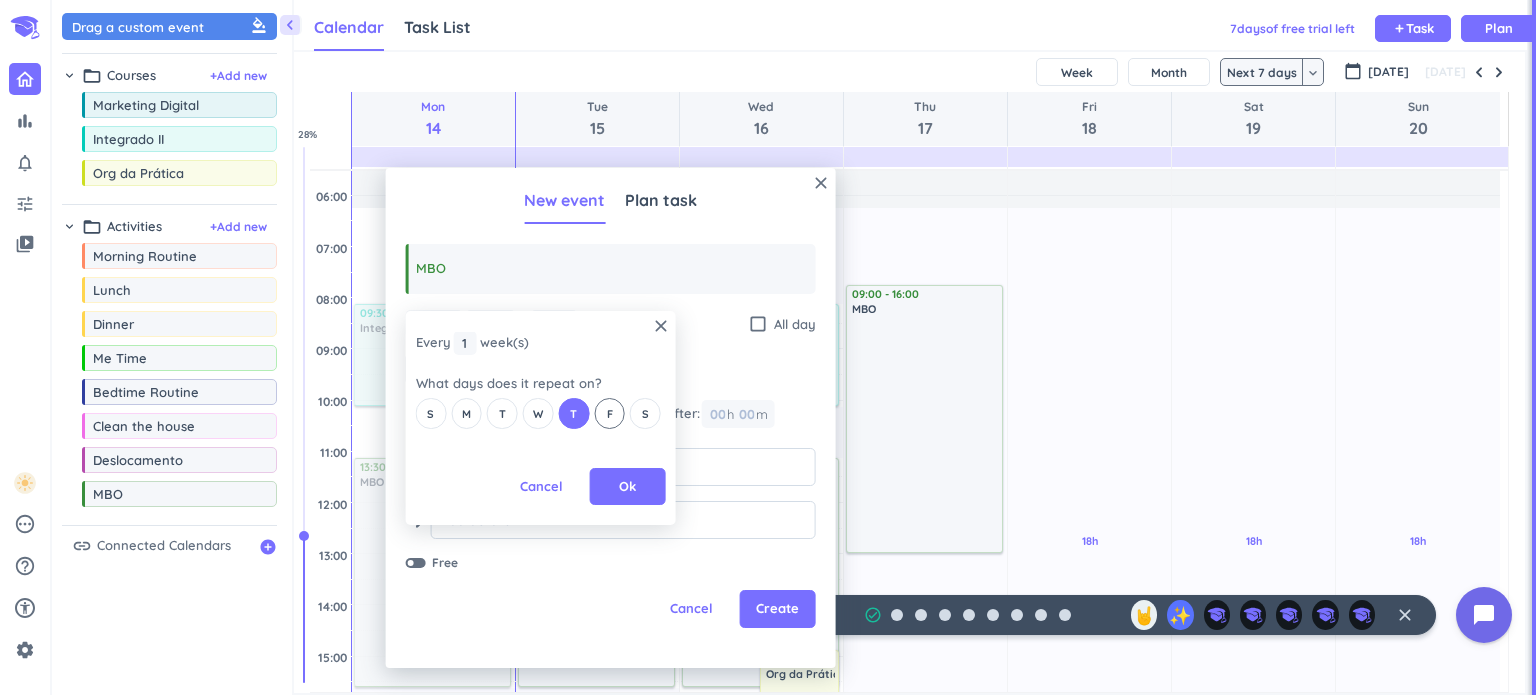 click on "F" at bounding box center (609, 413) 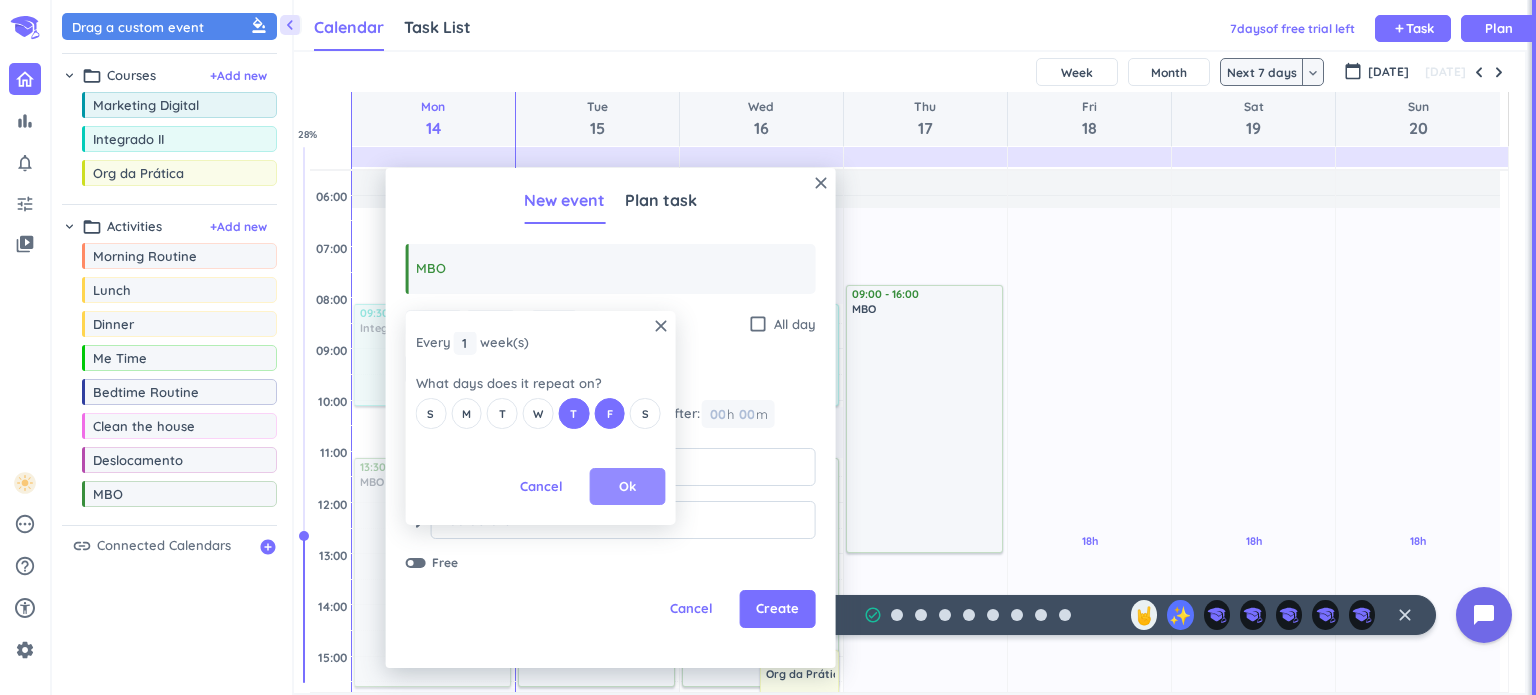 click on "Ok" at bounding box center [627, 487] 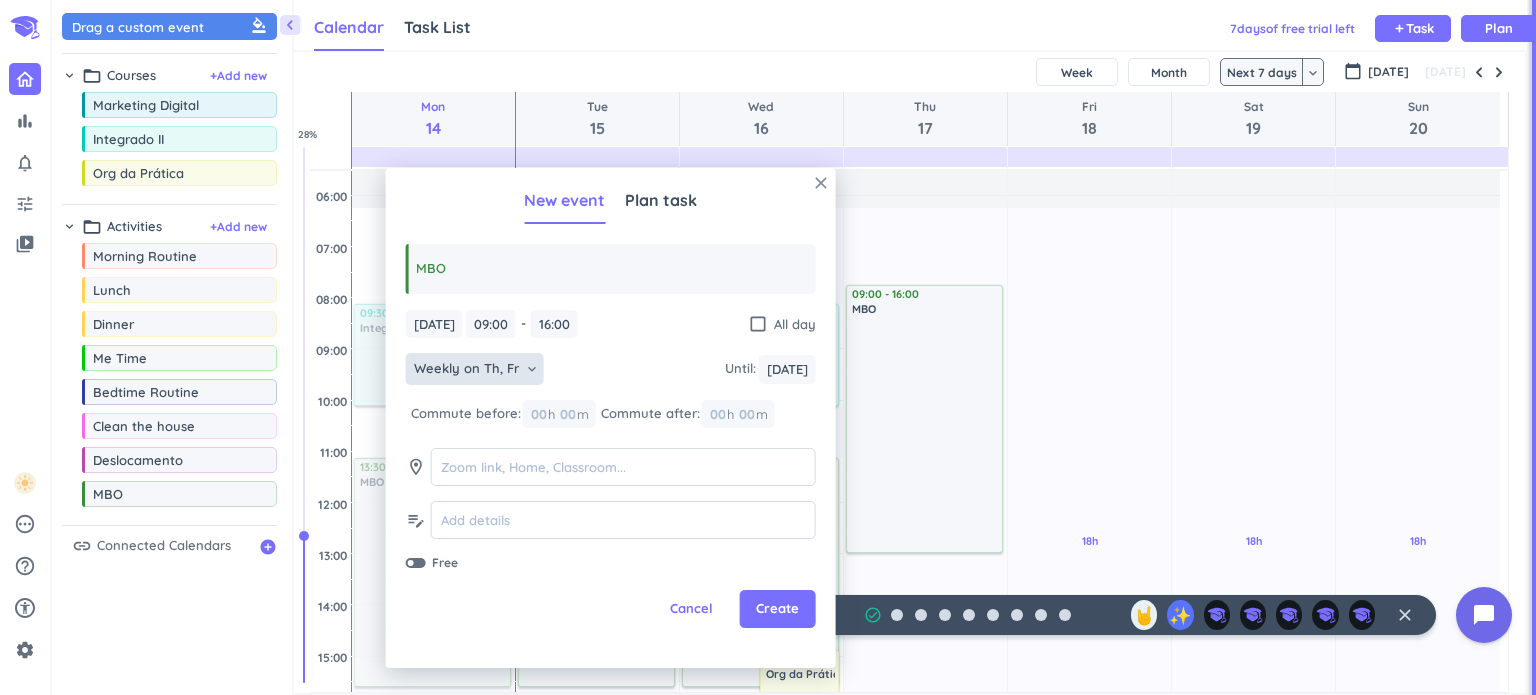 click on "close" at bounding box center (821, 183) 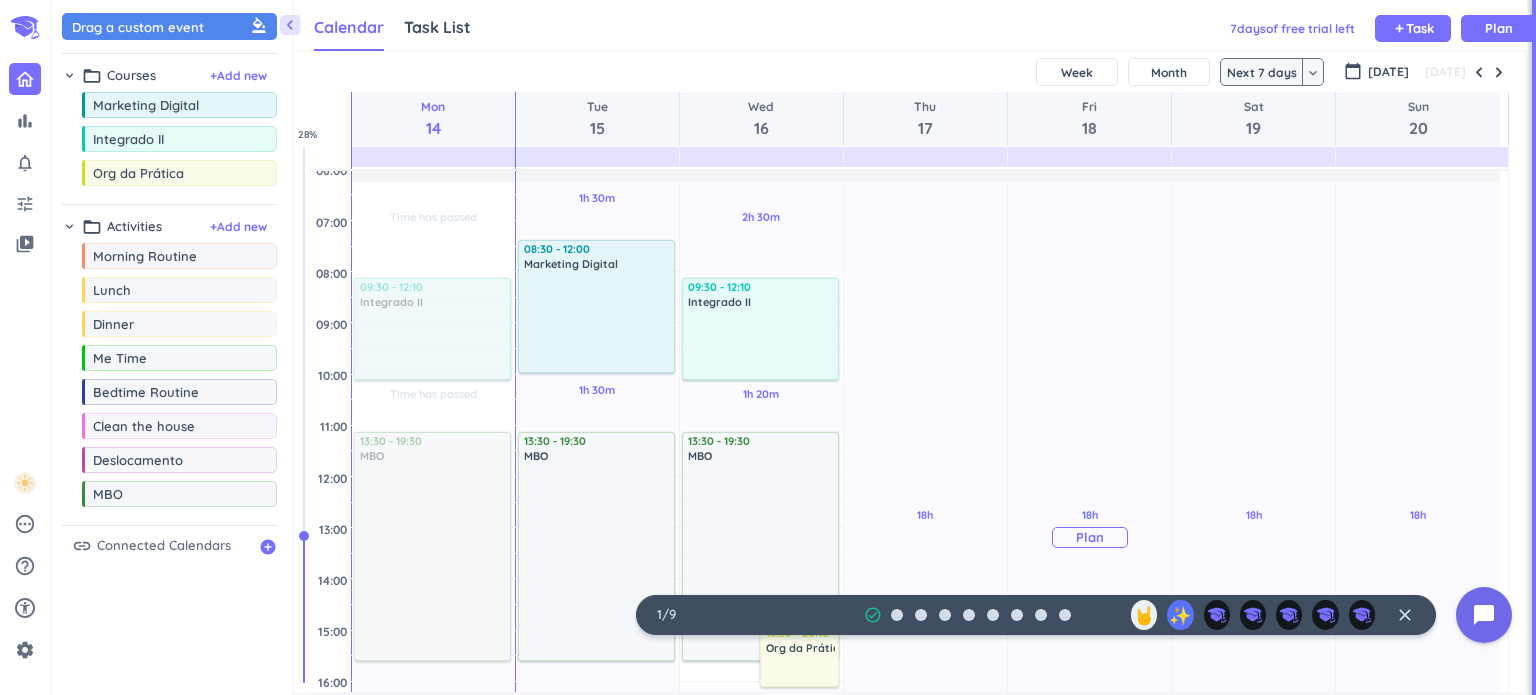 scroll, scrollTop: 100, scrollLeft: 0, axis: vertical 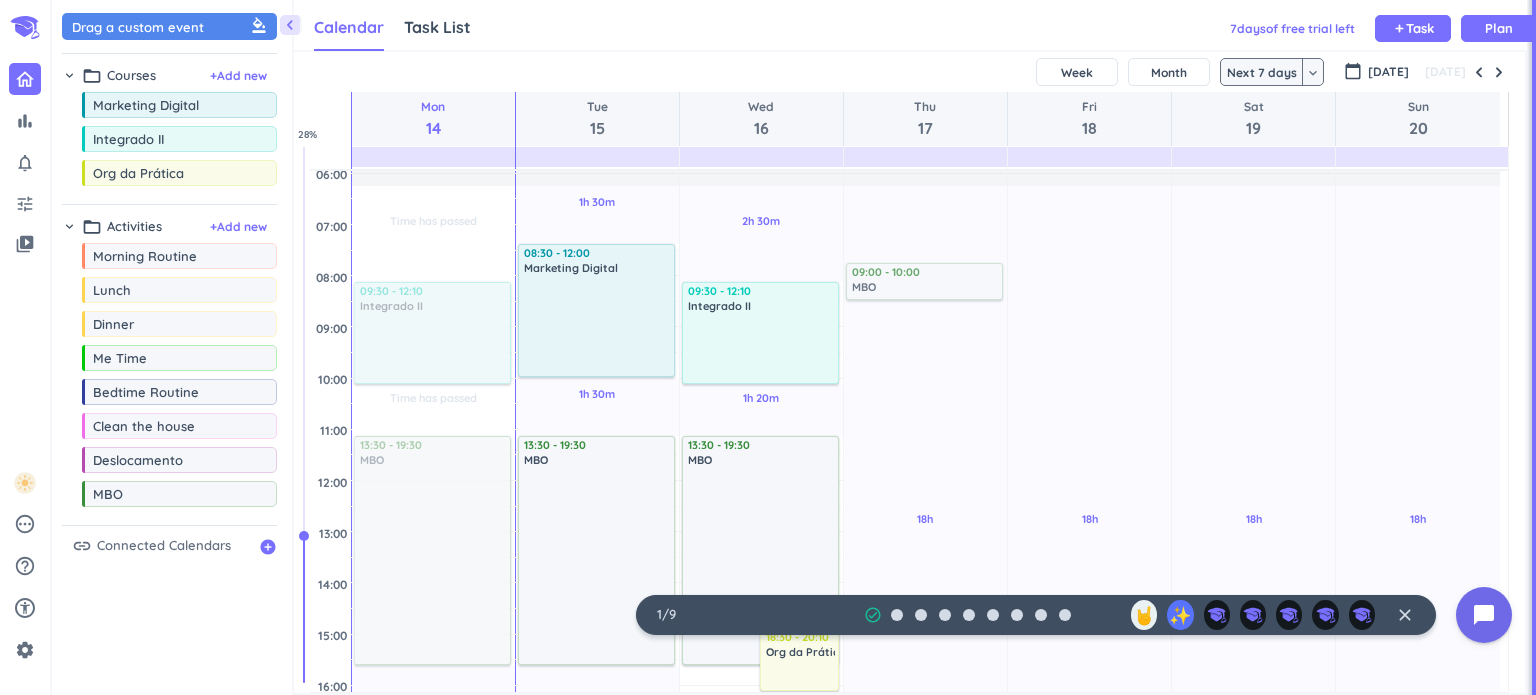 drag, startPoint x: 148, startPoint y: 495, endPoint x: 956, endPoint y: 263, distance: 840.6474 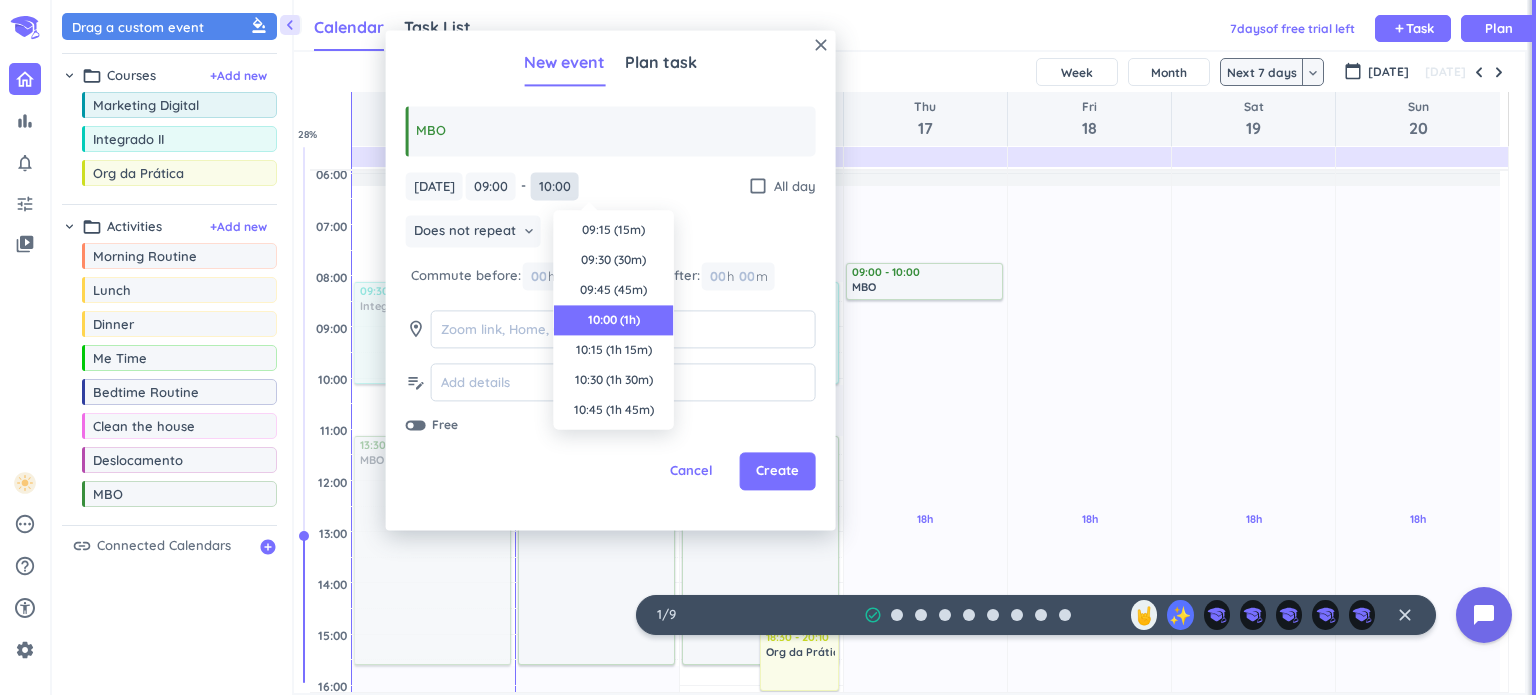 click on "10:00" at bounding box center [555, 186] 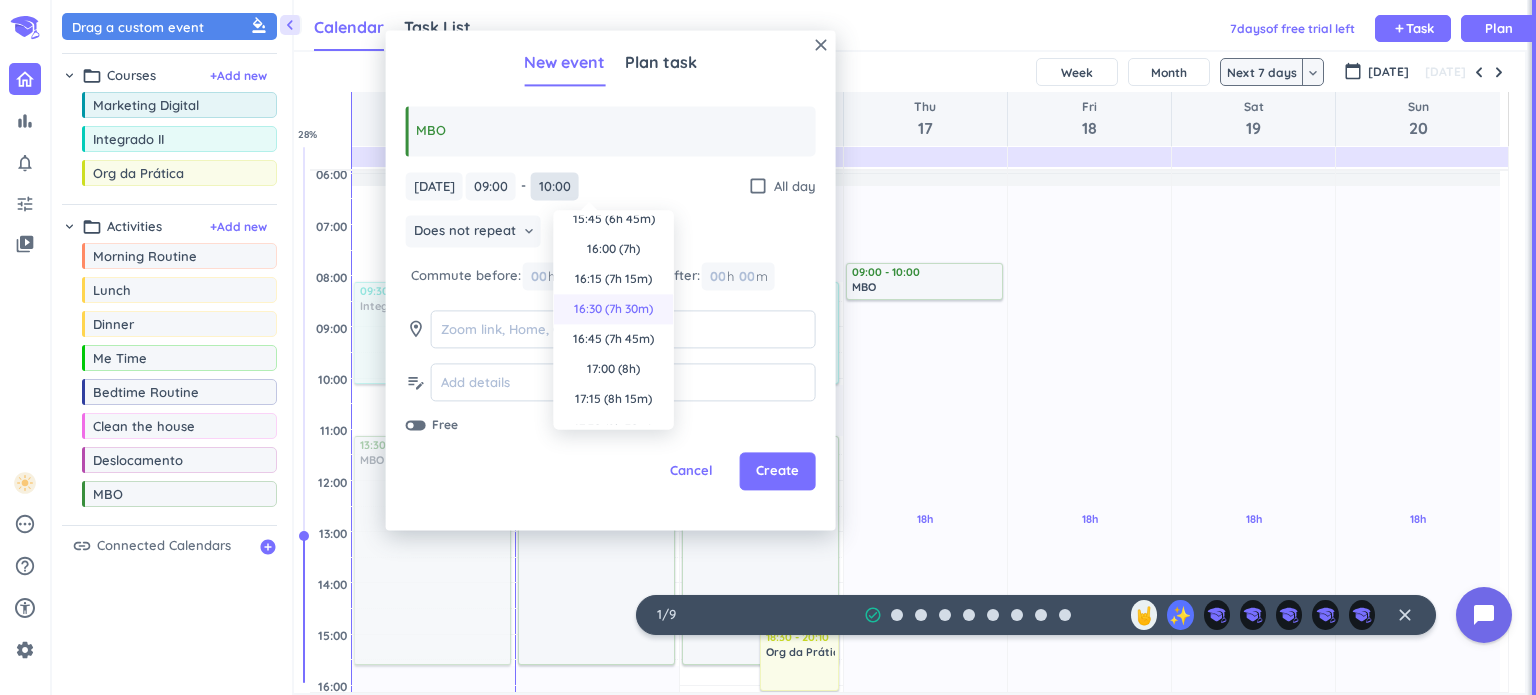 scroll, scrollTop: 790, scrollLeft: 0, axis: vertical 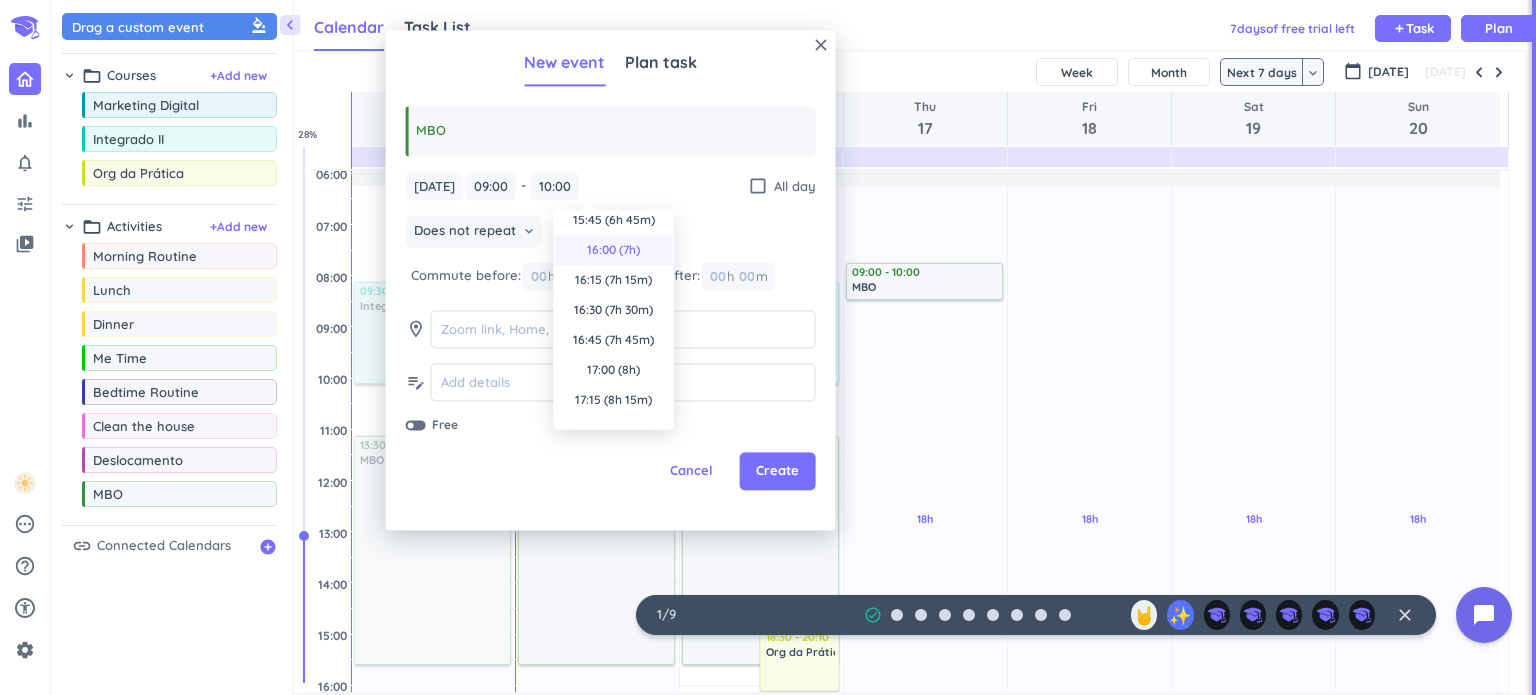 click on "16:00 (7h)" at bounding box center [614, 250] 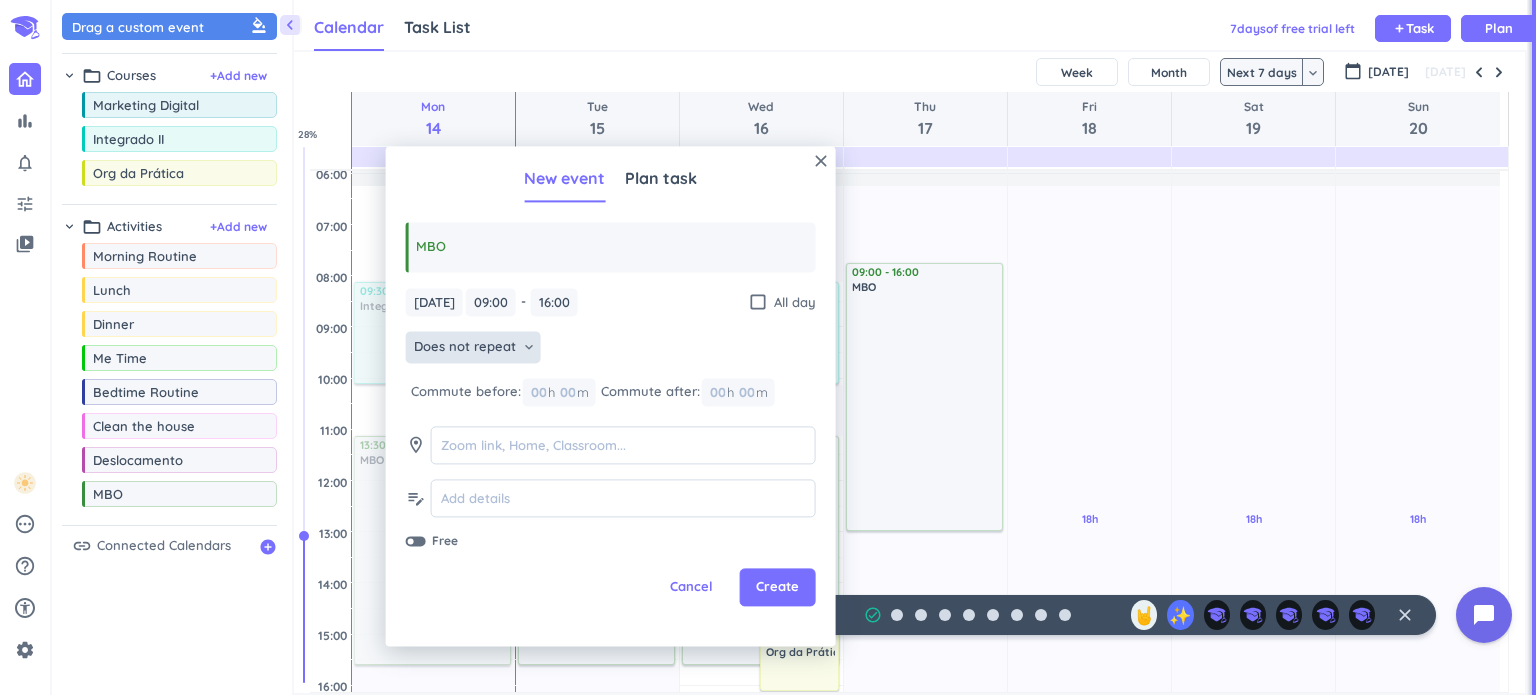 click on "Does not repeat" at bounding box center [465, 348] 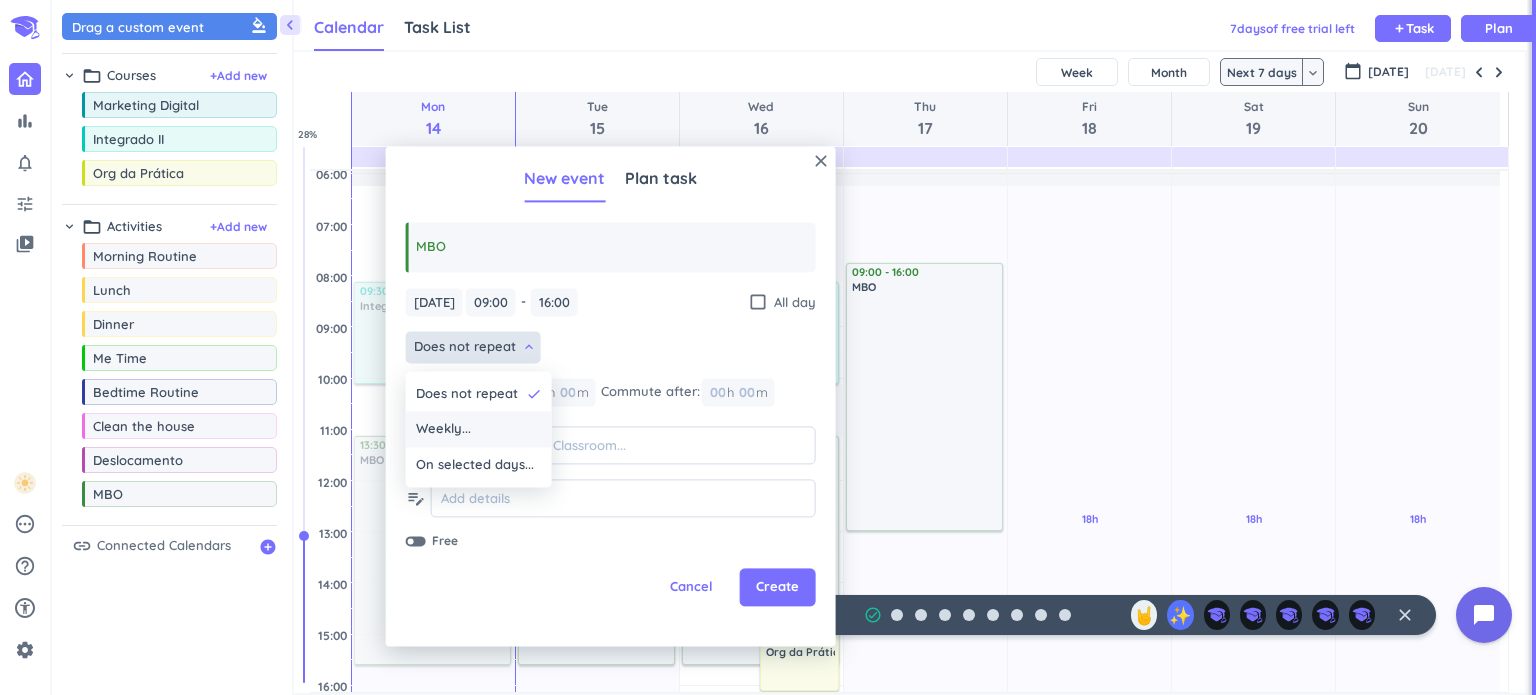 click on "Weekly..." at bounding box center [479, 430] 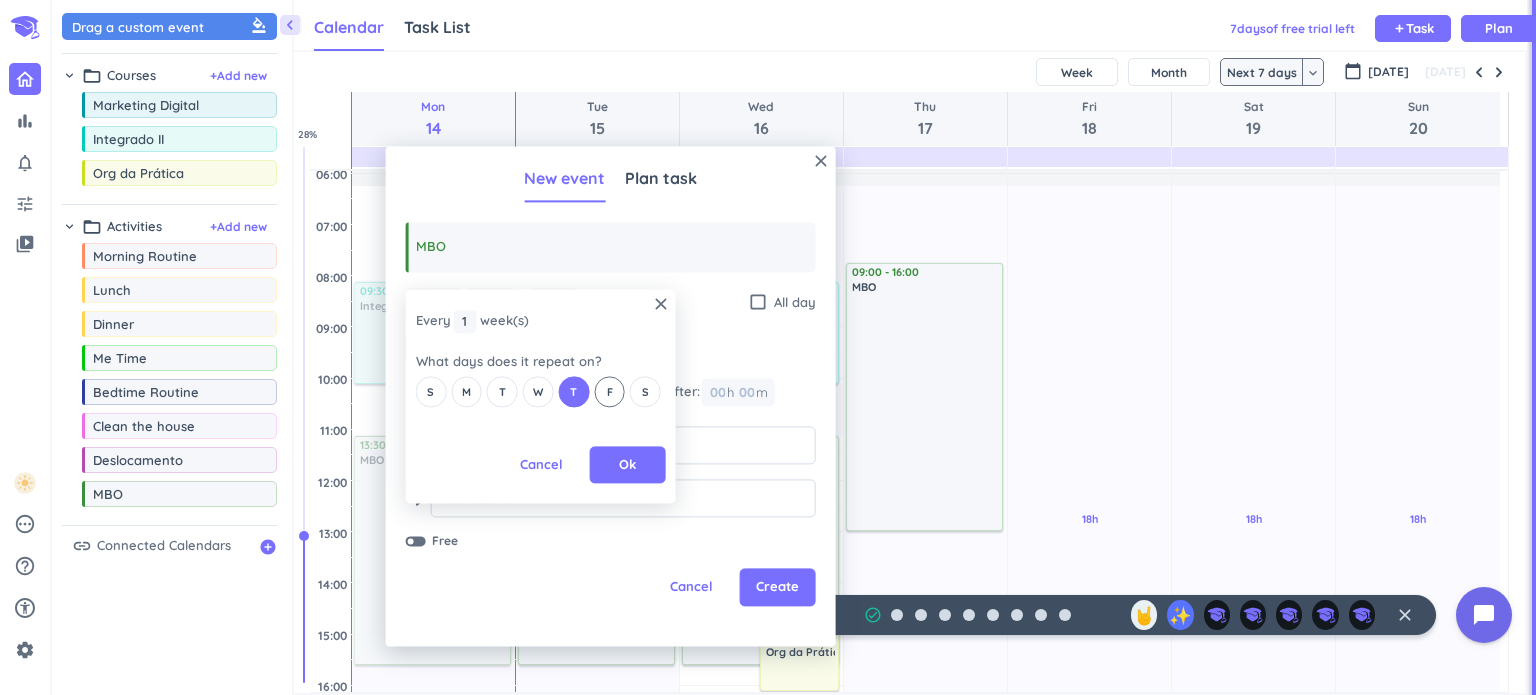 click on "F" at bounding box center [610, 392] 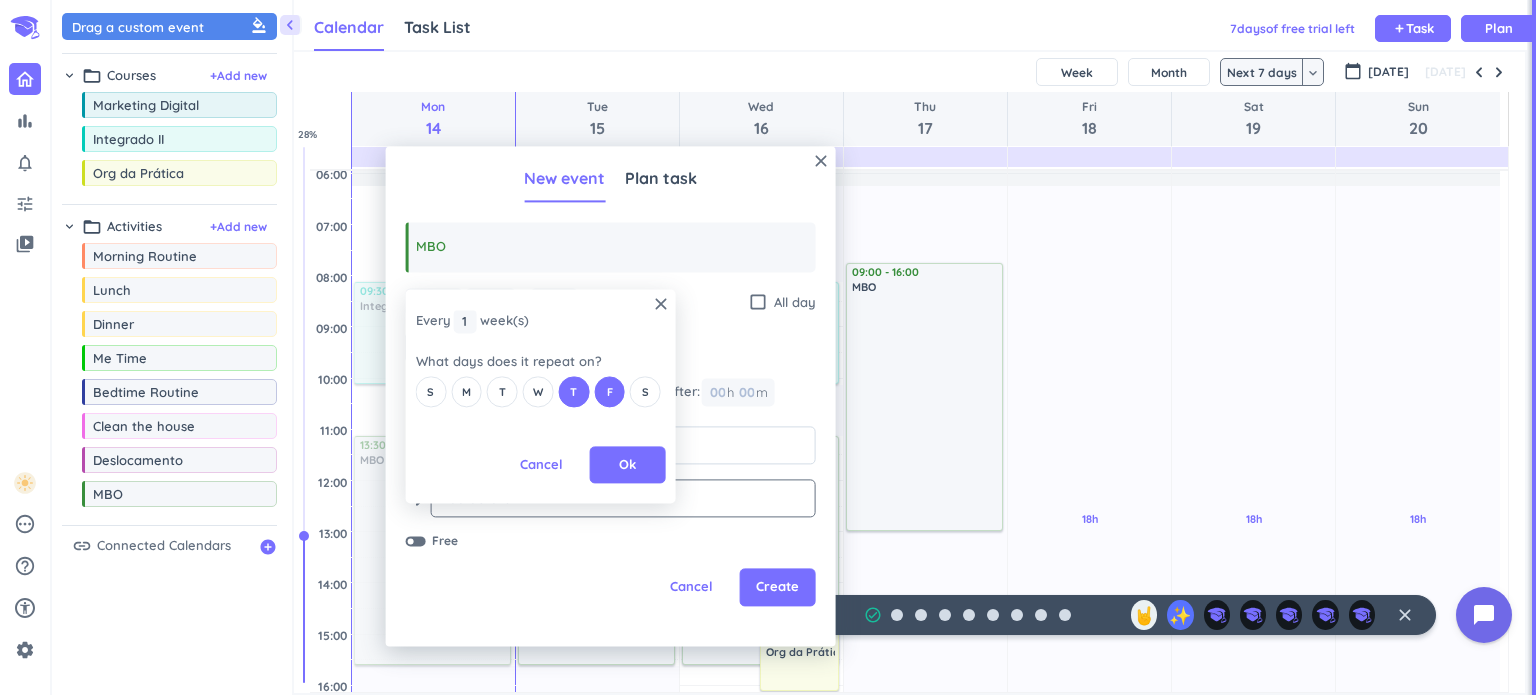 drag, startPoint x: 639, startPoint y: 467, endPoint x: 644, endPoint y: 478, distance: 12.083046 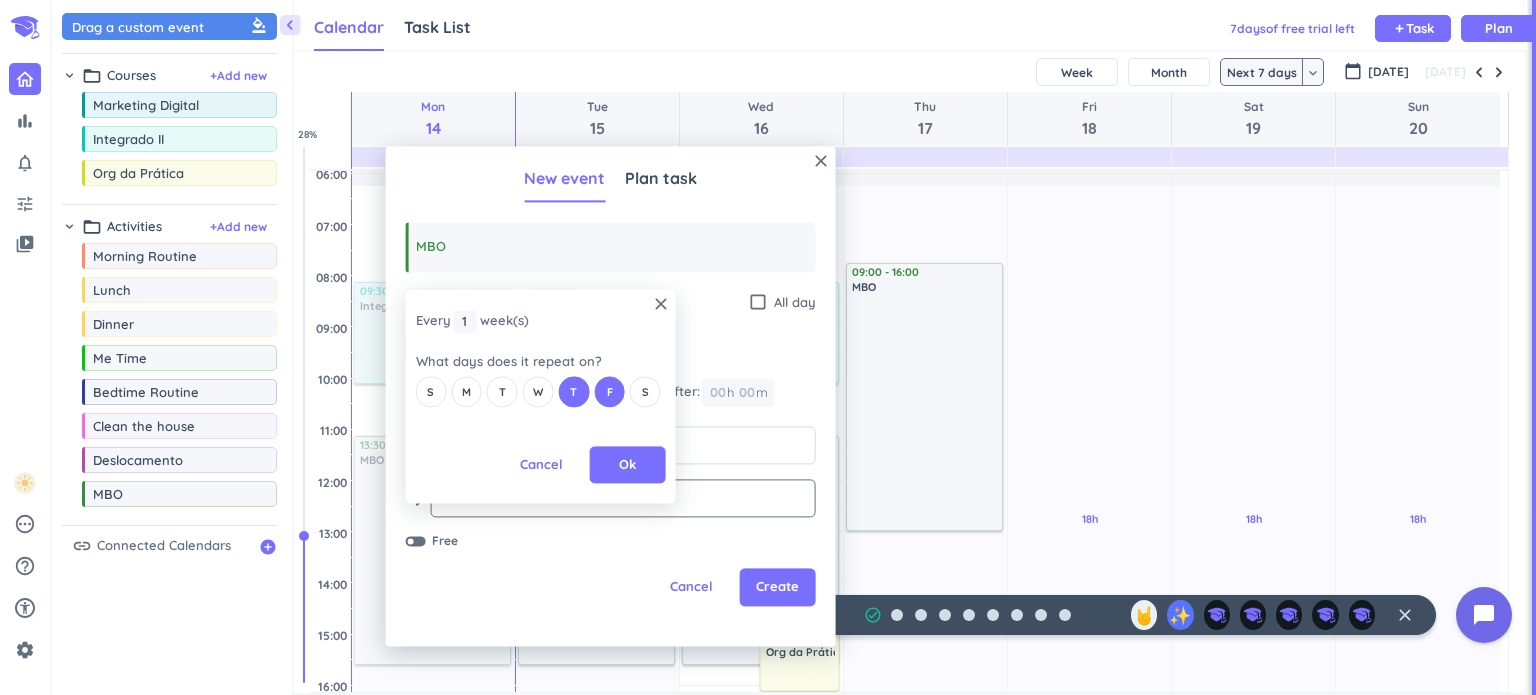 click on "Ok" at bounding box center (628, 465) 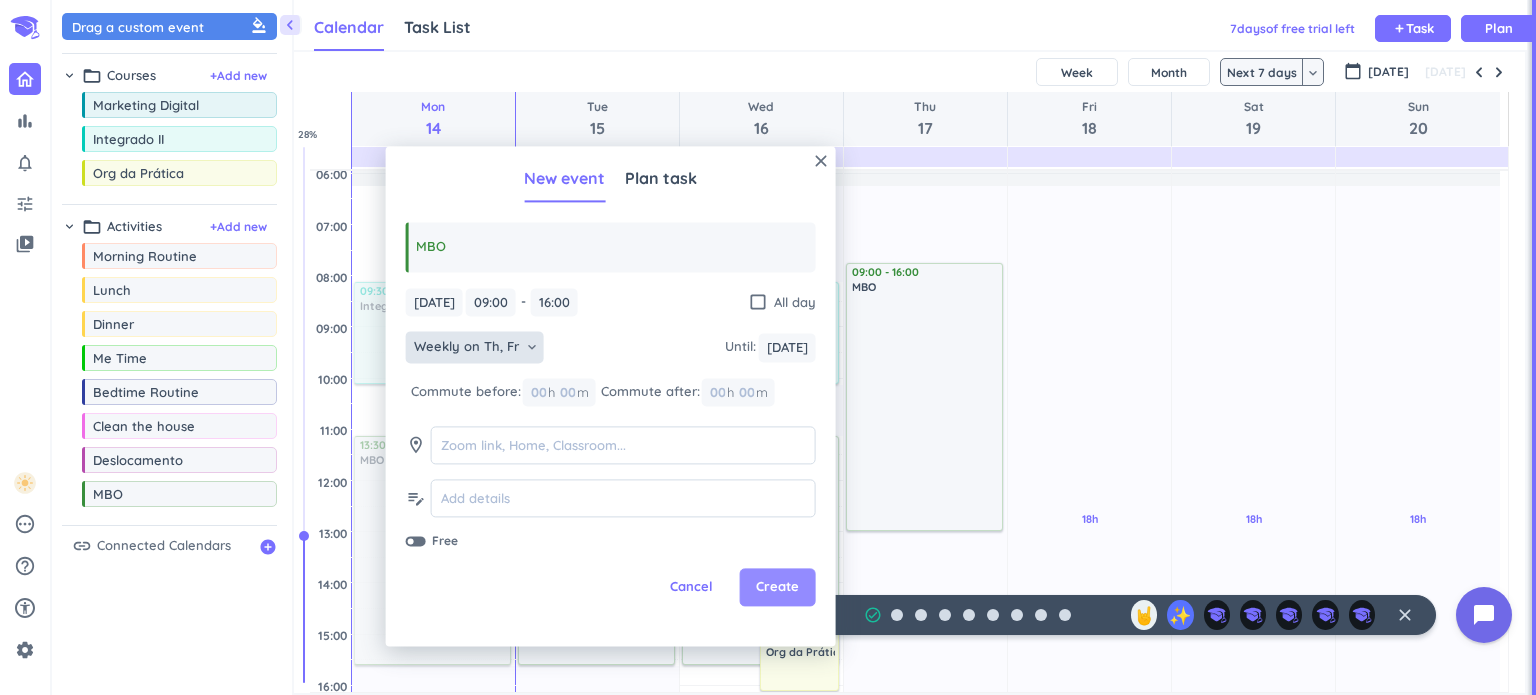 click on "Create" at bounding box center [777, 588] 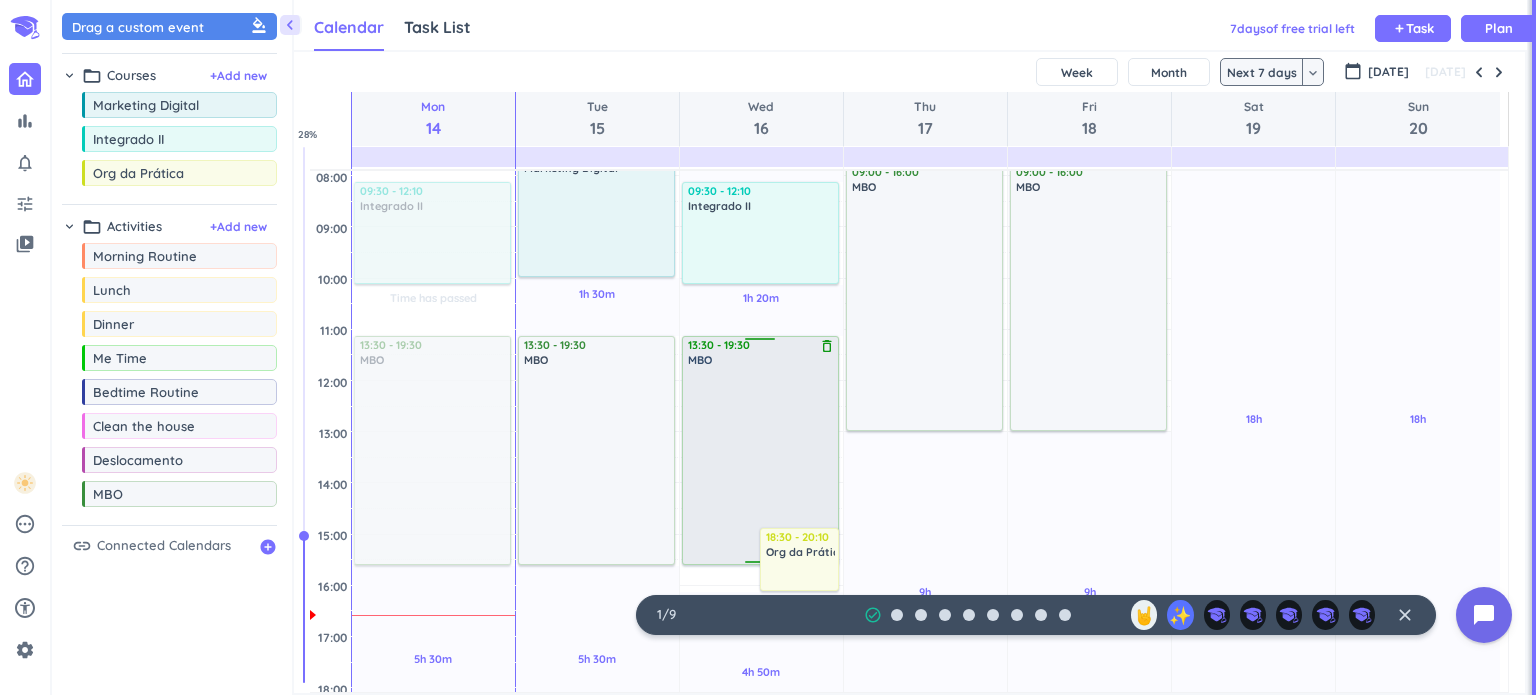scroll, scrollTop: 100, scrollLeft: 0, axis: vertical 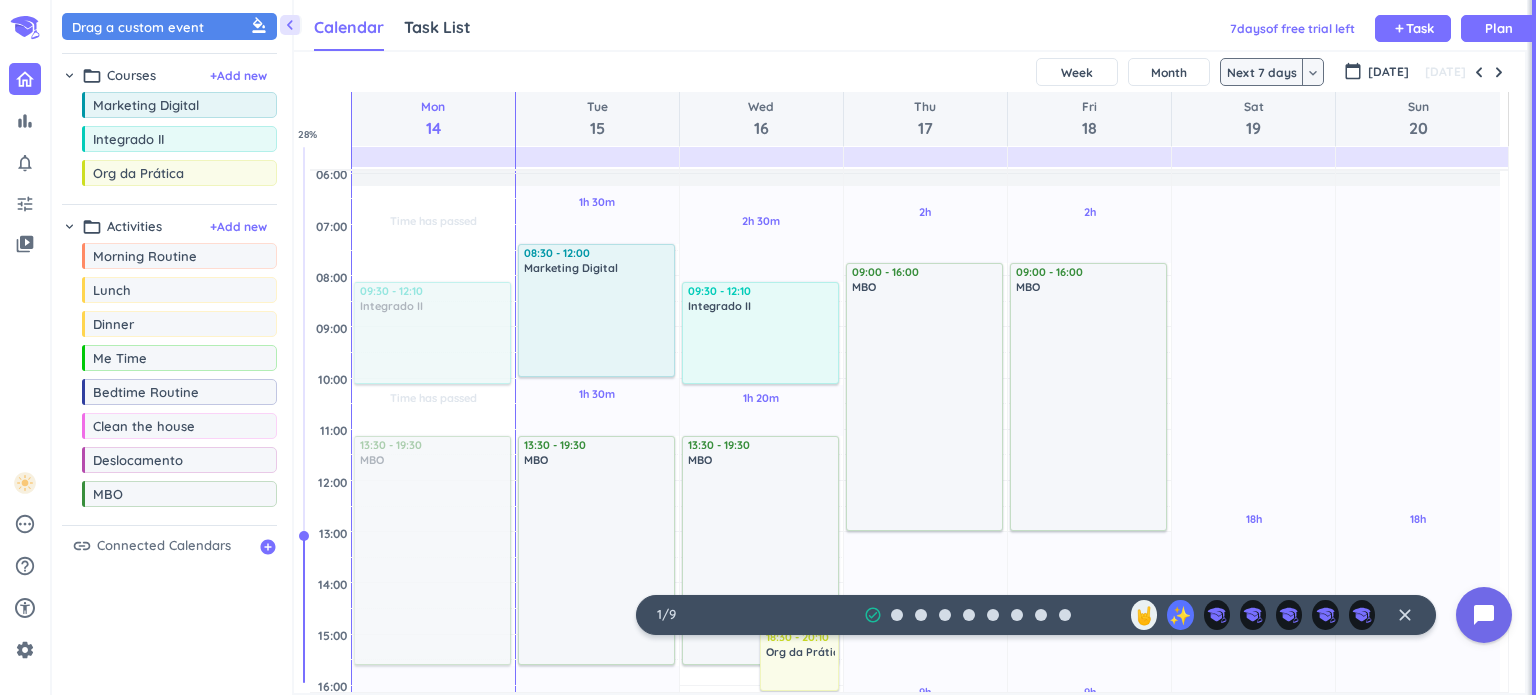 click 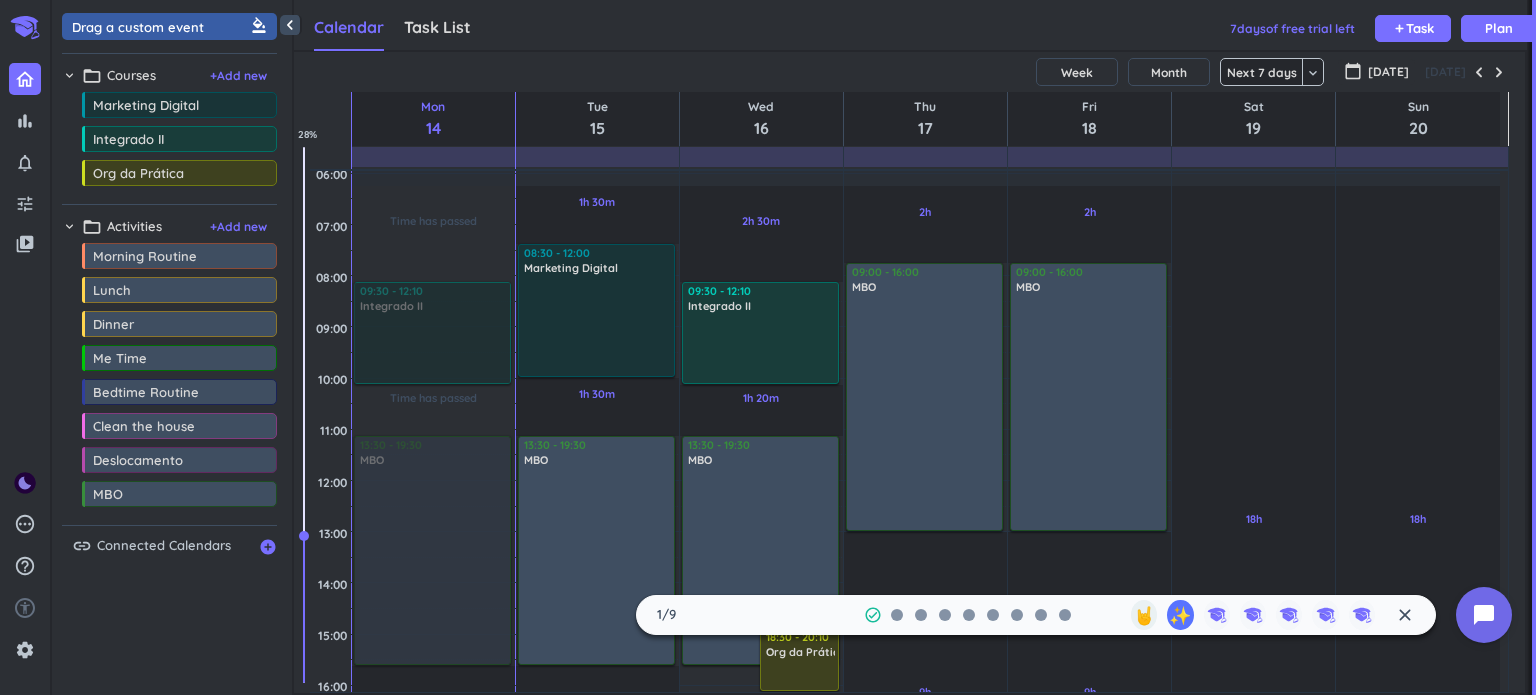 click 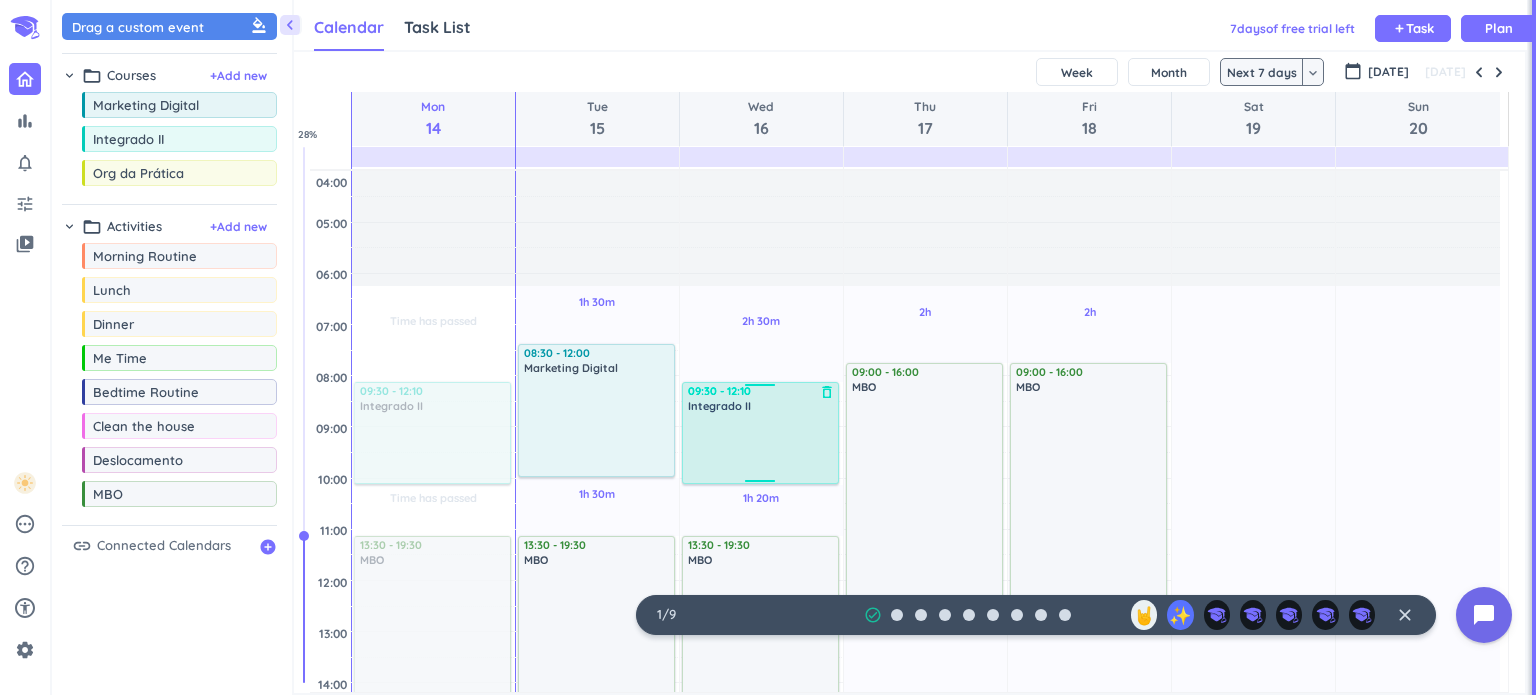 scroll, scrollTop: 100, scrollLeft: 0, axis: vertical 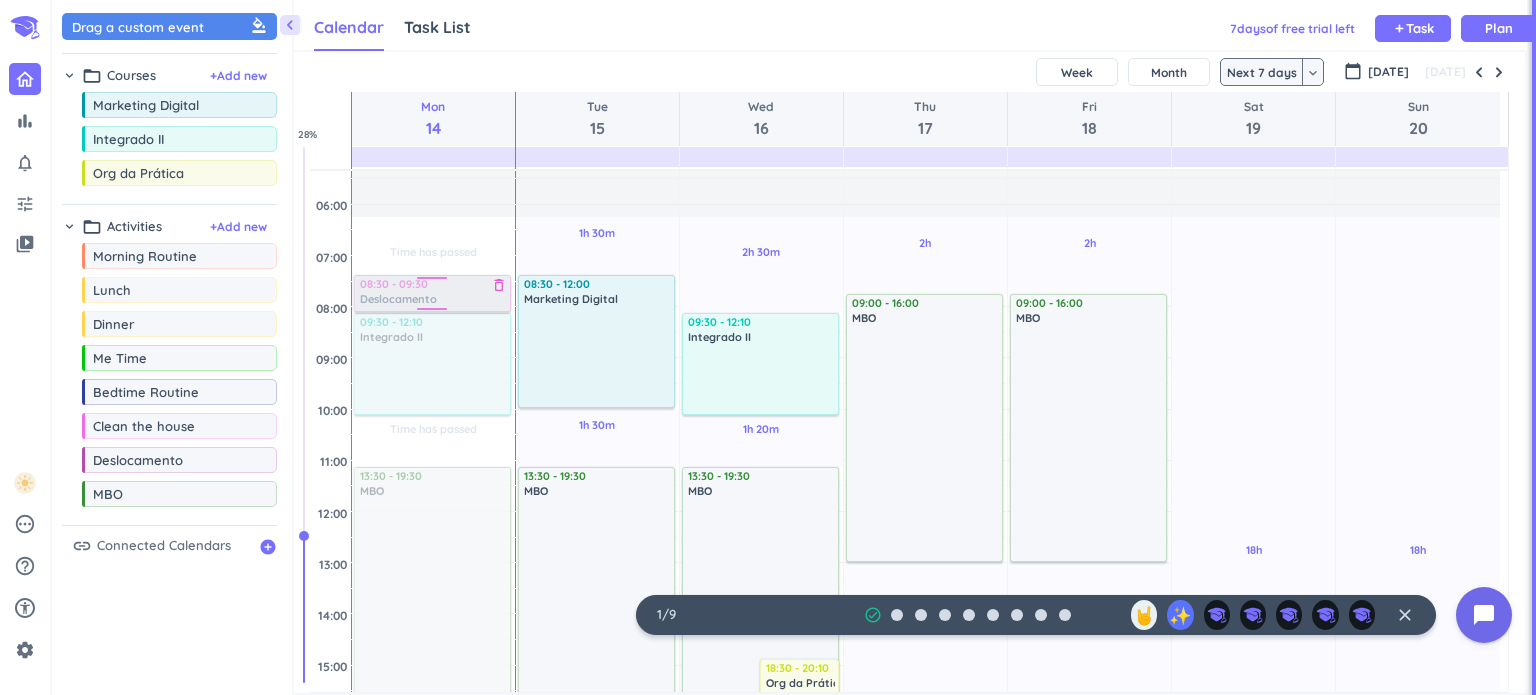 drag, startPoint x: 144, startPoint y: 463, endPoint x: 434, endPoint y: 276, distance: 345.06375 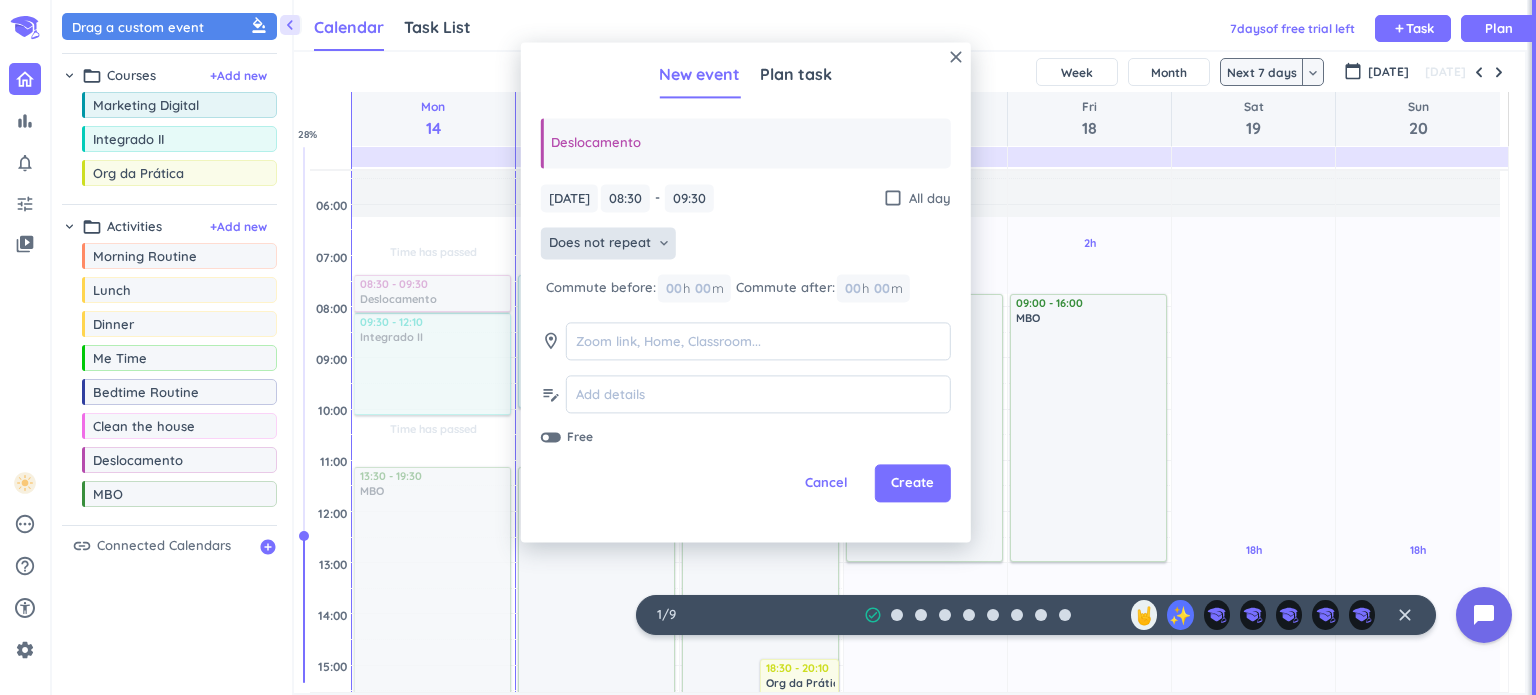 click on "Does not repeat" at bounding box center (600, 244) 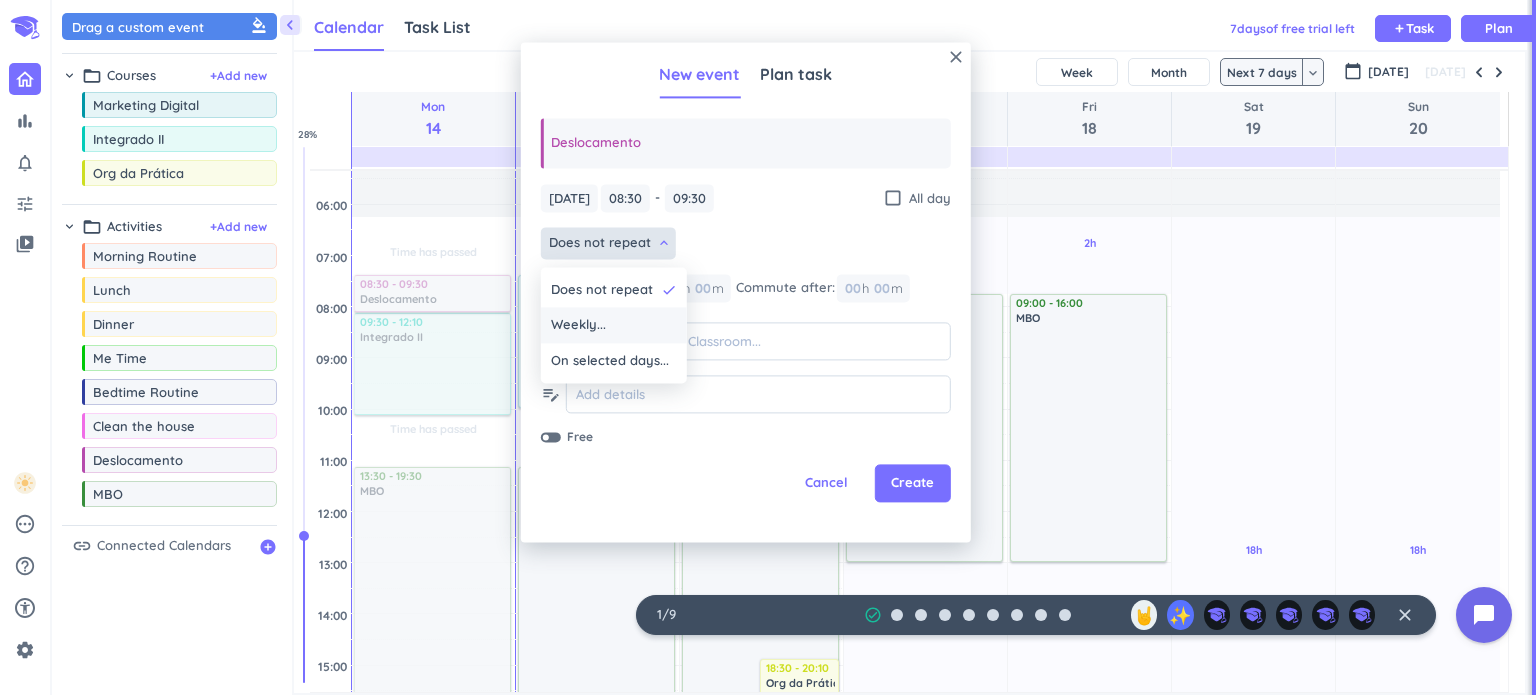 click on "Weekly..." at bounding box center [578, 326] 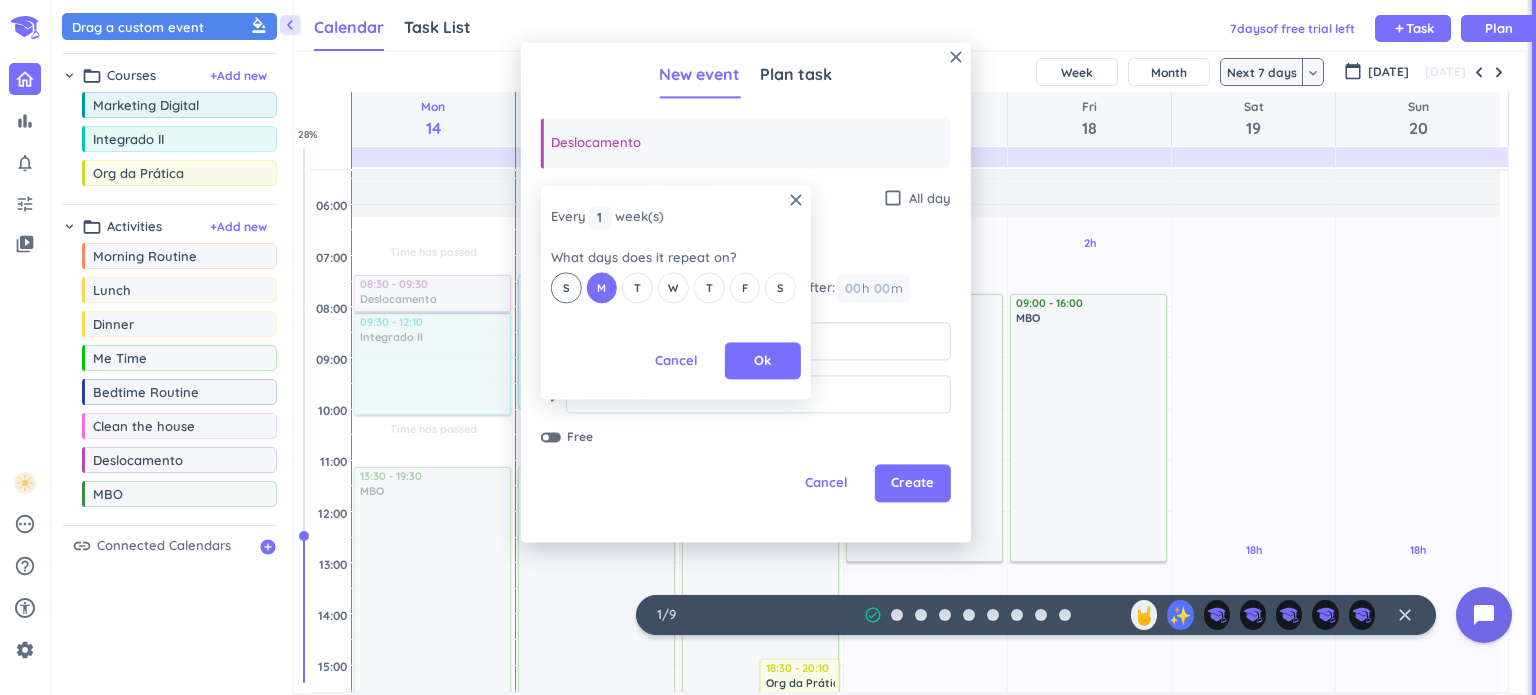 click on "S" at bounding box center (566, 288) 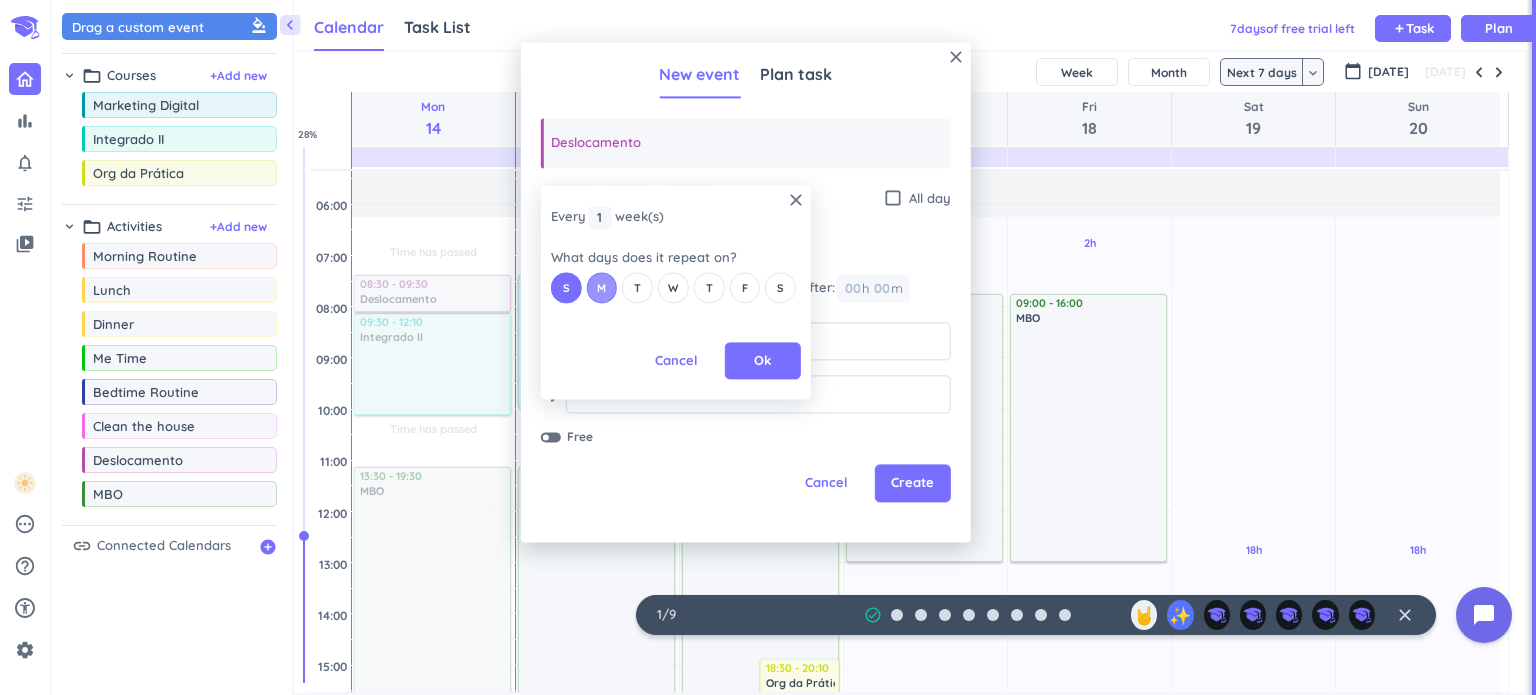 click on "M" at bounding box center [601, 288] 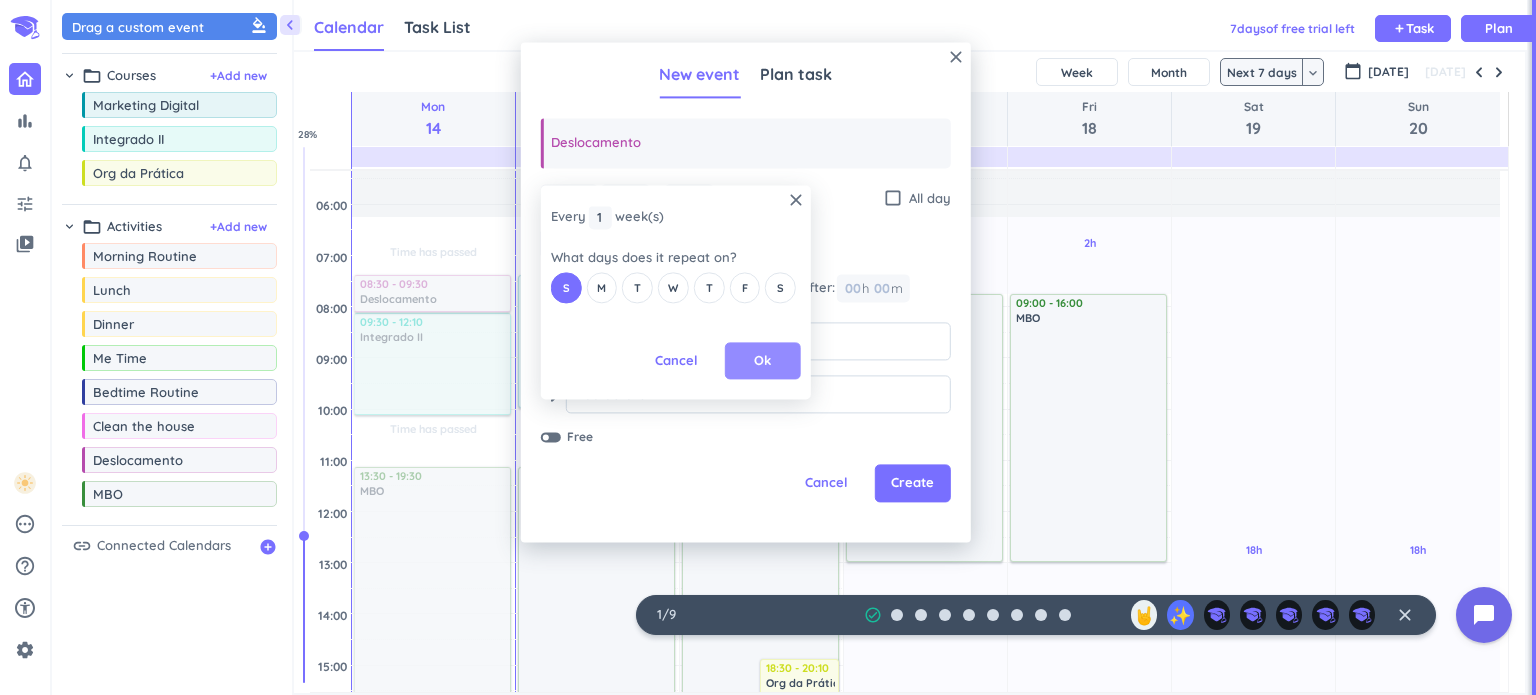 click on "Ok" at bounding box center (763, 361) 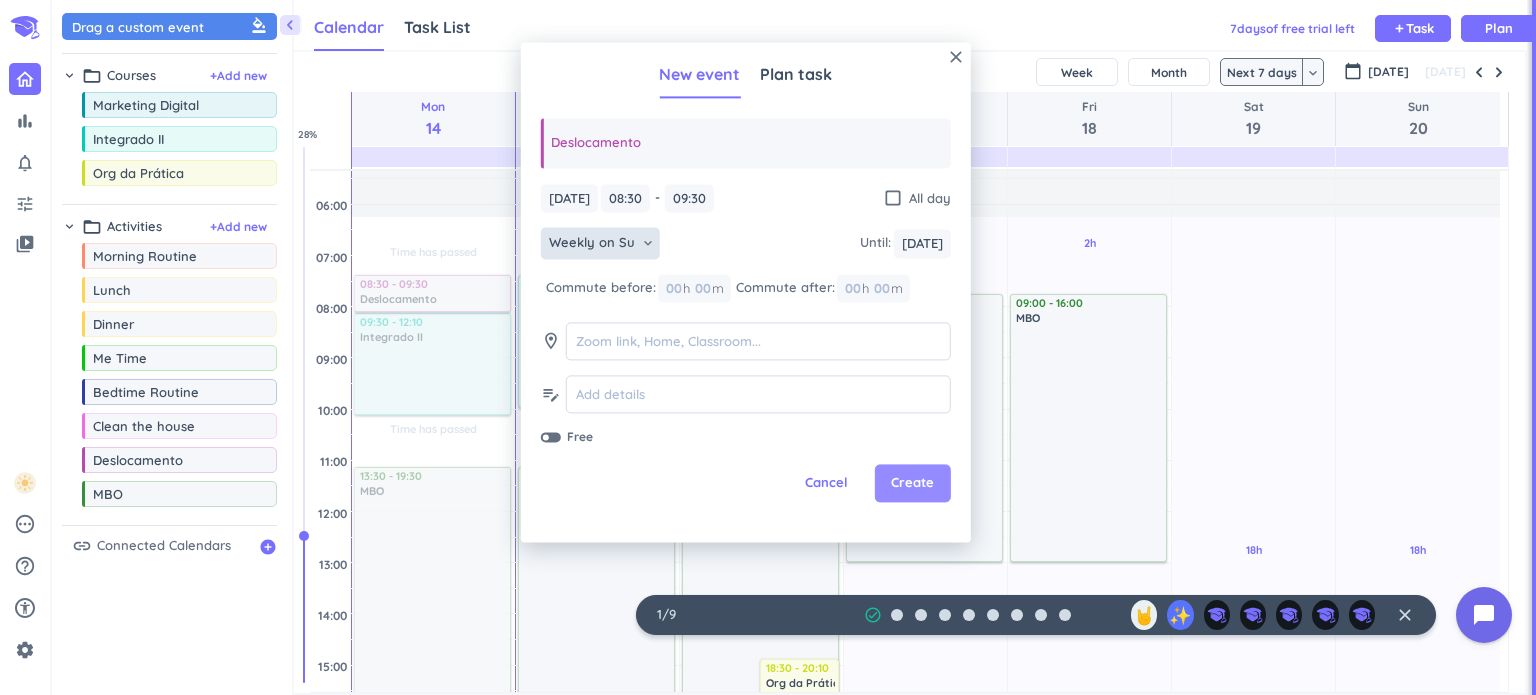 click on "Create" at bounding box center [912, 484] 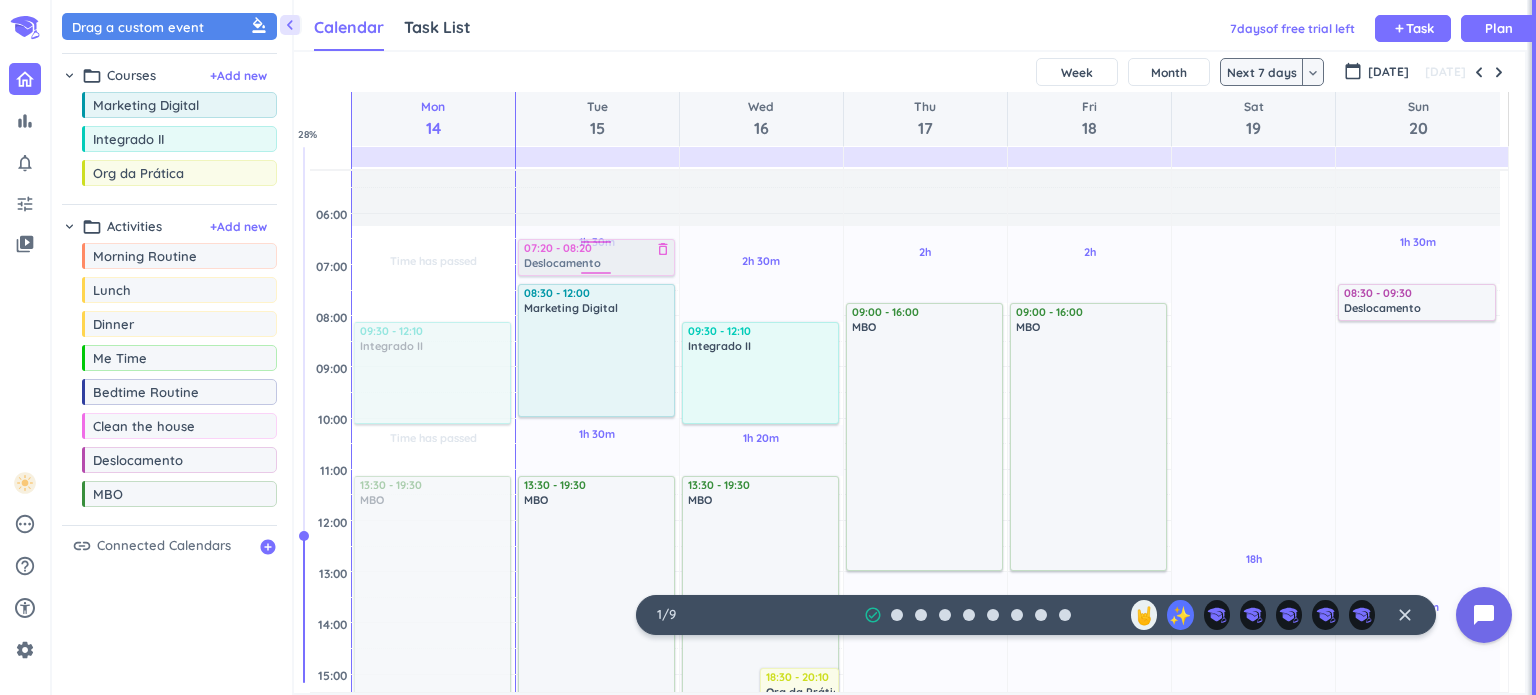 scroll, scrollTop: 59, scrollLeft: 0, axis: vertical 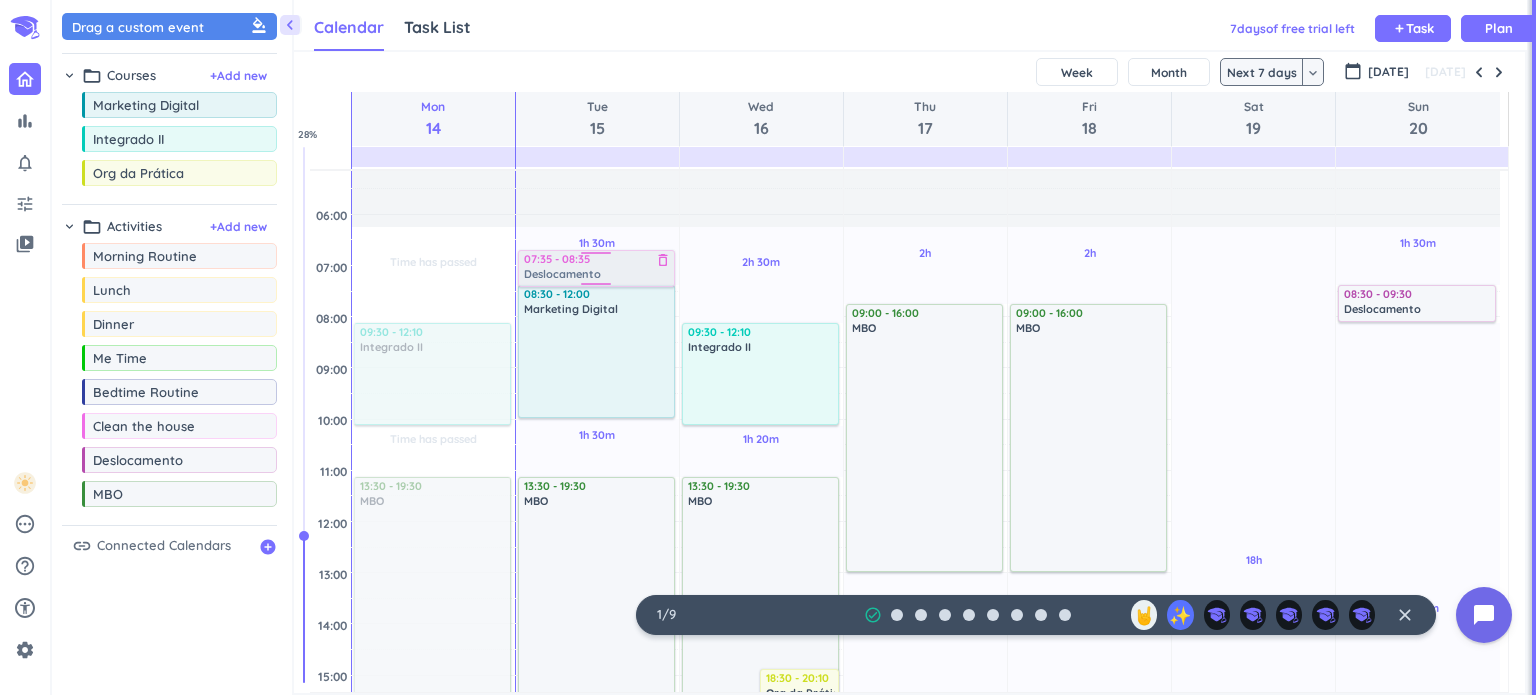 drag, startPoint x: 162, startPoint y: 461, endPoint x: 594, endPoint y: 251, distance: 480.33737 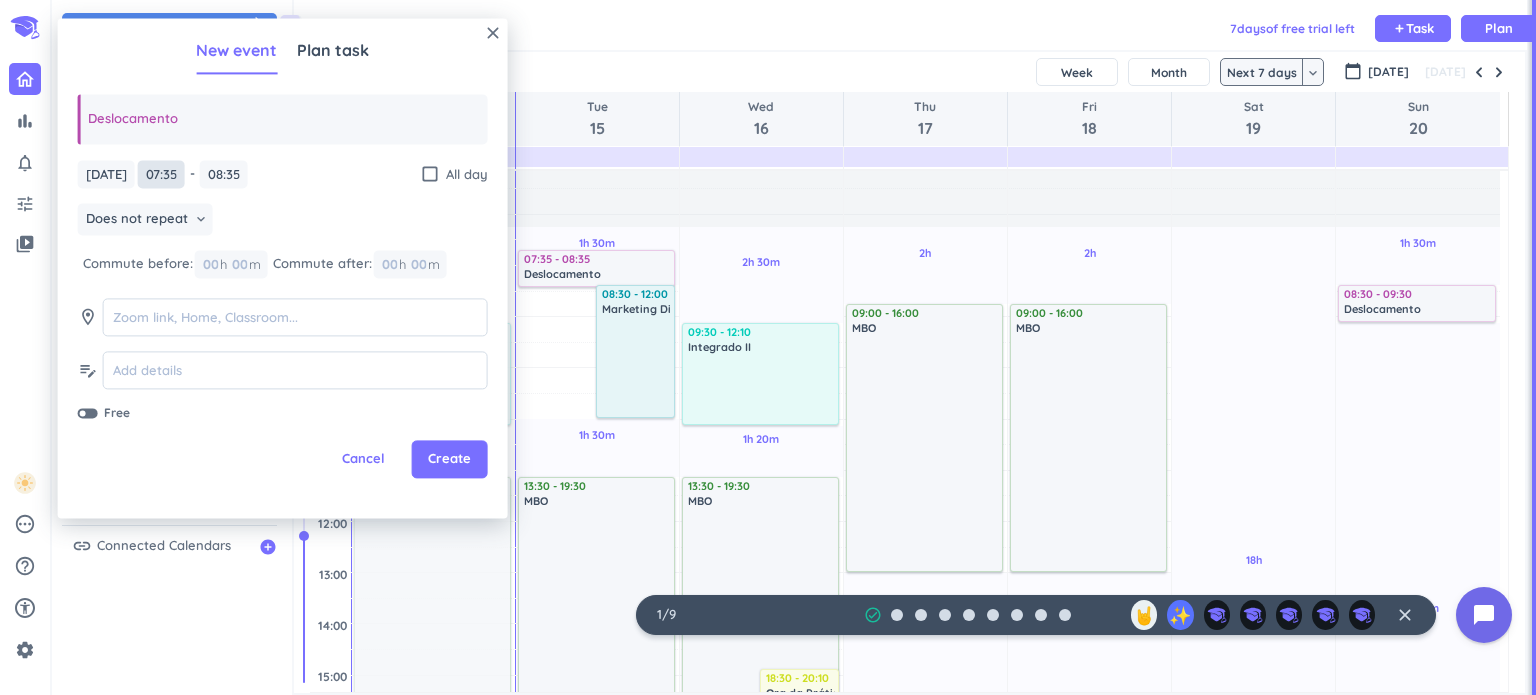click on "07:35" at bounding box center (161, 174) 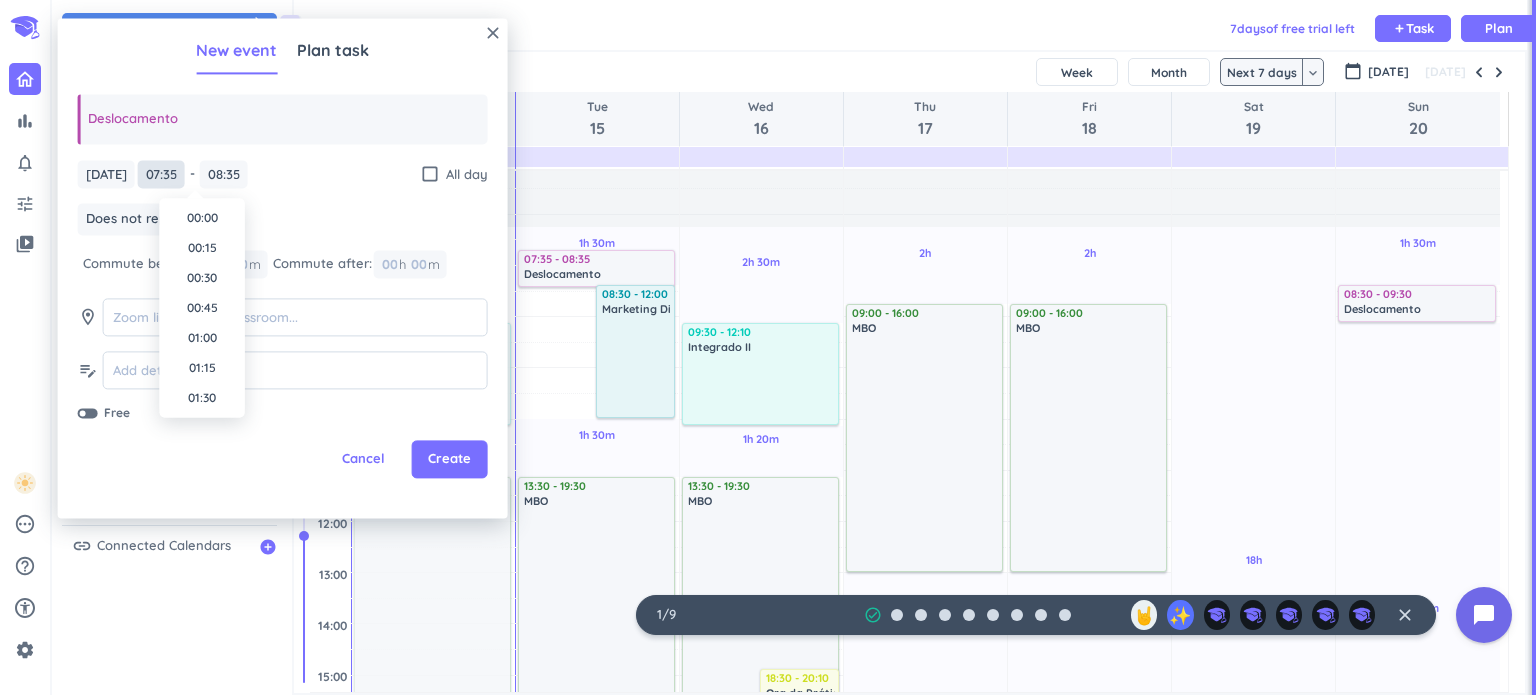 scroll, scrollTop: 812, scrollLeft: 0, axis: vertical 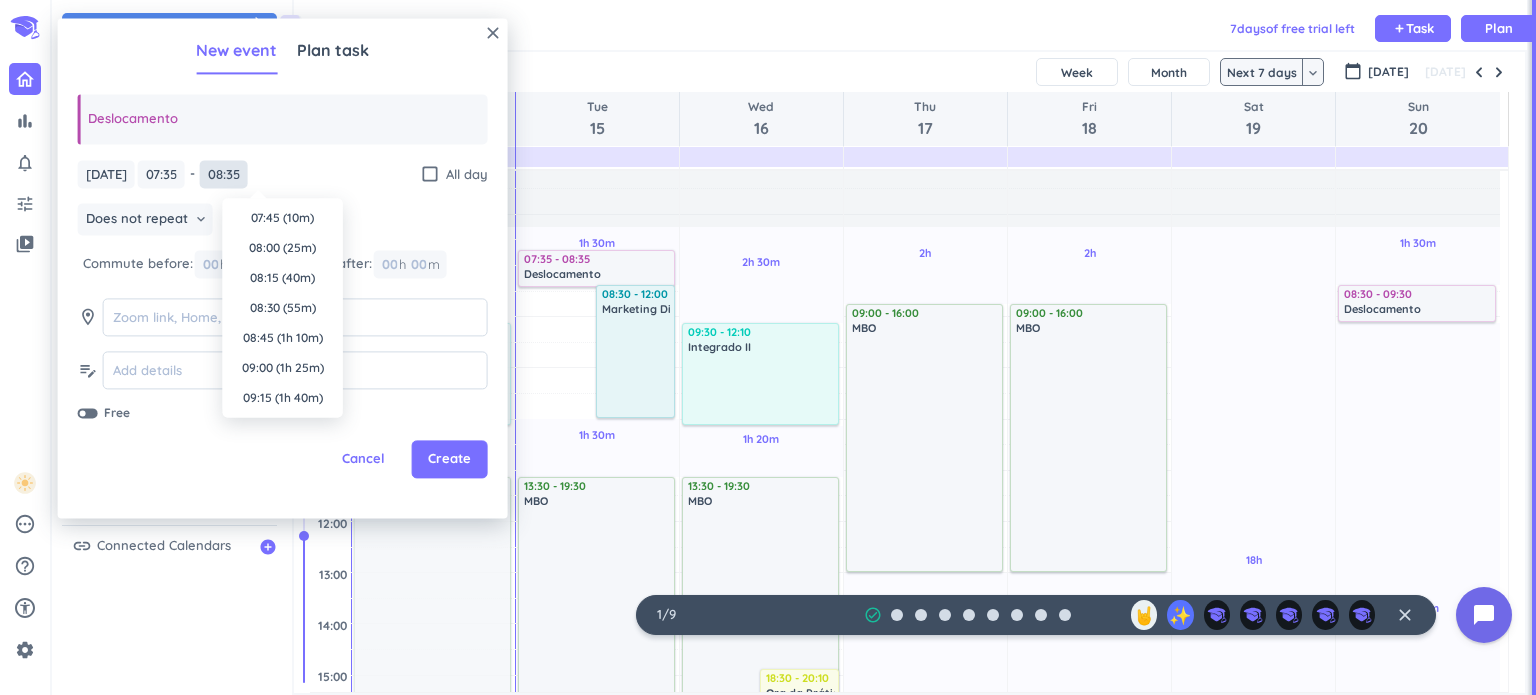 click on "08:35" at bounding box center (224, 174) 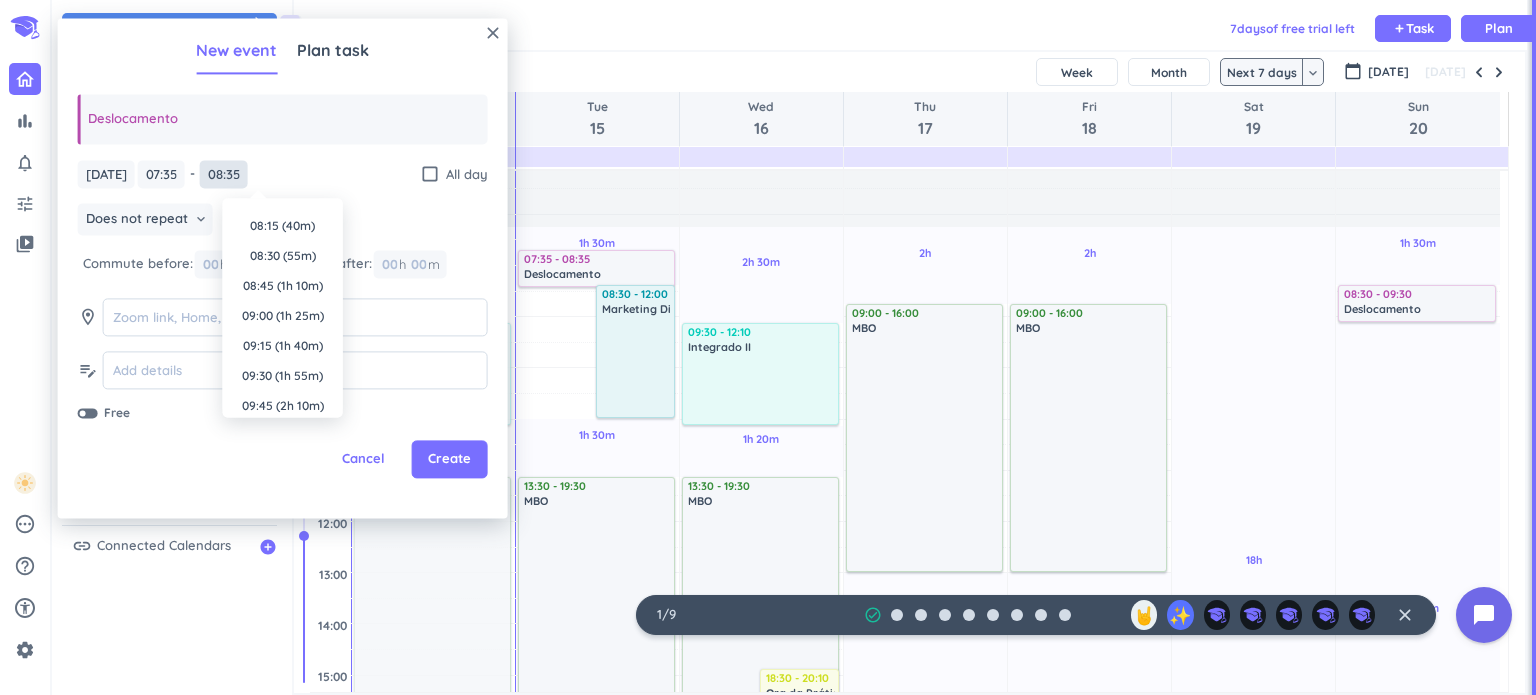 scroll, scrollTop: 0, scrollLeft: 0, axis: both 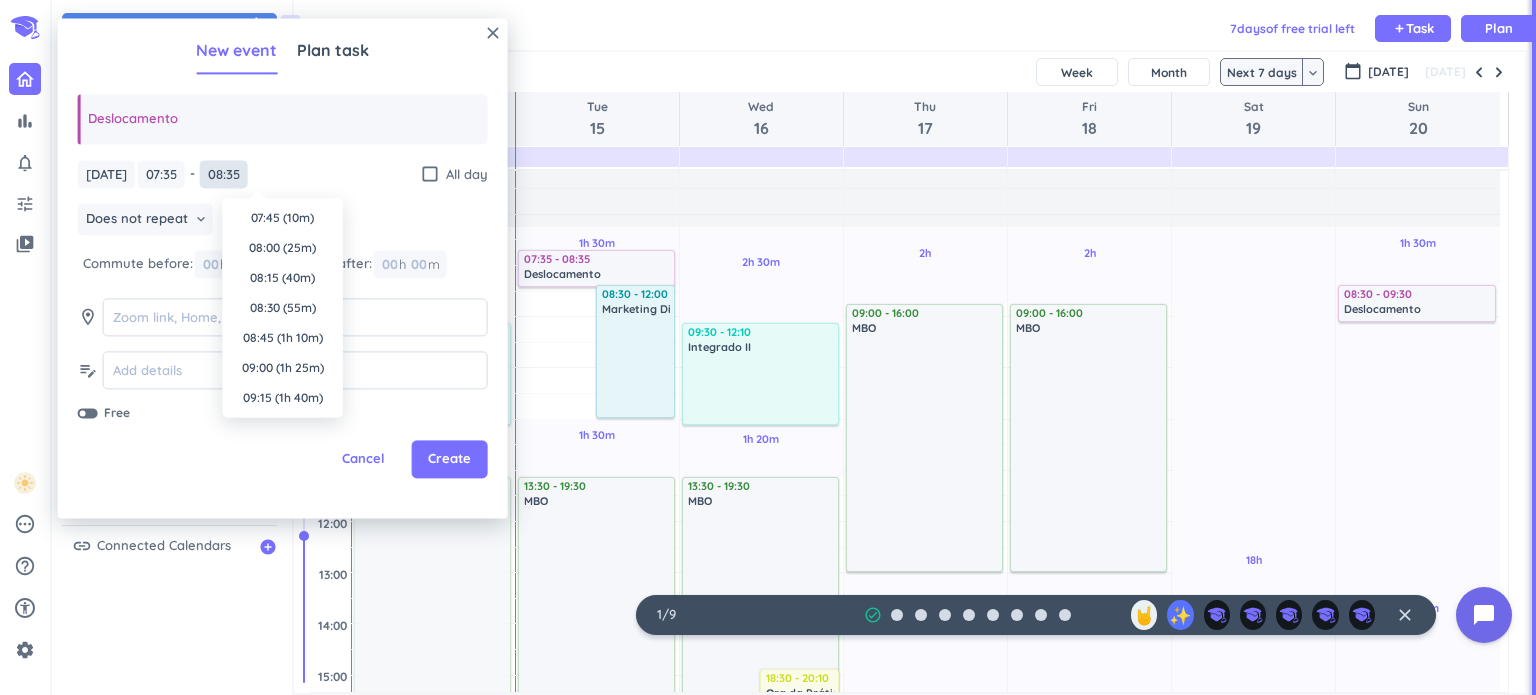 click on "08:35" at bounding box center (224, 174) 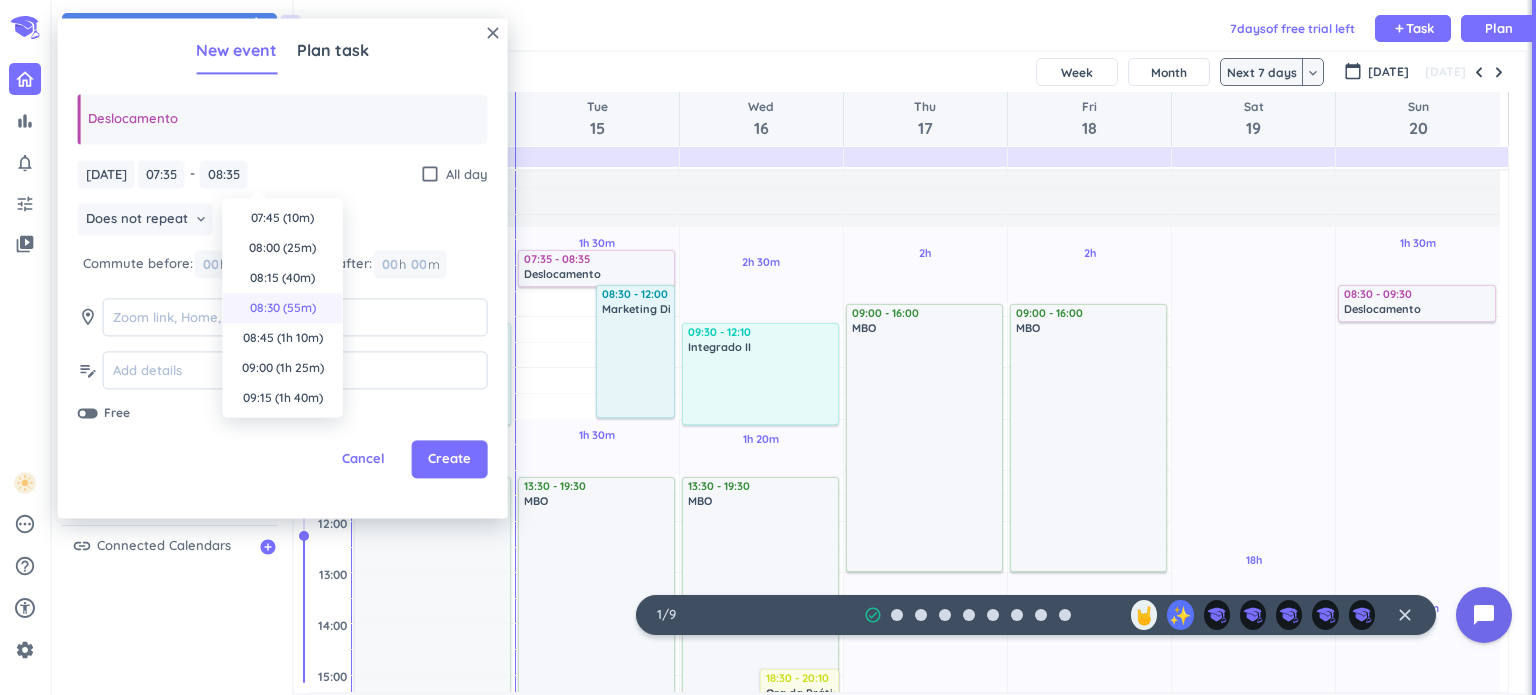 click on "08:30 (55m)" at bounding box center [283, 308] 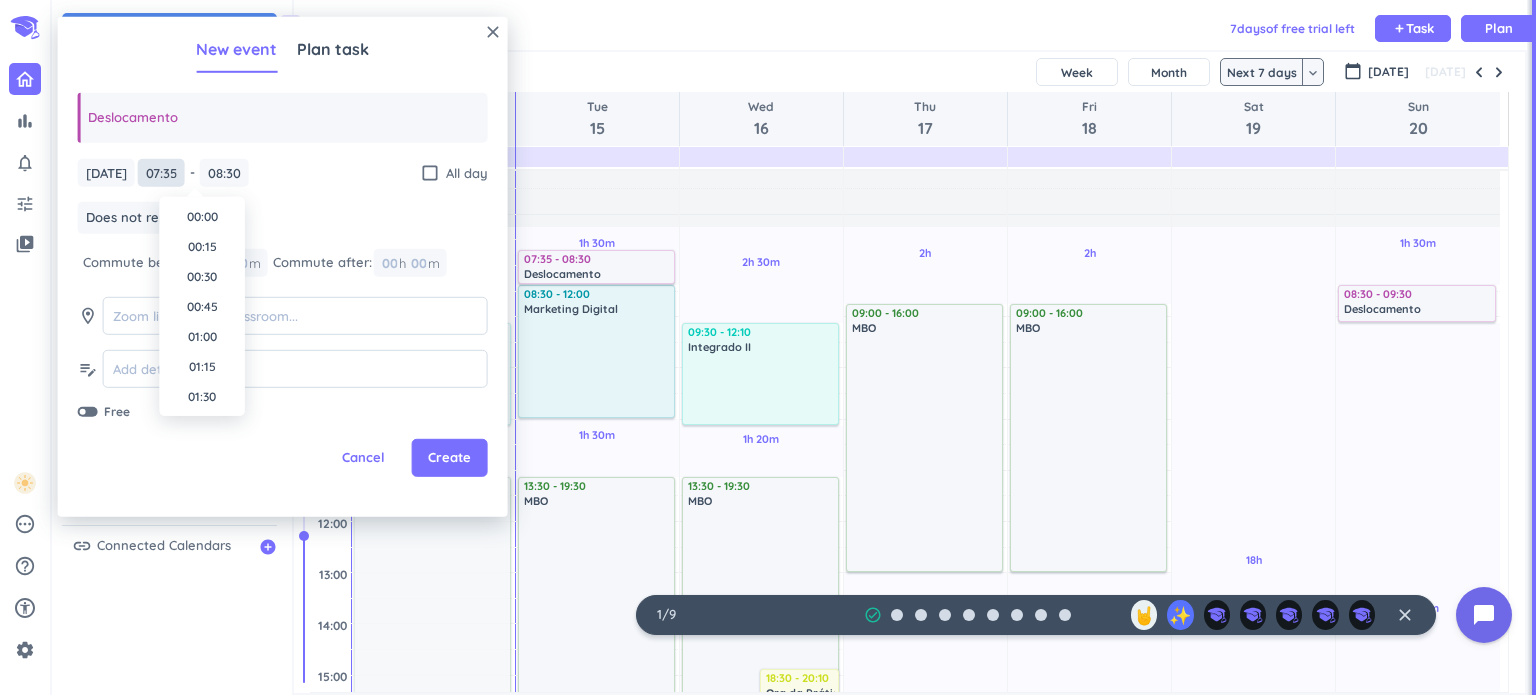 scroll, scrollTop: 812, scrollLeft: 0, axis: vertical 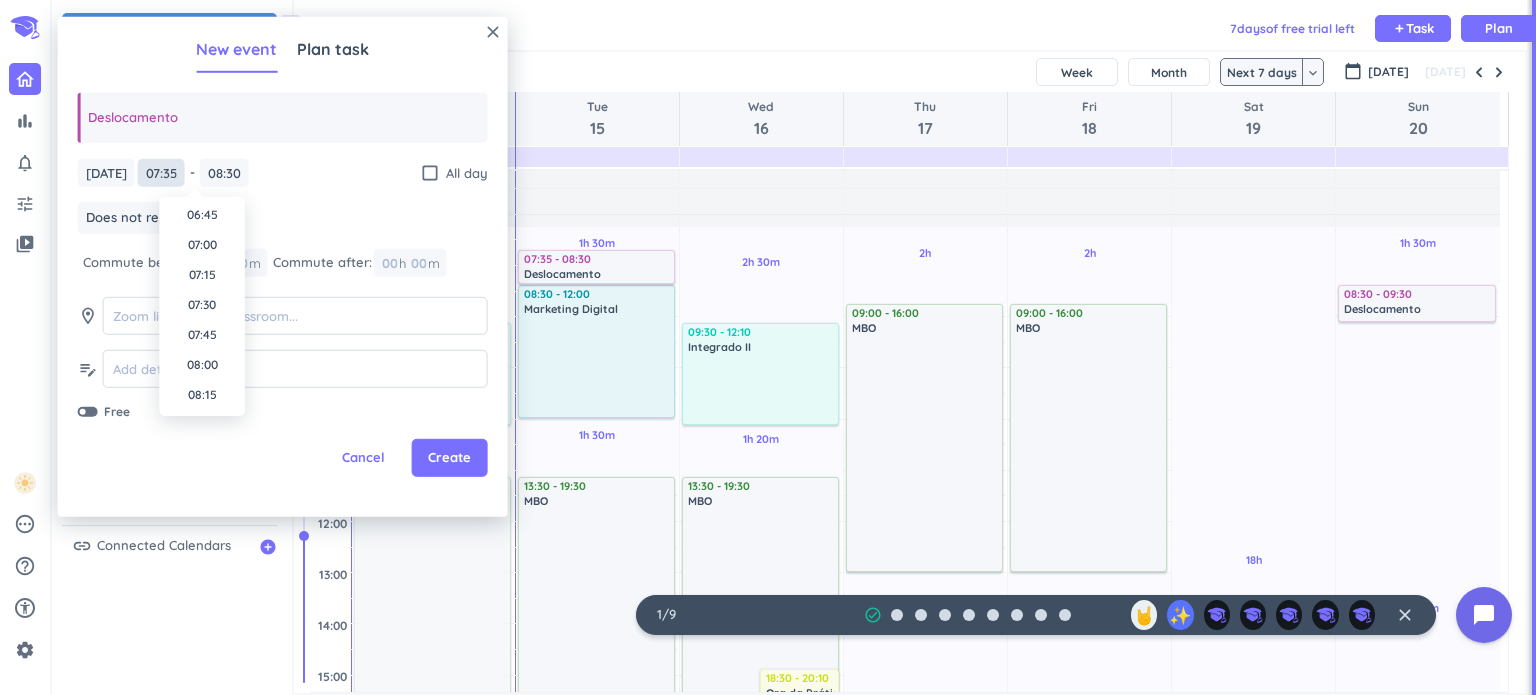 click on "07:35" at bounding box center (161, 172) 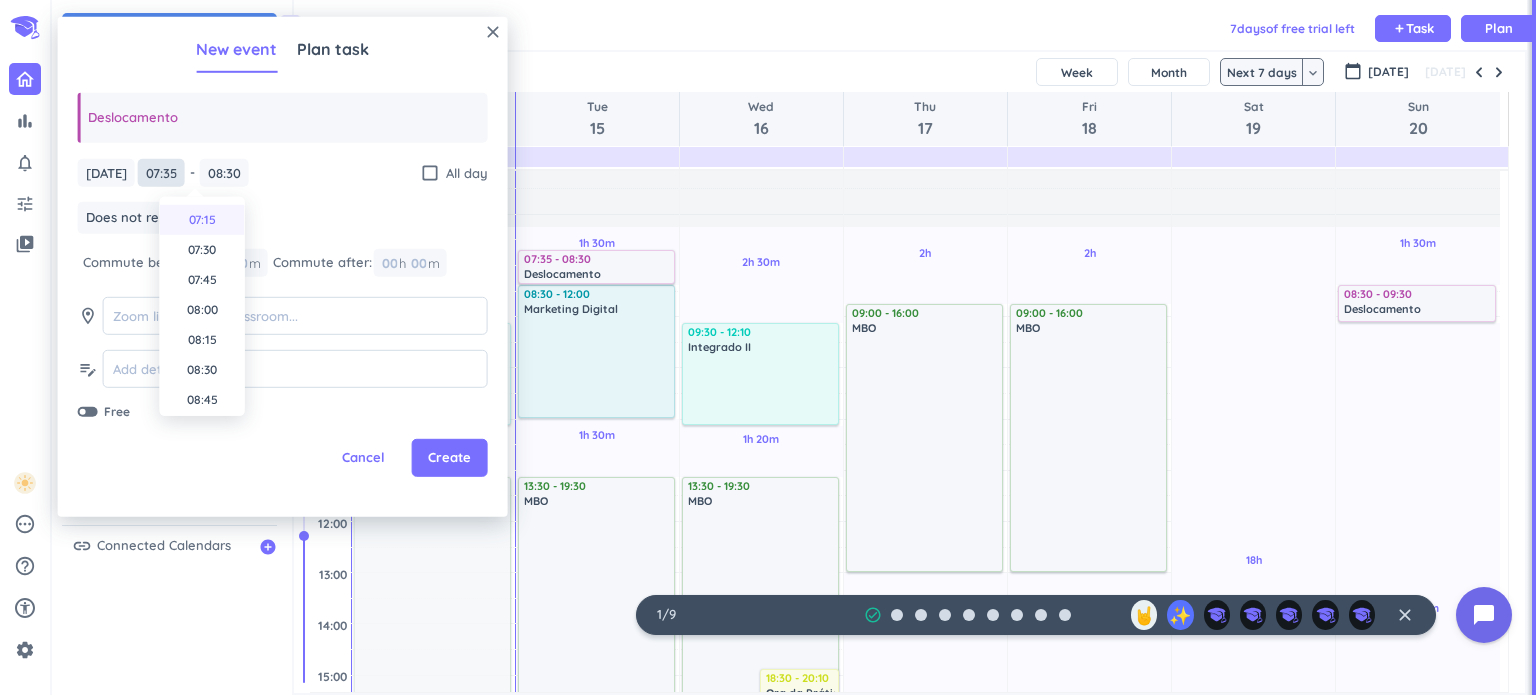 scroll, scrollTop: 912, scrollLeft: 0, axis: vertical 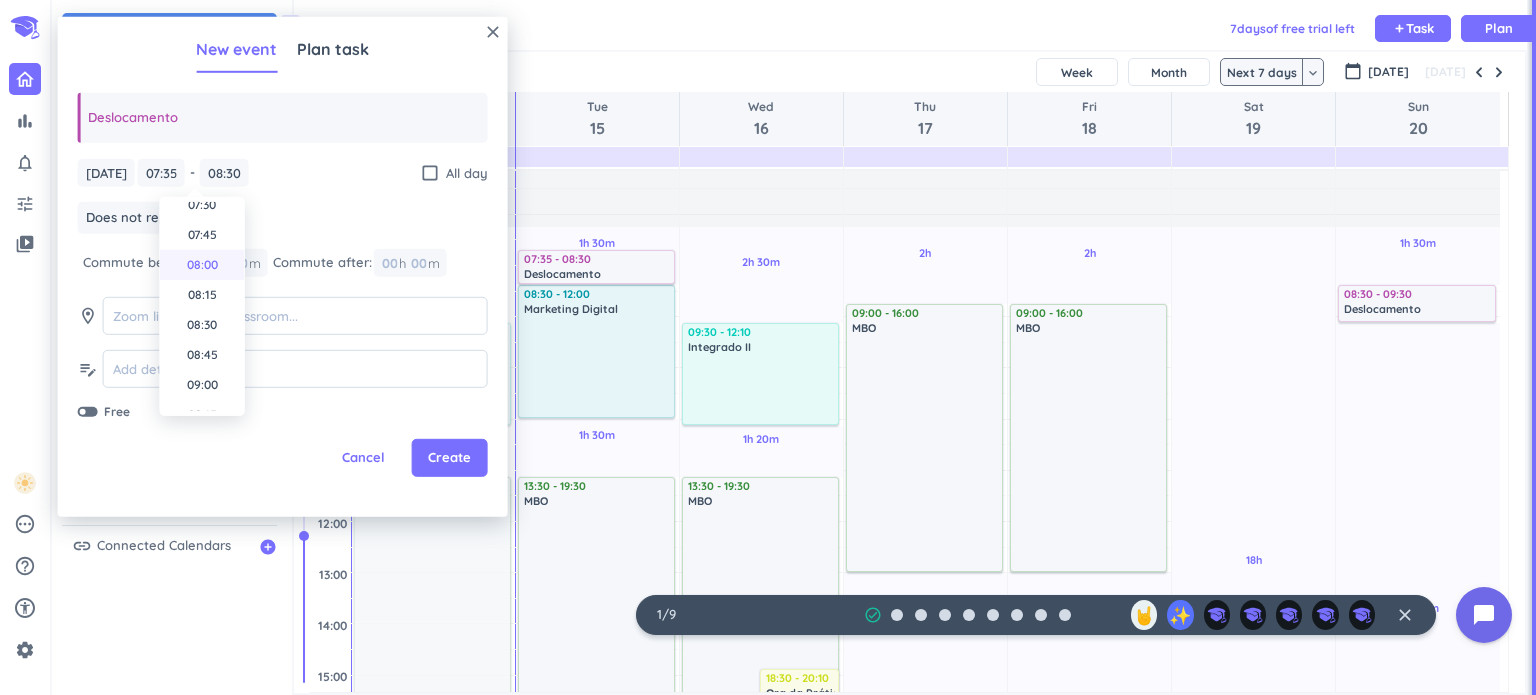 click on "08:00" at bounding box center [202, 265] 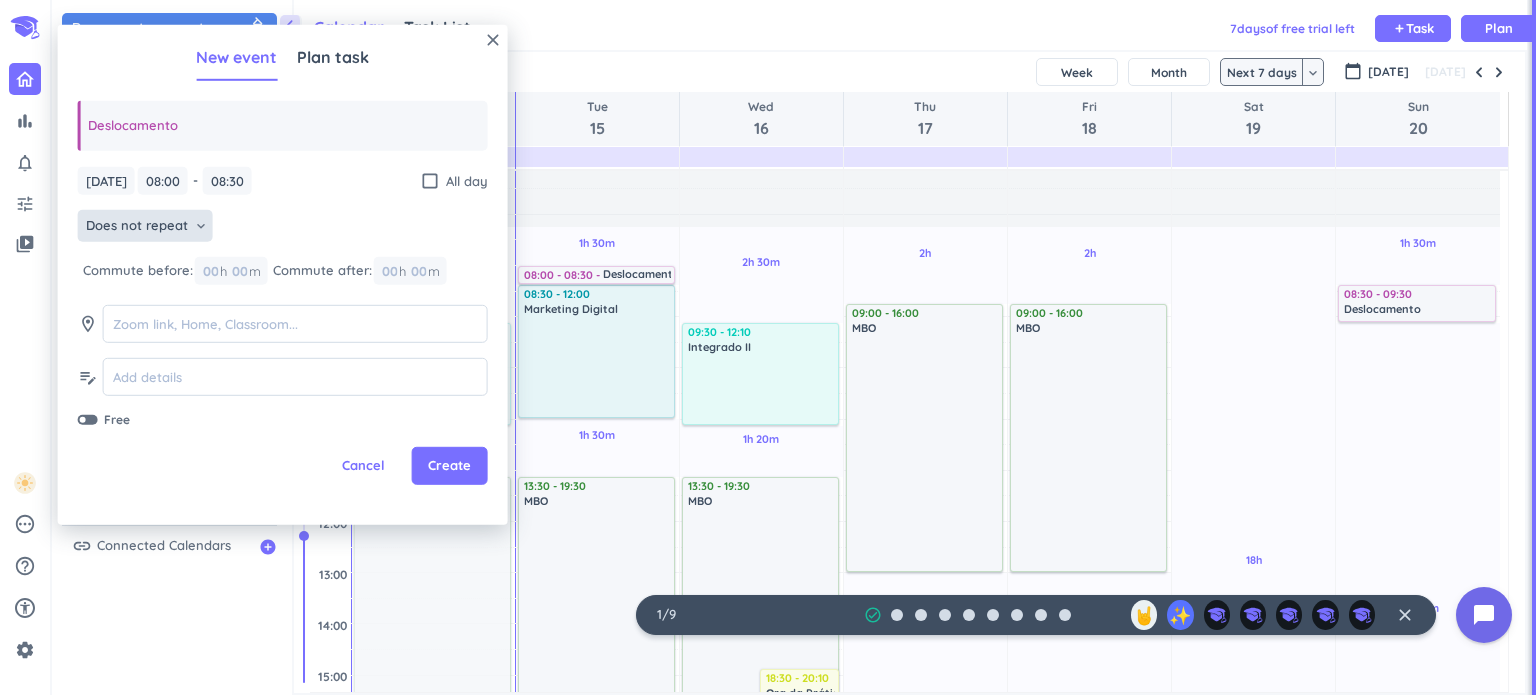 click on "Does not repeat" at bounding box center (137, 226) 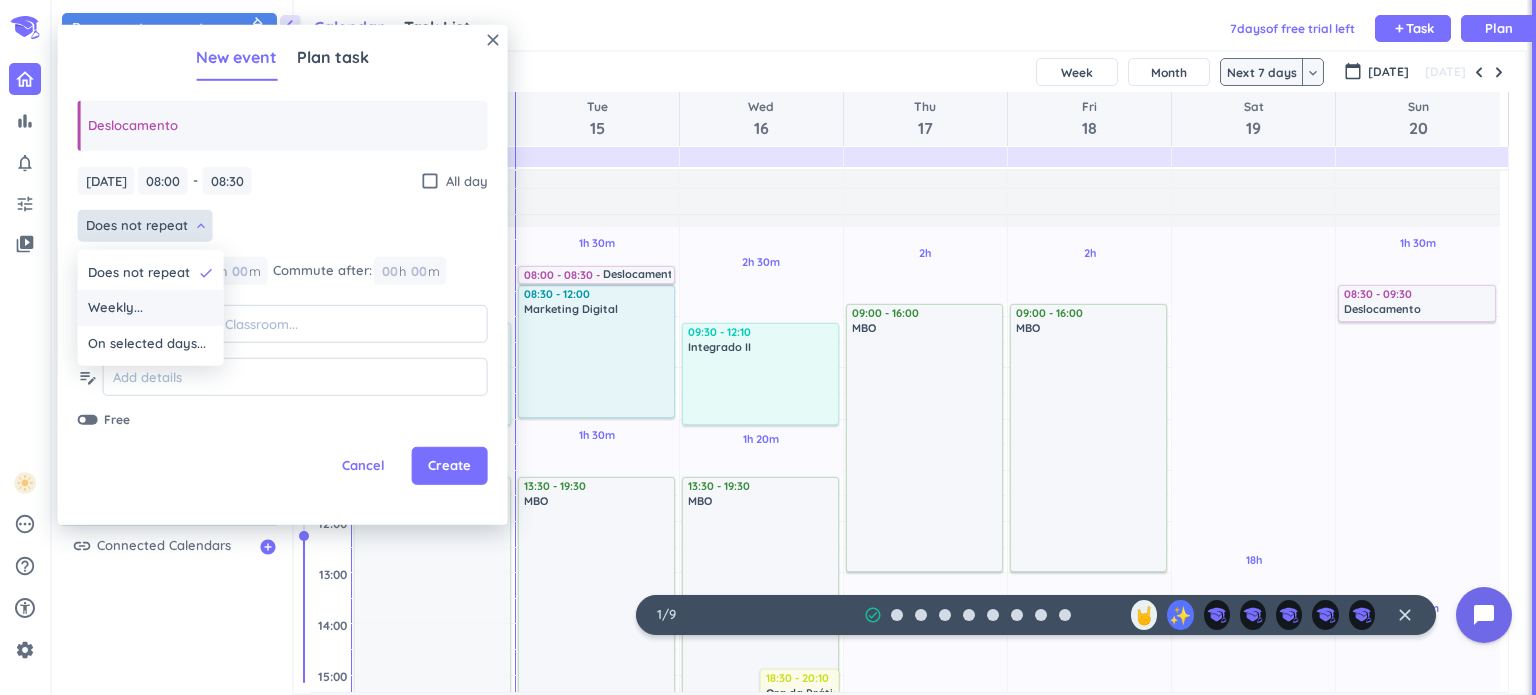 click on "Weekly..." at bounding box center (151, 308) 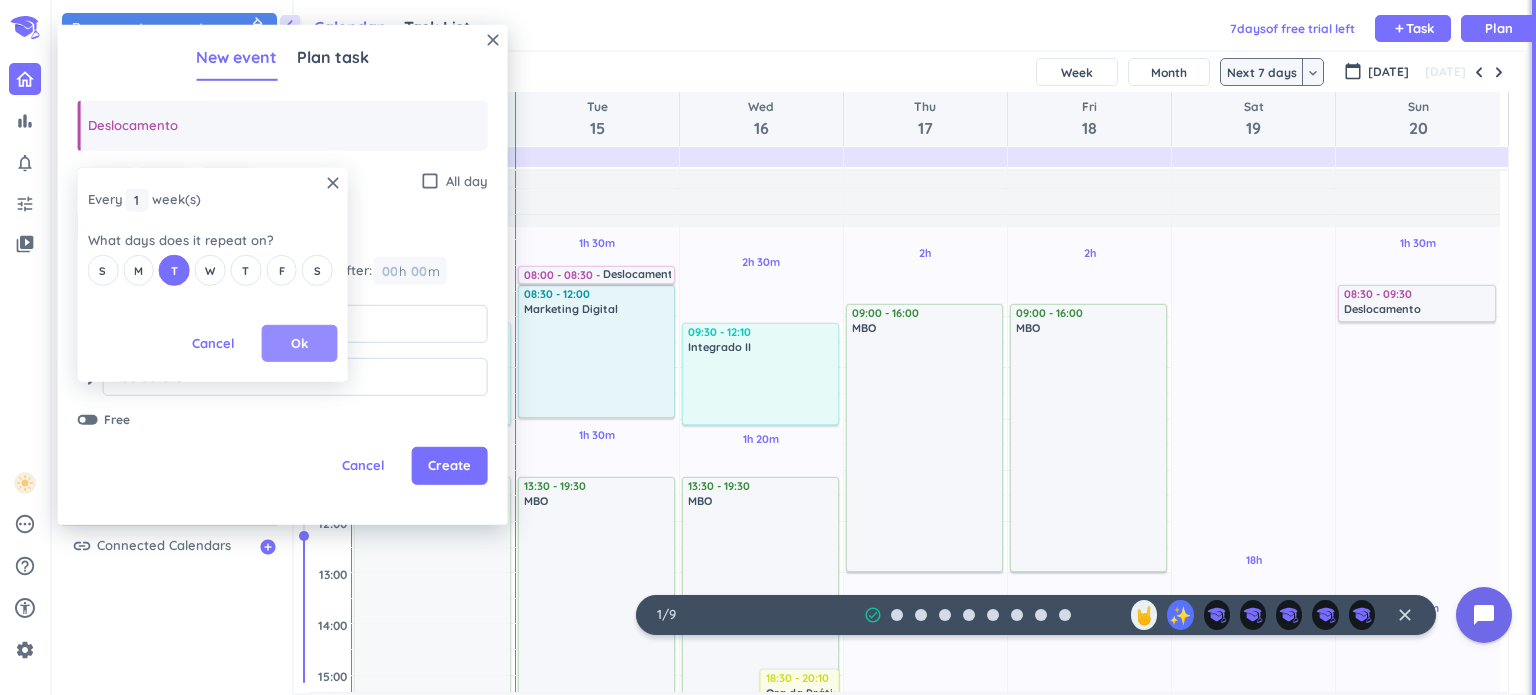 click on "Ok" at bounding box center (299, 344) 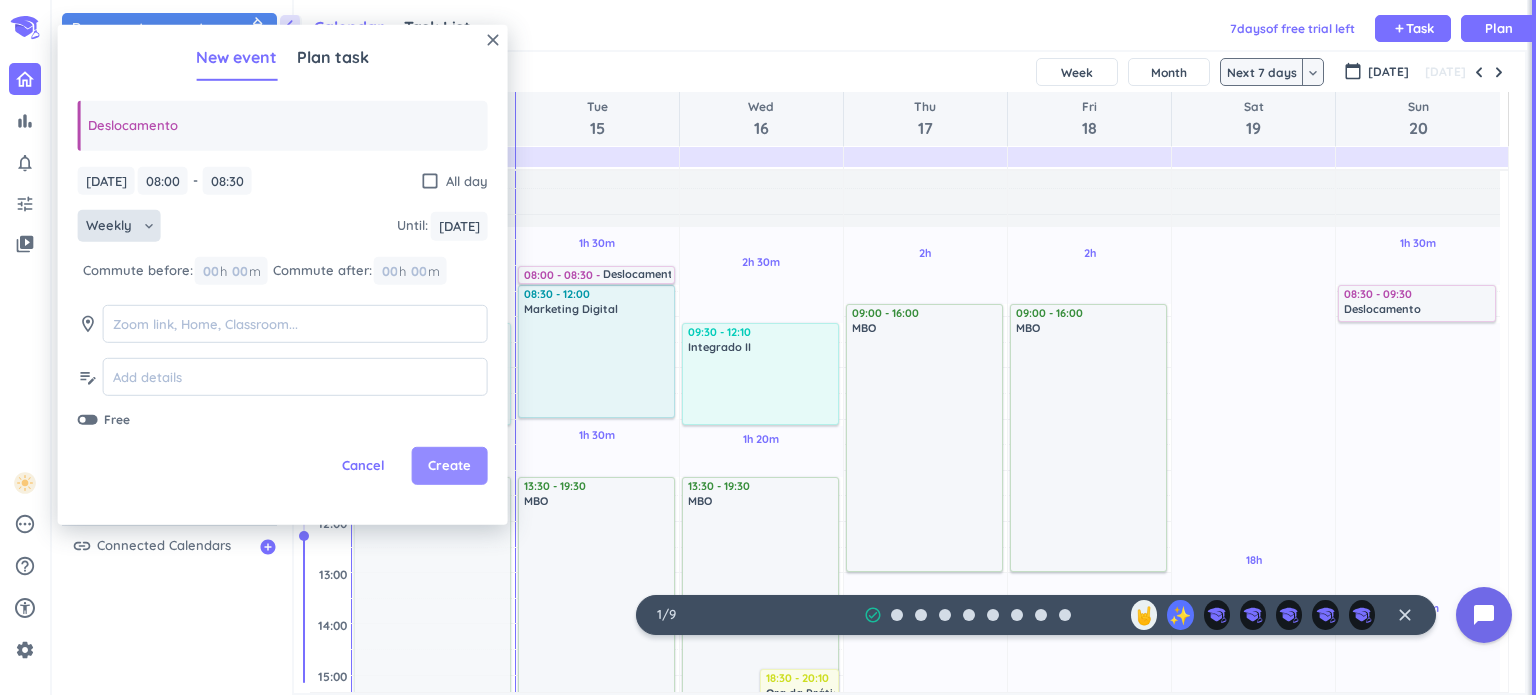 click on "Create" at bounding box center (450, 466) 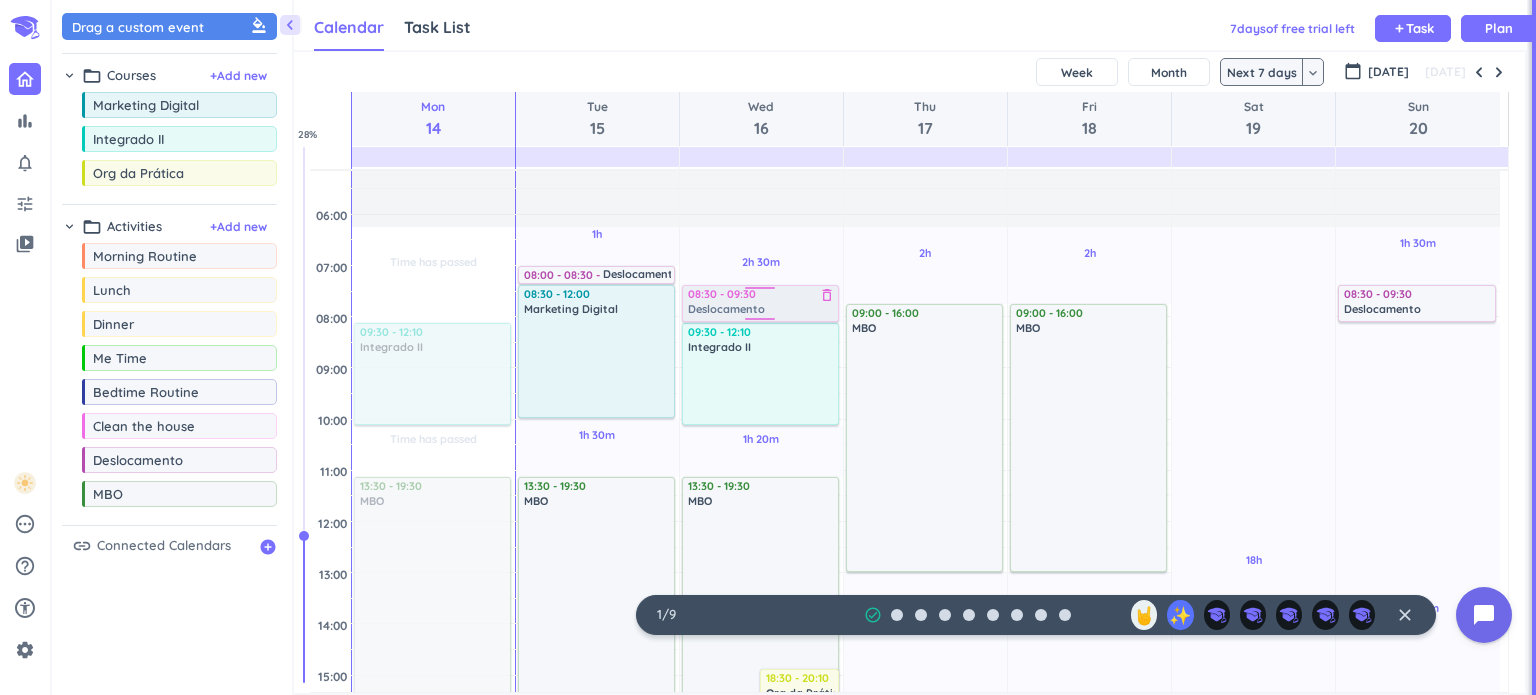 drag, startPoint x: 160, startPoint y: 459, endPoint x: 715, endPoint y: 287, distance: 581.0413 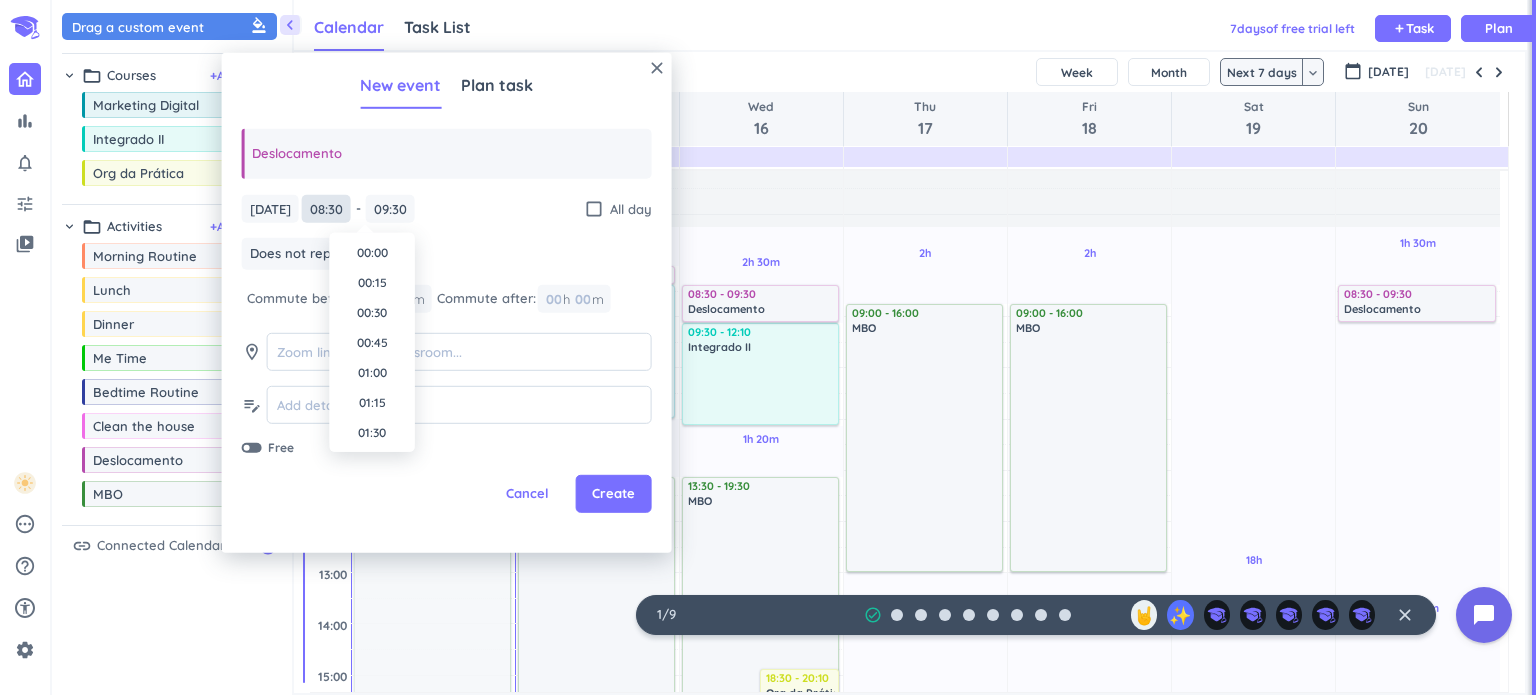 click on "08:30" at bounding box center (326, 208) 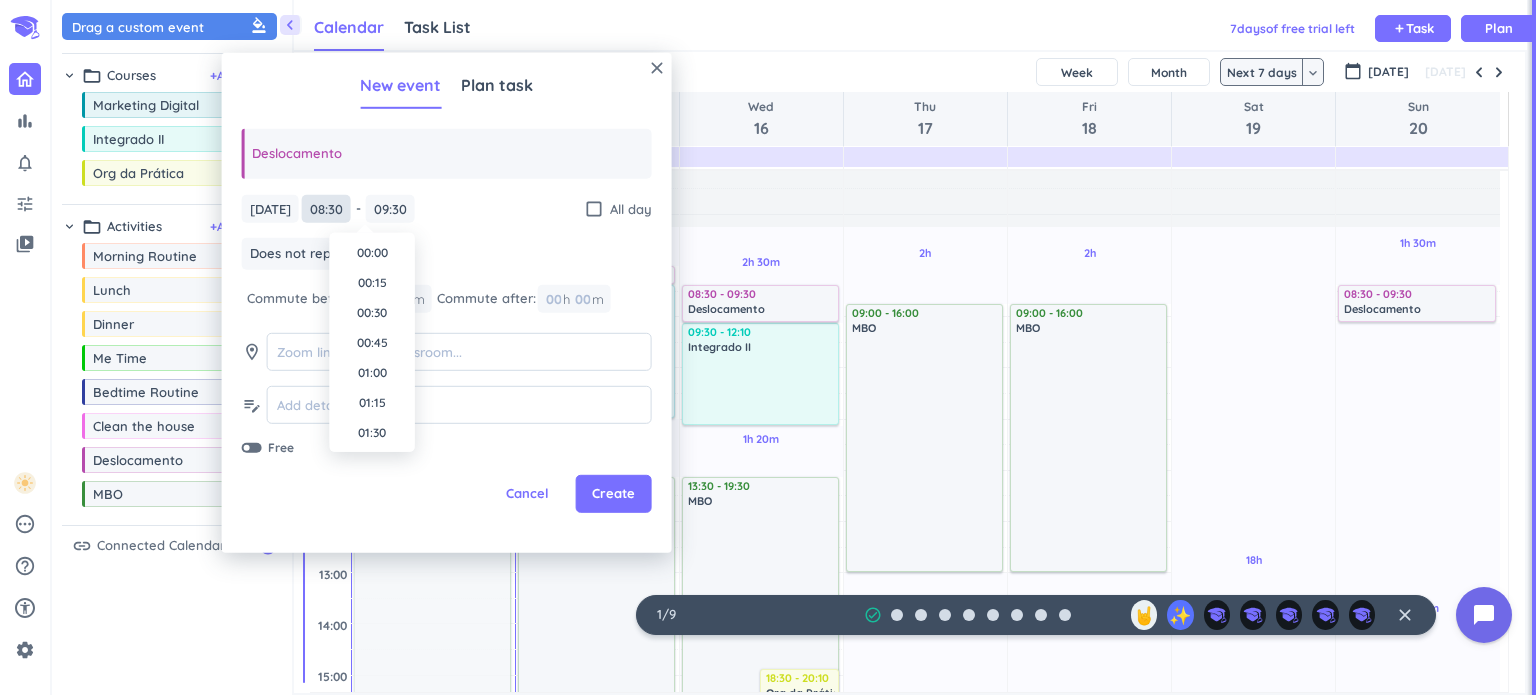 scroll, scrollTop: 932, scrollLeft: 0, axis: vertical 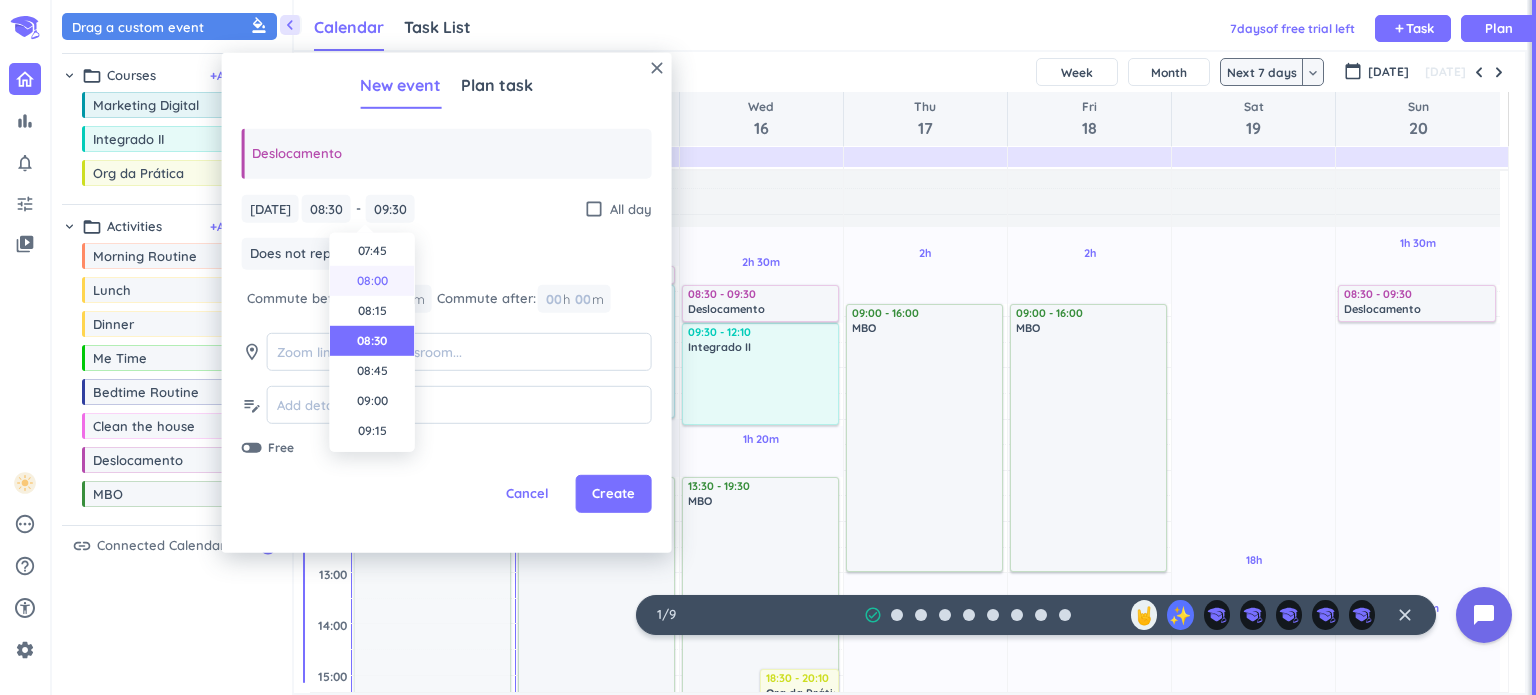 click on "08:00" at bounding box center [372, 281] 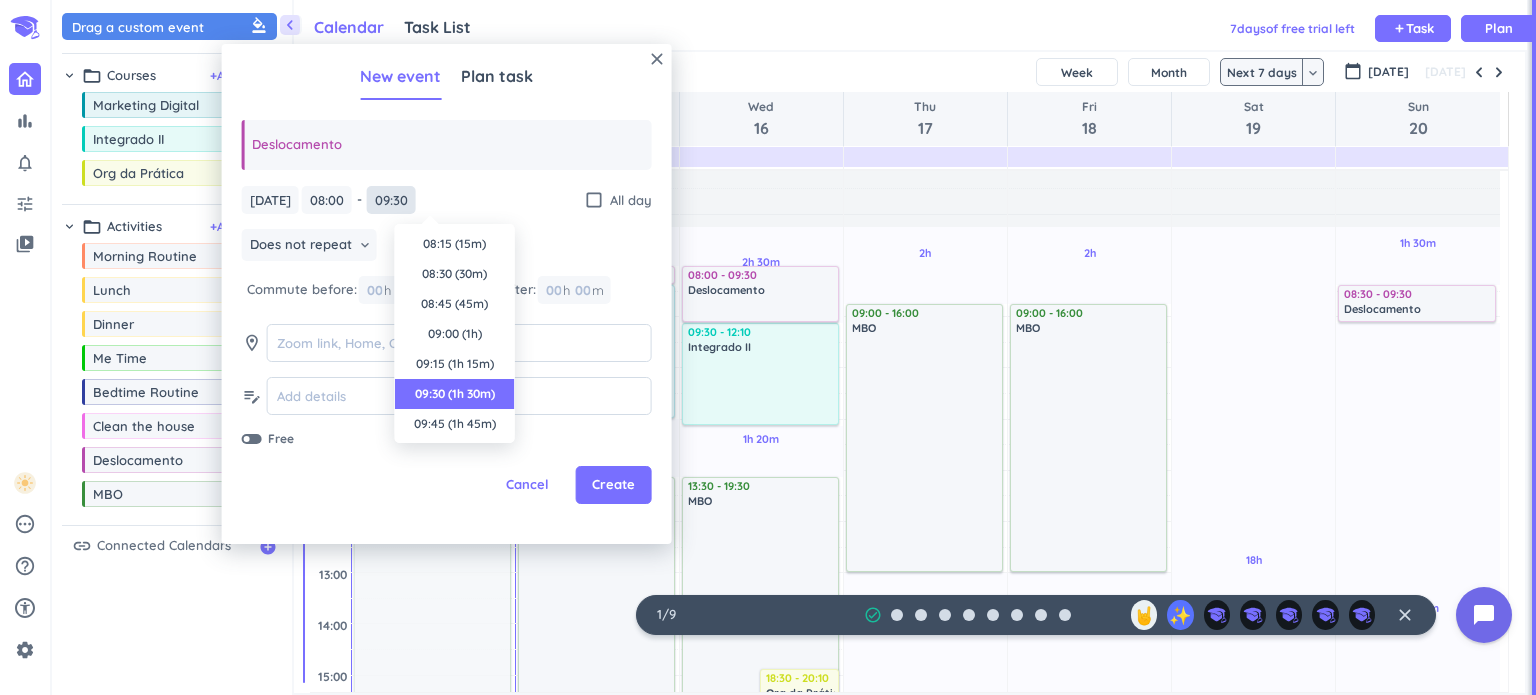 click on "09:30" at bounding box center [391, 200] 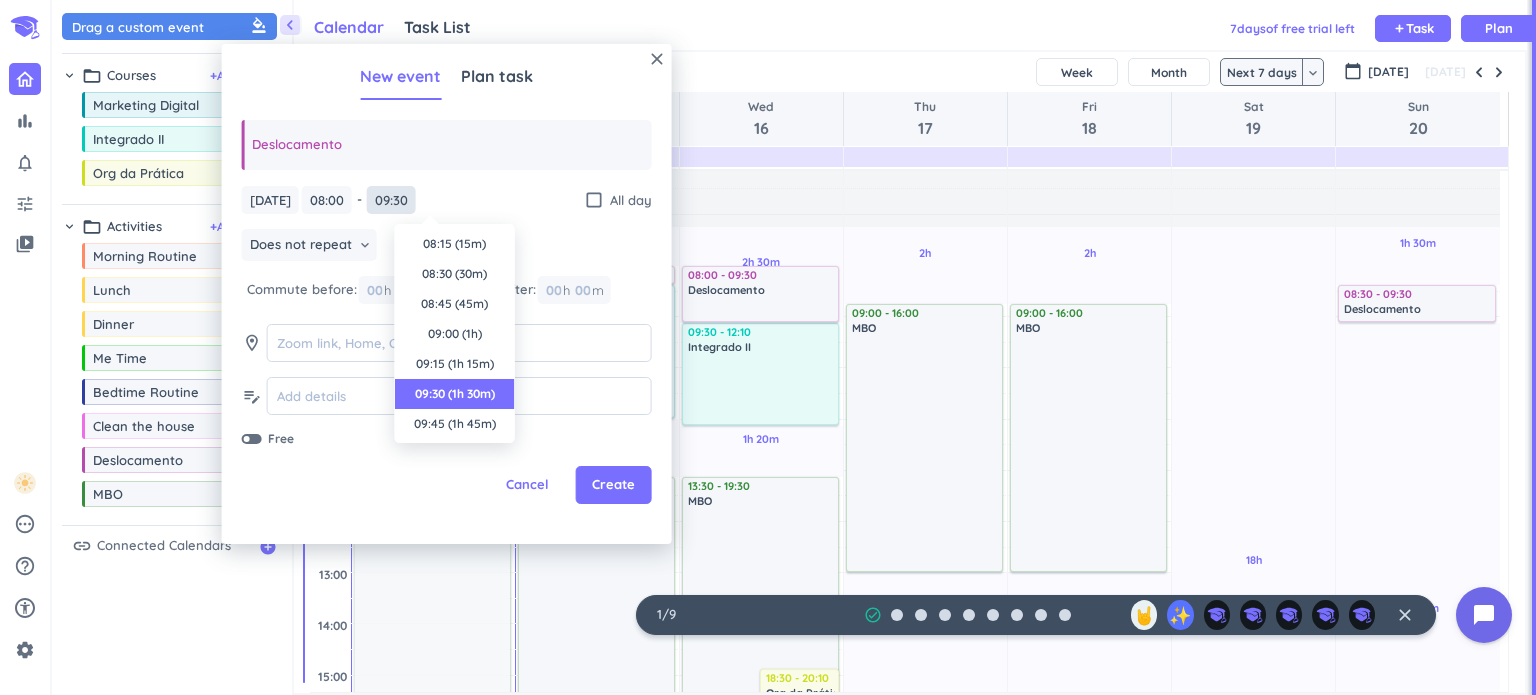 scroll, scrollTop: 150, scrollLeft: 0, axis: vertical 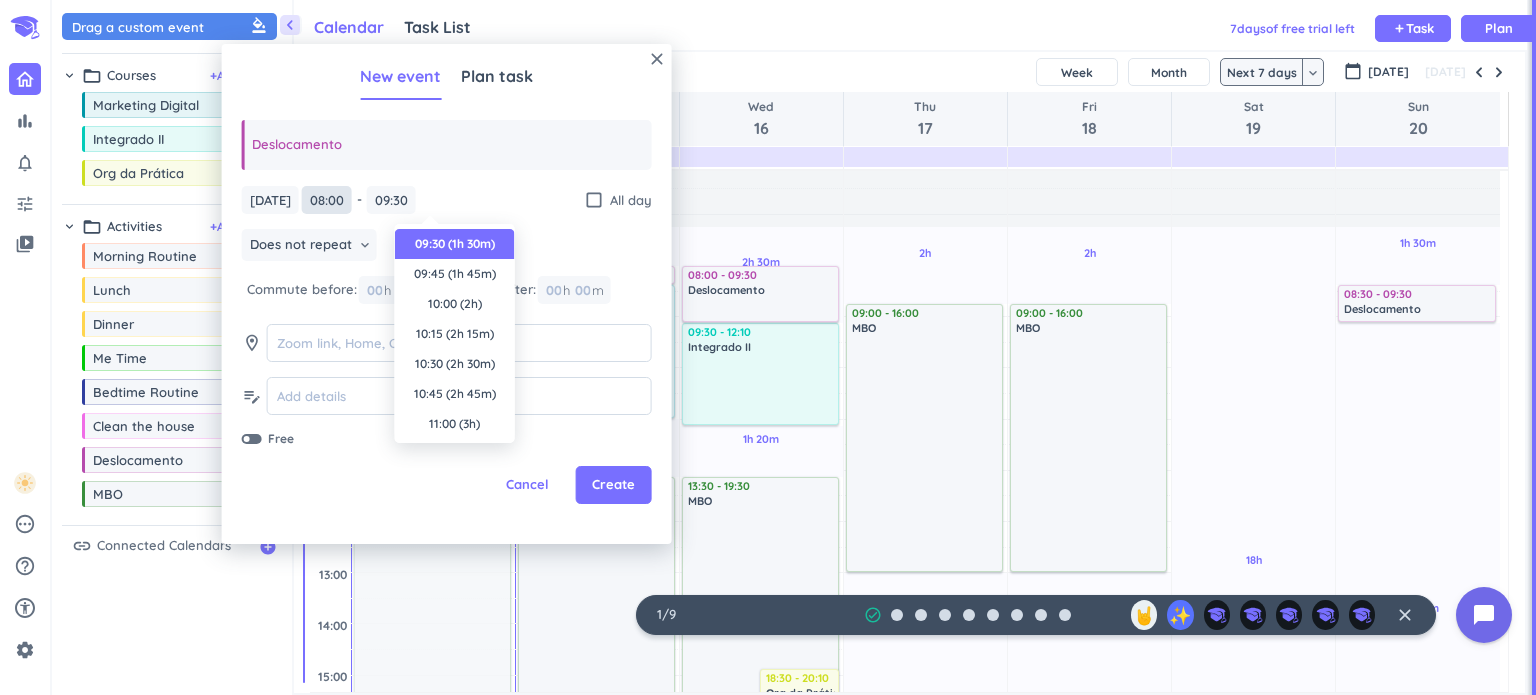 click on "08:00" at bounding box center (327, 200) 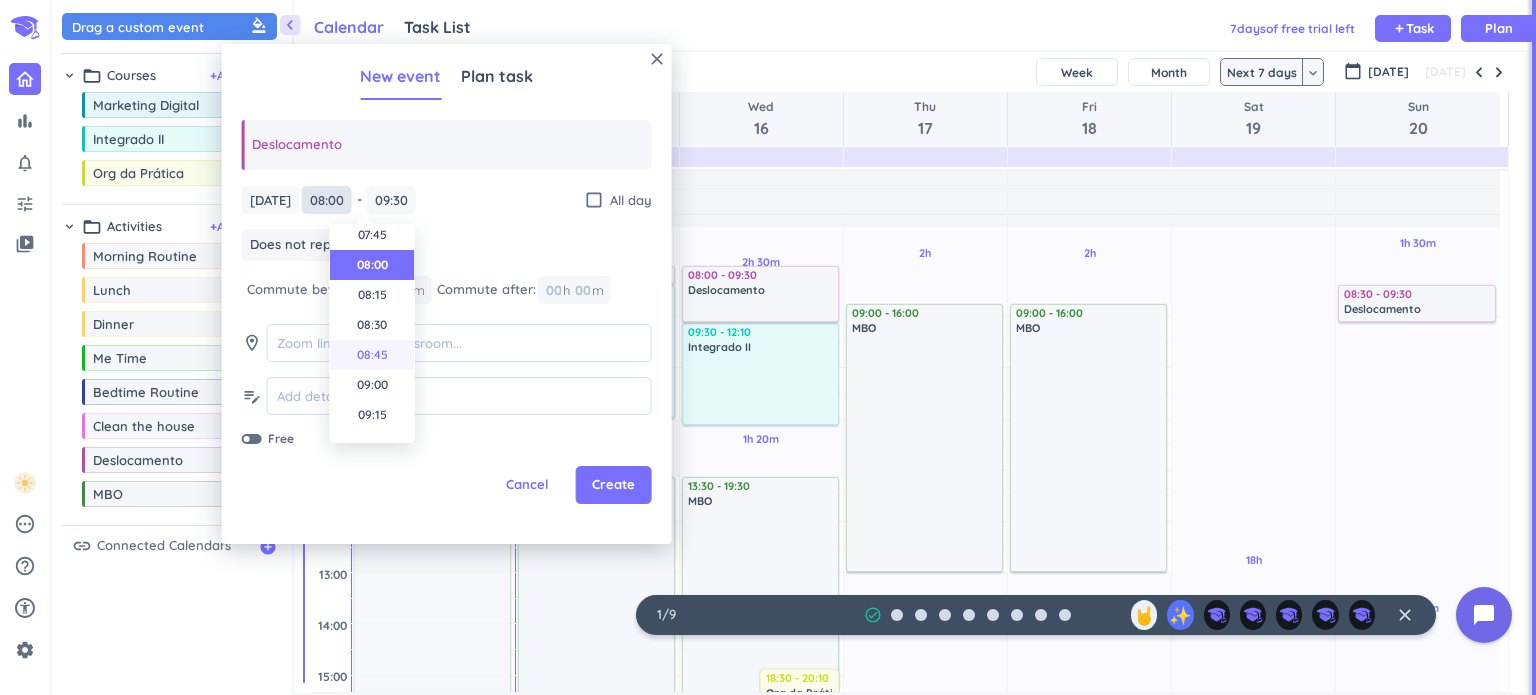 scroll, scrollTop: 972, scrollLeft: 0, axis: vertical 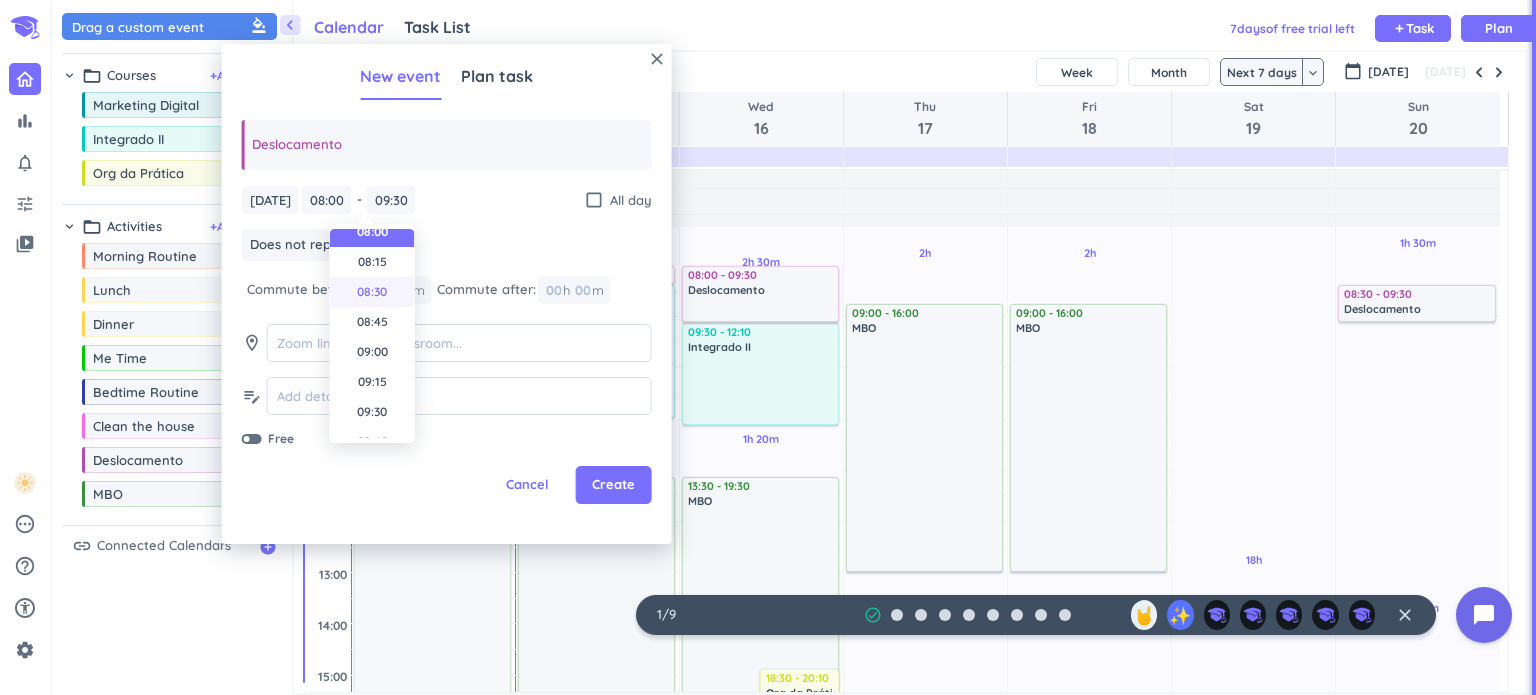 click on "08:30" at bounding box center [372, 292] 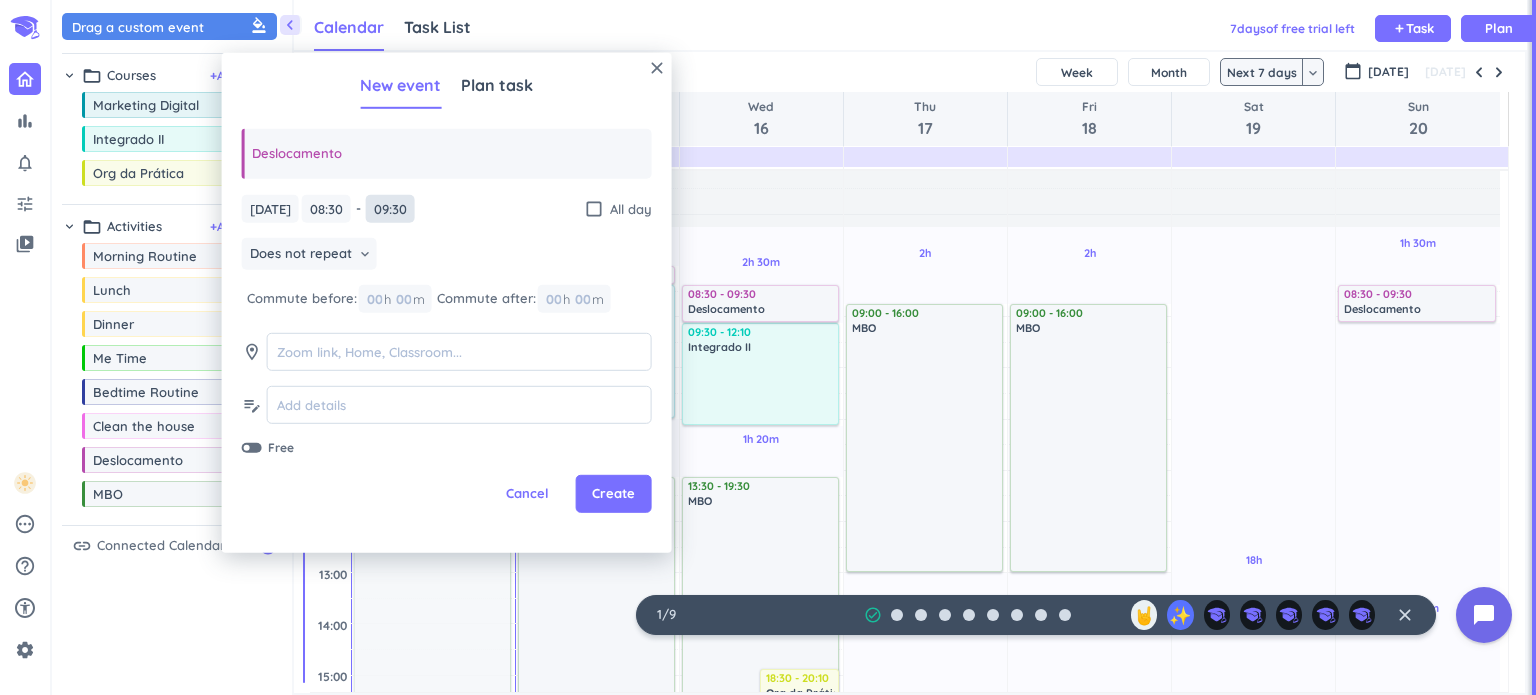 click on "09:30" at bounding box center [390, 208] 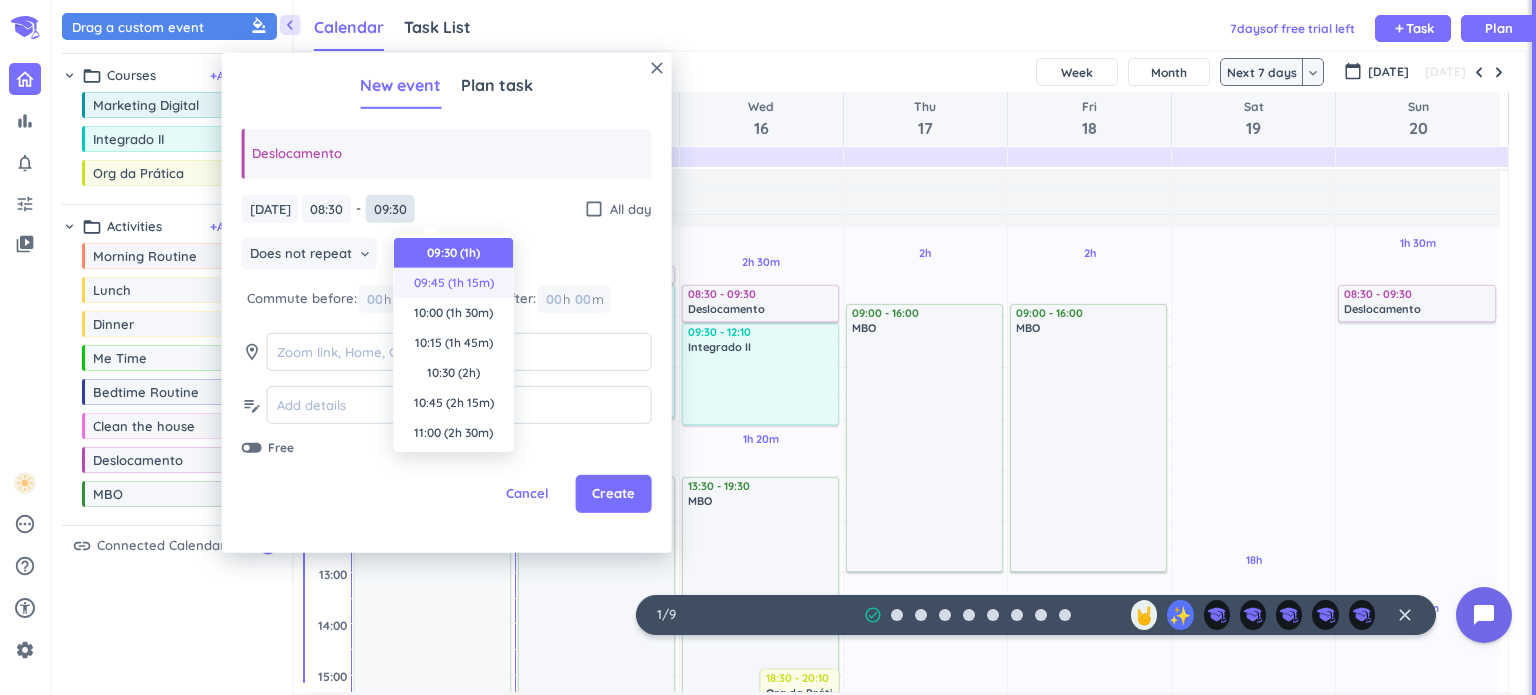 scroll, scrollTop: 0, scrollLeft: 0, axis: both 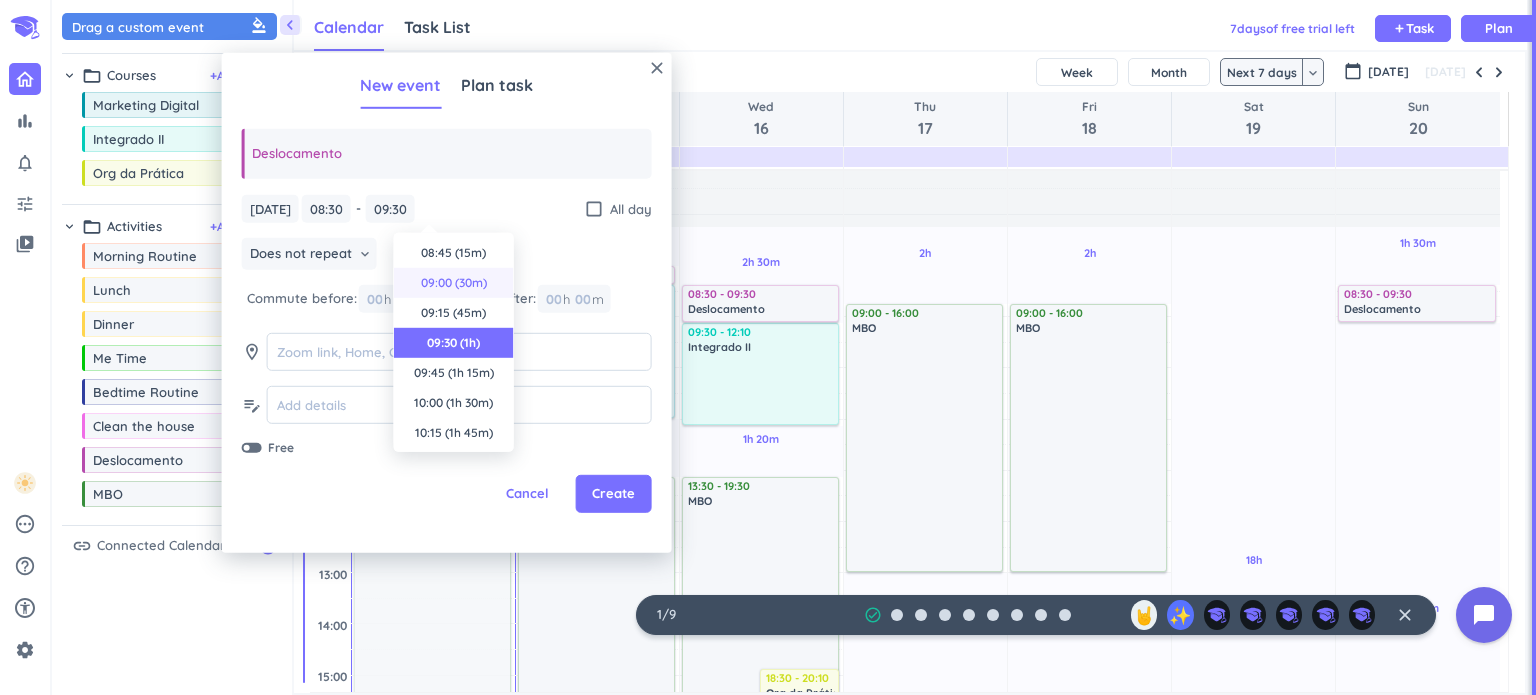 click on "09:00 (30m)" at bounding box center [454, 283] 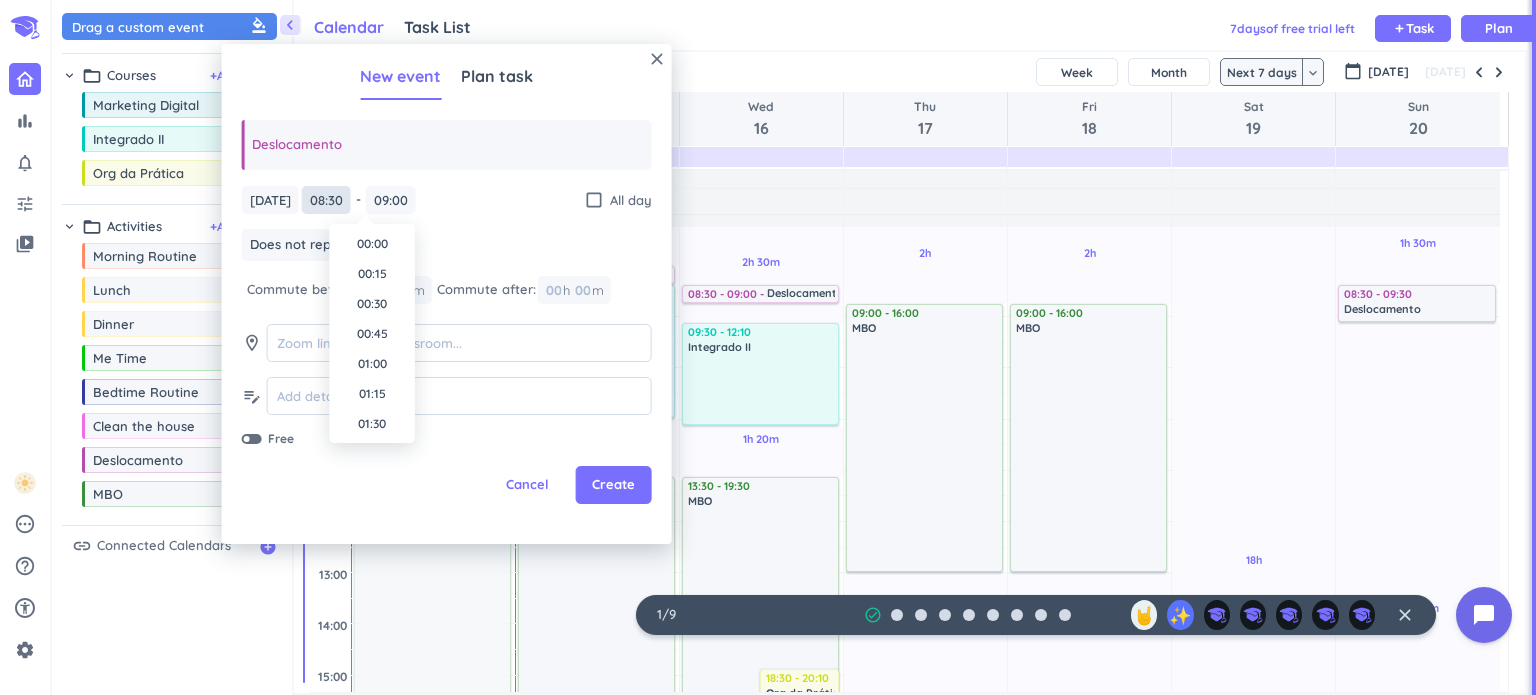 click on "08:30" at bounding box center (326, 200) 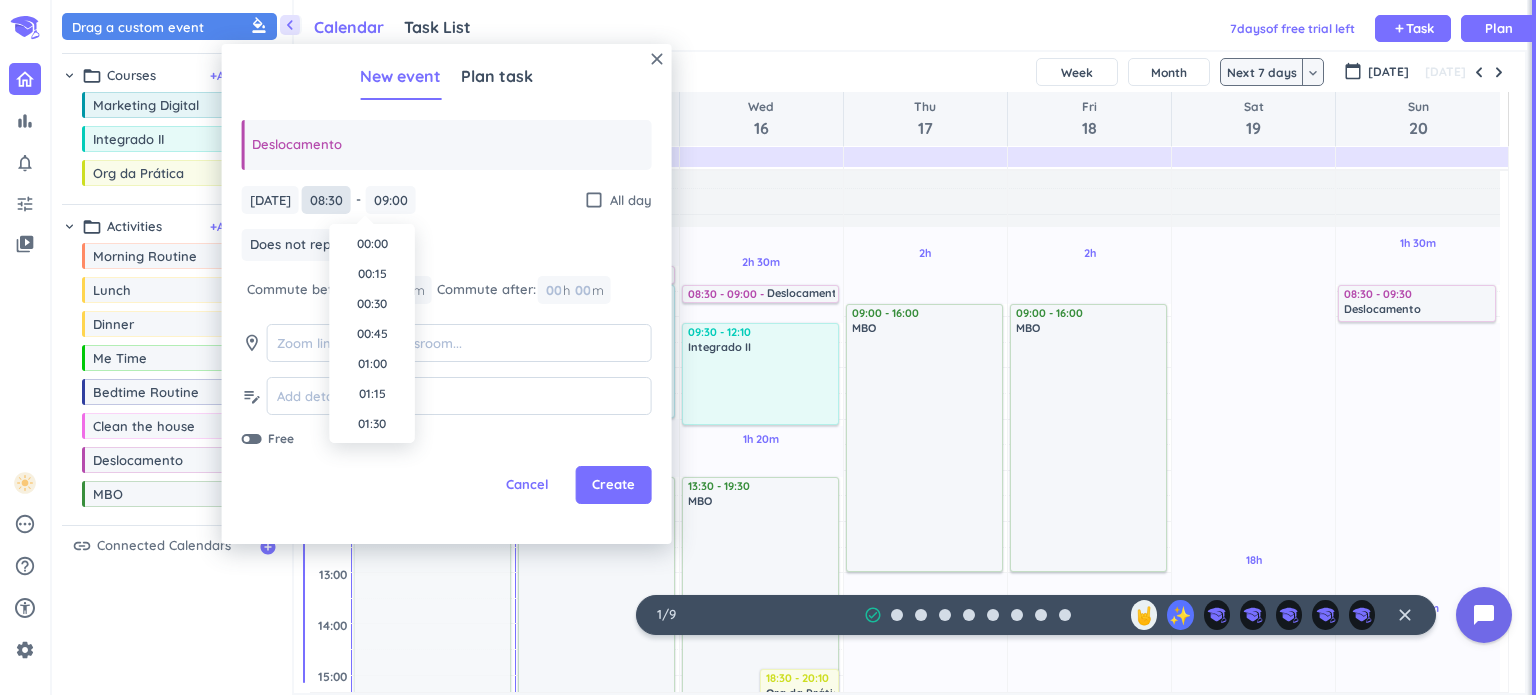 scroll, scrollTop: 932, scrollLeft: 0, axis: vertical 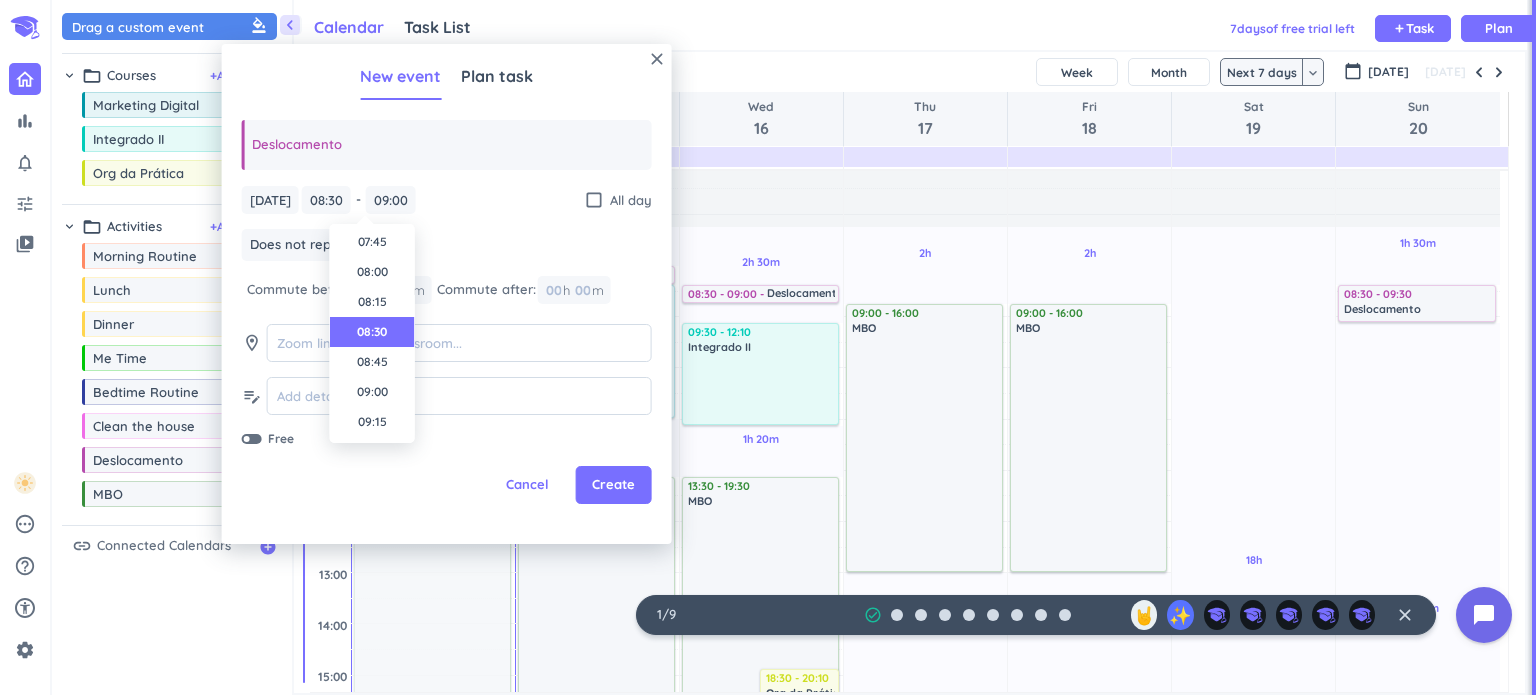 drag, startPoint x: 372, startPoint y: 392, endPoint x: 373, endPoint y: 334, distance: 58.00862 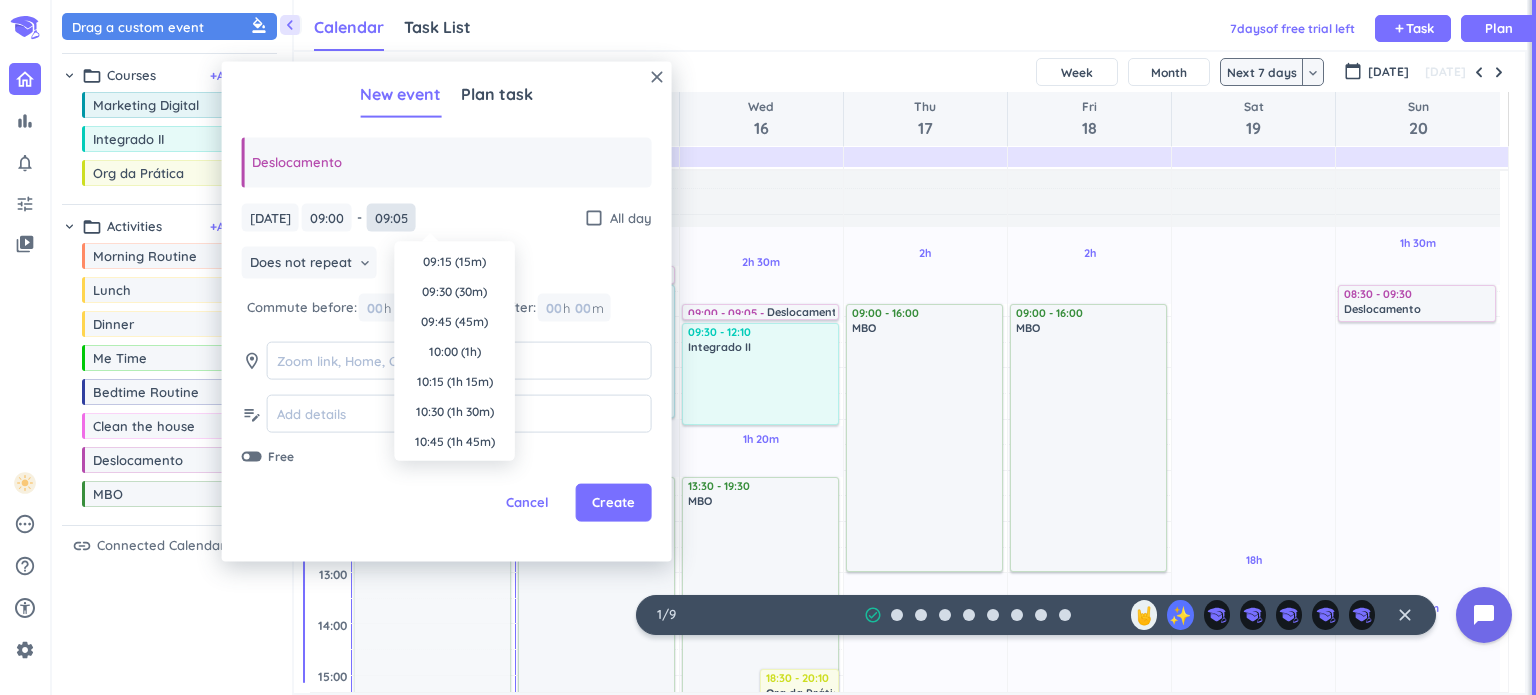 click on "09:05" at bounding box center (391, 217) 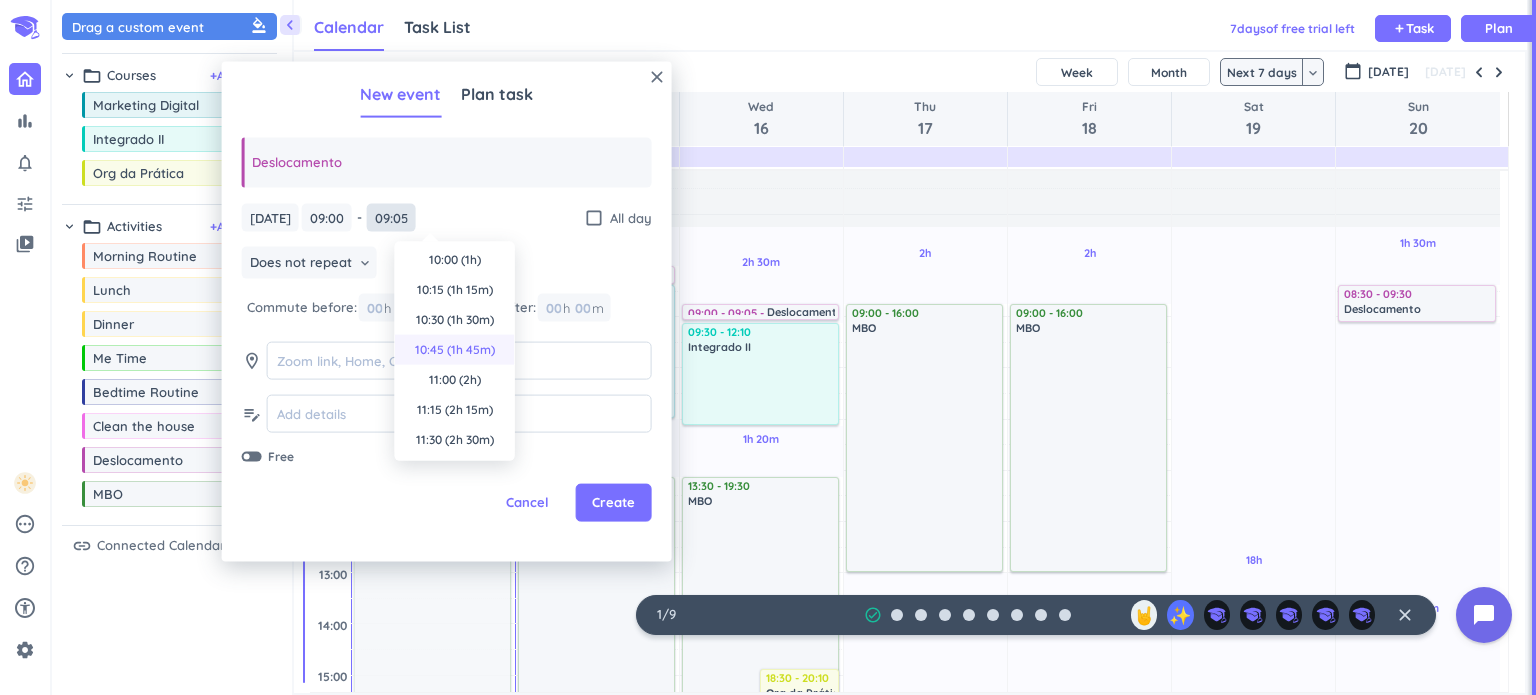 scroll, scrollTop: 0, scrollLeft: 0, axis: both 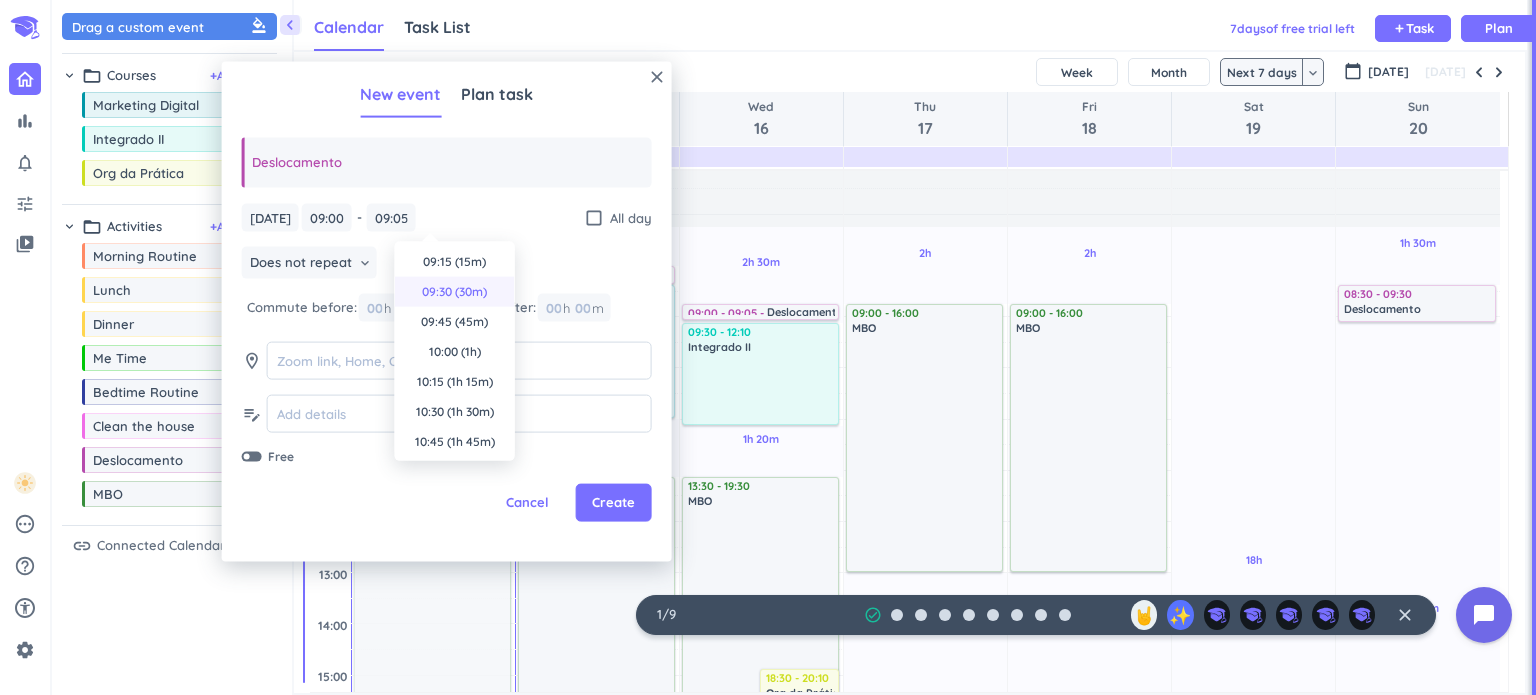 click on "09:30 (30m)" at bounding box center [455, 292] 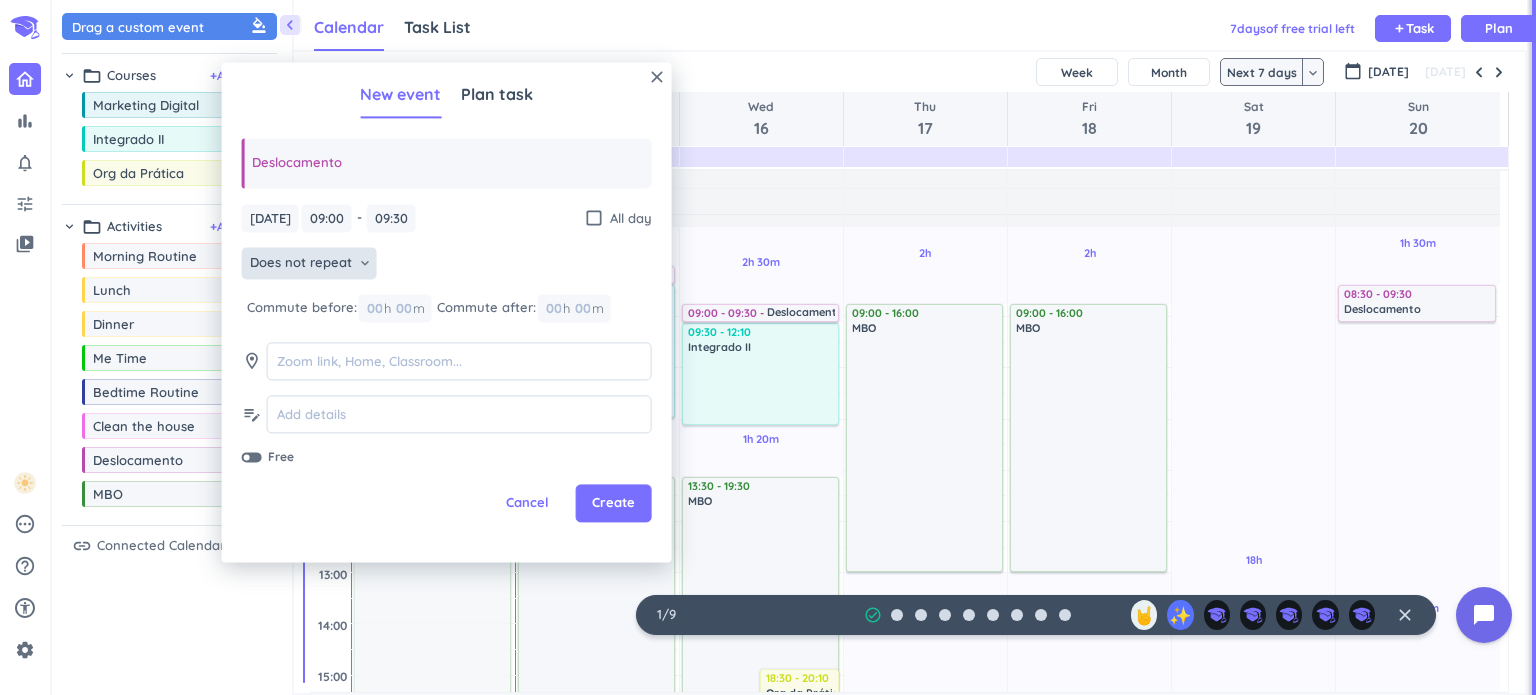 click on "keyboard_arrow_down" at bounding box center [365, 264] 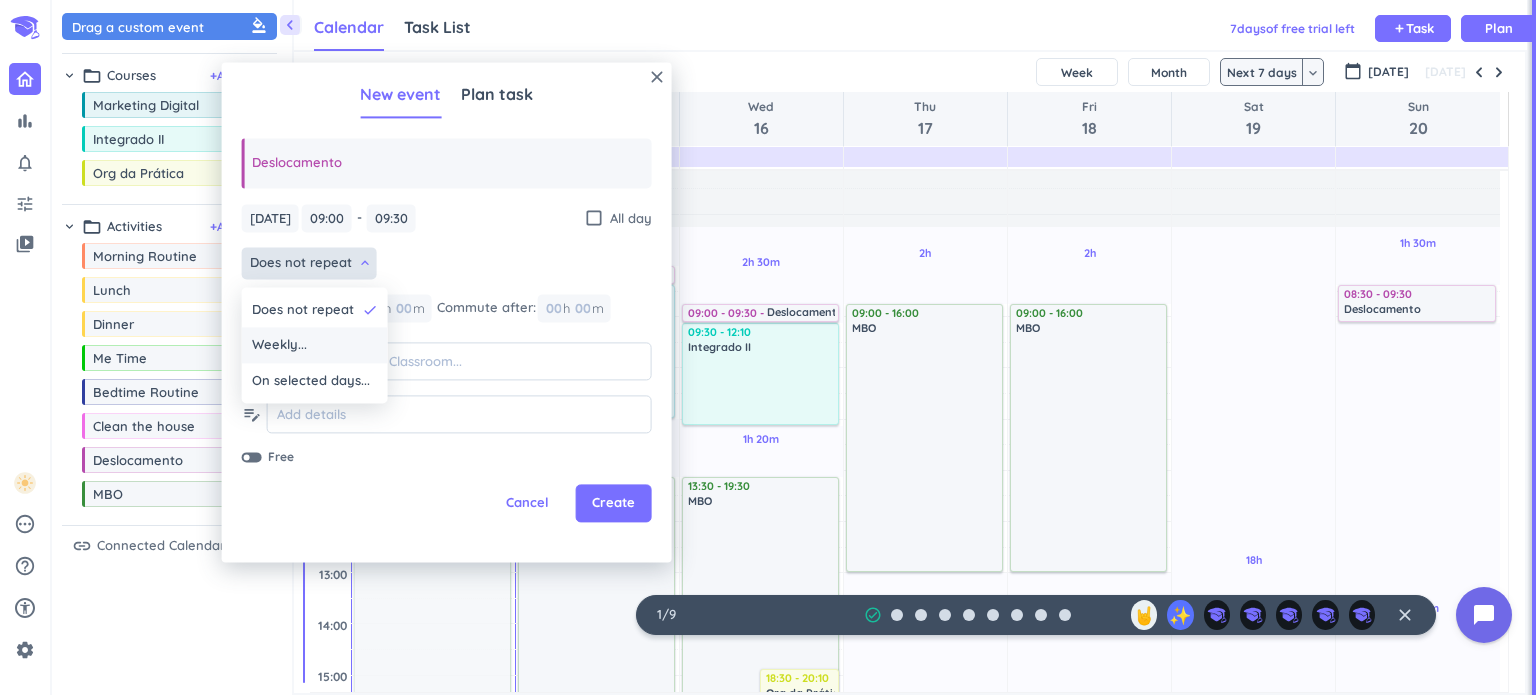 click on "Weekly..." at bounding box center (315, 346) 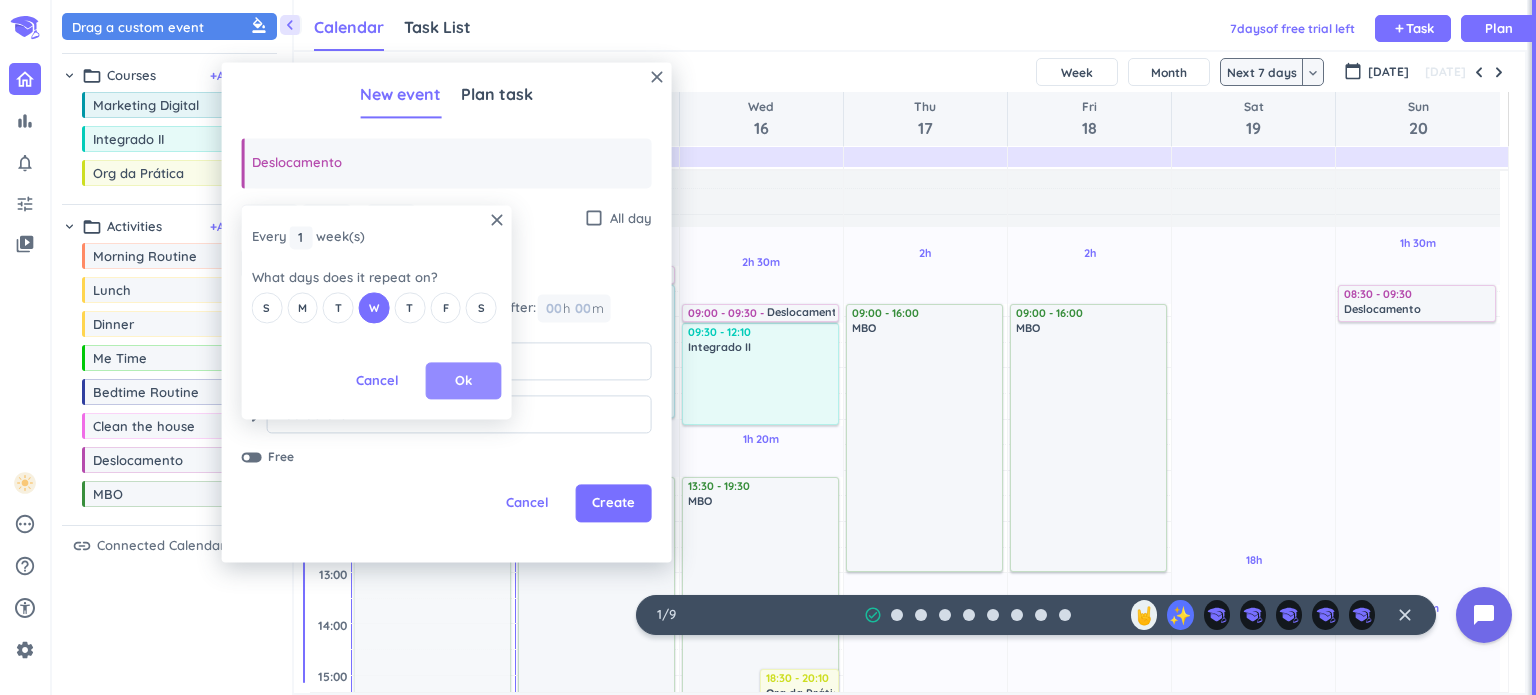 click on "Ok" at bounding box center (463, 381) 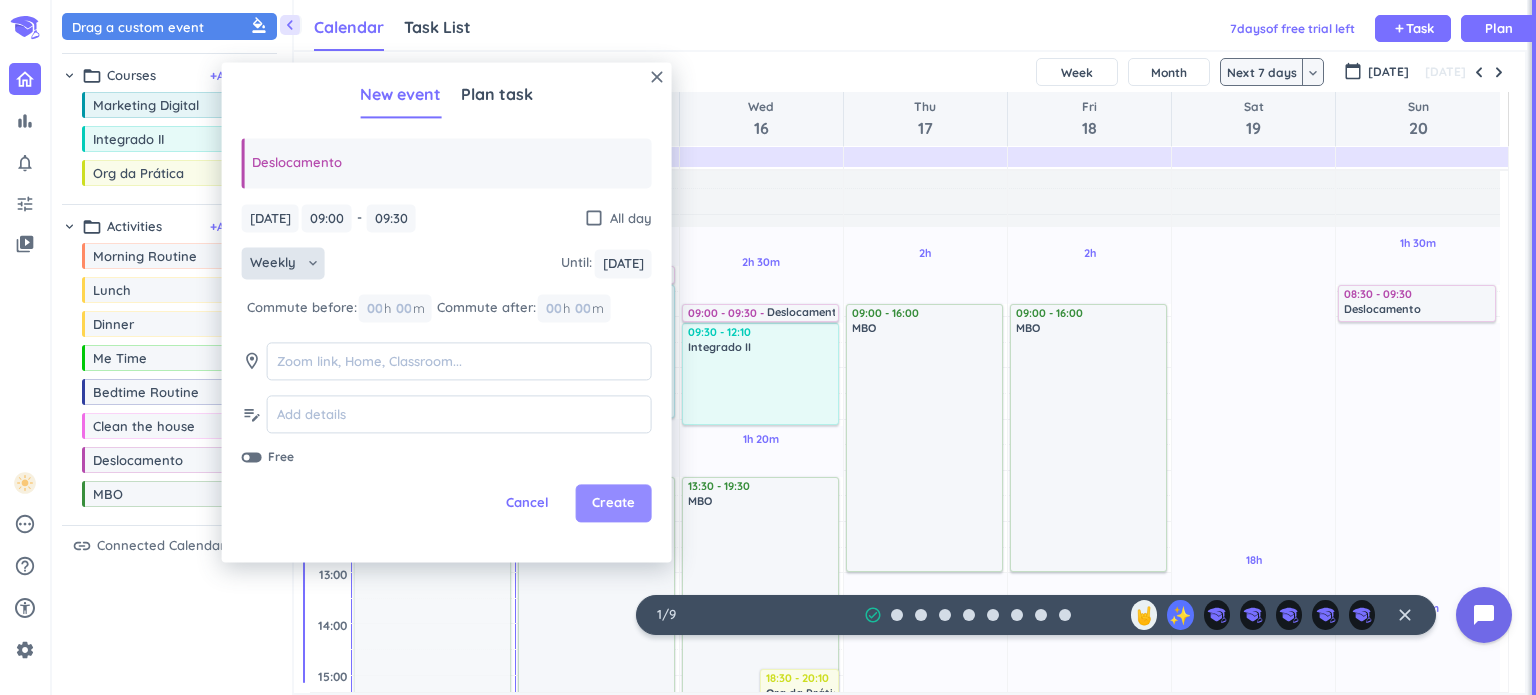 click on "Create" at bounding box center (614, 504) 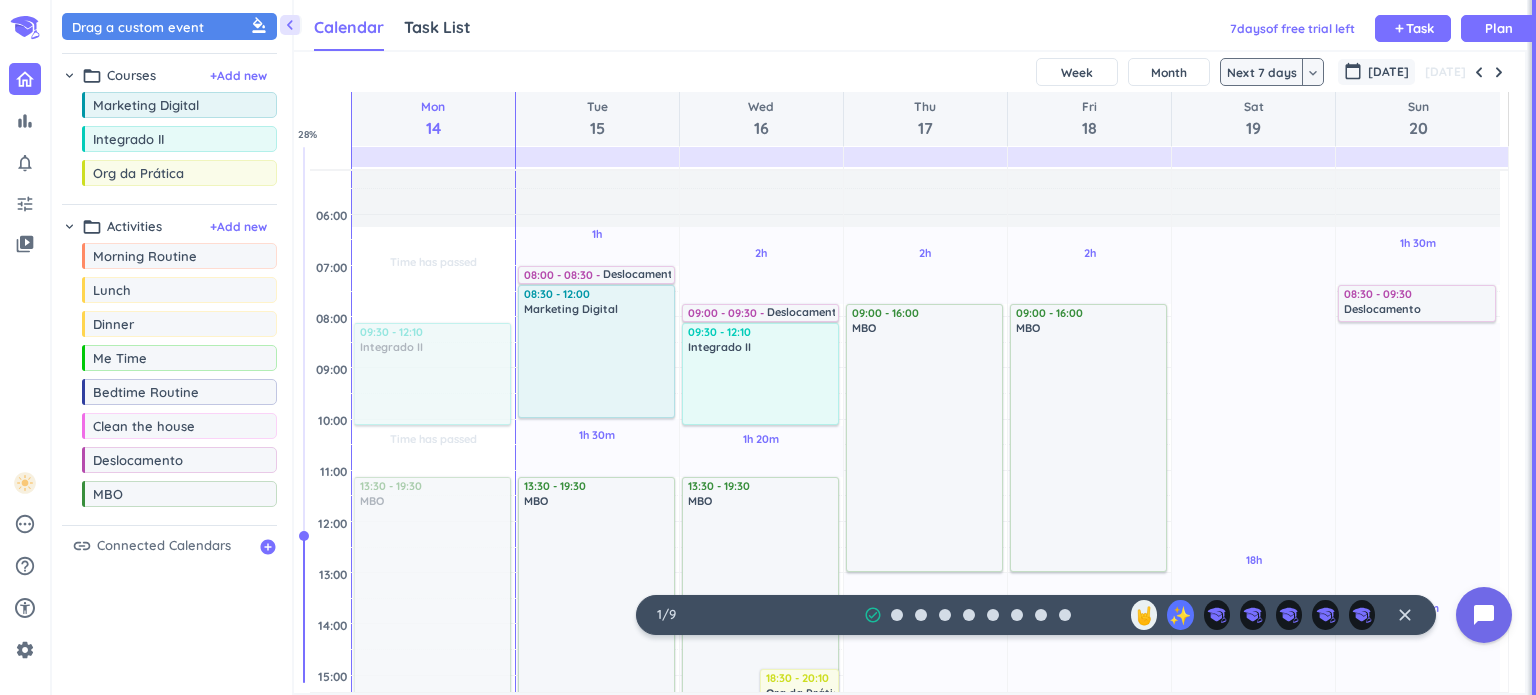 click on "[DATE]" at bounding box center [1388, 72] 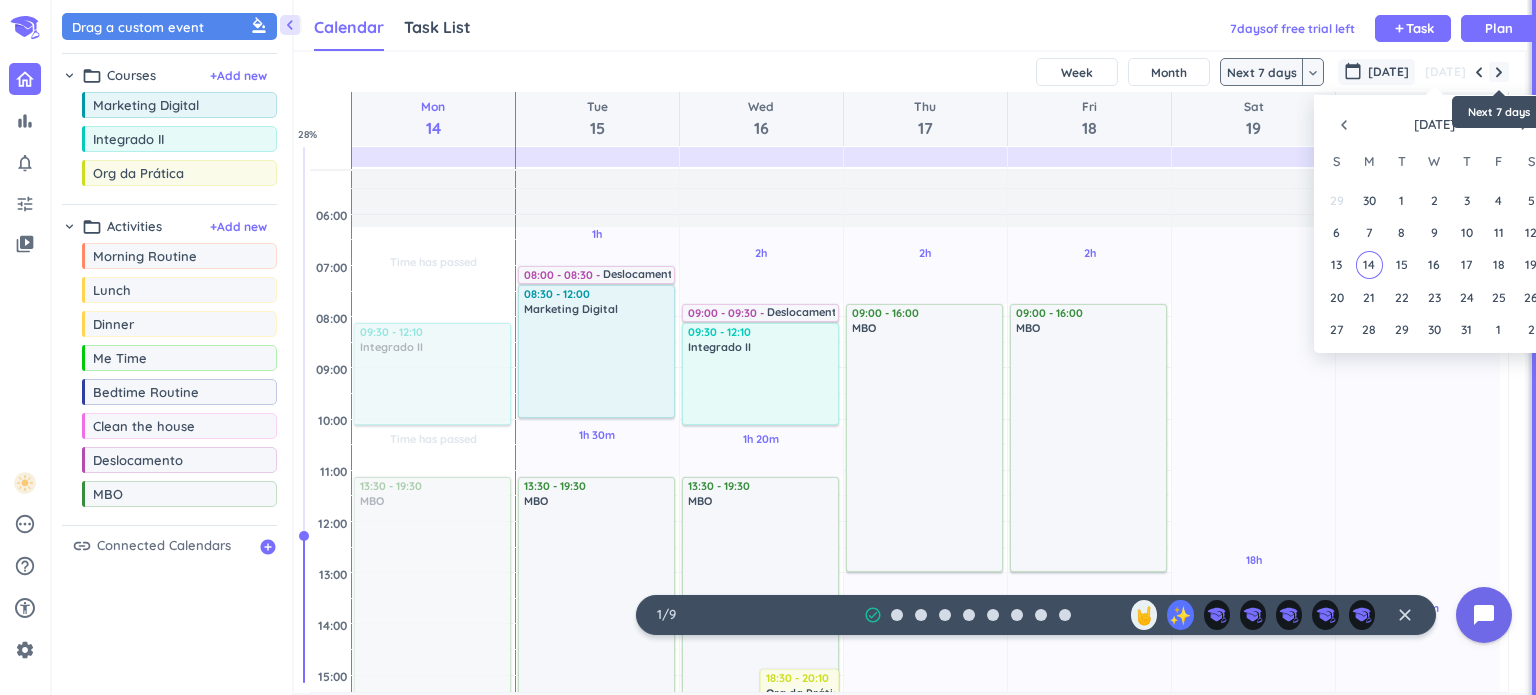 click at bounding box center [1499, 72] 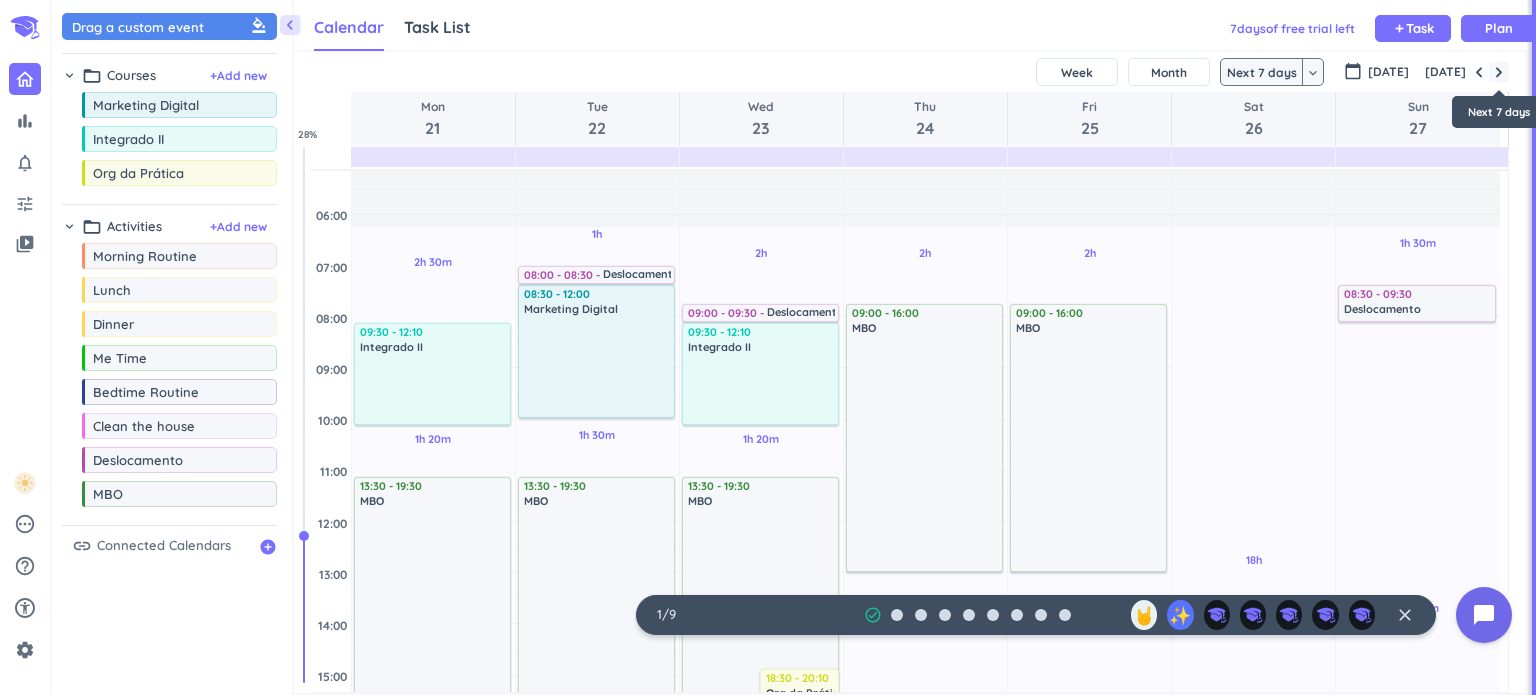 scroll, scrollTop: 78, scrollLeft: 0, axis: vertical 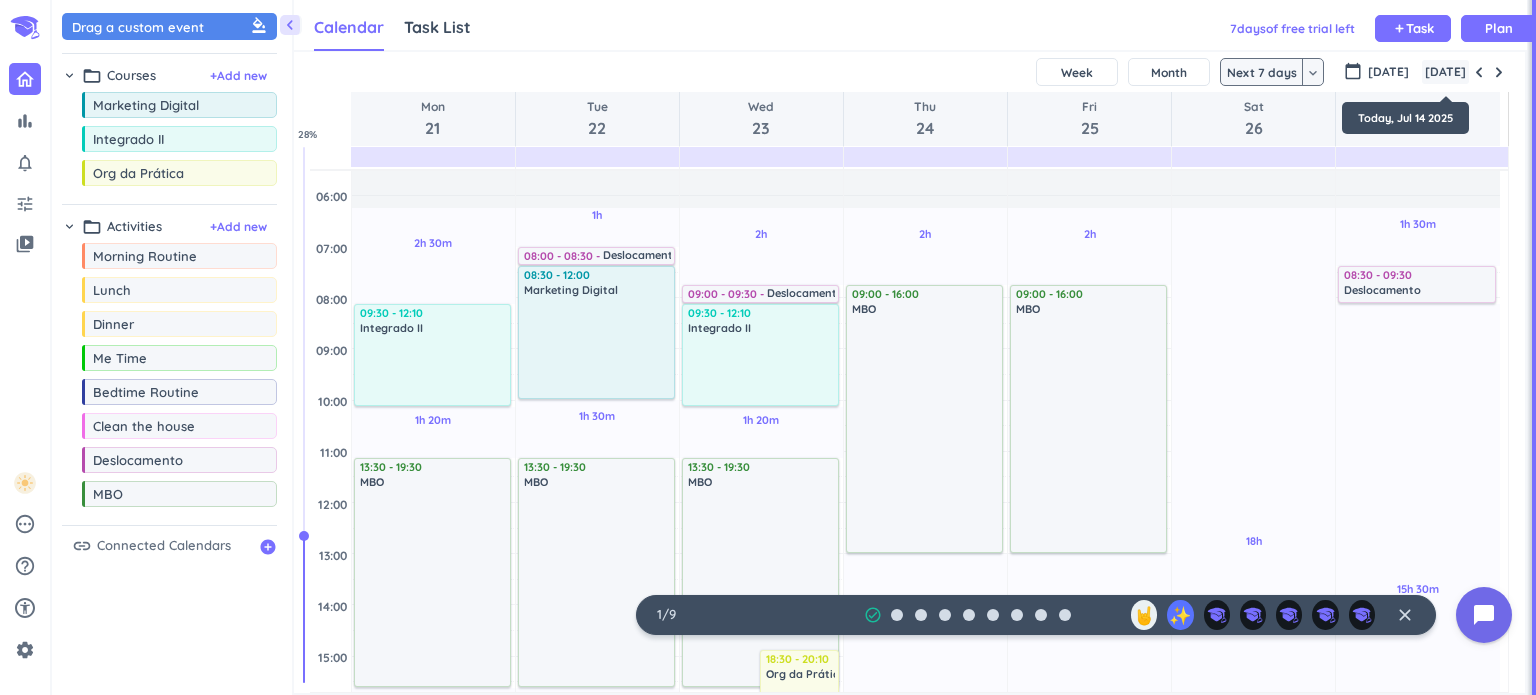 click on "[DATE]" at bounding box center (1445, 72) 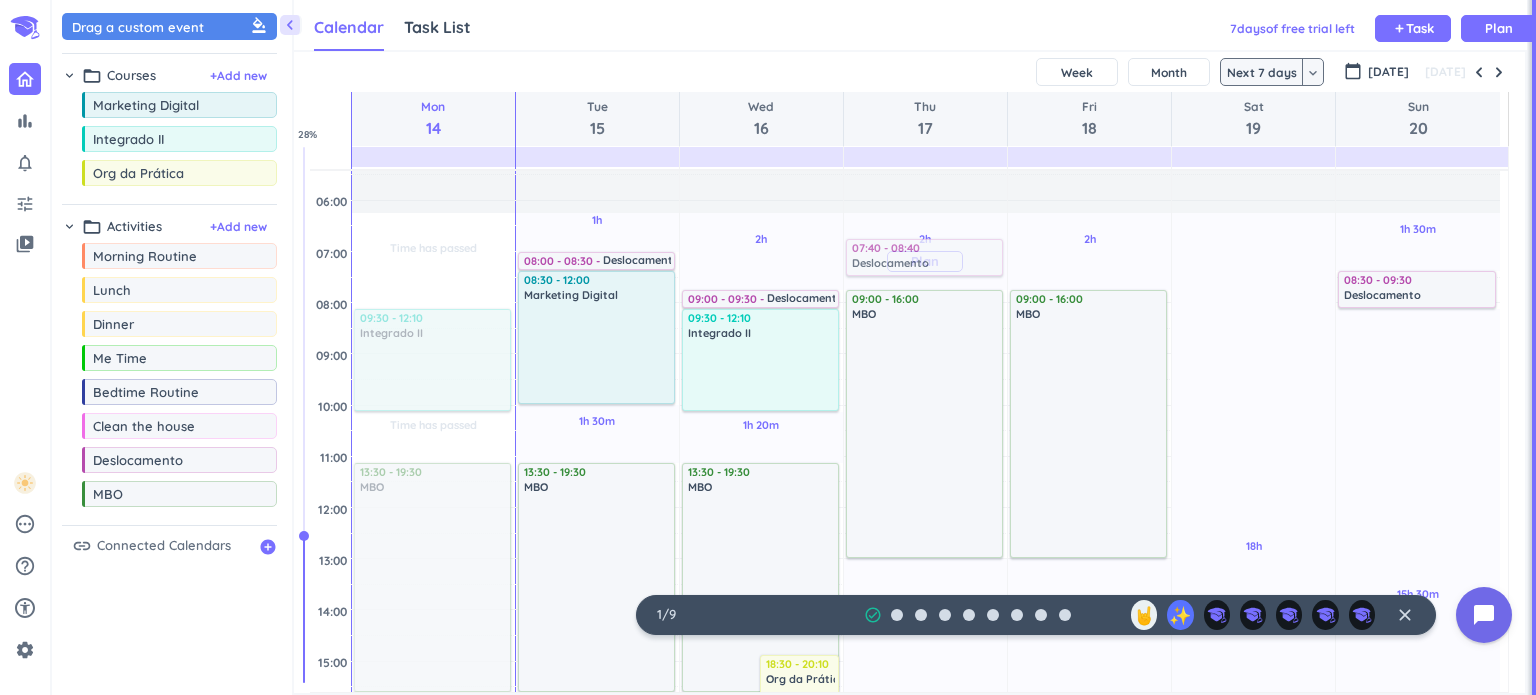 scroll, scrollTop: 68, scrollLeft: 0, axis: vertical 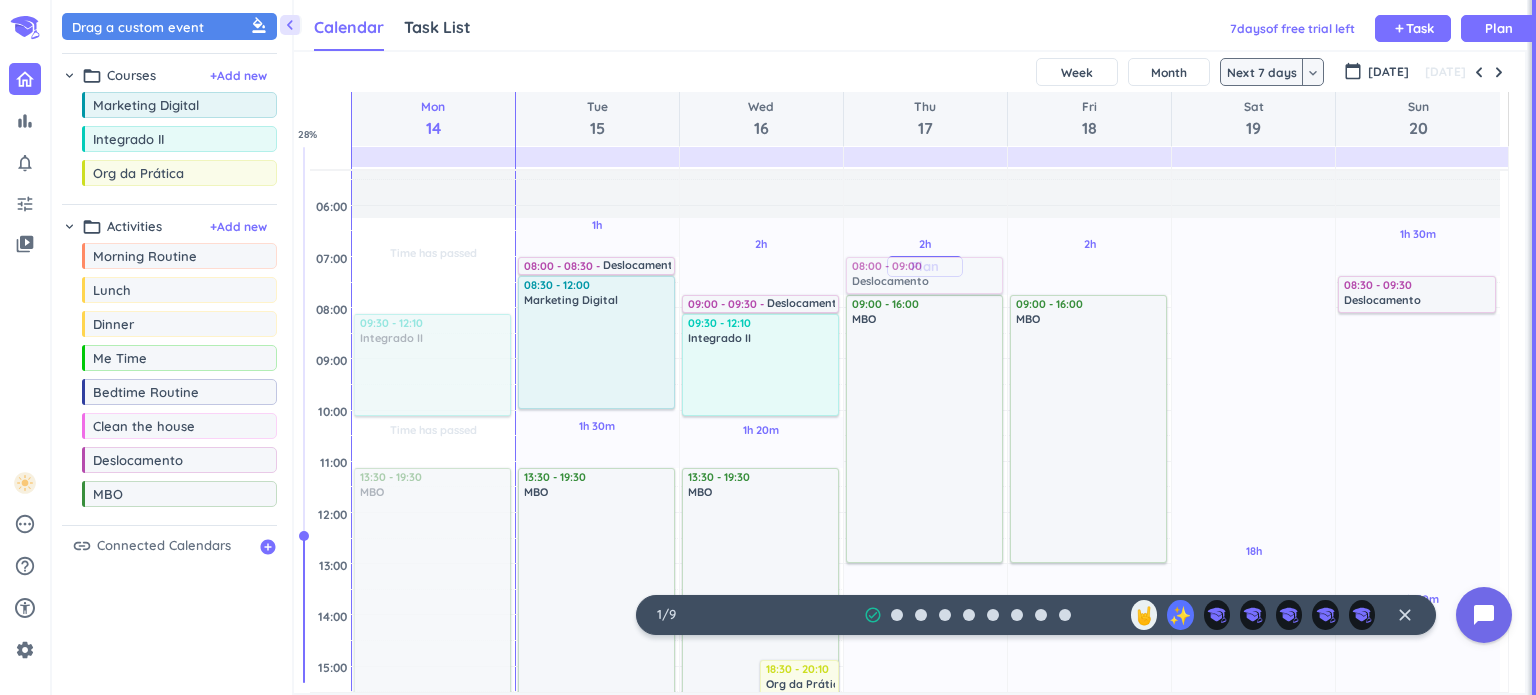 drag, startPoint x: 164, startPoint y: 459, endPoint x: 919, endPoint y: 258, distance: 781.29767 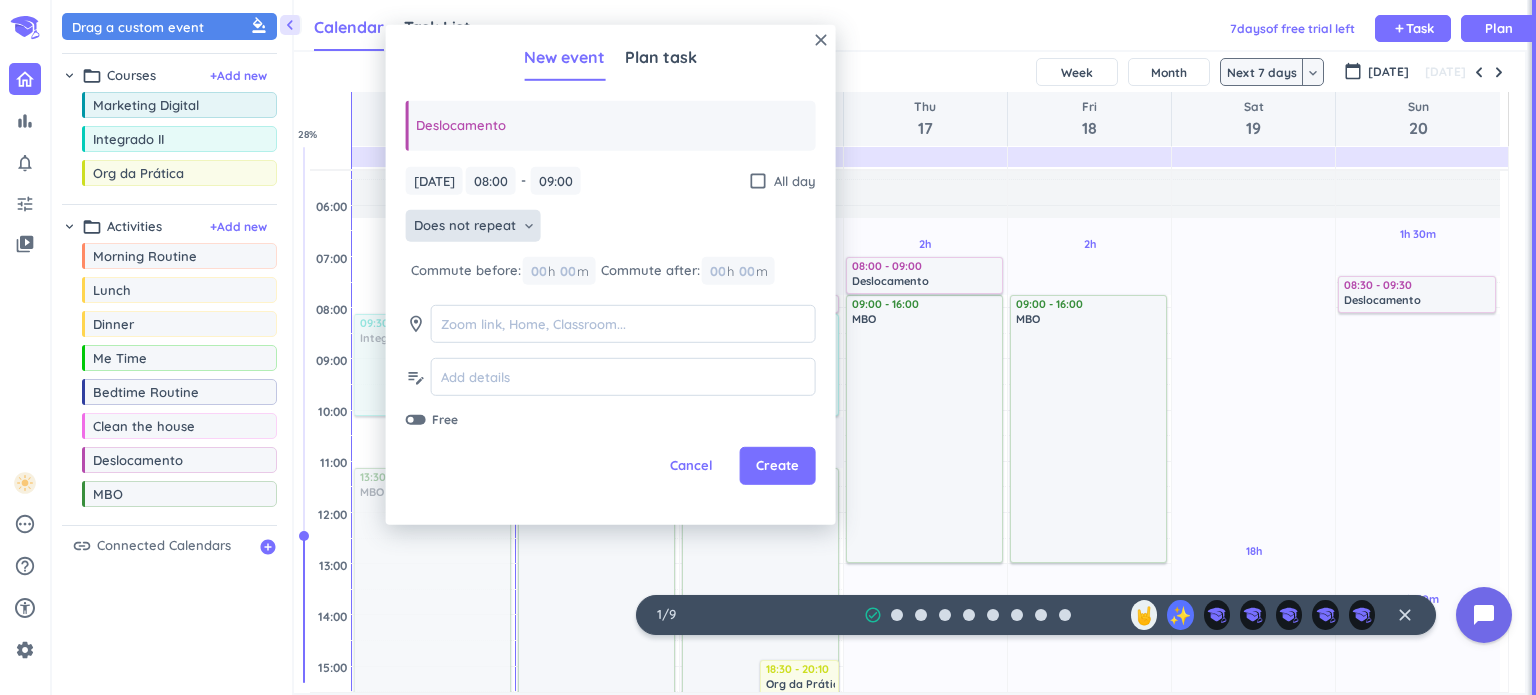 click on "keyboard_arrow_down" at bounding box center (529, 226) 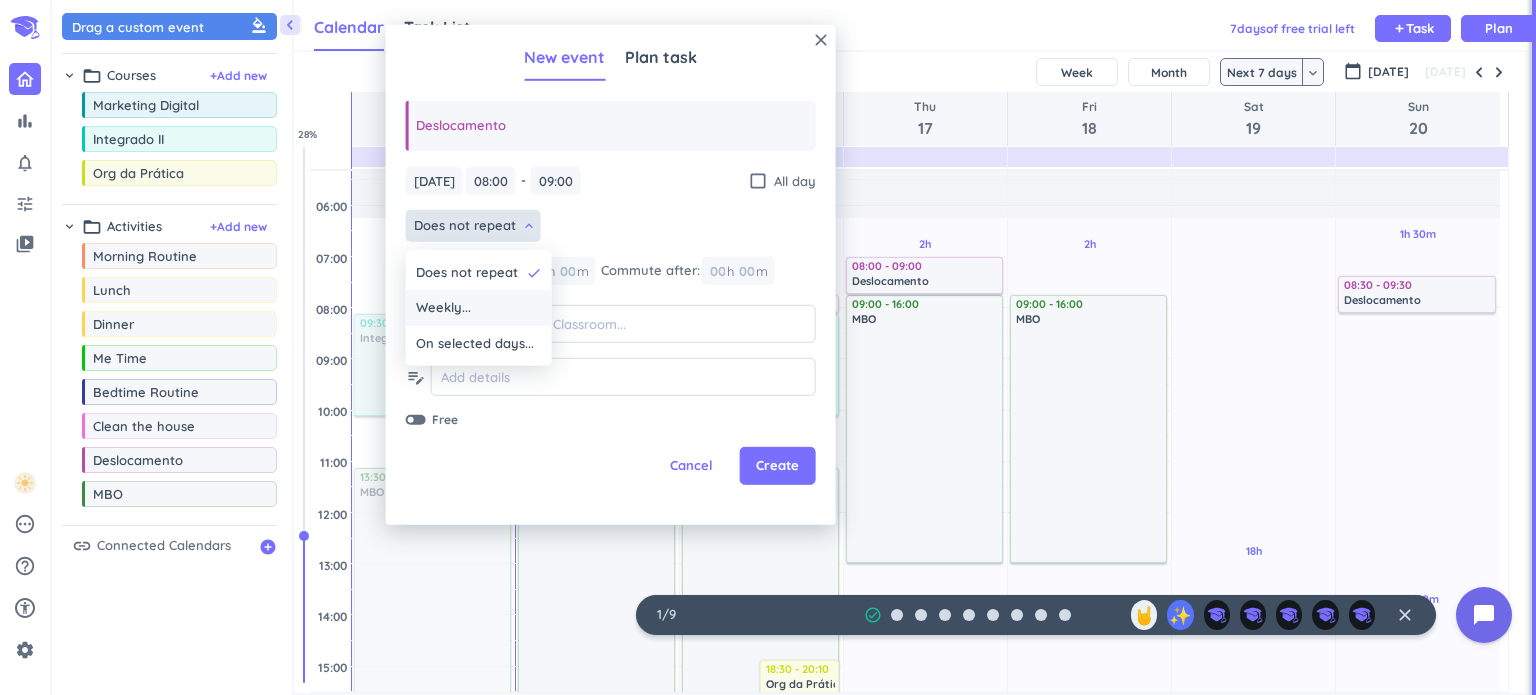click on "Weekly..." at bounding box center [479, 308] 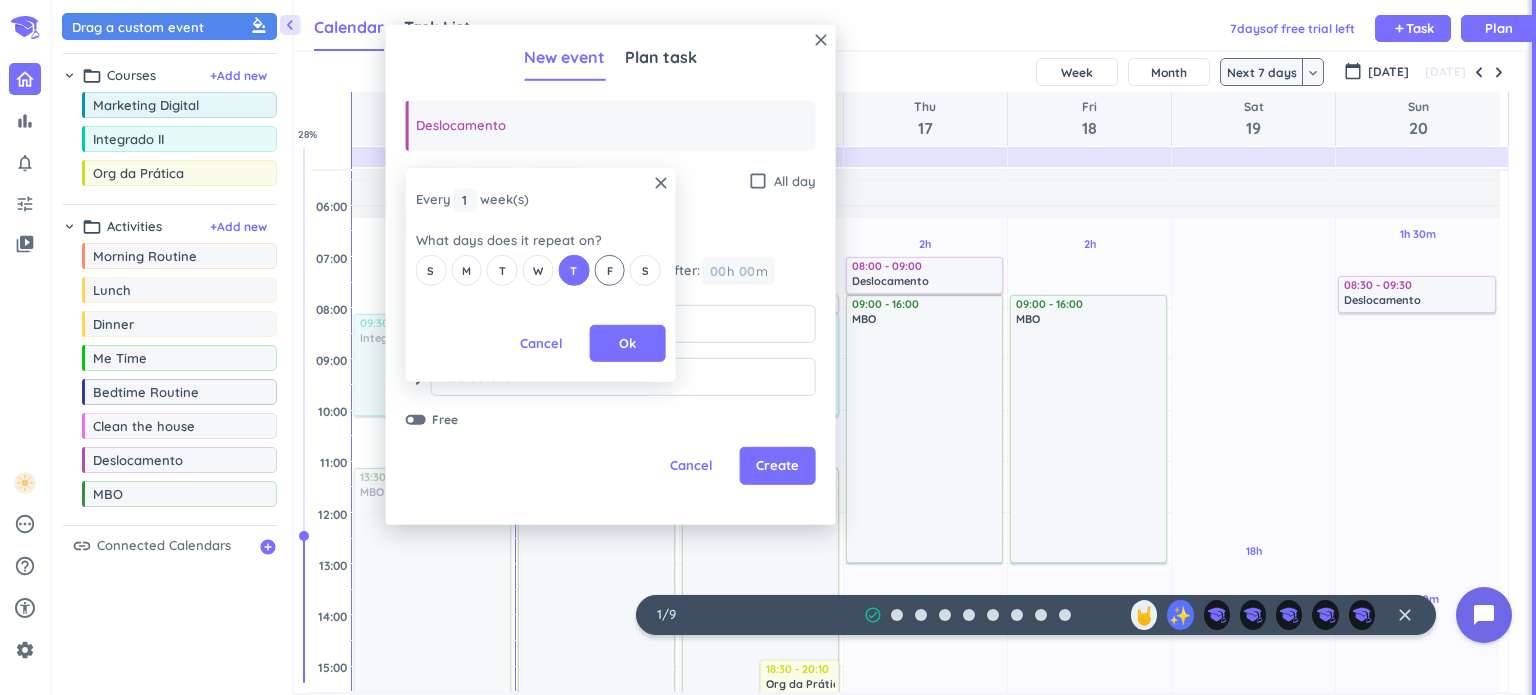 click on "F" at bounding box center (609, 270) 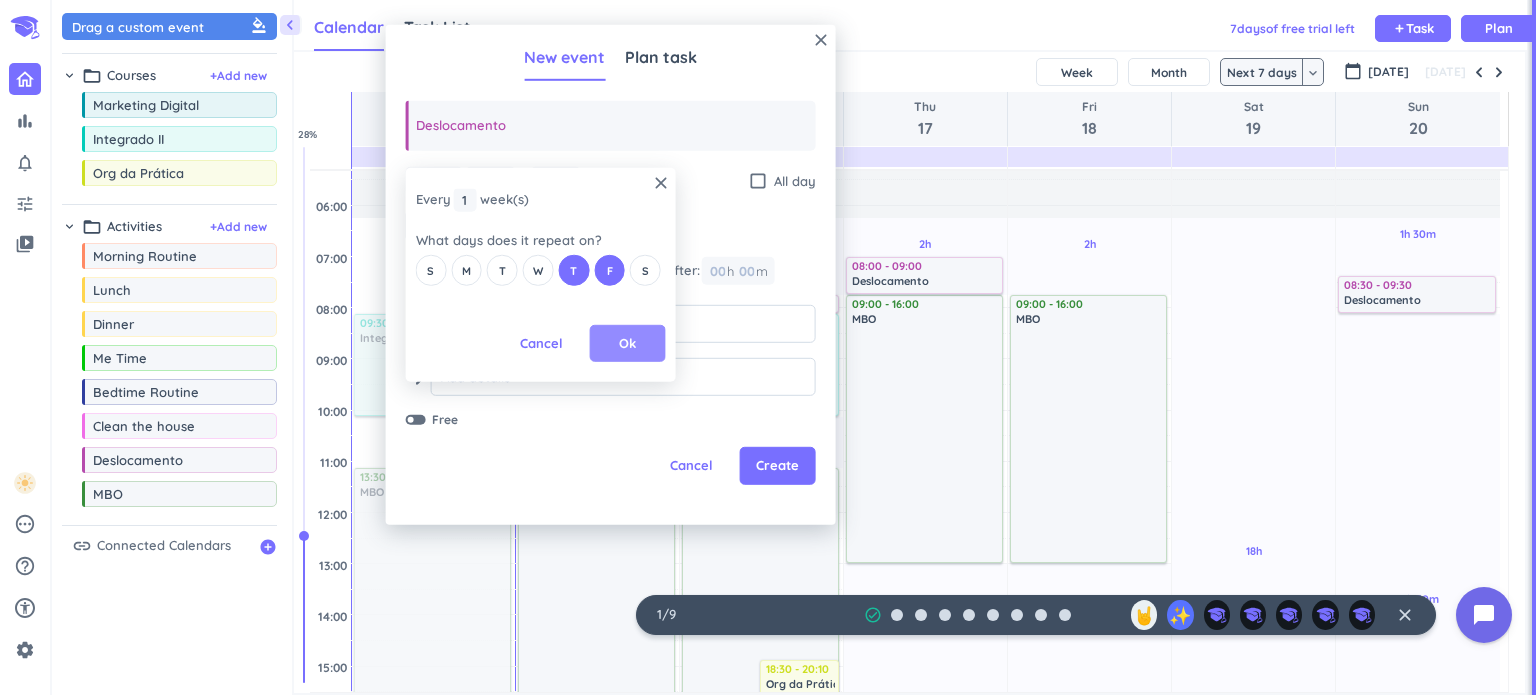 click on "Ok" at bounding box center [628, 344] 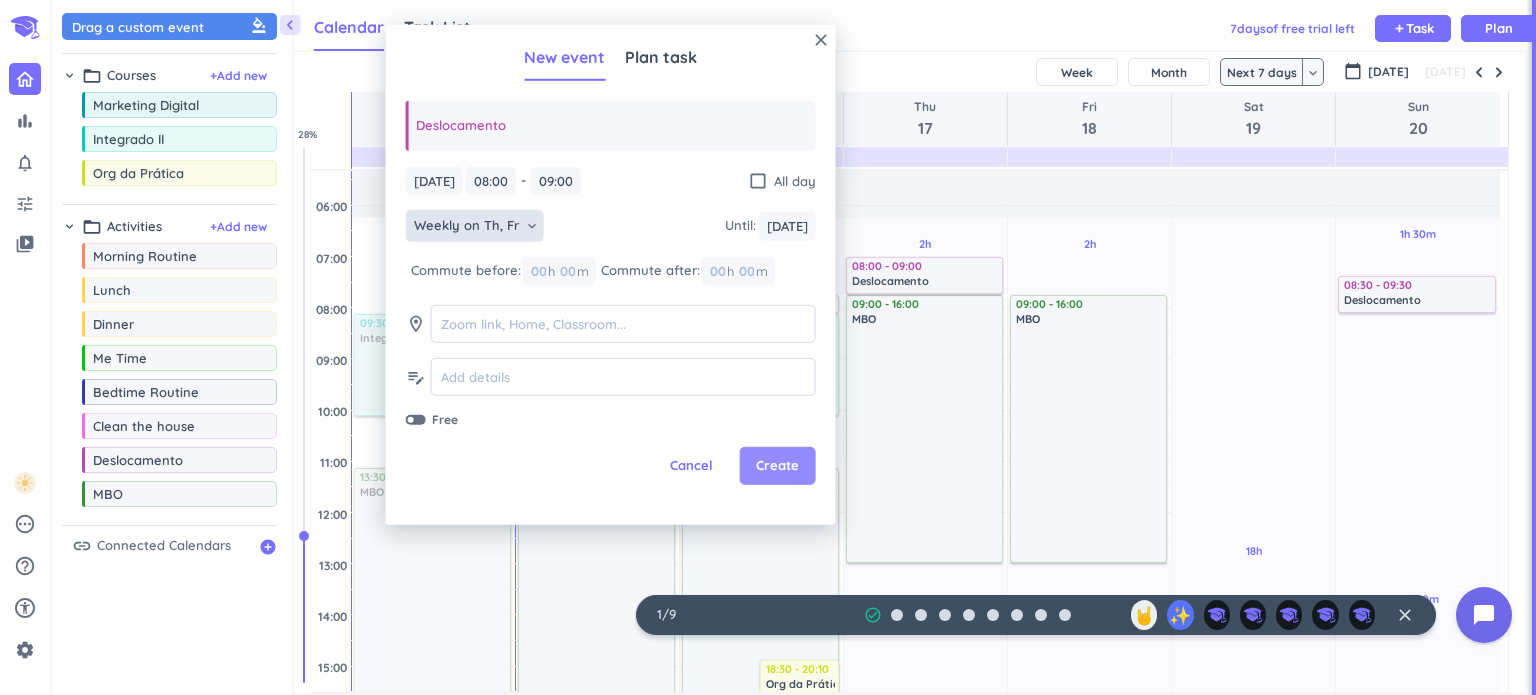 click on "Create" at bounding box center (777, 466) 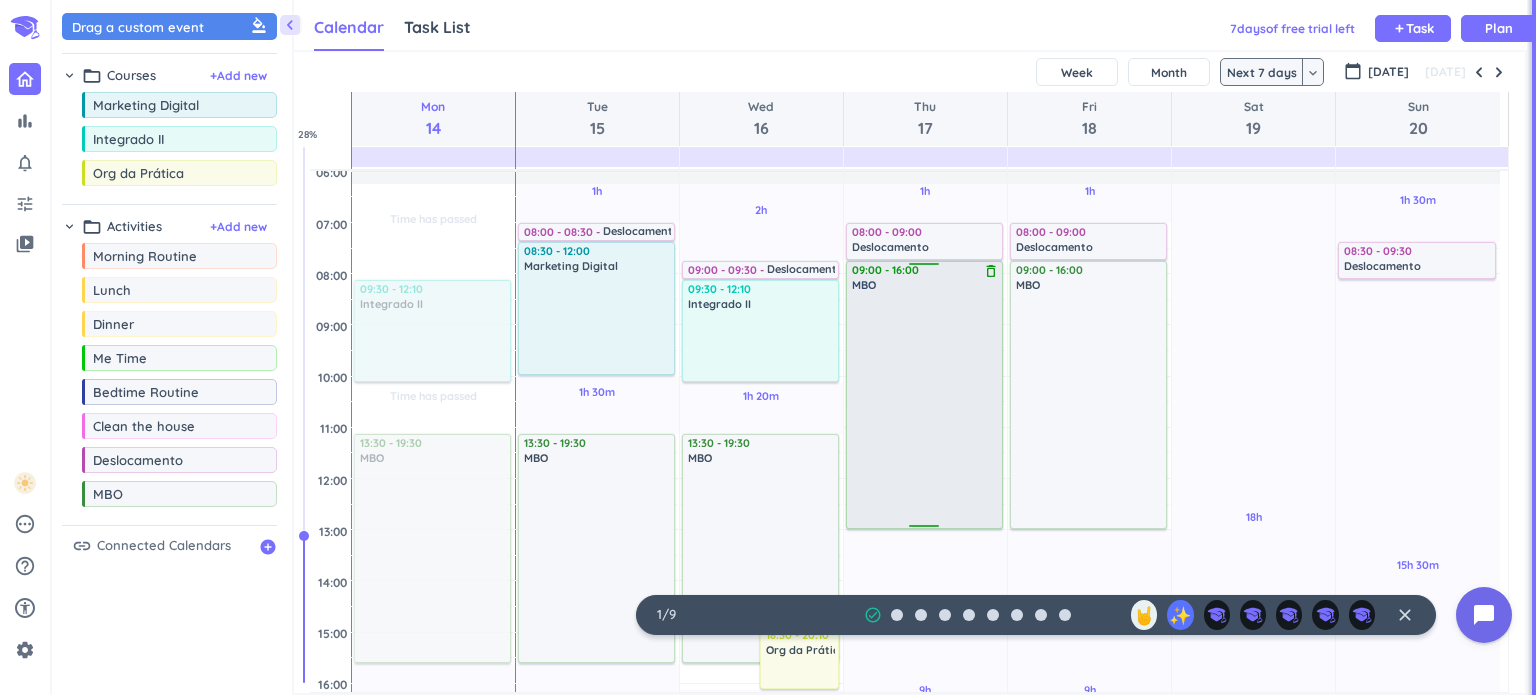 scroll, scrollTop: 68, scrollLeft: 0, axis: vertical 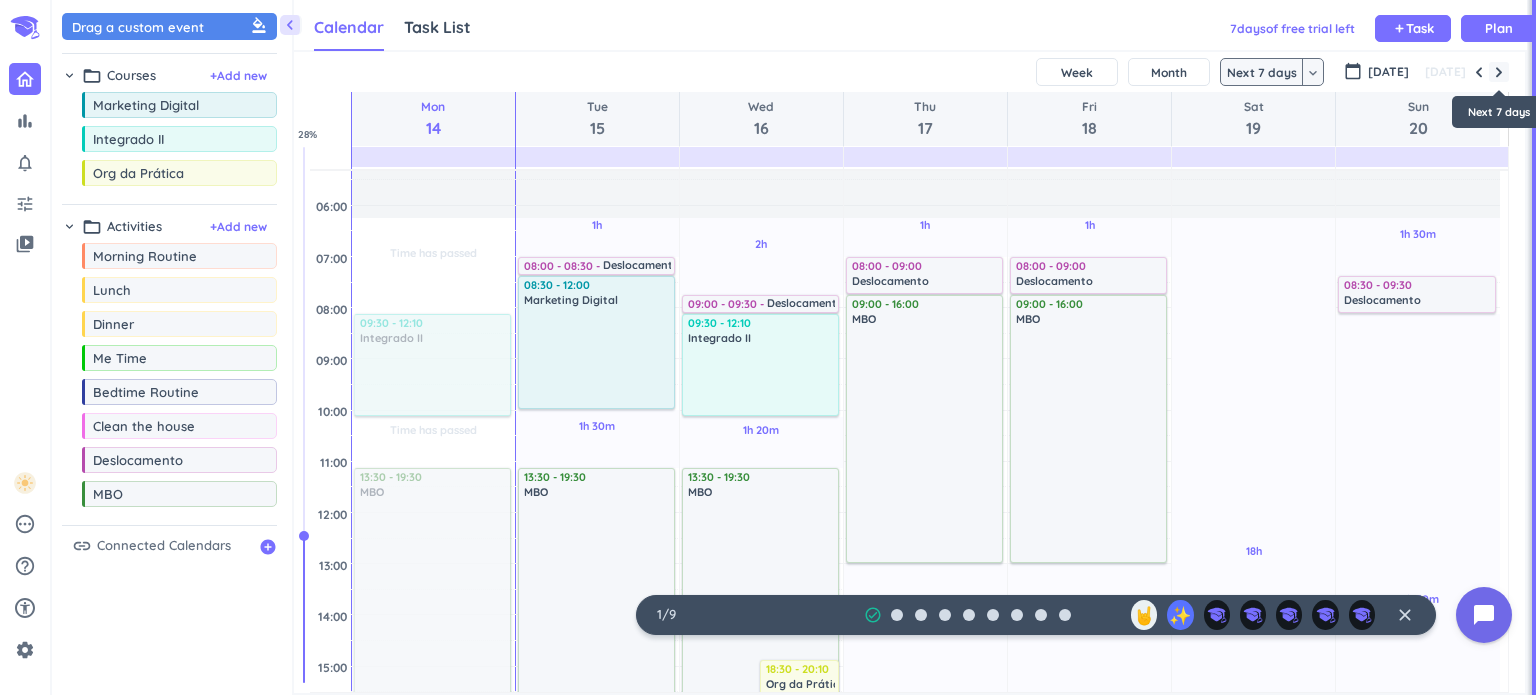 click at bounding box center (1499, 72) 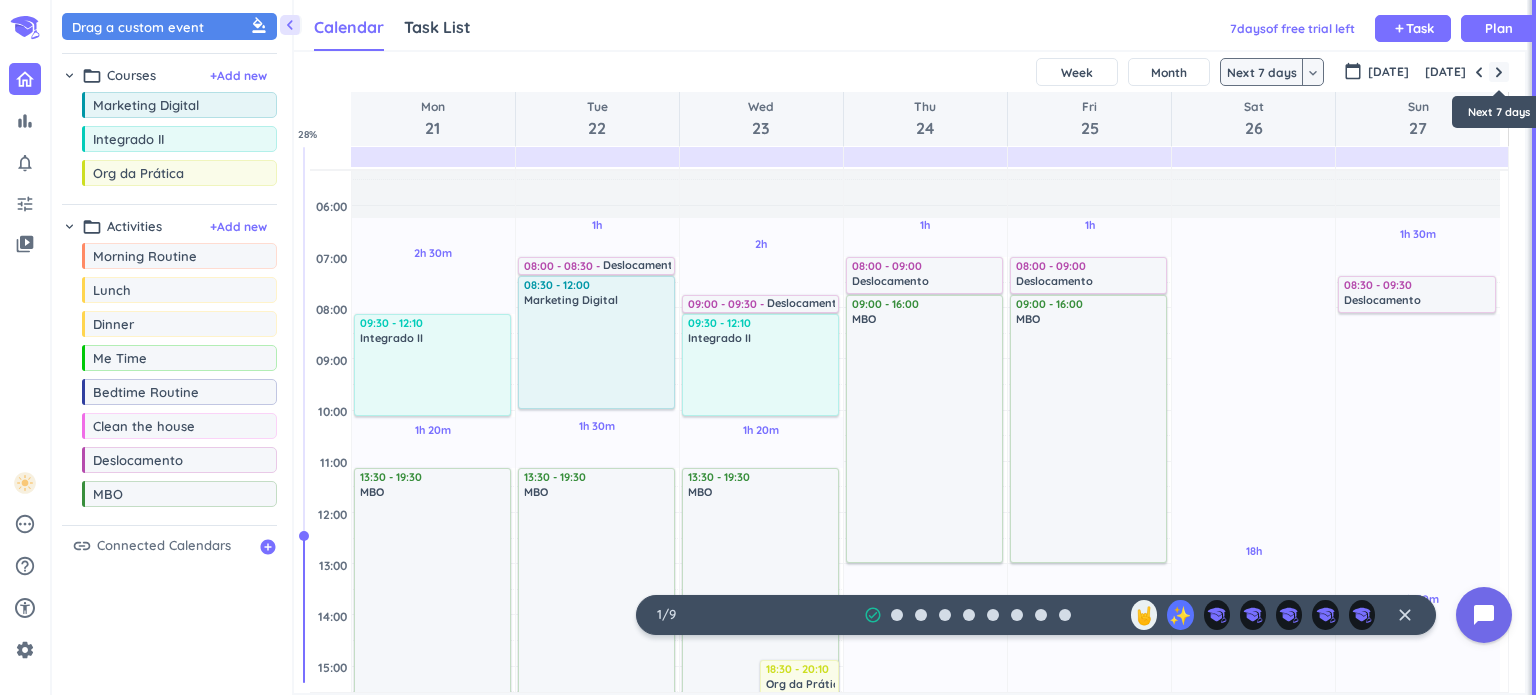 scroll, scrollTop: 78, scrollLeft: 0, axis: vertical 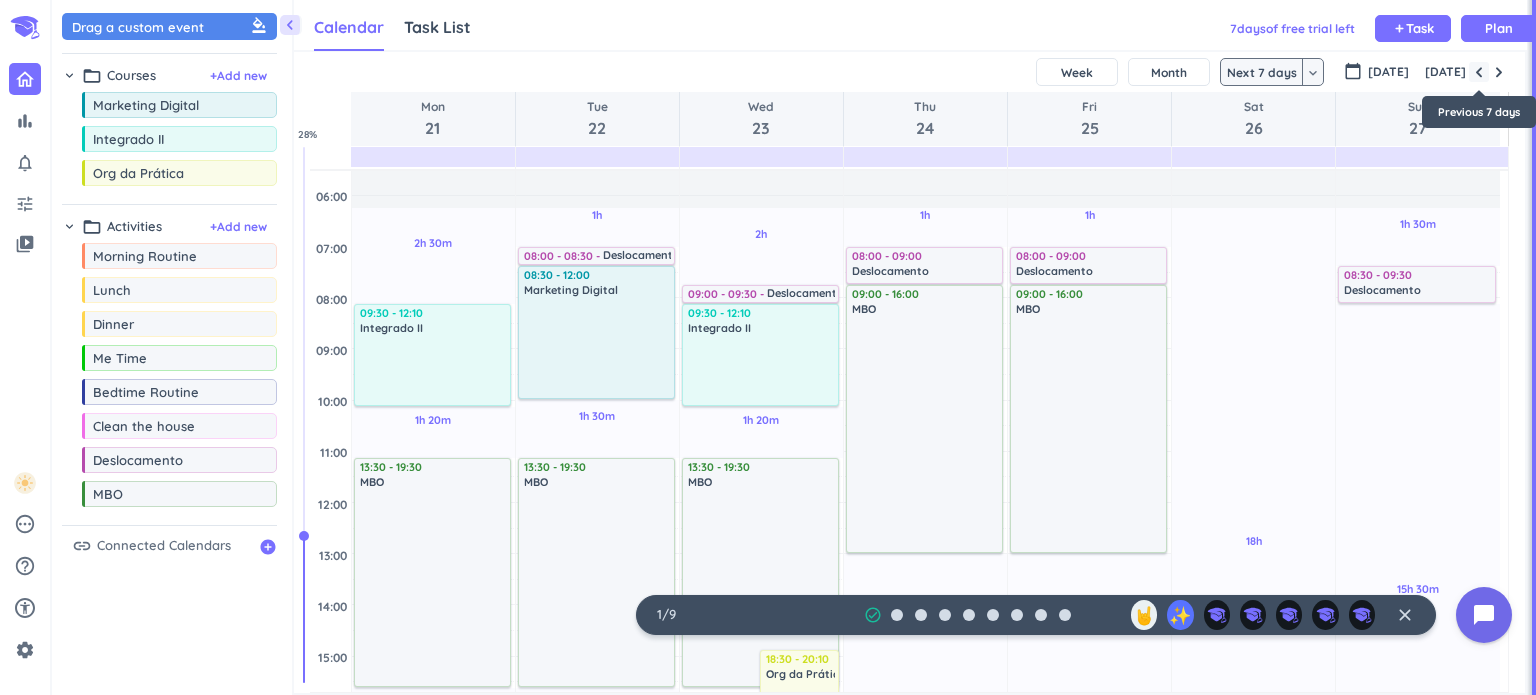click at bounding box center (1479, 72) 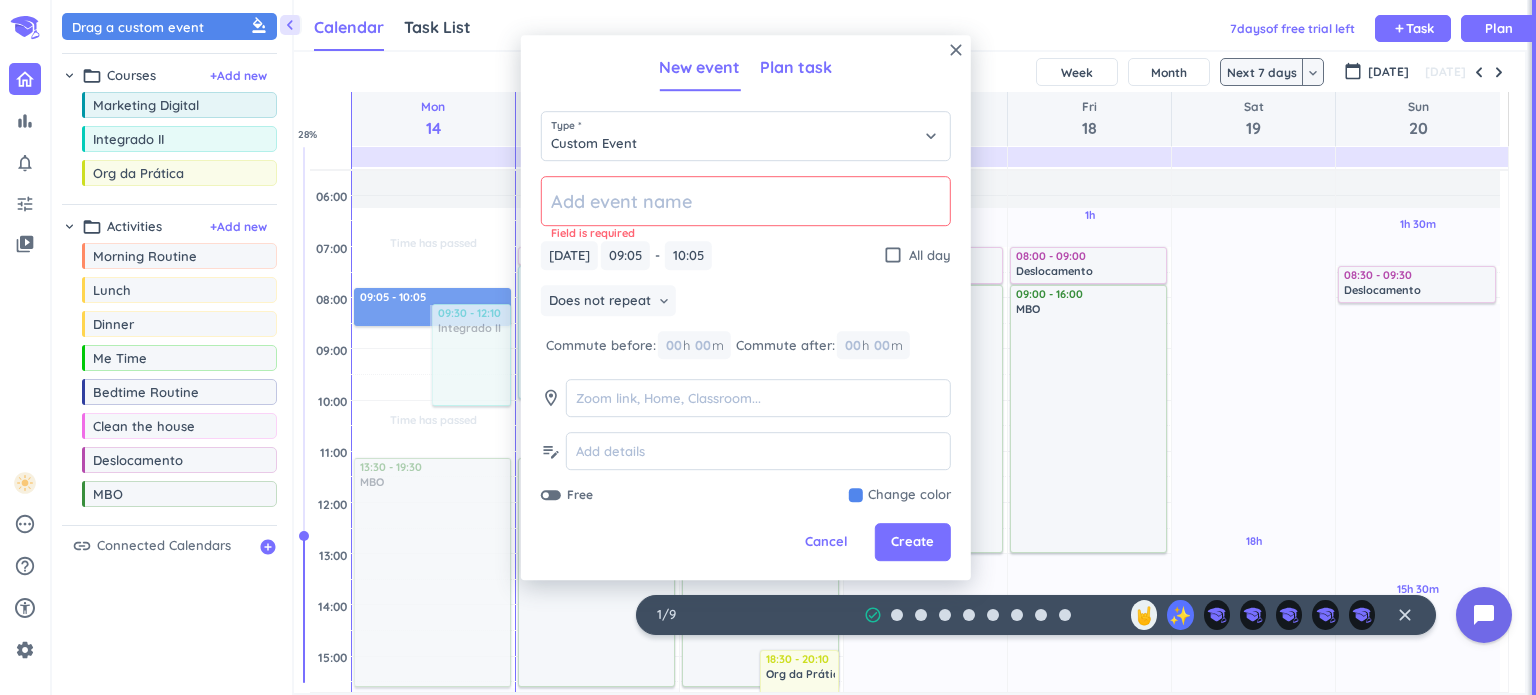 click on "Plan task" at bounding box center [796, 68] 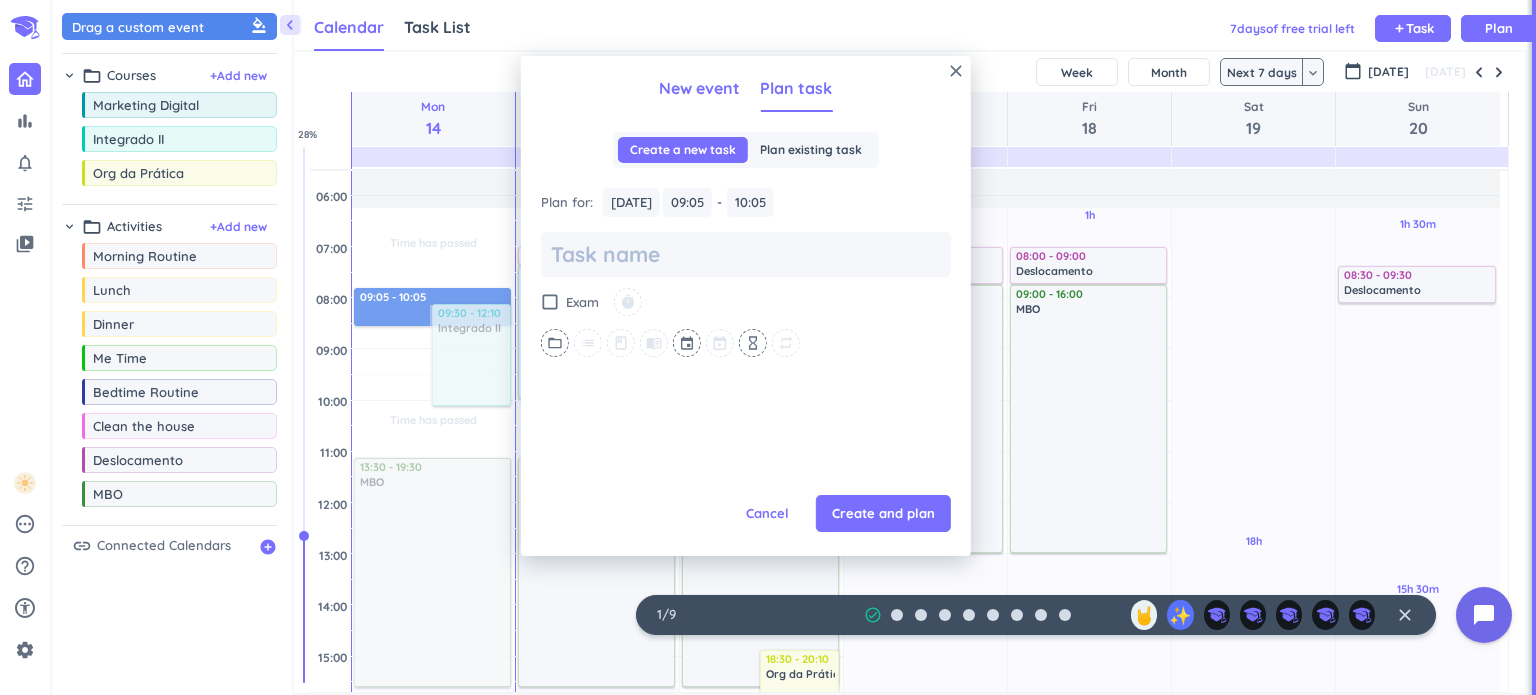 scroll, scrollTop: 0, scrollLeft: 0, axis: both 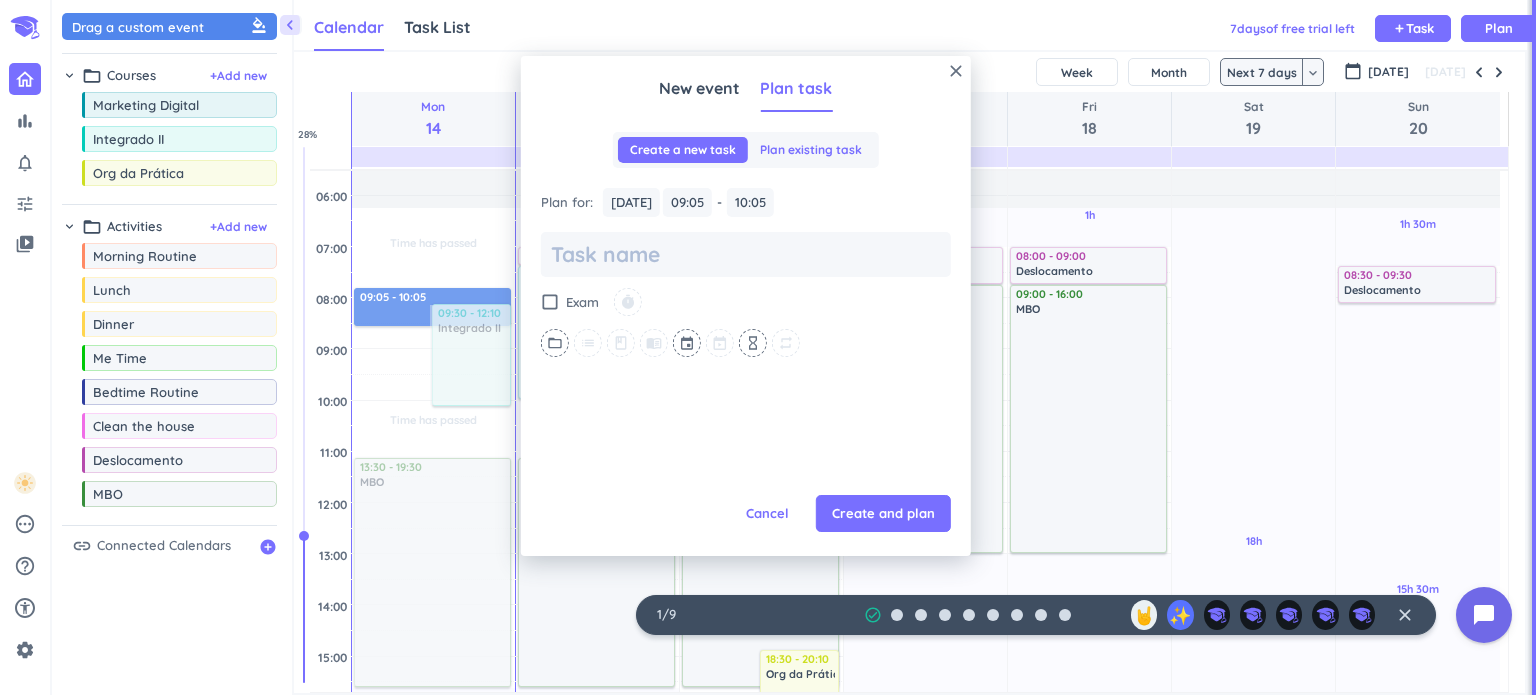 click on "Plan existing task" at bounding box center (811, 150) 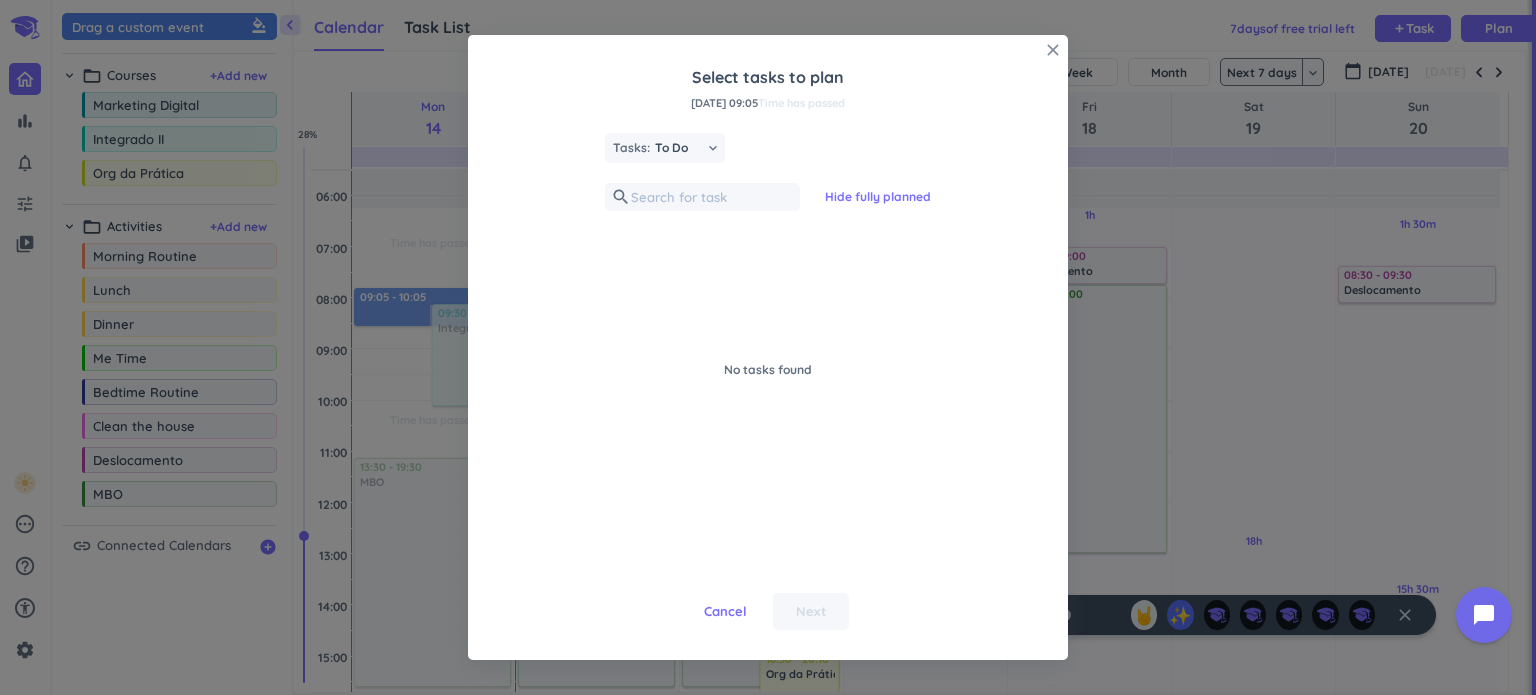 click on "close" at bounding box center [1053, 50] 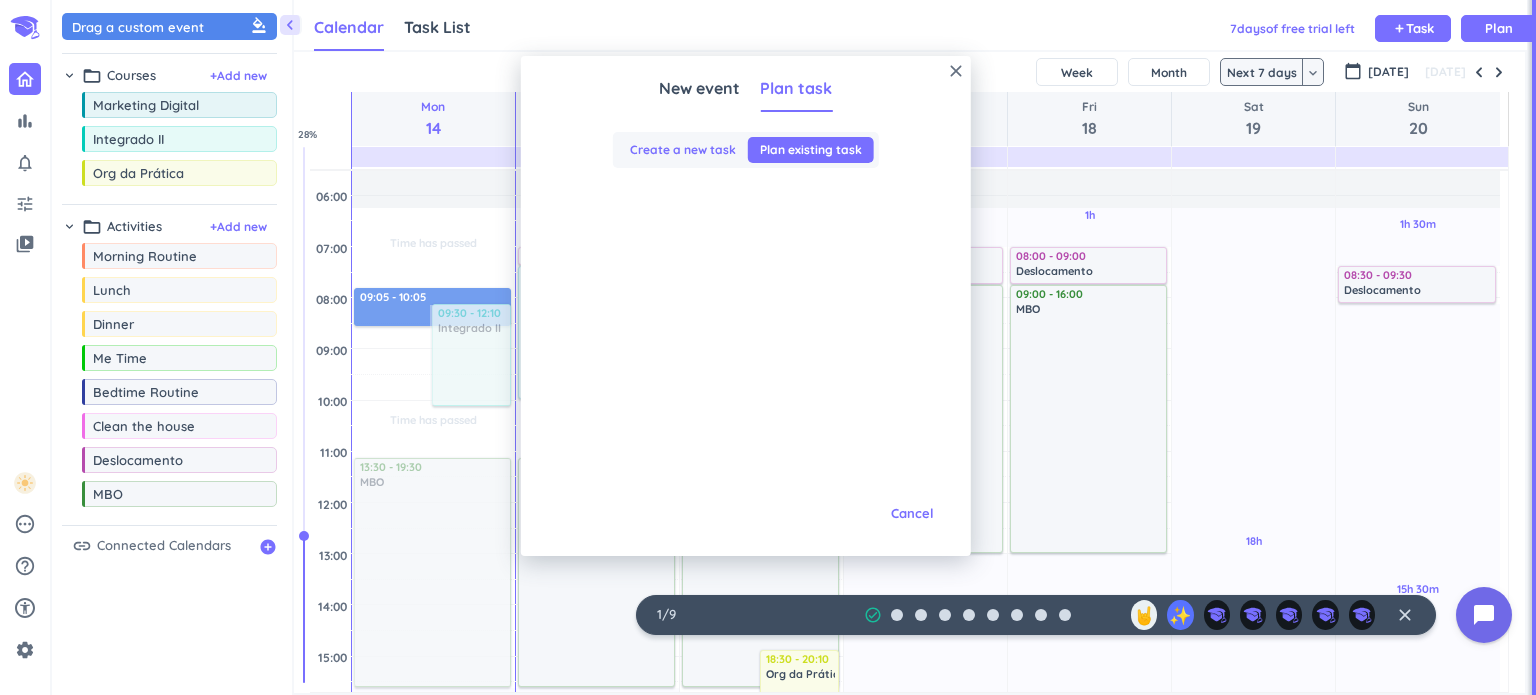 click on "Create a new task" at bounding box center [683, 150] 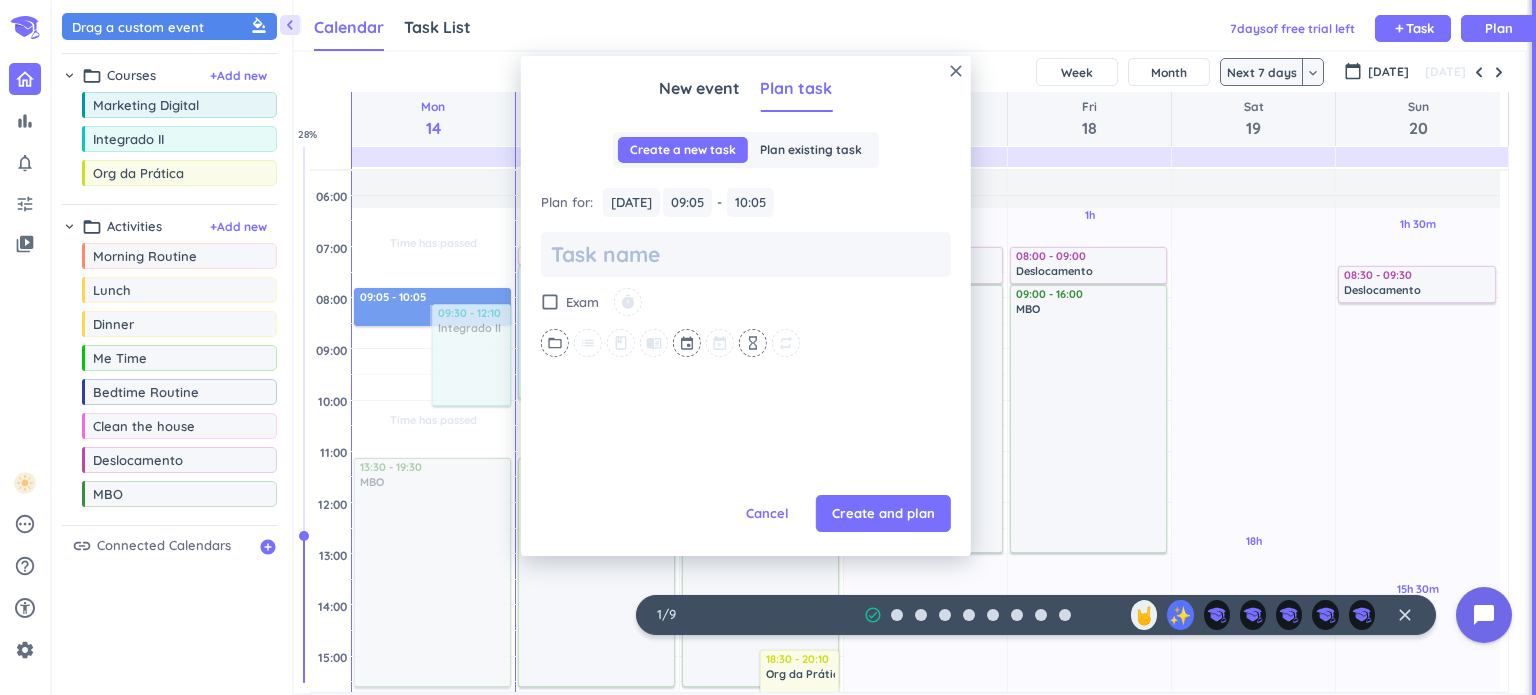 scroll, scrollTop: 0, scrollLeft: 0, axis: both 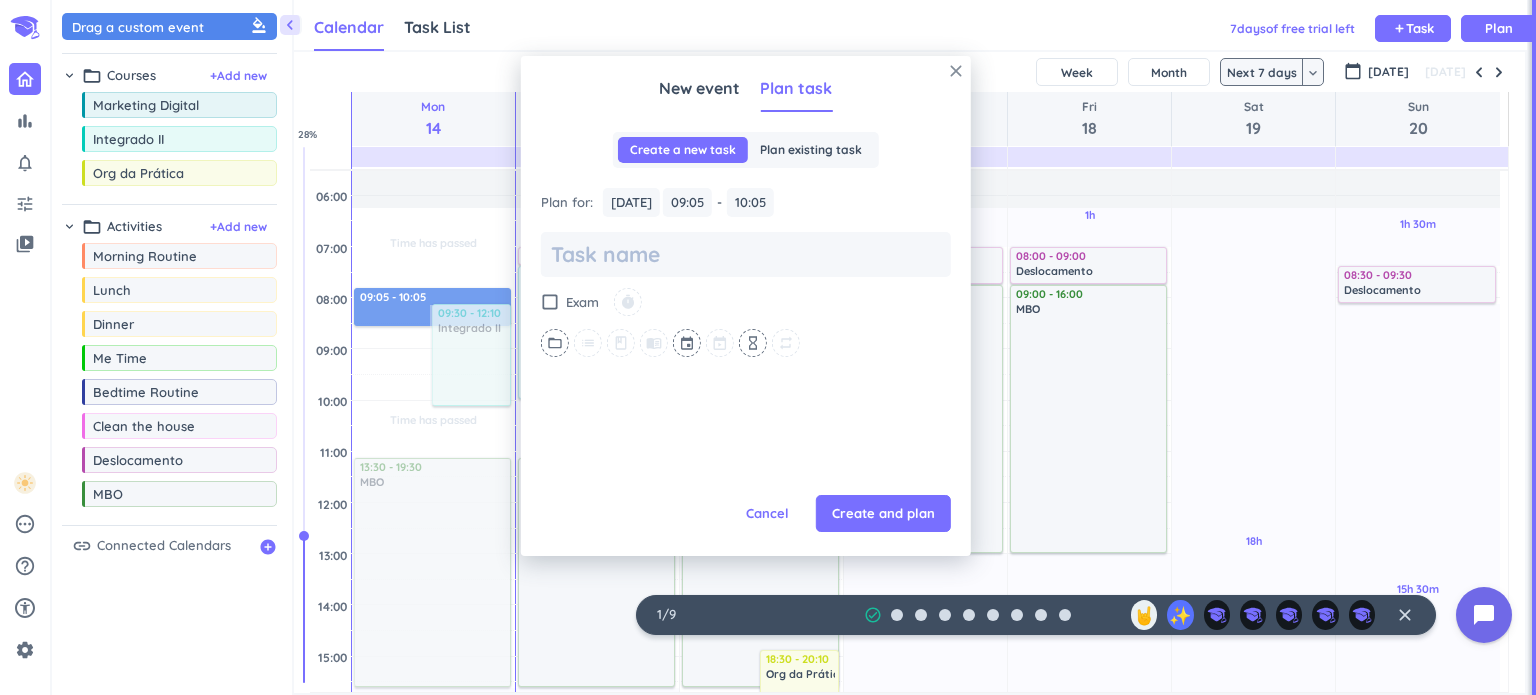 click on "close" at bounding box center [956, 71] 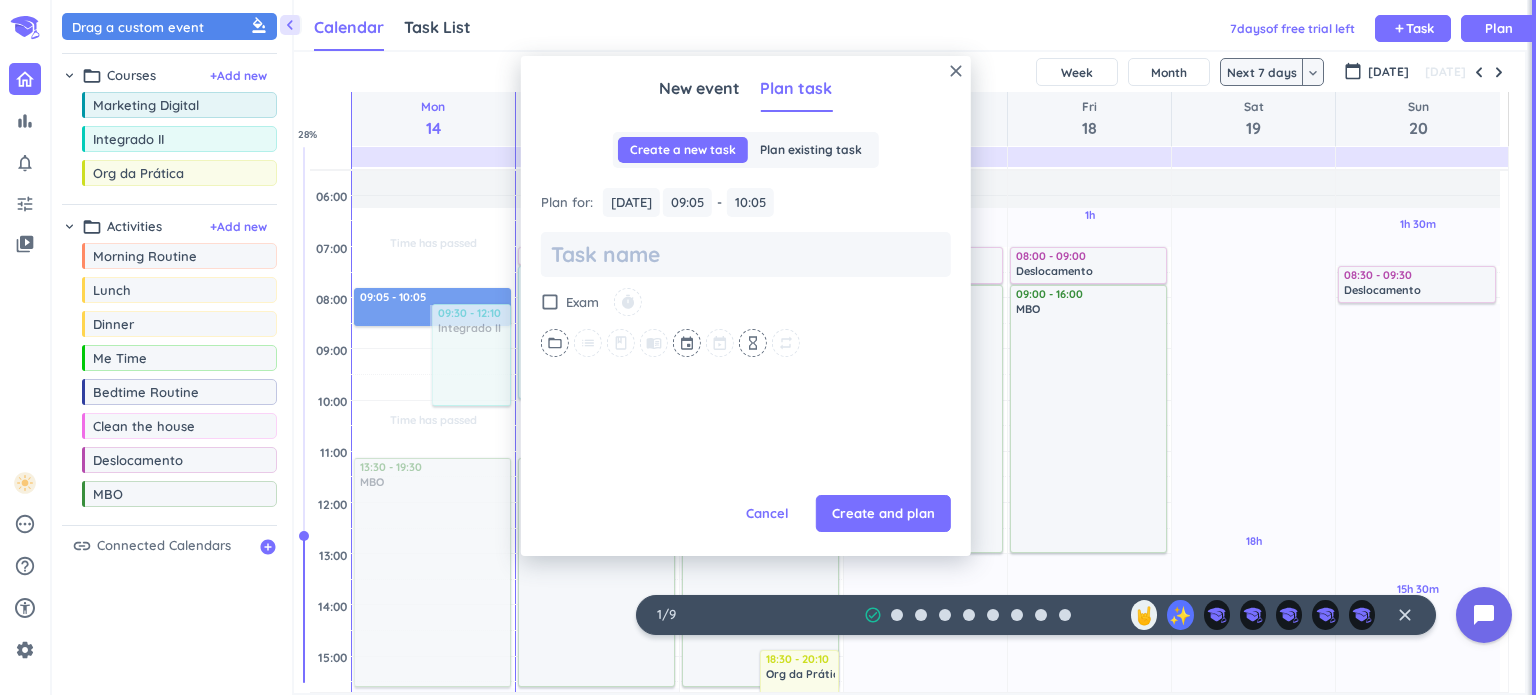 scroll, scrollTop: 0, scrollLeft: 0, axis: both 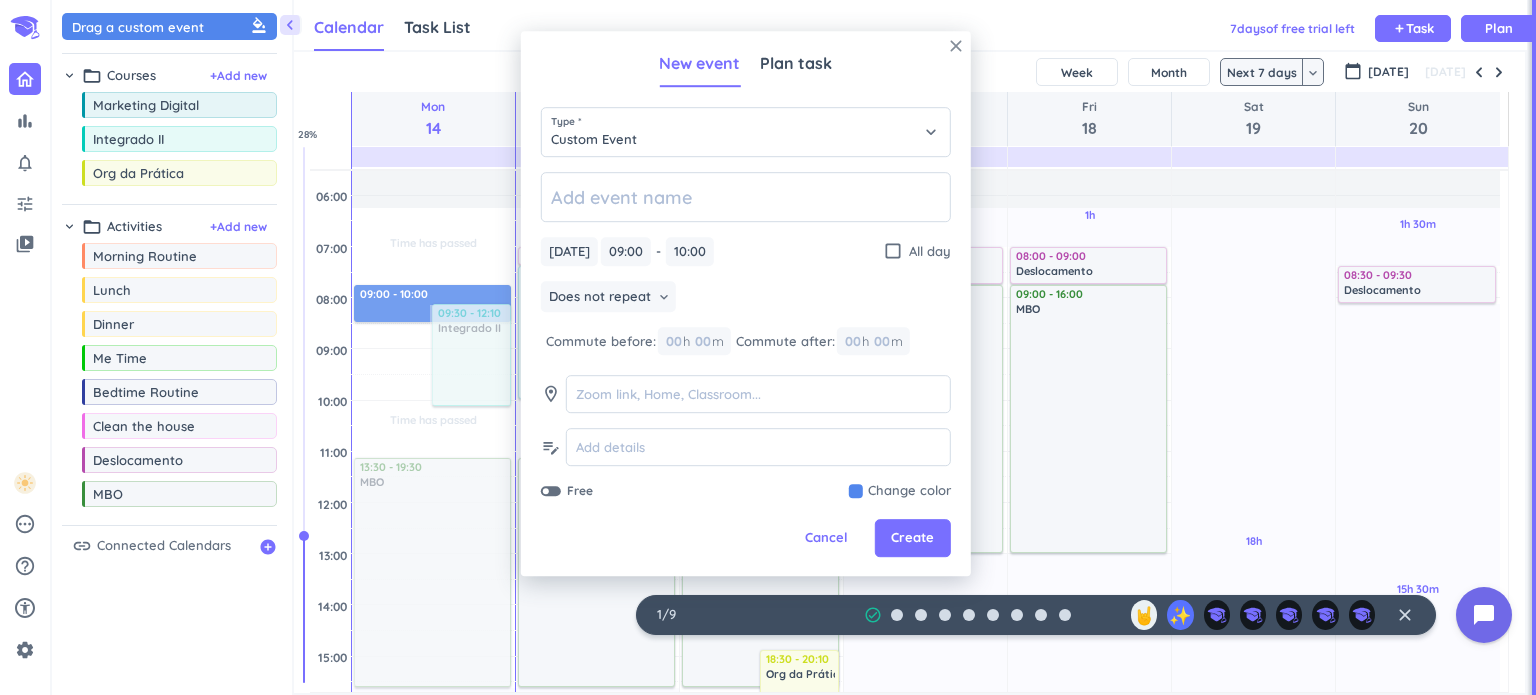click on "close" at bounding box center [956, 46] 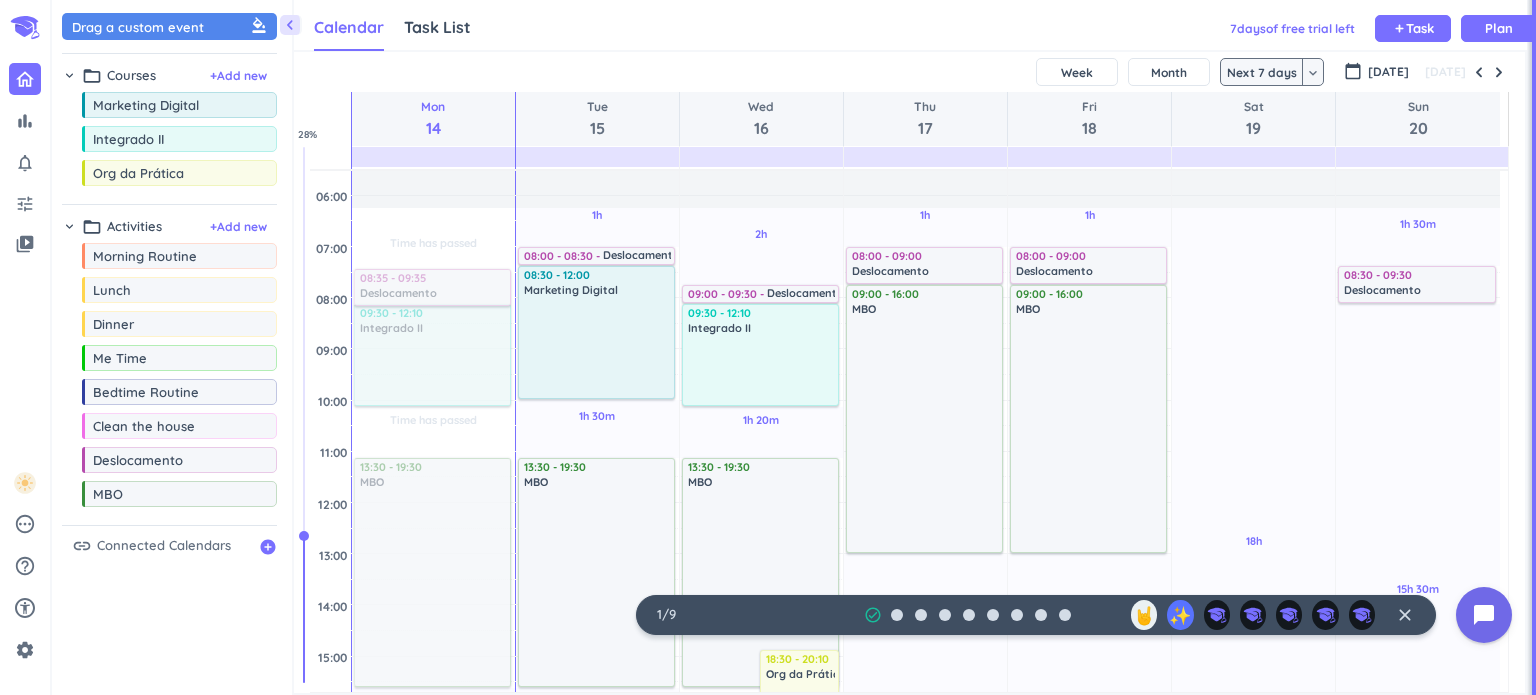 drag, startPoint x: 163, startPoint y: 461, endPoint x: 425, endPoint y: 271, distance: 323.64178 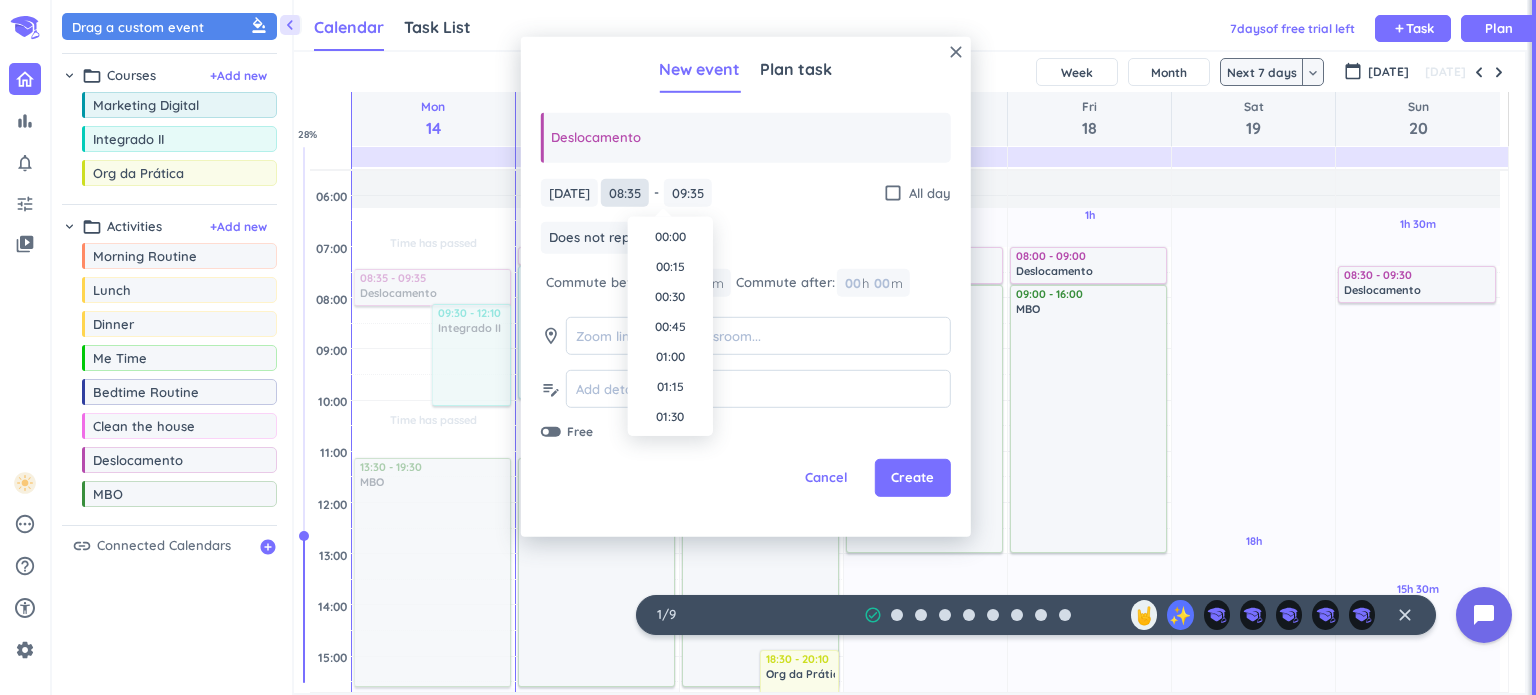 click on "08:35" at bounding box center [625, 192] 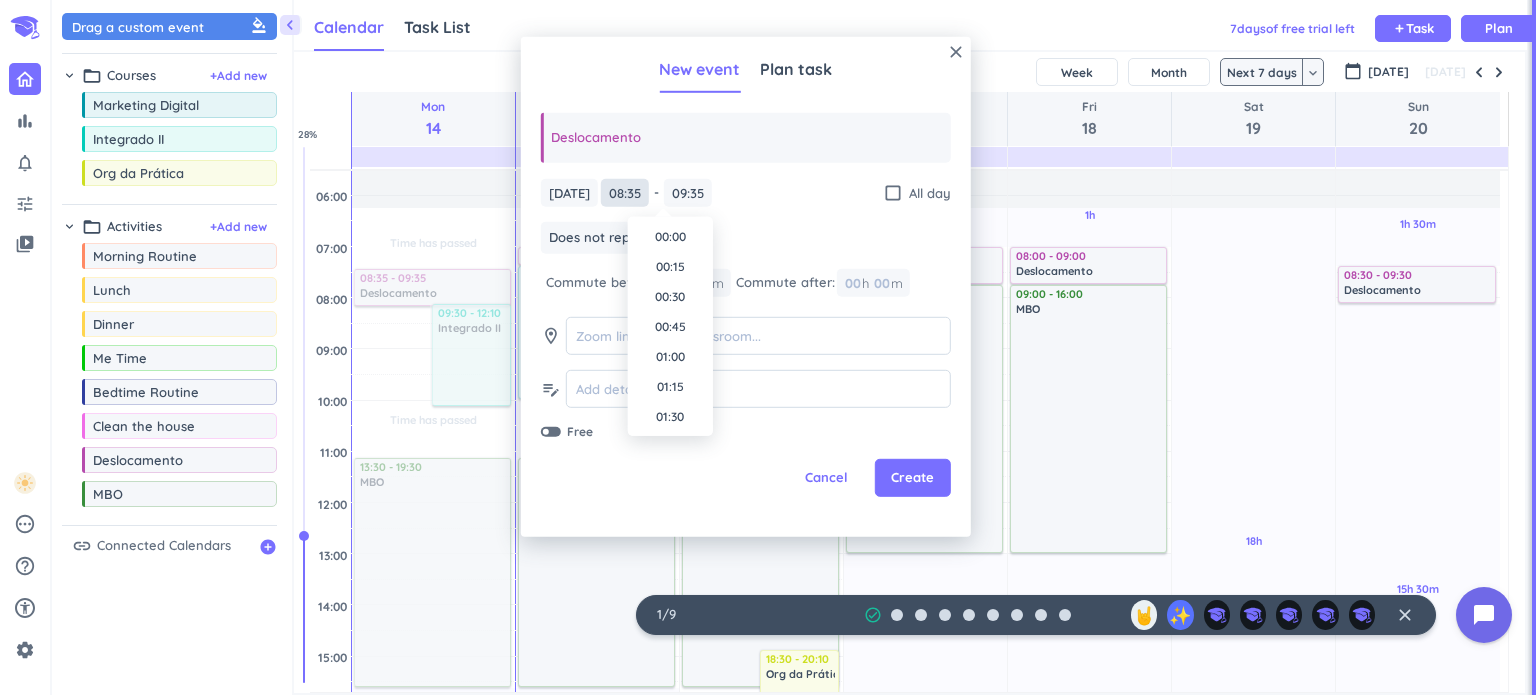 scroll, scrollTop: 932, scrollLeft: 0, axis: vertical 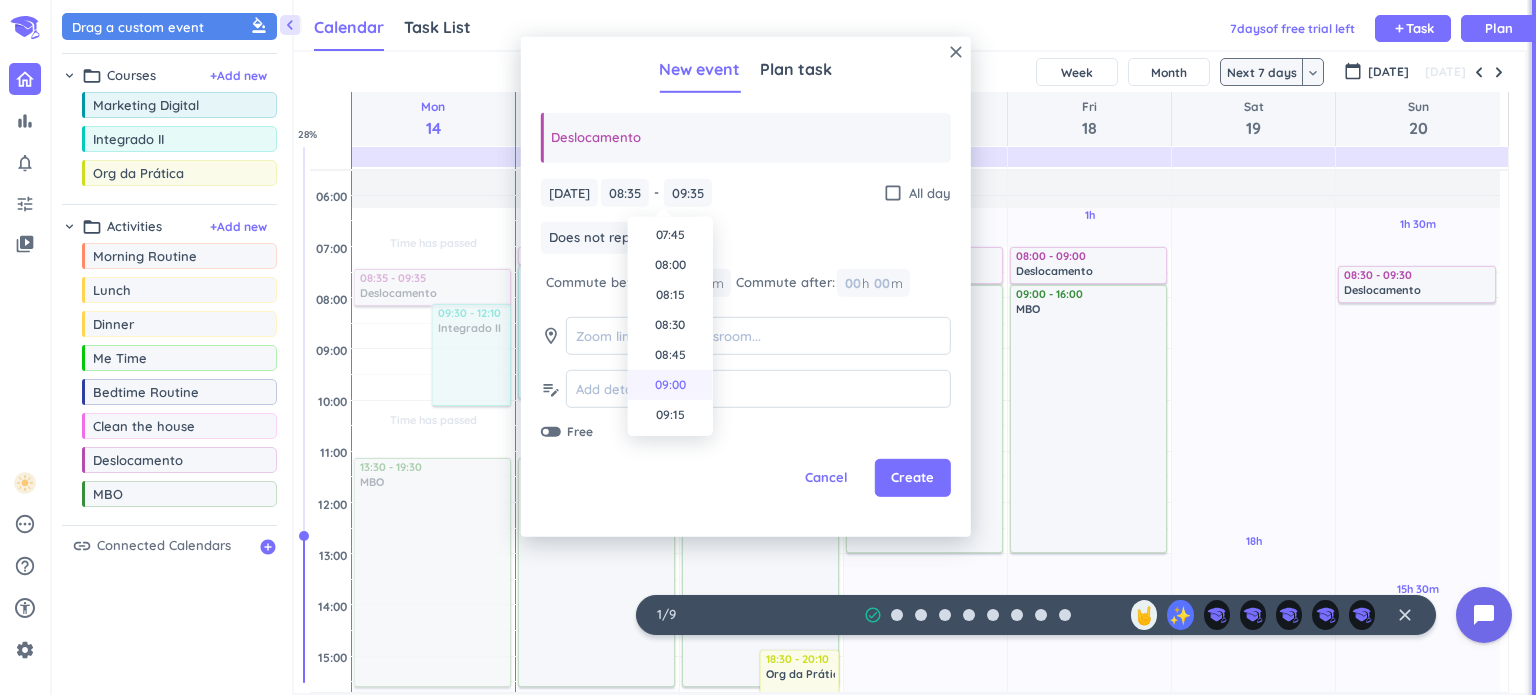 click on "09:00" at bounding box center [670, 385] 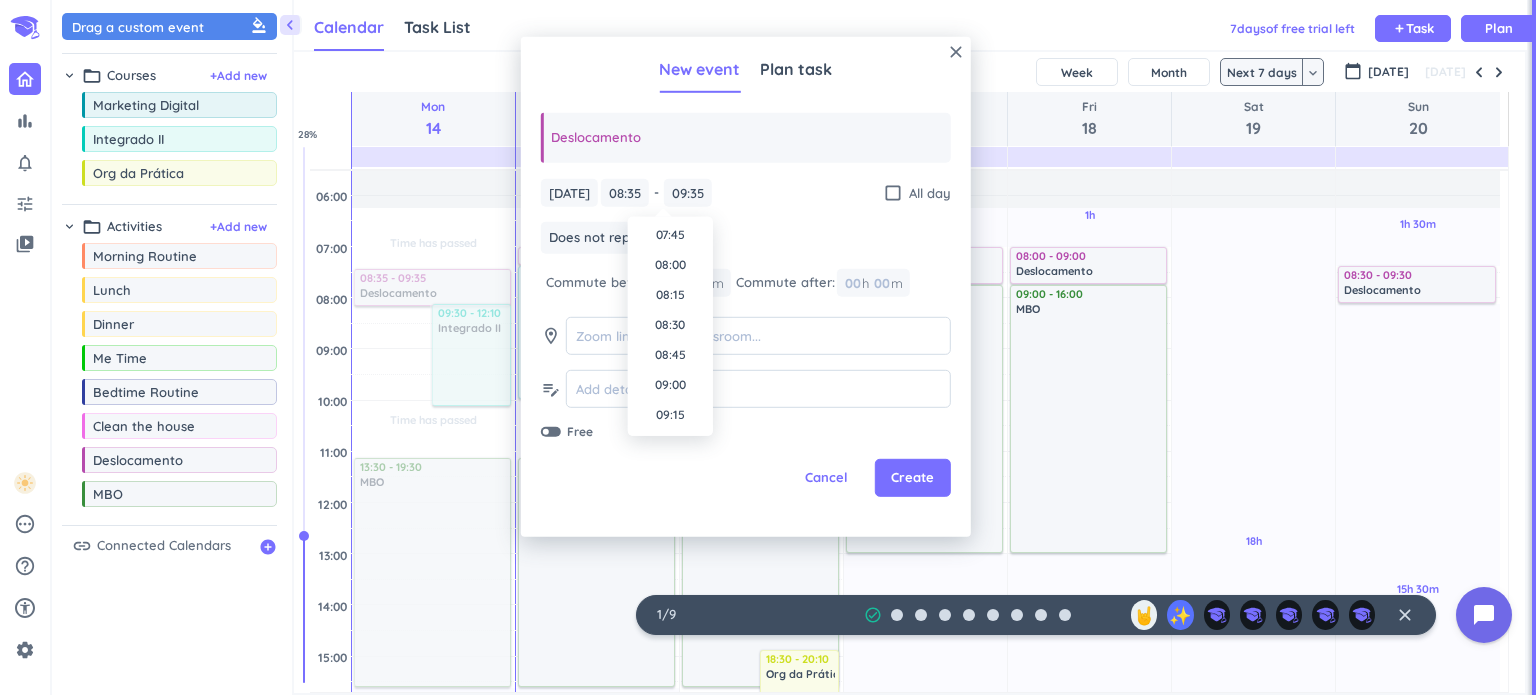 type on "09:00" 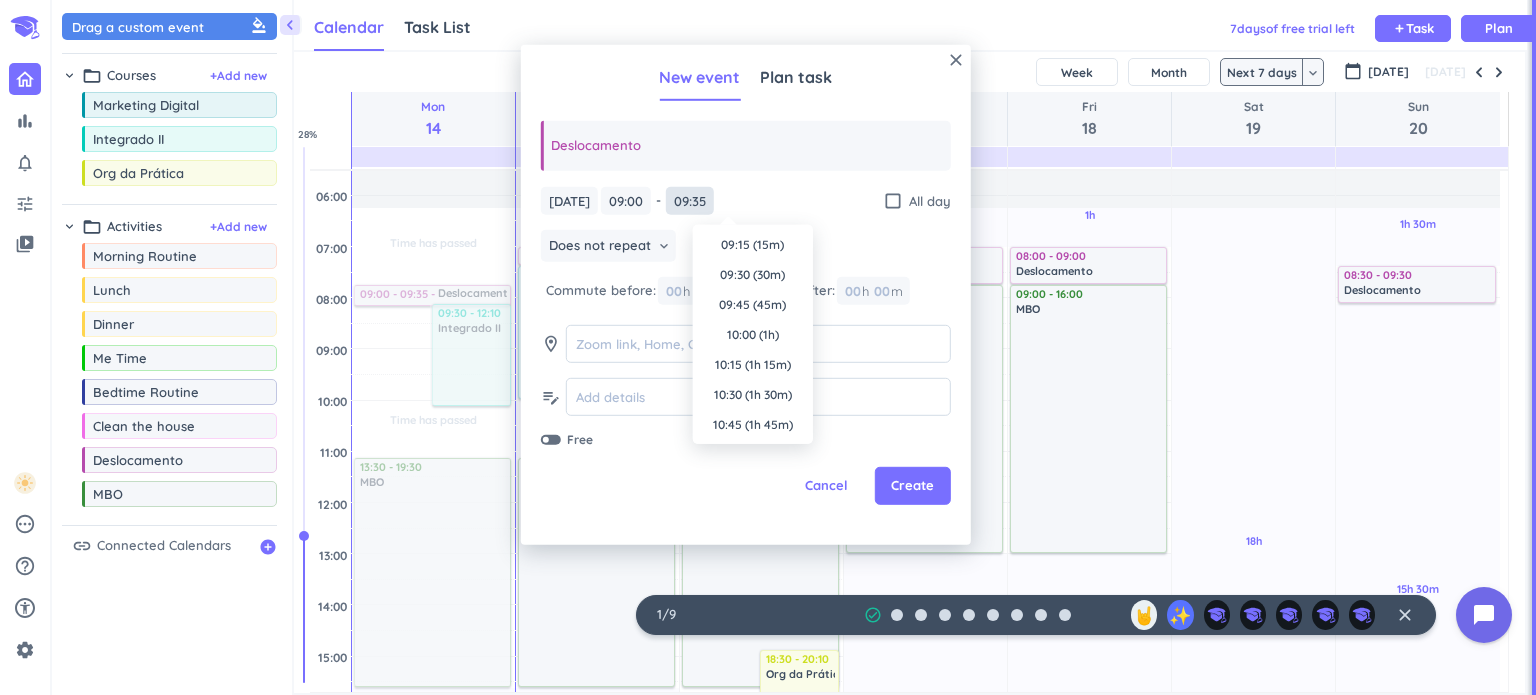 click on "09:35" at bounding box center (690, 200) 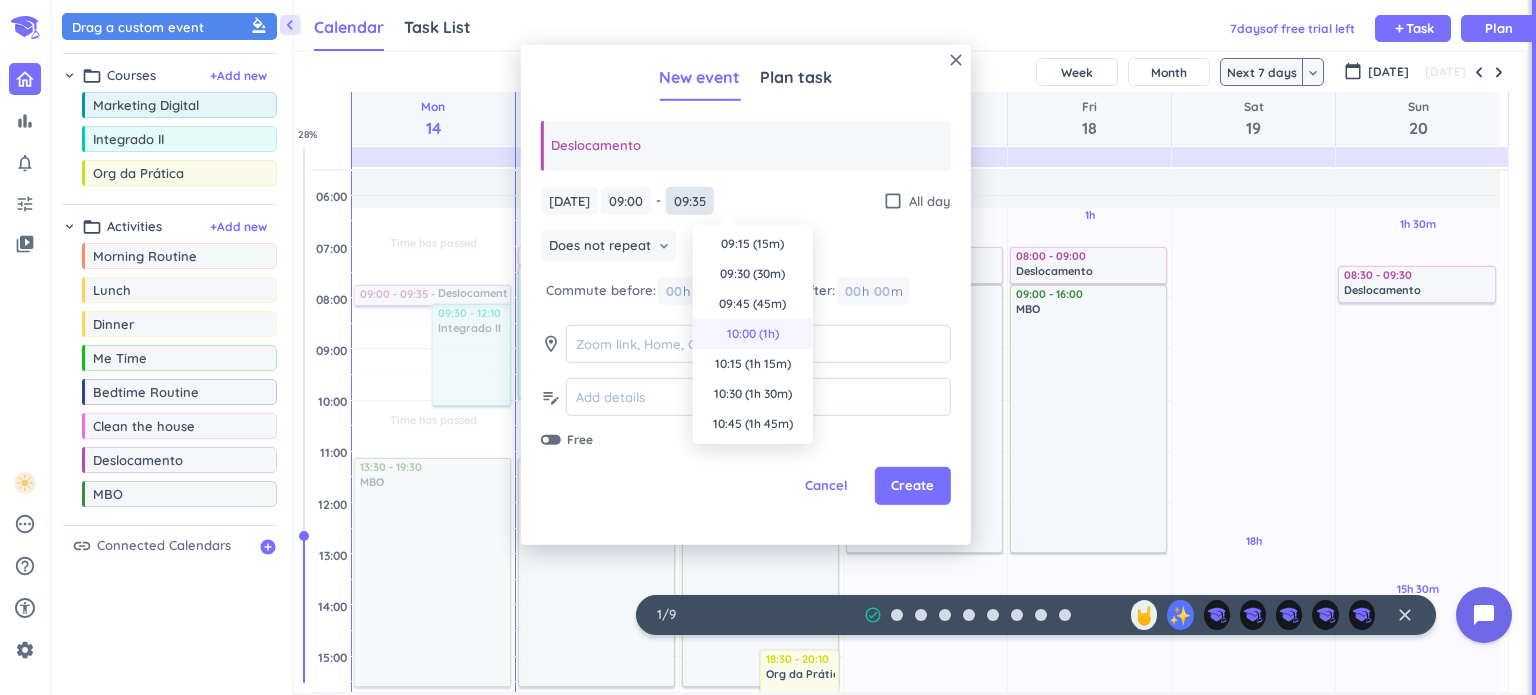 scroll, scrollTop: 0, scrollLeft: 0, axis: both 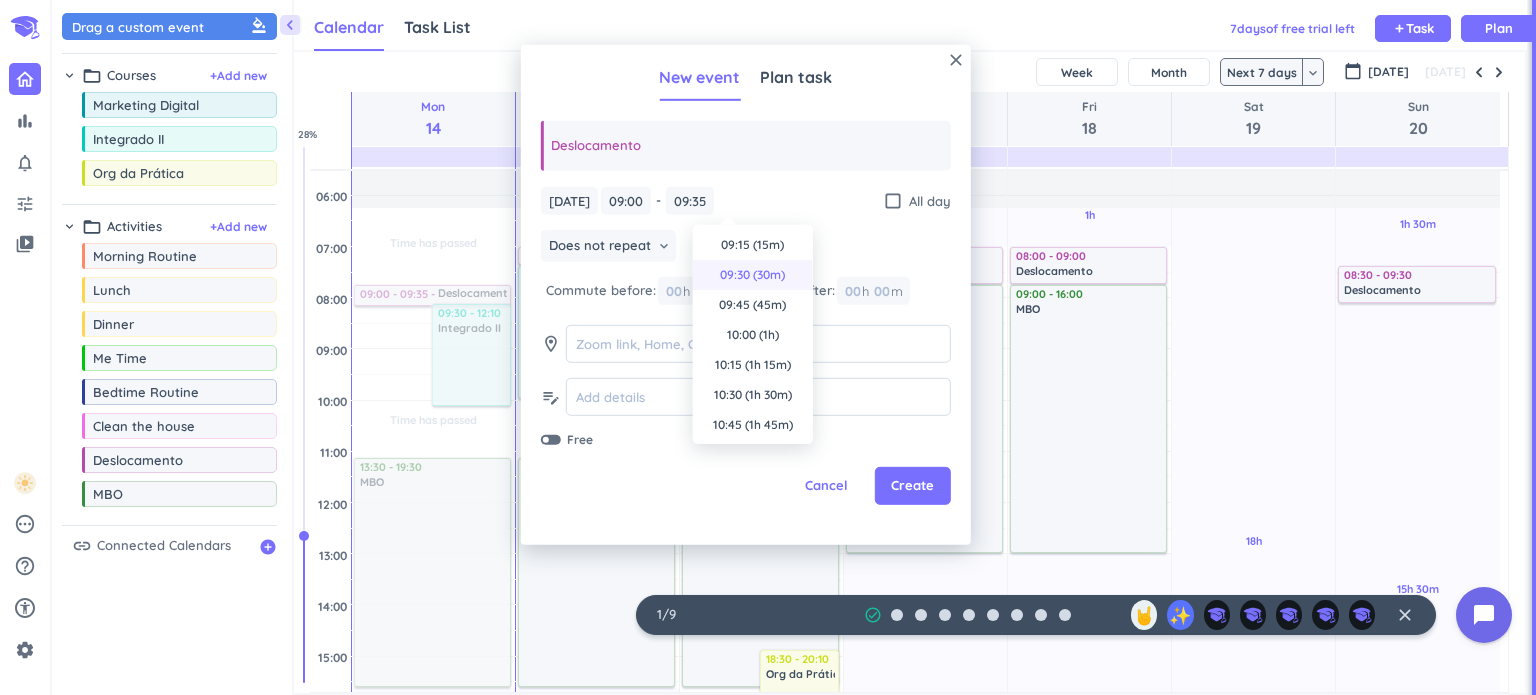 click on "09:30 (30m)" at bounding box center [753, 275] 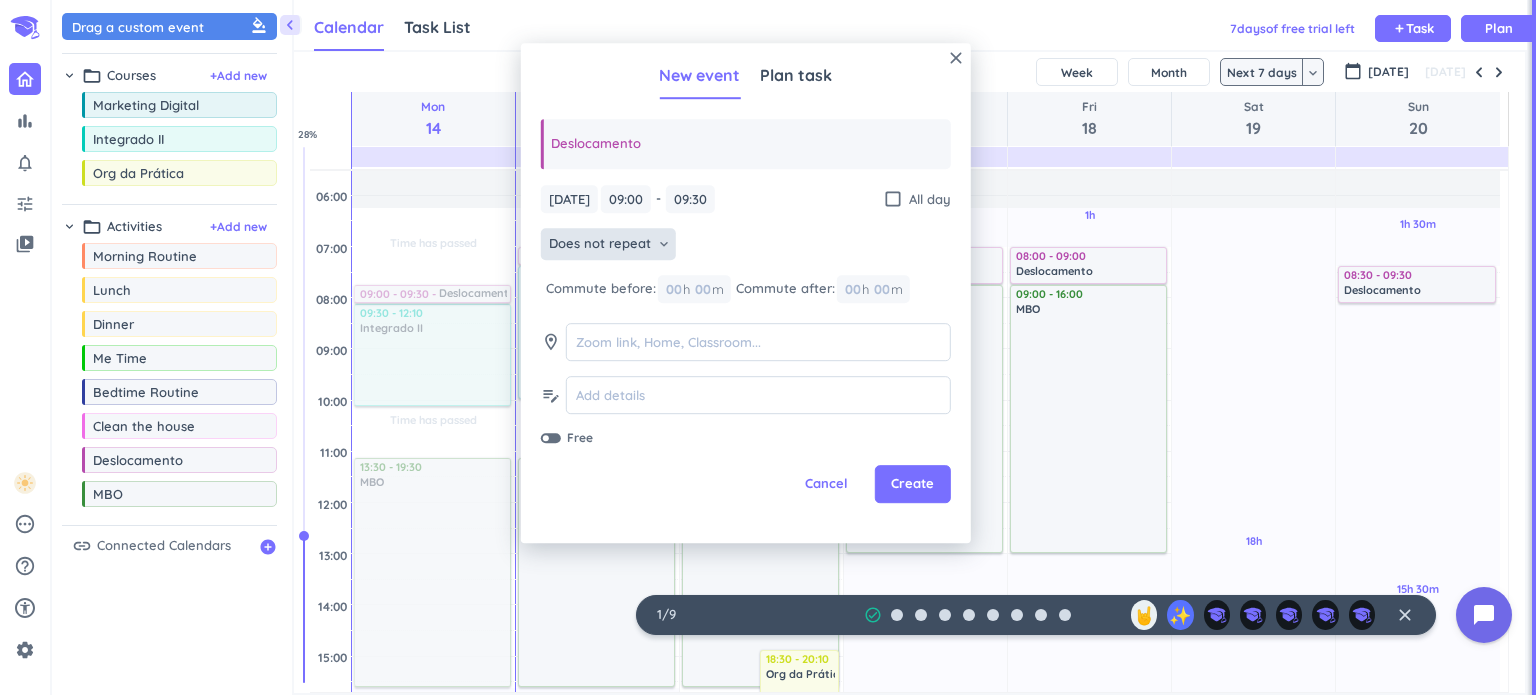 click on "Does not repeat keyboard_arrow_down" at bounding box center [608, 245] 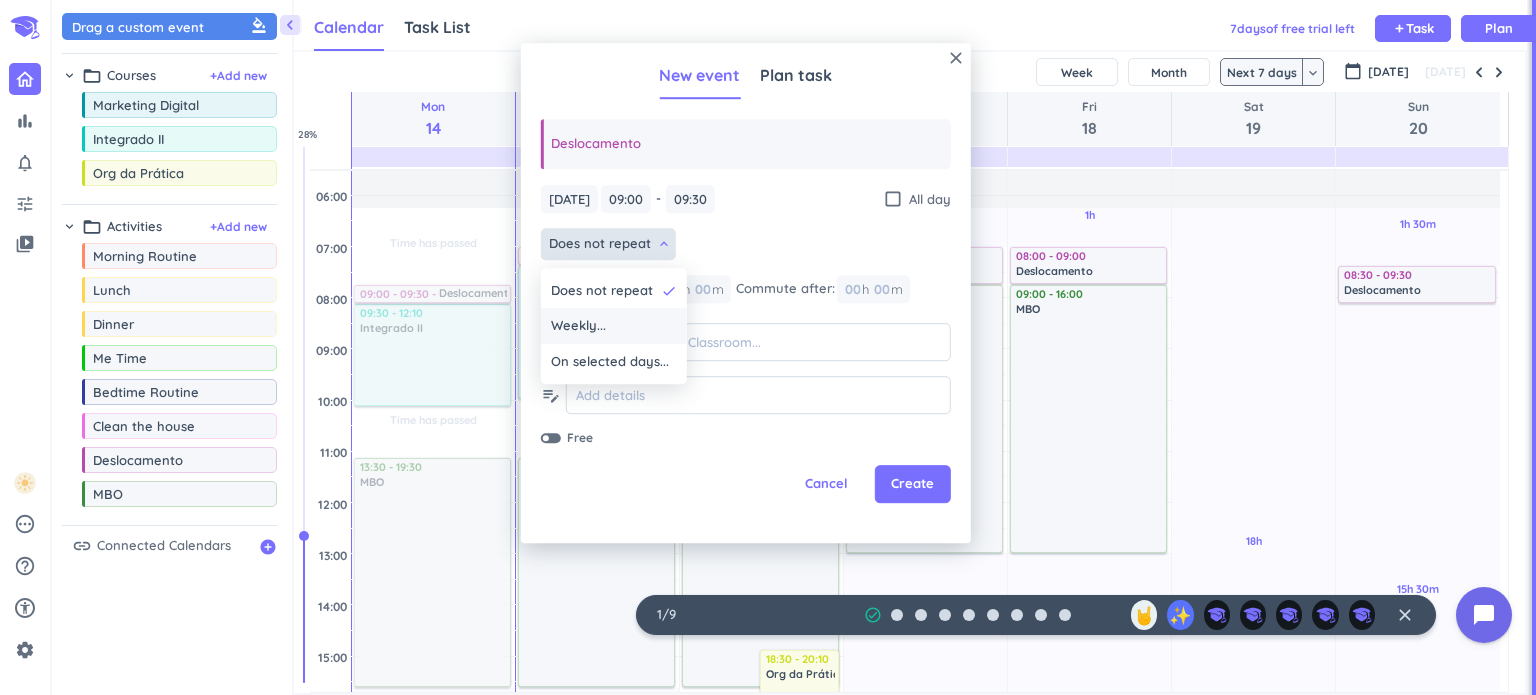 click on "Weekly..." at bounding box center (578, 327) 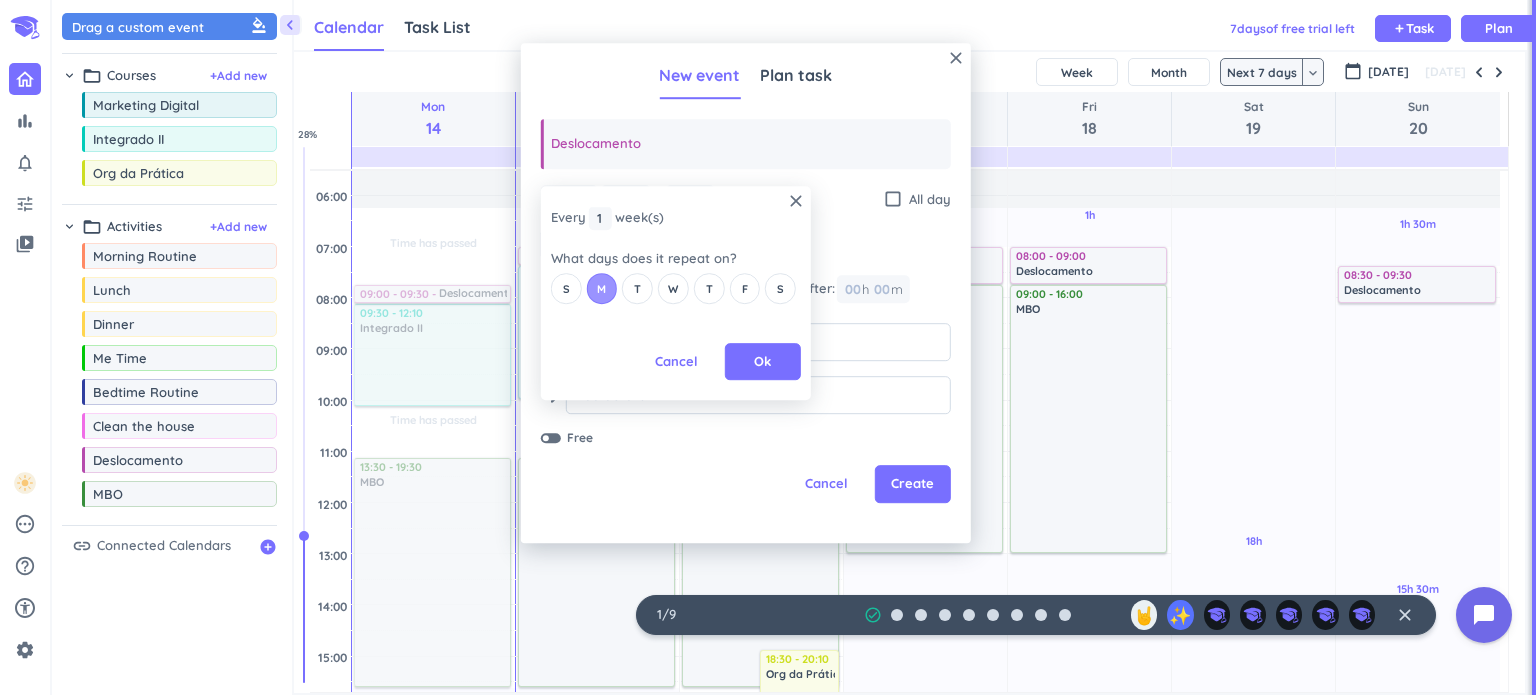 drag, startPoint x: 576, startPoint y: 278, endPoint x: 591, endPoint y: 287, distance: 17.492855 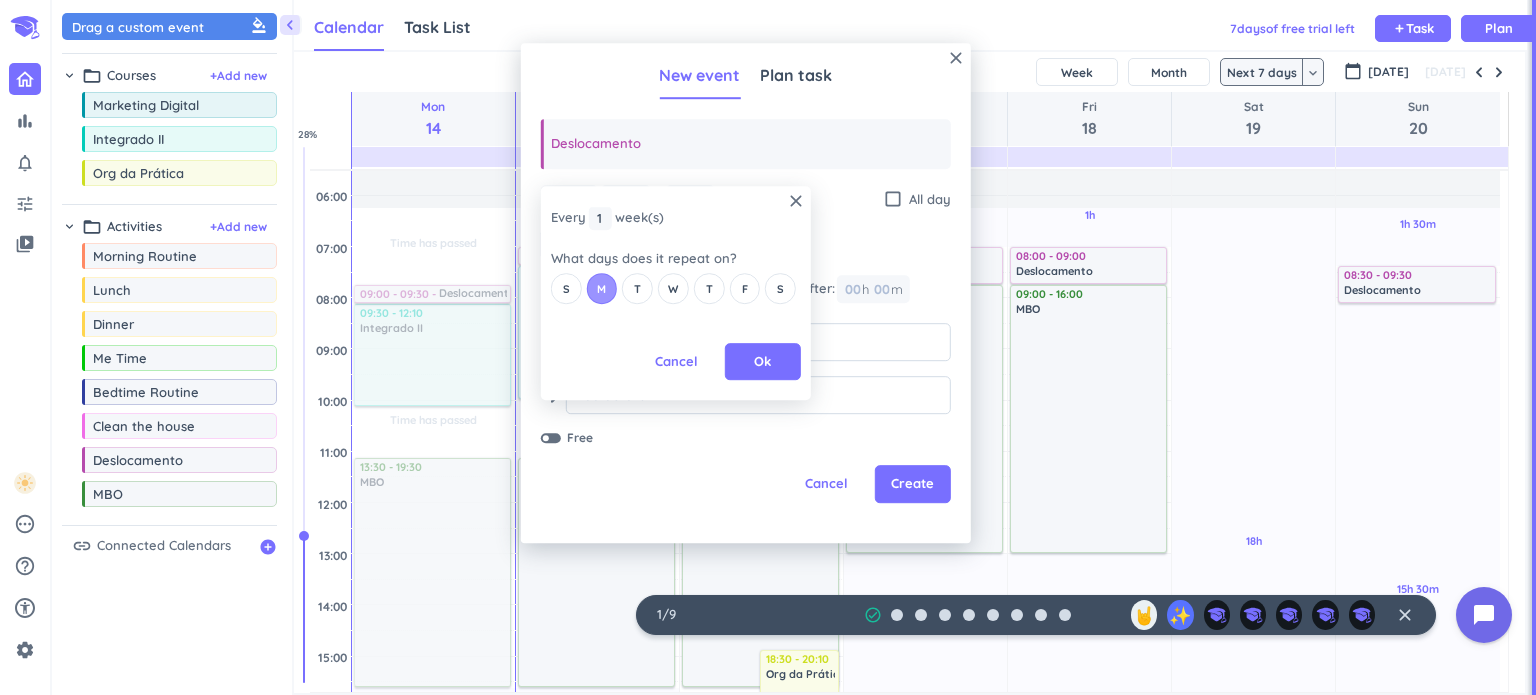click on "S" at bounding box center [566, 288] 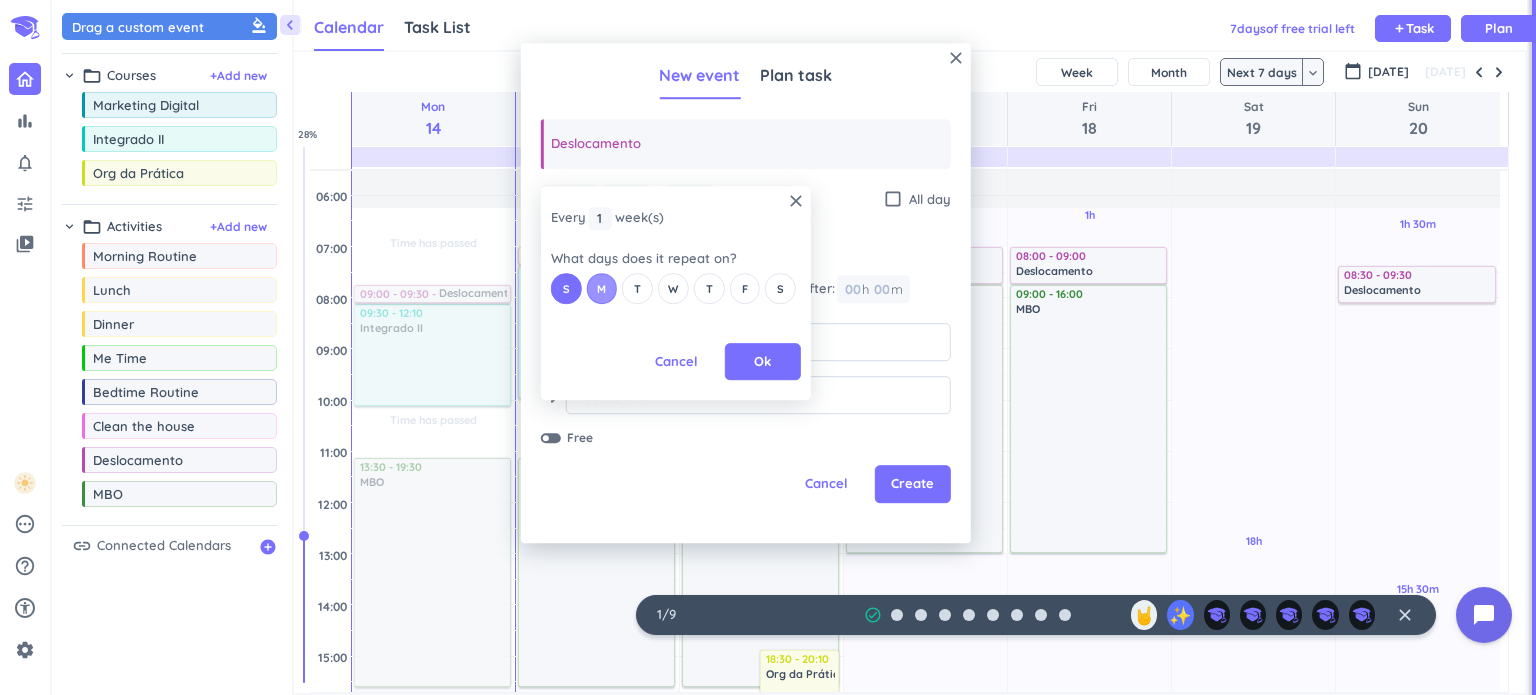 click on "M" at bounding box center (602, 288) 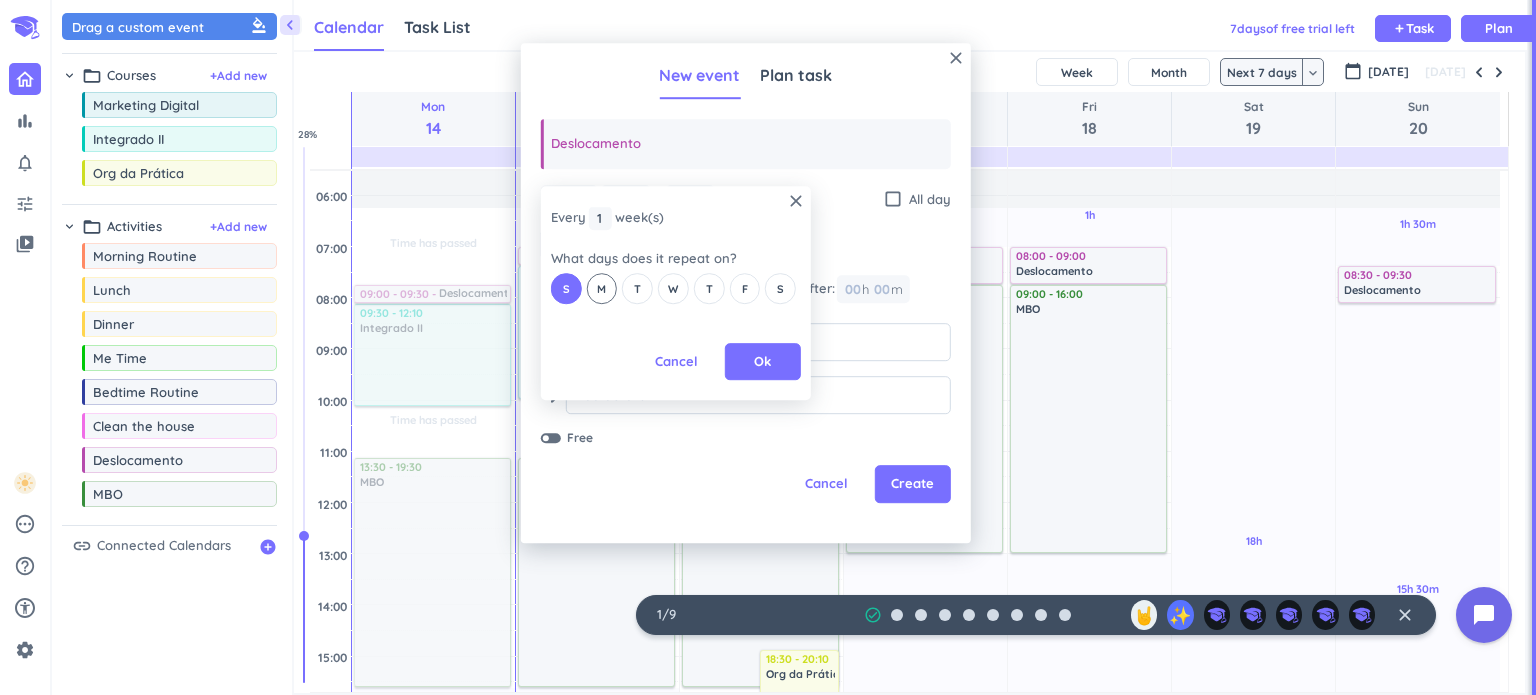 click on "M" at bounding box center (602, 288) 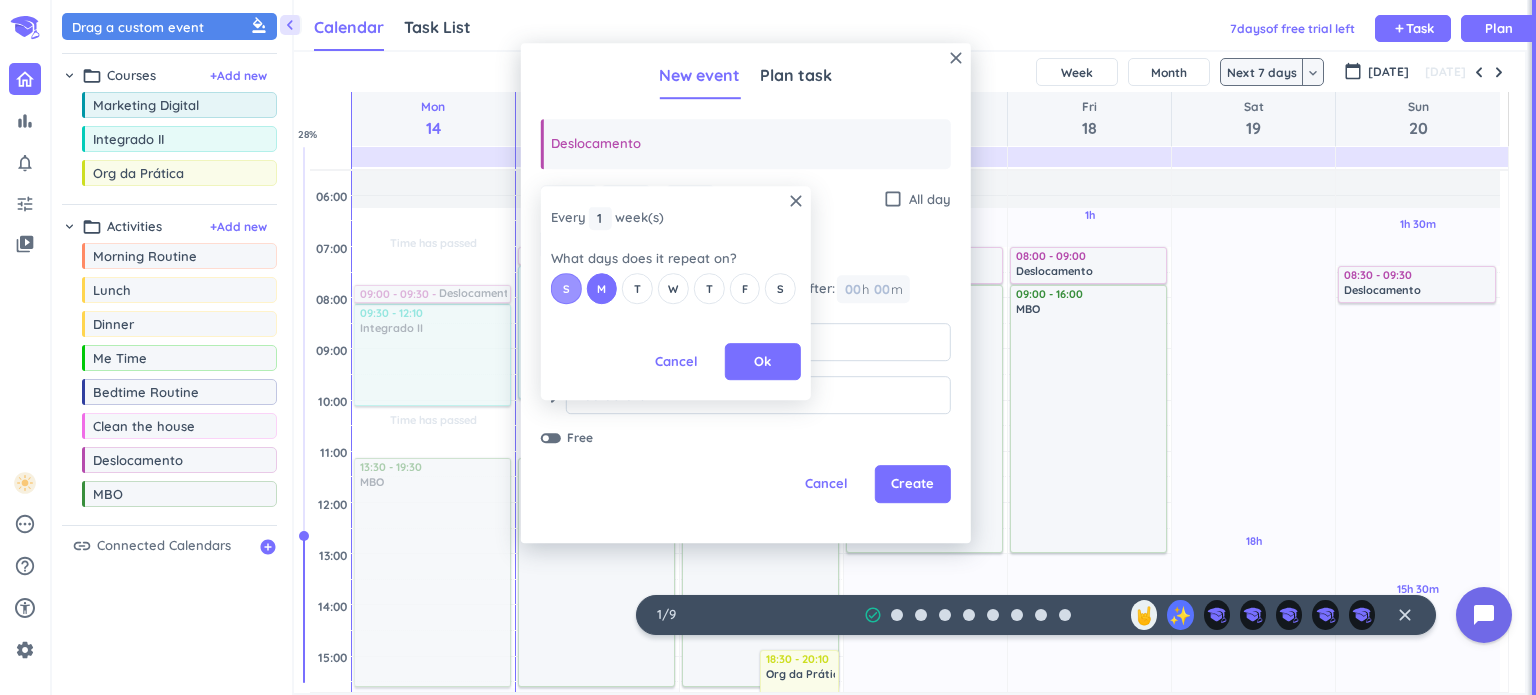 click on "S" at bounding box center (566, 288) 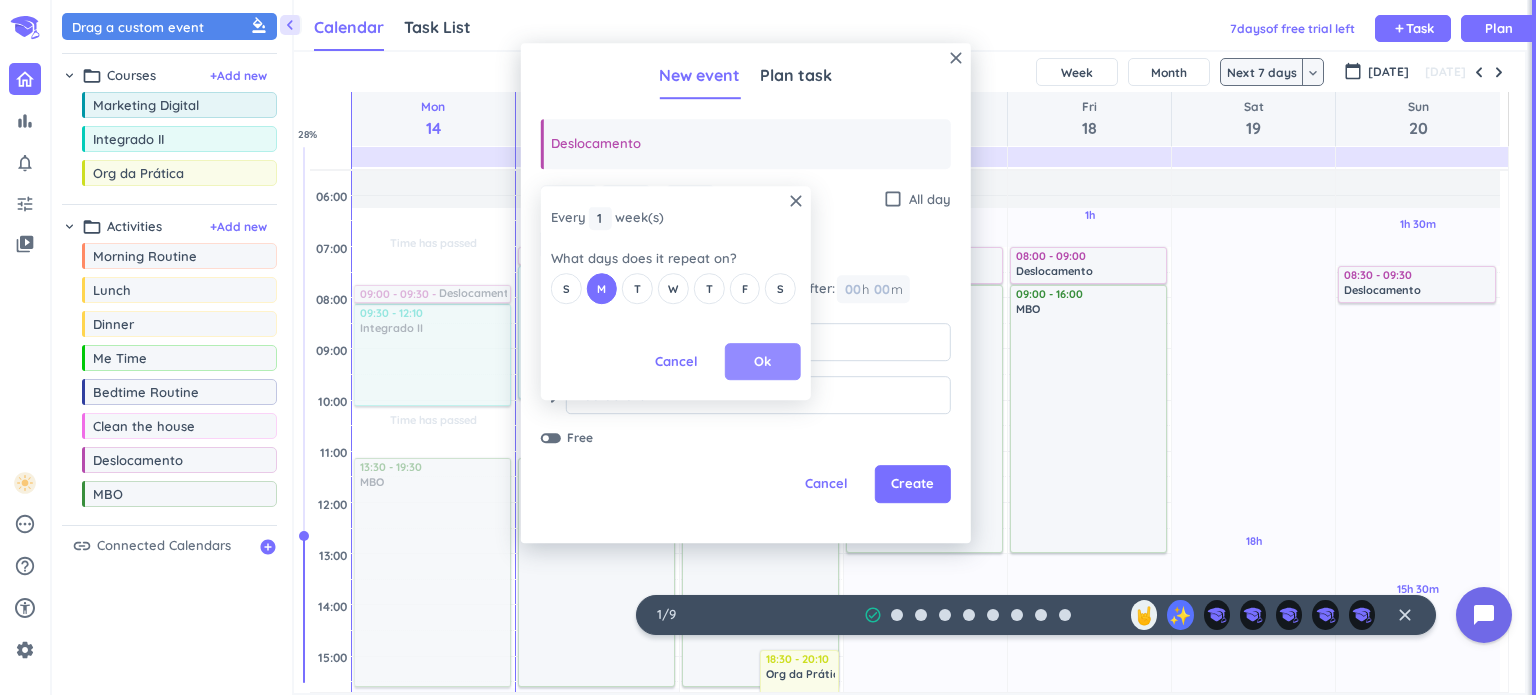 click on "Ok" at bounding box center (763, 362) 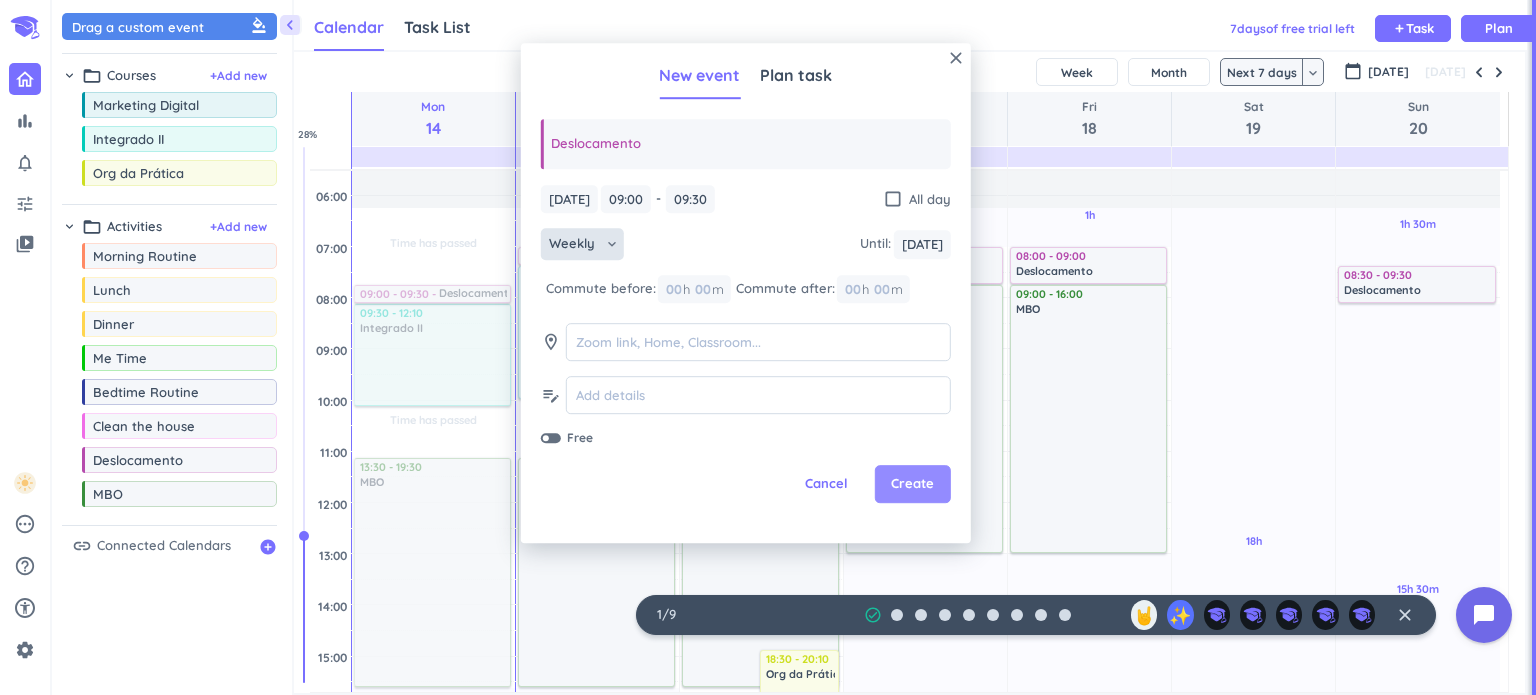 click on "Create" at bounding box center [912, 485] 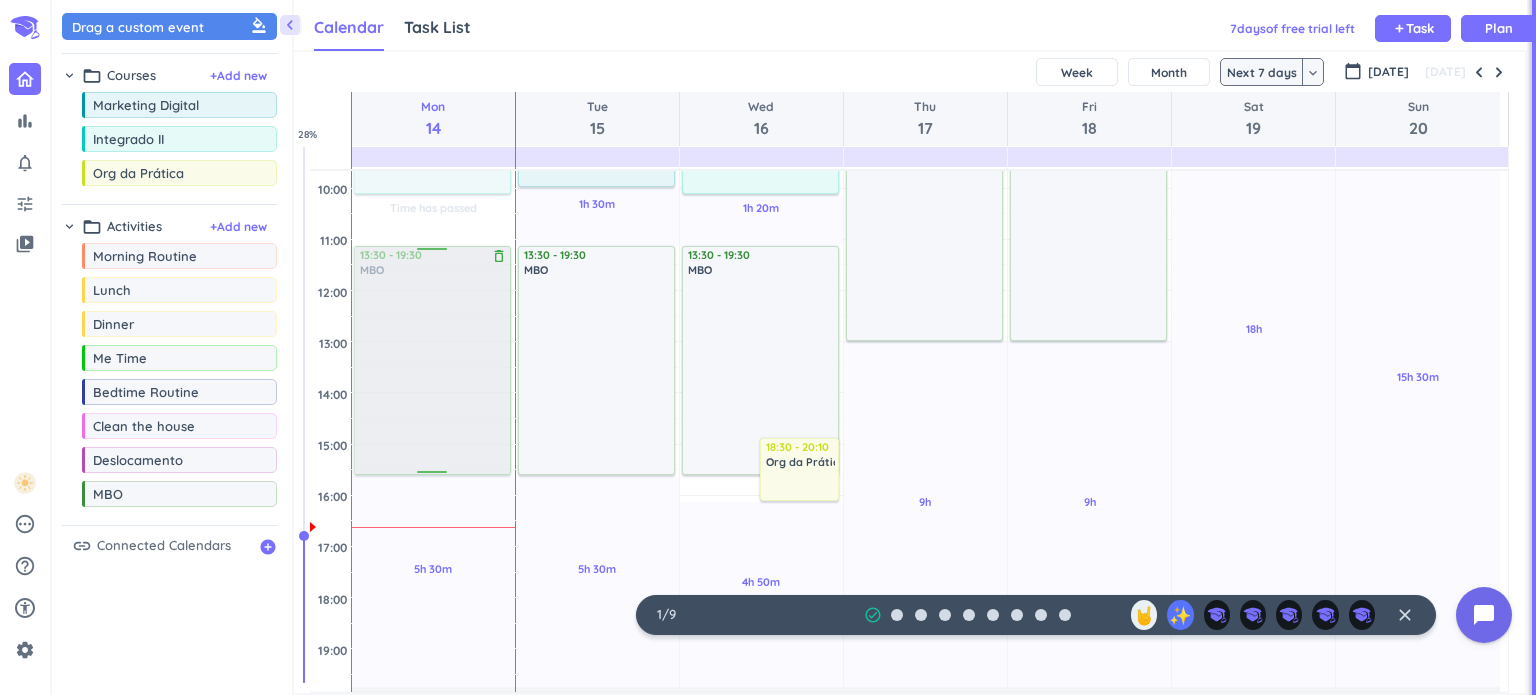 scroll, scrollTop: 278, scrollLeft: 0, axis: vertical 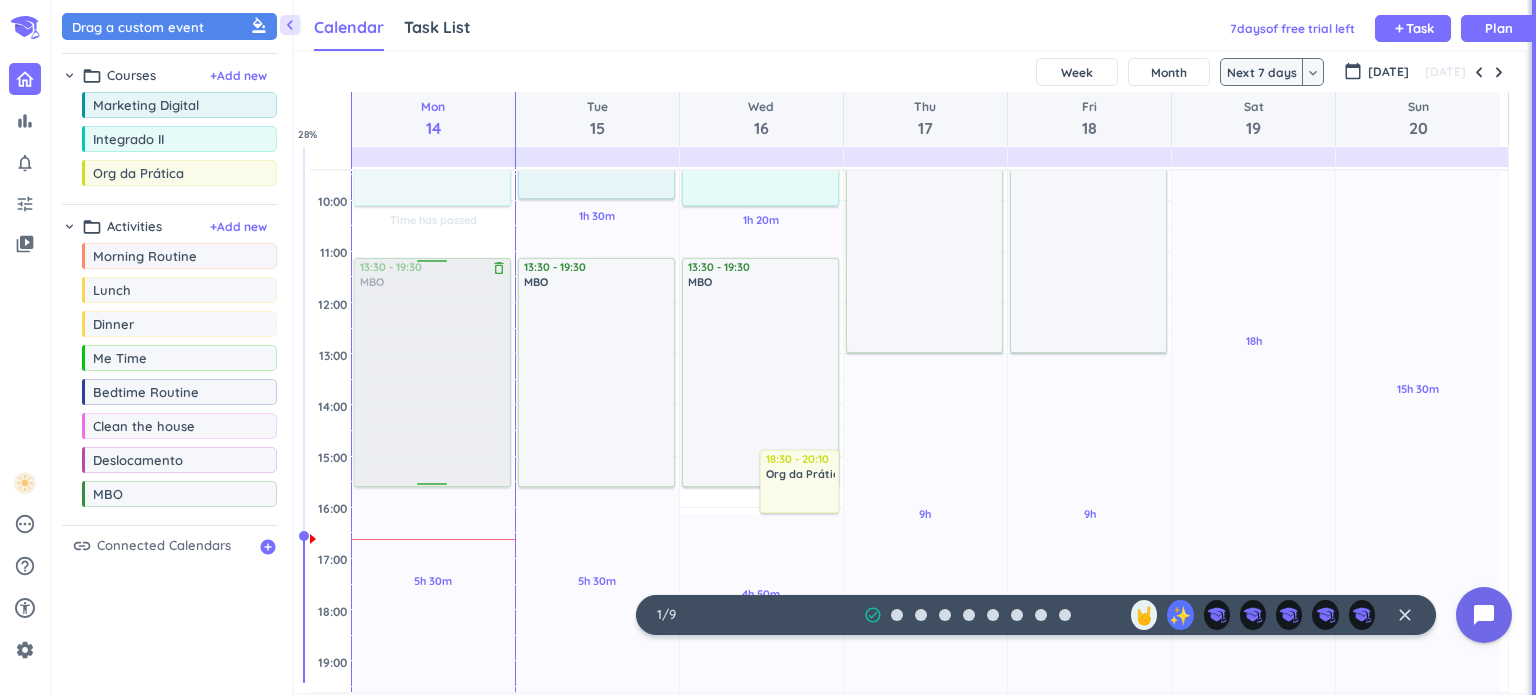 drag, startPoint x: 449, startPoint y: 342, endPoint x: 460, endPoint y: 340, distance: 11.18034 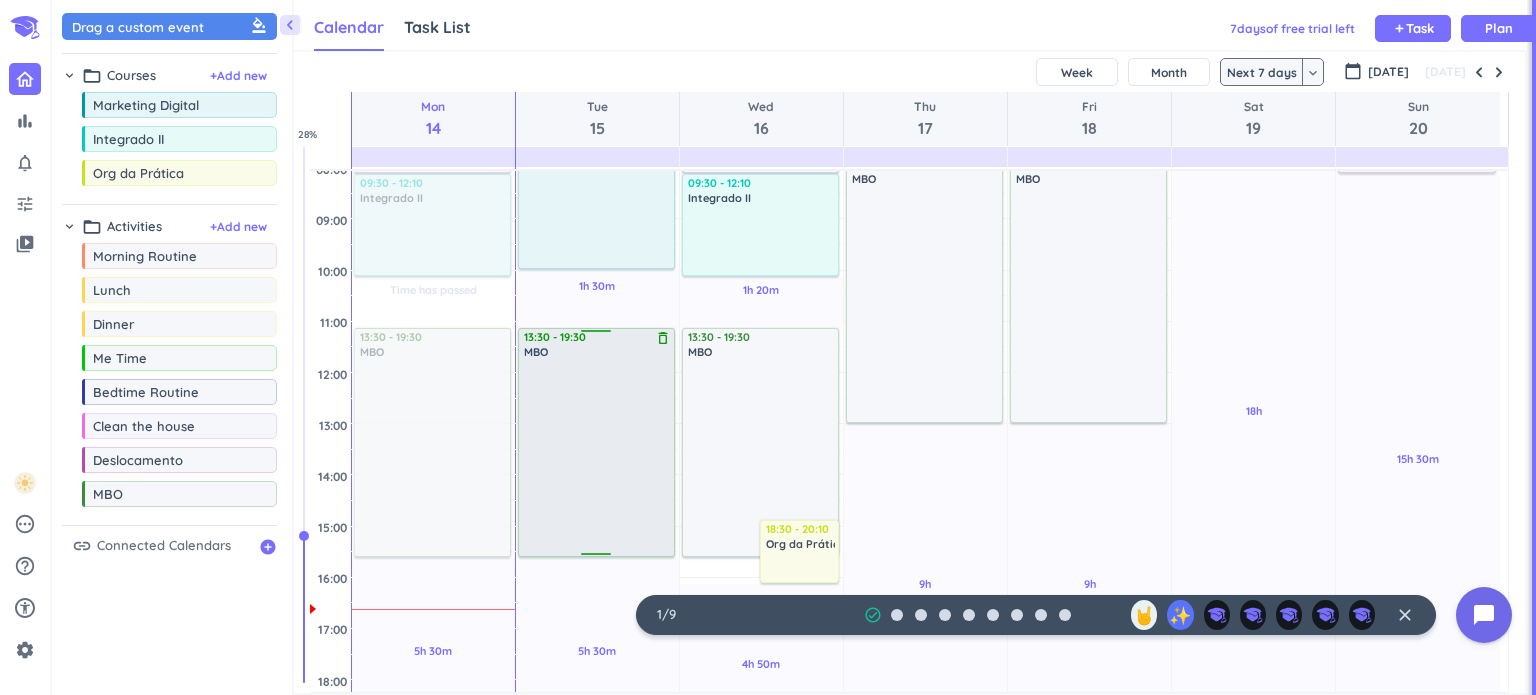 scroll, scrollTop: 178, scrollLeft: 0, axis: vertical 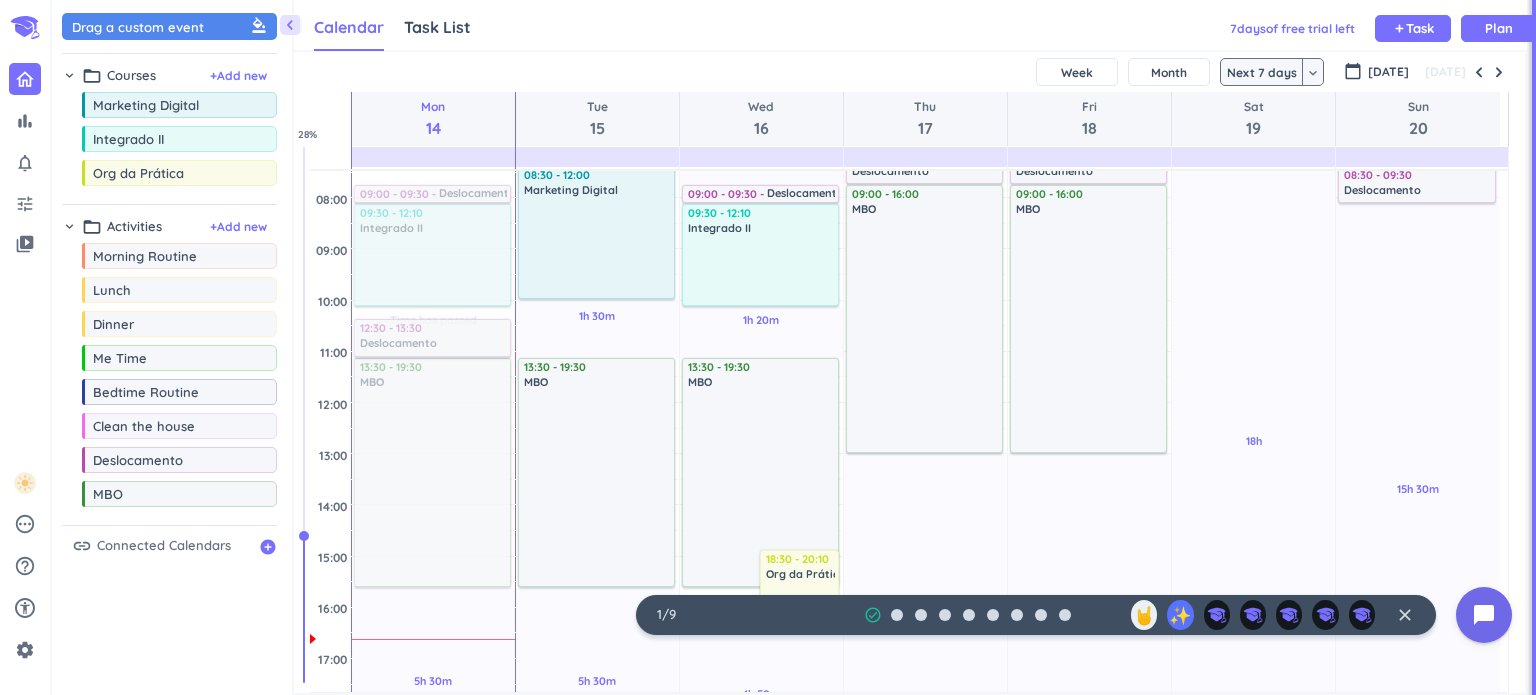 drag, startPoint x: 148, startPoint y: 462, endPoint x: 430, endPoint y: 322, distance: 314.83963 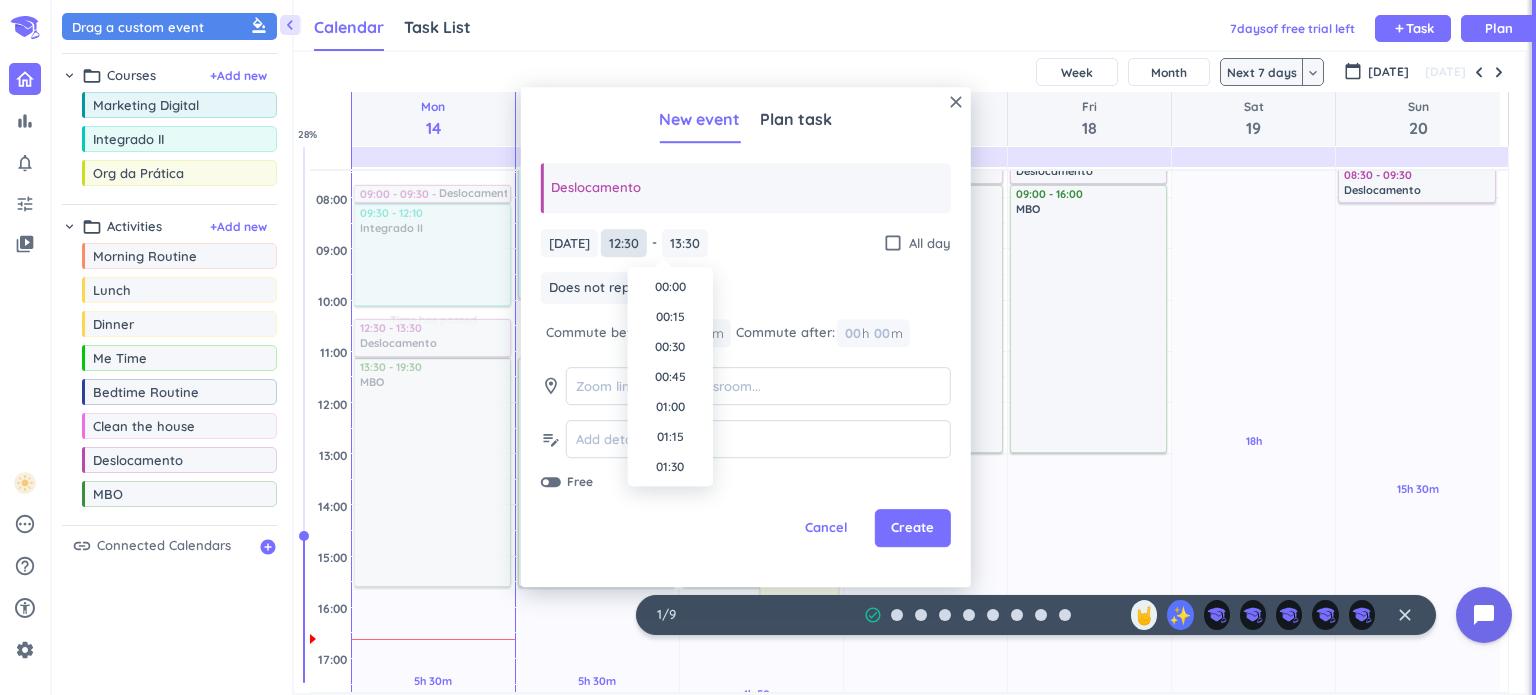 click on "12:30" at bounding box center [624, 243] 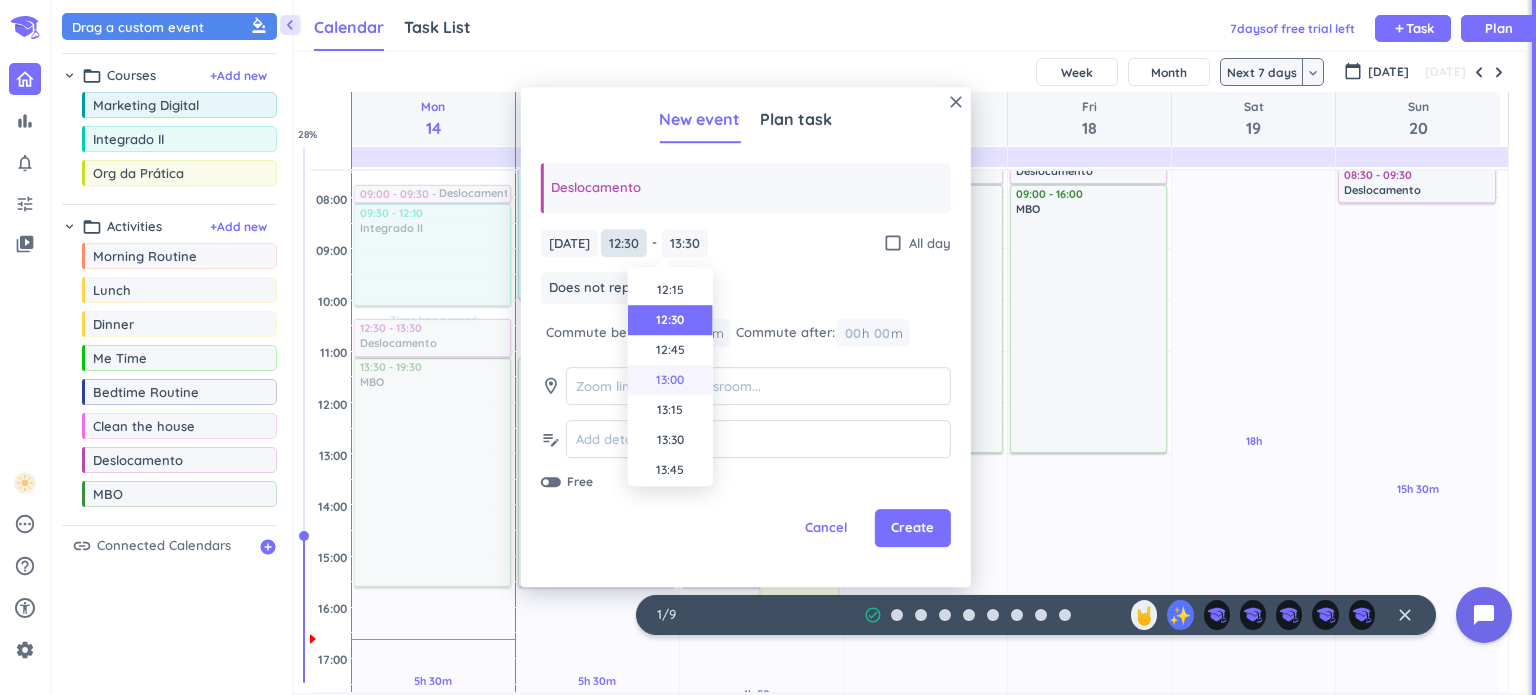 scroll, scrollTop: 1512, scrollLeft: 0, axis: vertical 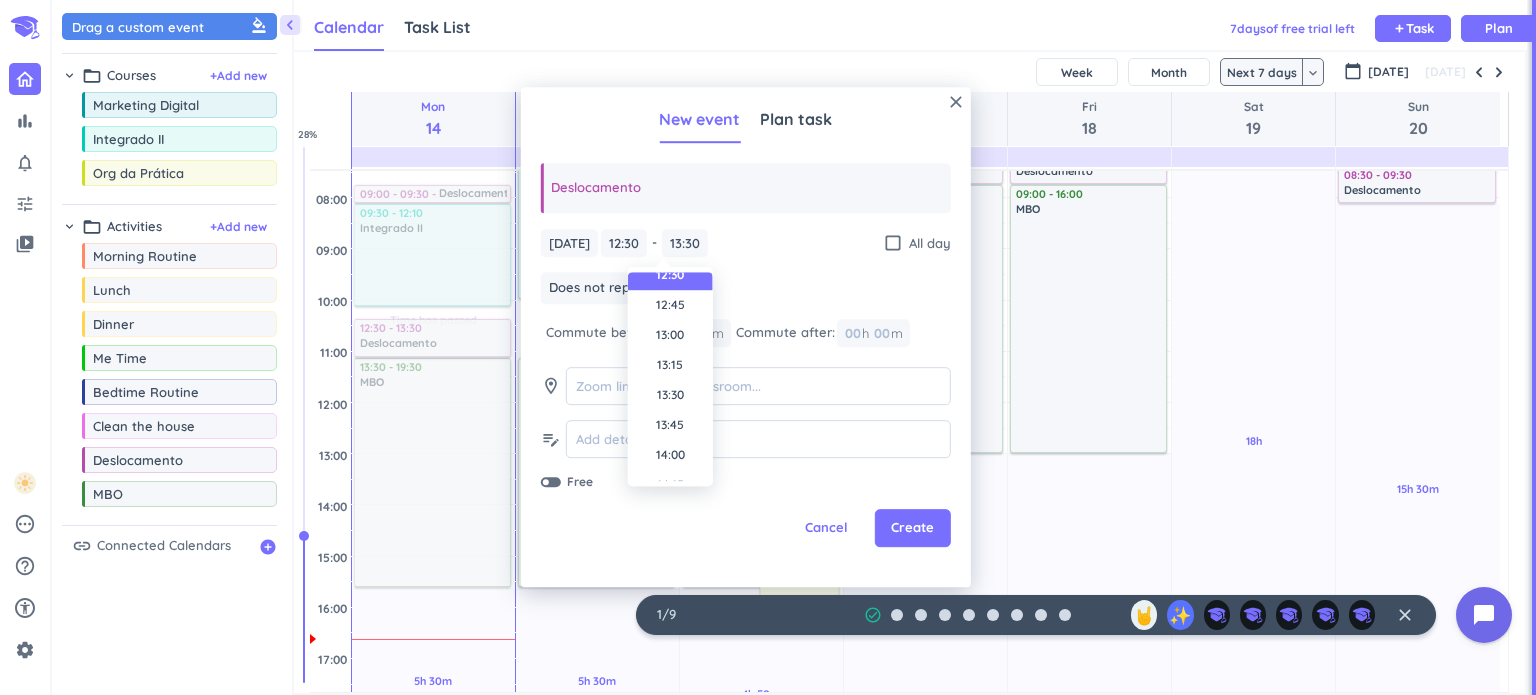 click on "13:00" at bounding box center [670, 335] 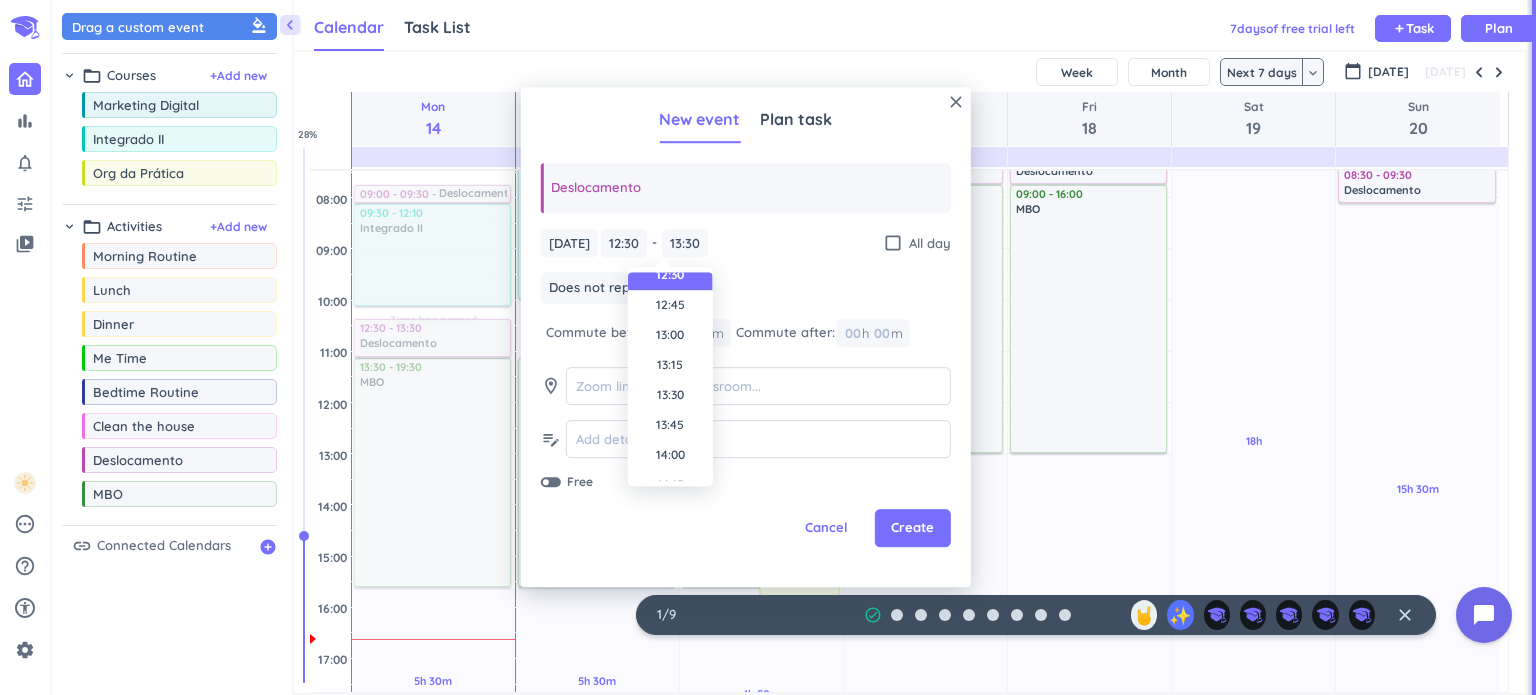 type on "13:00" 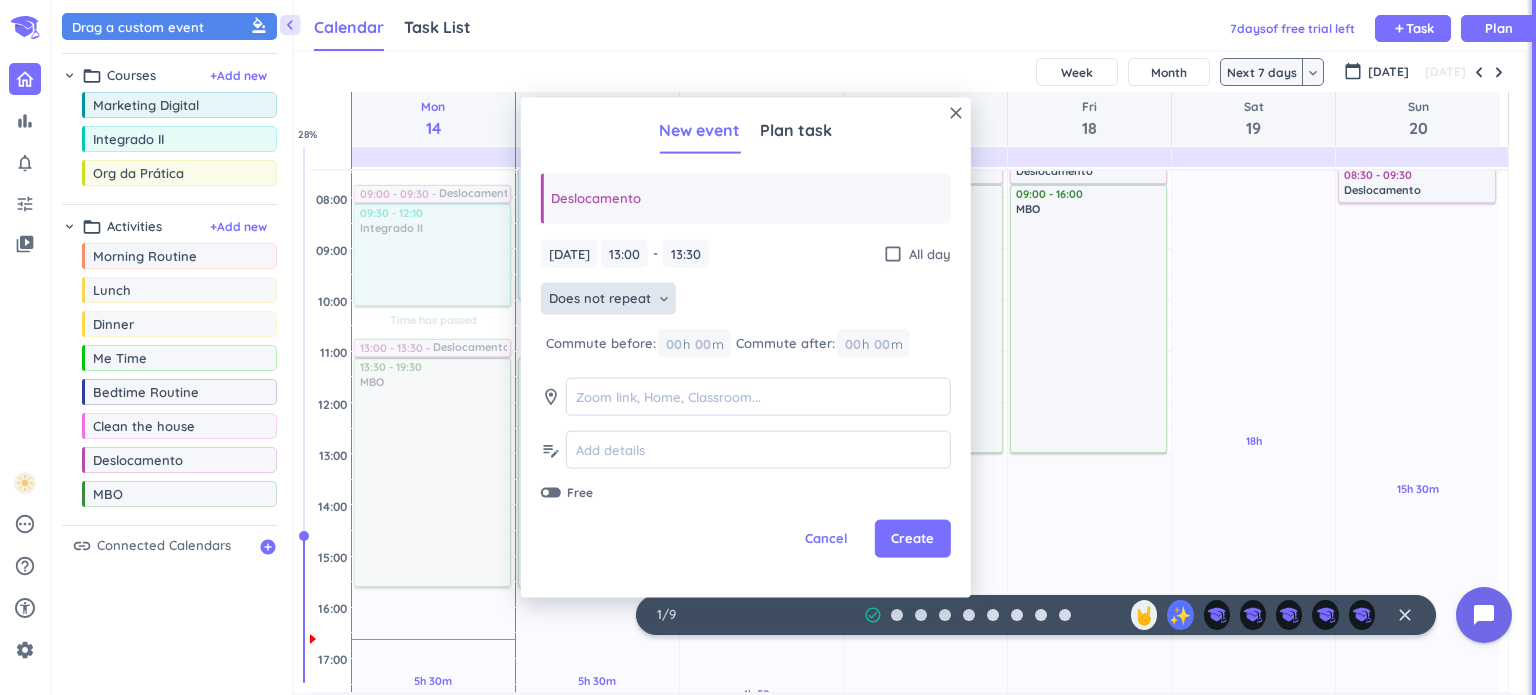 click on "Does not repeat keyboard_arrow_down" at bounding box center [608, 299] 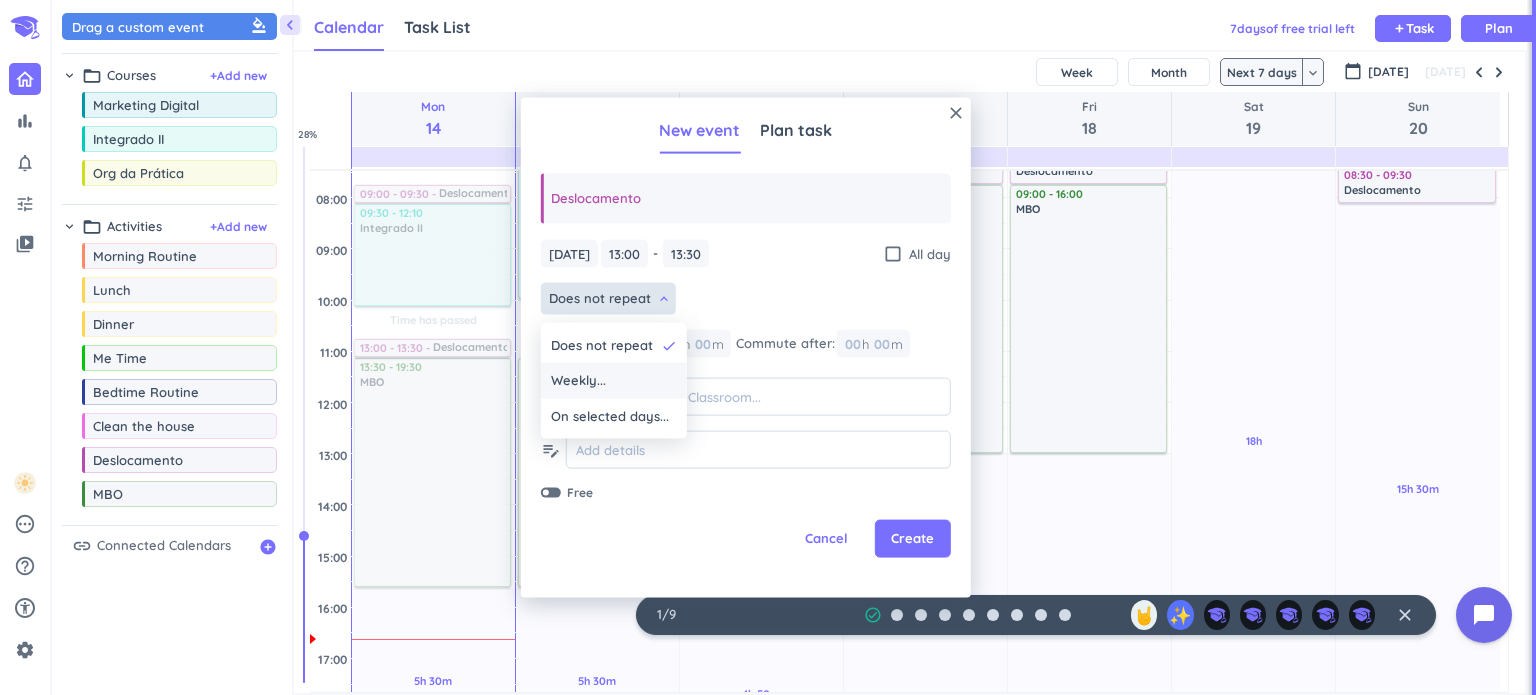 click on "Weekly..." at bounding box center [614, 381] 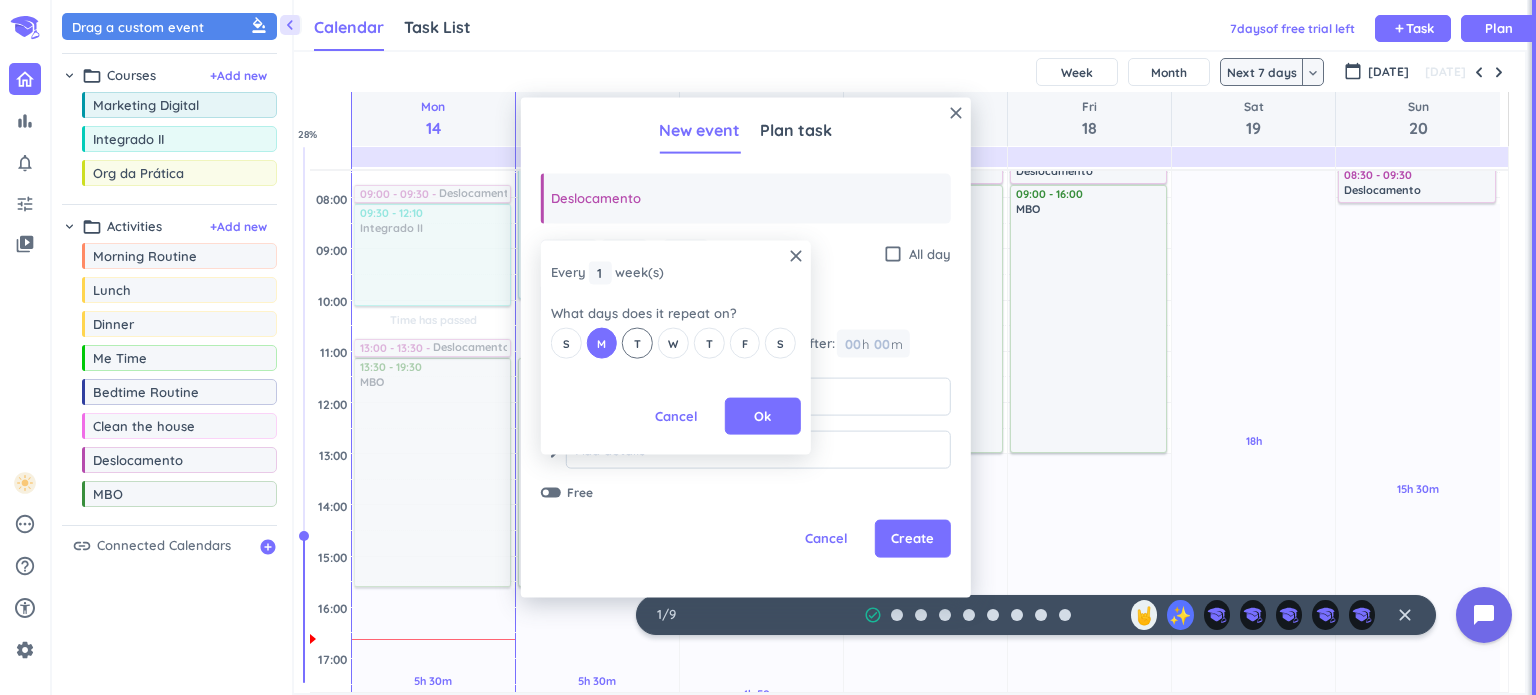 drag, startPoint x: 633, startPoint y: 348, endPoint x: 673, endPoint y: 334, distance: 42.379242 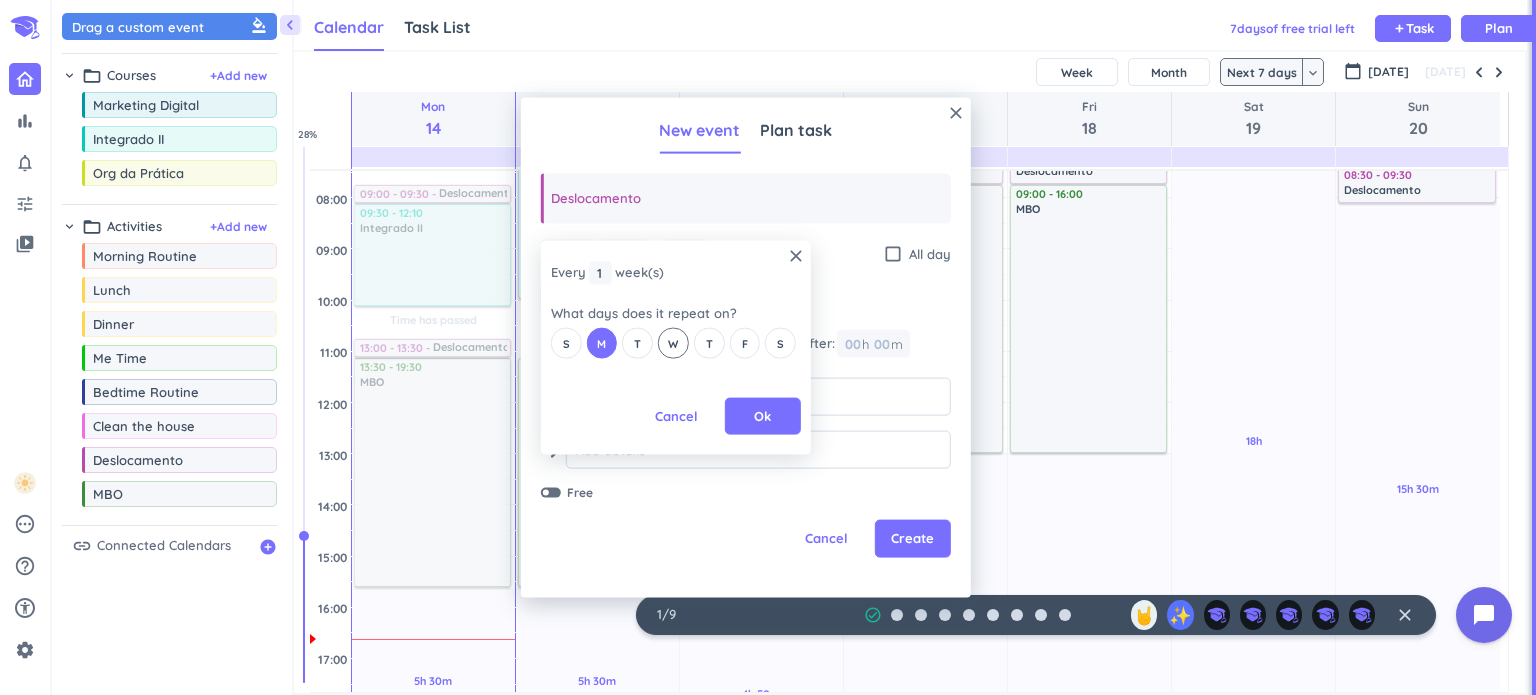 click on "T" at bounding box center (637, 343) 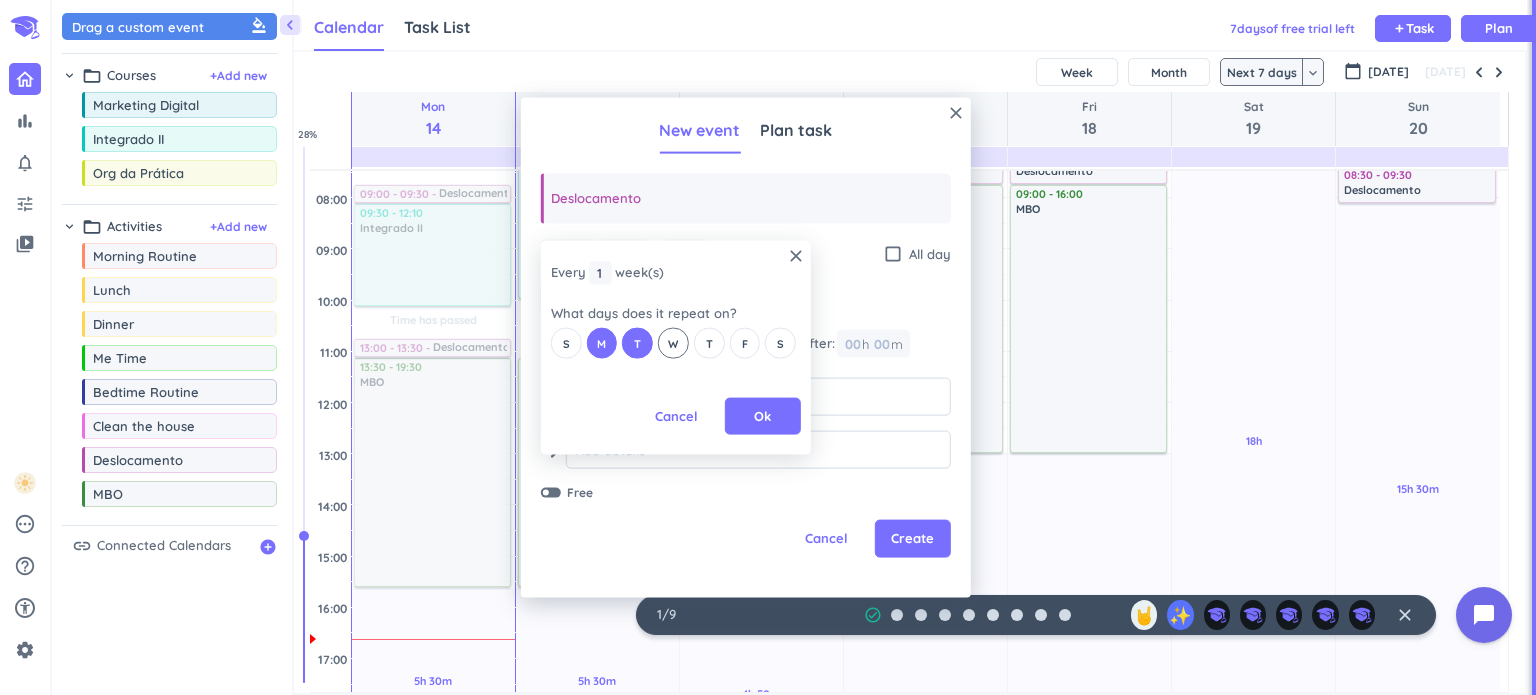 click on "W" at bounding box center (673, 343) 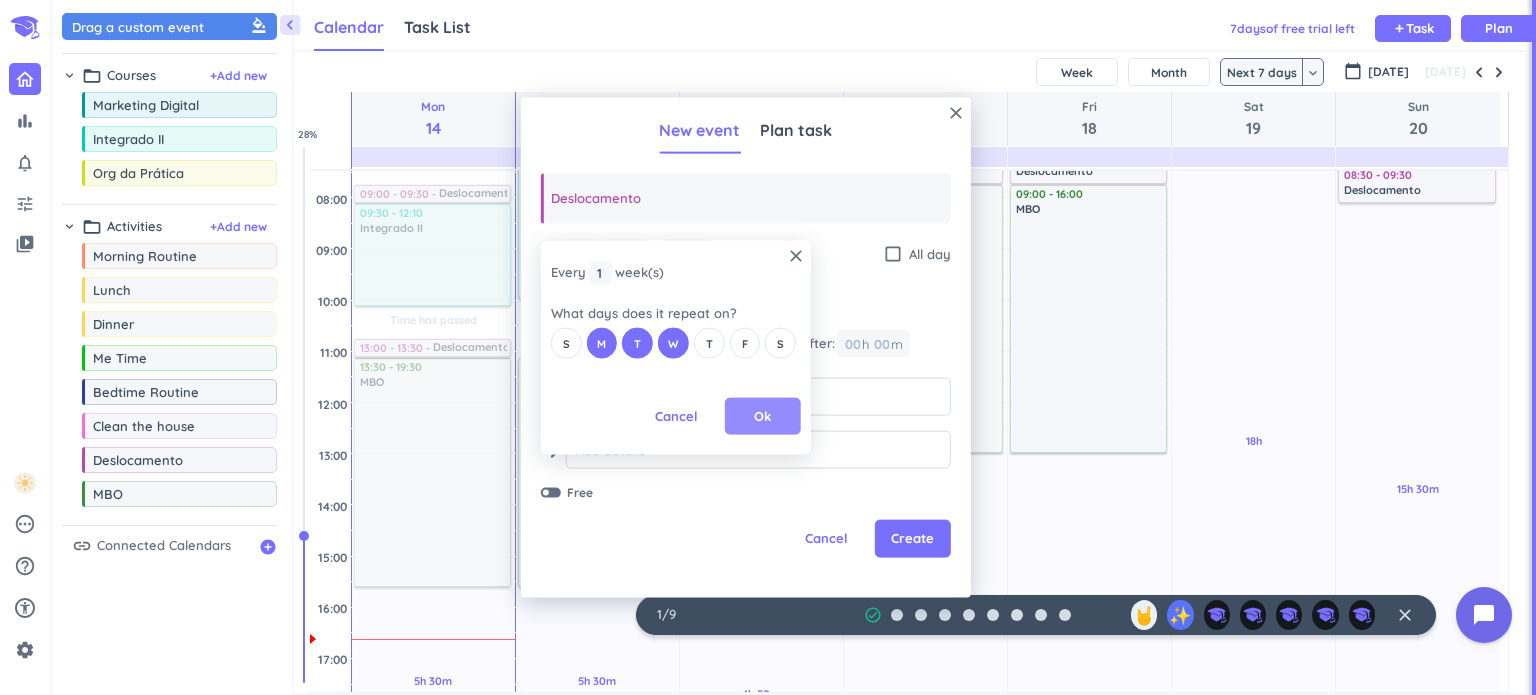 click on "Ok" at bounding box center [763, 416] 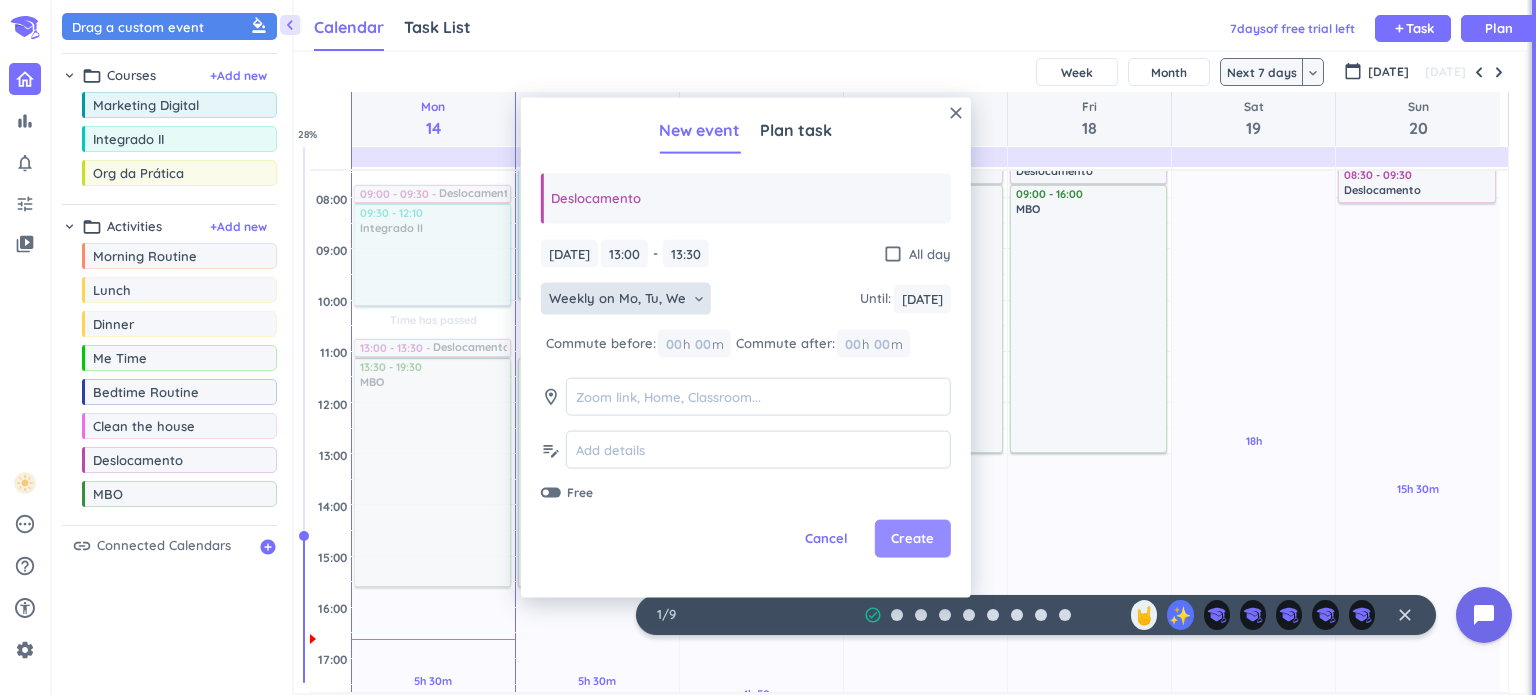 click on "Create" at bounding box center [912, 539] 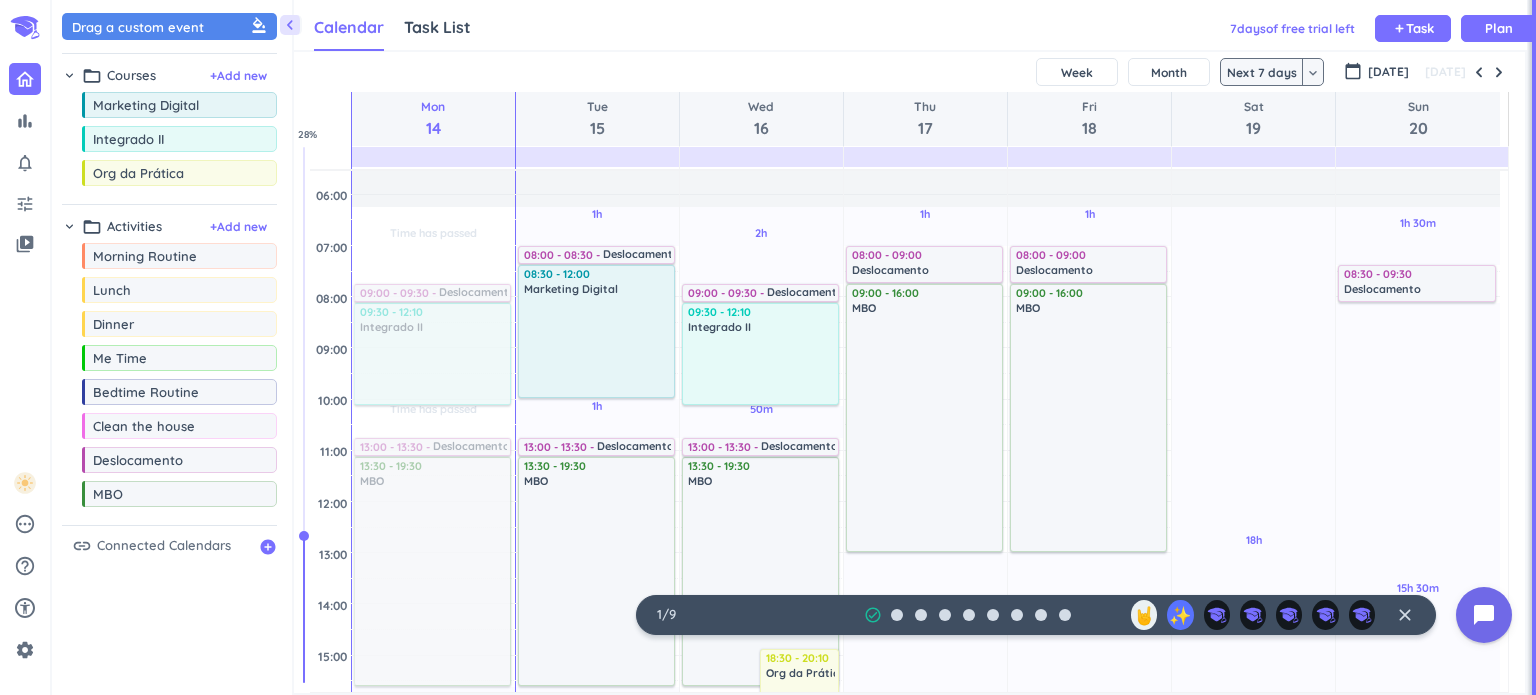 scroll, scrollTop: 78, scrollLeft: 0, axis: vertical 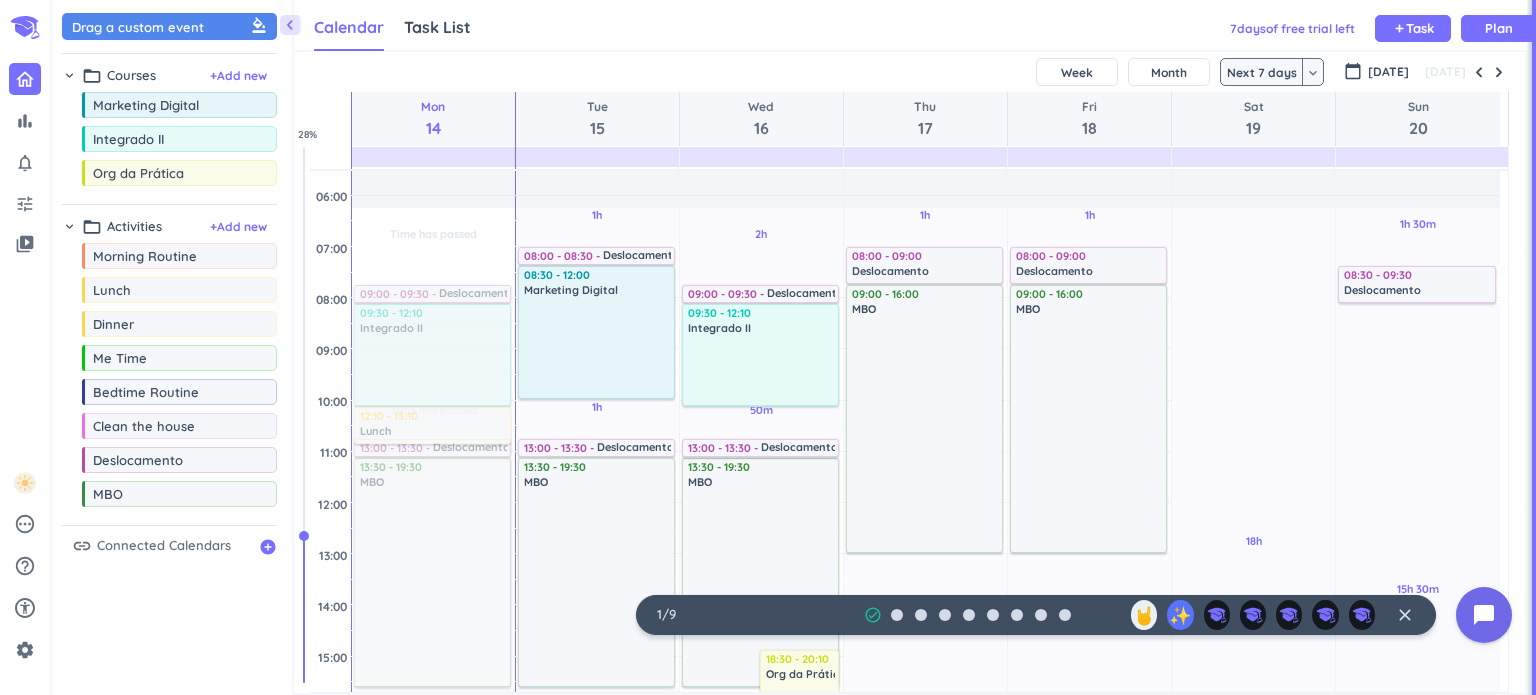 drag, startPoint x: 154, startPoint y: 294, endPoint x: 424, endPoint y: 409, distance: 293.4706 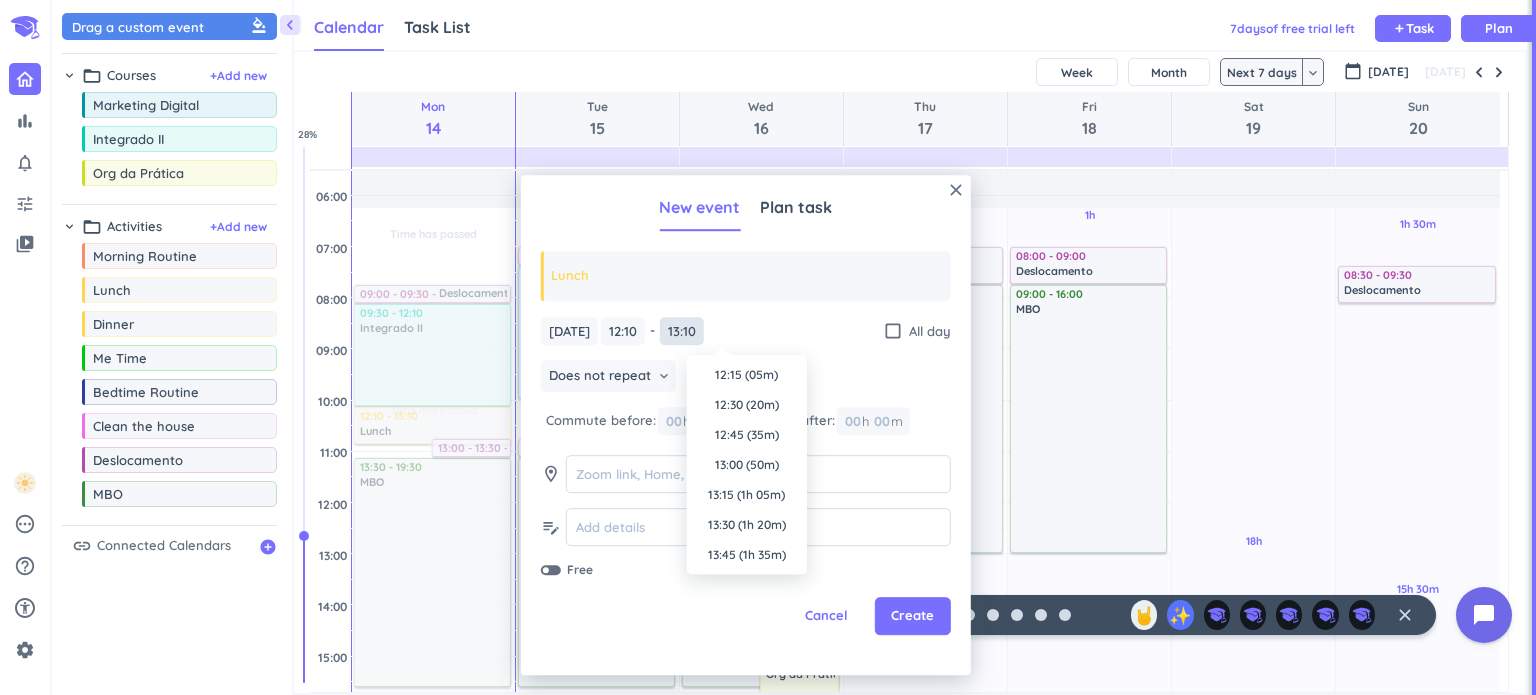 scroll, scrollTop: 1472, scrollLeft: 0, axis: vertical 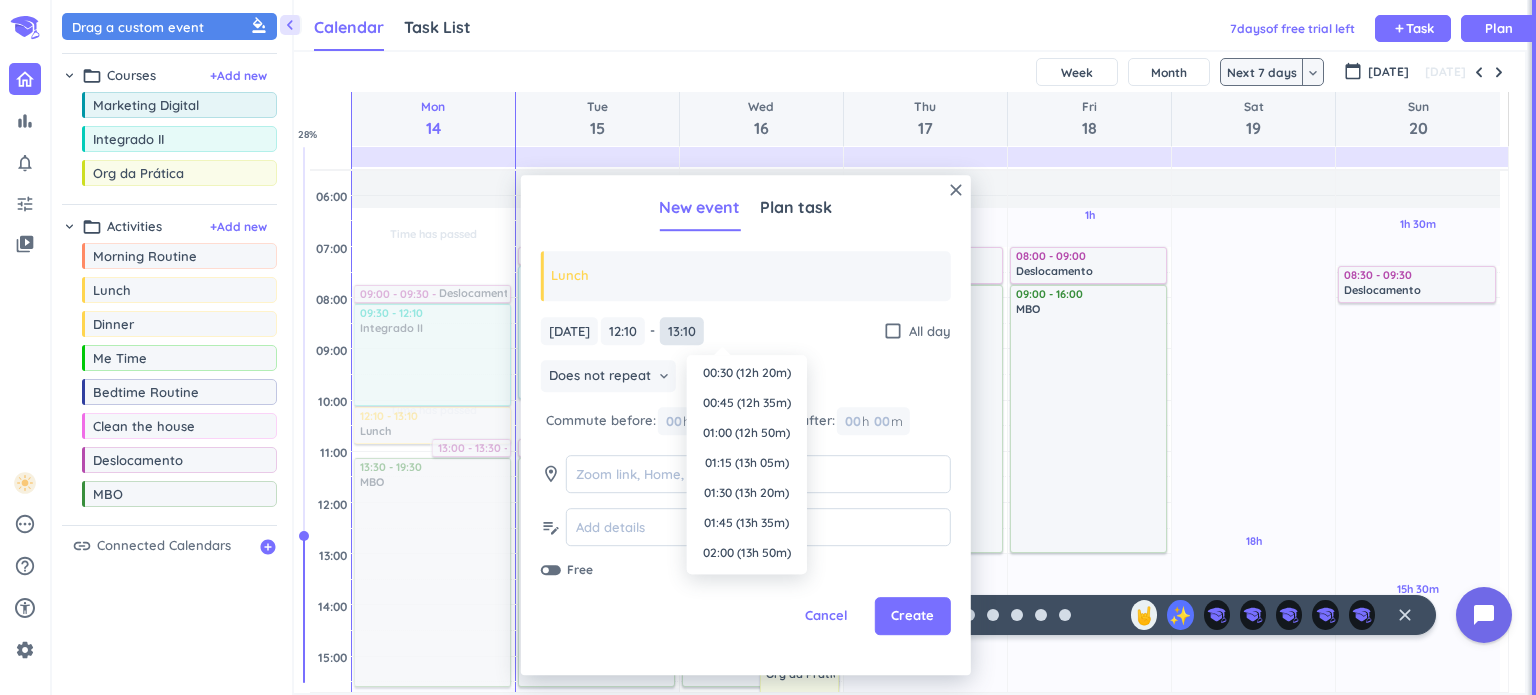click on "13:10" at bounding box center (682, 331) 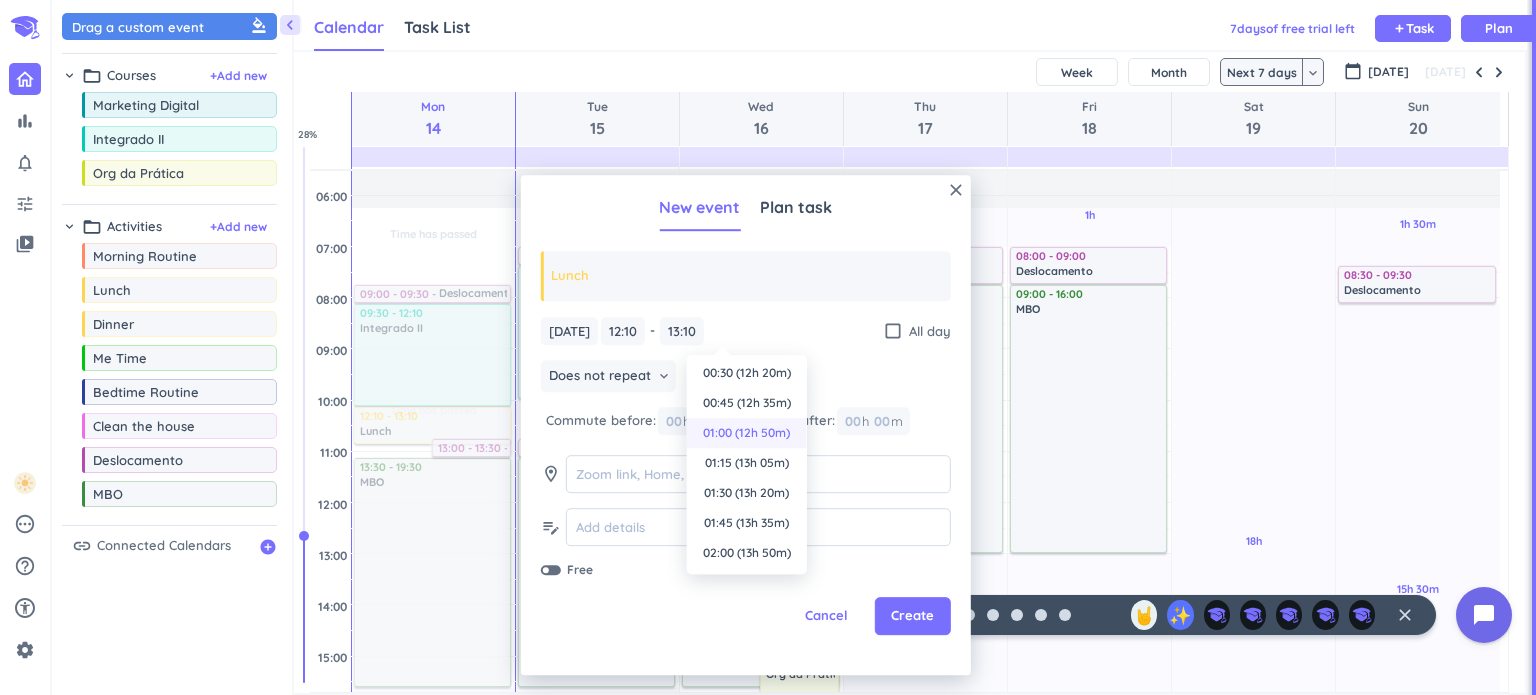 click on "01:00 (12h 50m)" at bounding box center (747, 433) 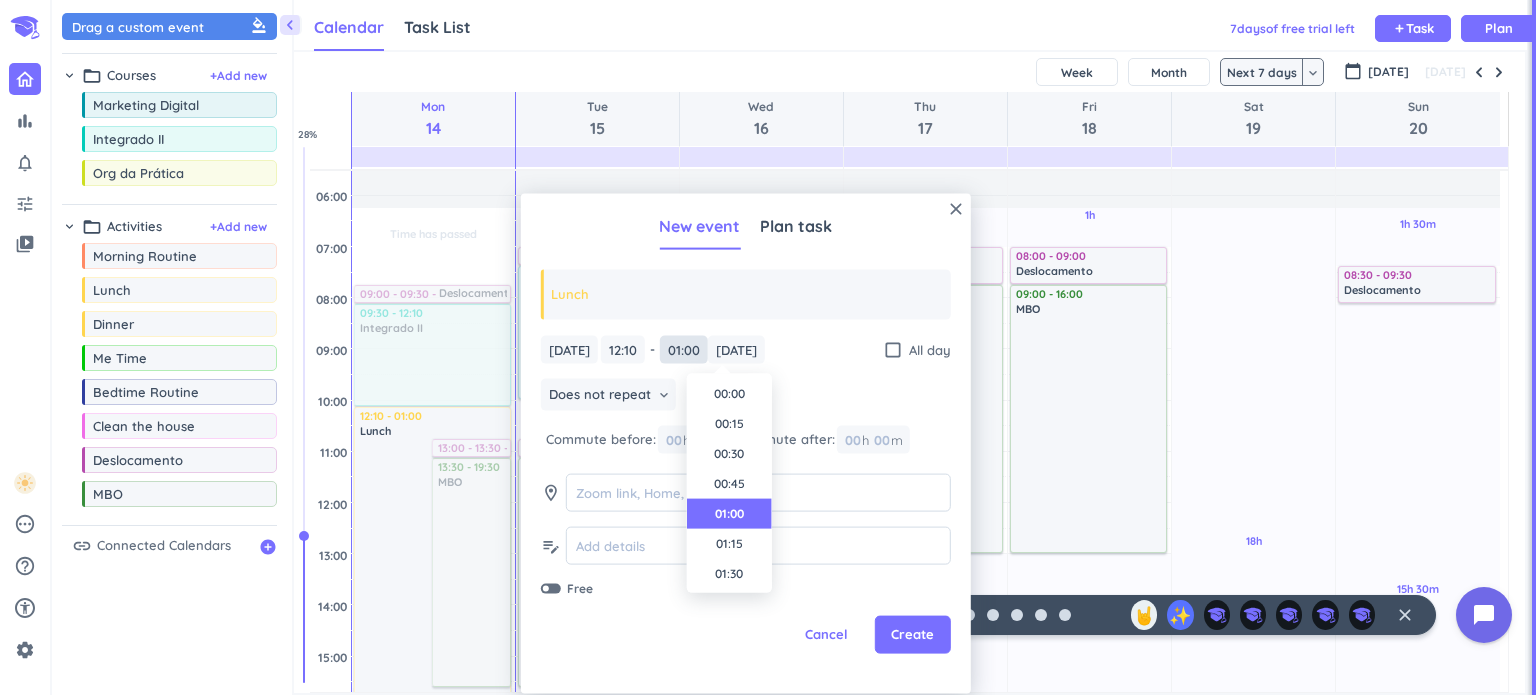 click on "01:00" at bounding box center [684, 349] 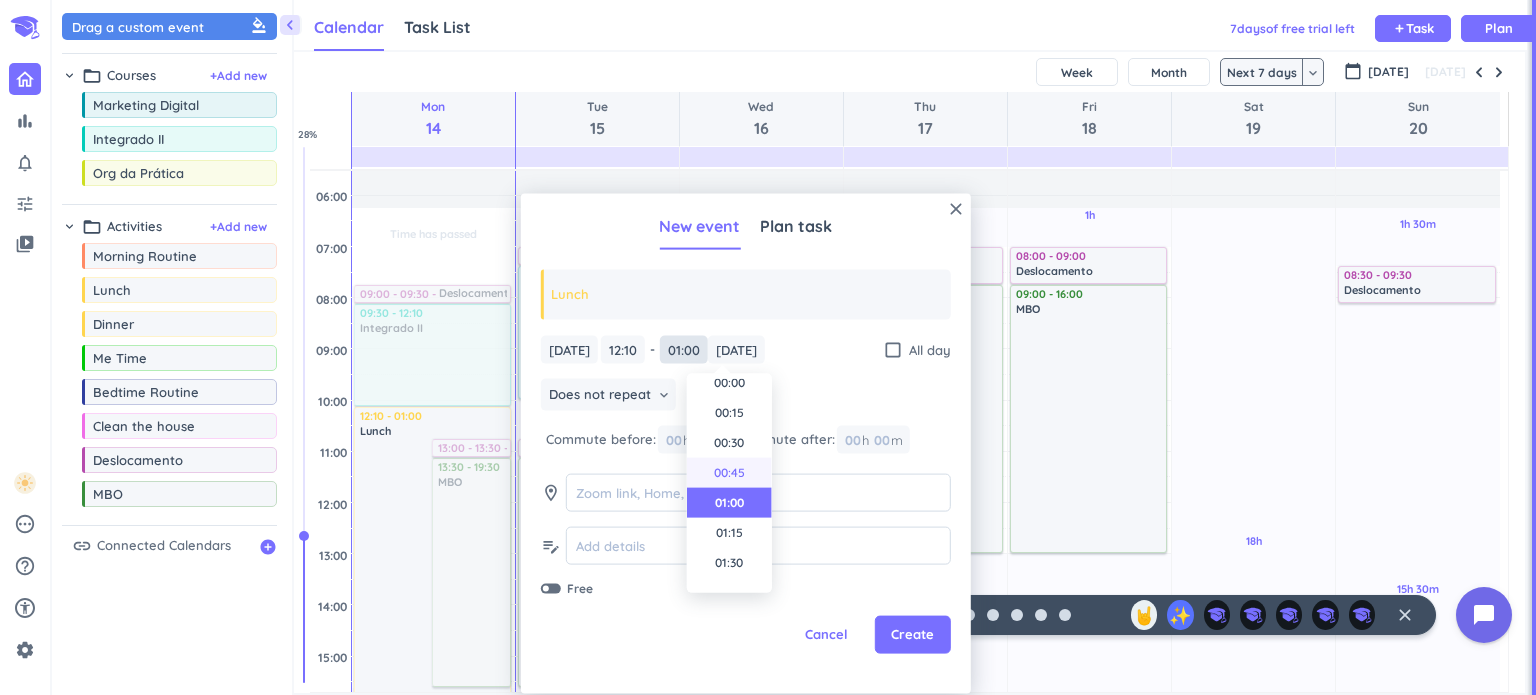scroll, scrollTop: 0, scrollLeft: 0, axis: both 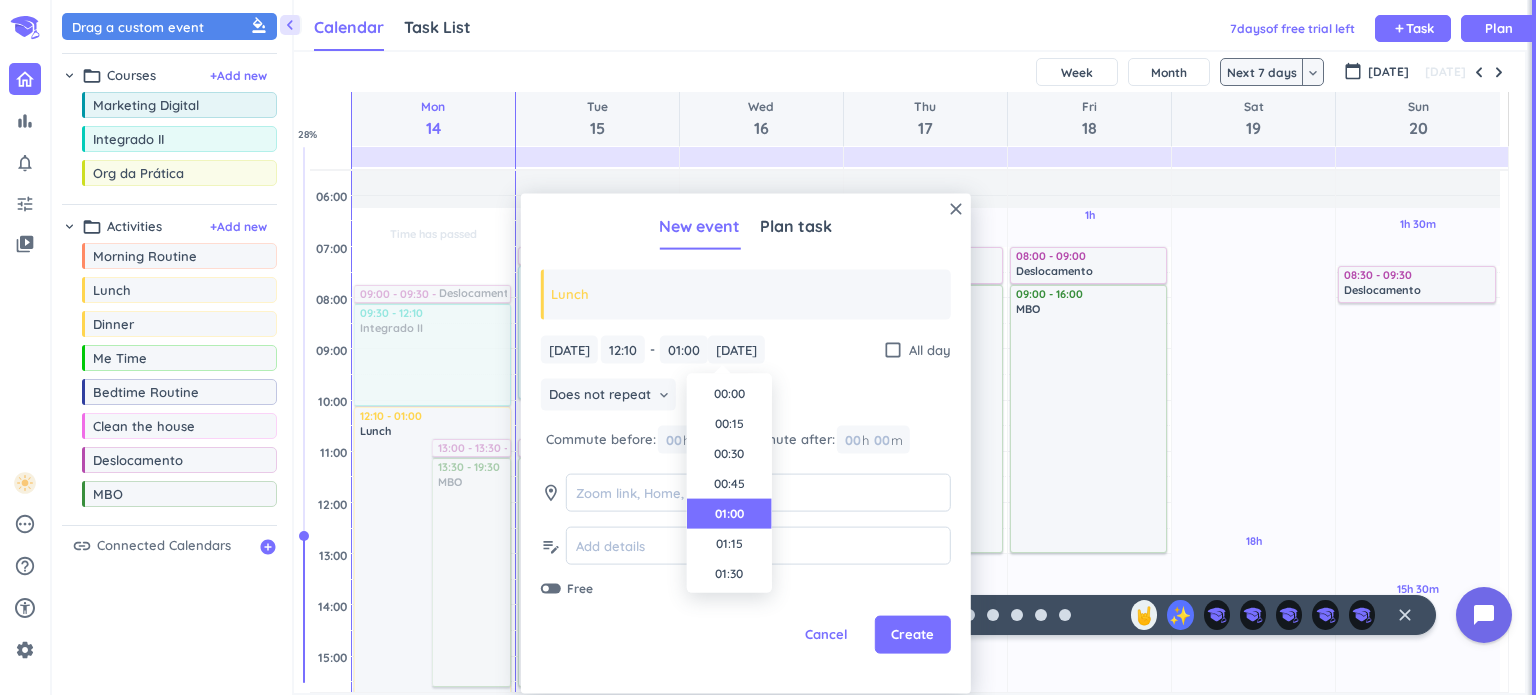 click on "[DATE] [DATE]   12:10 12:10 - 01:00 01:00 [DATE] [DATE] check_box_outline_blank All day Does not repeat keyboard_arrow_down Commute before: 00 h 00 m Commute after: 00 h 00 m room edit_note Free" at bounding box center [746, 466] 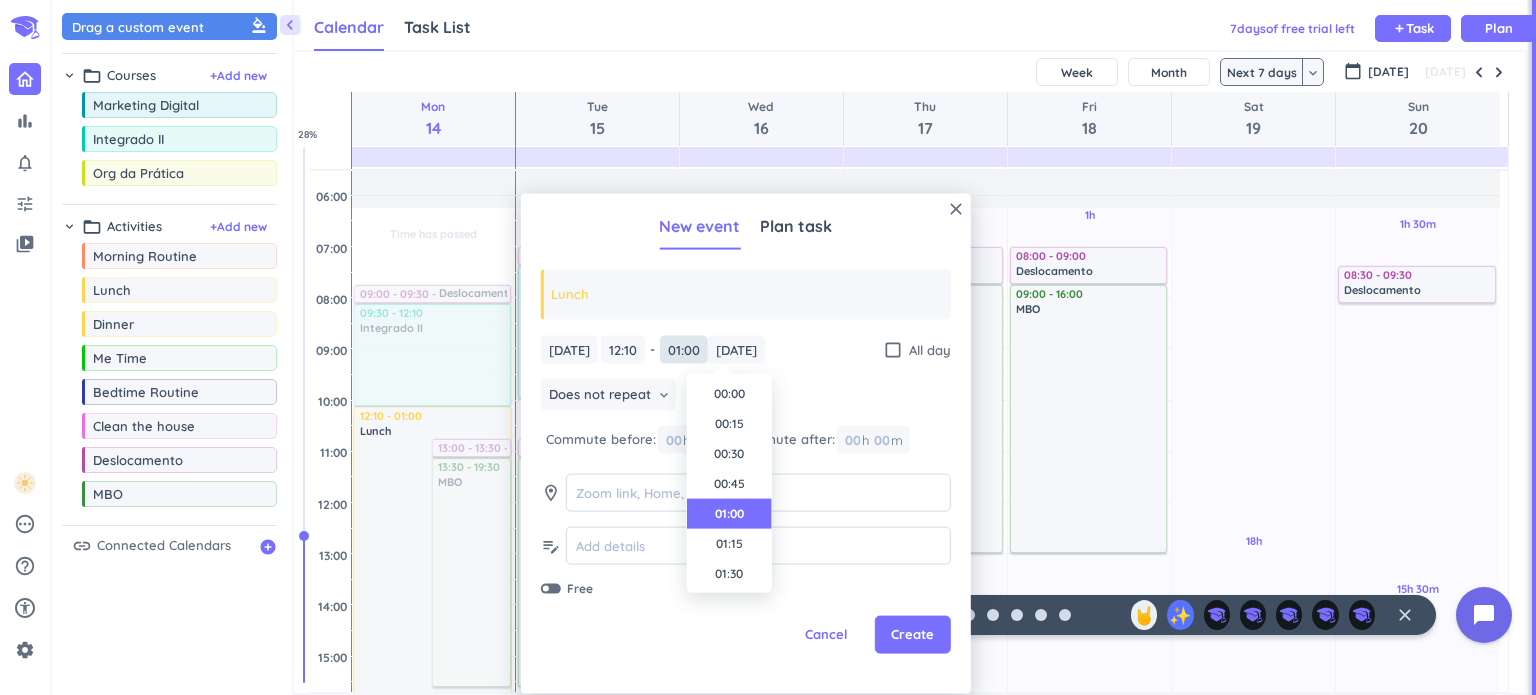 click on "01:00" at bounding box center [684, 349] 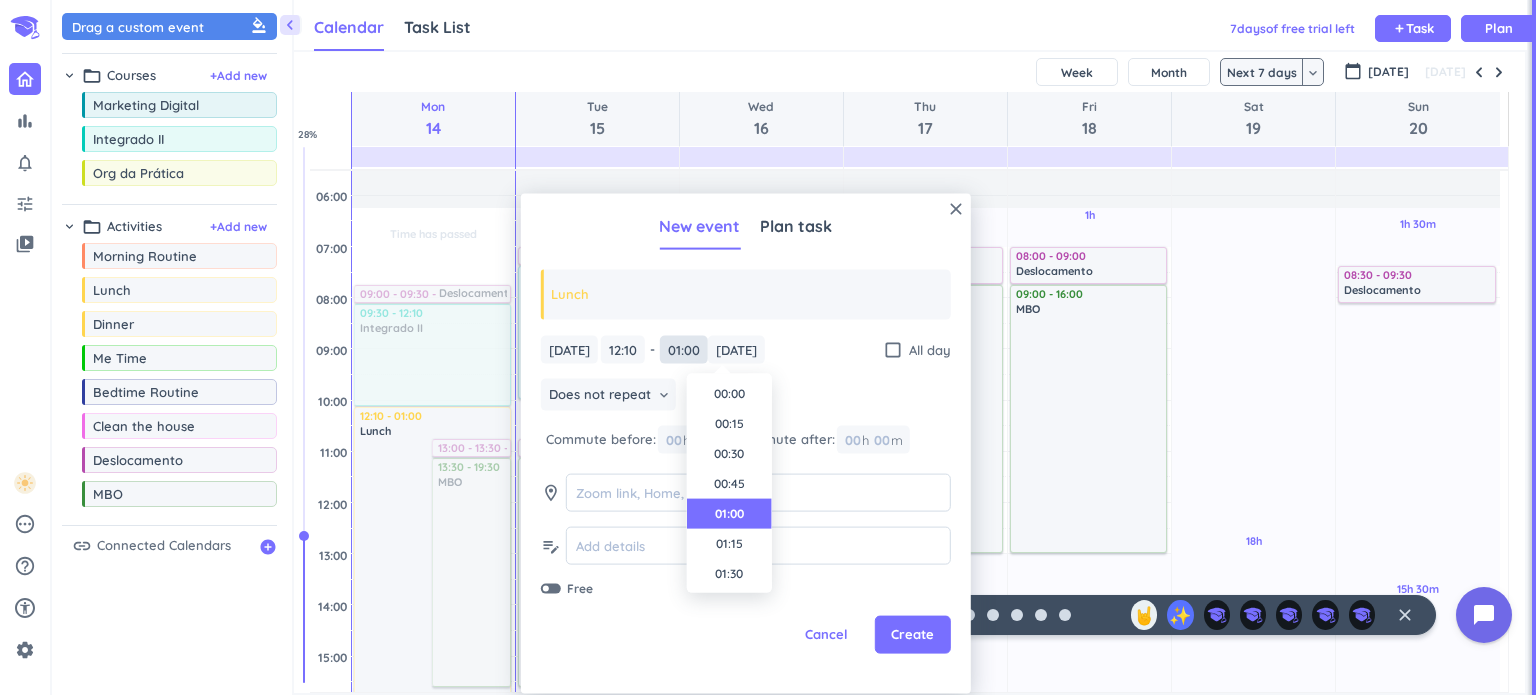 scroll, scrollTop: 32, scrollLeft: 0, axis: vertical 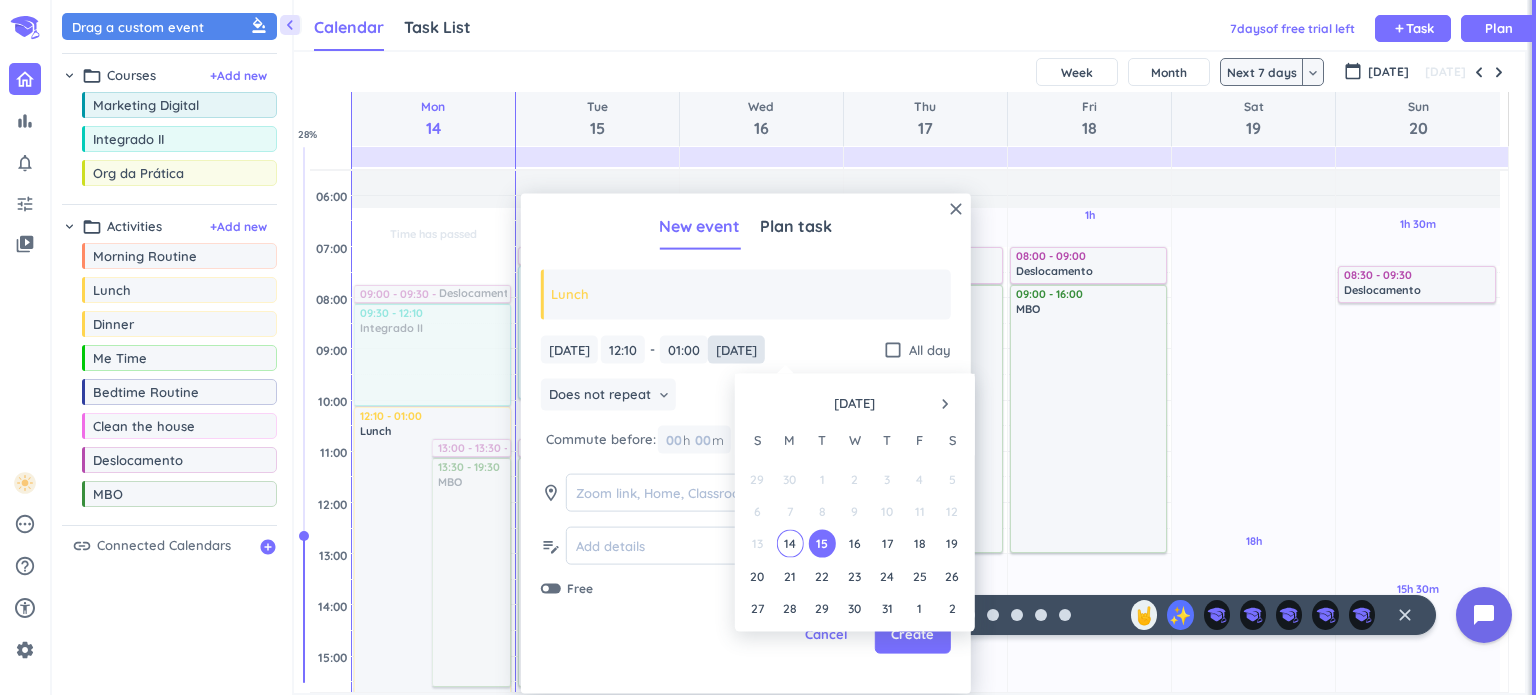 click on "[DATE]" at bounding box center (736, 349) 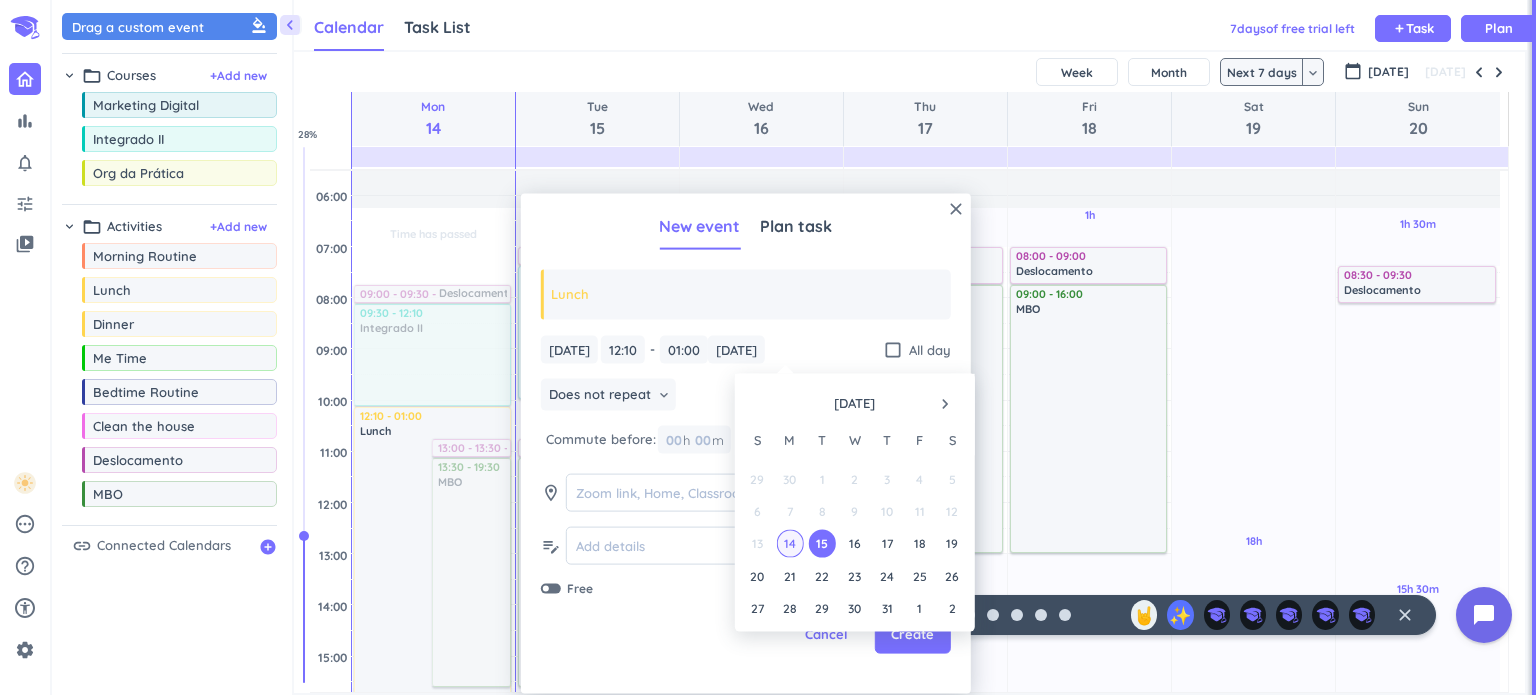 click on "14" at bounding box center [789, 543] 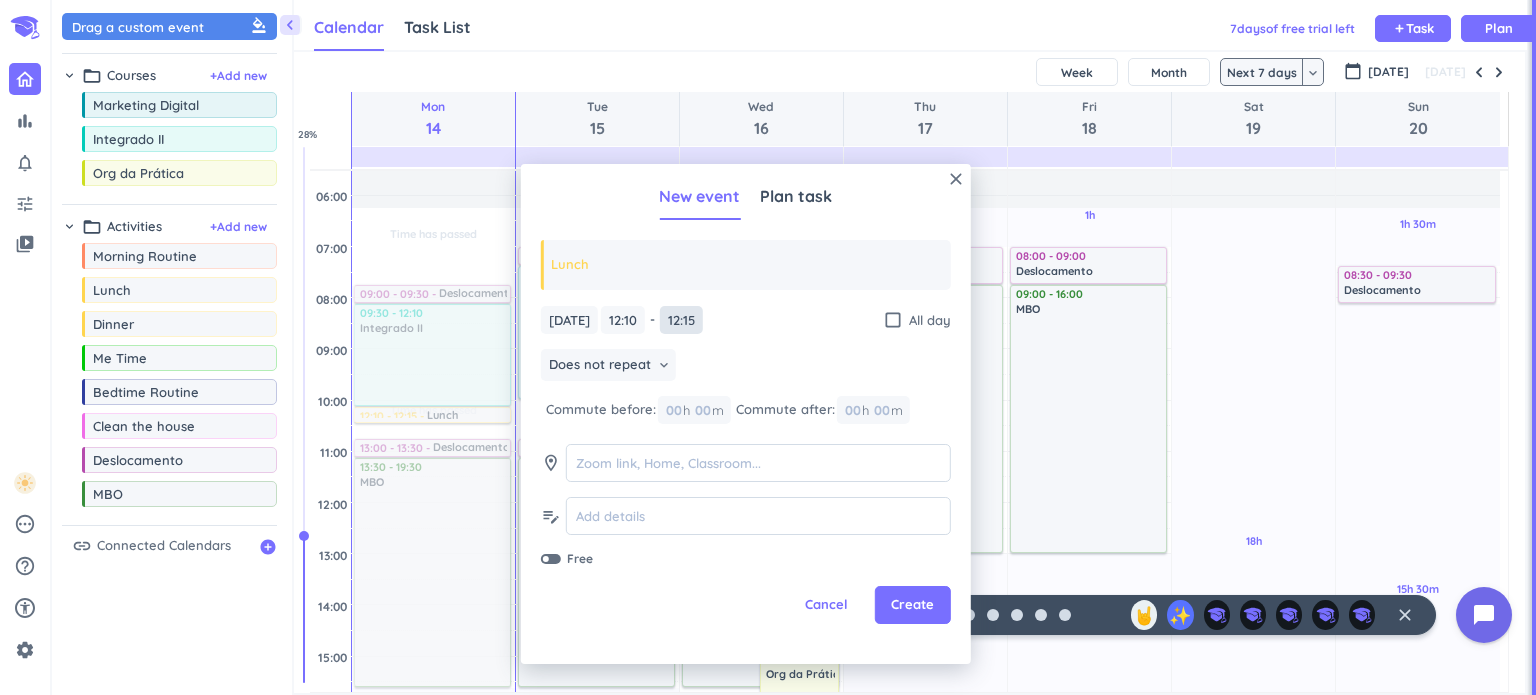 click on "12:15" at bounding box center [681, 320] 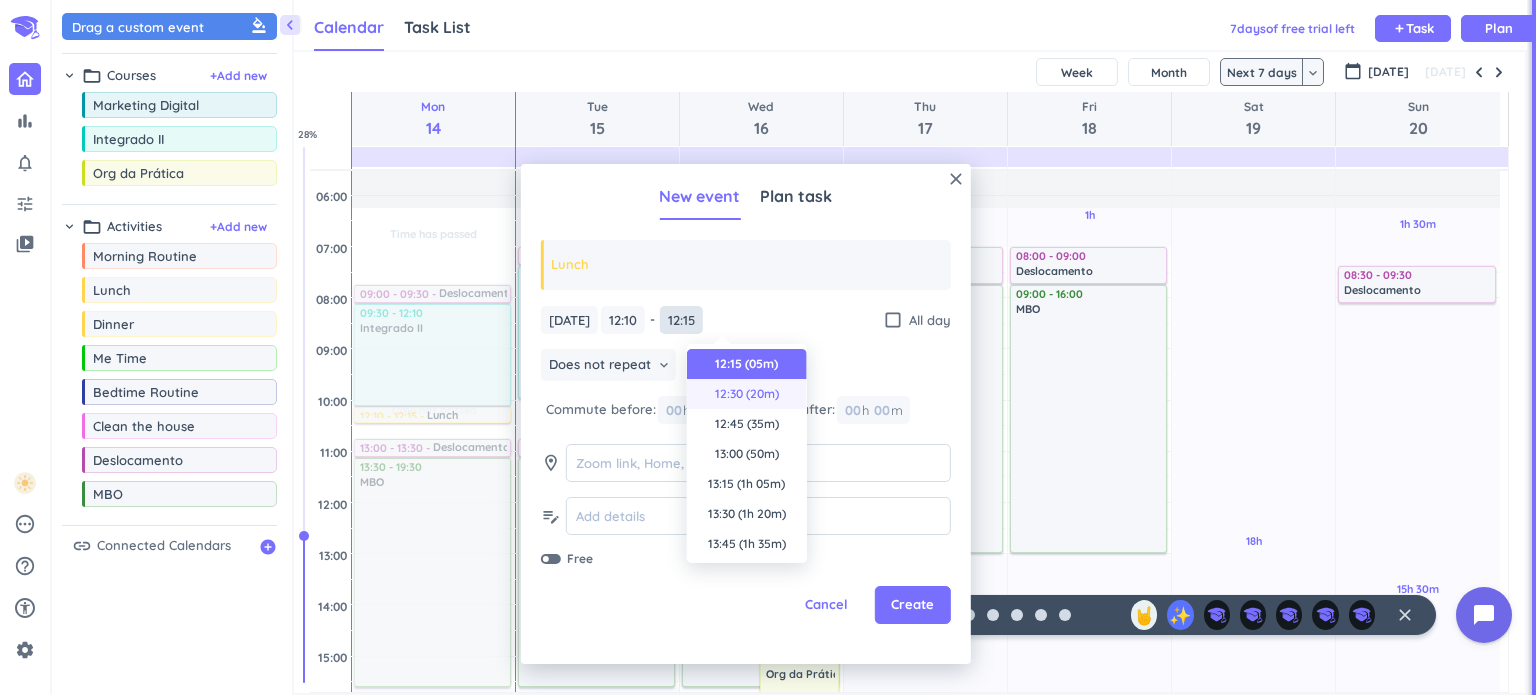 scroll, scrollTop: 100, scrollLeft: 0, axis: vertical 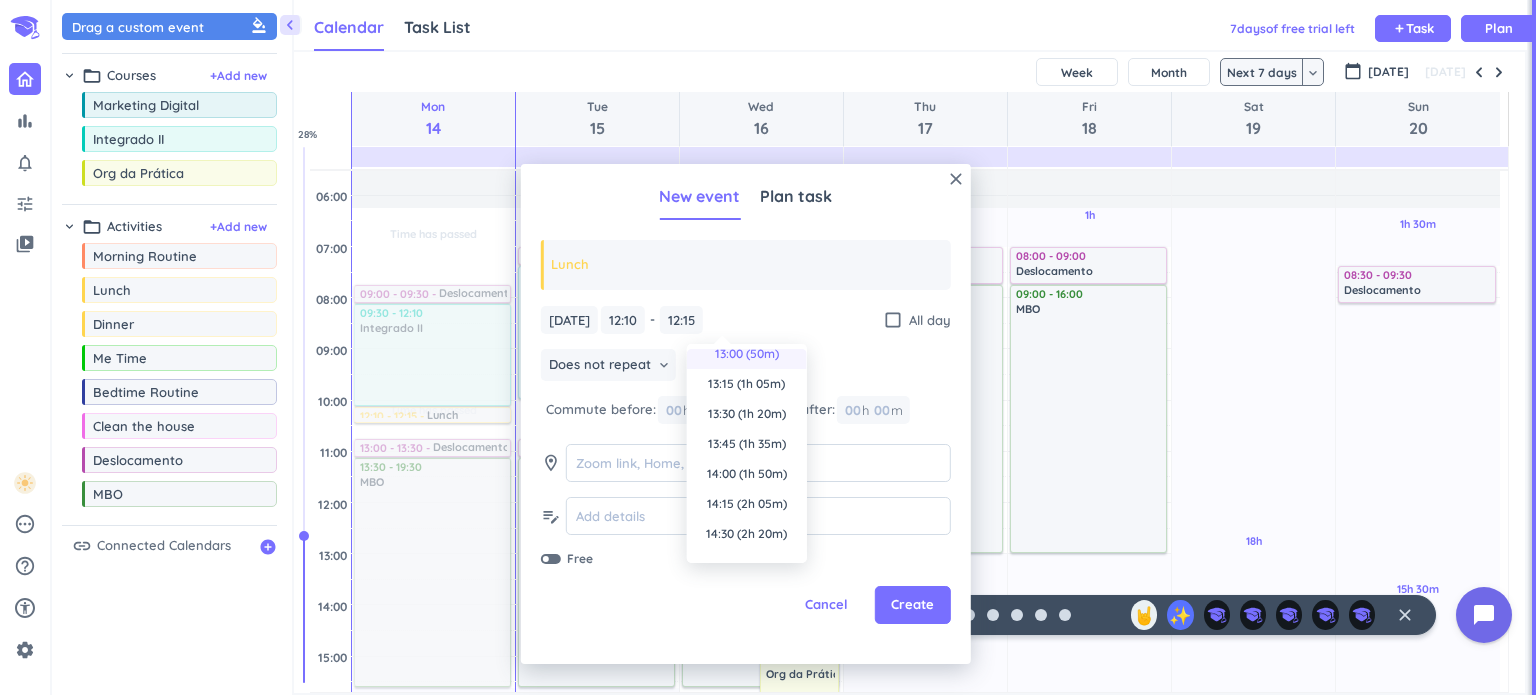click on "13:00 (50m)" at bounding box center (747, 354) 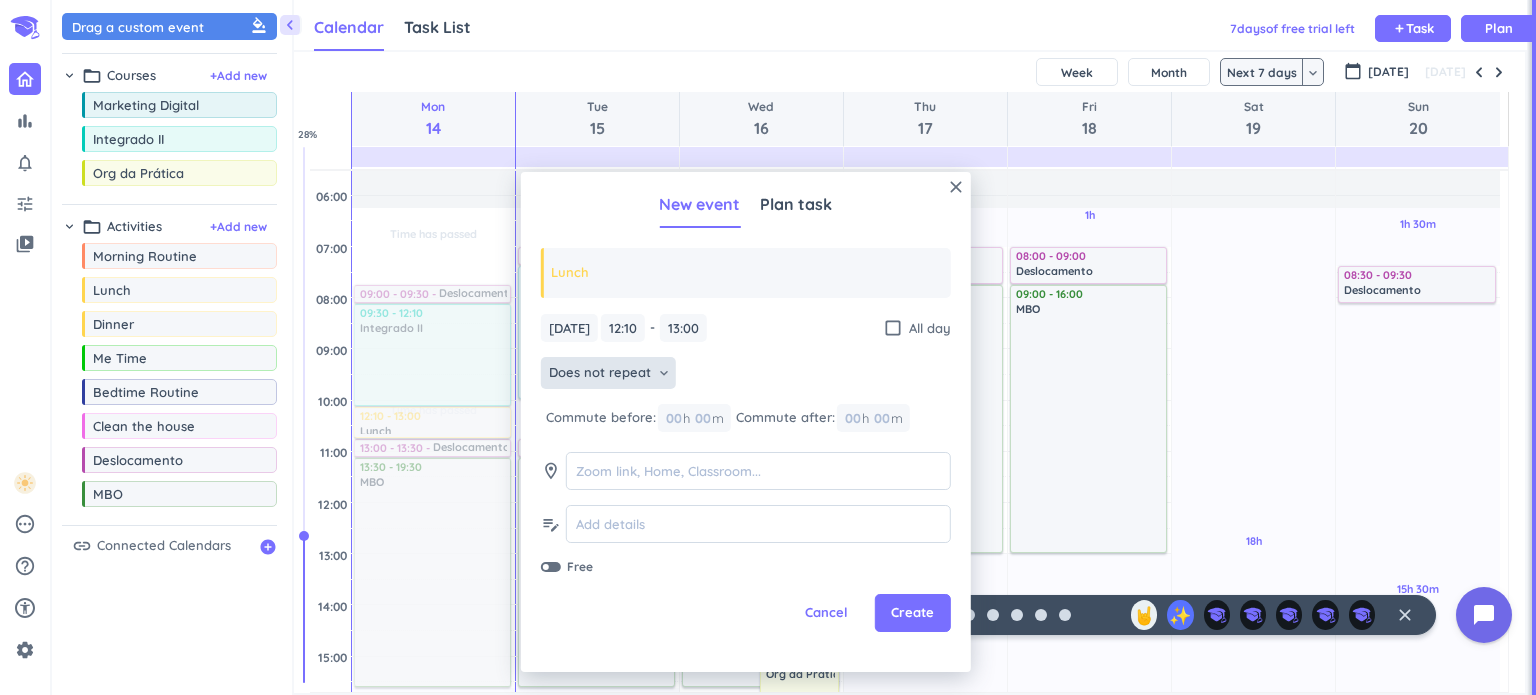 click on "Does not repeat" at bounding box center (600, 373) 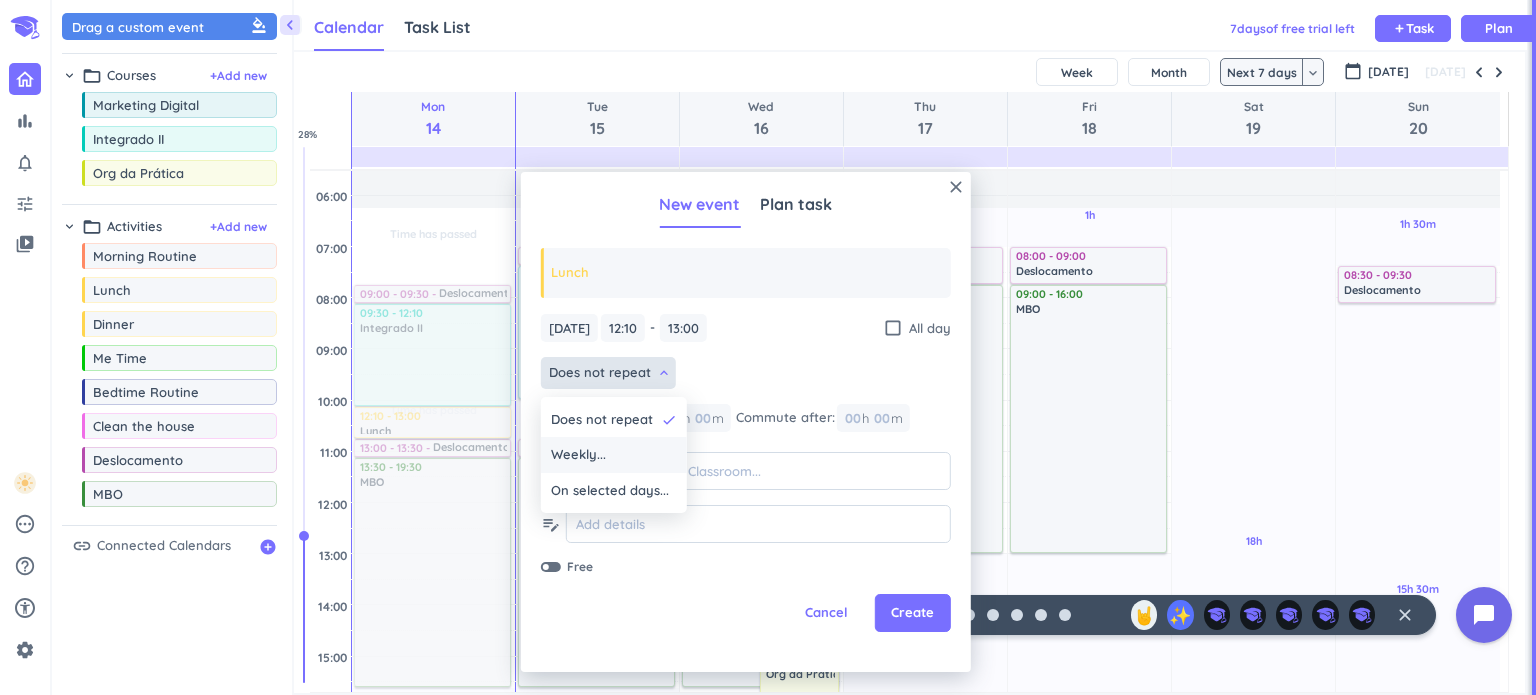 click on "Weekly..." at bounding box center [614, 455] 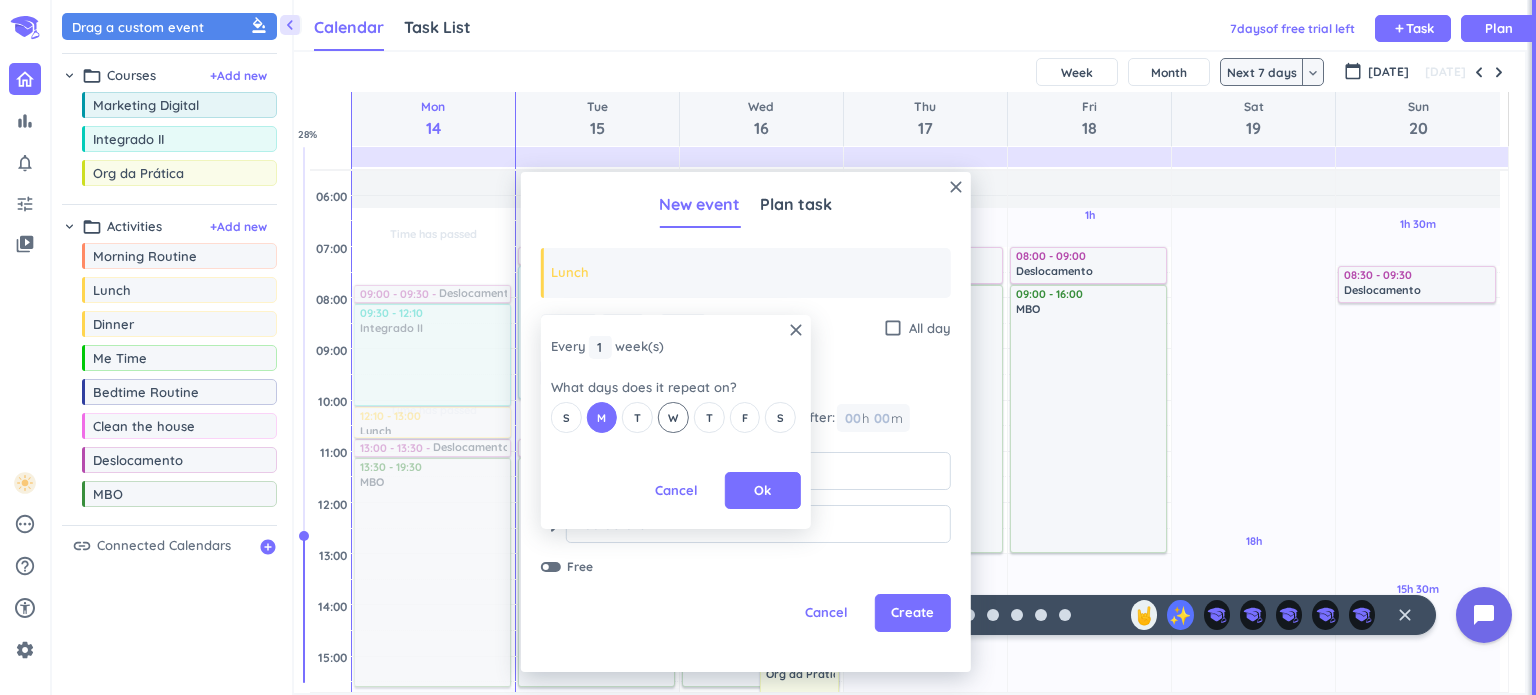 click on "W" at bounding box center [673, 417] 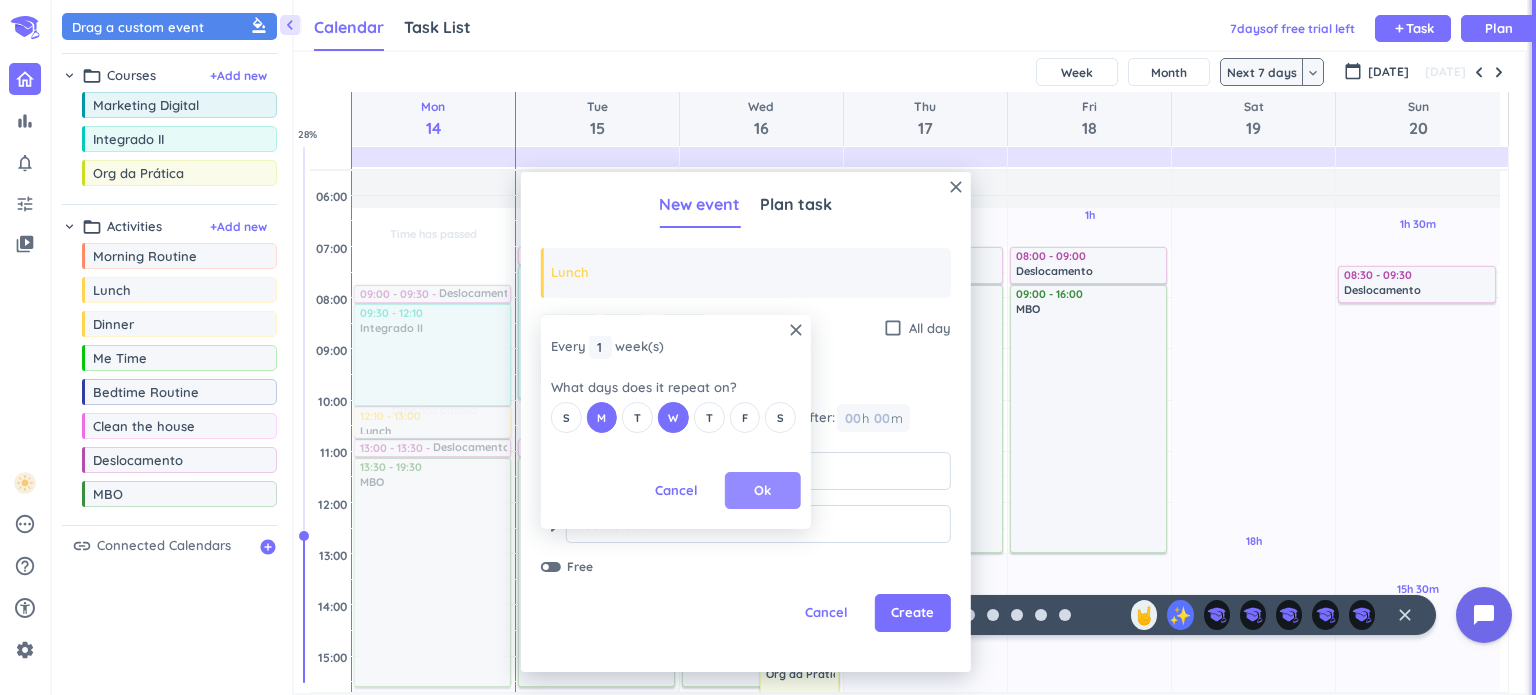 click on "Ok" at bounding box center [762, 491] 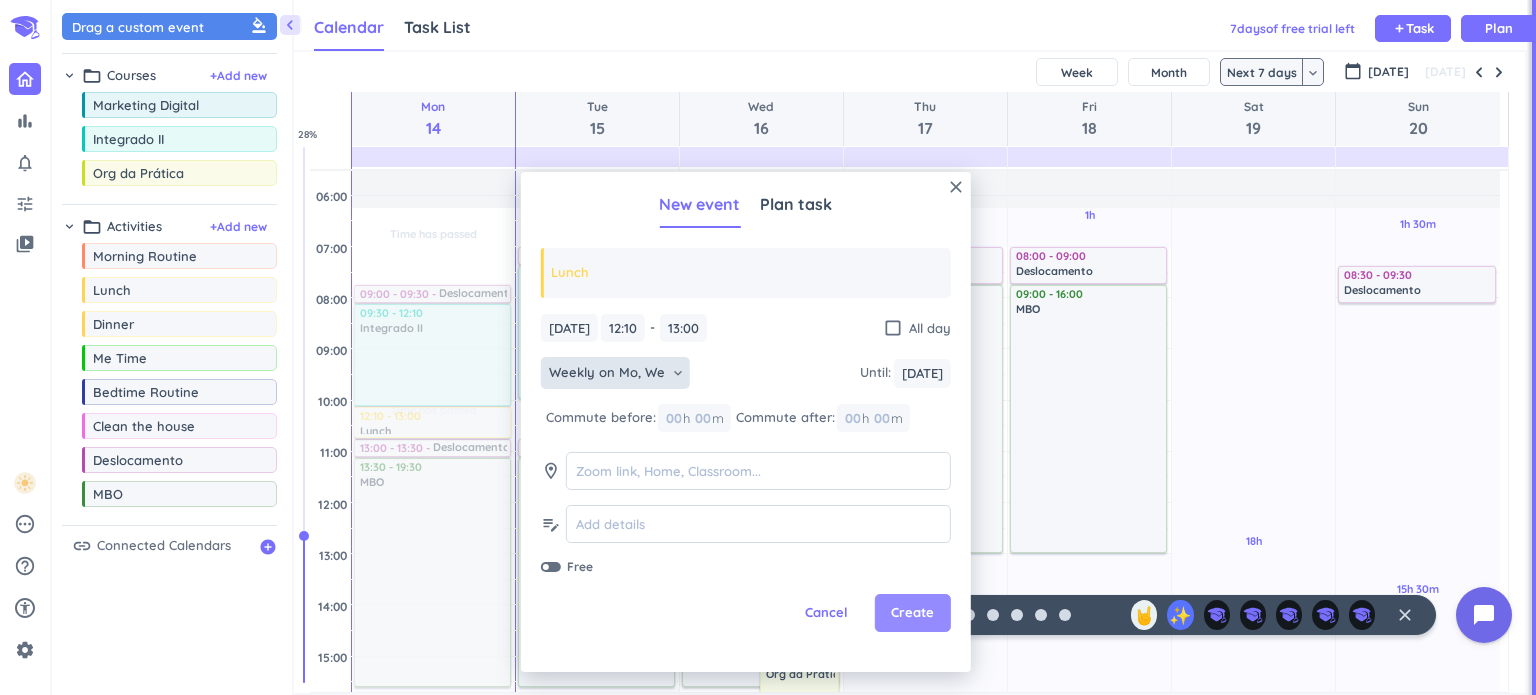 click on "Create" at bounding box center (912, 613) 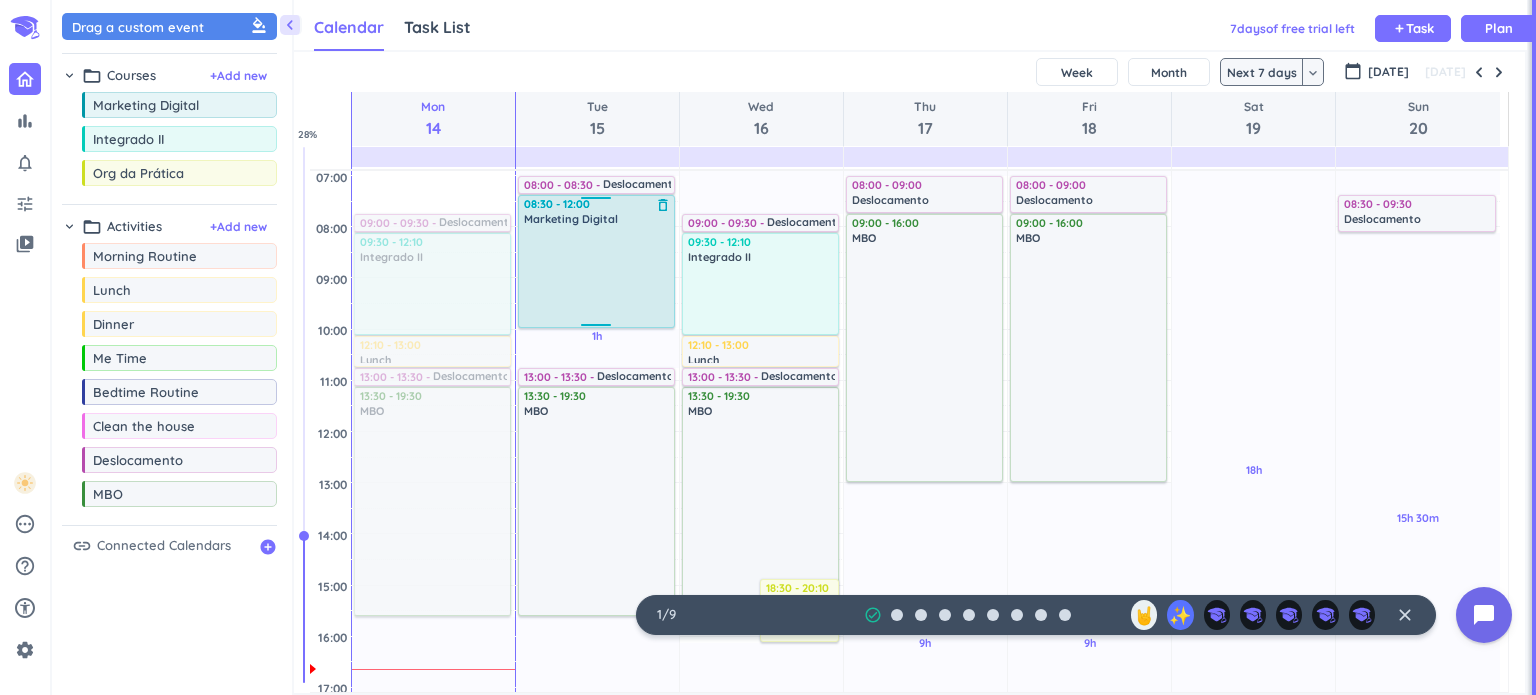 scroll, scrollTop: 178, scrollLeft: 0, axis: vertical 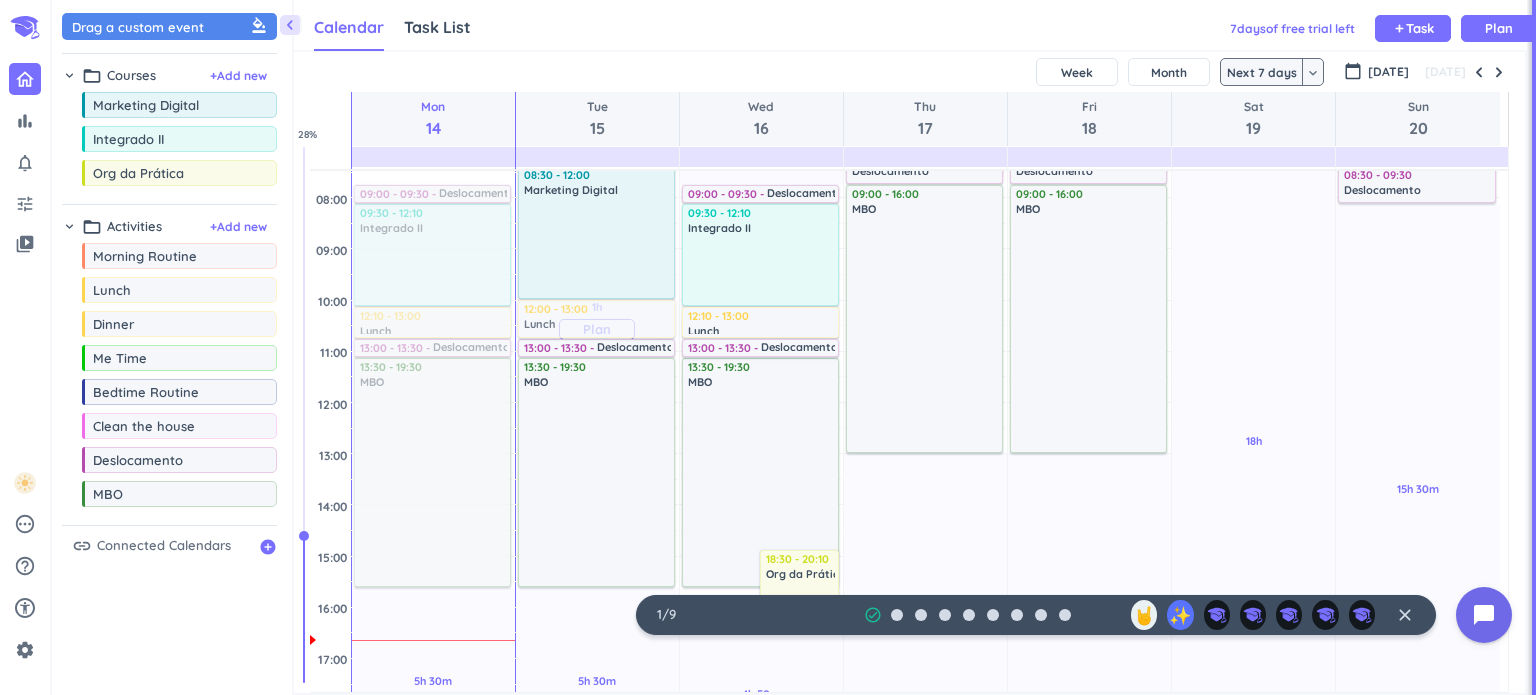 drag, startPoint x: 158, startPoint y: 291, endPoint x: 572, endPoint y: 305, distance: 414.23663 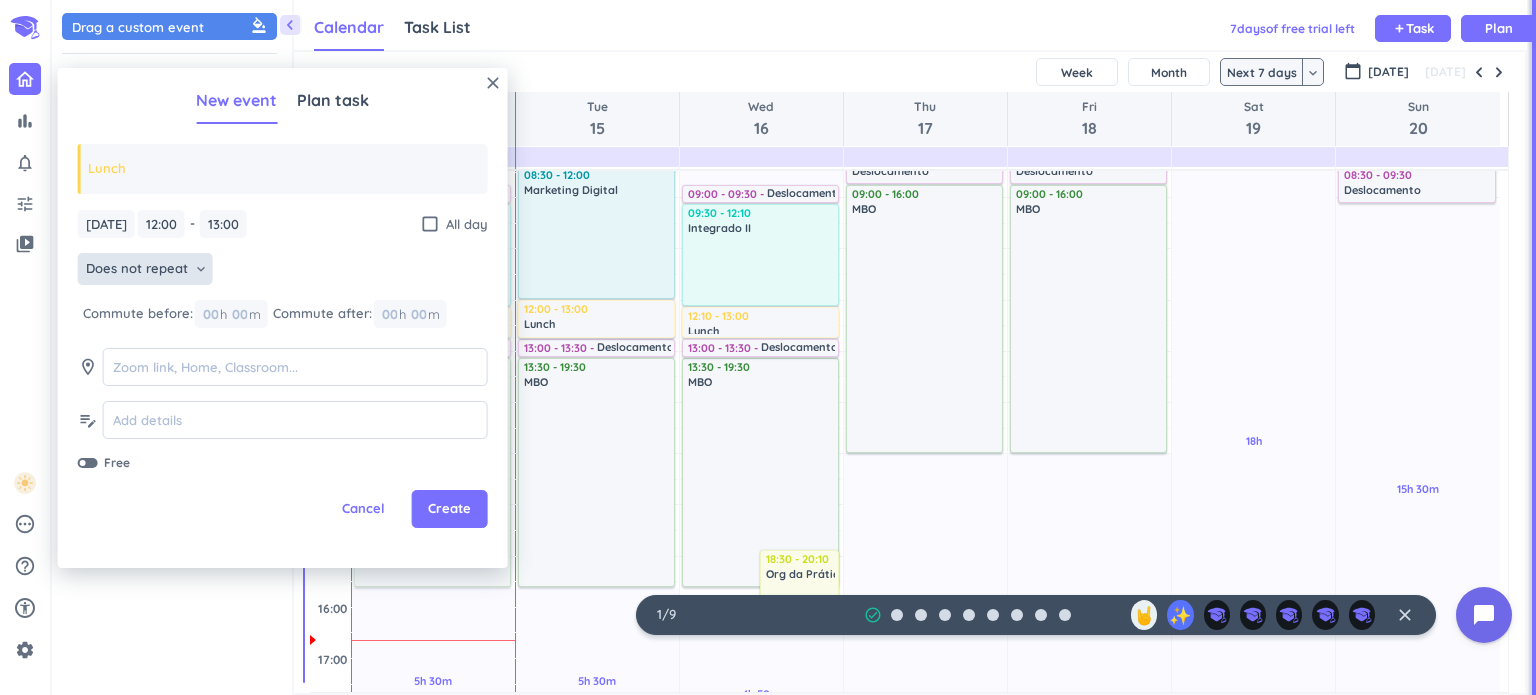 click on "keyboard_arrow_down" at bounding box center [201, 269] 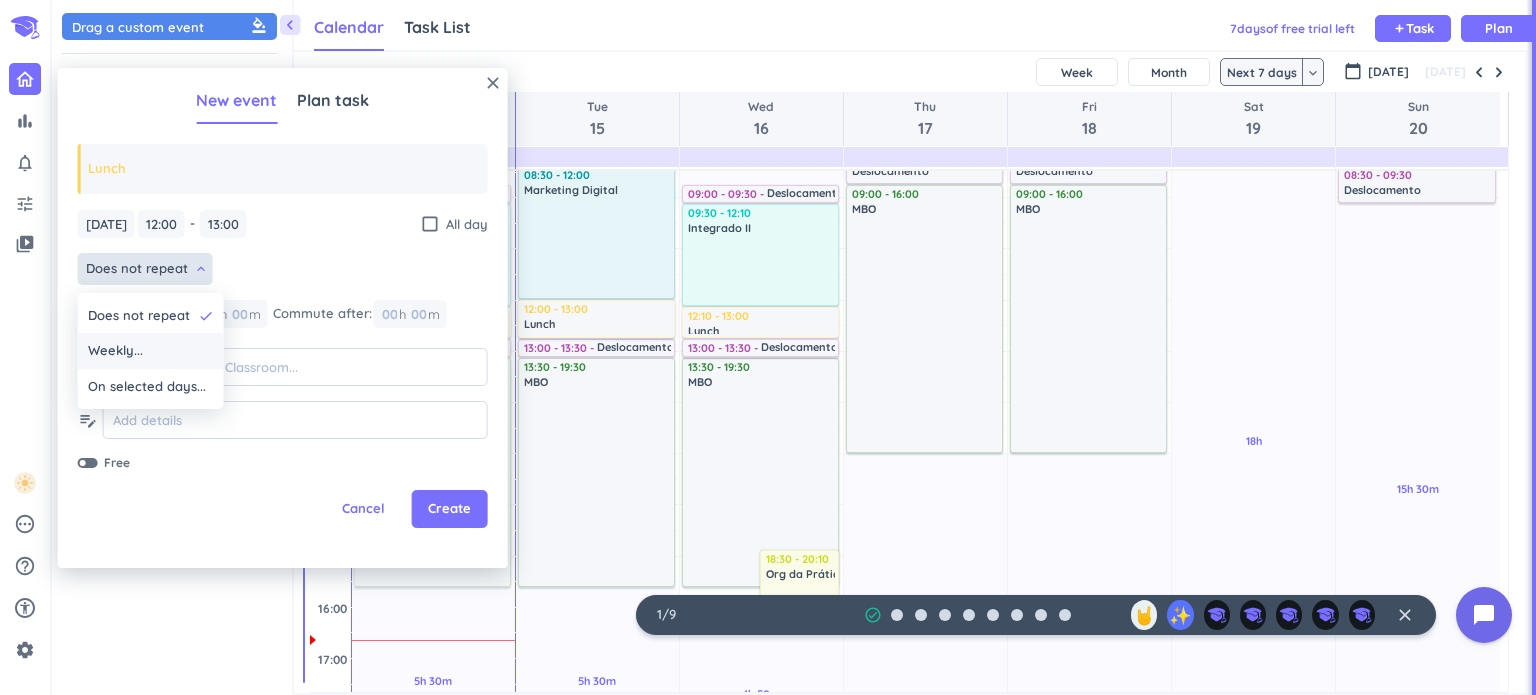 click on "Weekly..." at bounding box center (151, 351) 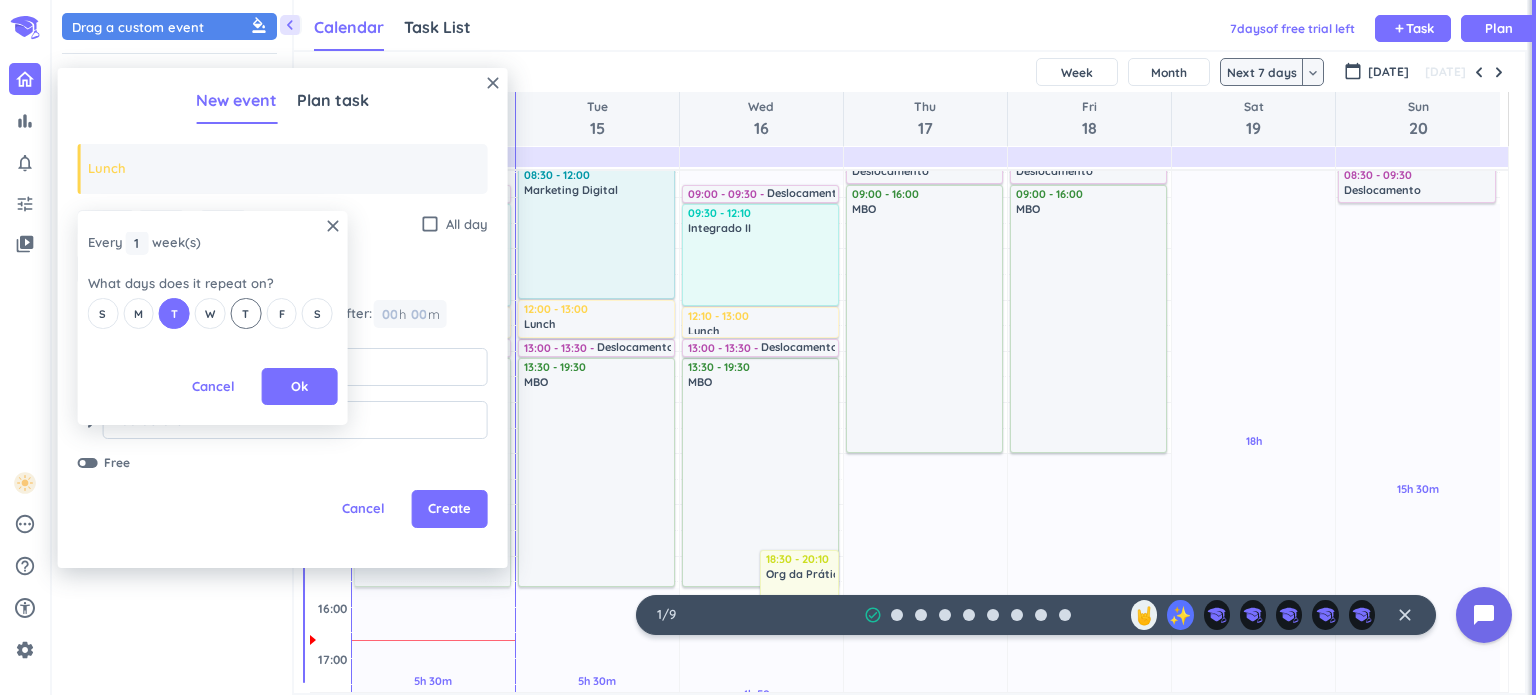 click on "T" at bounding box center (245, 313) 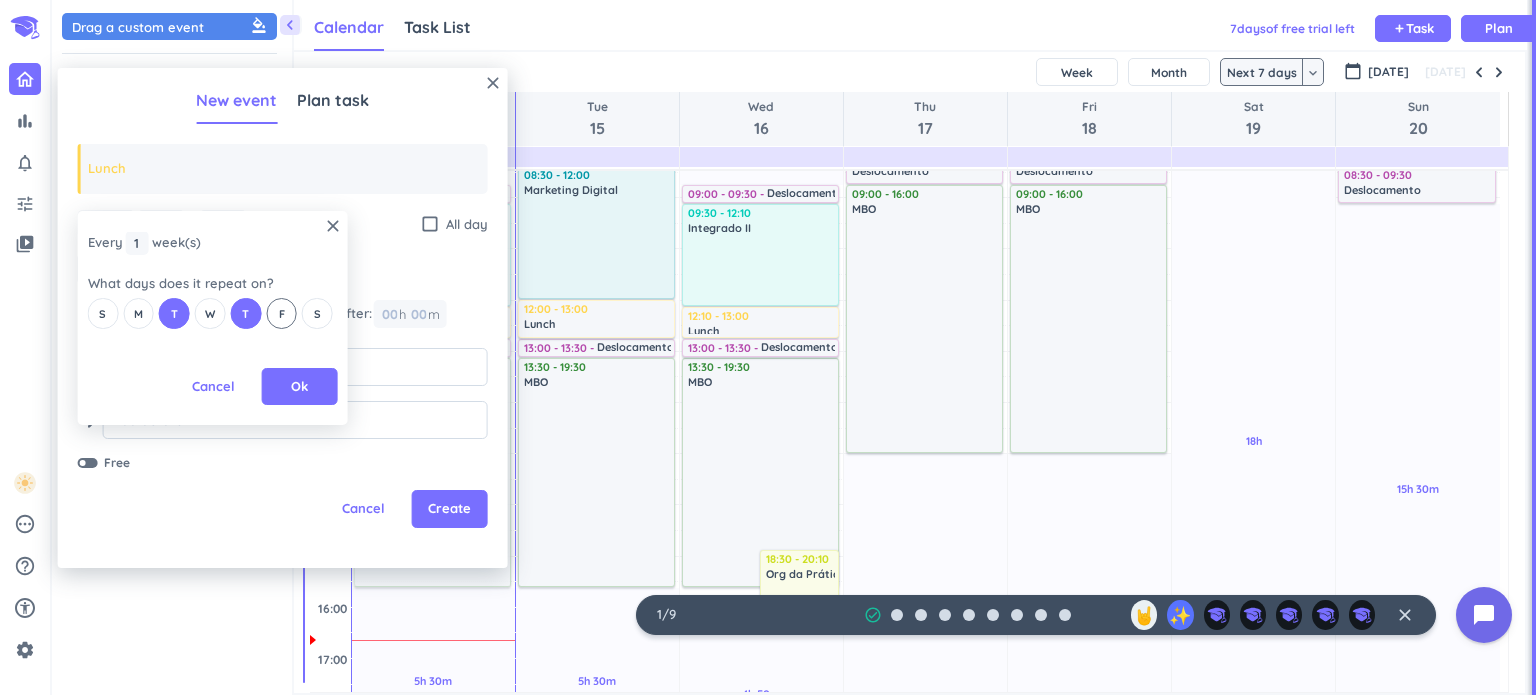click on "F" at bounding box center (282, 314) 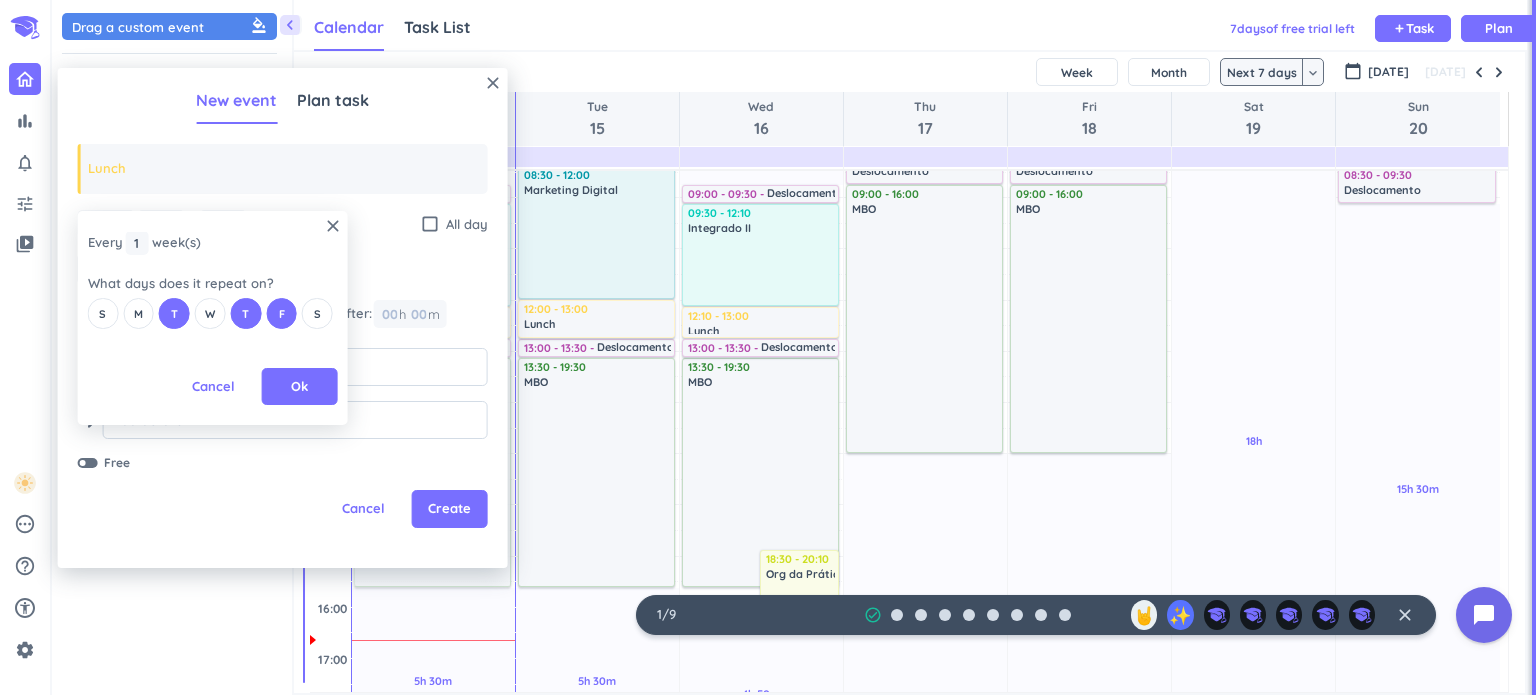 click on "Ok" at bounding box center [300, 387] 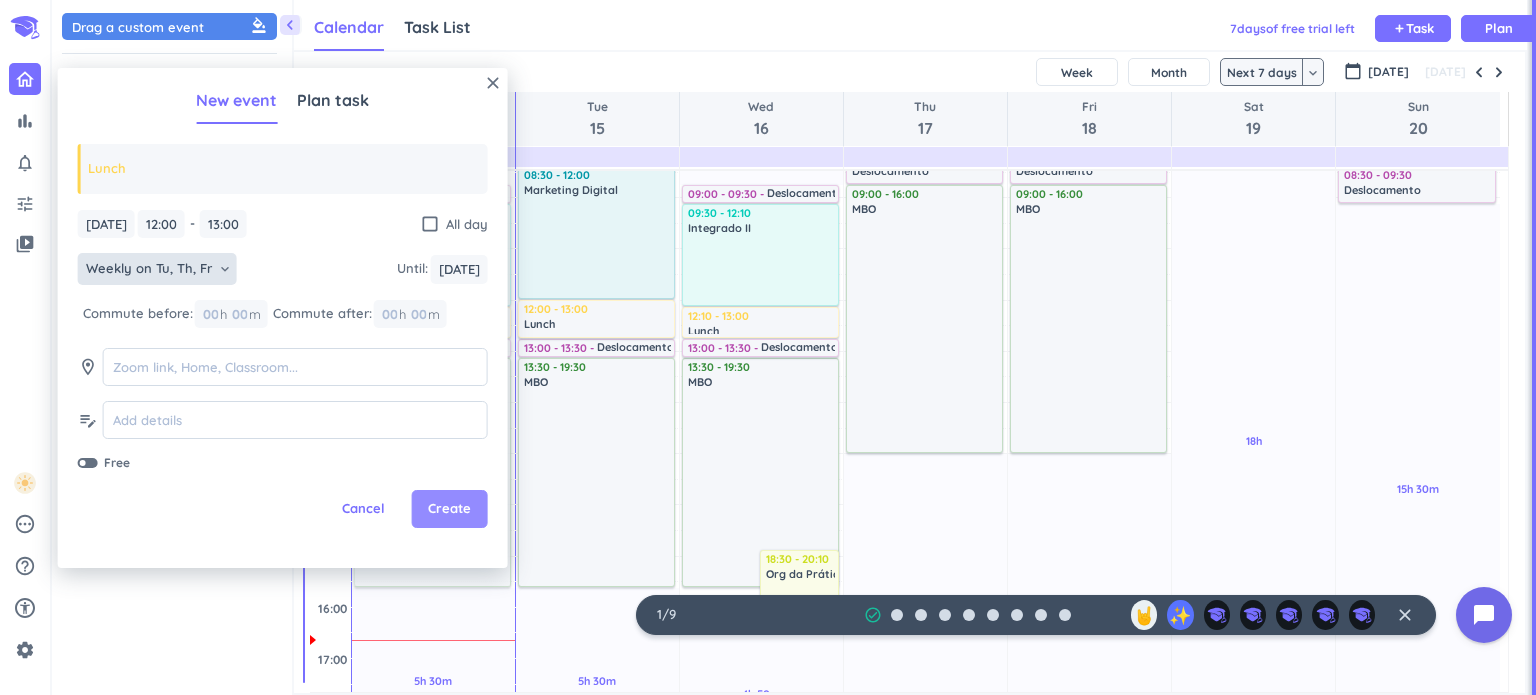 click on "Create" at bounding box center (449, 509) 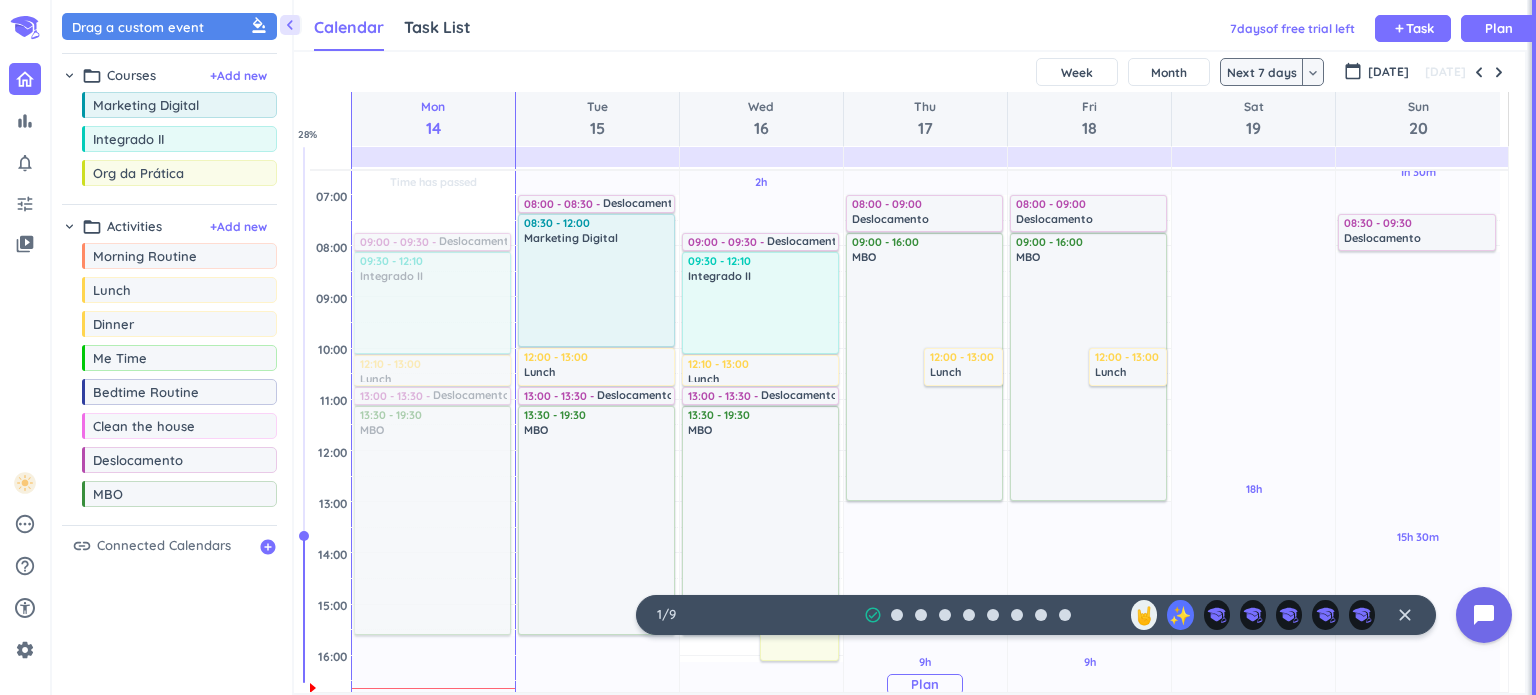 scroll, scrollTop: 178, scrollLeft: 0, axis: vertical 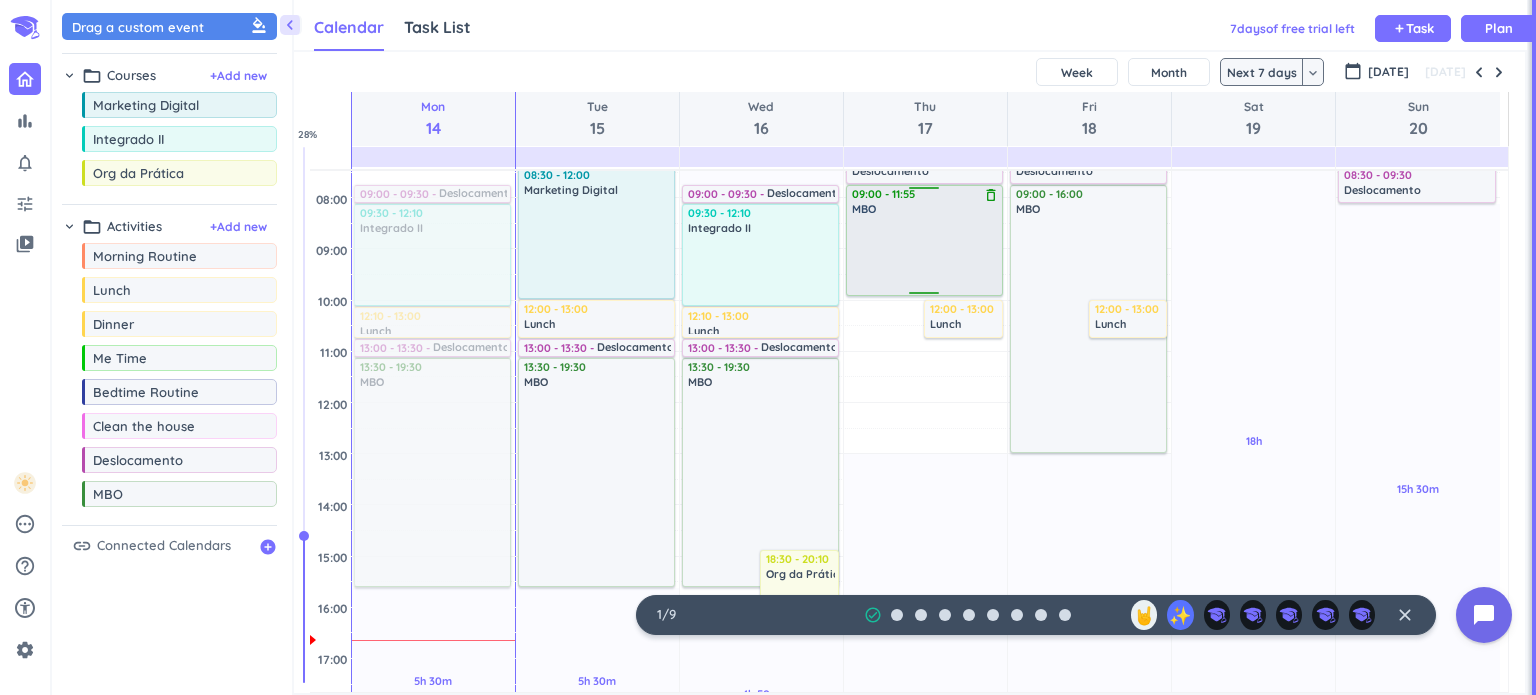 drag, startPoint x: 926, startPoint y: 449, endPoint x: 932, endPoint y: 292, distance: 157.11461 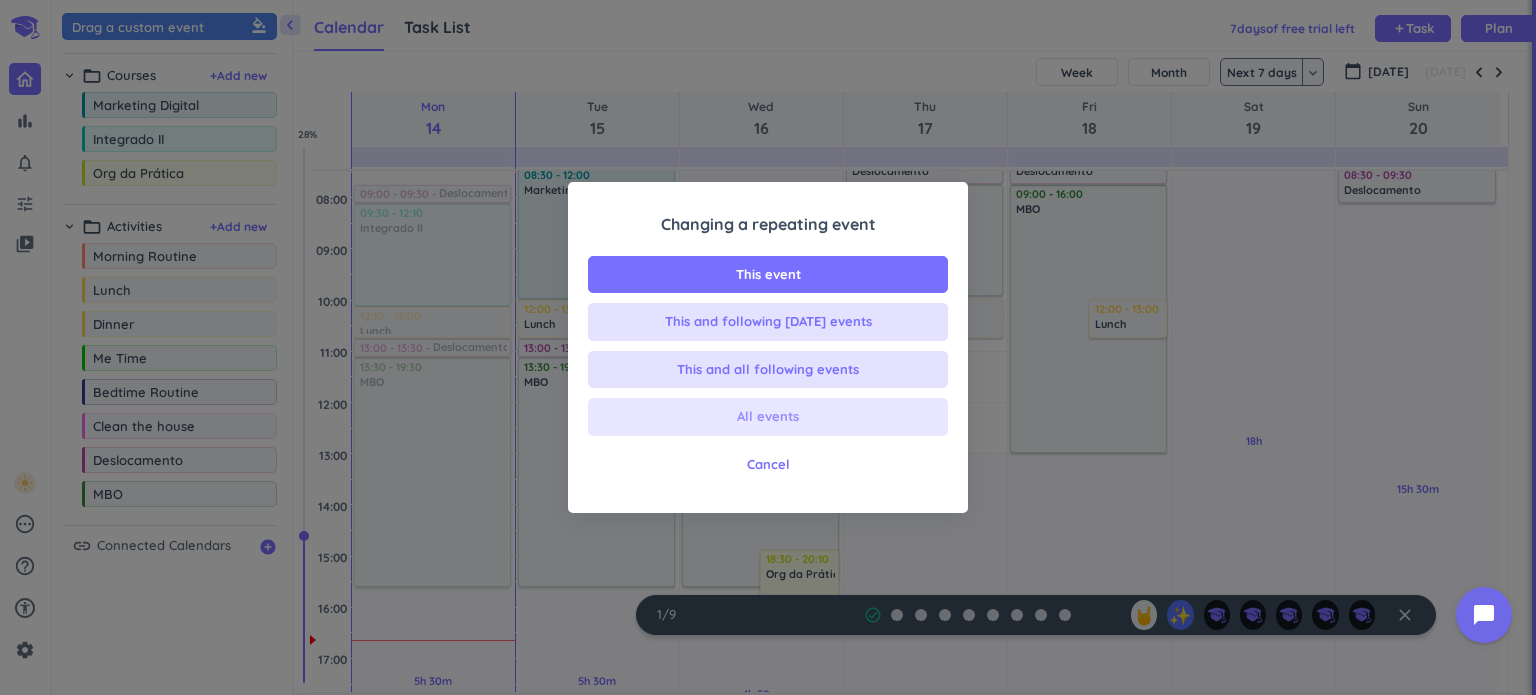 click on "All events" at bounding box center [768, 417] 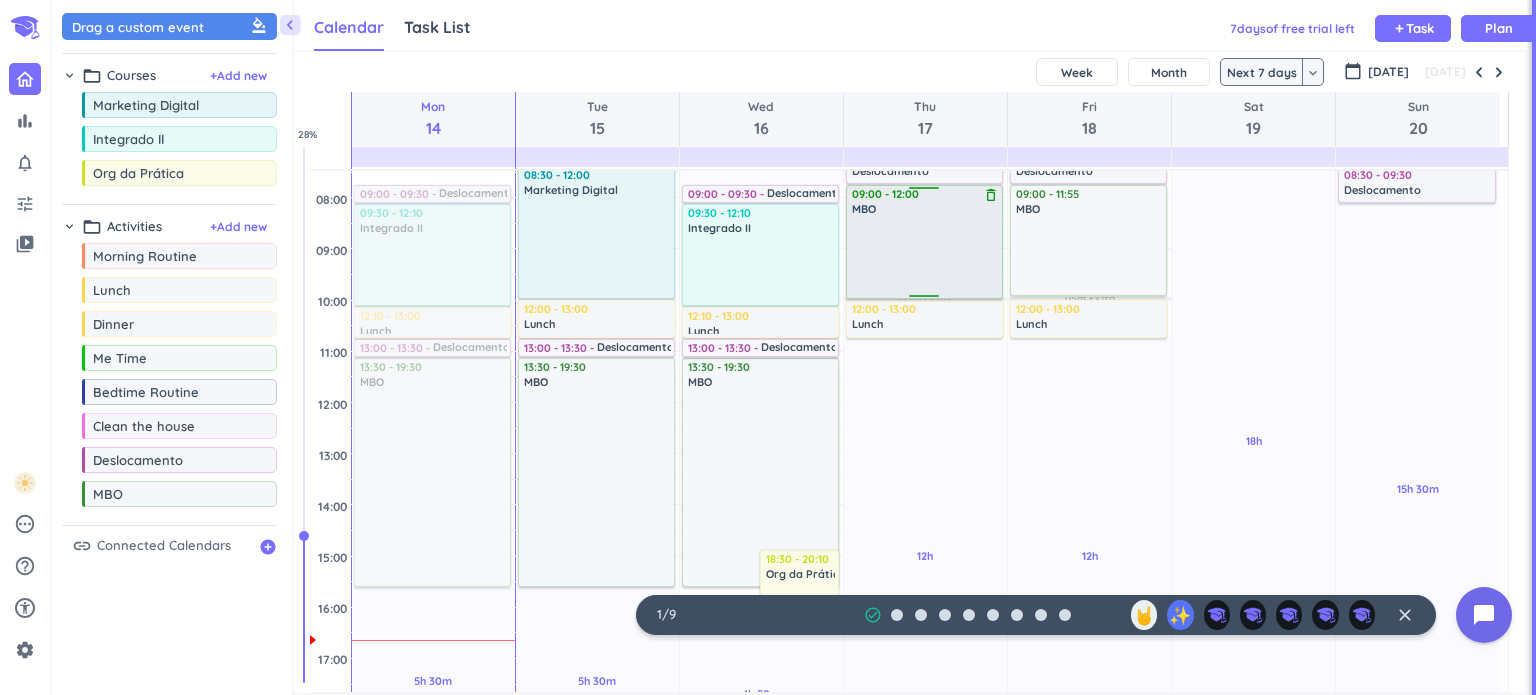 click on "1h  Past due Plan 12h  Past due Plan 05m Extra Adjust Awake Time Adjust Awake Time 08:00 - 09:00 Deslocamento delete_outline 09:00 - 11:55 MBO delete_outline 12:00 - 13:00 Lunch delete_outline 09:00 - 12:00 MBO delete_outline" at bounding box center [925, 607] 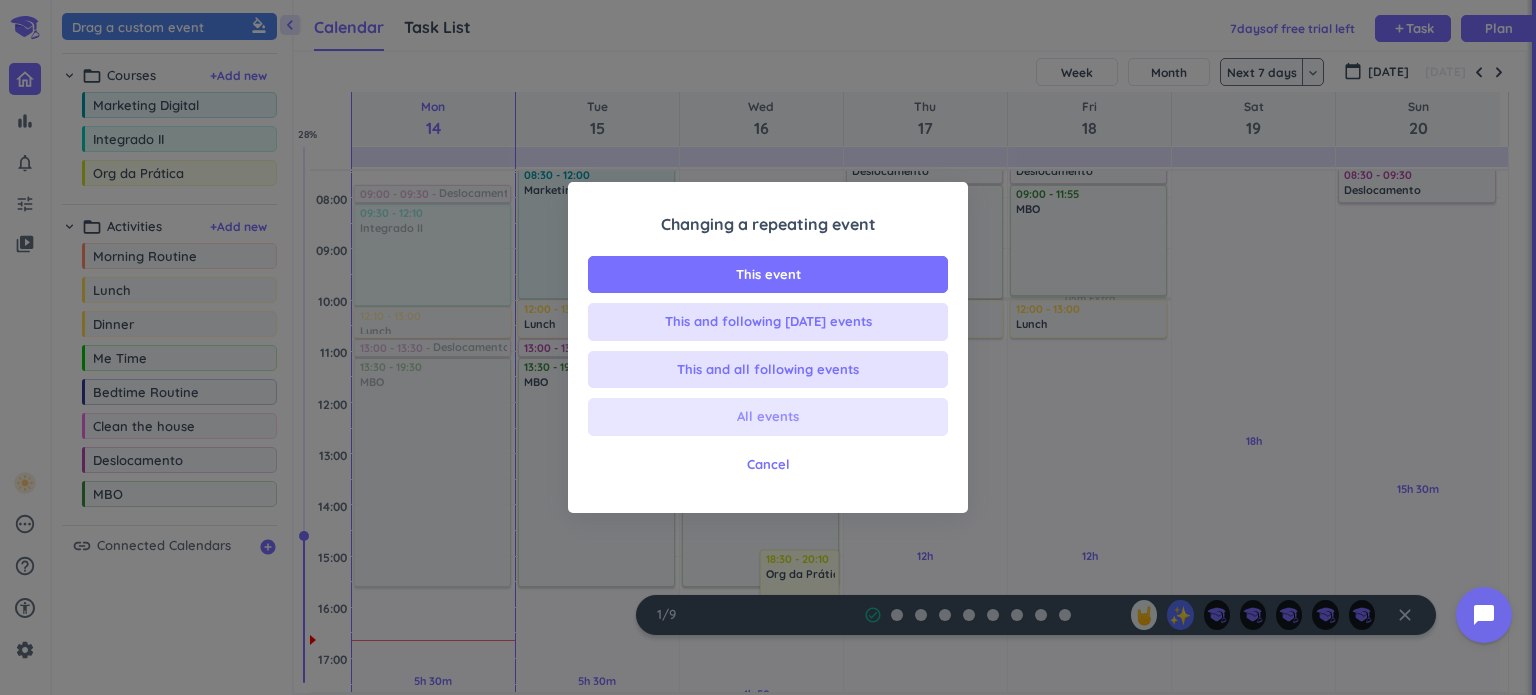 click on "All events" at bounding box center [768, 417] 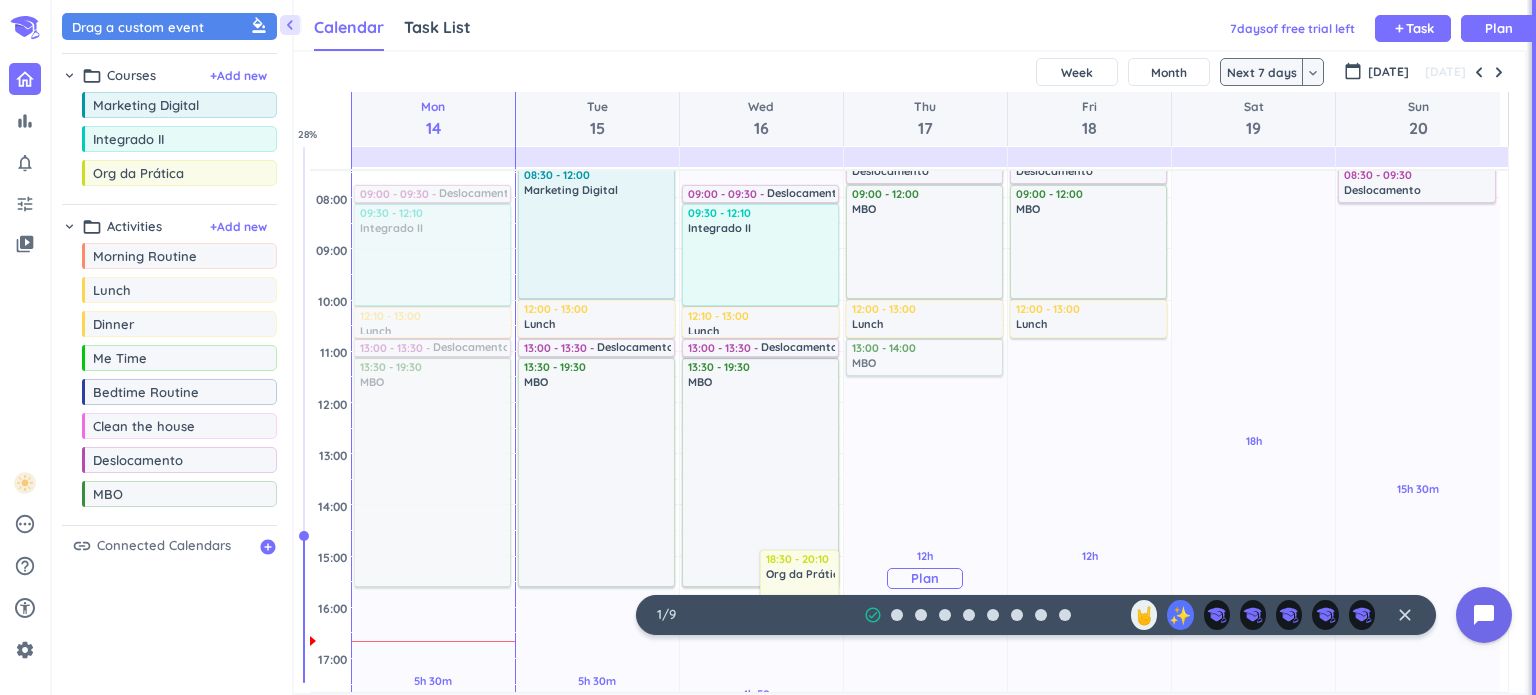 drag, startPoint x: 156, startPoint y: 490, endPoint x: 912, endPoint y: 340, distance: 770.7373 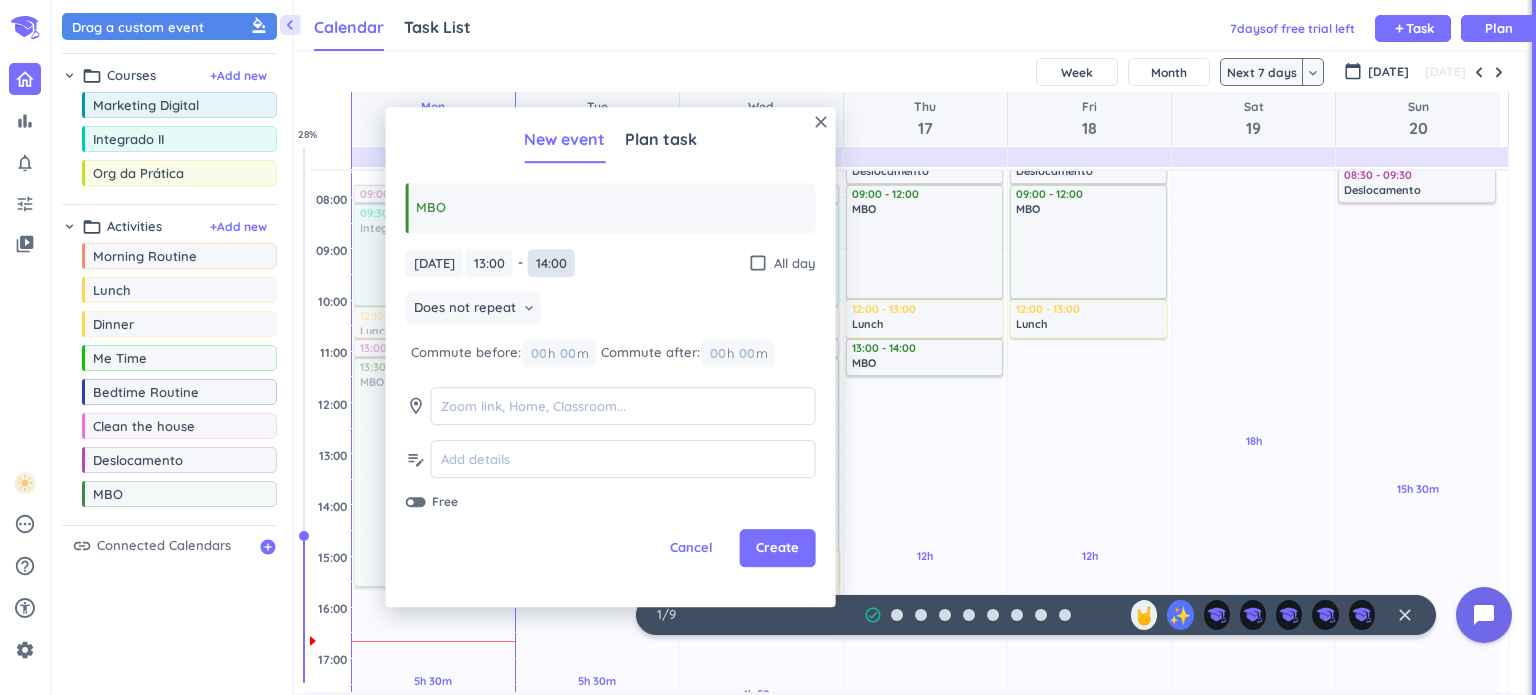 click on "14:00" at bounding box center (551, 263) 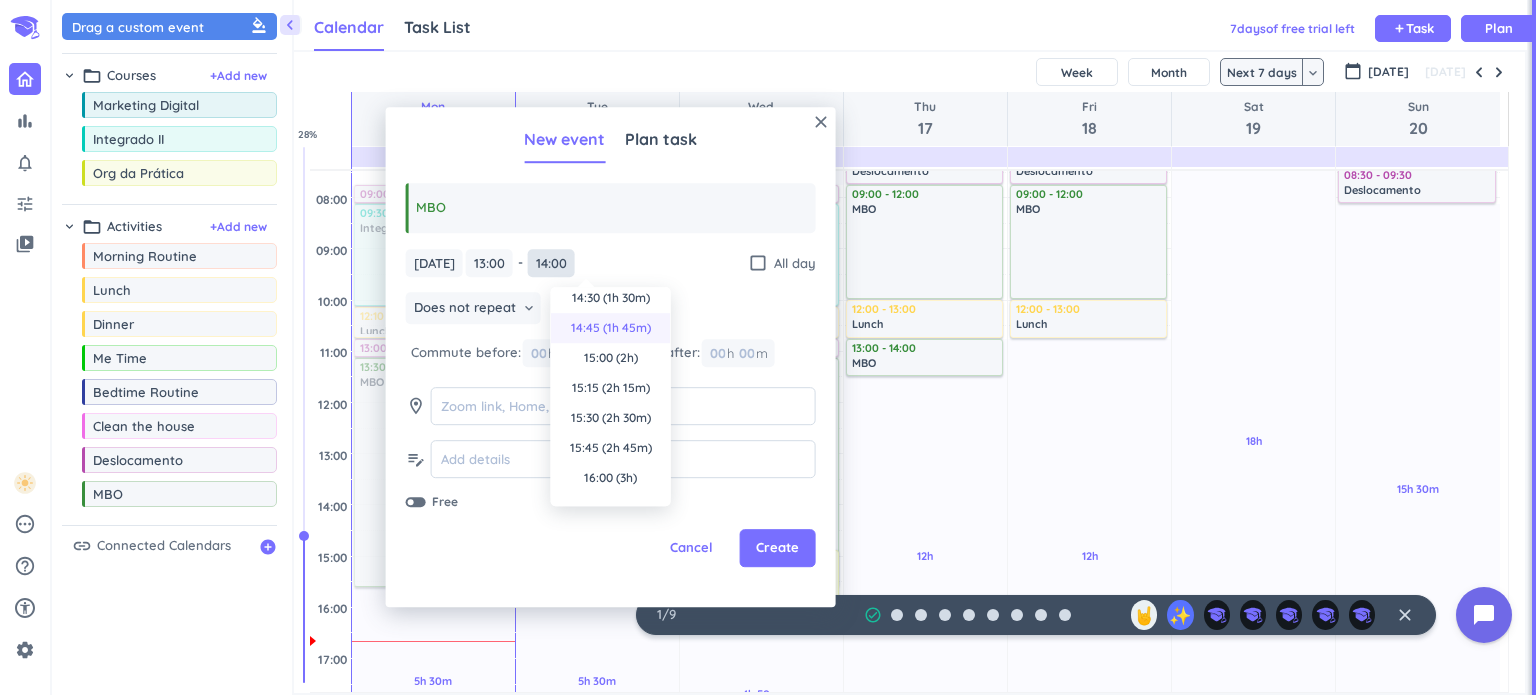 scroll, scrollTop: 190, scrollLeft: 0, axis: vertical 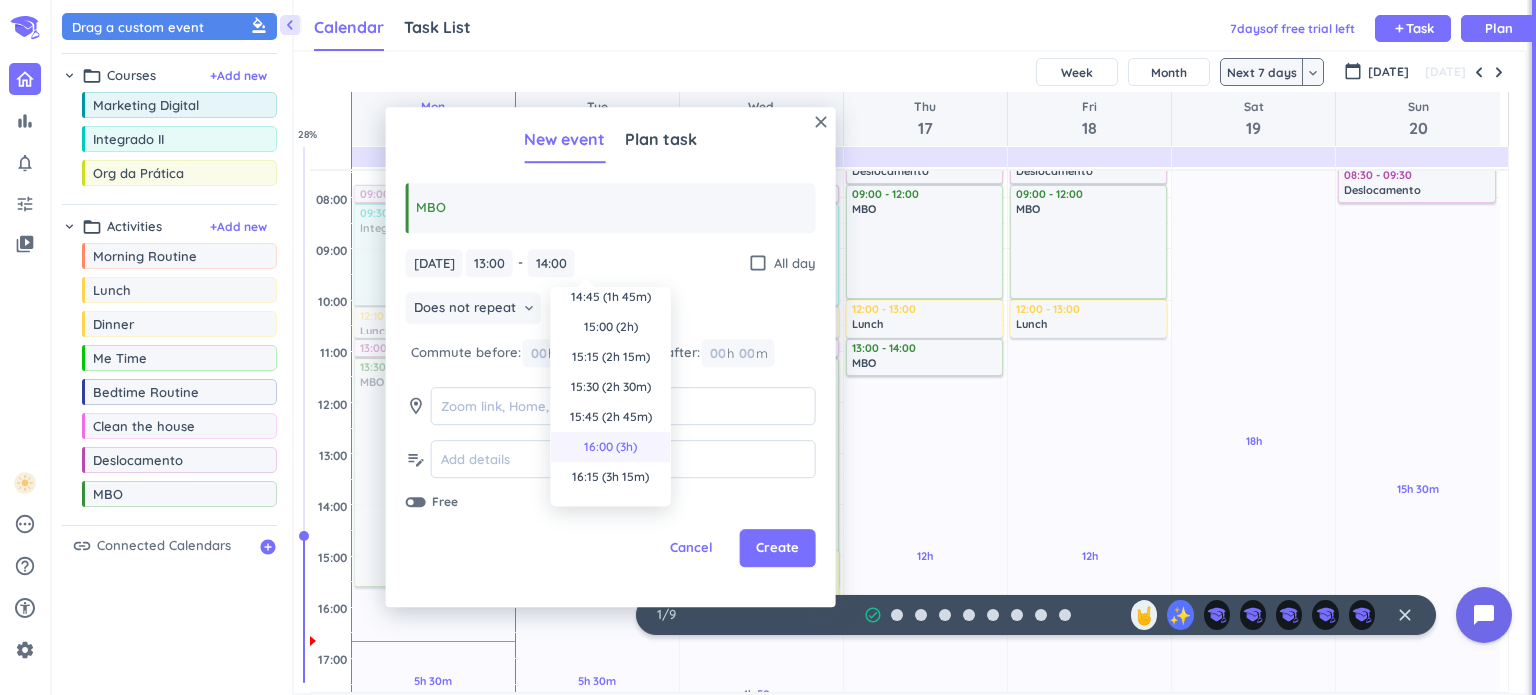 click on "16:00 (3h)" at bounding box center [611, 447] 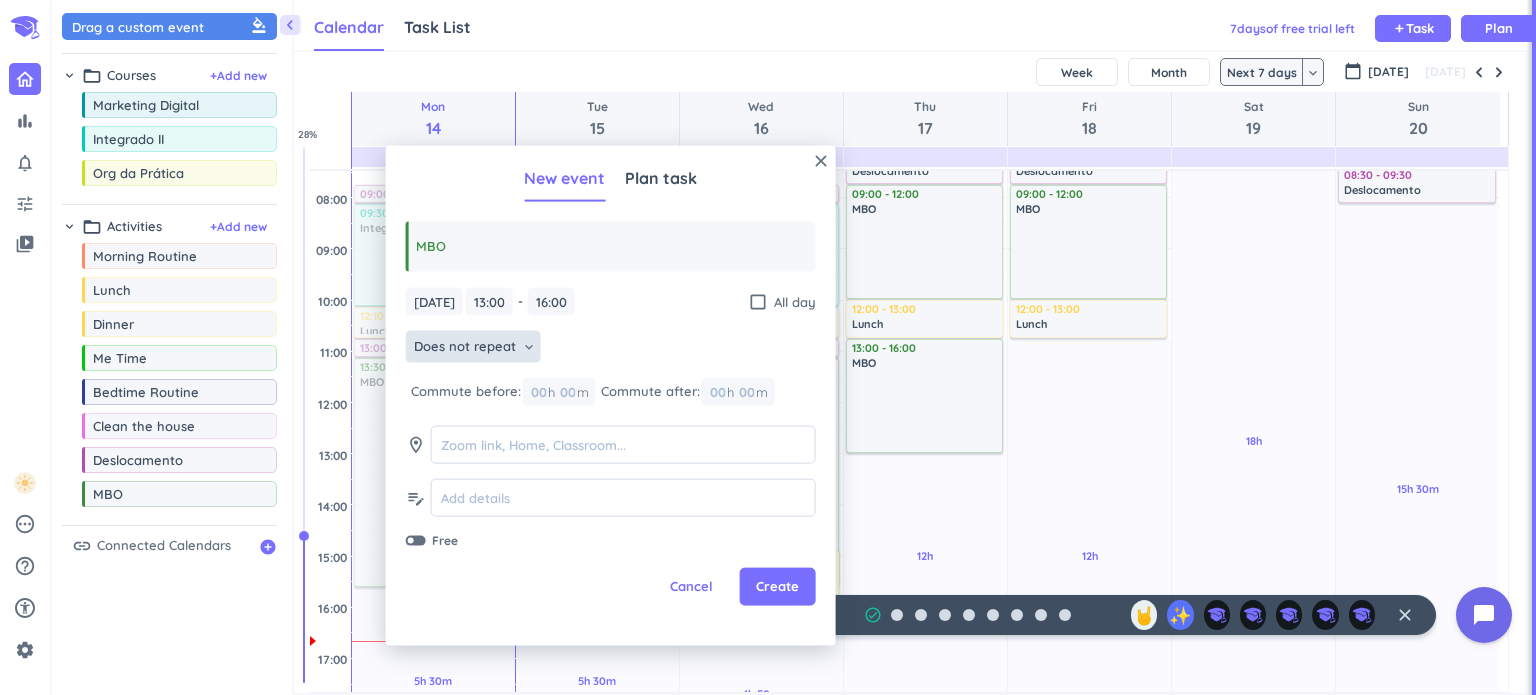 click on "Does not repeat keyboard_arrow_down" at bounding box center [473, 347] 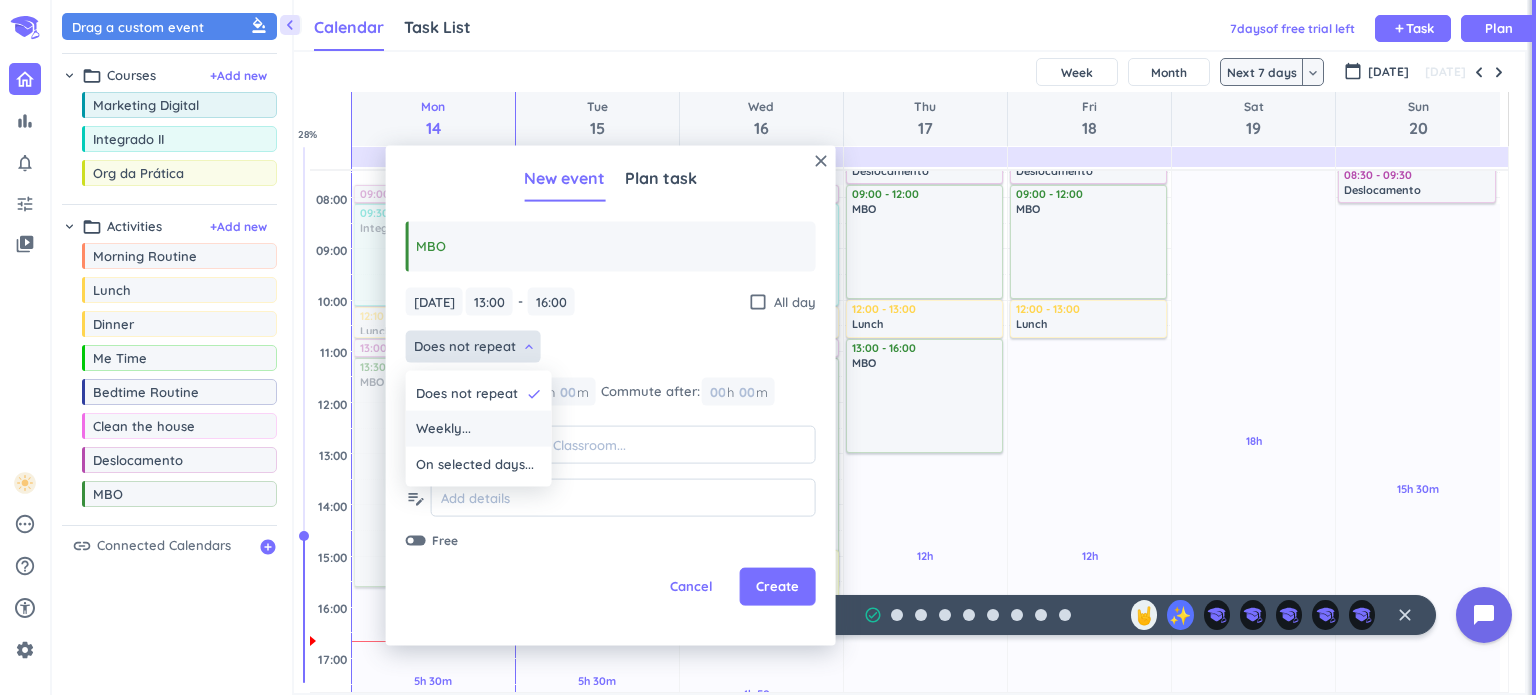 click on "Weekly..." at bounding box center [479, 429] 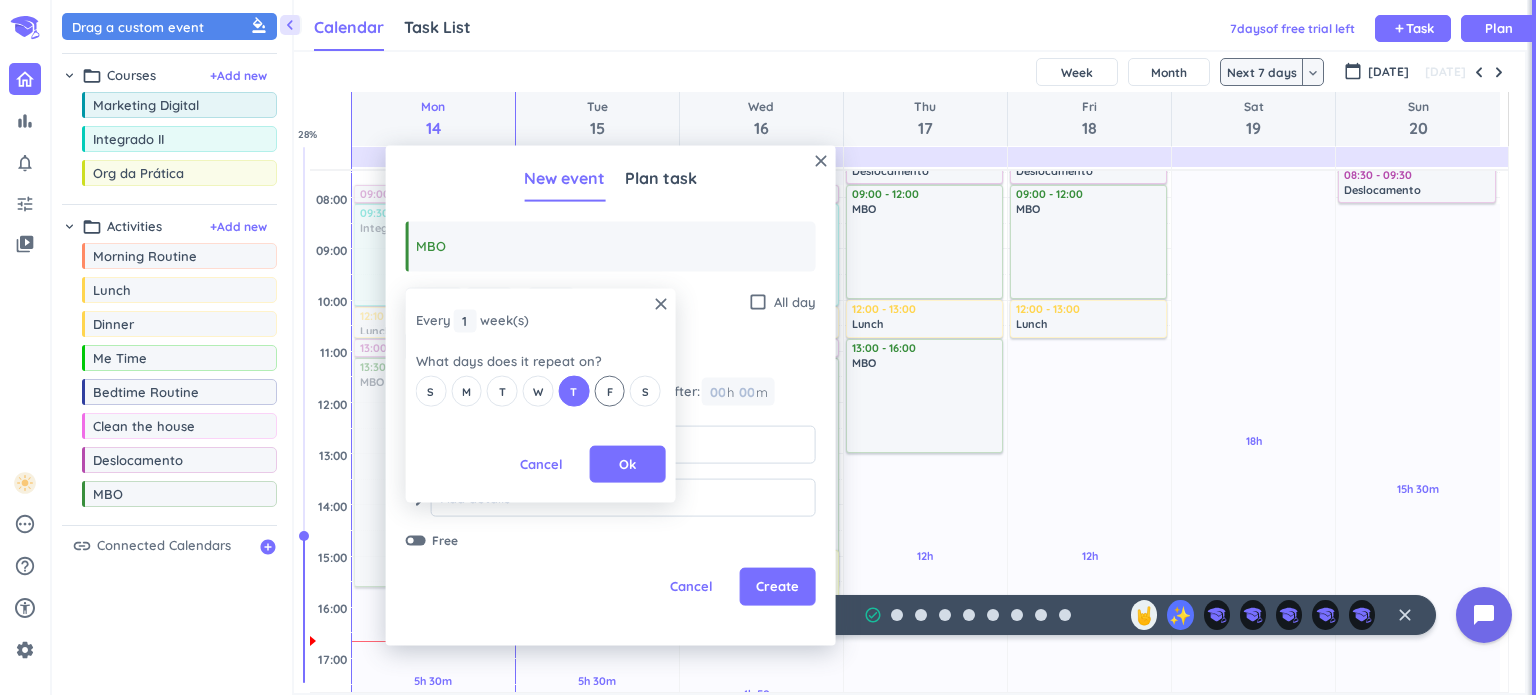 click on "F" at bounding box center [609, 391] 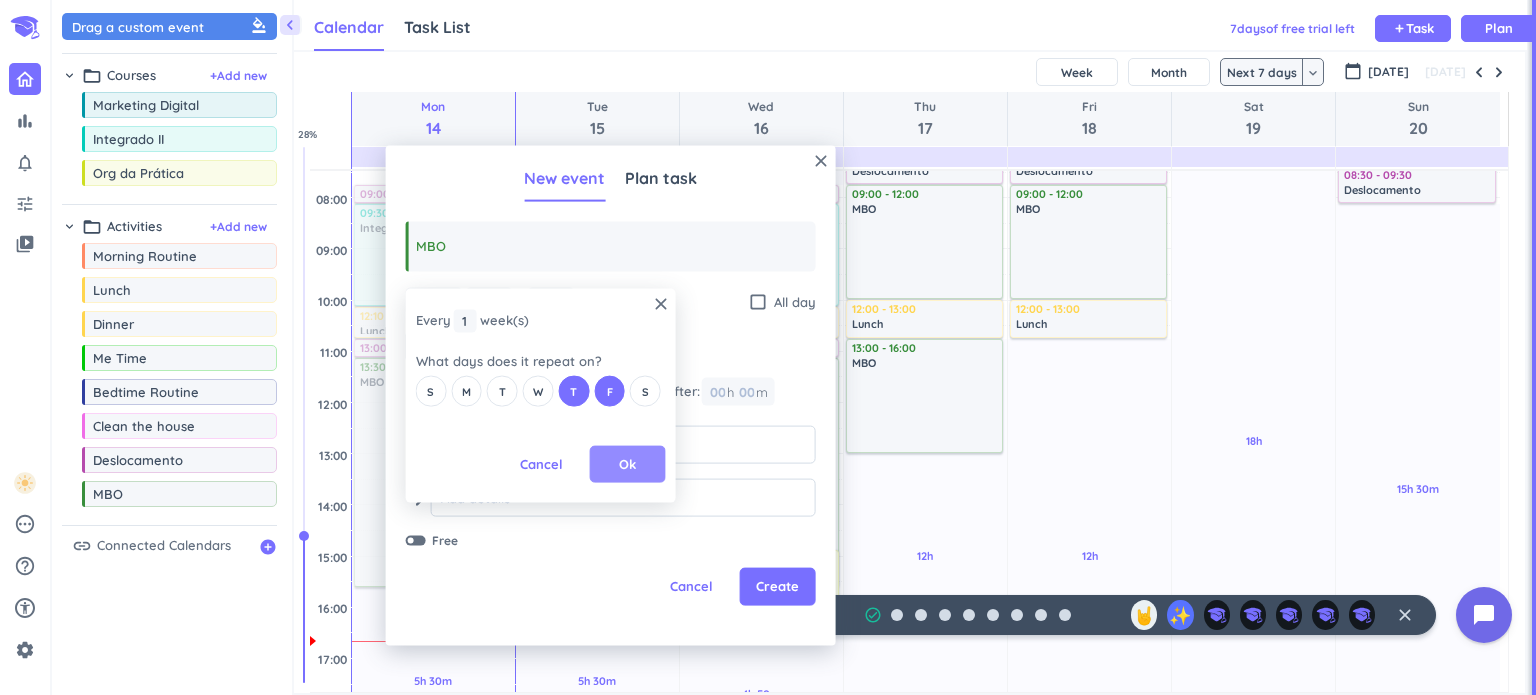 click on "Ok" at bounding box center [628, 464] 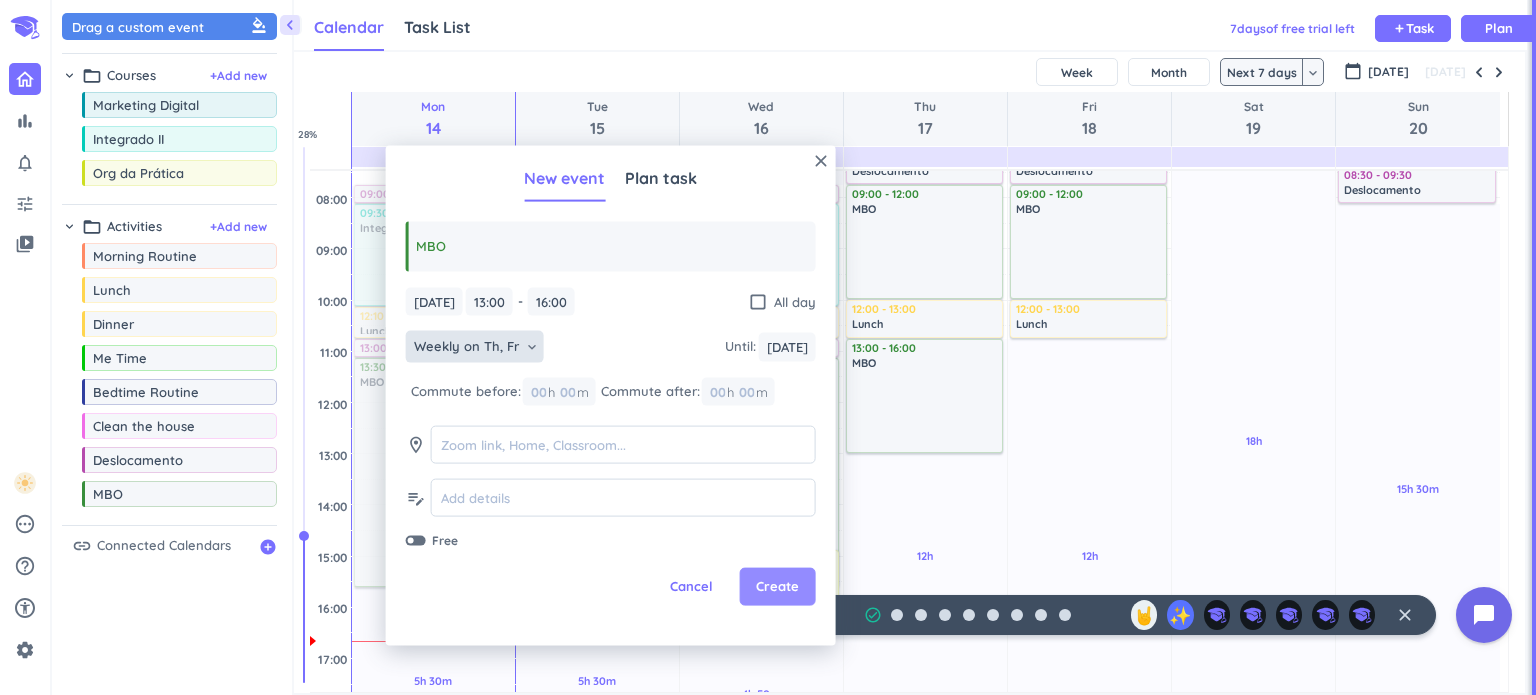 click on "Create" at bounding box center [777, 587] 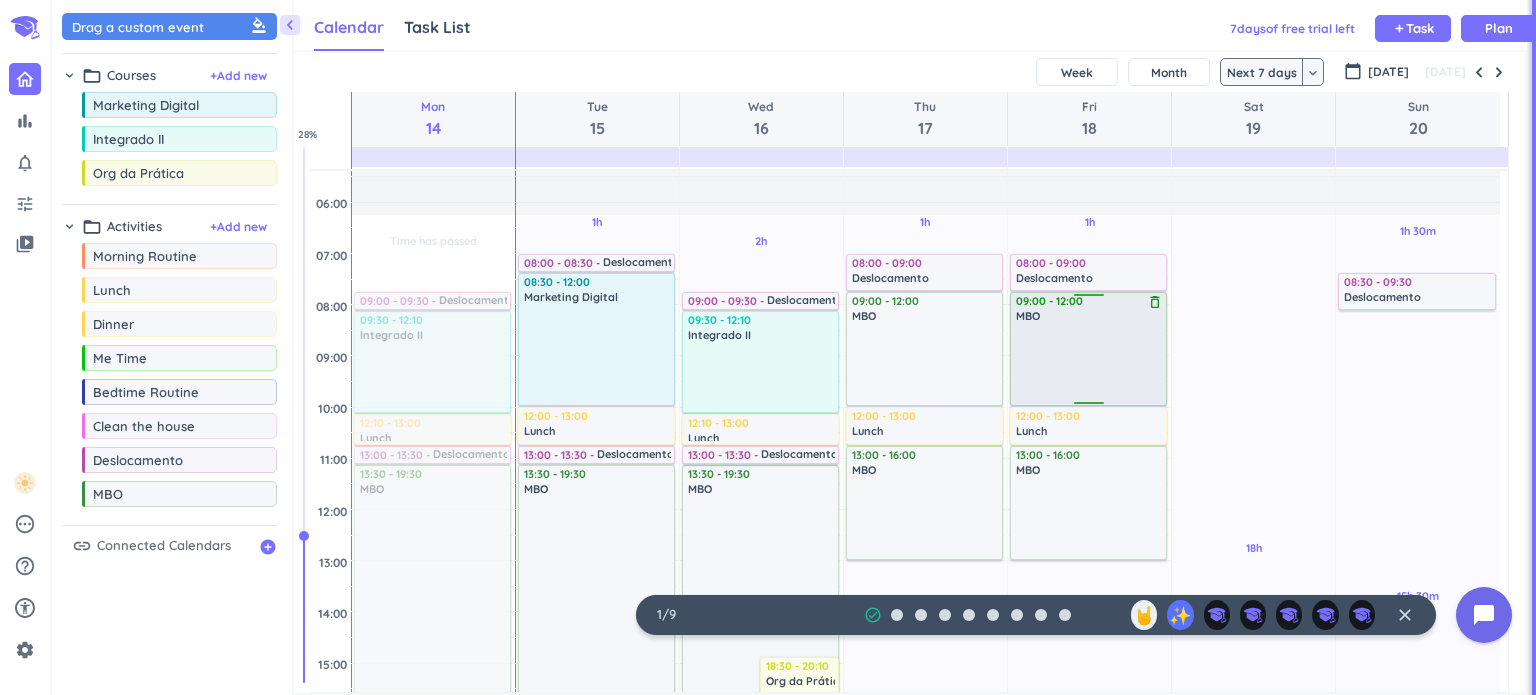 scroll, scrollTop: 100, scrollLeft: 0, axis: vertical 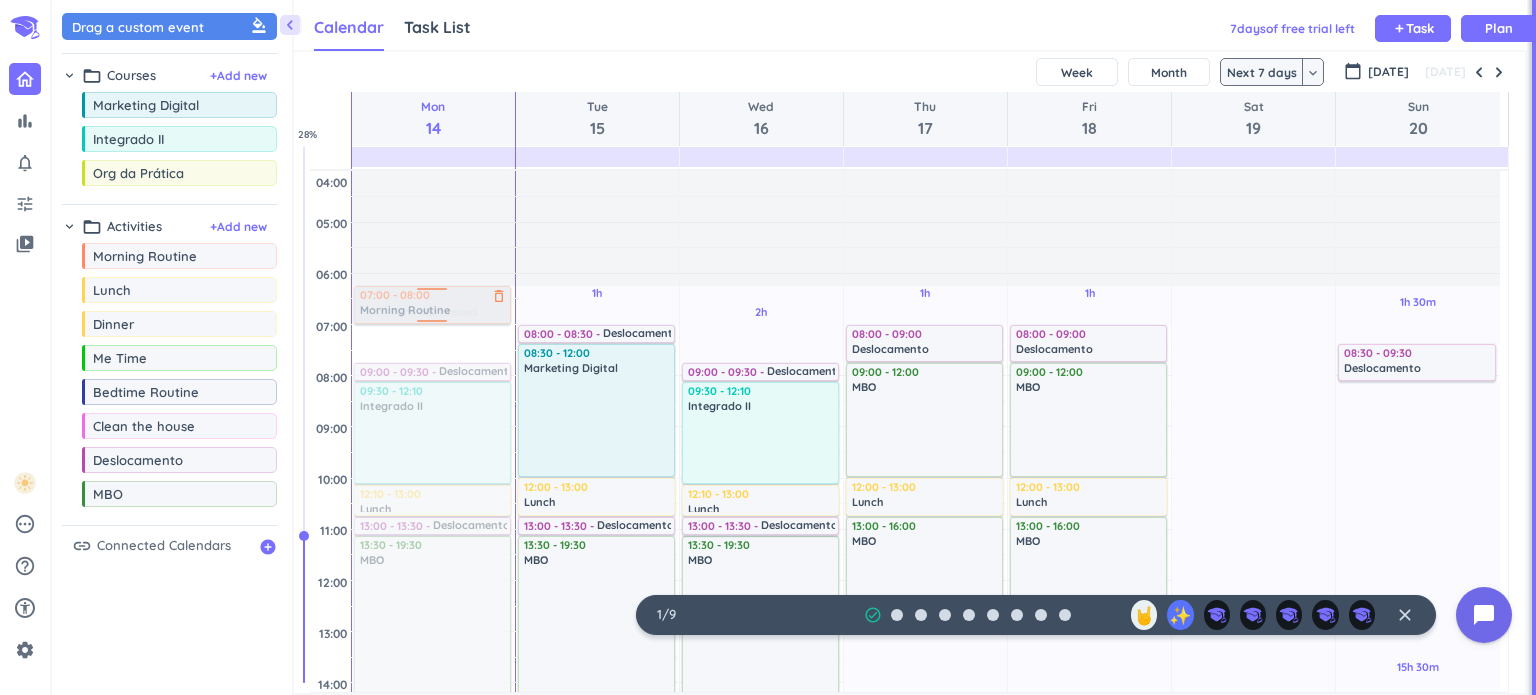drag, startPoint x: 151, startPoint y: 257, endPoint x: 459, endPoint y: 287, distance: 309.45758 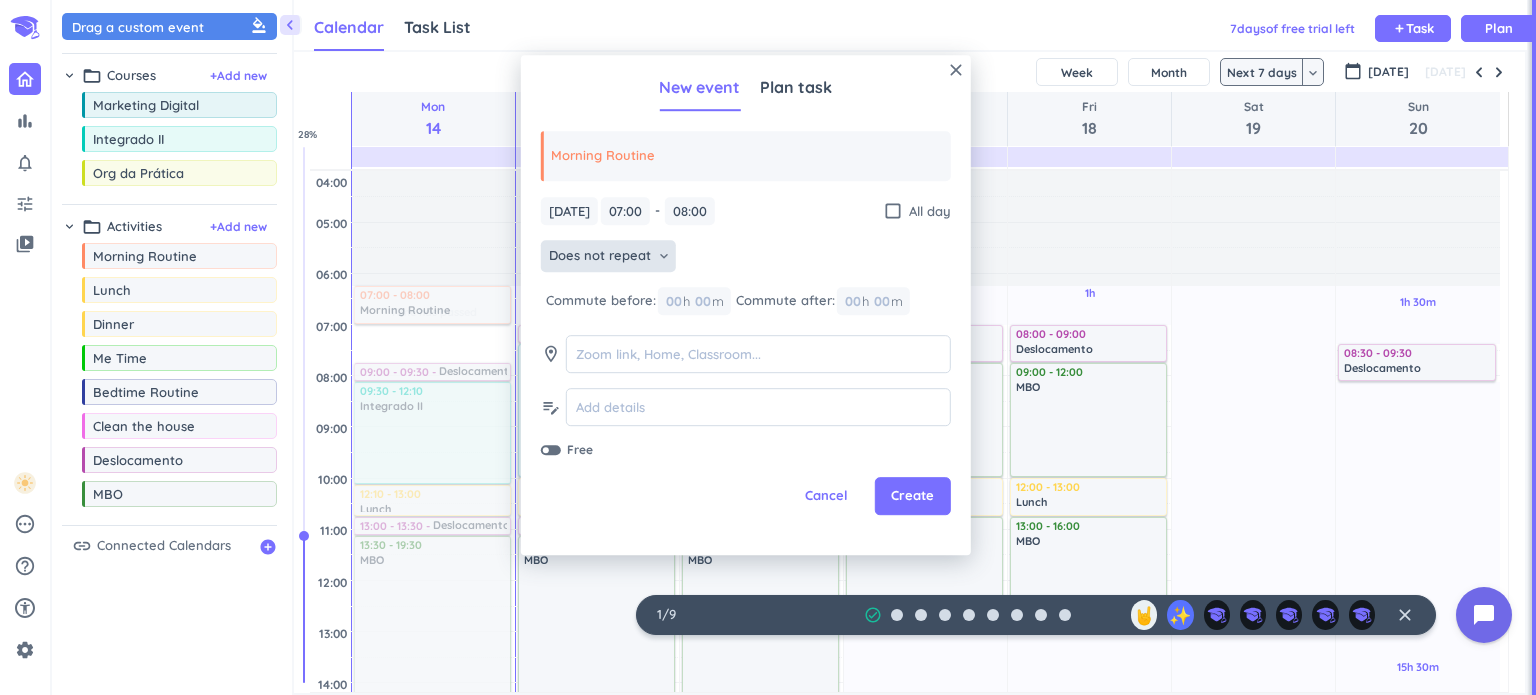 click on "Does not repeat" at bounding box center [600, 257] 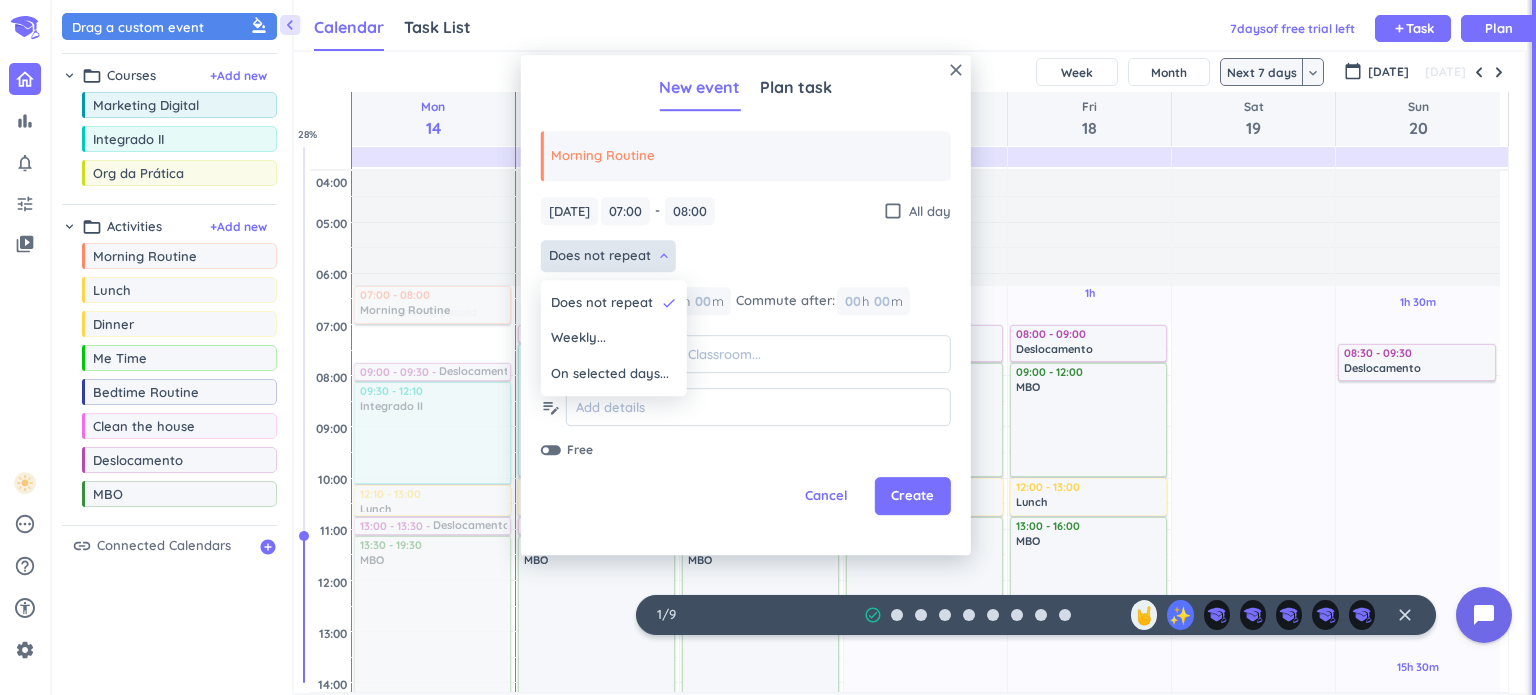 click at bounding box center [746, 305] 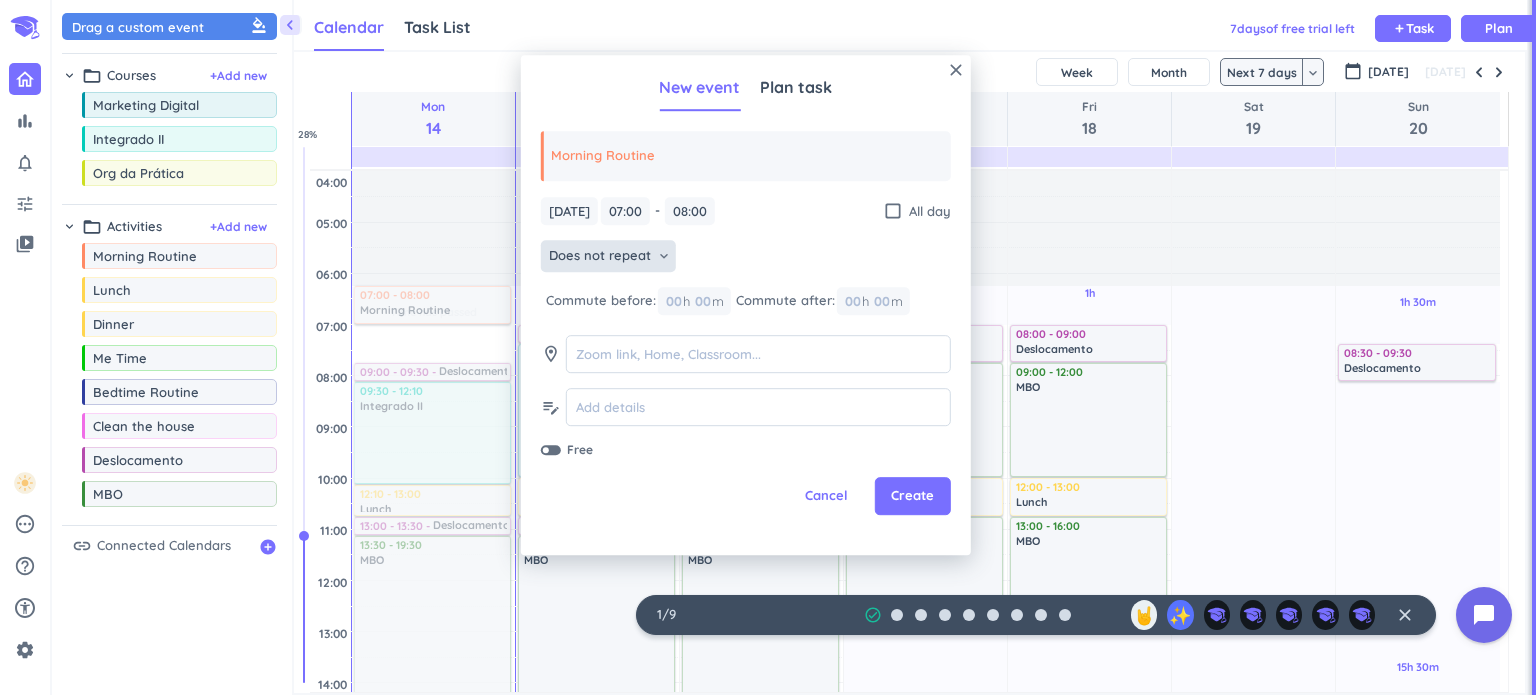 click on "[DATE] [DATE]   07:00 07:00 - 08:00 08:00 check_box_outline_blank All day Does not repeat keyboard_arrow_down Commute before: 00 h 00 m Commute after: 00 h 00 m room edit_note Free" at bounding box center [746, 328] 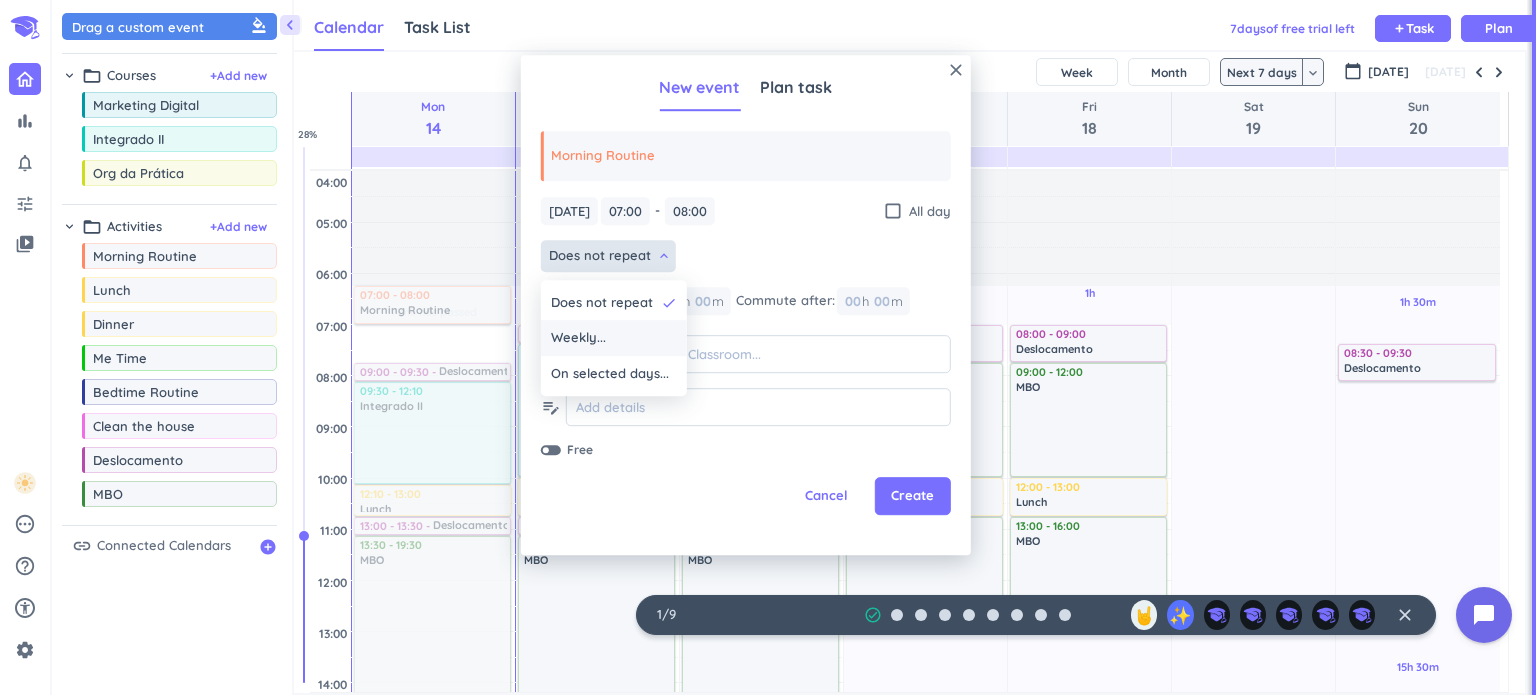 click on "Weekly..." at bounding box center (614, 339) 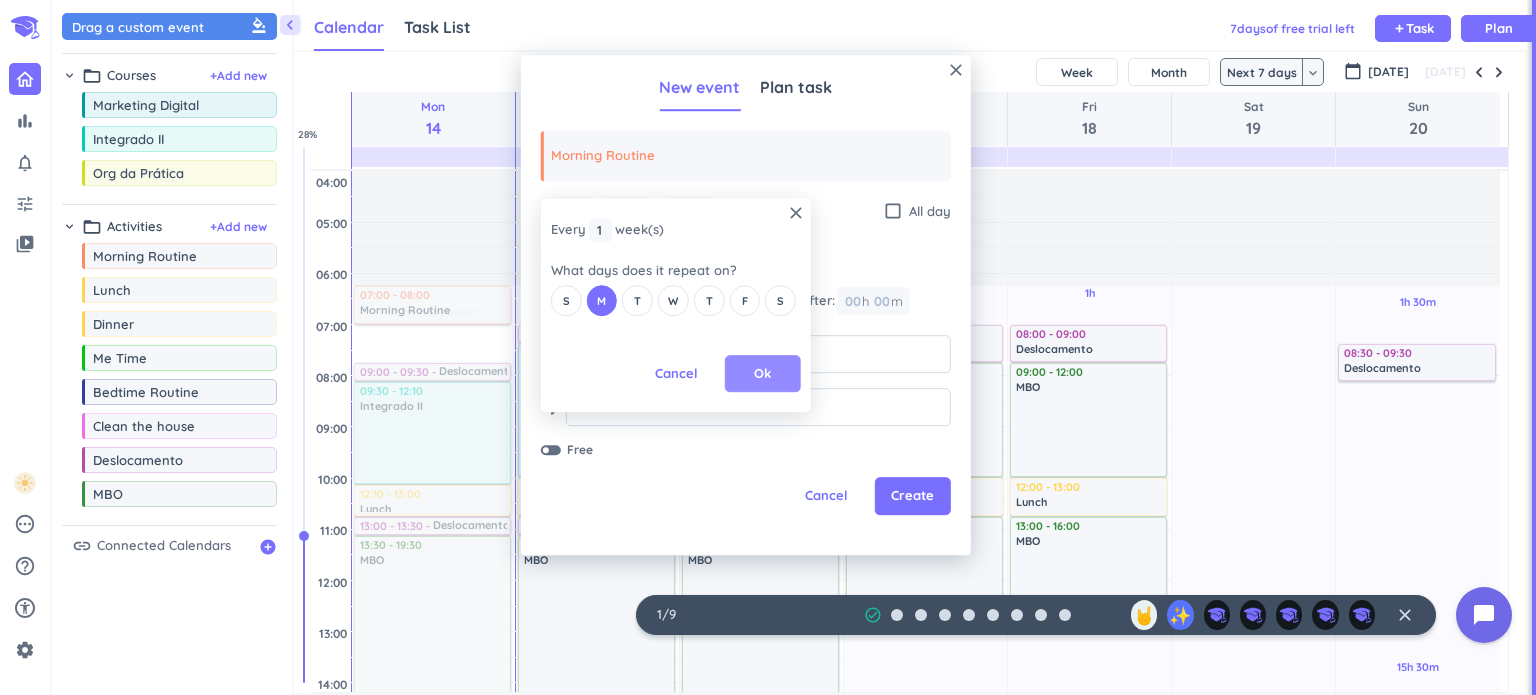 drag, startPoint x: 760, startPoint y: 354, endPoint x: 815, endPoint y: 391, distance: 66.287254 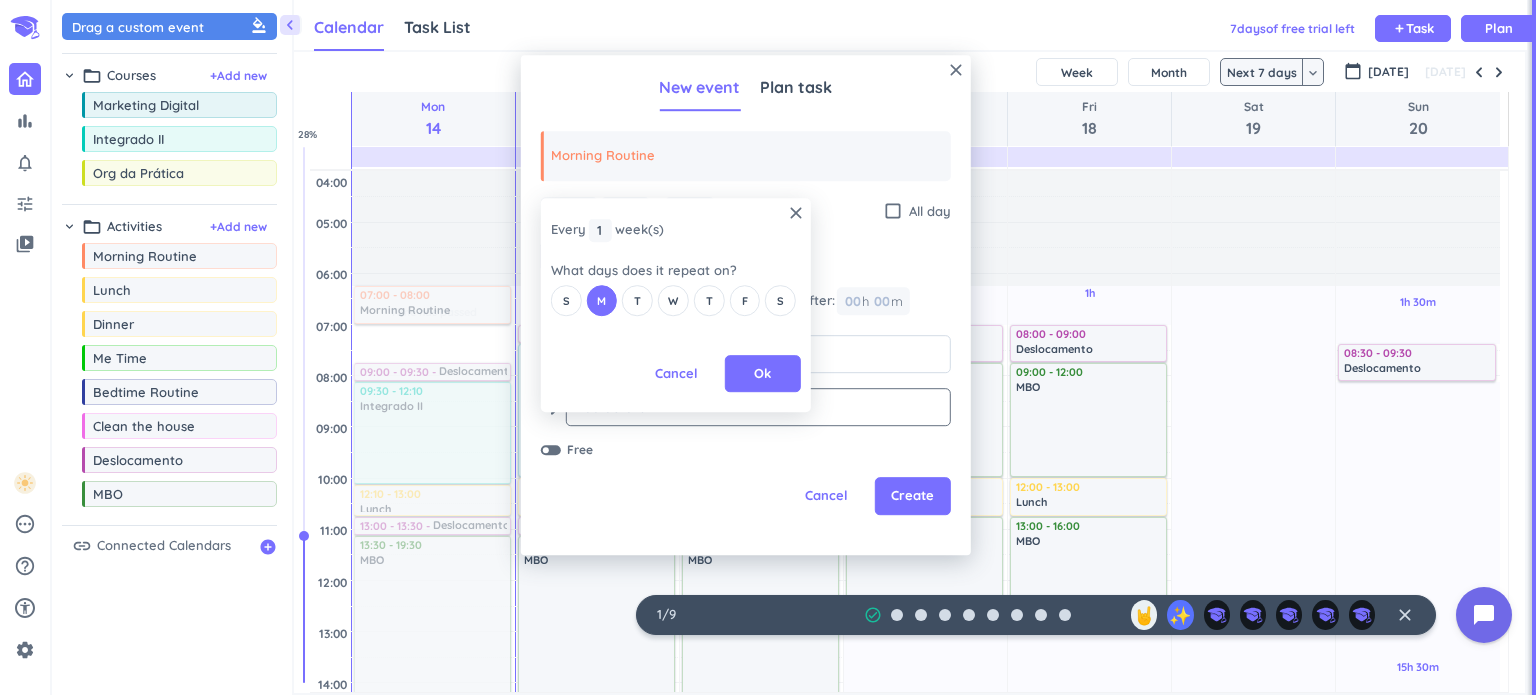 click on "Ok" at bounding box center [763, 374] 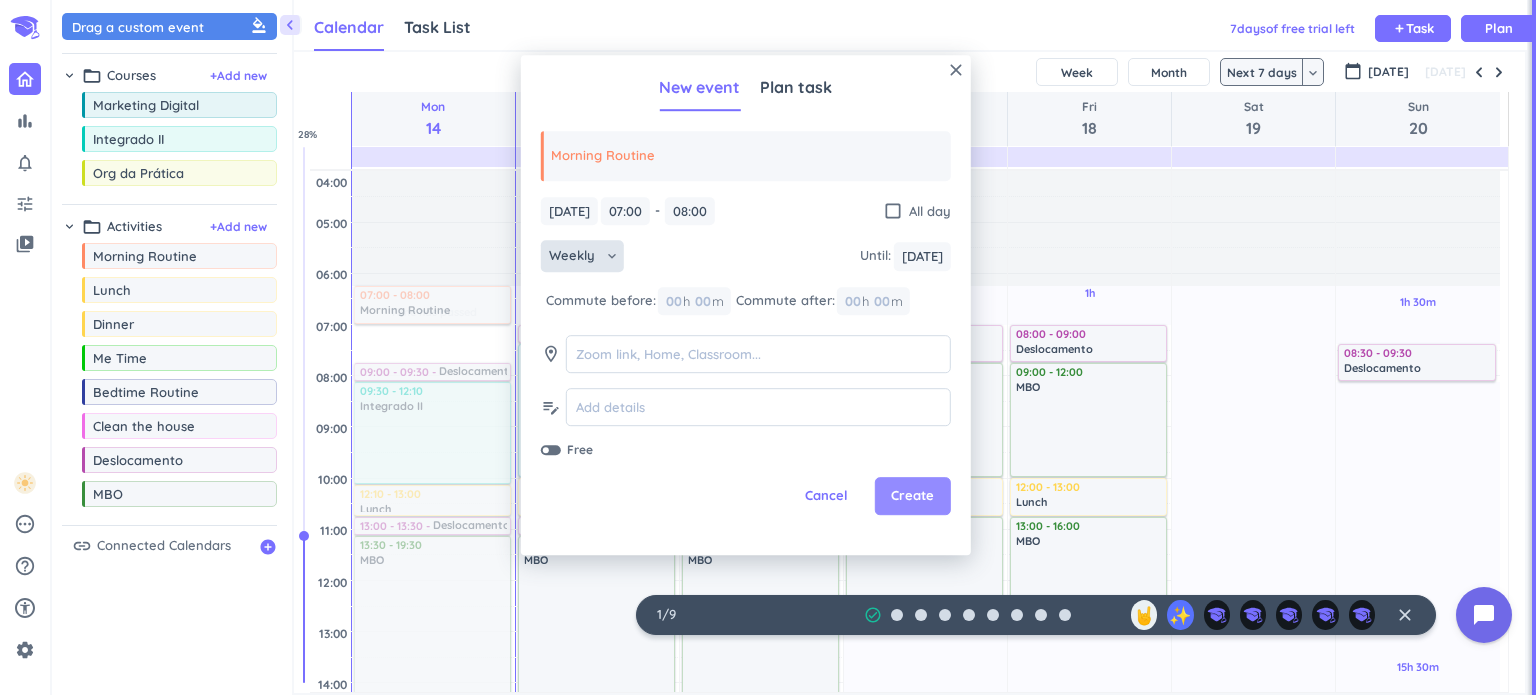 click on "Create" at bounding box center [912, 497] 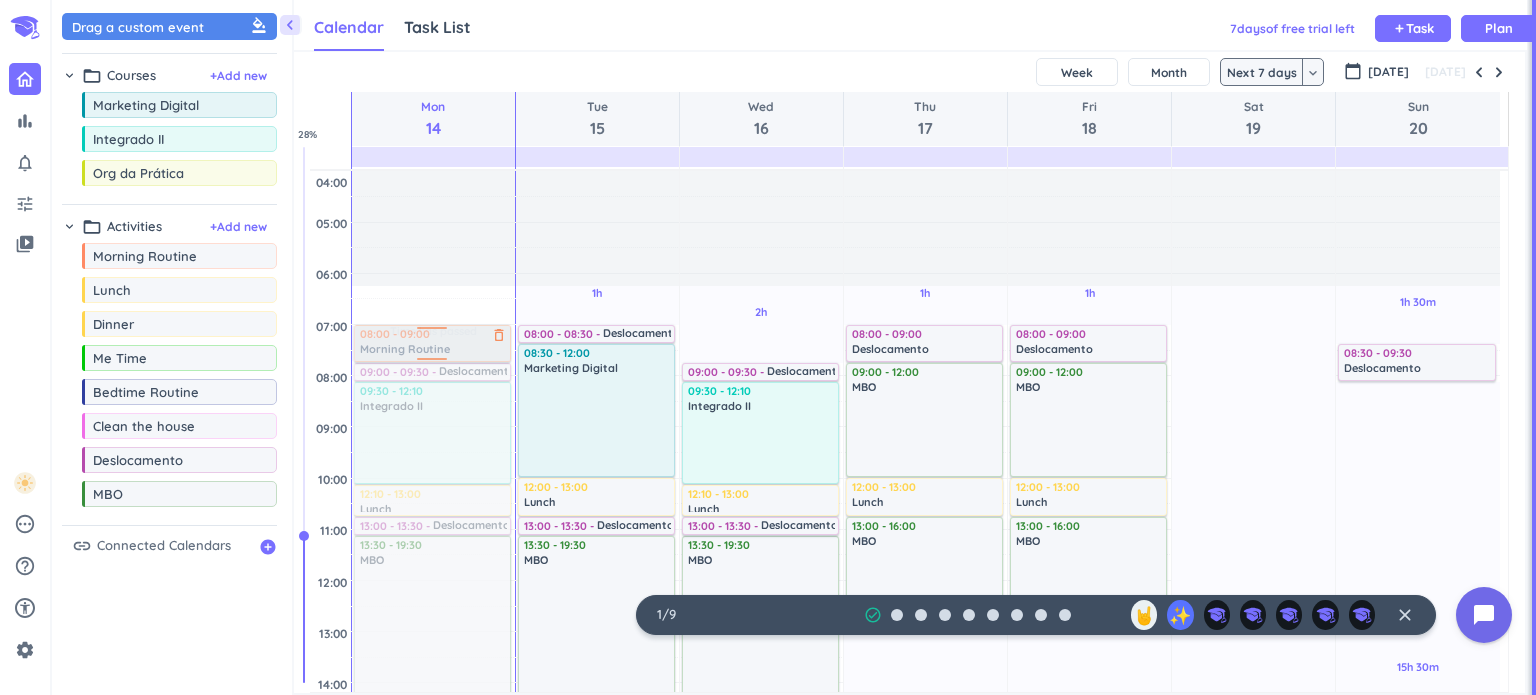 drag, startPoint x: 430, startPoint y: 307, endPoint x: 434, endPoint y: 338, distance: 31.257 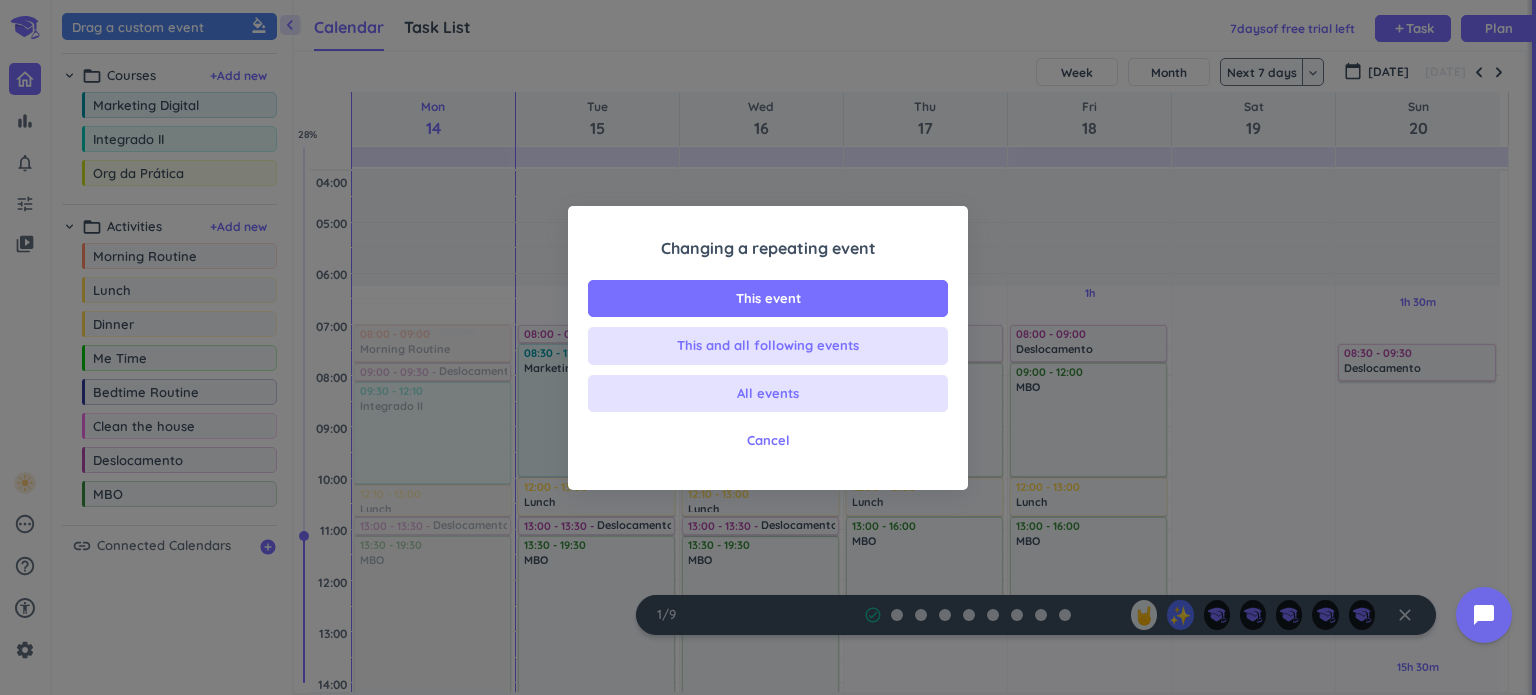 click on "All events" at bounding box center [768, 394] 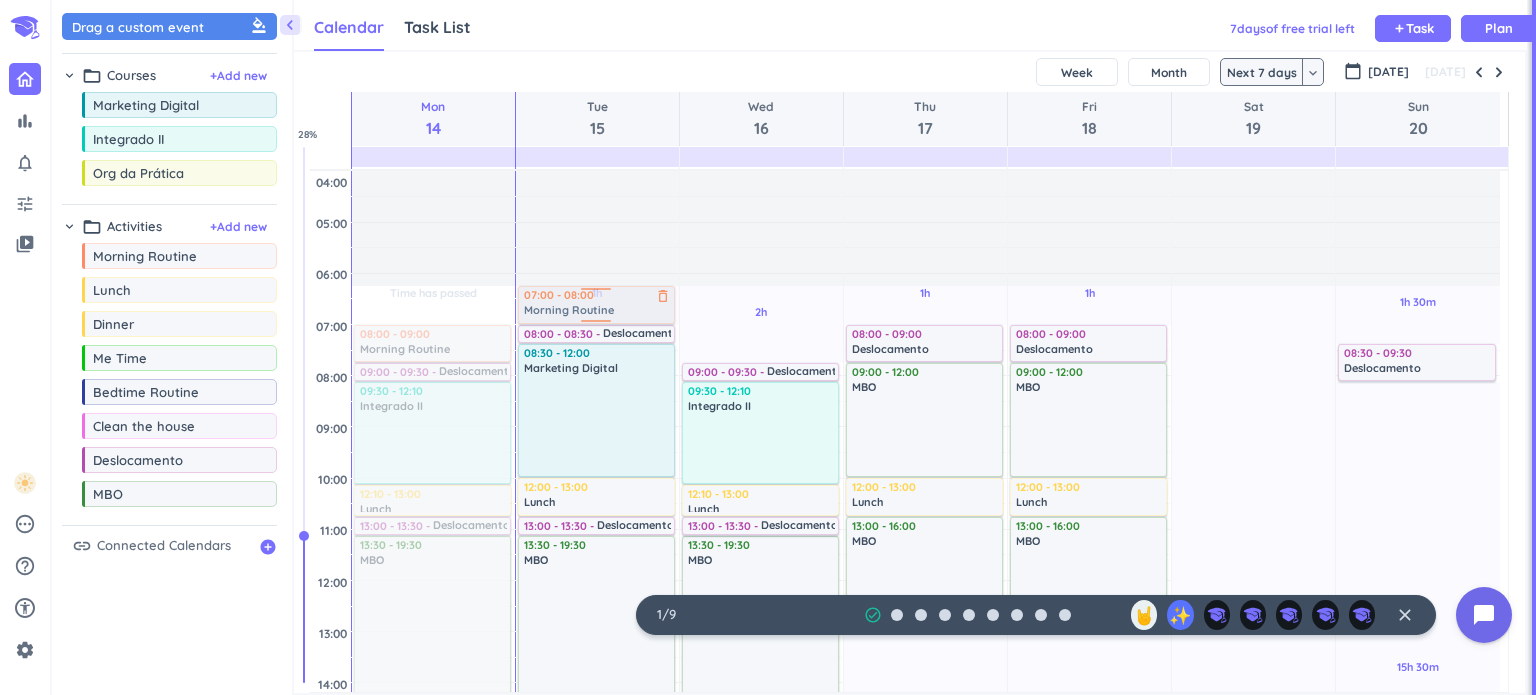 drag, startPoint x: 155, startPoint y: 261, endPoint x: 575, endPoint y: 288, distance: 420.86697 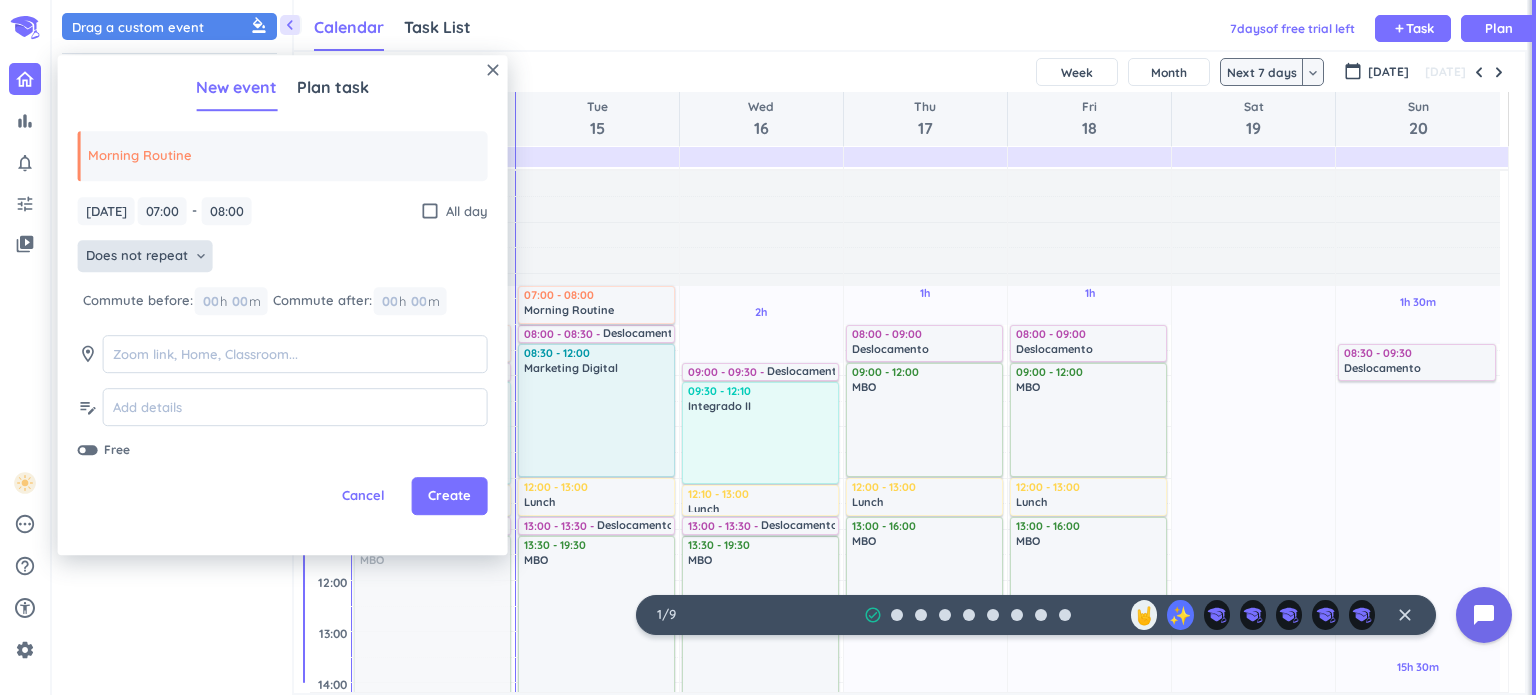 click on "Does not repeat" at bounding box center (137, 257) 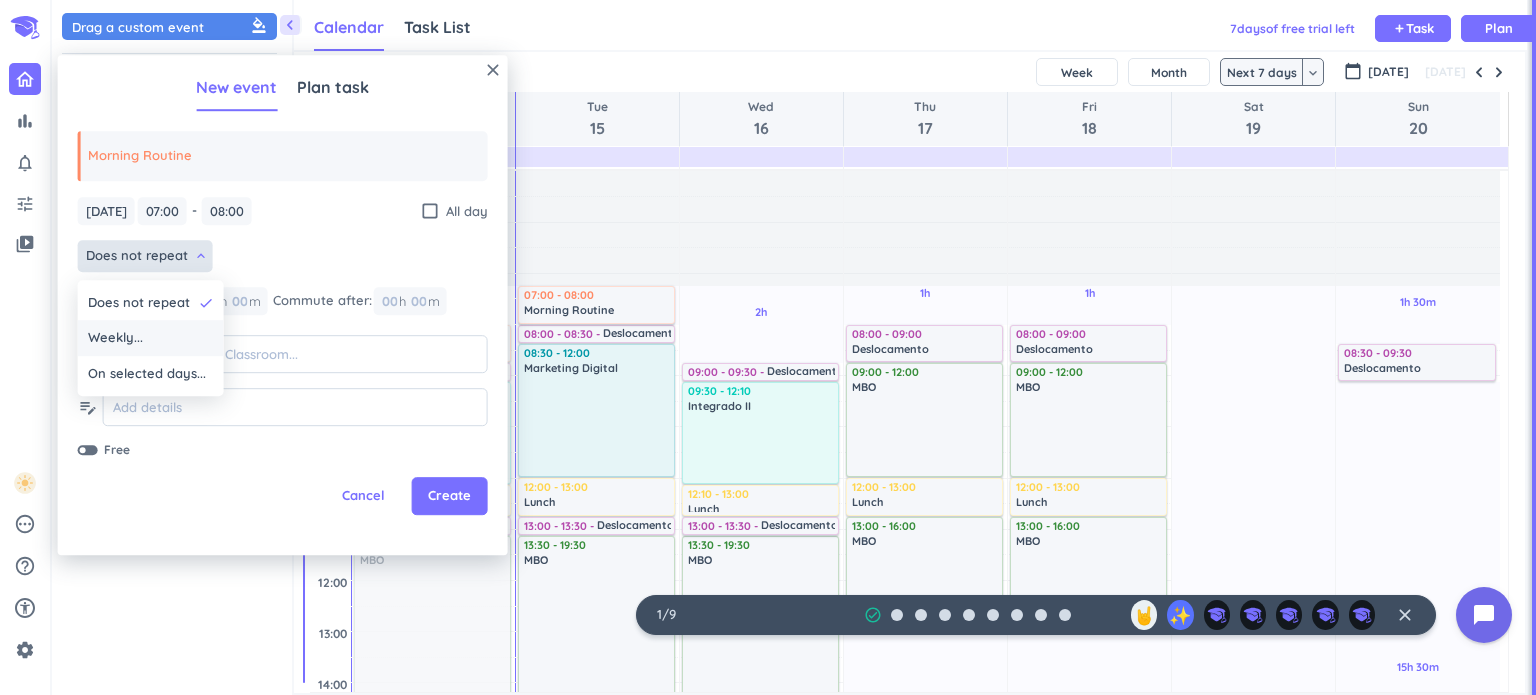 click on "Weekly..." at bounding box center [151, 339] 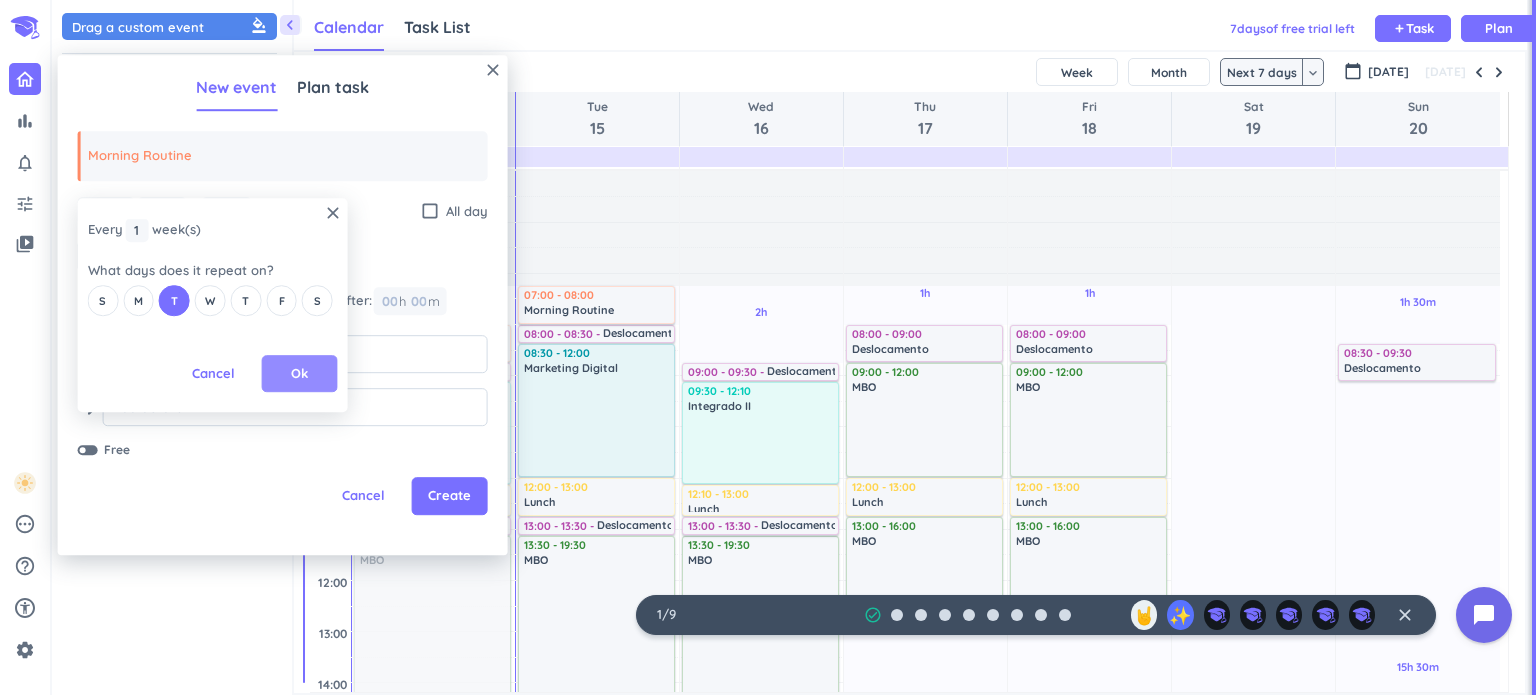 click on "Ok" at bounding box center (299, 374) 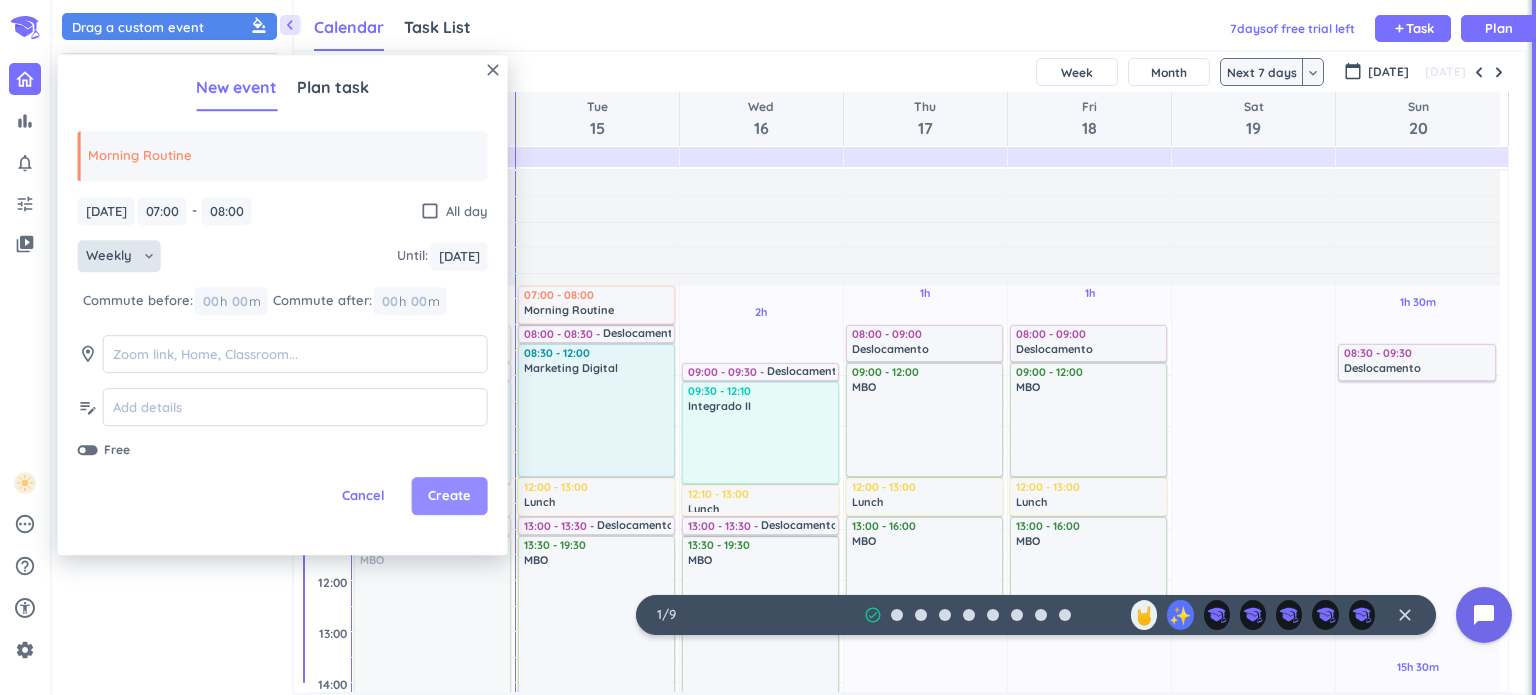click on "Create" at bounding box center (449, 497) 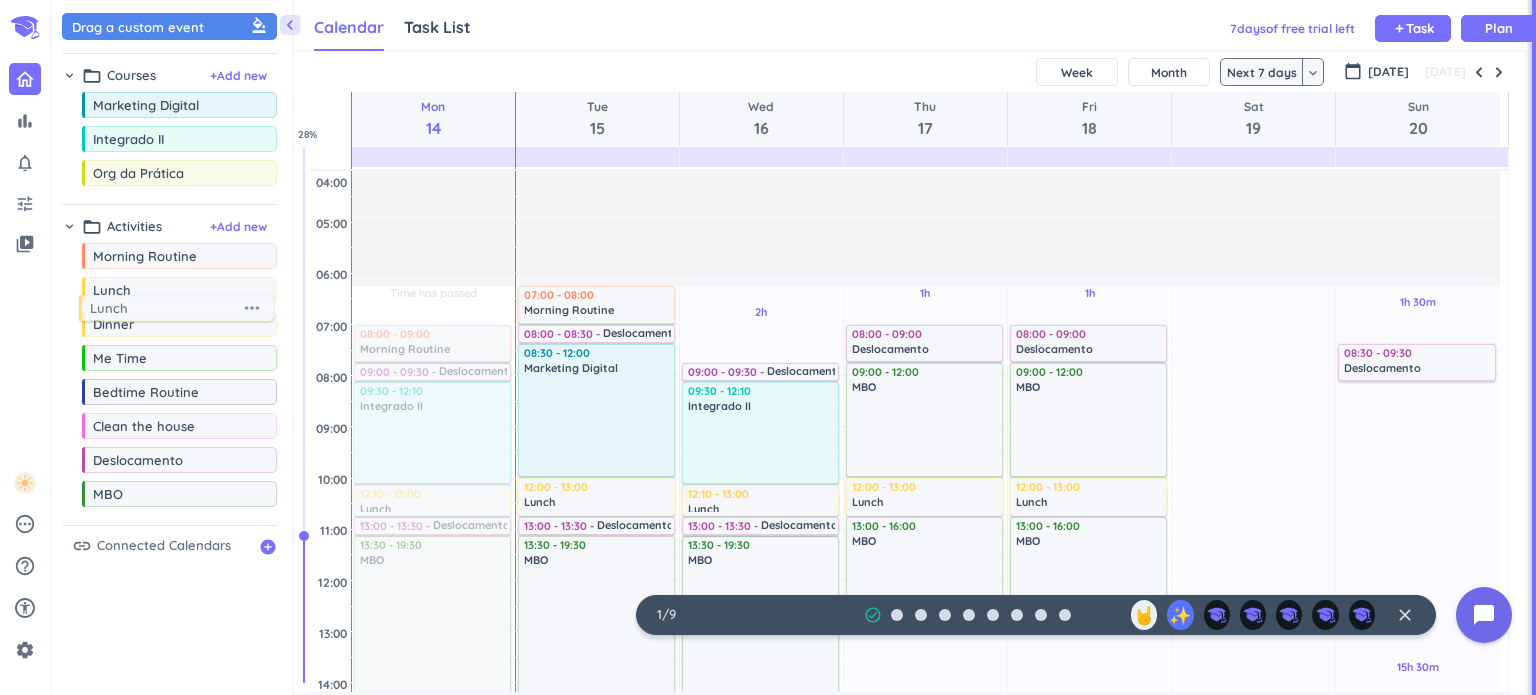drag, startPoint x: 130, startPoint y: 294, endPoint x: 124, endPoint y: 319, distance: 25.70992 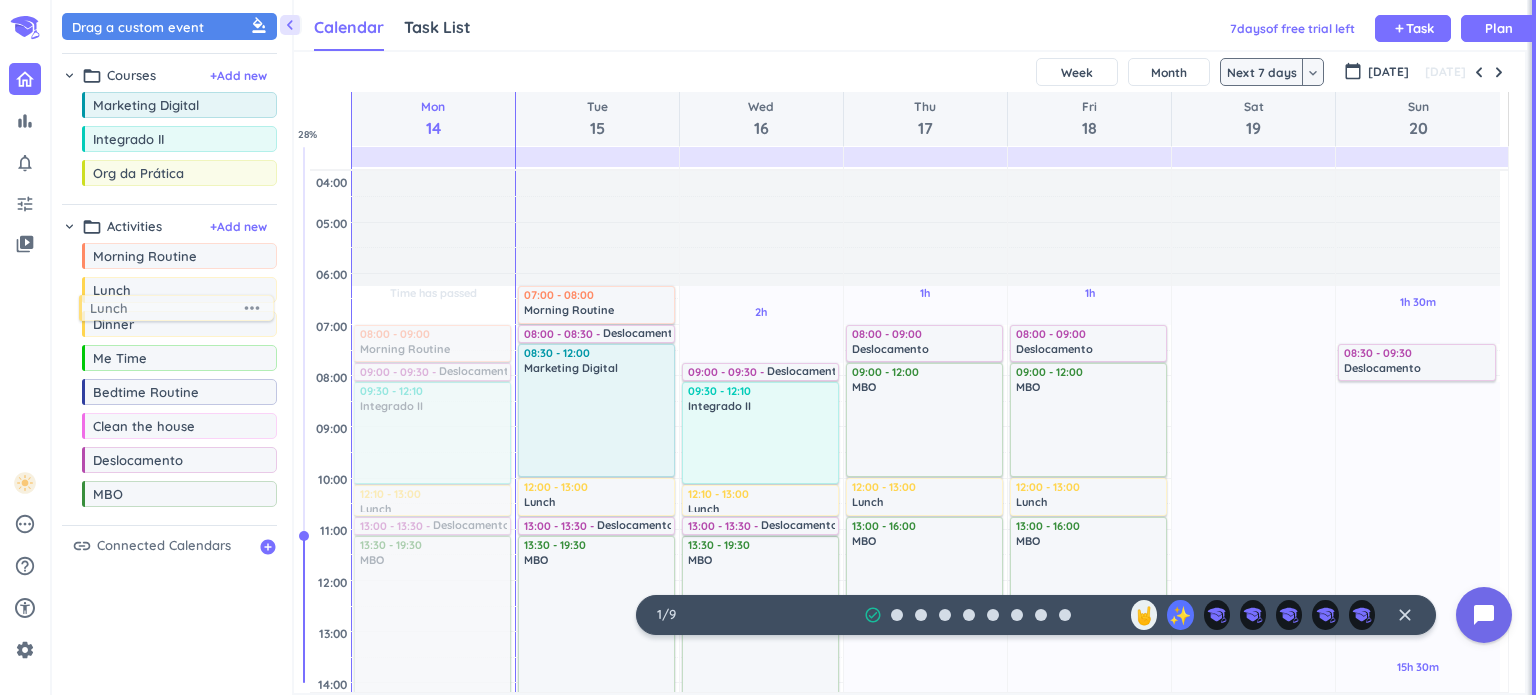 click on "bar_chart notifications_none tune video_library pending help_outline settings 1 / 9 check_circle_outline 🤘 ✨ close 👋 chevron_left Drag a custom event format_color_fill chevron_right folder_open Courses   +  Add new drag_indicator Marketing Digital more_horiz drag_indicator Integrado II more_horiz drag_indicator Org da Prática more_horiz chevron_right folder_open Activities   +  Add new drag_indicator Morning Routine more_horiz drag_indicator Lunch more_horiz drag_indicator Dinner more_horiz drag_indicator Me Time more_horiz drag_indicator Bedtime Routine more_horiz drag_indicator Clean the house more_horiz drag_indicator Deslocamento more_horiz drag_indicator MBO more_horiz link Connected Calendars add_circle Calendar Task List Calendar keyboard_arrow_down 7  day s  of free trial left add Task Plan SHOVEL [DATE]T00:00:00-03:00 Week Month Next 7 days keyboard_arrow_down Next 7 days keyboard_arrow_down calendar_today [DATE] [DATE] Mon 14 Tue 15 Wed 16 Thu 17 Fri 18 Sat 19 Sun 20 04:00 05:00 06:00" at bounding box center (768, 347) 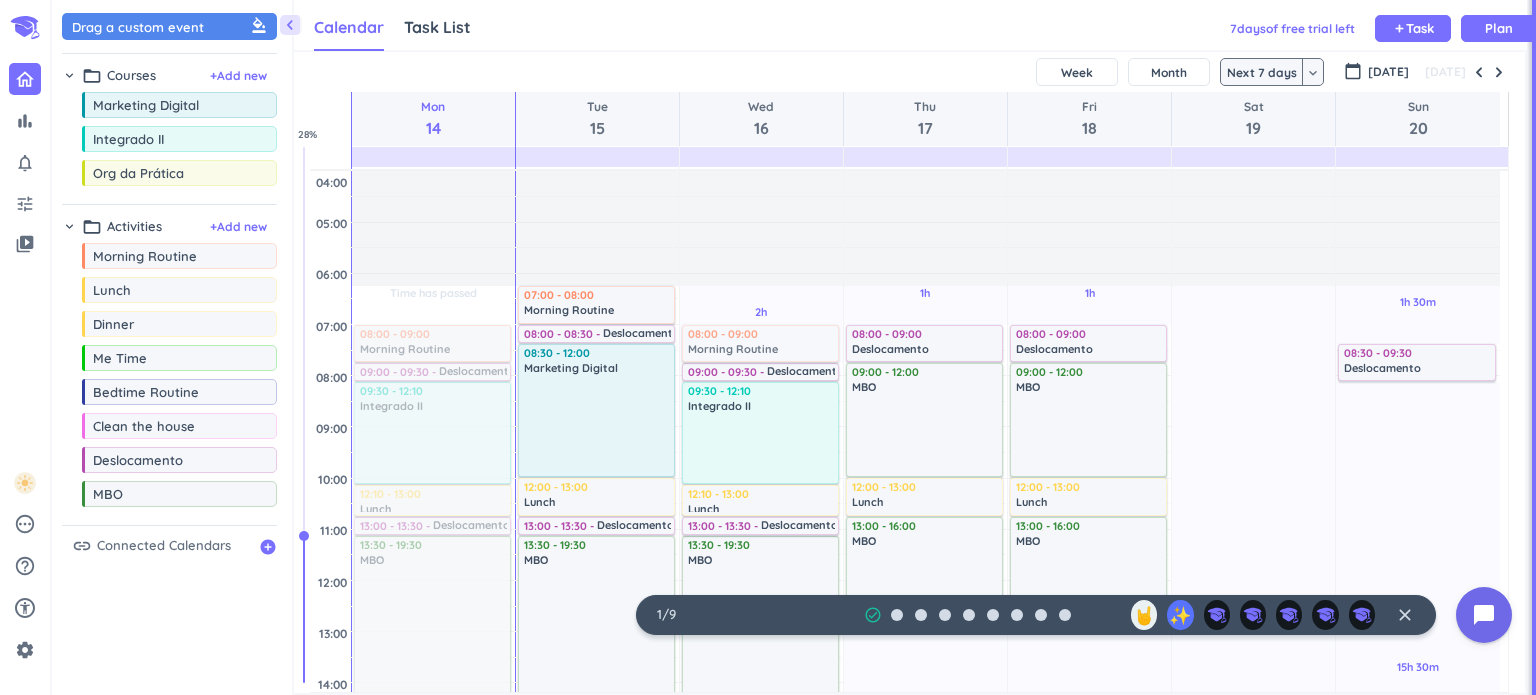 drag, startPoint x: 128, startPoint y: 259, endPoint x: 724, endPoint y: 325, distance: 599.64325 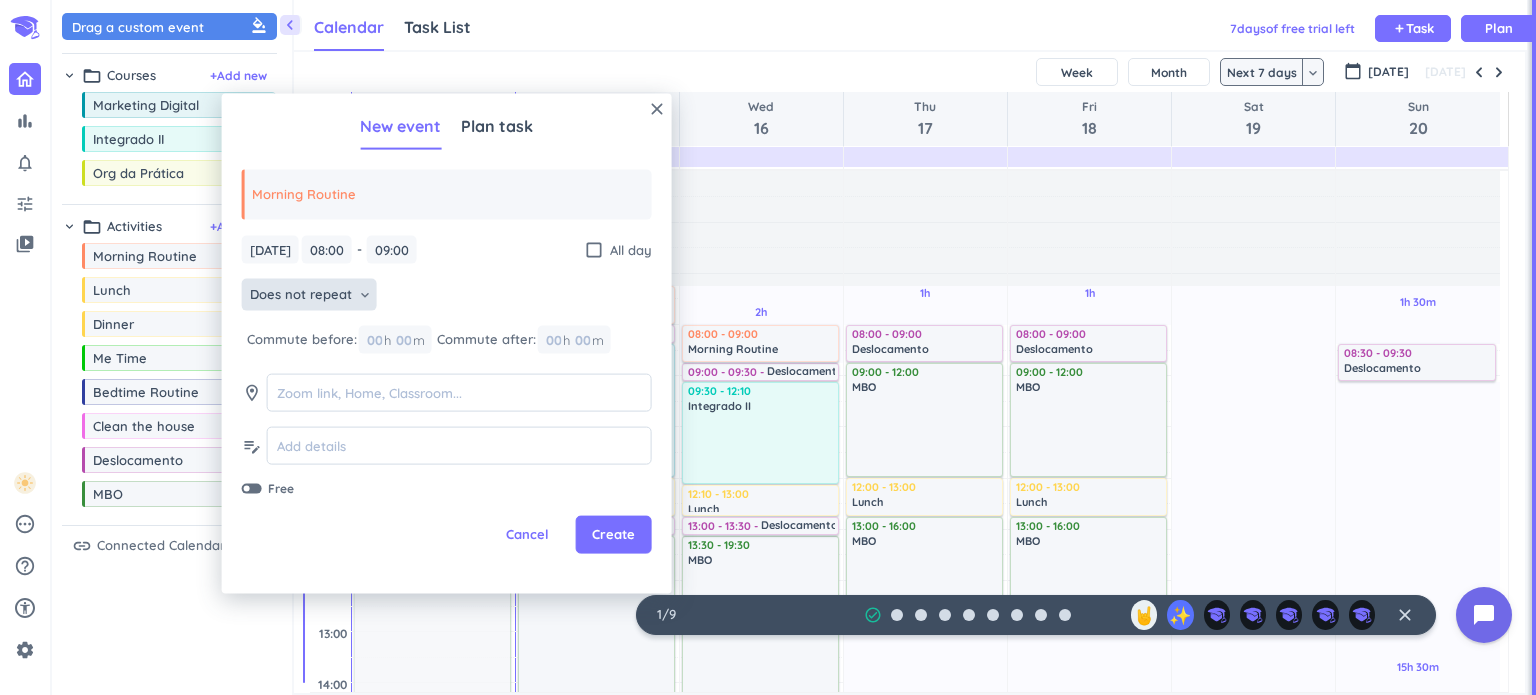 click on "Does not repeat" at bounding box center (301, 295) 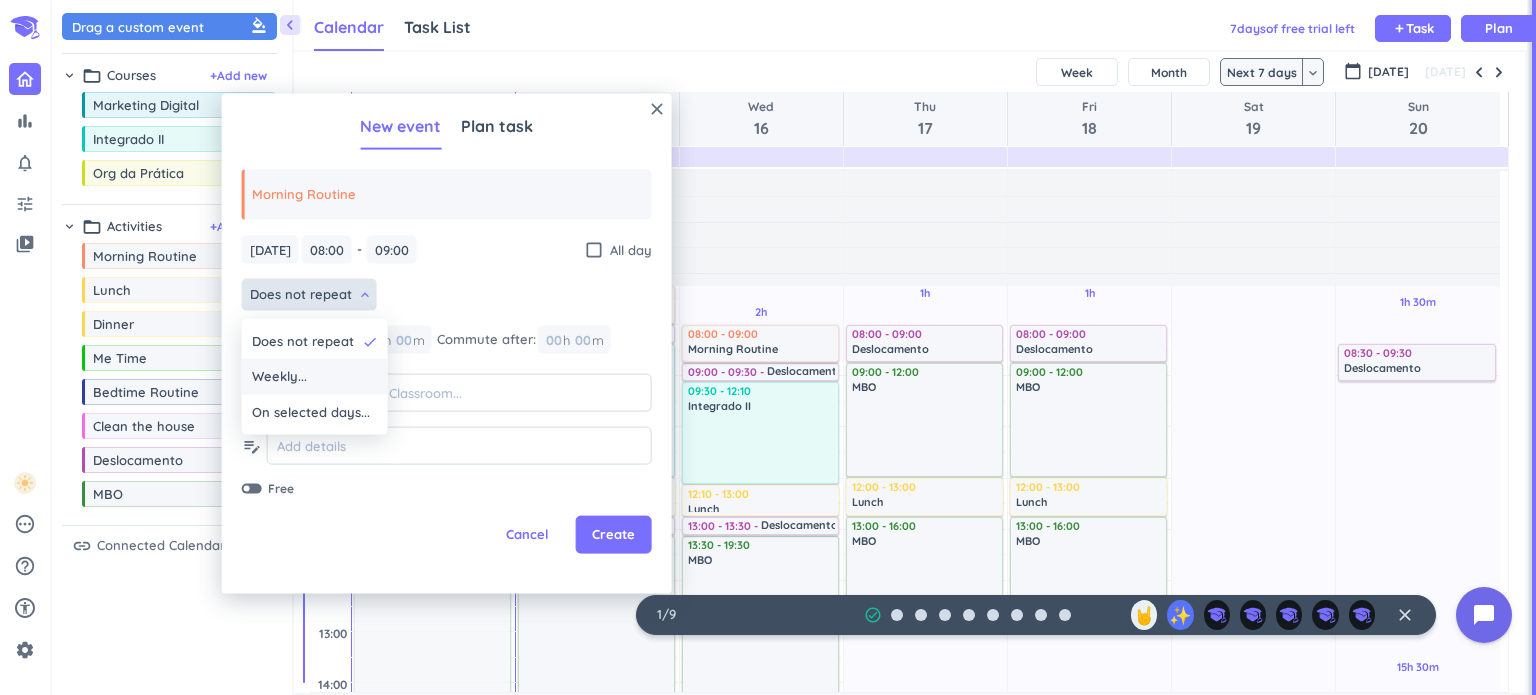 click on "Weekly..." at bounding box center (279, 377) 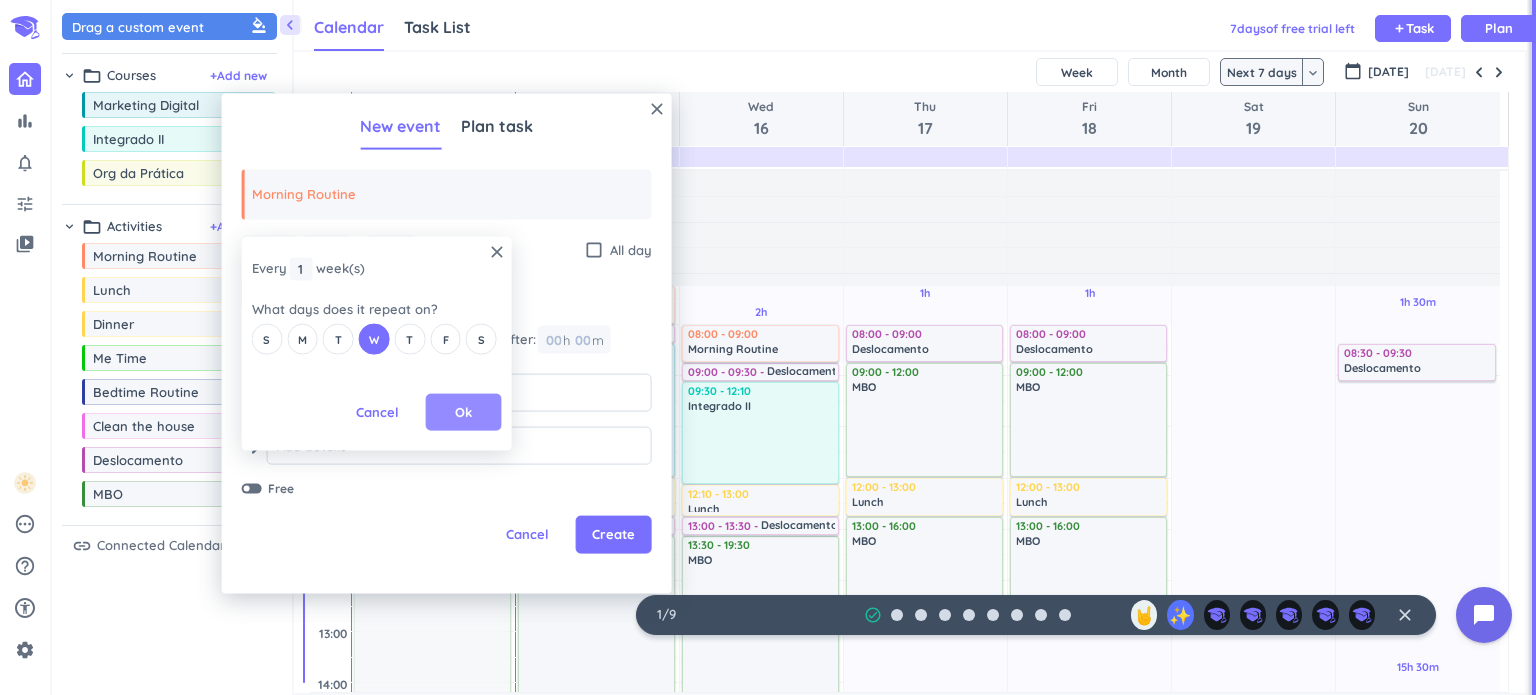 click on "Ok" at bounding box center (464, 412) 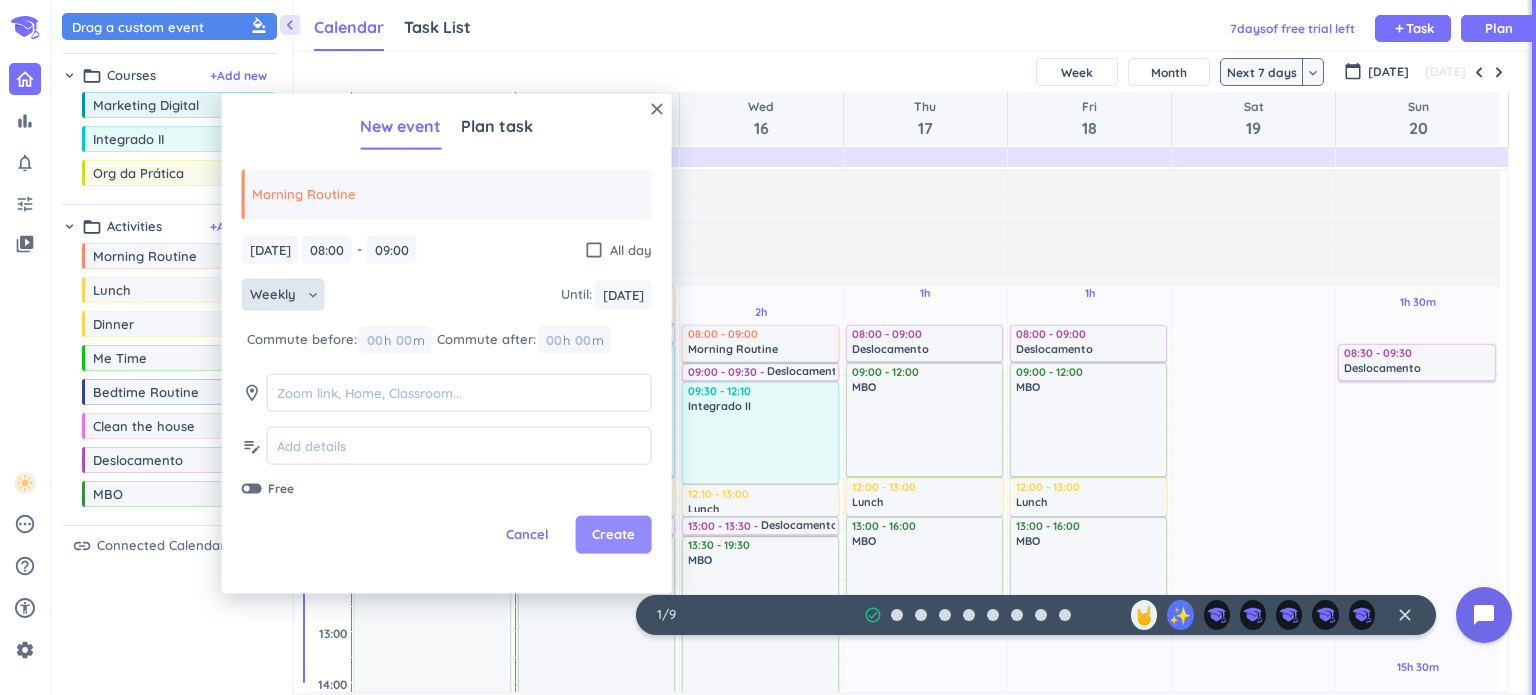 click on "Create" at bounding box center [613, 535] 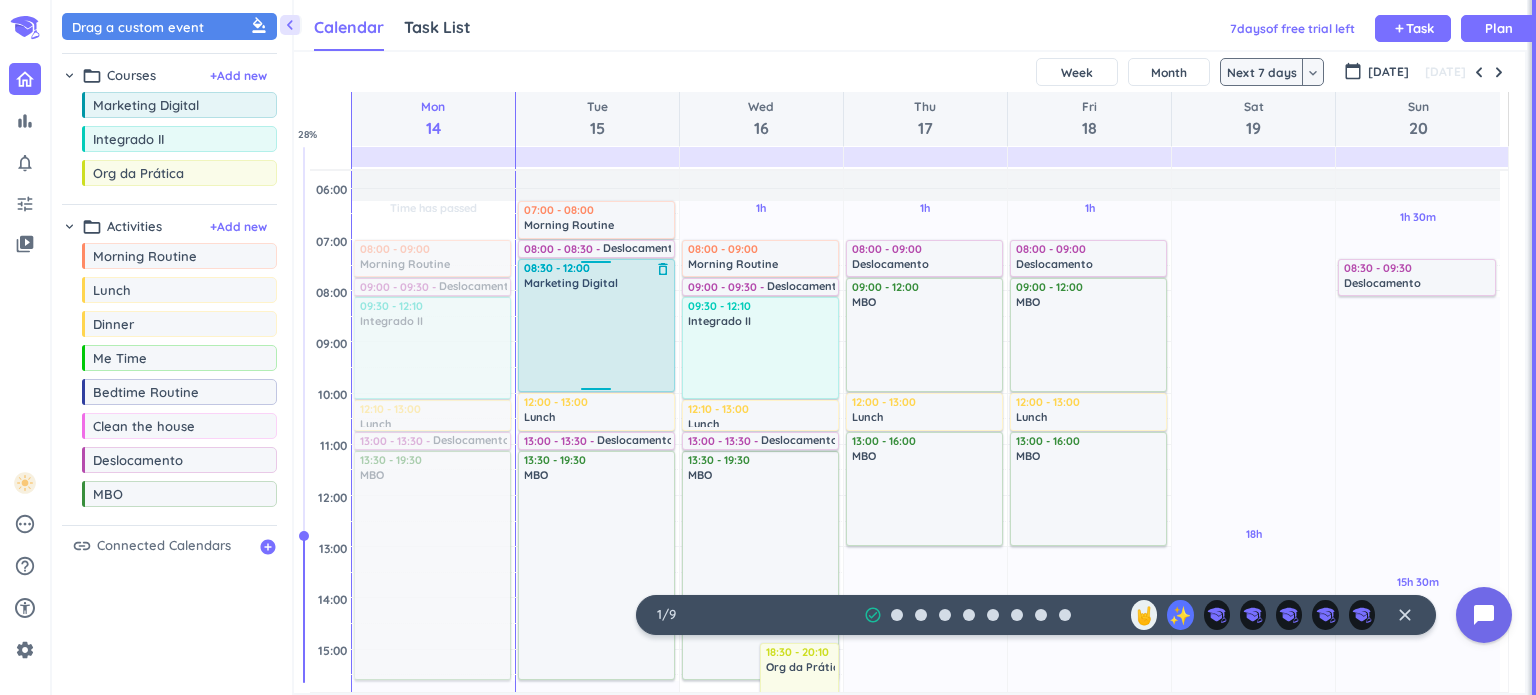 scroll, scrollTop: 0, scrollLeft: 0, axis: both 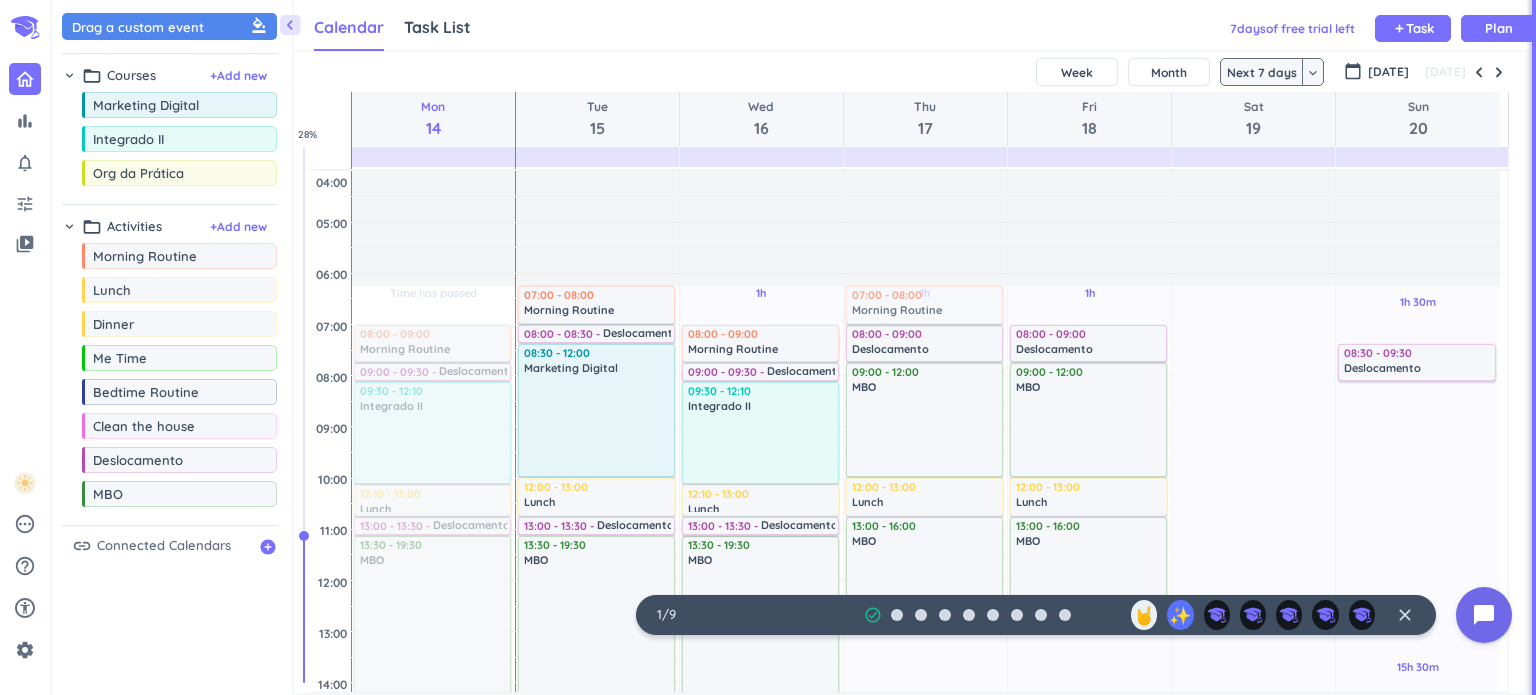 drag, startPoint x: 141, startPoint y: 260, endPoint x: 920, endPoint y: 289, distance: 779.5396 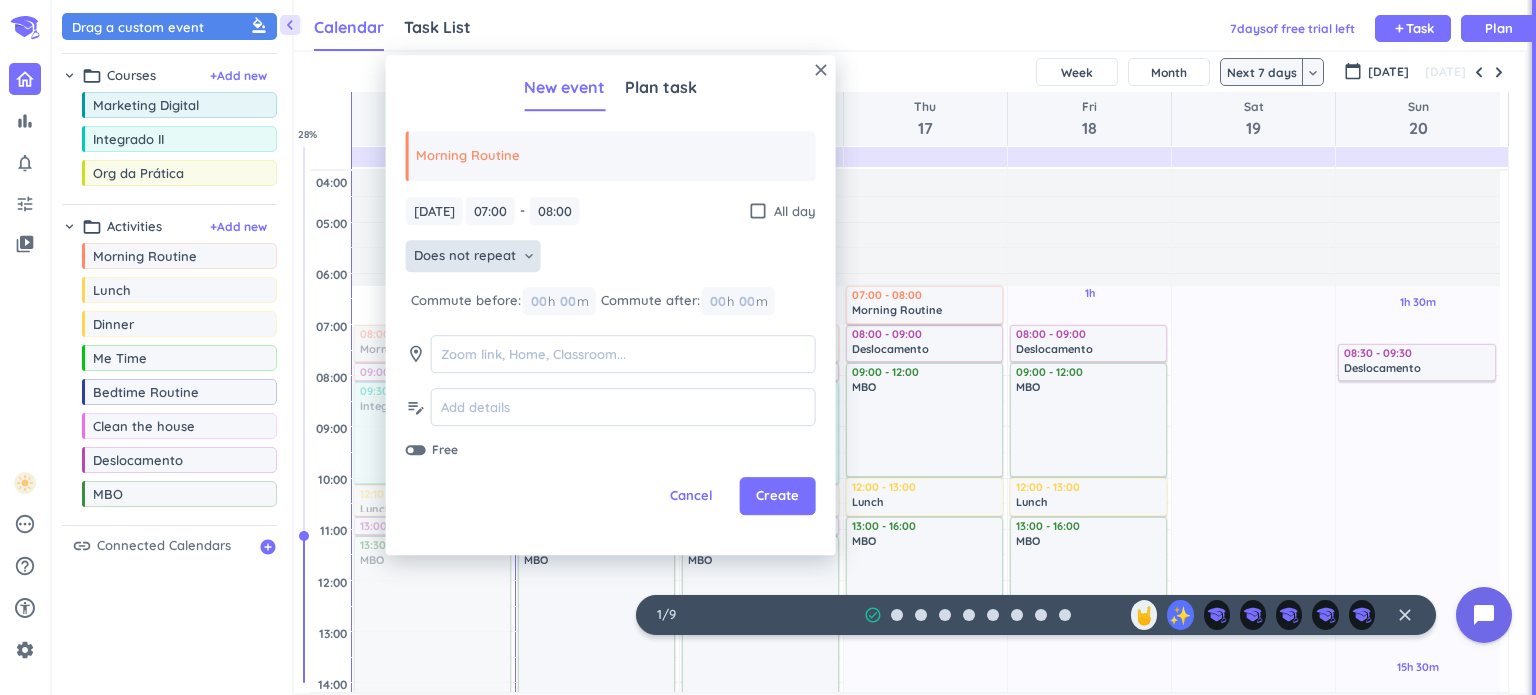 click on "Does not repeat" at bounding box center [465, 257] 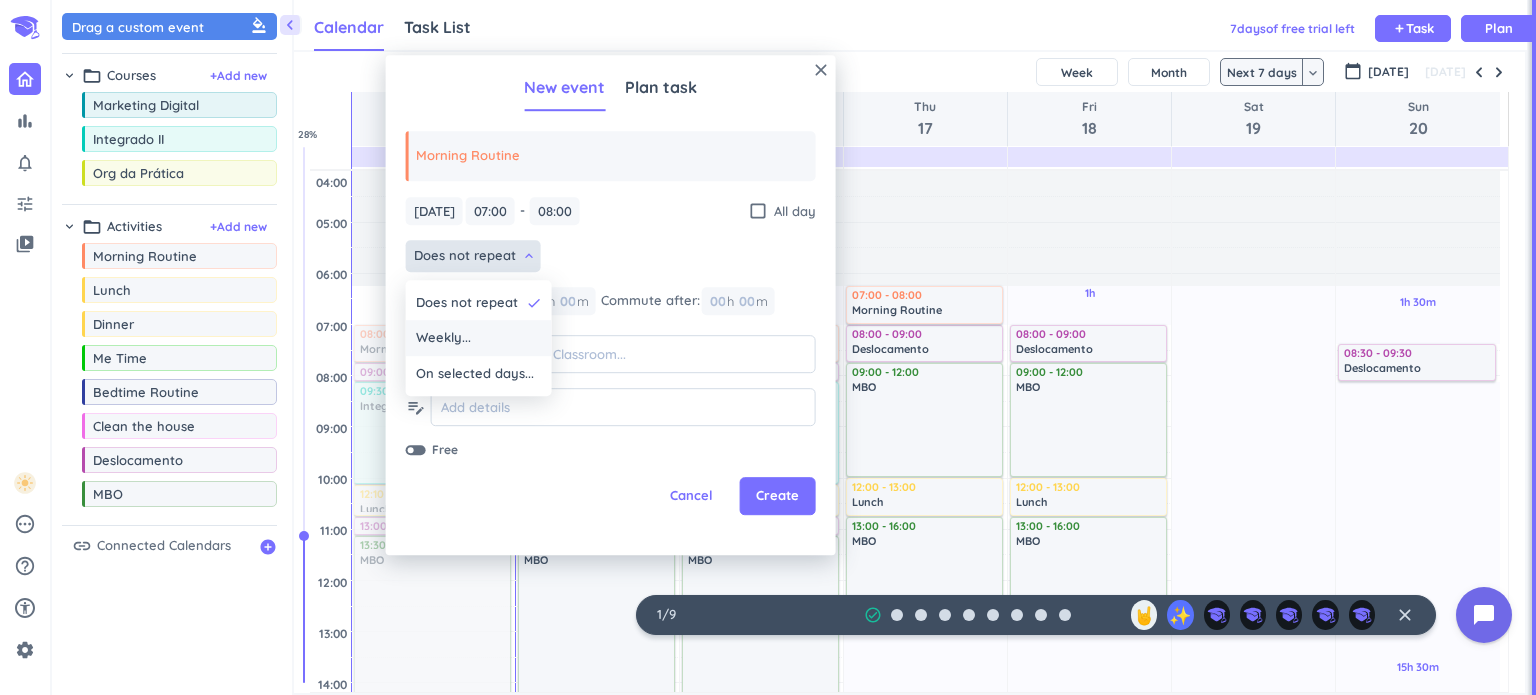 click on "Weekly..." at bounding box center [479, 339] 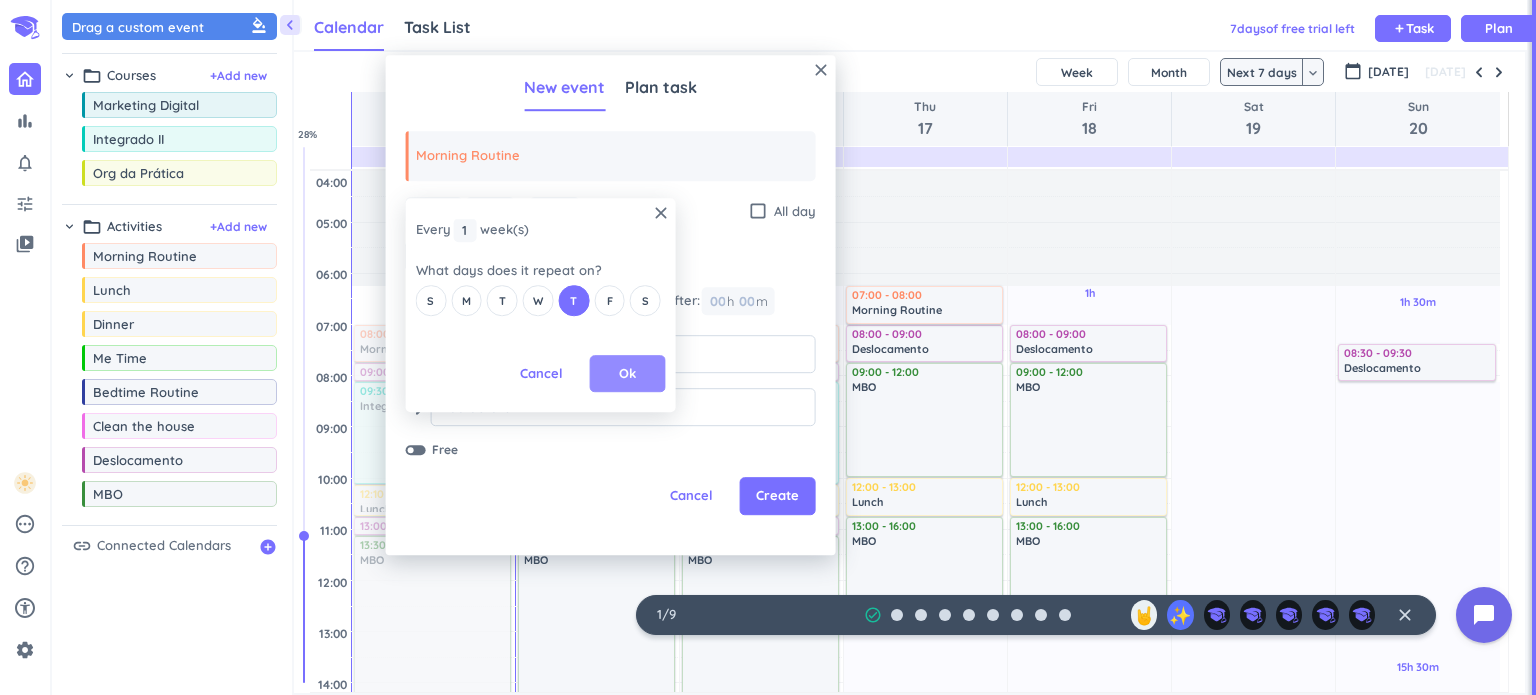 drag, startPoint x: 638, startPoint y: 370, endPoint x: 740, endPoint y: 473, distance: 144.95862 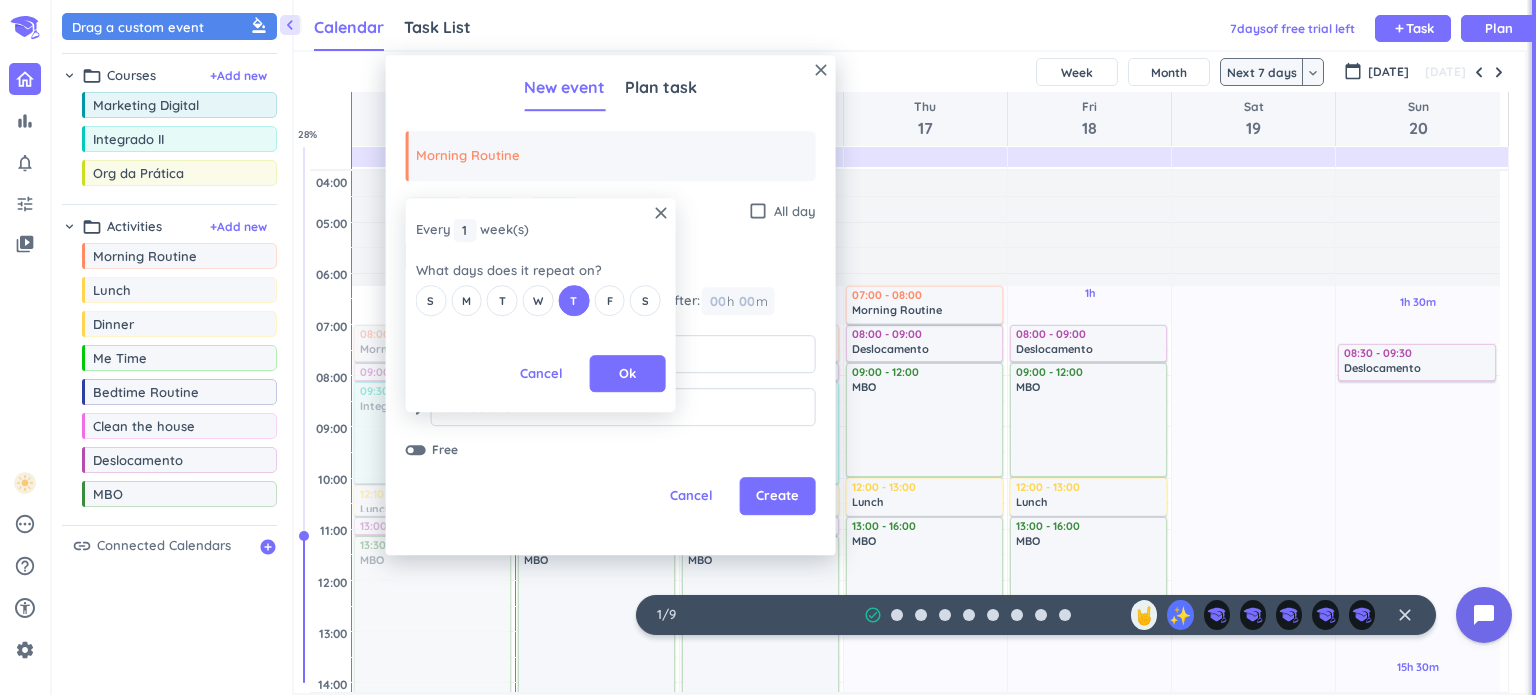click on "Ok" at bounding box center [628, 374] 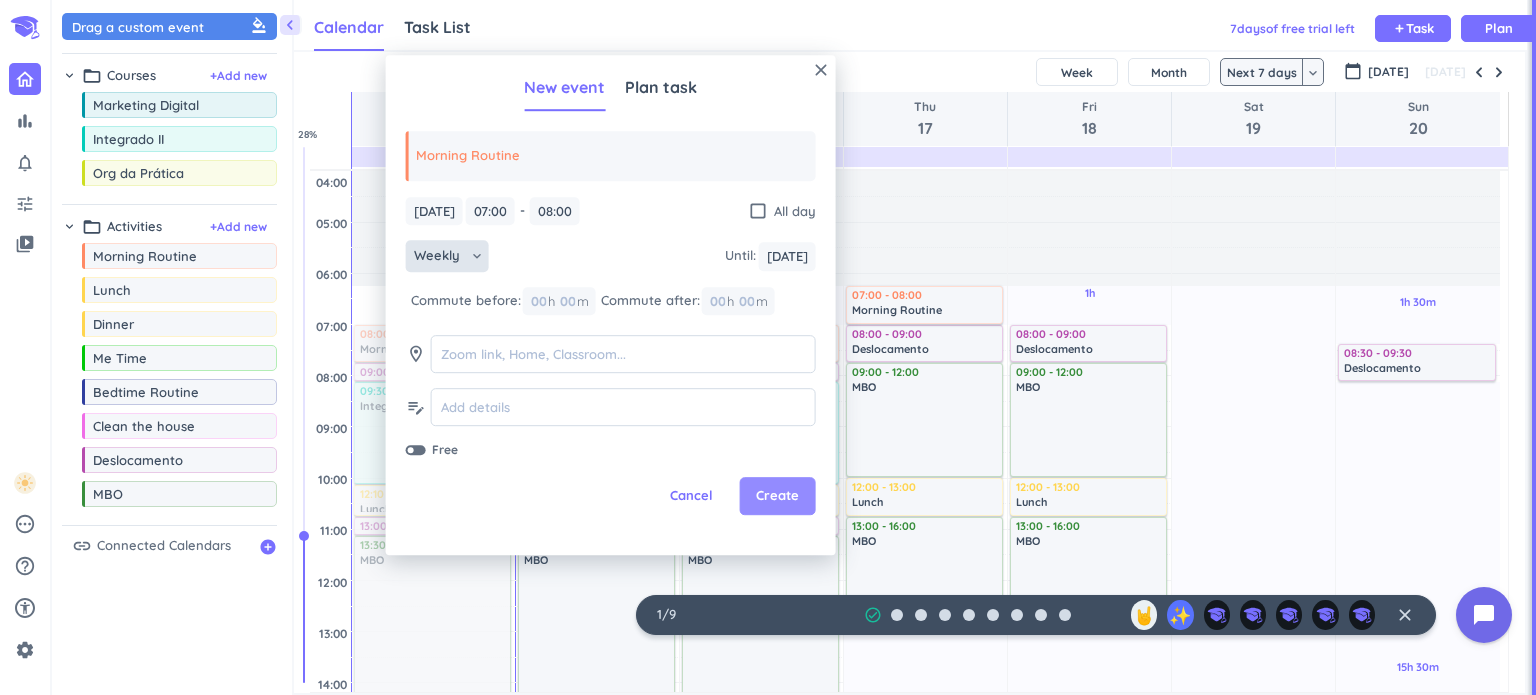 click on "Create" at bounding box center (777, 497) 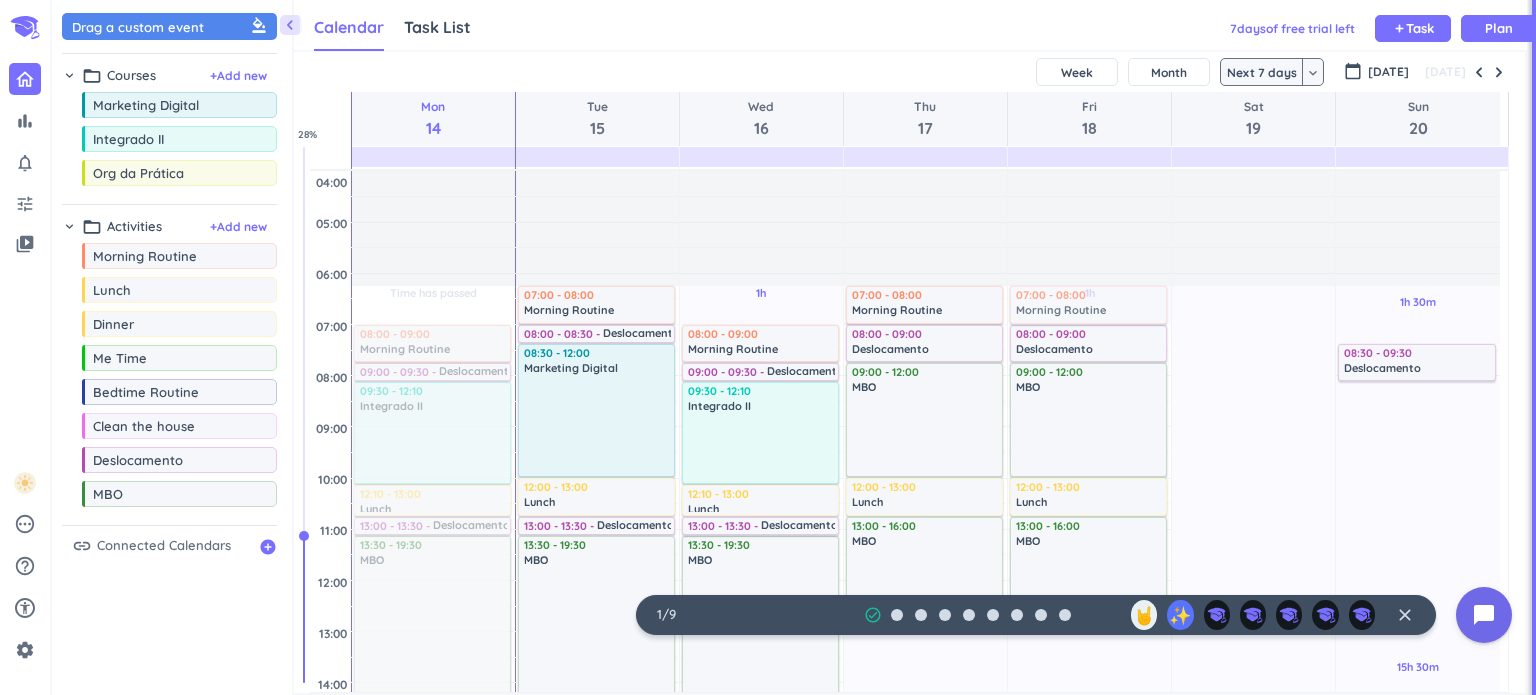 drag, startPoint x: 152, startPoint y: 256, endPoint x: 1081, endPoint y: 289, distance: 929.58594 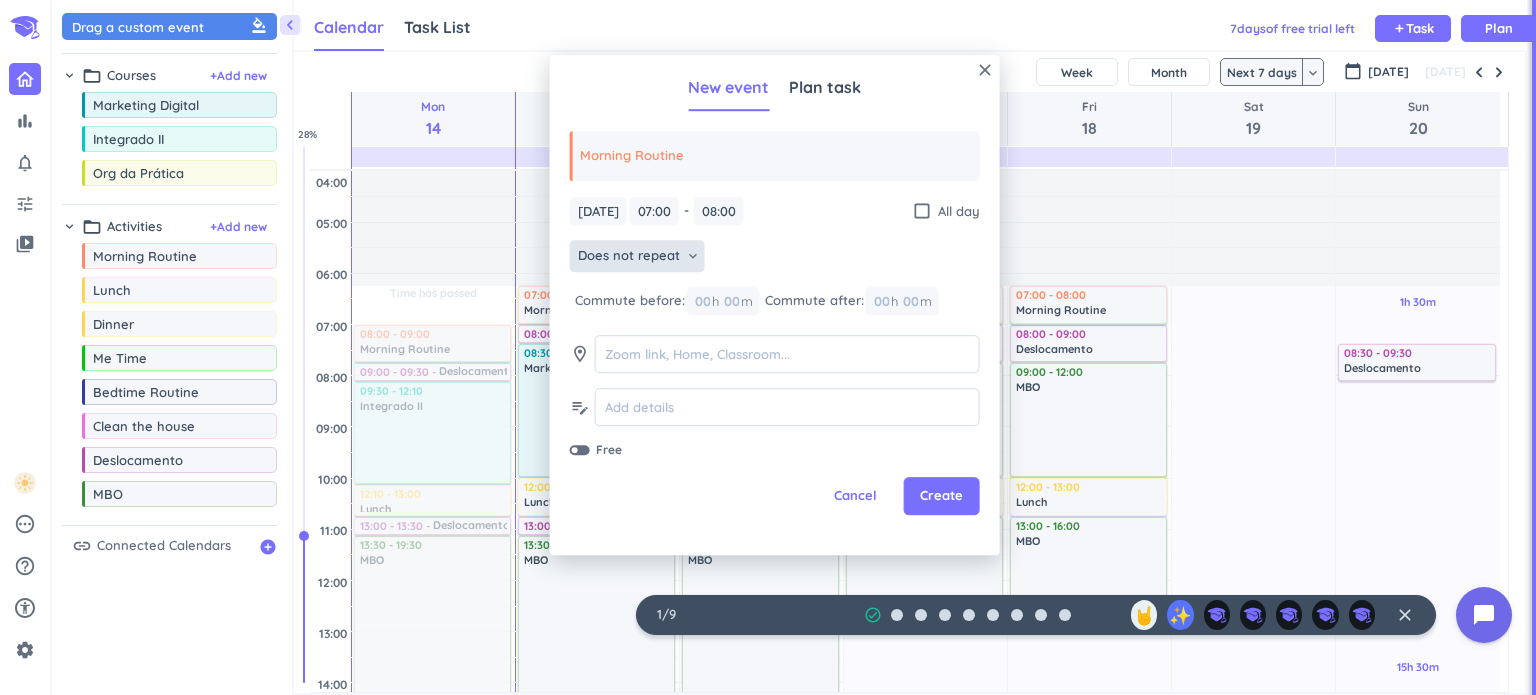 click on "Does not repeat" at bounding box center (629, 257) 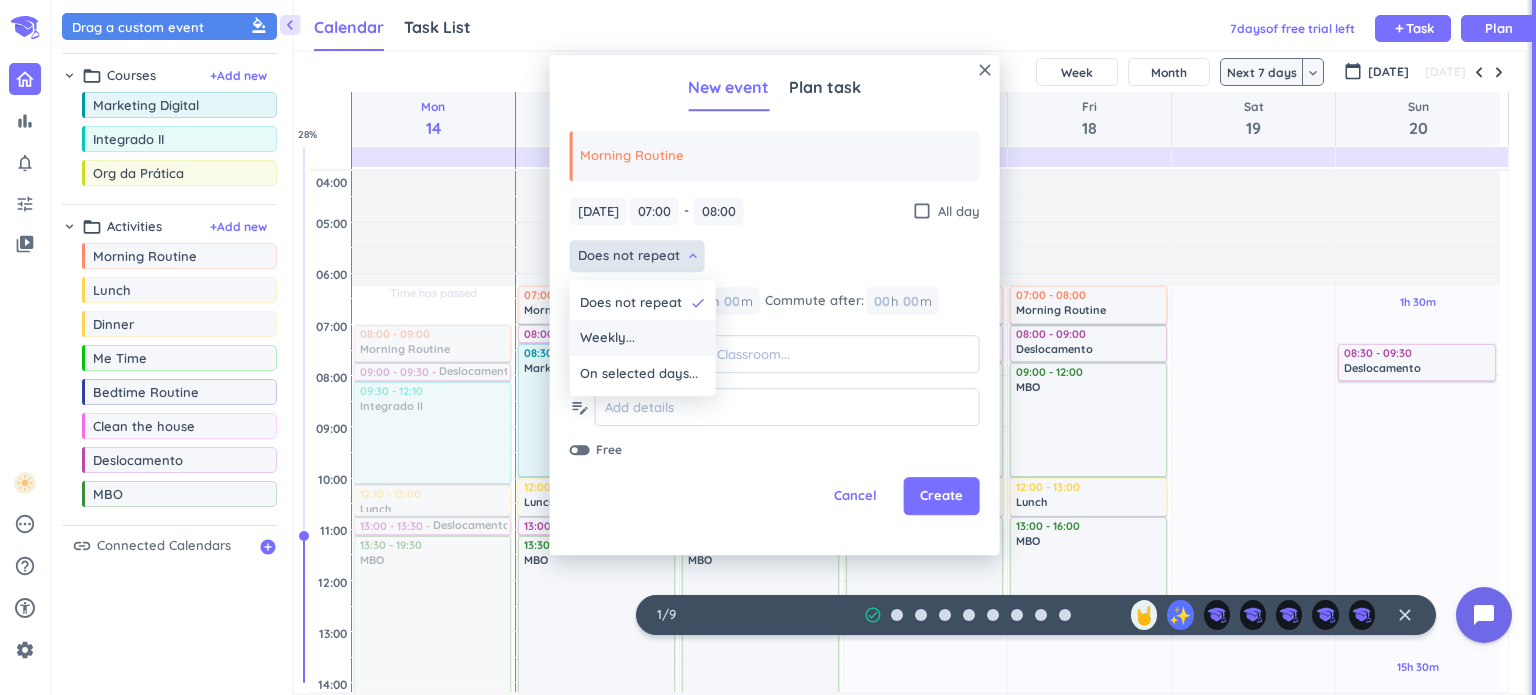 click on "Weekly..." at bounding box center (643, 339) 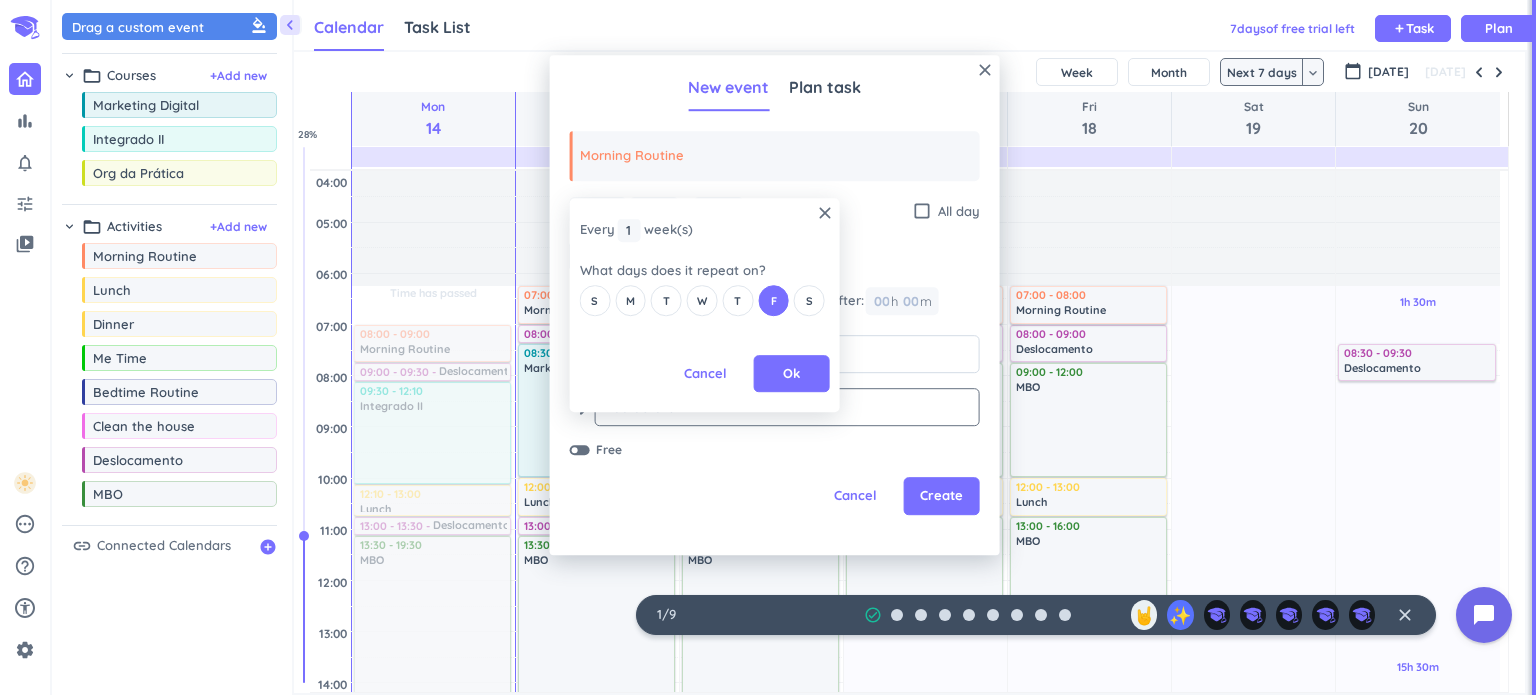 drag, startPoint x: 781, startPoint y: 368, endPoint x: 828, endPoint y: 409, distance: 62.369865 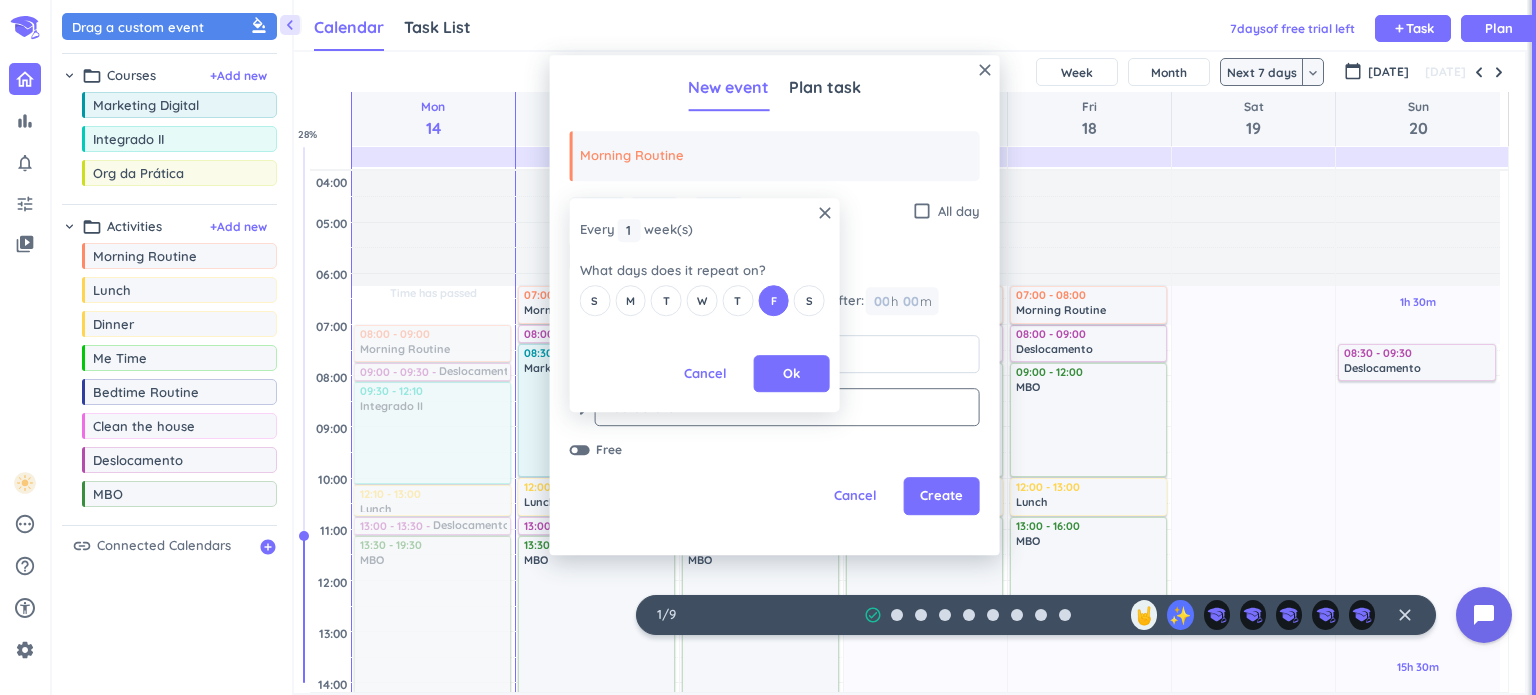 click on "Ok" at bounding box center (792, 374) 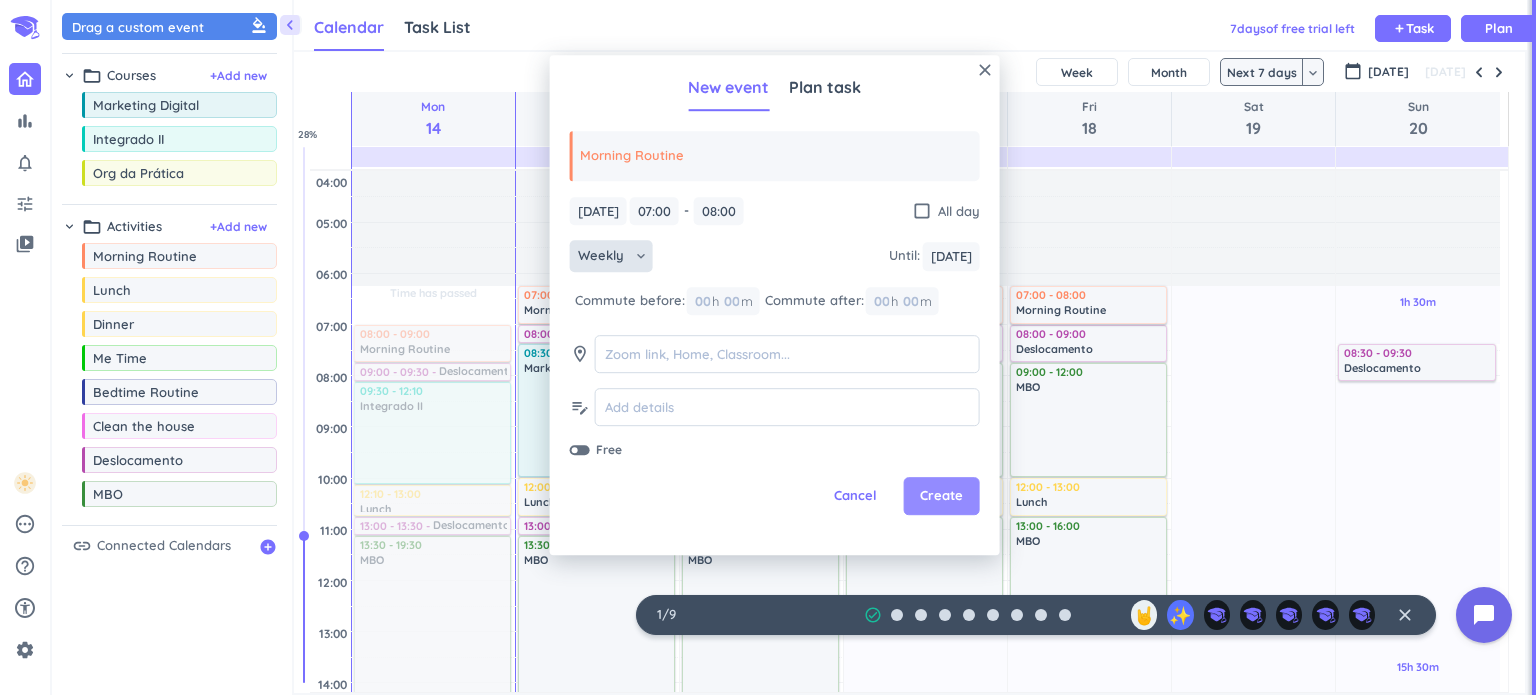 click on "Create" at bounding box center (941, 497) 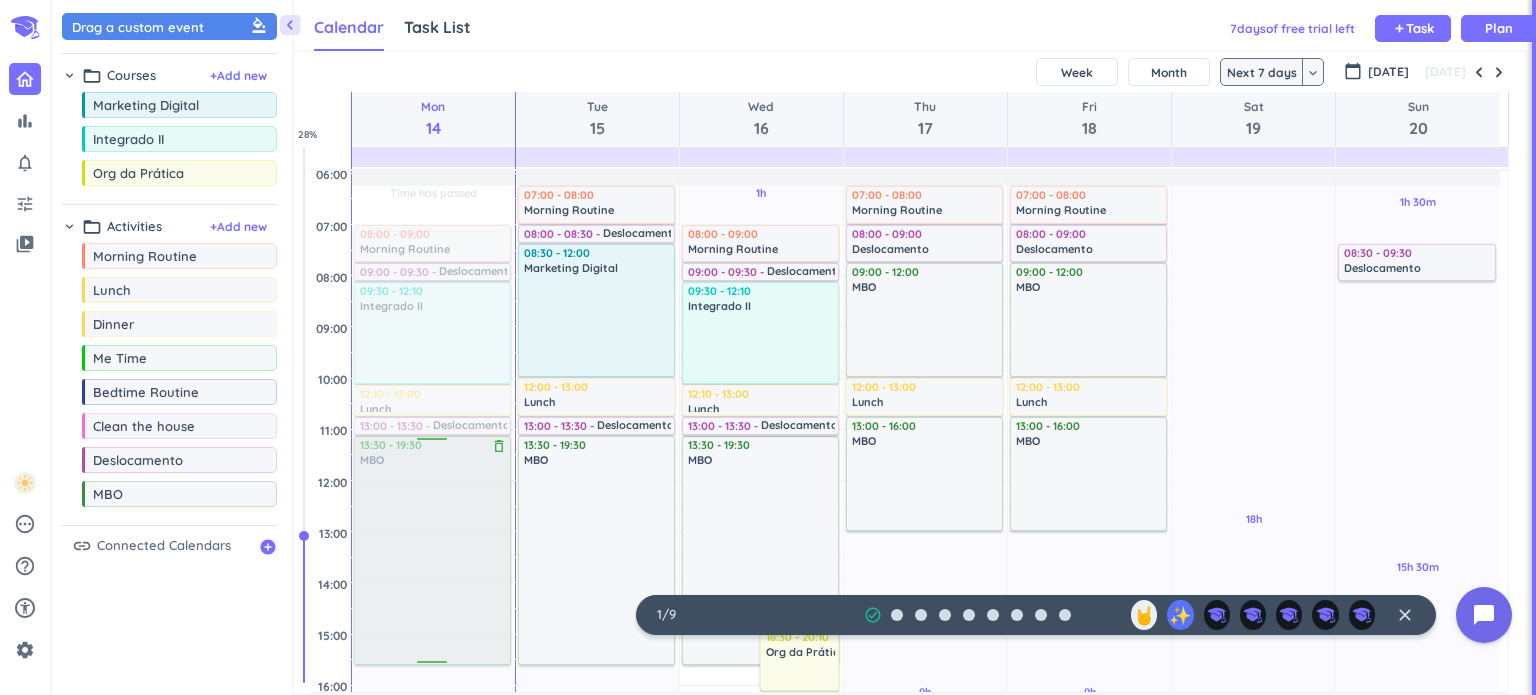 scroll, scrollTop: 200, scrollLeft: 0, axis: vertical 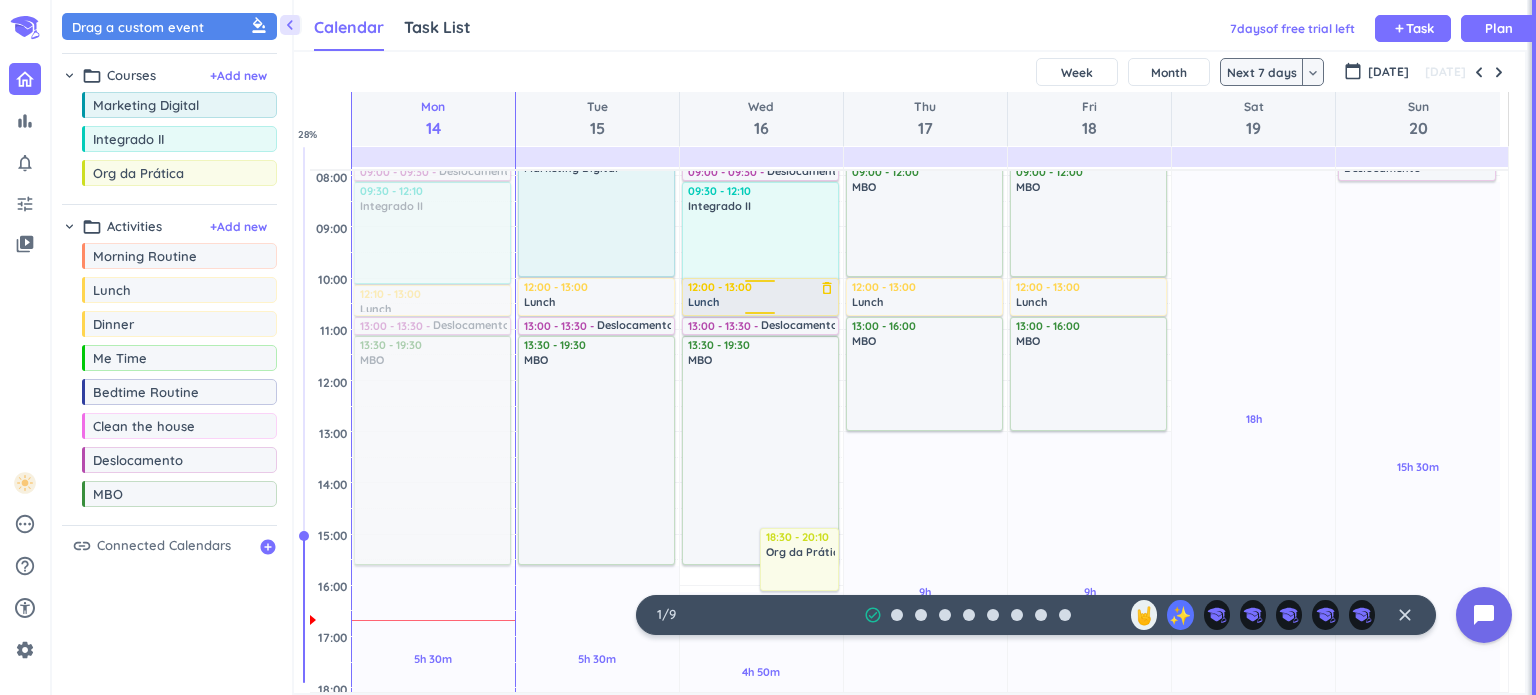click on "1h  Past due Plan 4h 50m Past due Plan Adjust Awake Time Adjust Awake Time 13:30 - 19:30 MBO delete_outline 18:30 - 20:10 Org da Prática delete_outline 08:00 - 09:00 Morning Routine delete_outline 09:00 - 09:30 Deslocamento delete_outline 09:30 - 12:10 Integrado II delete_outline 12:10 - 13:00 Lunch delete_outline 13:00 - 13:30 Deslocamento delete_outline 12:00 - 13:00 Lunch delete_outline" at bounding box center (761, 585) 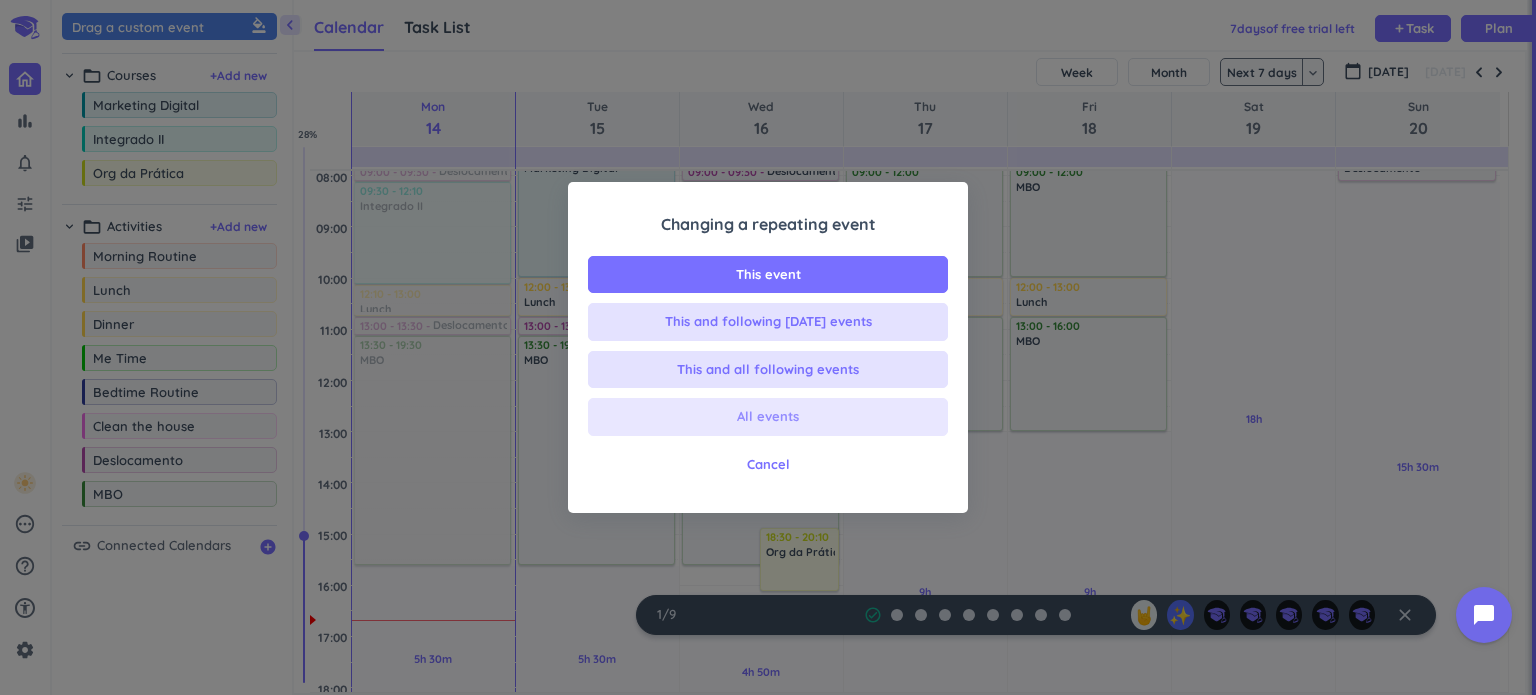 click on "All events" at bounding box center (768, 417) 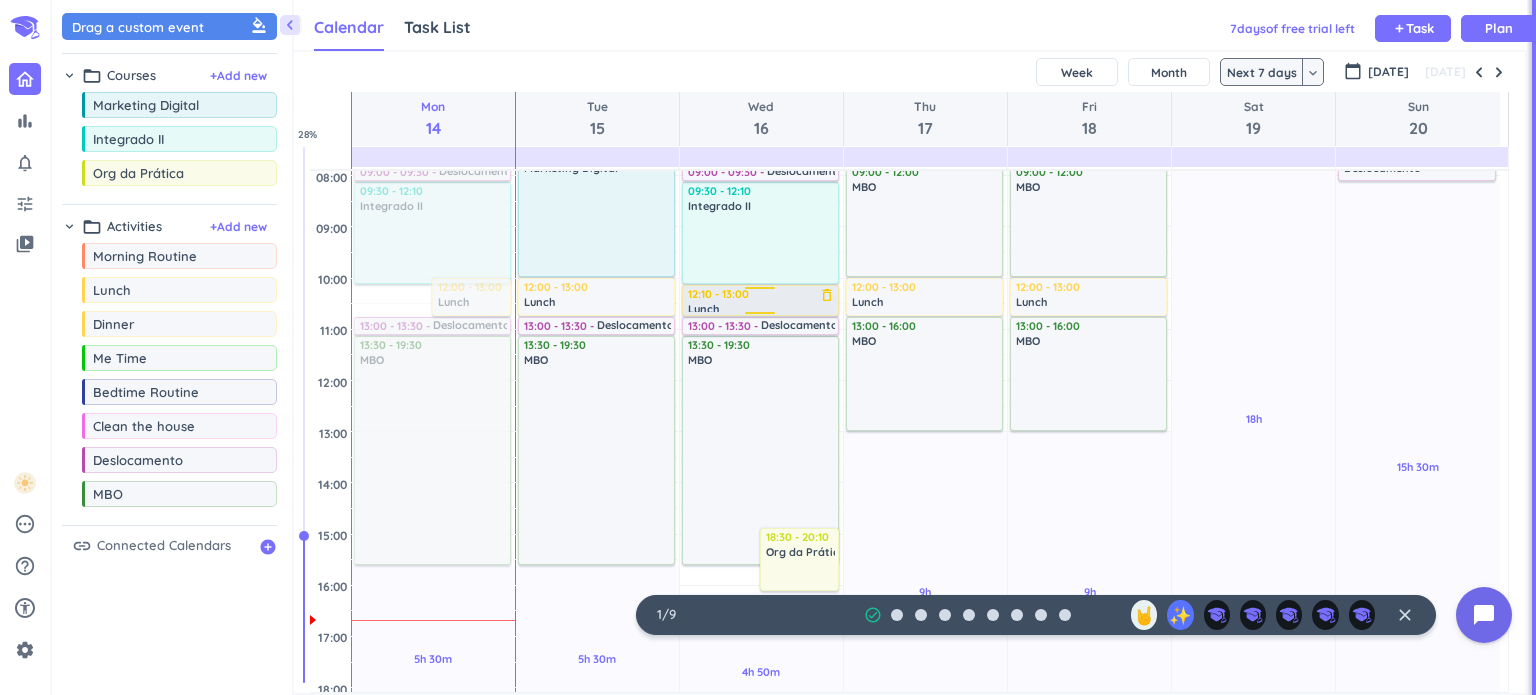click on "1h  Past due Plan 4h 50m Past due Plan Adjust Awake Time Adjust Awake Time 09:30 - 12:10 Integrado II delete_outline 12:00 - 13:00 Lunch delete_outline 13:30 - 19:30 MBO delete_outline 18:30 - 20:10 Org da Prática delete_outline 08:00 - 09:00 Morning Routine delete_outline 09:00 - 09:30 Deslocamento delete_outline 13:00 - 13:30 Deslocamento delete_outline 12:10 - 13:00 Lunch delete_outline" at bounding box center [761, 585] 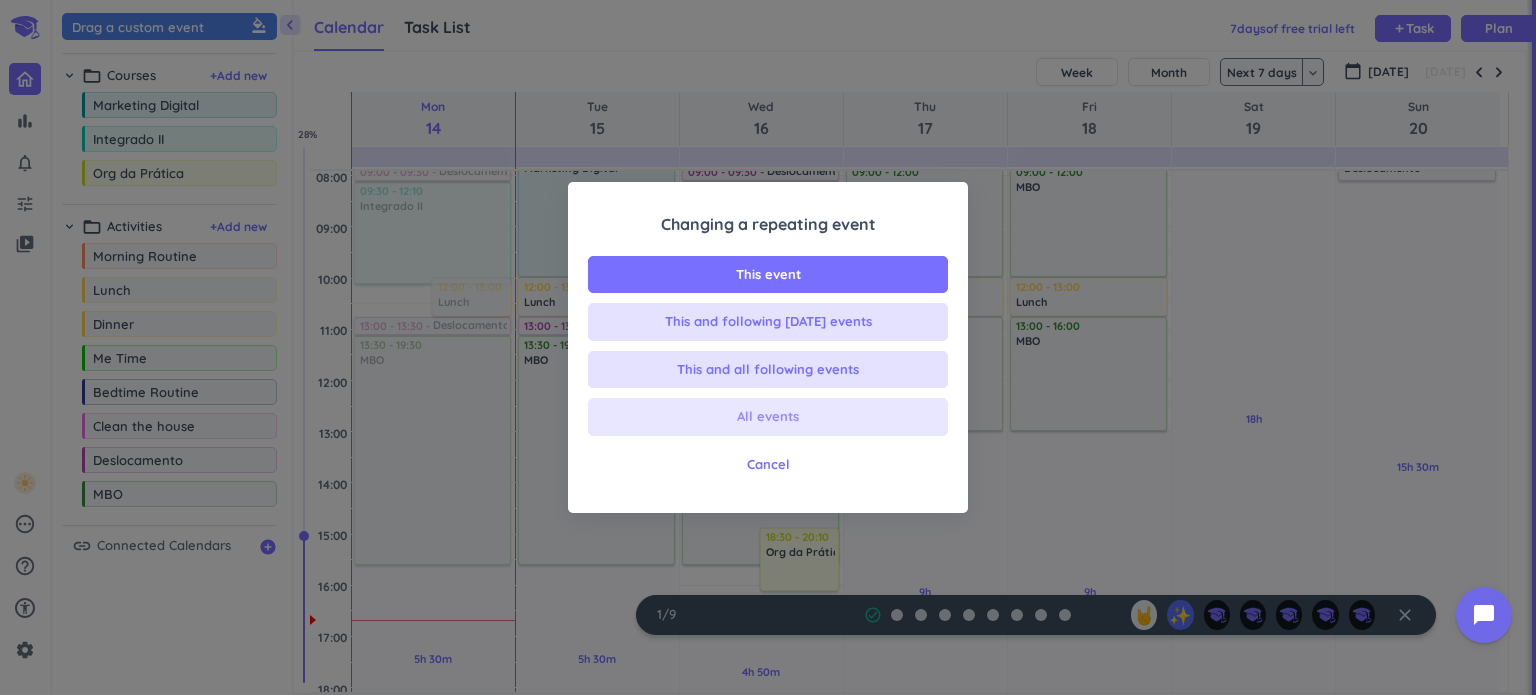 click on "All events" at bounding box center (768, 417) 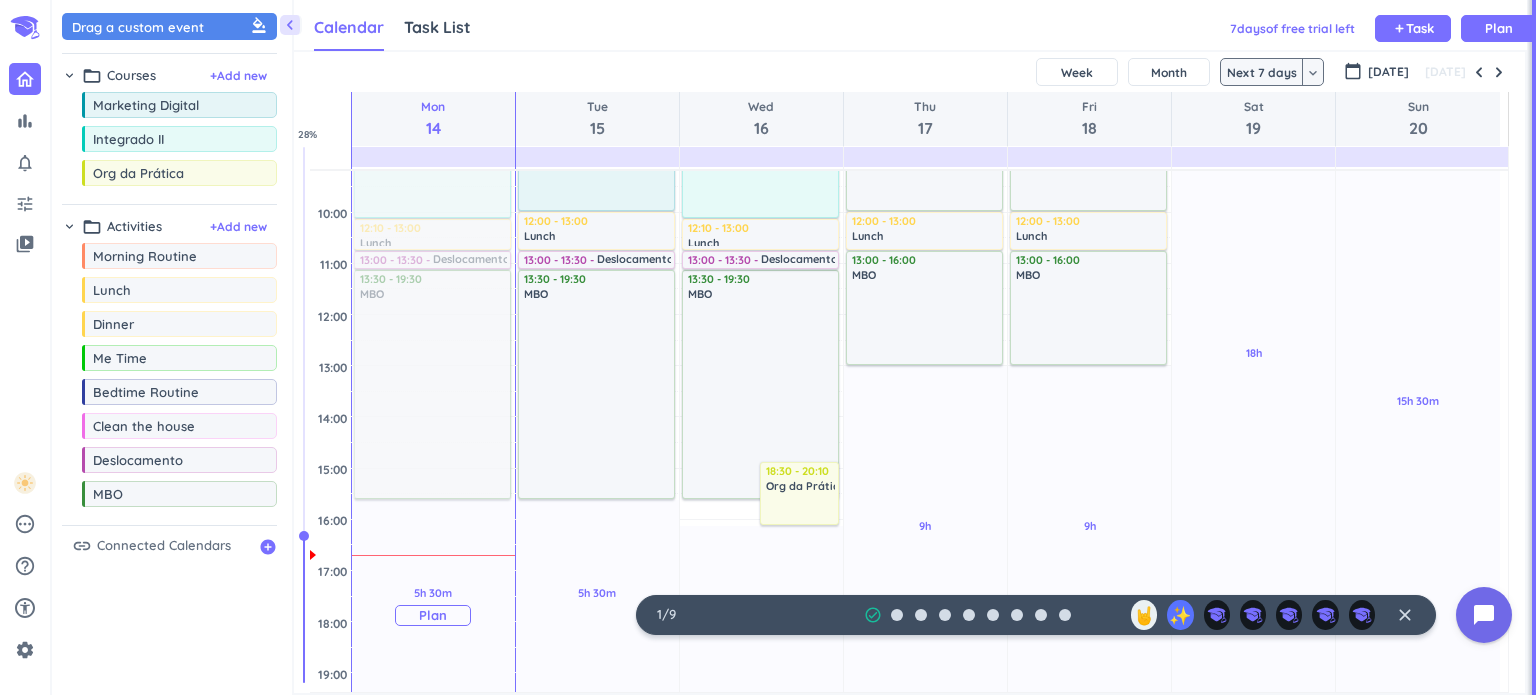 scroll, scrollTop: 300, scrollLeft: 0, axis: vertical 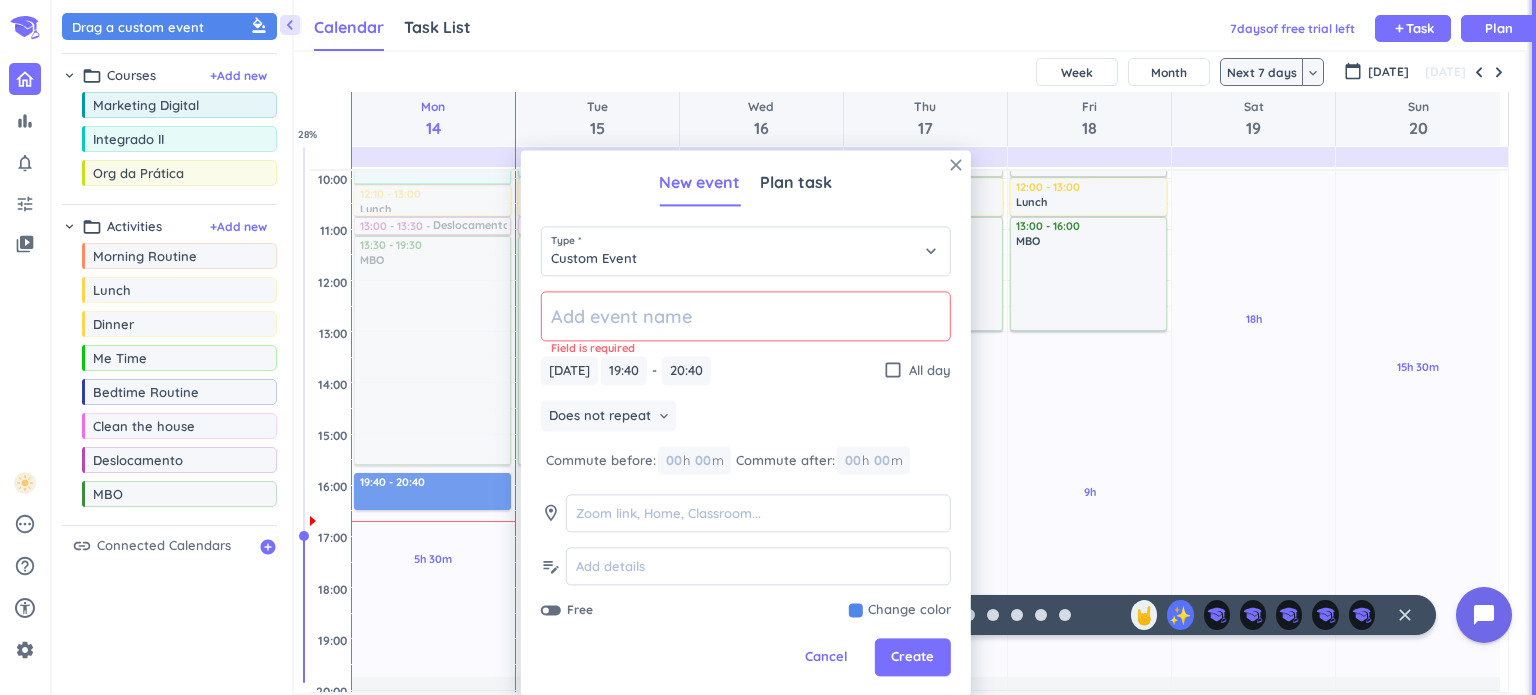 click on "close" at bounding box center [956, 165] 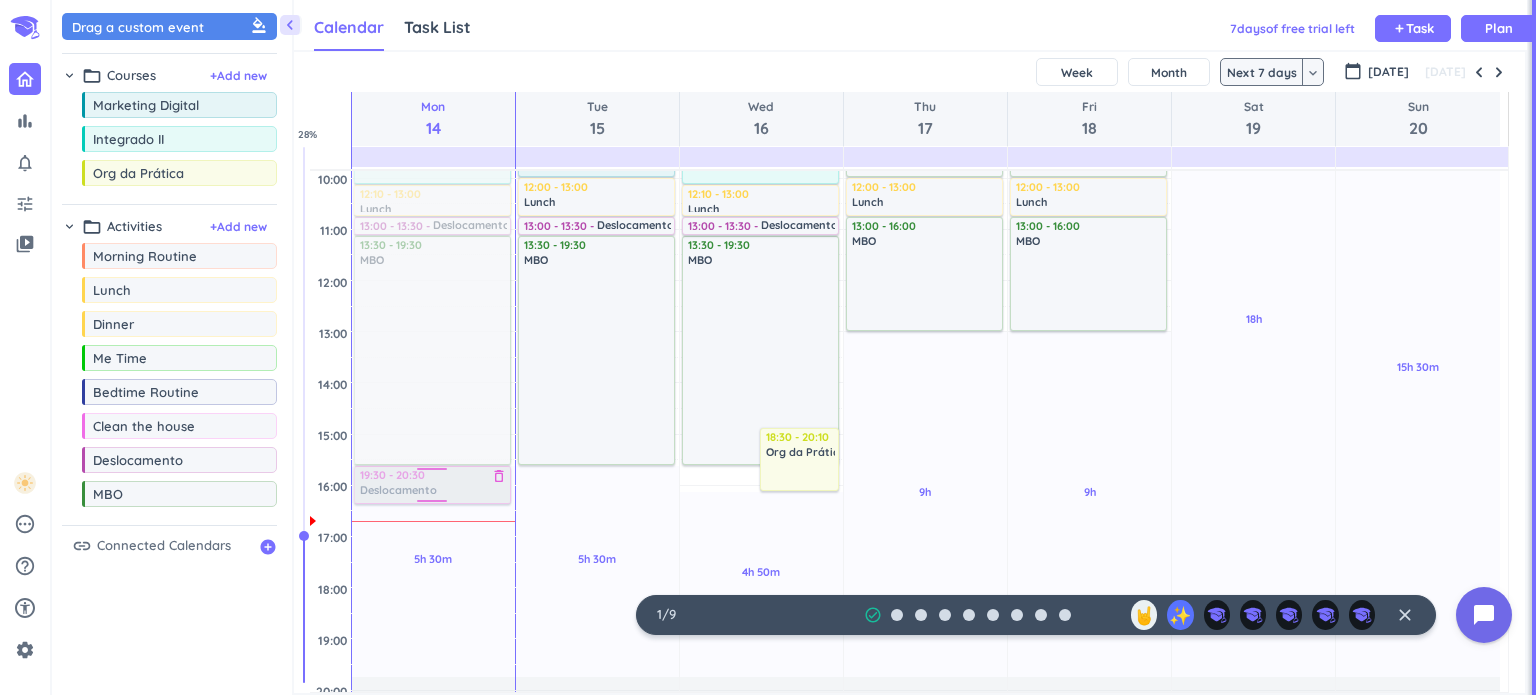 drag, startPoint x: 168, startPoint y: 457, endPoint x: 420, endPoint y: 467, distance: 252.19833 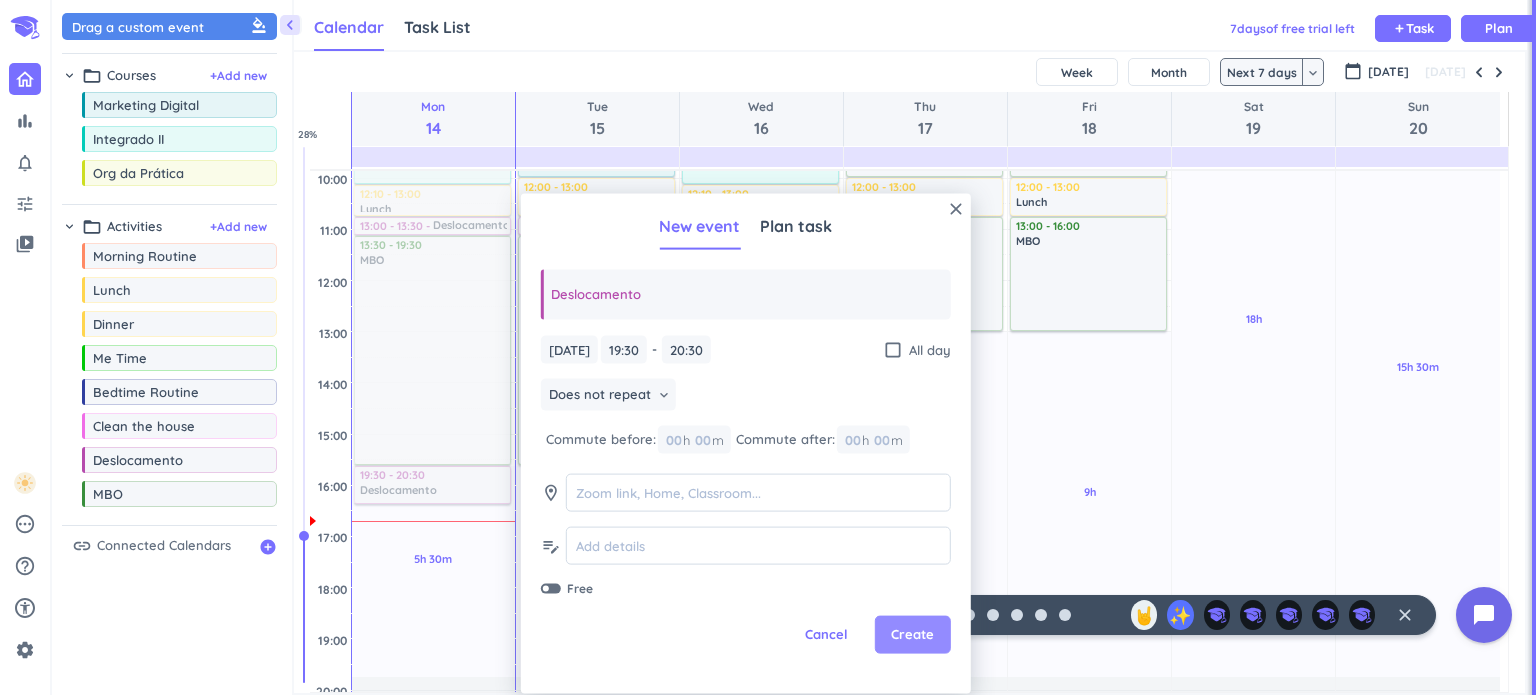 click on "Create" at bounding box center (912, 635) 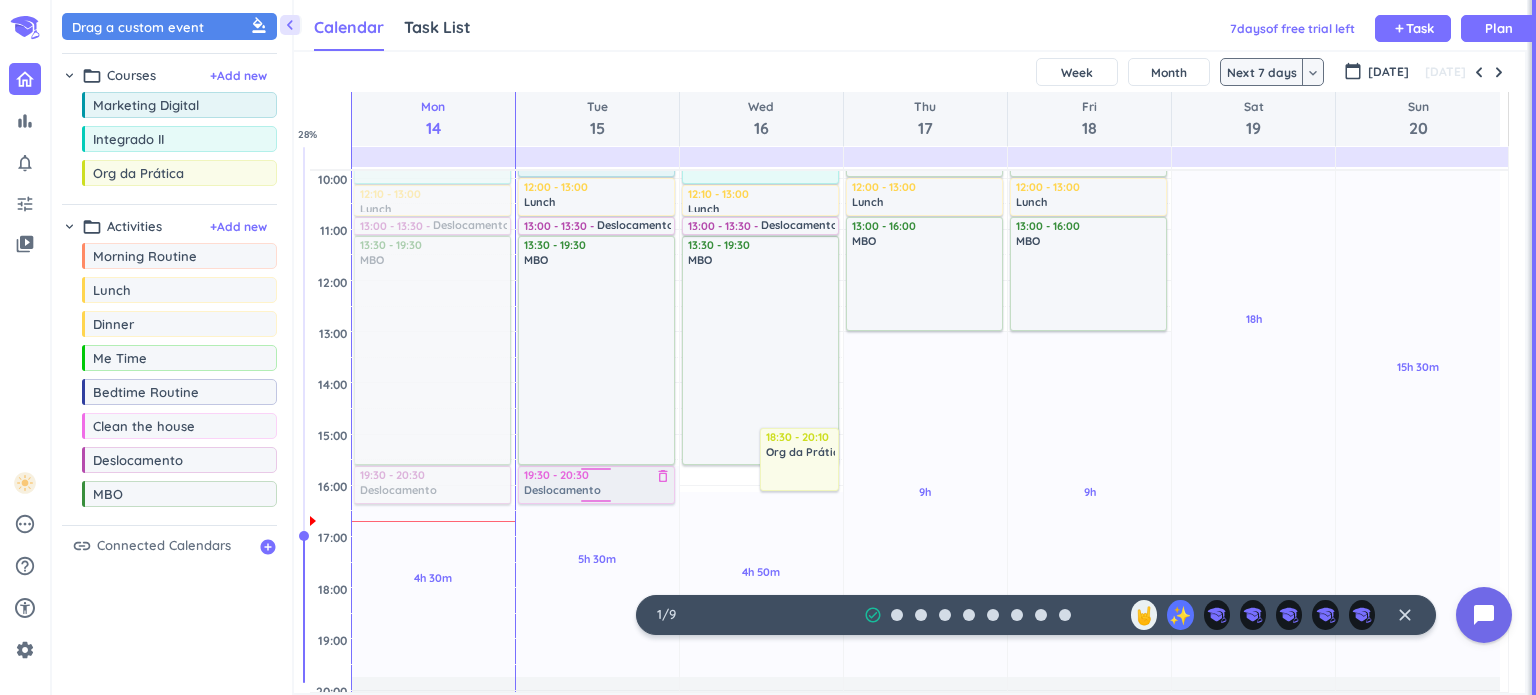 drag, startPoint x: 141, startPoint y: 453, endPoint x: 570, endPoint y: 467, distance: 429.22836 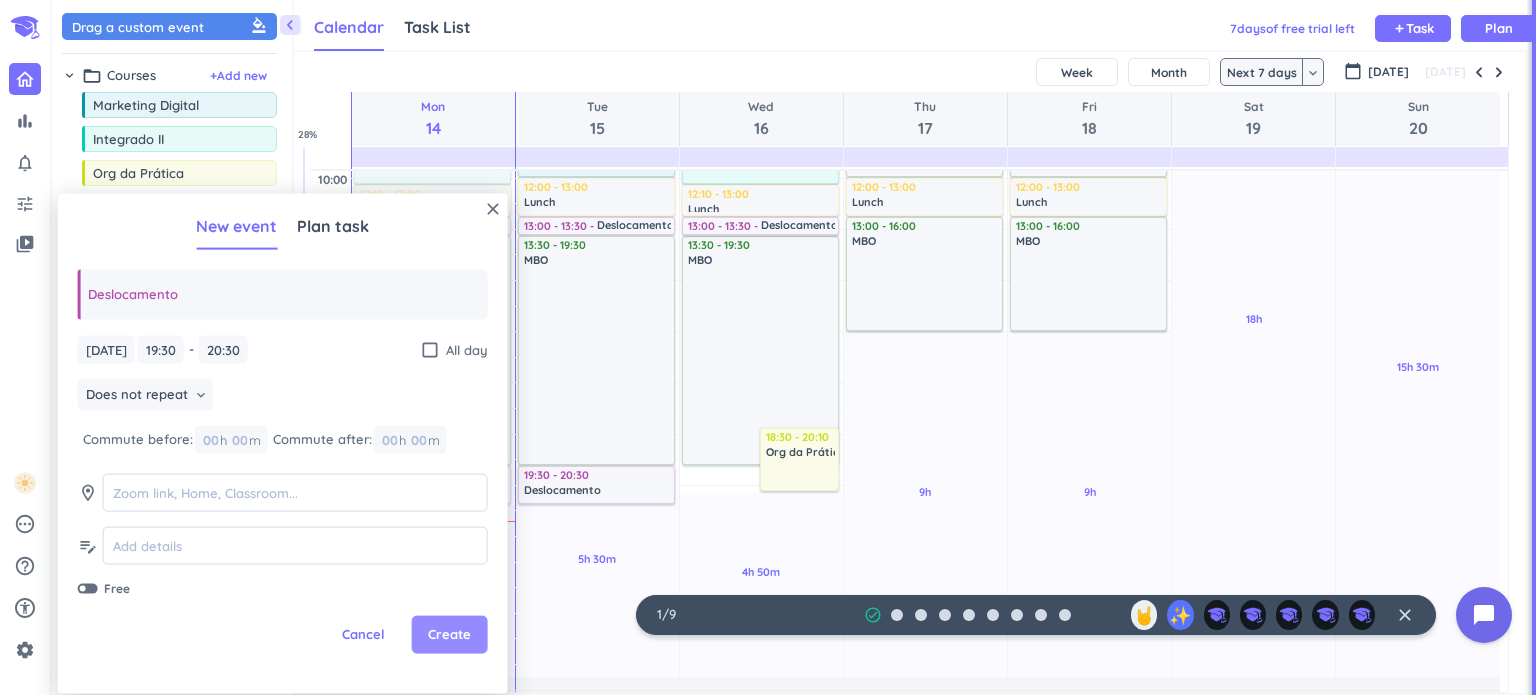 click on "Create" at bounding box center [449, 635] 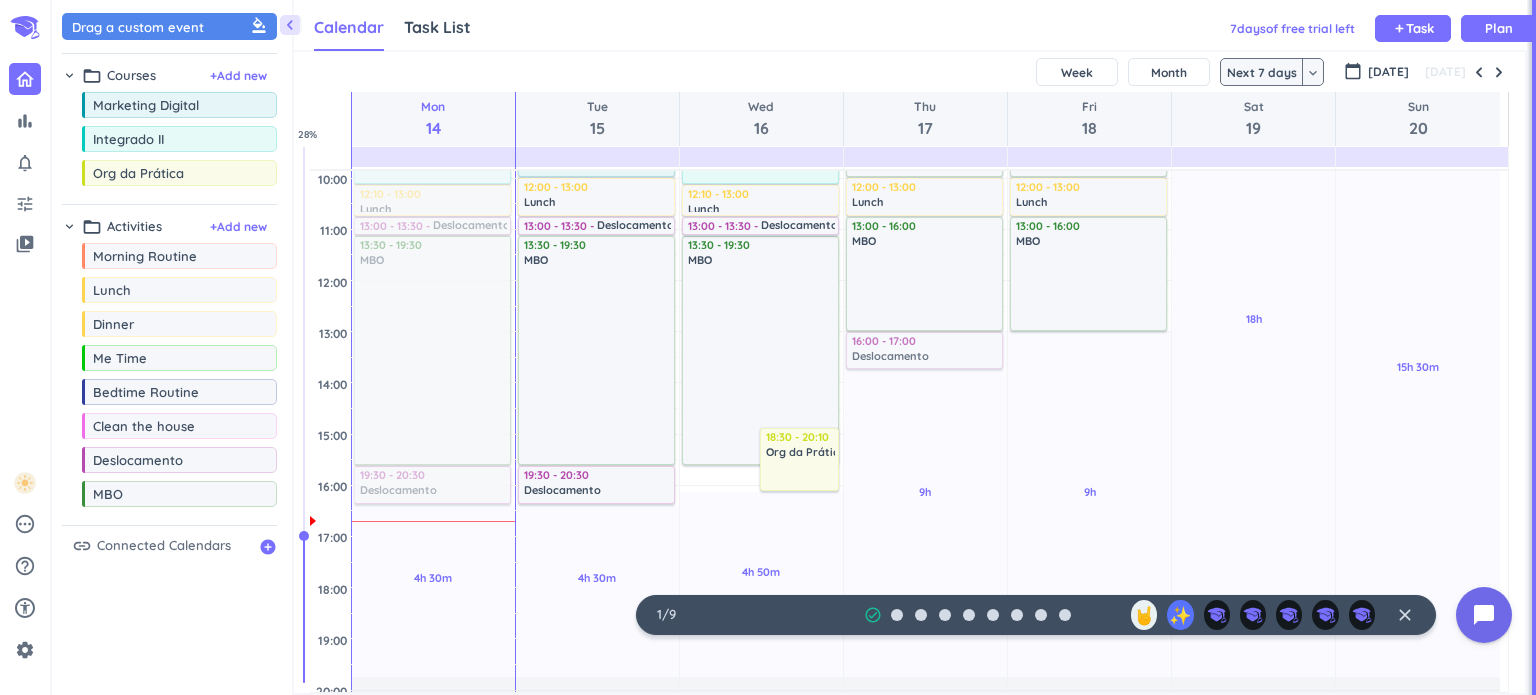 drag, startPoint x: 148, startPoint y: 456, endPoint x: 926, endPoint y: 334, distance: 787.50745 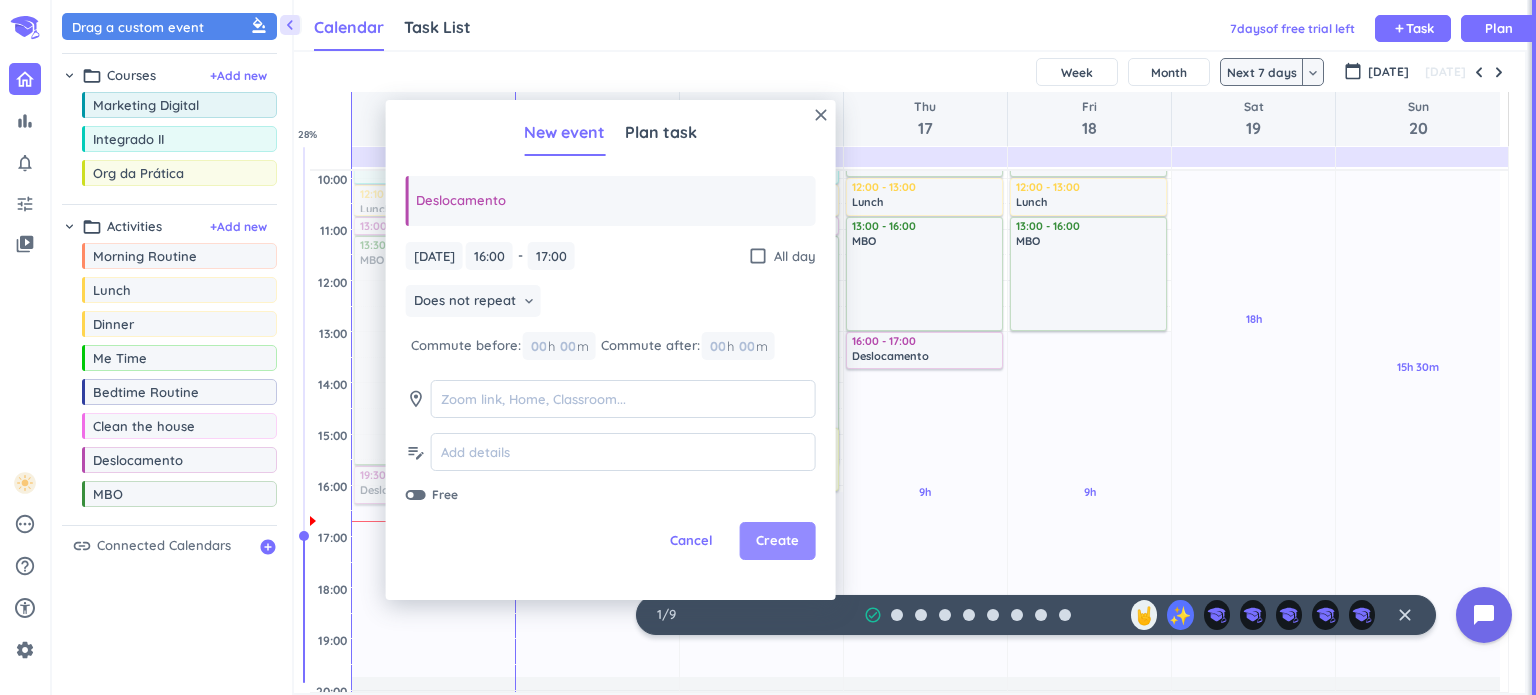 click on "Create" at bounding box center (777, 541) 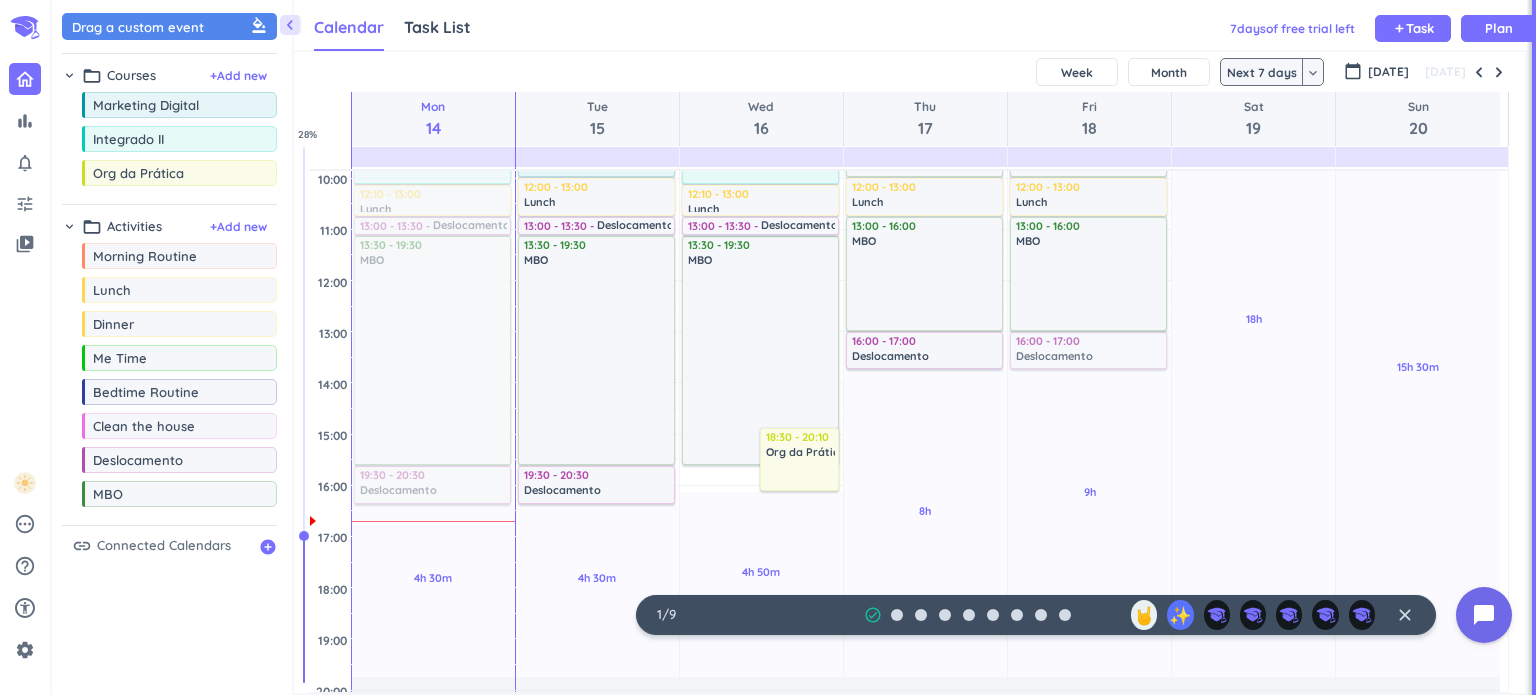 drag, startPoint x: 147, startPoint y: 461, endPoint x: 1076, endPoint y: 334, distance: 937.6407 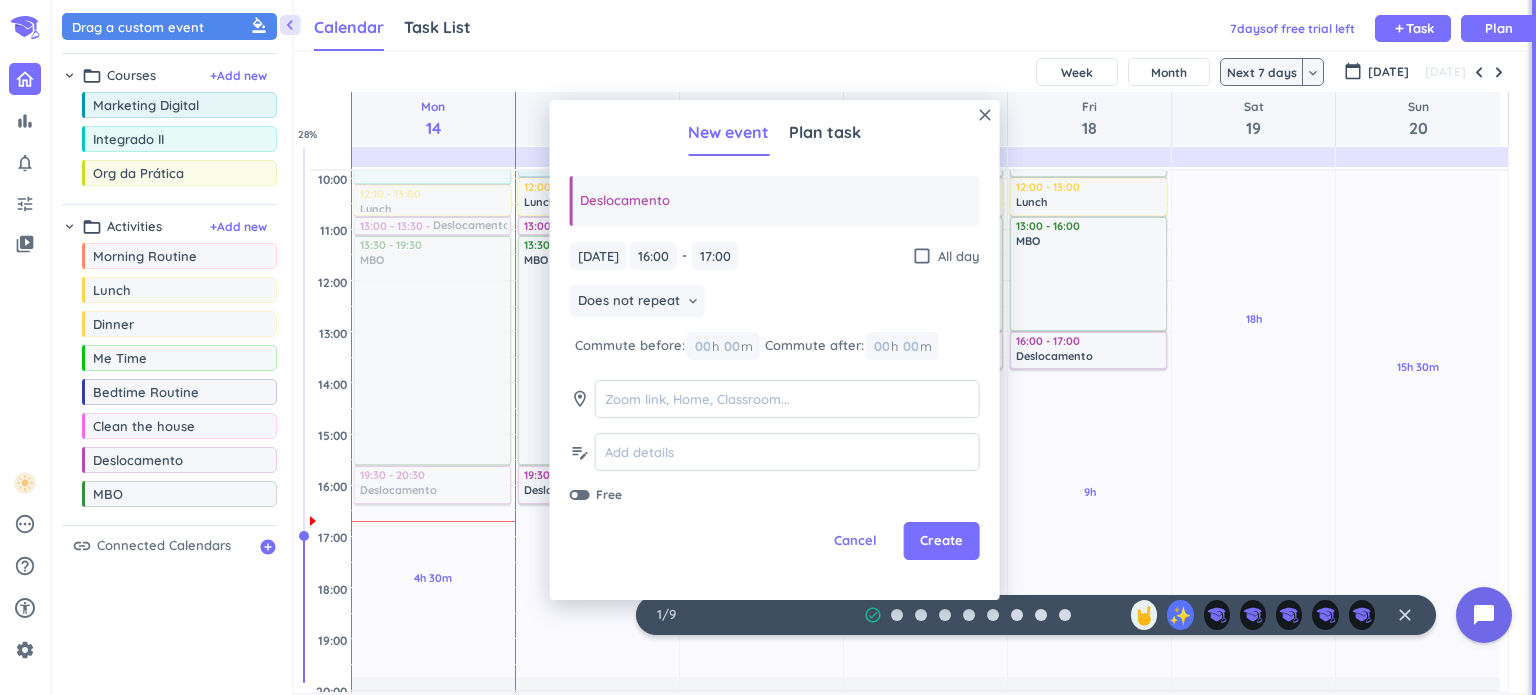 click on "[DATE] [DATE]   16:00 16:00 - 17:00 17:00 check_box_outline_blank All day Does not repeat keyboard_arrow_down Commute before: 00 h 00 m Commute after: 00 h 00 m room edit_note Free" at bounding box center (775, 373) 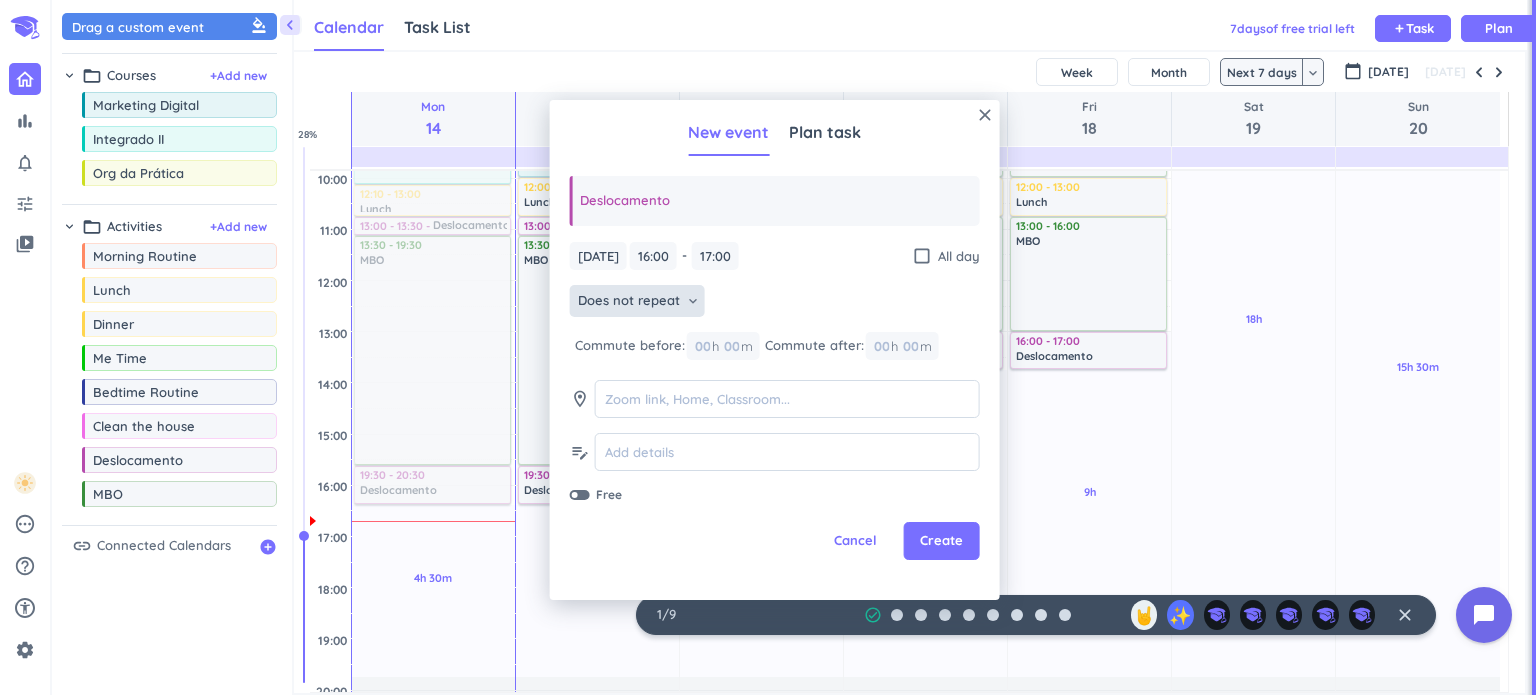 click on "Does not repeat" at bounding box center (629, 301) 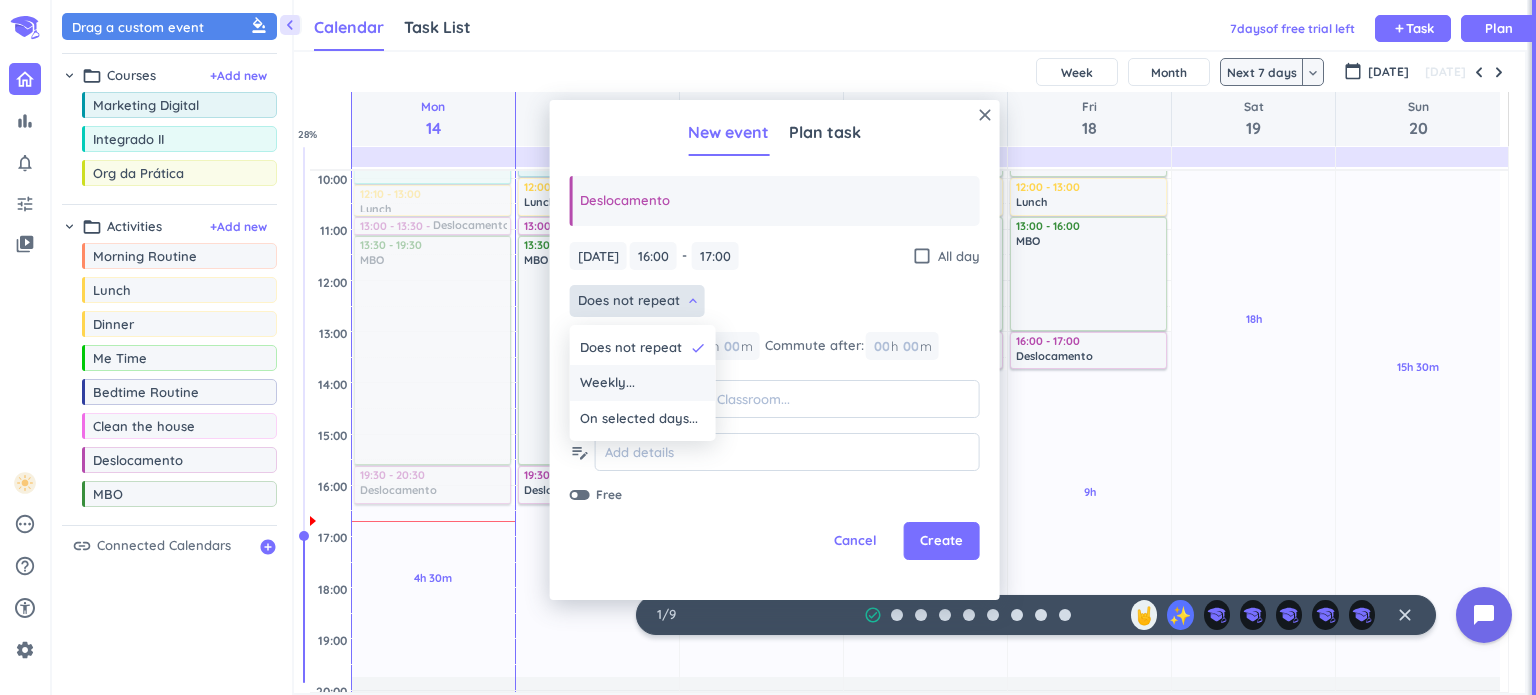 click on "Weekly..." at bounding box center [643, 383] 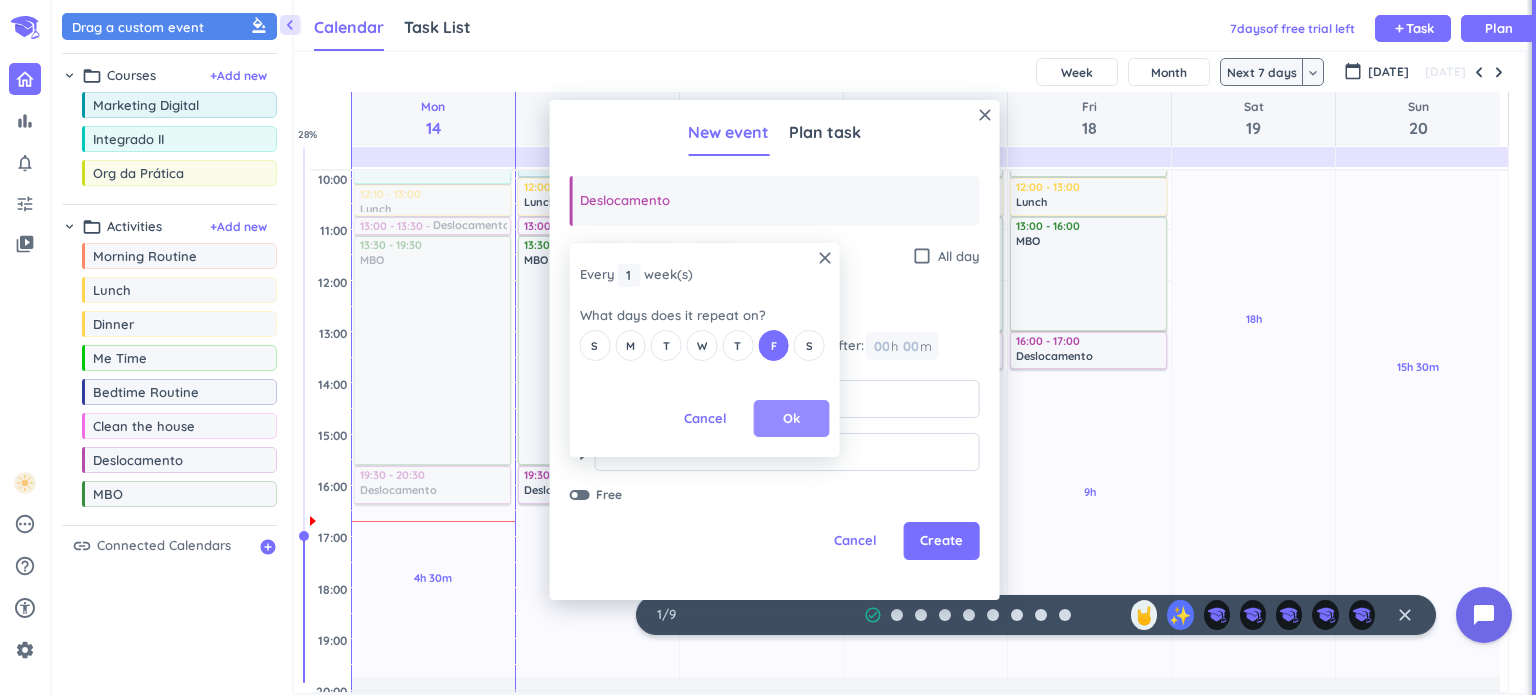 click on "Ok" at bounding box center [792, 419] 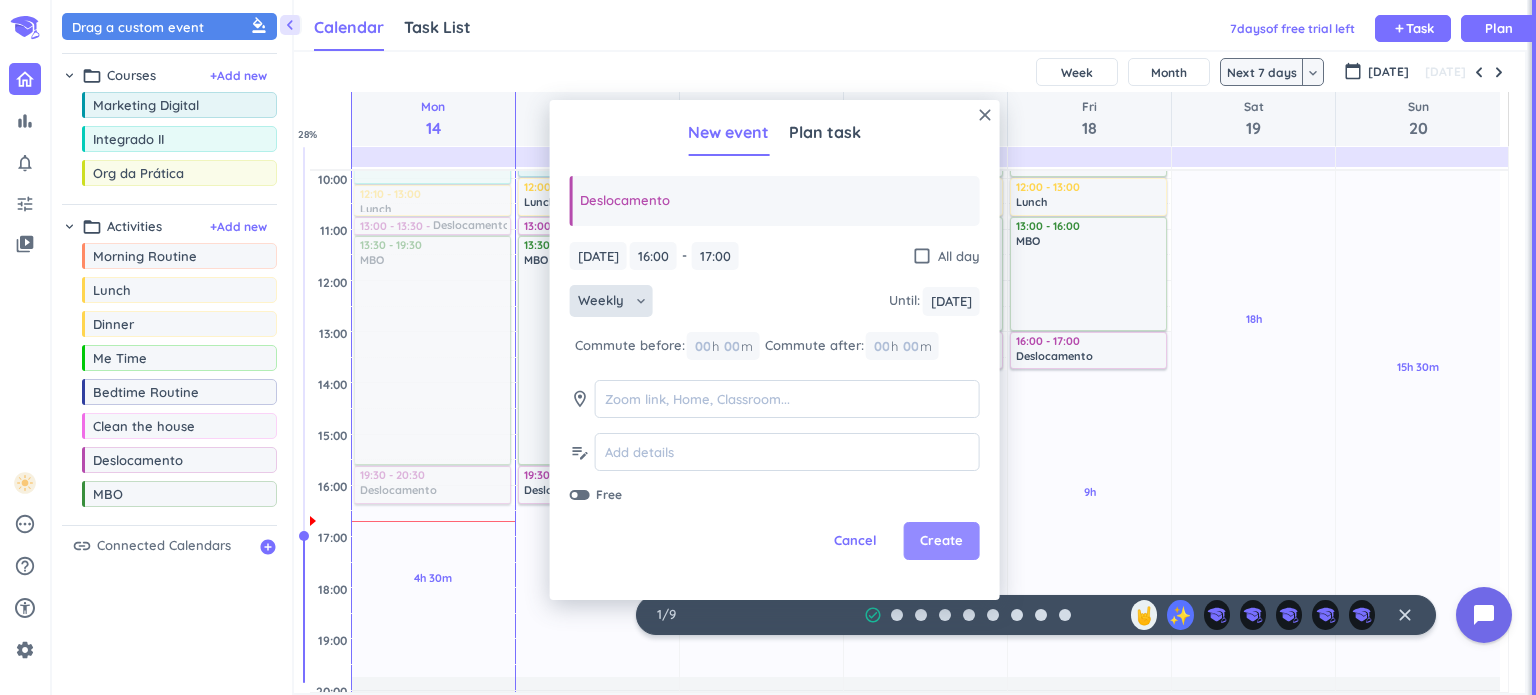 click on "Create" at bounding box center [941, 541] 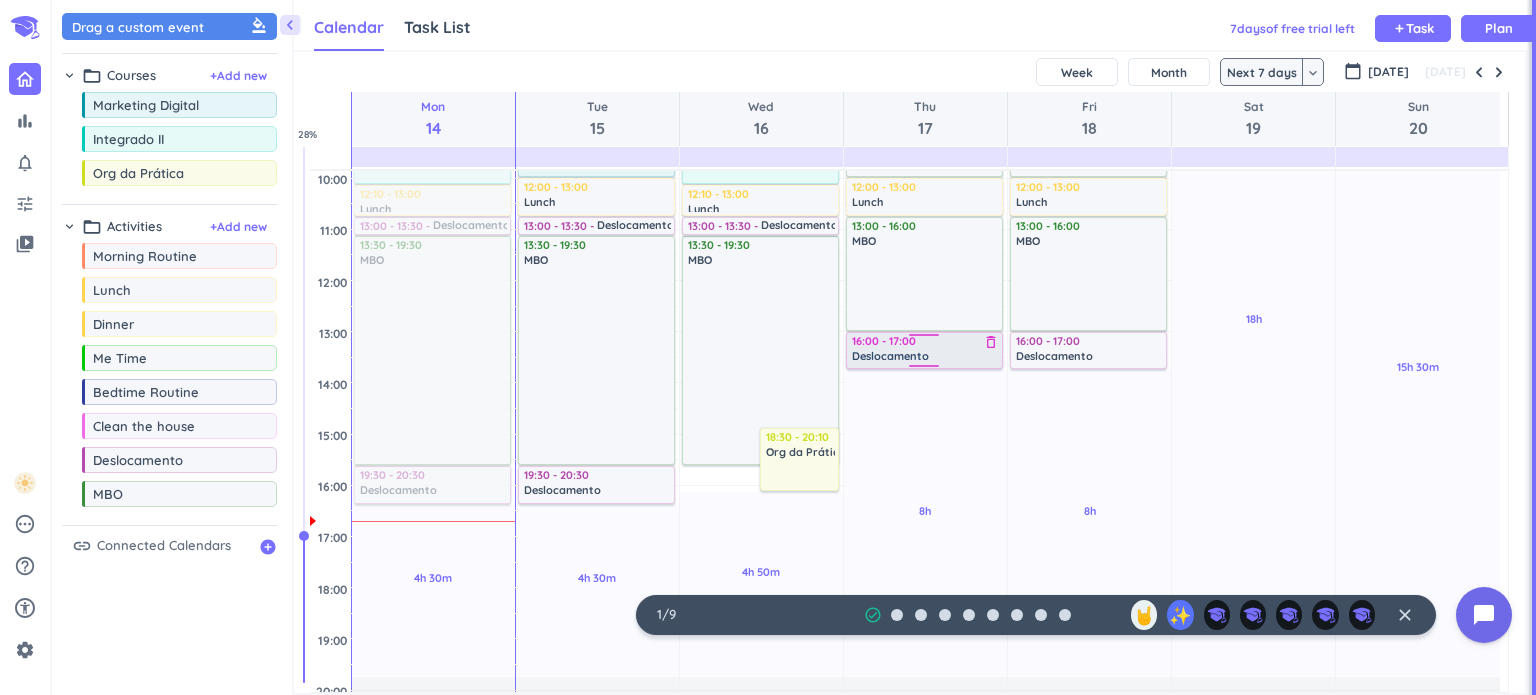 click on "Deslocamento" at bounding box center [925, 356] 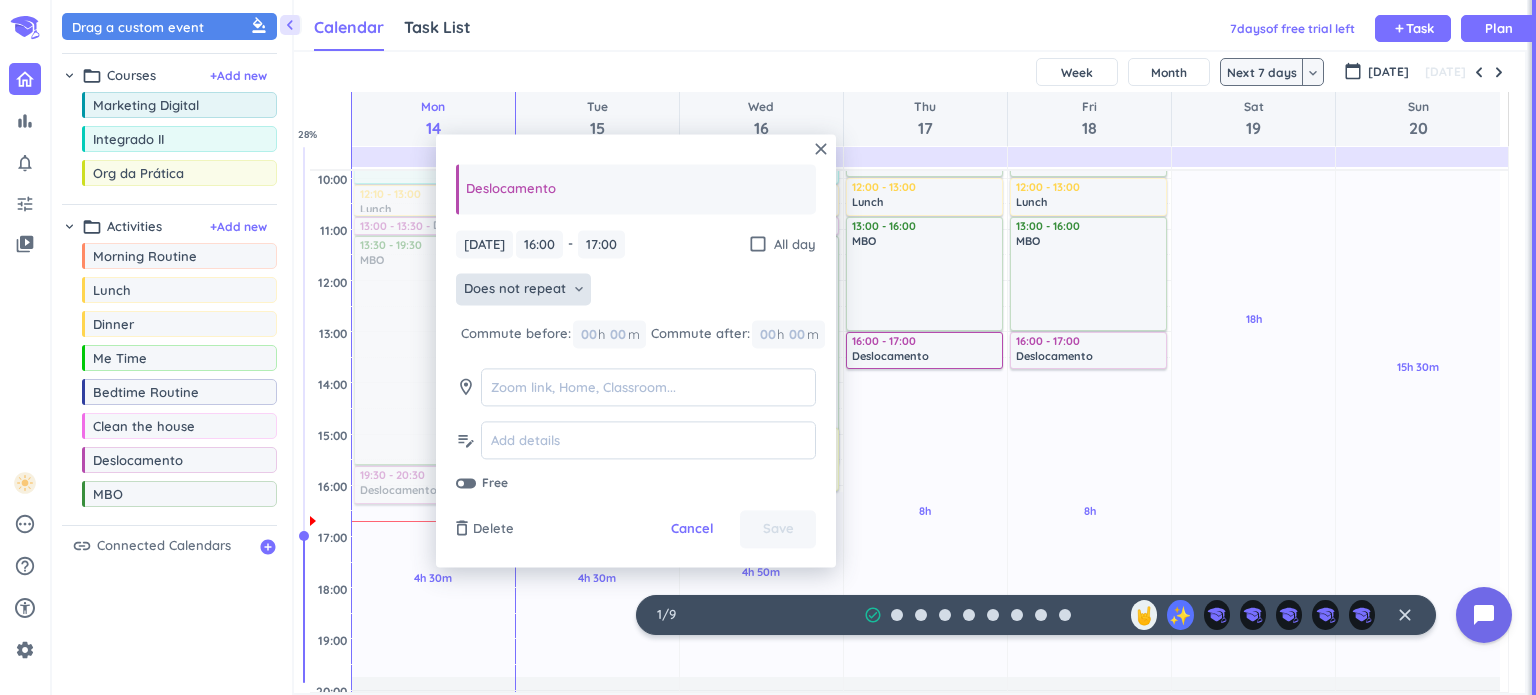 click on "Does not repeat" at bounding box center (515, 290) 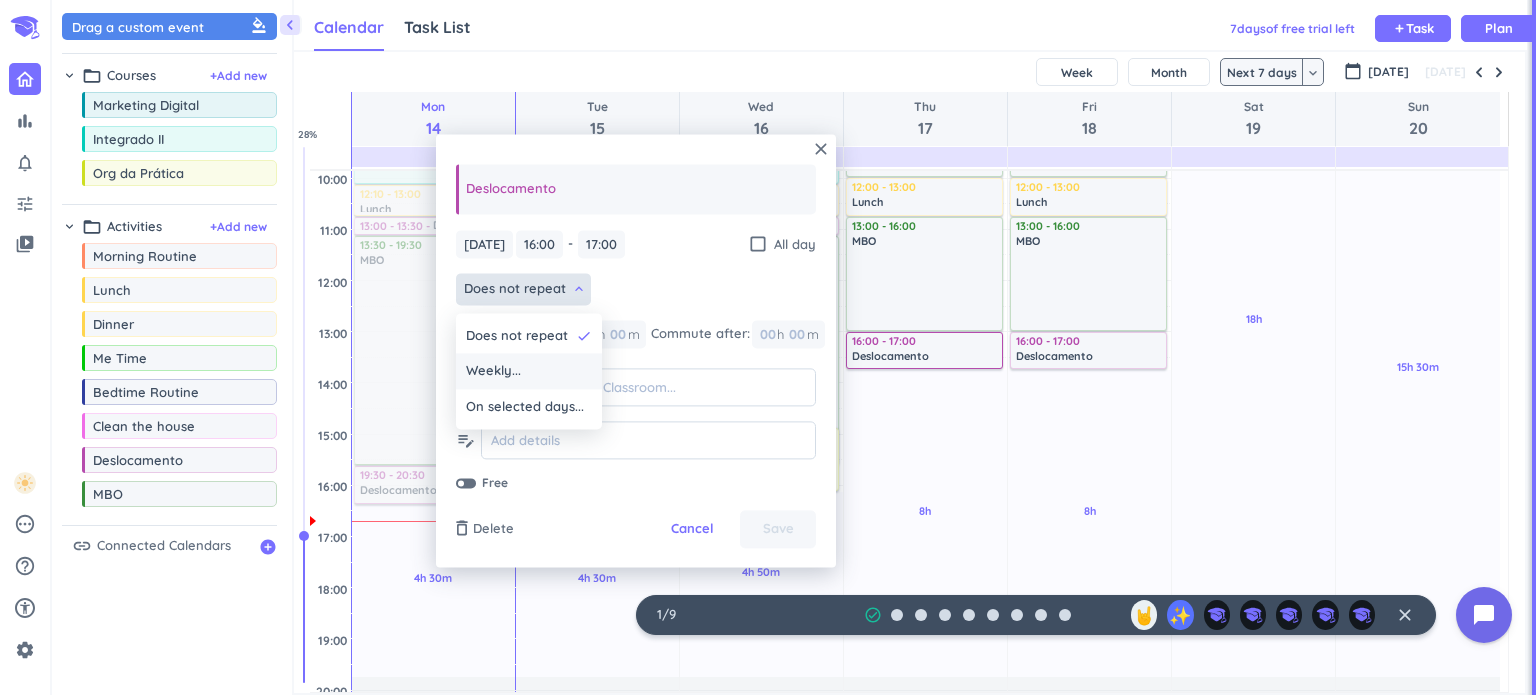 click on "Weekly..." at bounding box center (529, 372) 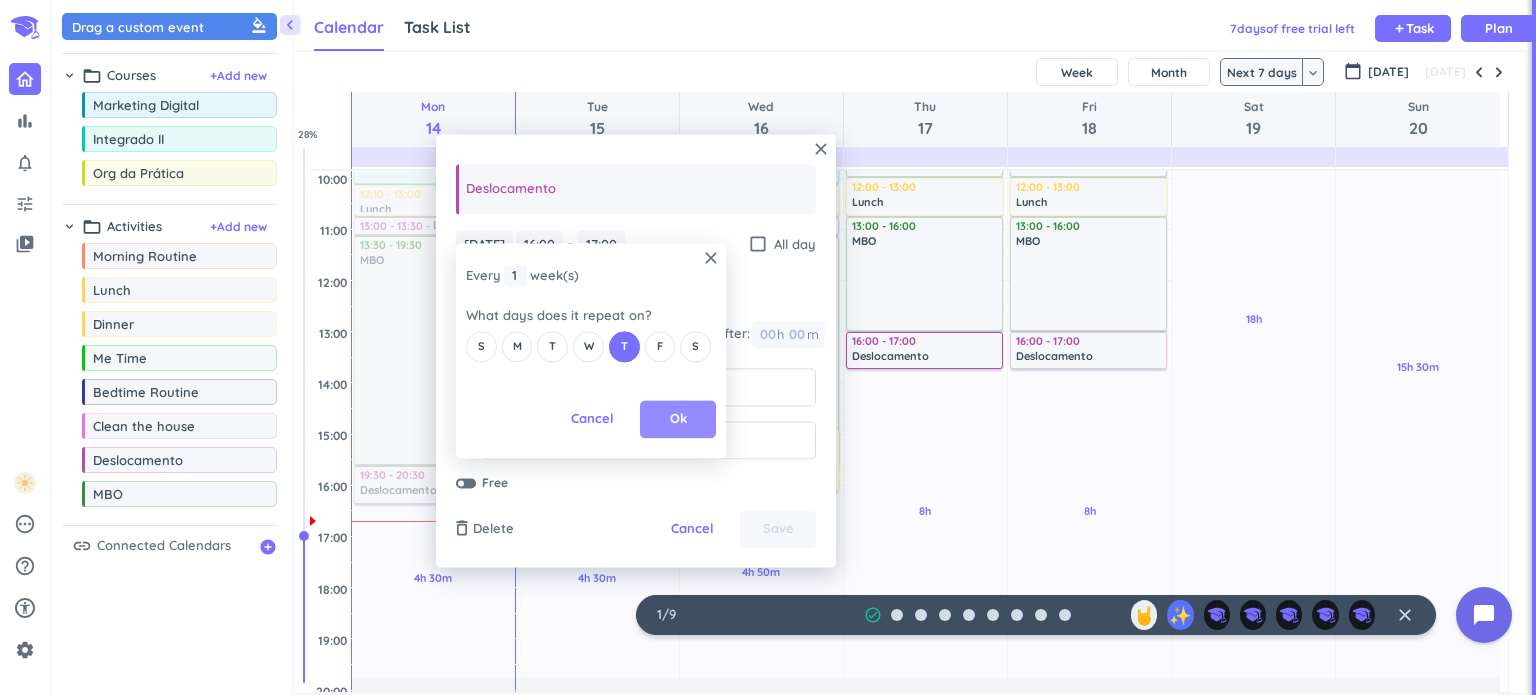 click on "Ok" at bounding box center (678, 420) 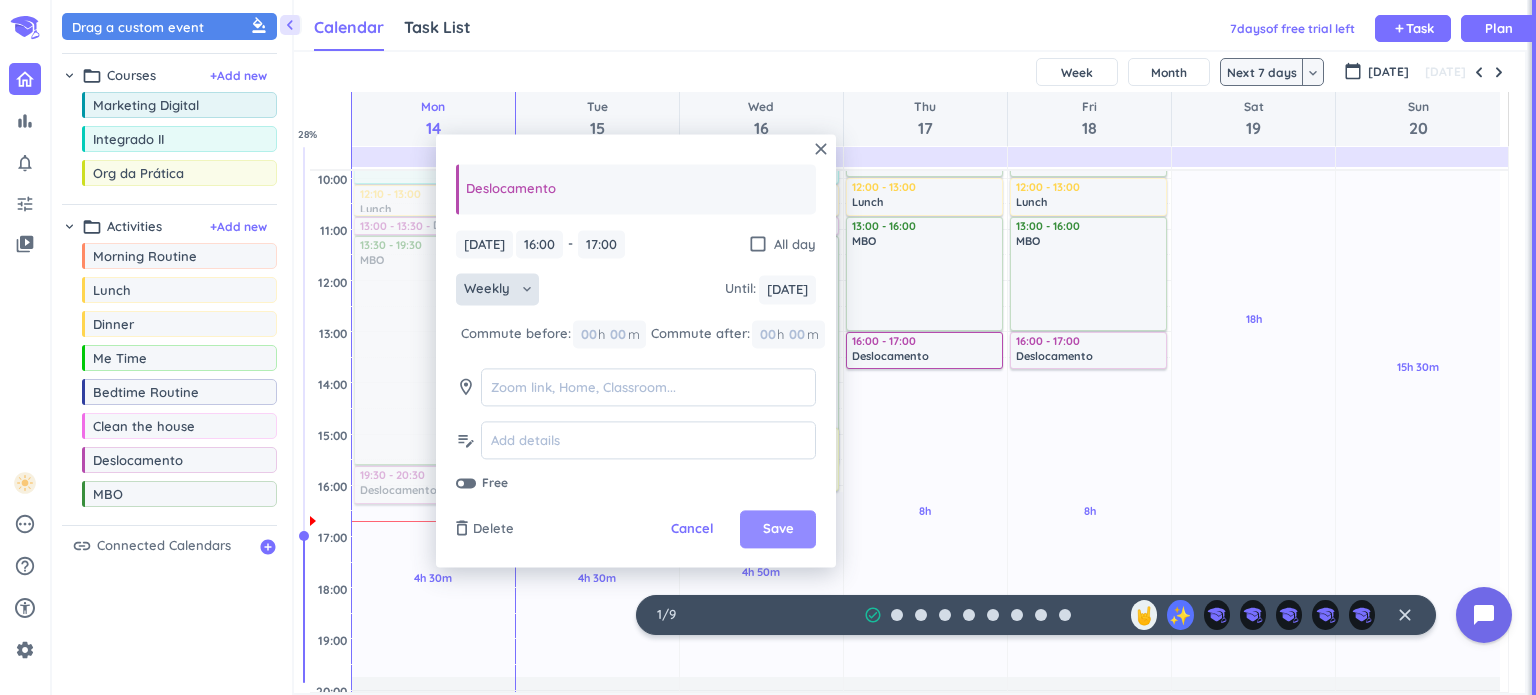 click on "Save" at bounding box center (778, 530) 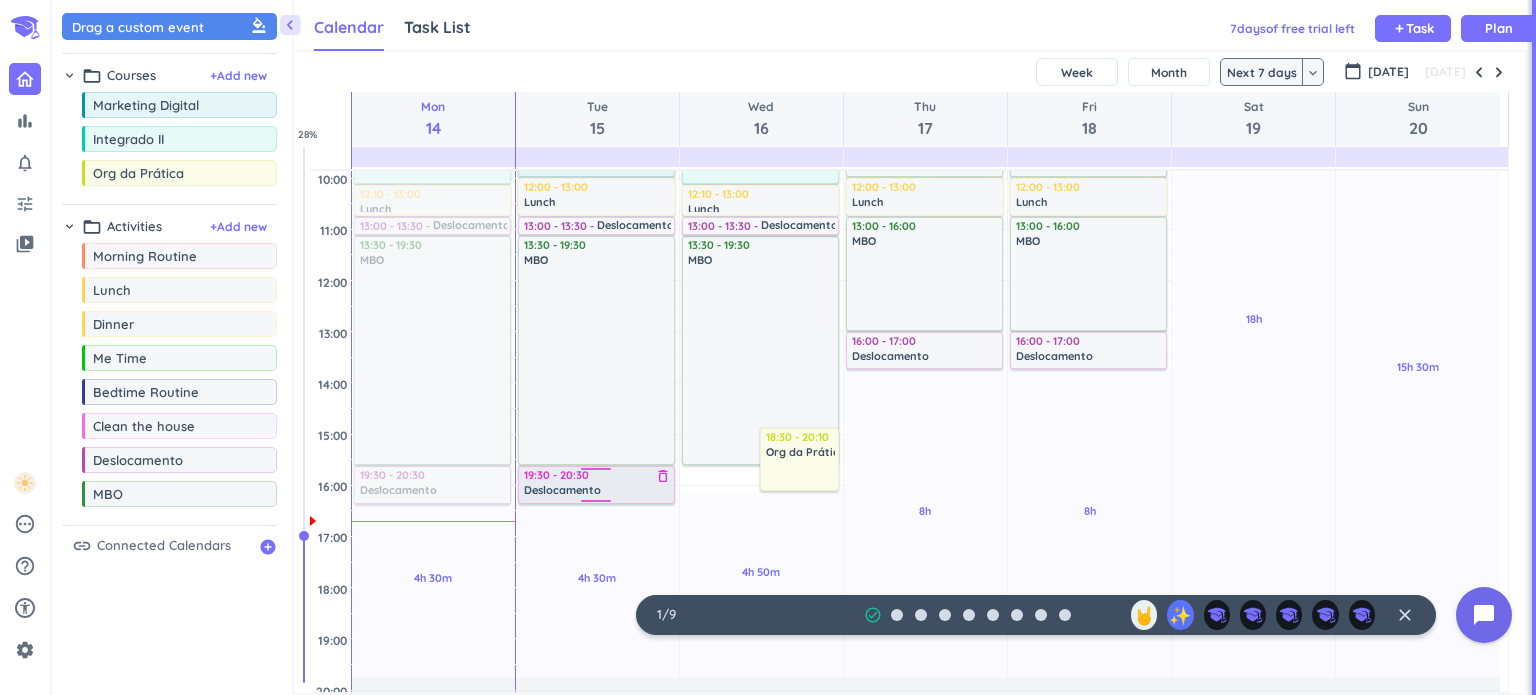 click on "19:30 - 20:30 Deslocamento delete_outline" at bounding box center (597, 484) 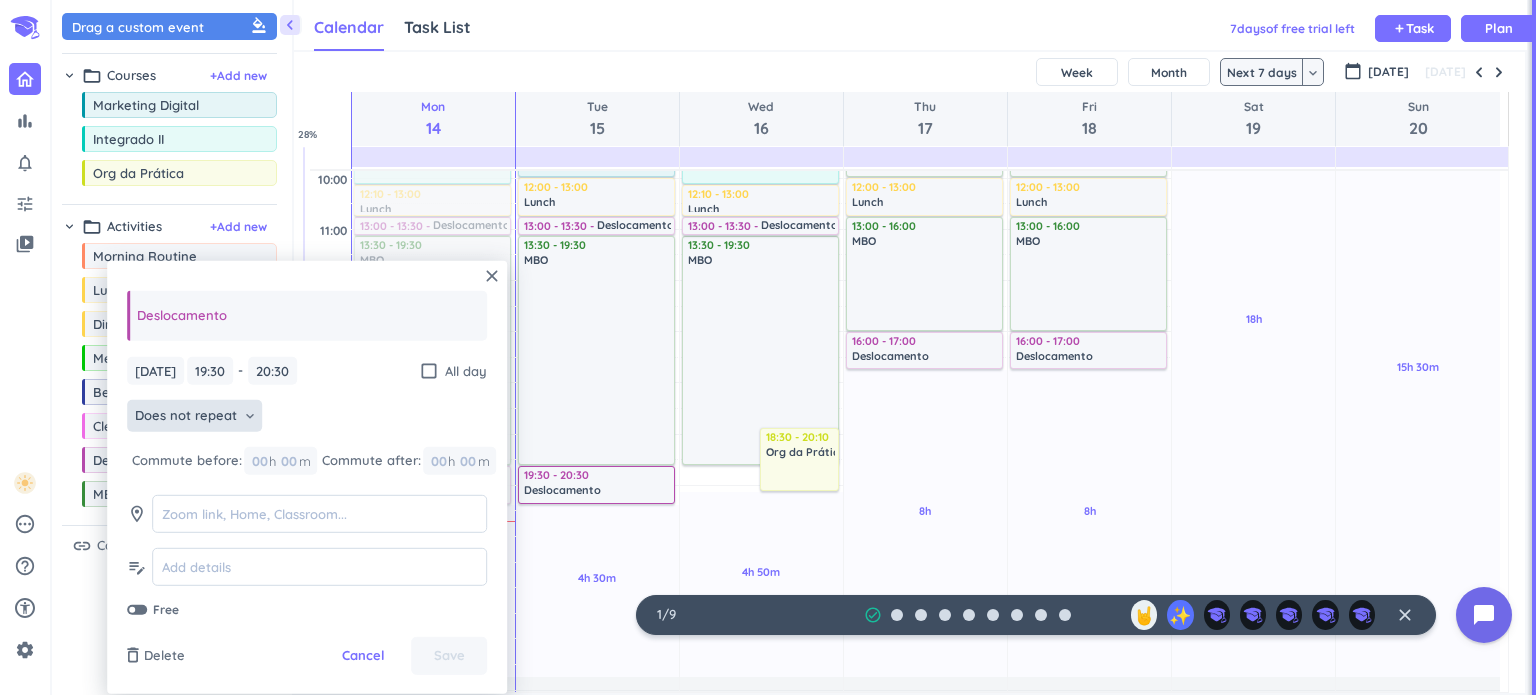 click on "Does not repeat" at bounding box center (186, 416) 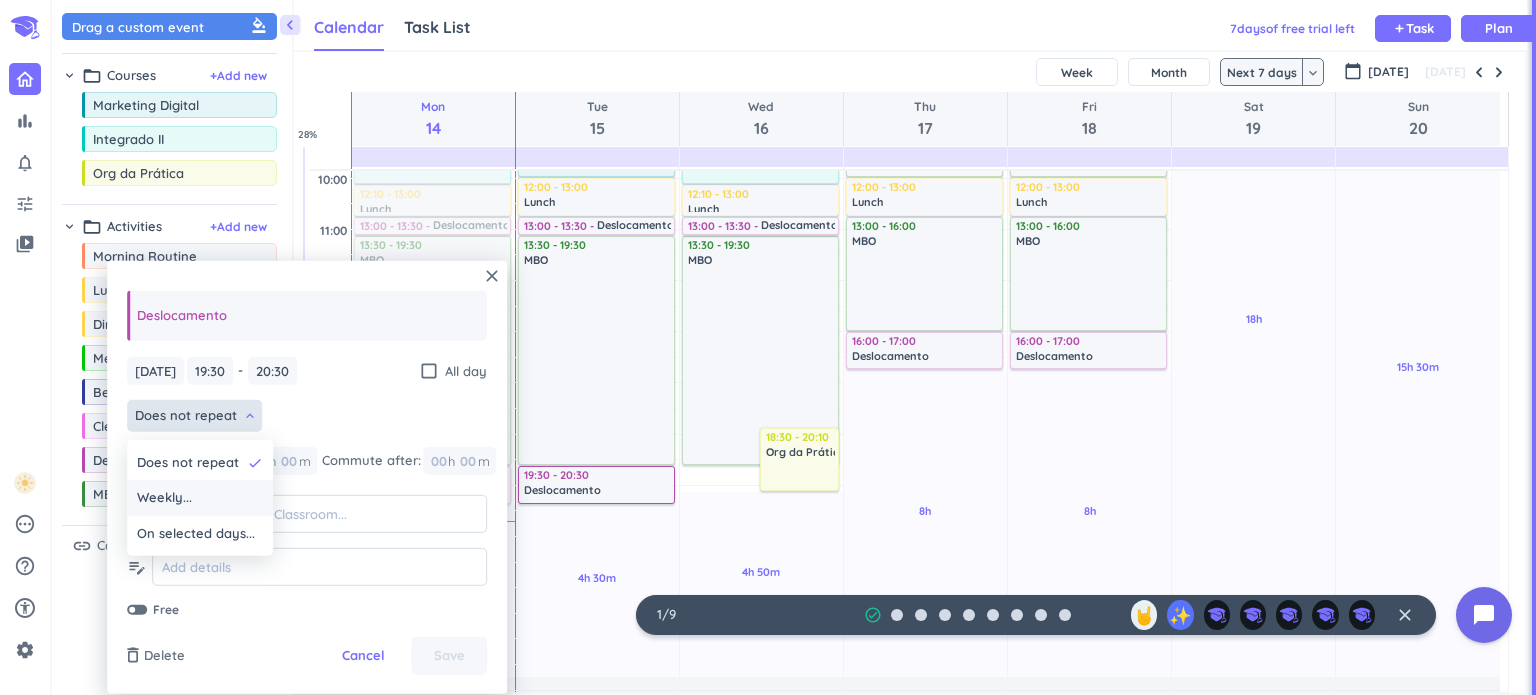 click on "Weekly..." at bounding box center (200, 498) 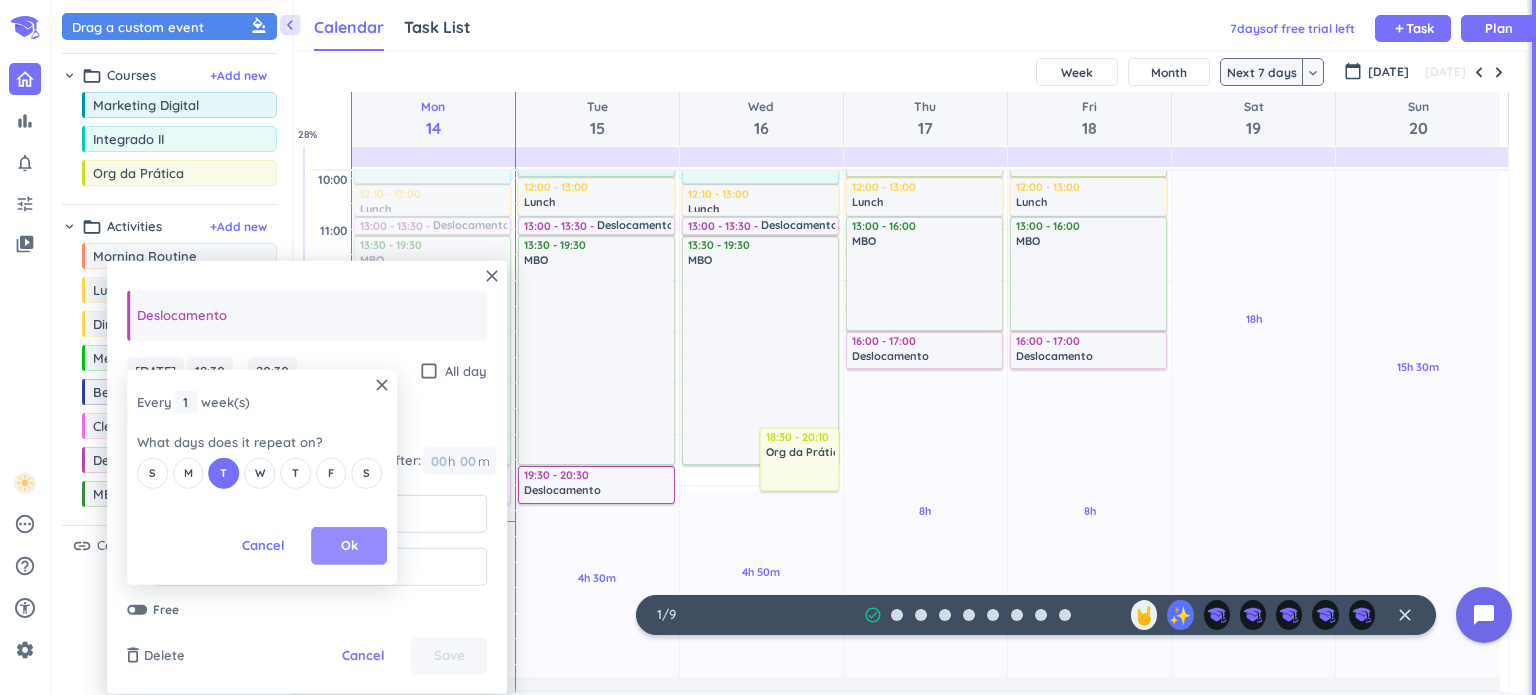 click on "Ok" at bounding box center [349, 546] 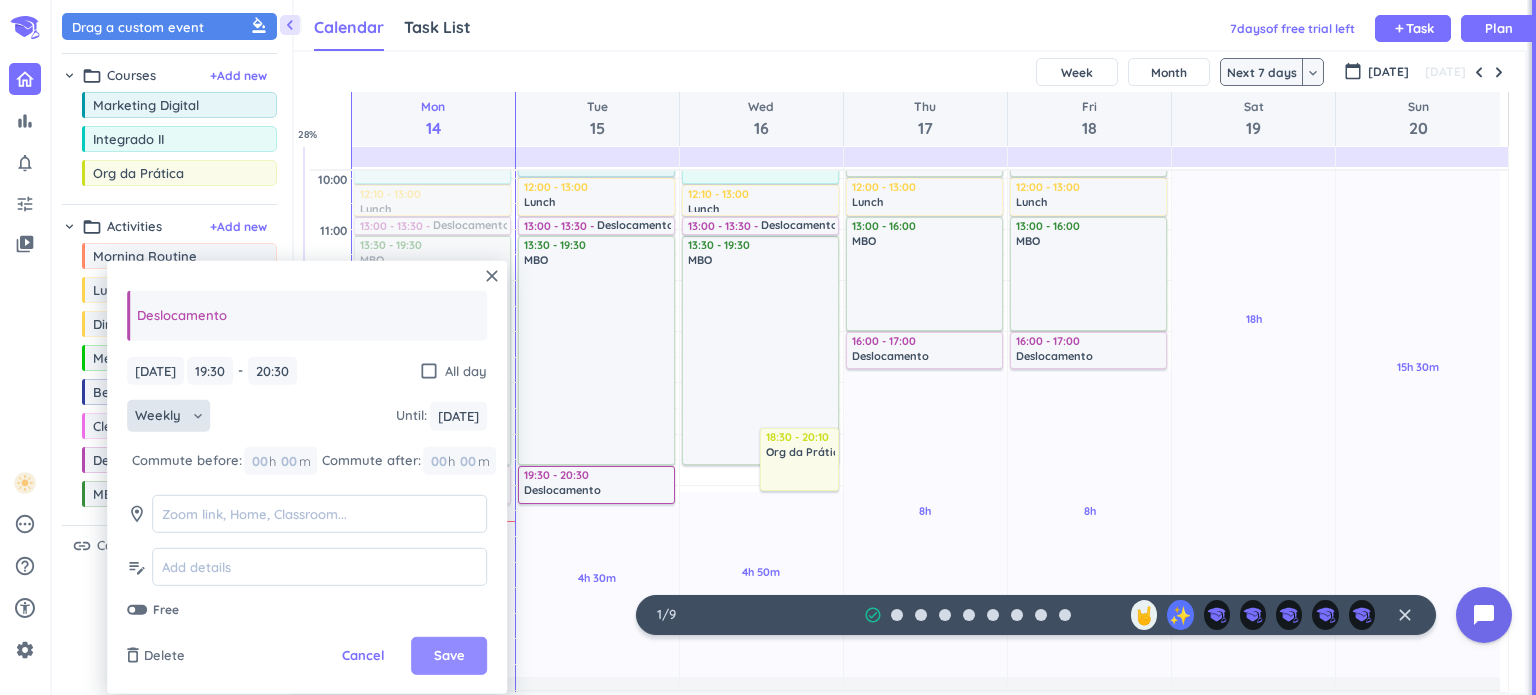 click on "Save" at bounding box center [449, 656] 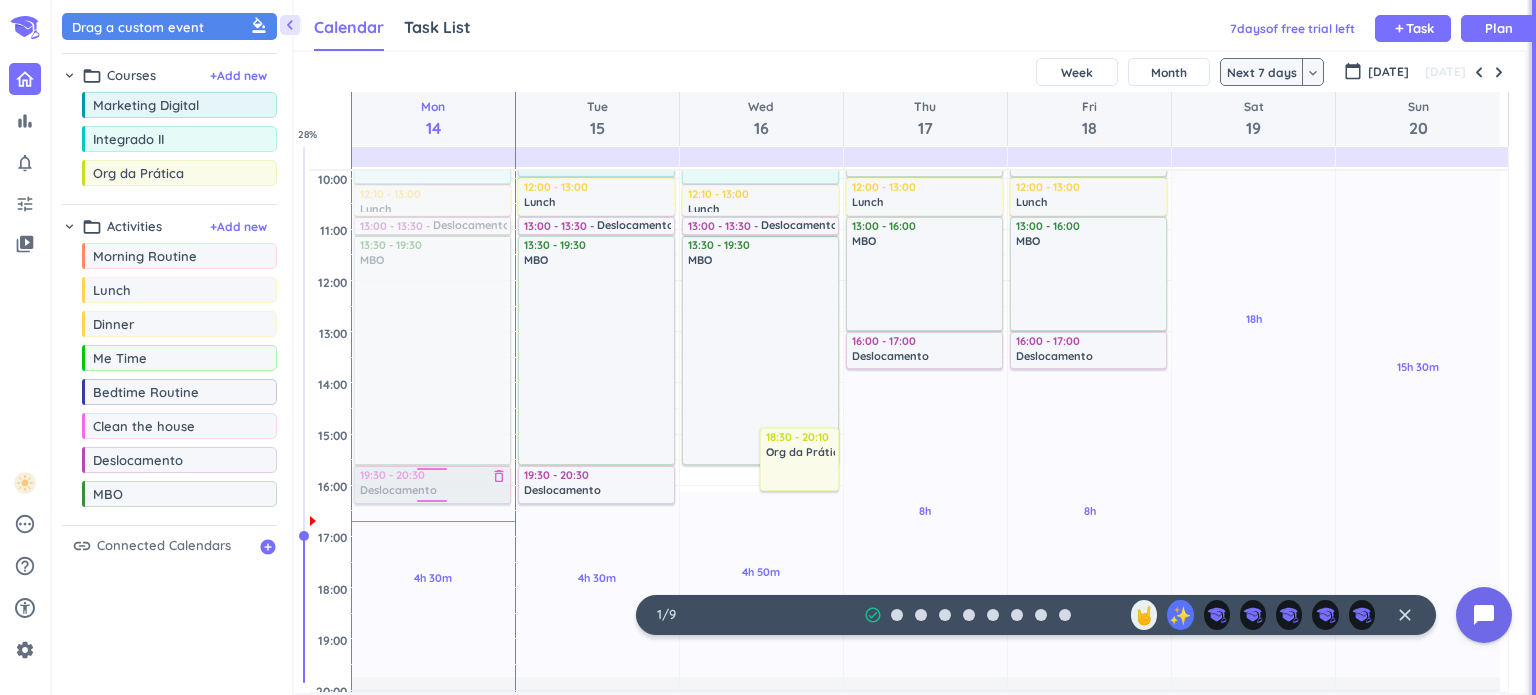 click at bounding box center (431, 485) 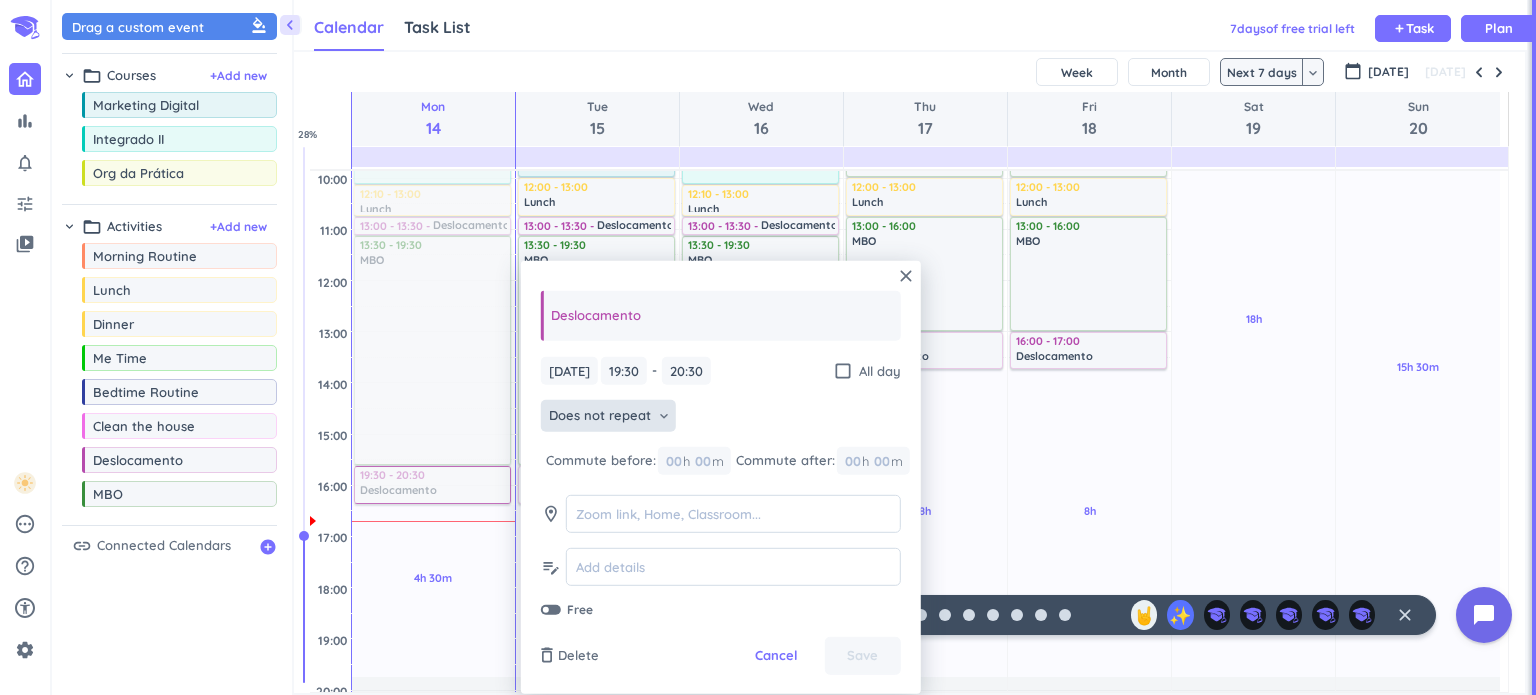 click on "Does not repeat keyboard_arrow_down" at bounding box center [608, 416] 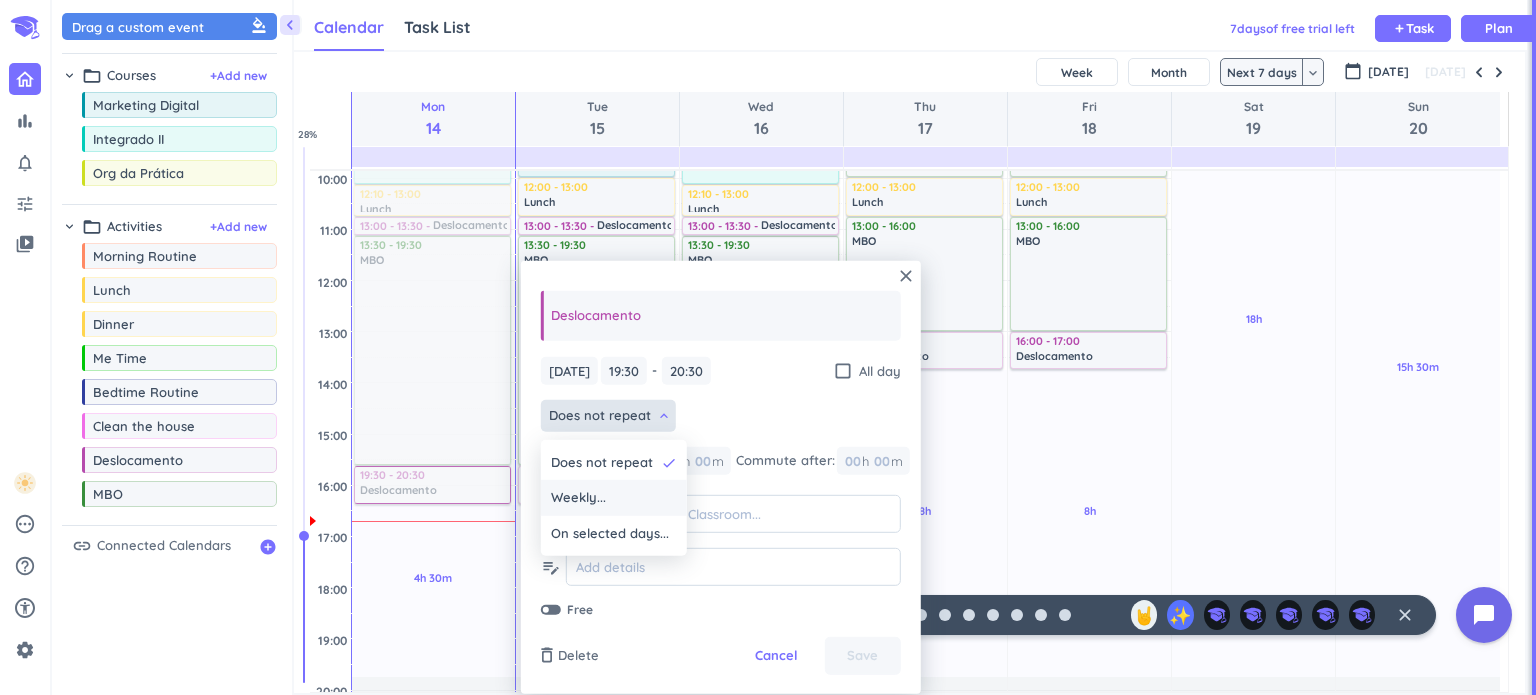 click on "Weekly..." at bounding box center (578, 498) 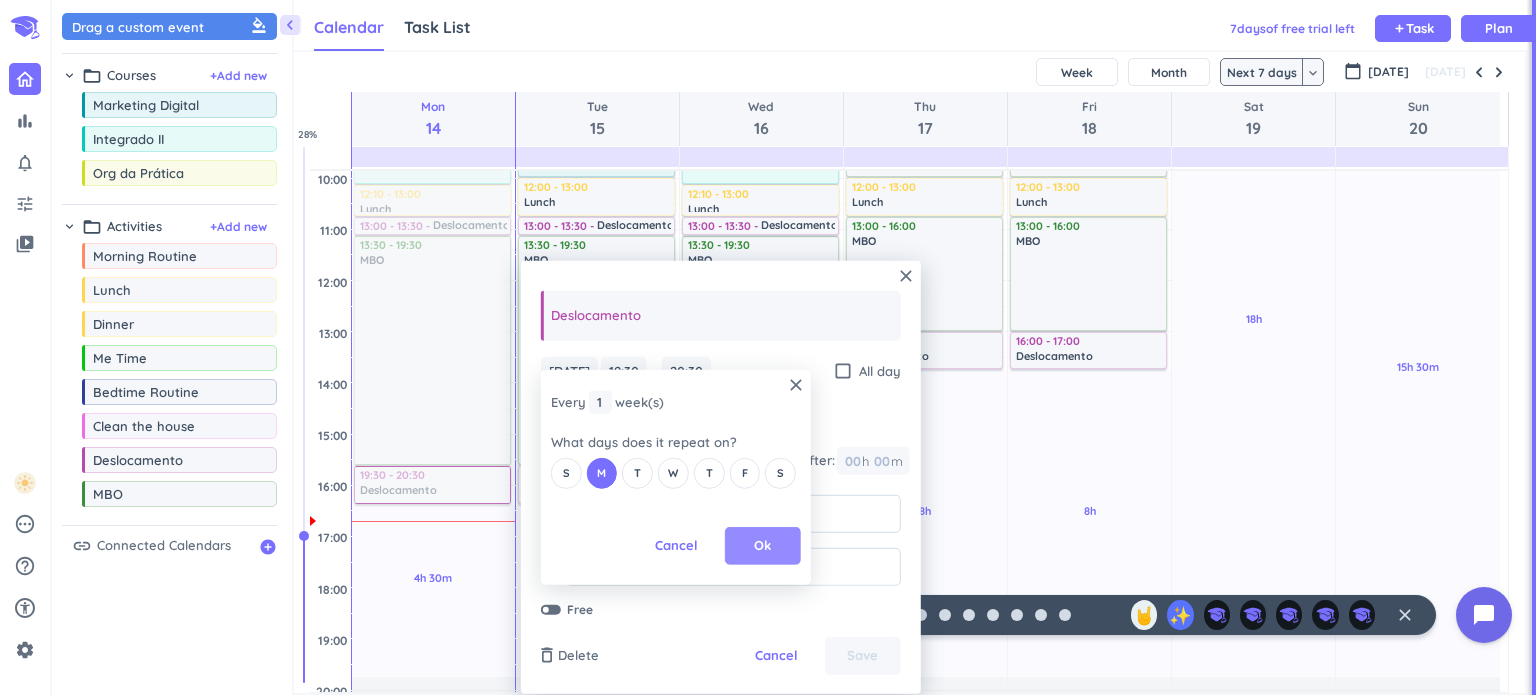 drag, startPoint x: 743, startPoint y: 538, endPoint x: 836, endPoint y: 577, distance: 100.84642 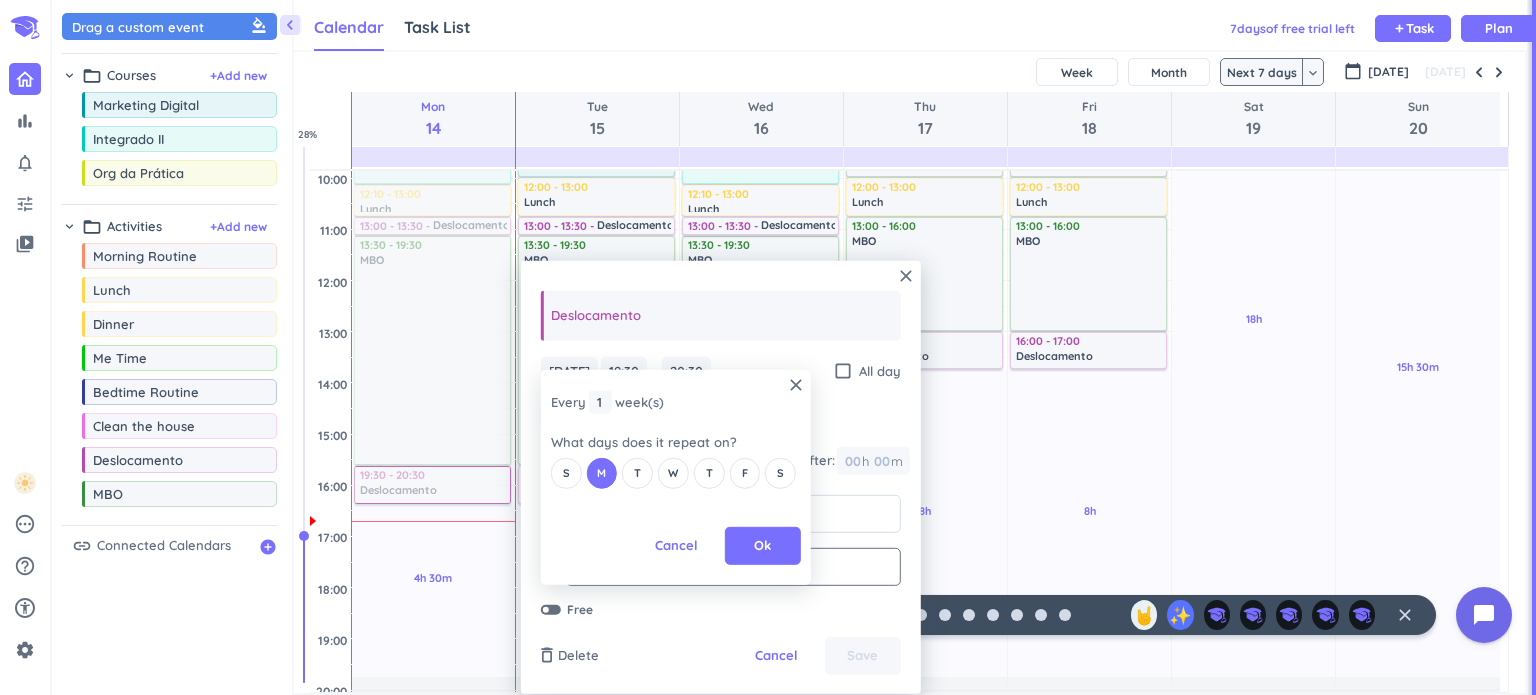 click on "Ok" at bounding box center [763, 546] 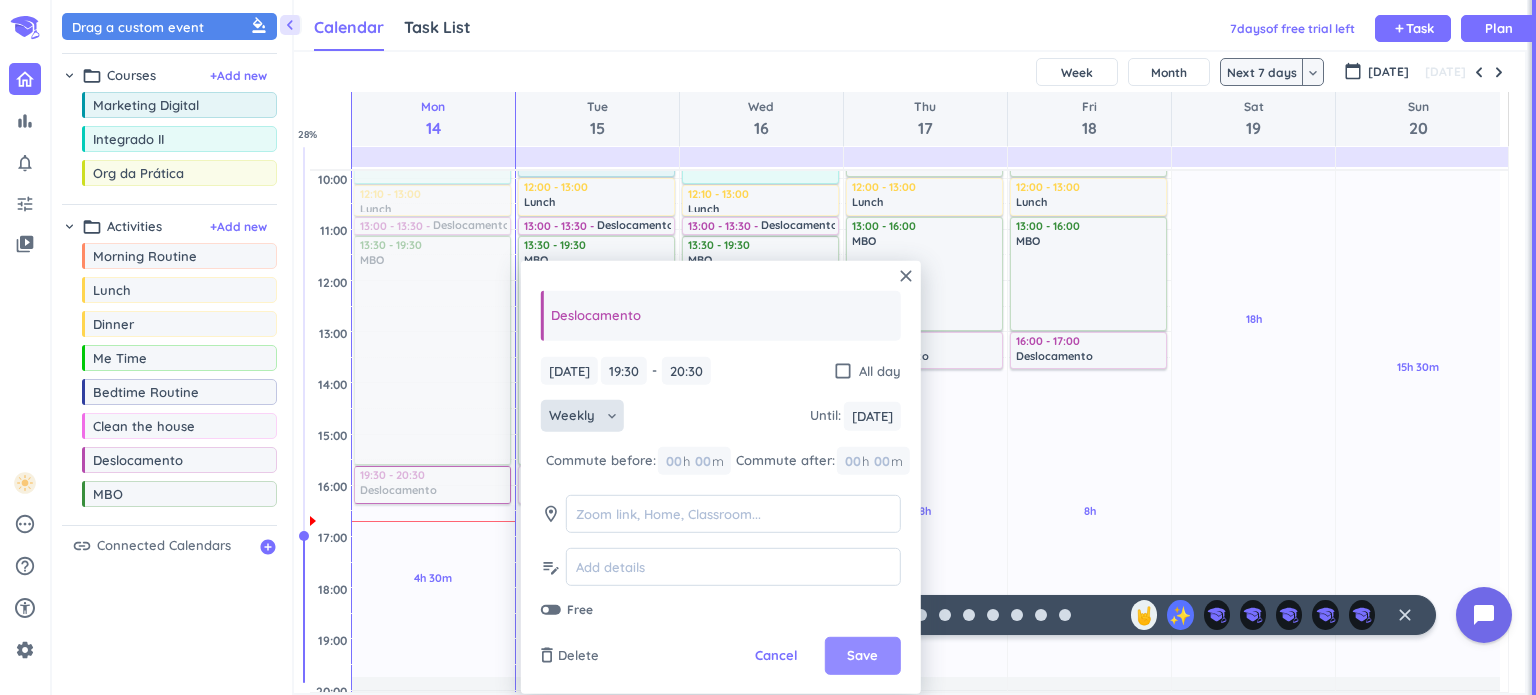 click on "Save" at bounding box center (862, 656) 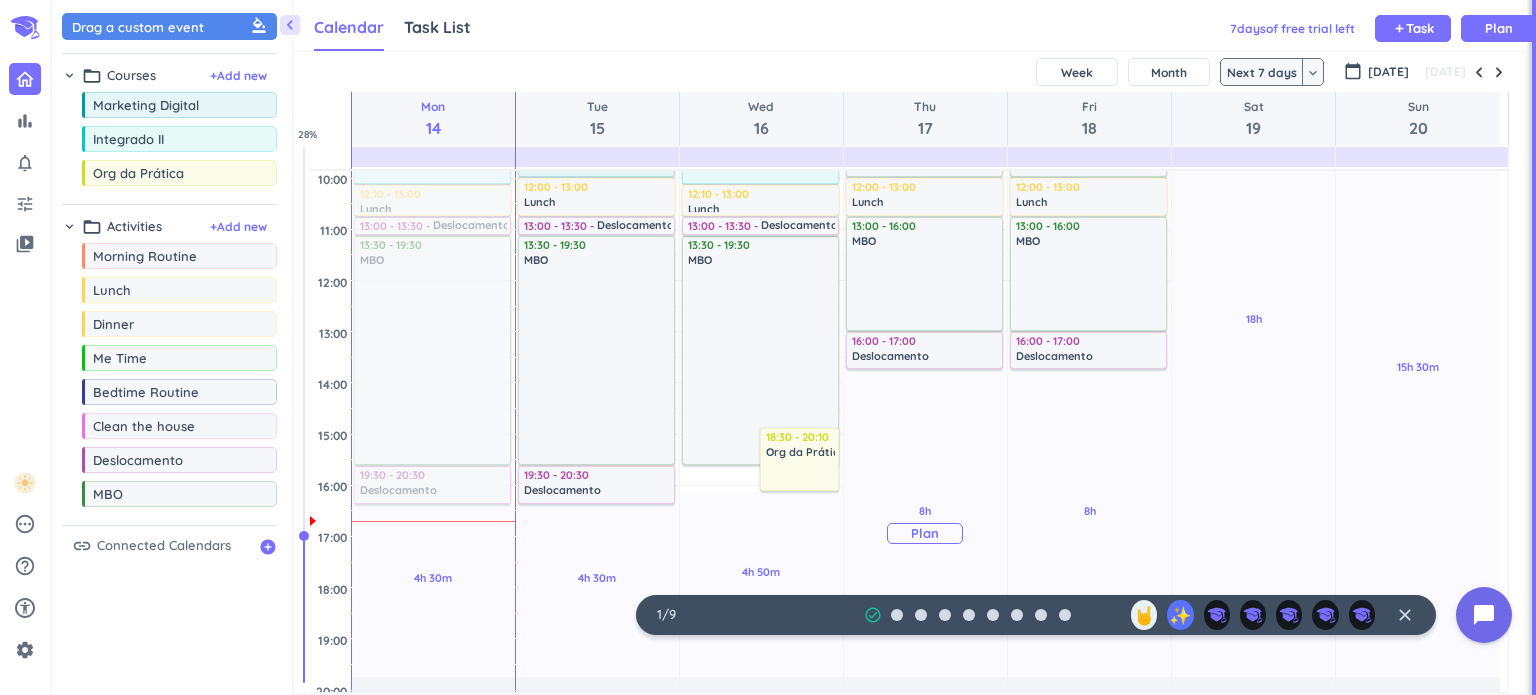 scroll, scrollTop: 400, scrollLeft: 0, axis: vertical 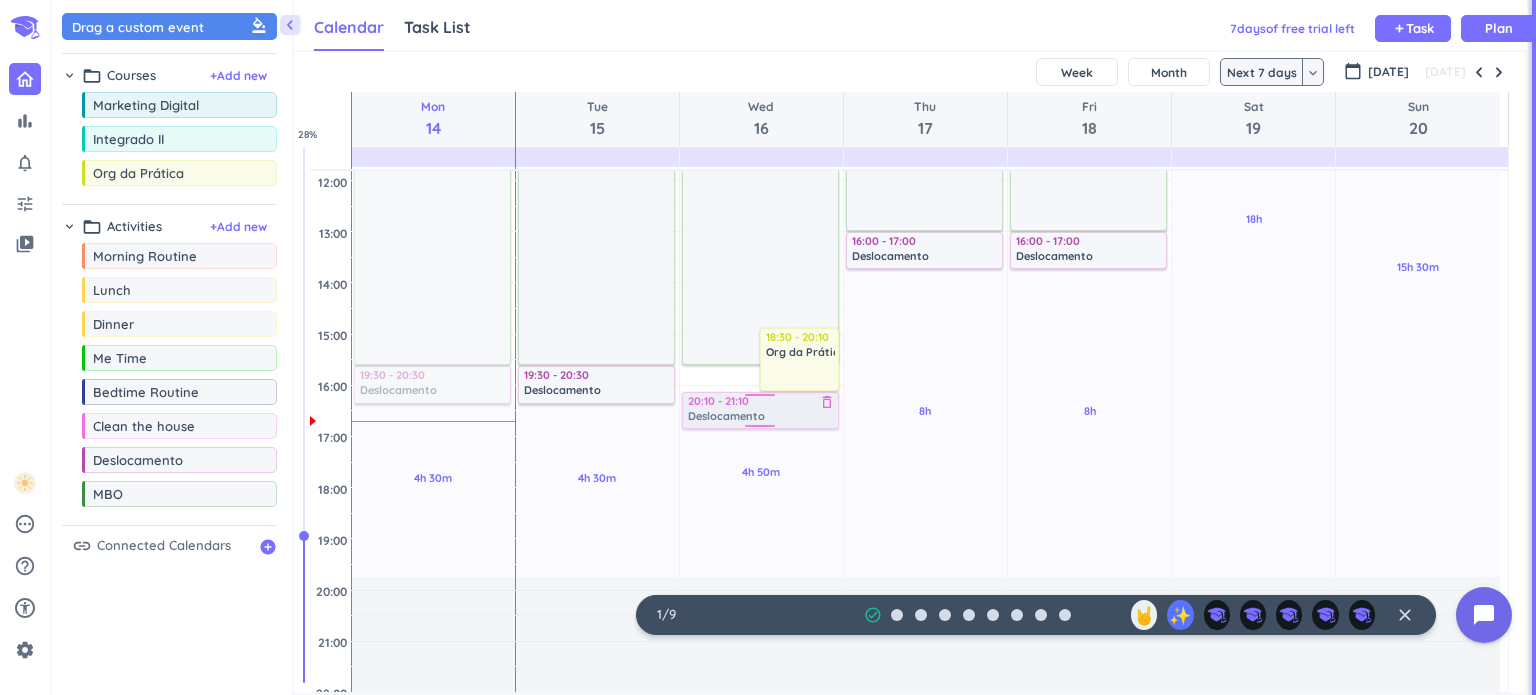 drag, startPoint x: 147, startPoint y: 455, endPoint x: 761, endPoint y: 392, distance: 617.22363 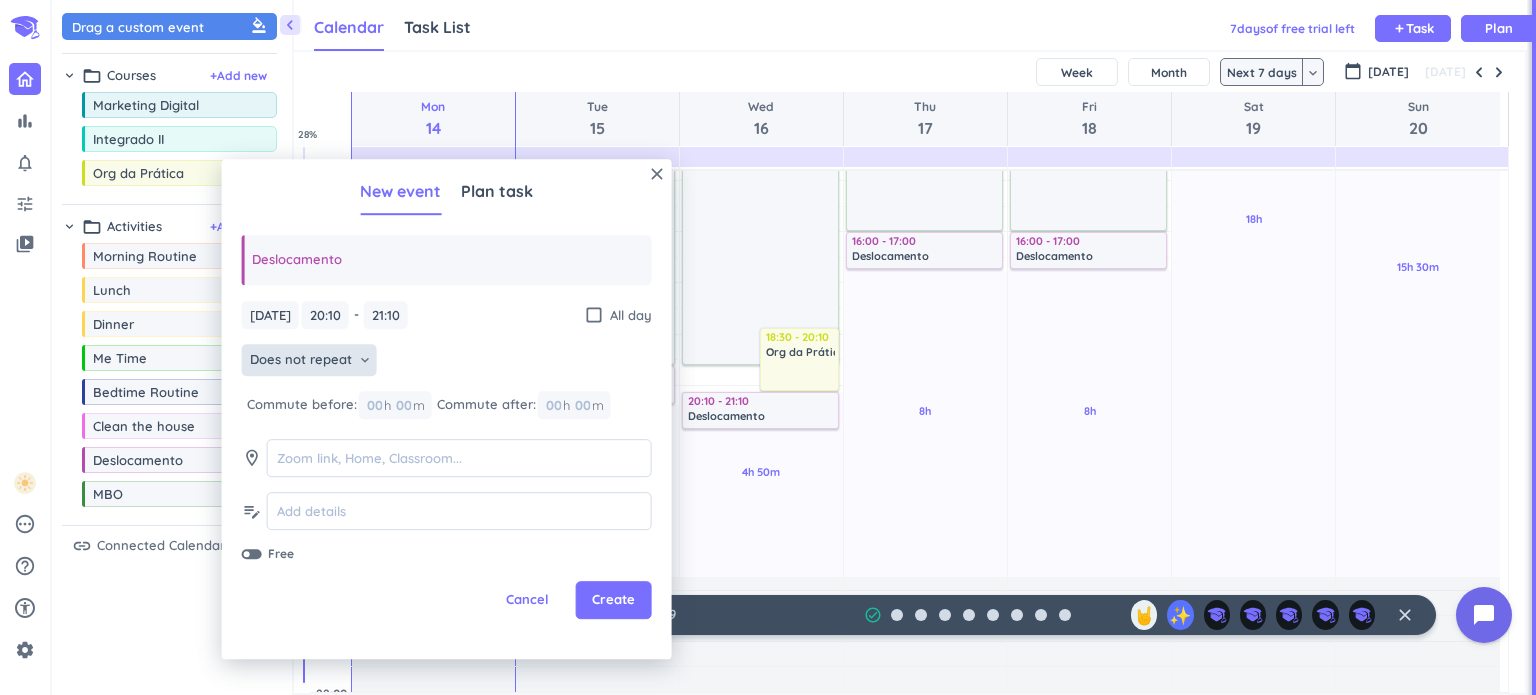 click on "Does not repeat" at bounding box center [301, 361] 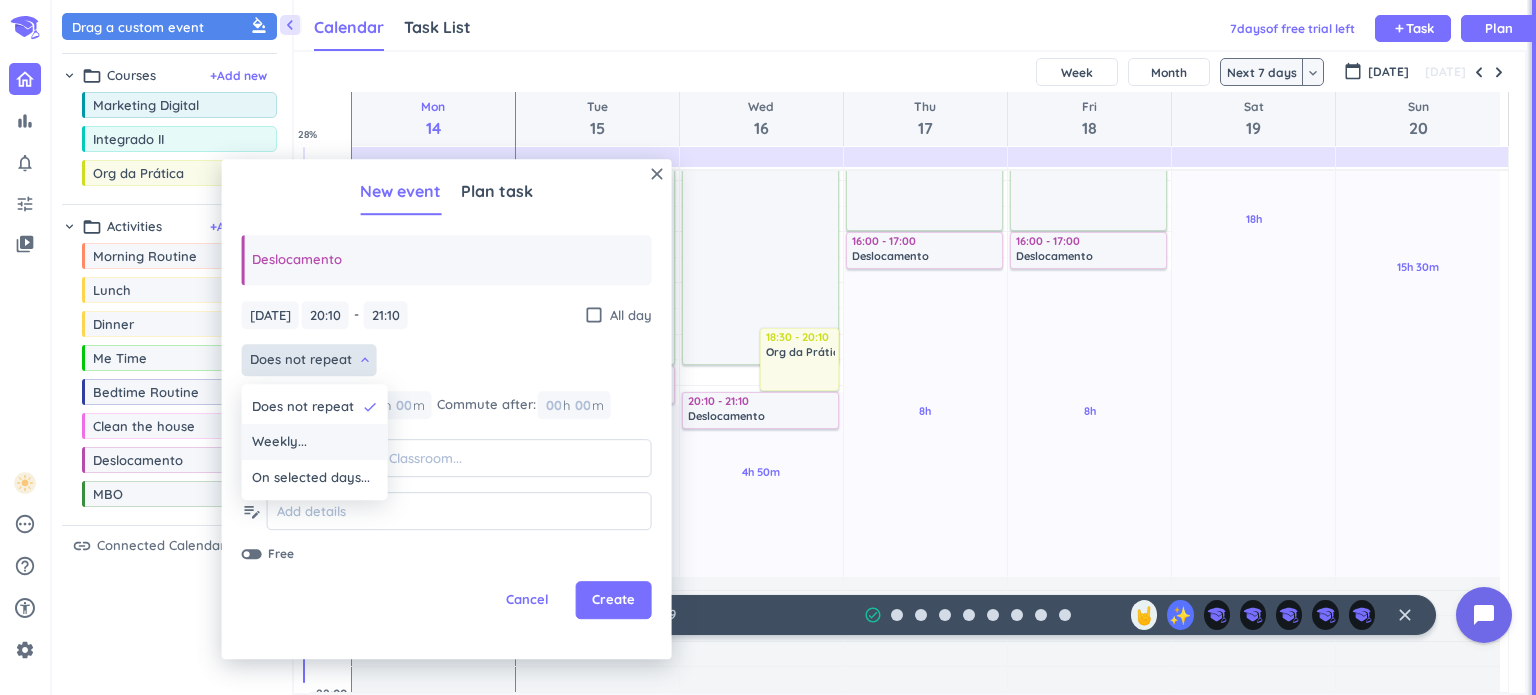 click on "Weekly..." at bounding box center (315, 443) 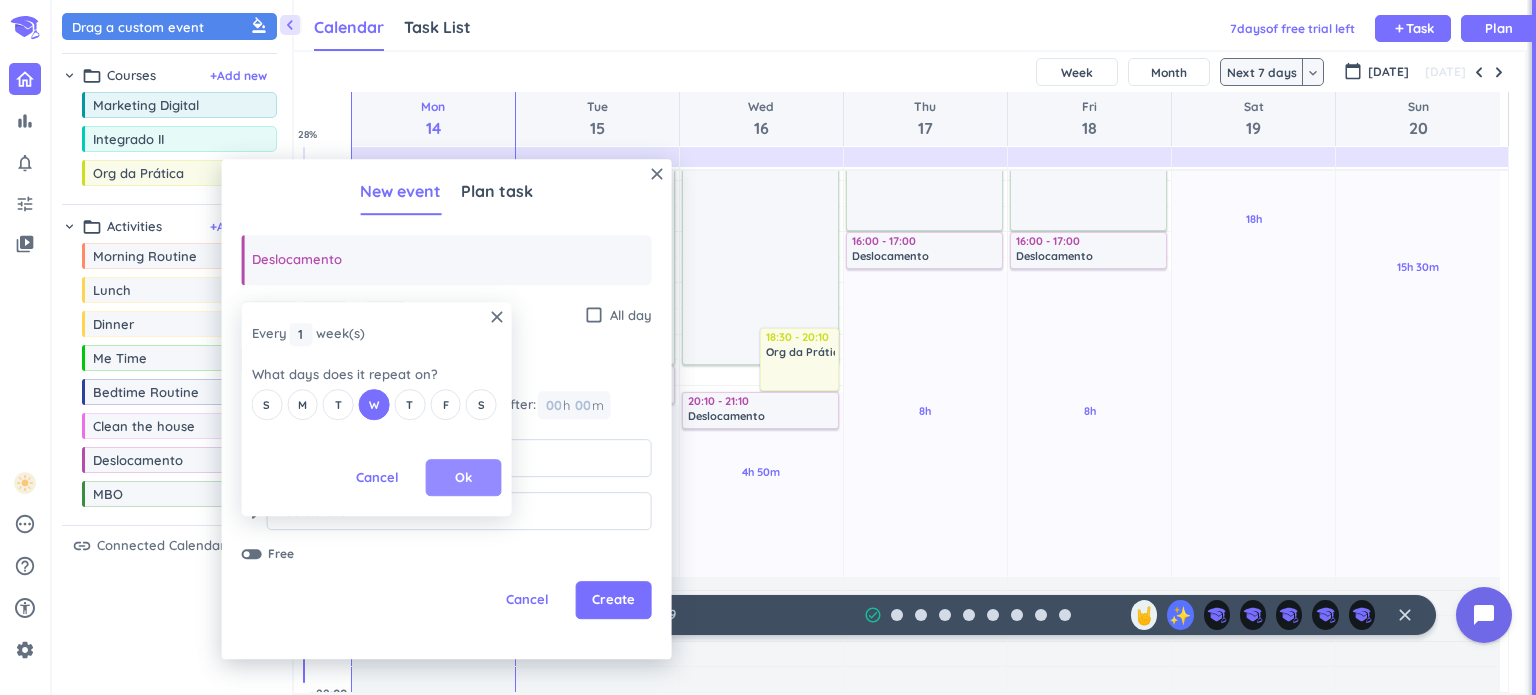 click on "Ok" at bounding box center [463, 478] 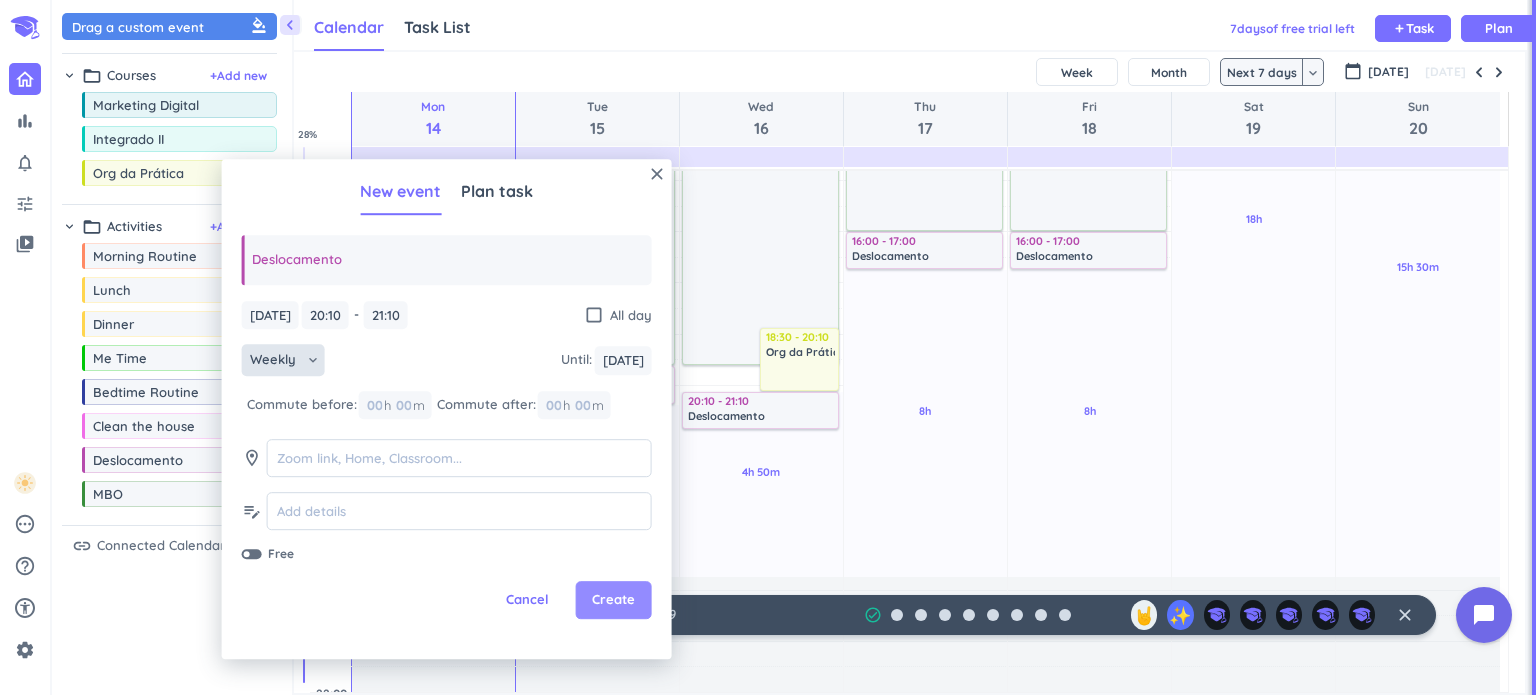 click on "Create" at bounding box center [613, 601] 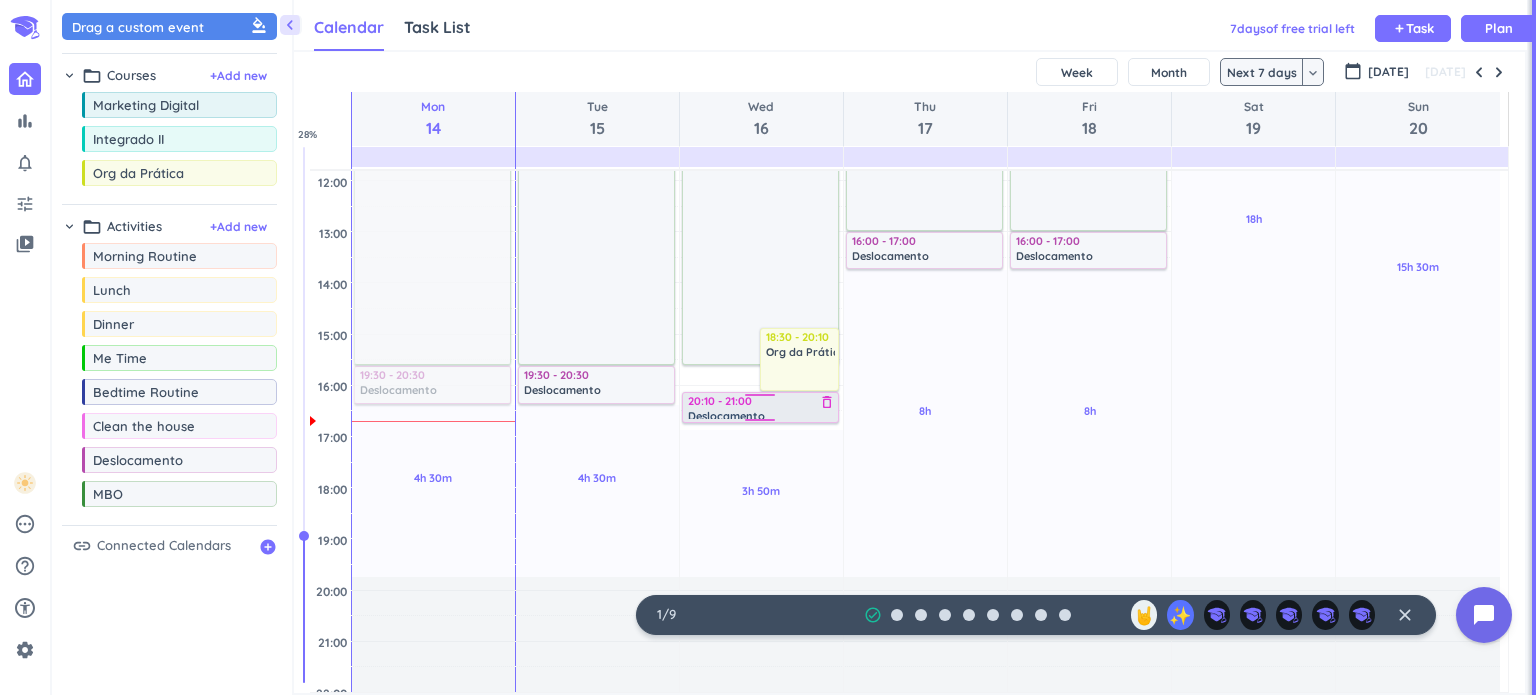 drag, startPoint x: 760, startPoint y: 425, endPoint x: 772, endPoint y: 418, distance: 13.892444 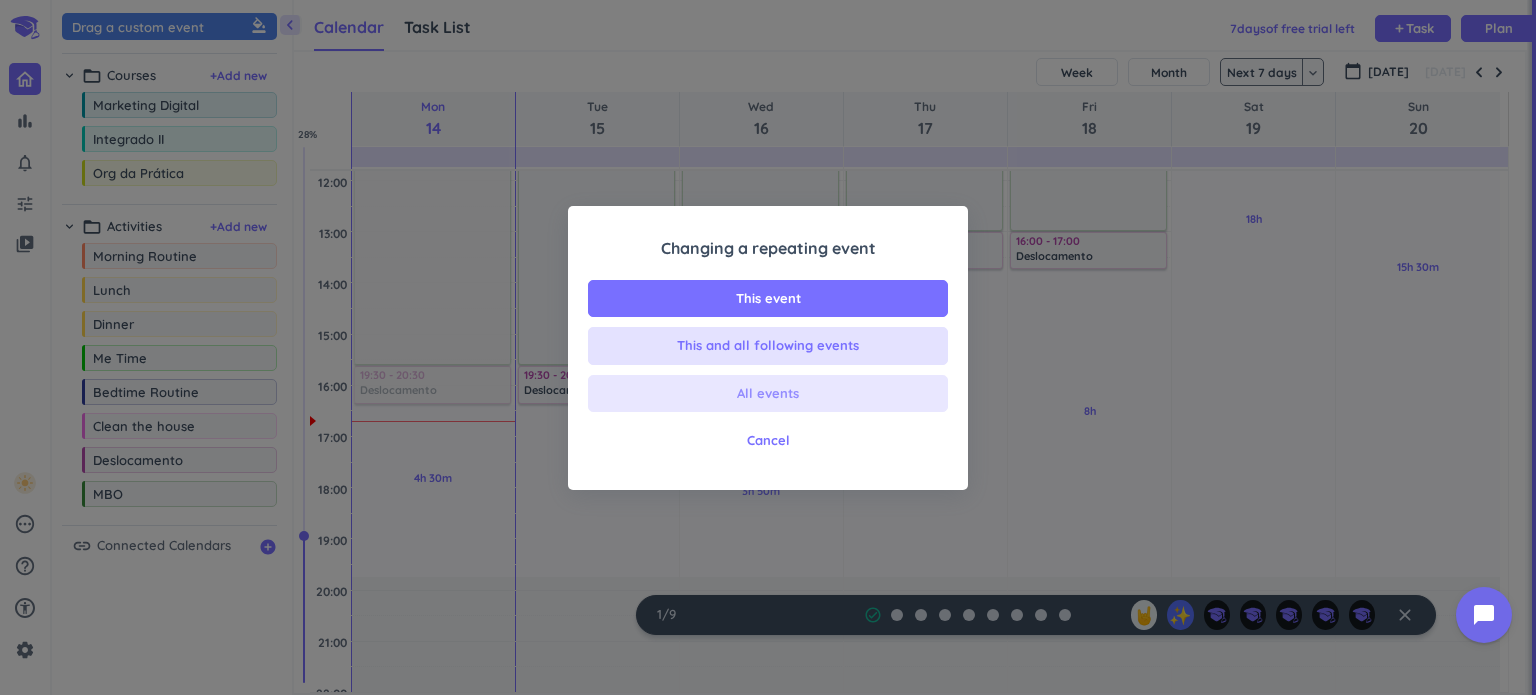 click on "All events" at bounding box center (768, 394) 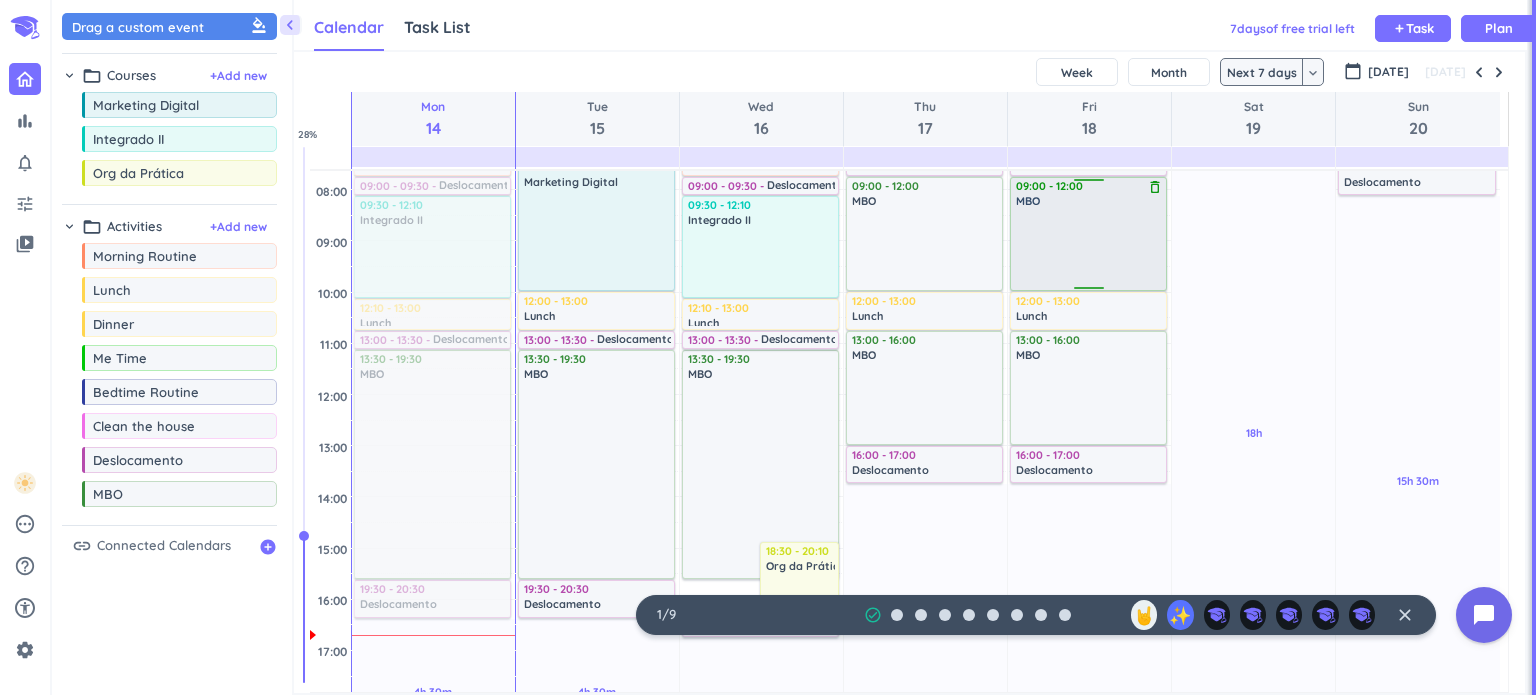 scroll, scrollTop: 400, scrollLeft: 0, axis: vertical 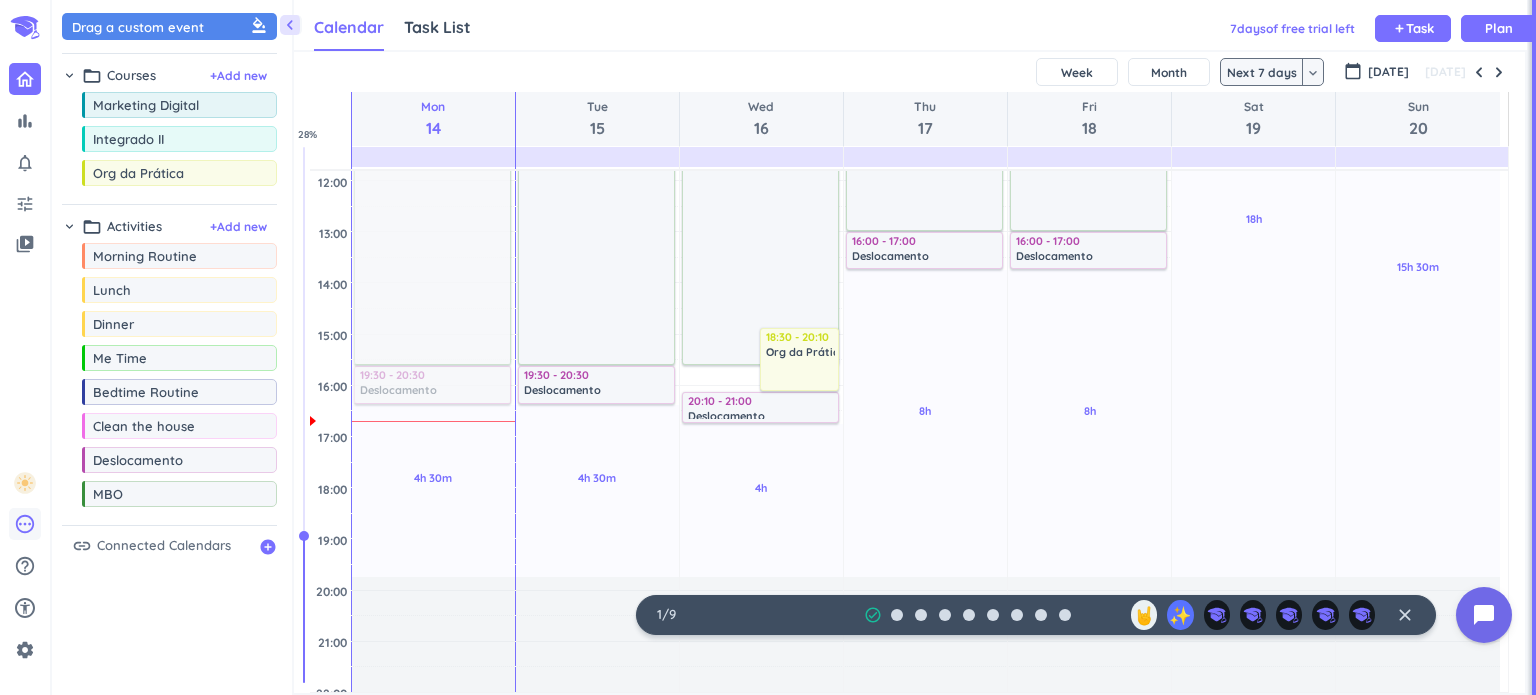 click on "pending" at bounding box center (25, 524) 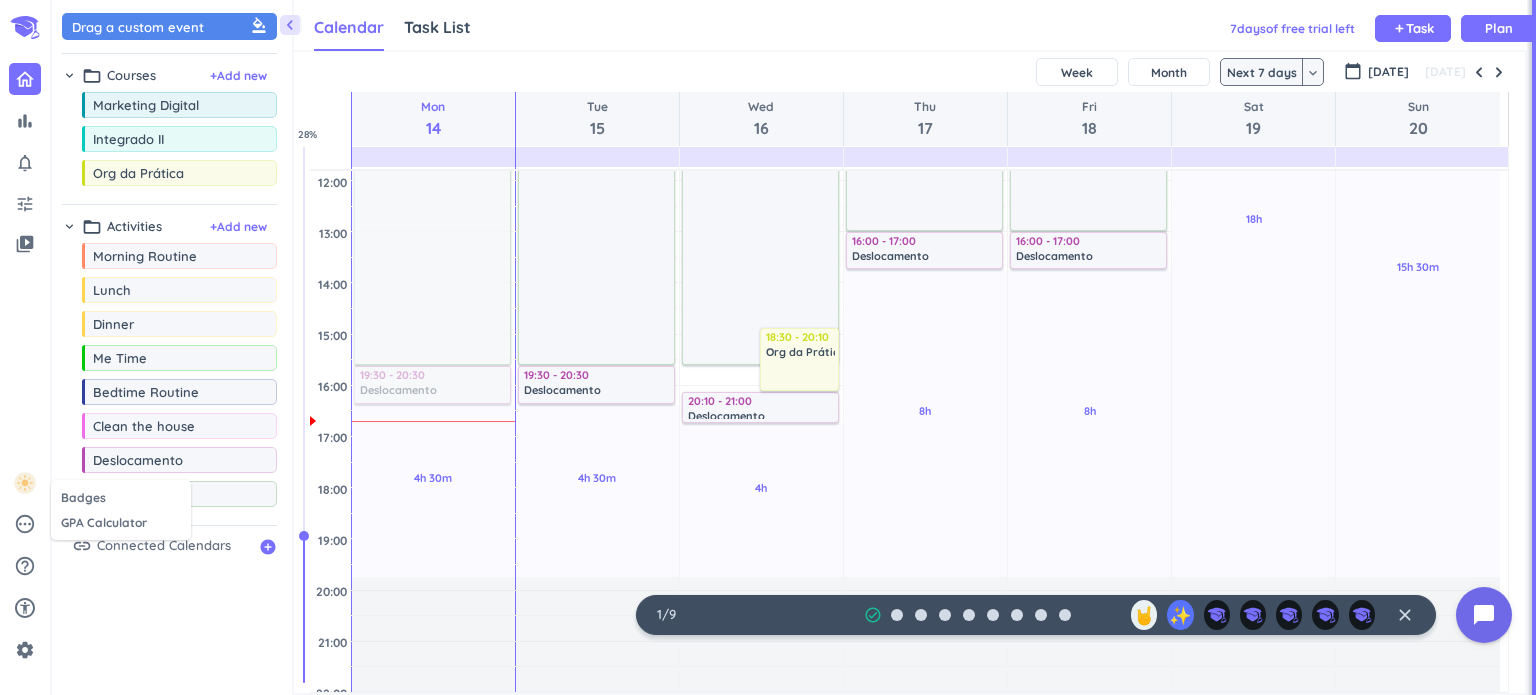 click at bounding box center [768, 347] 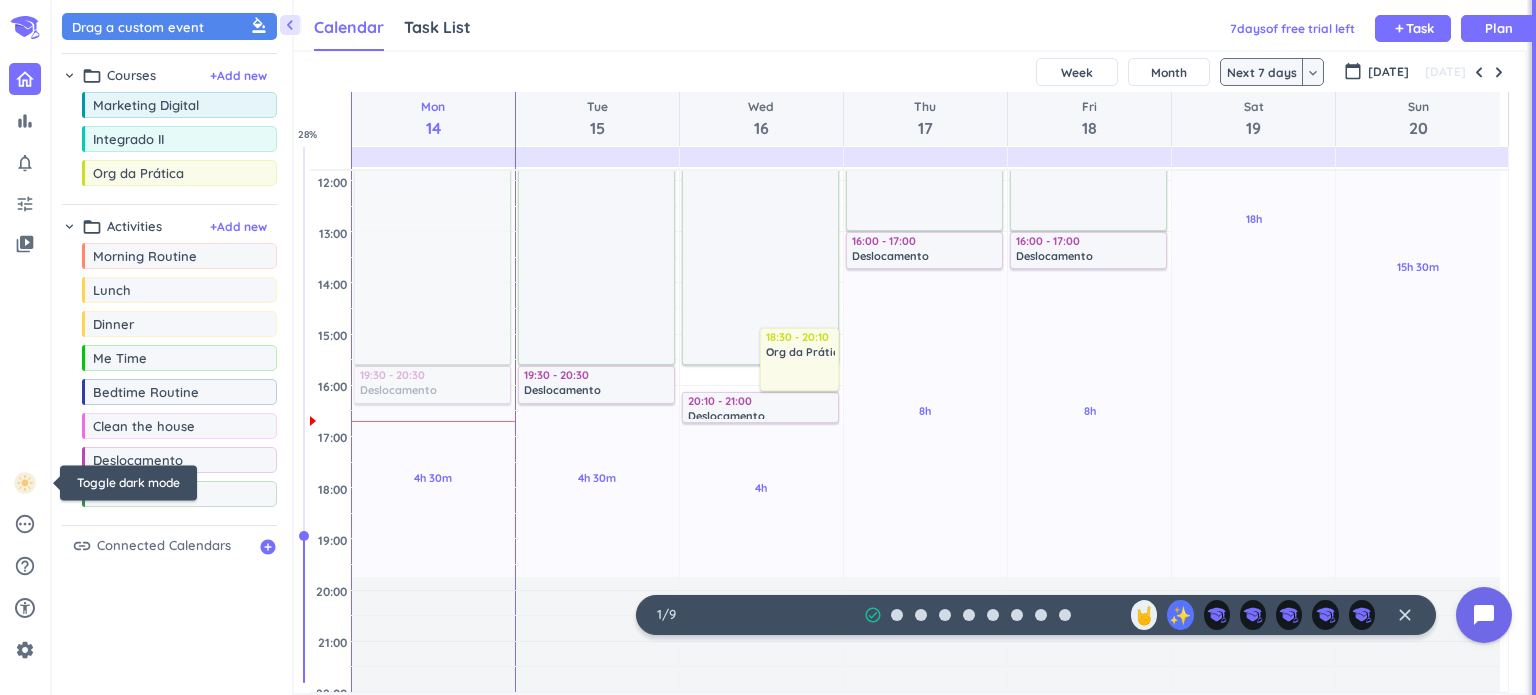 click 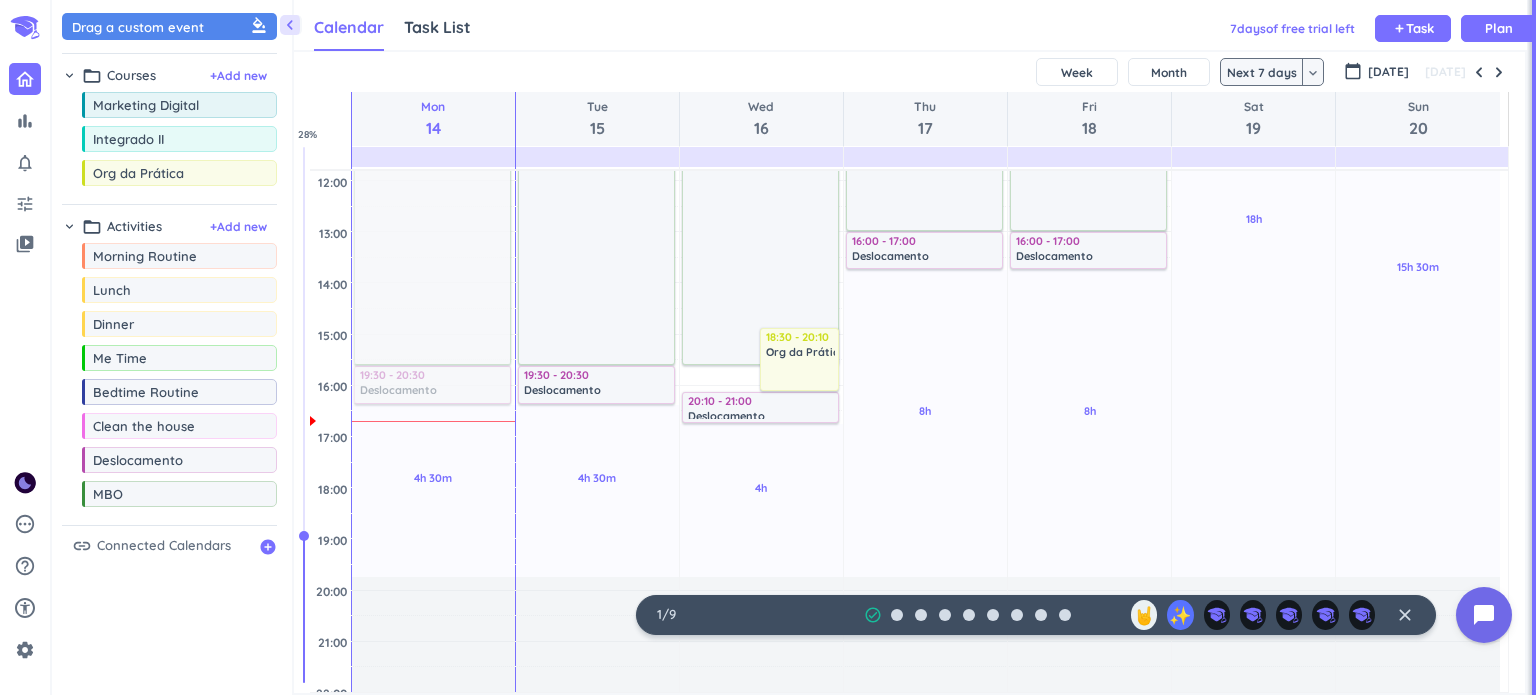 click 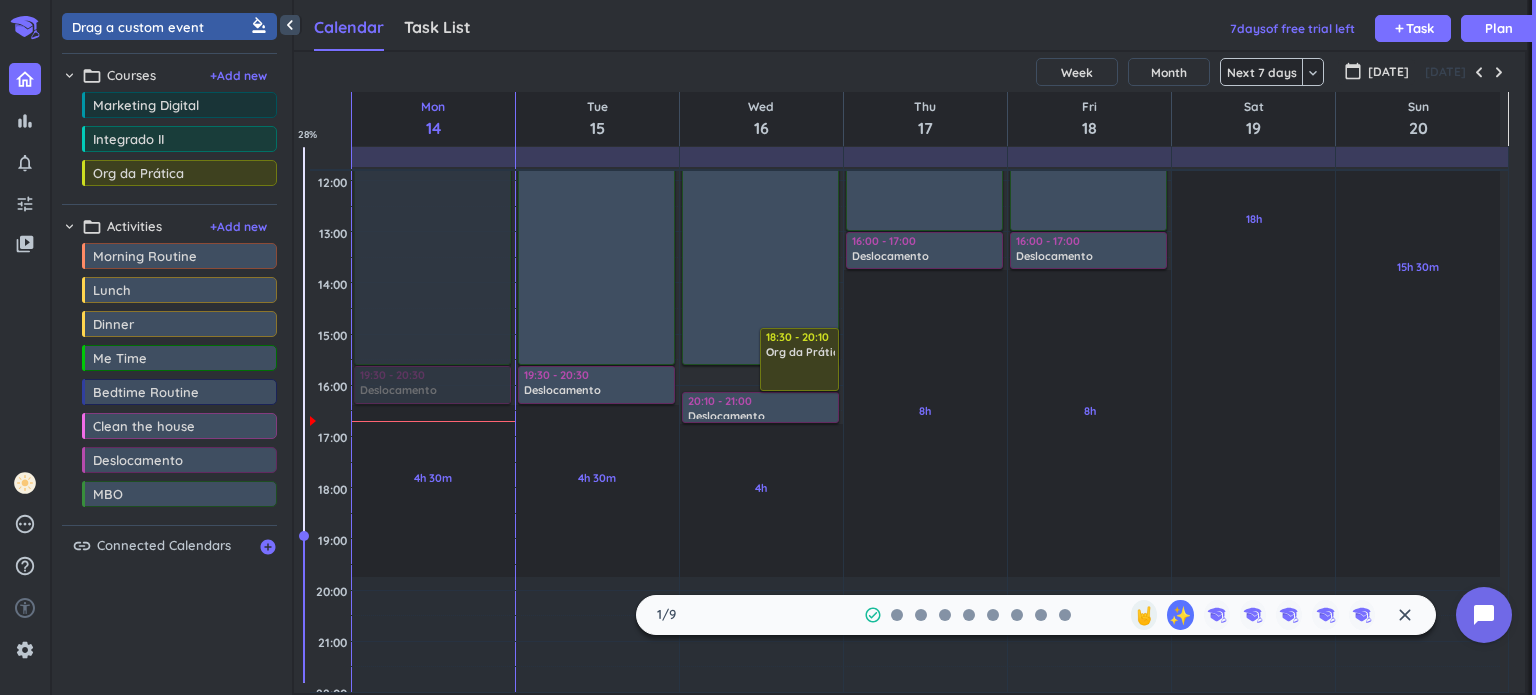 click 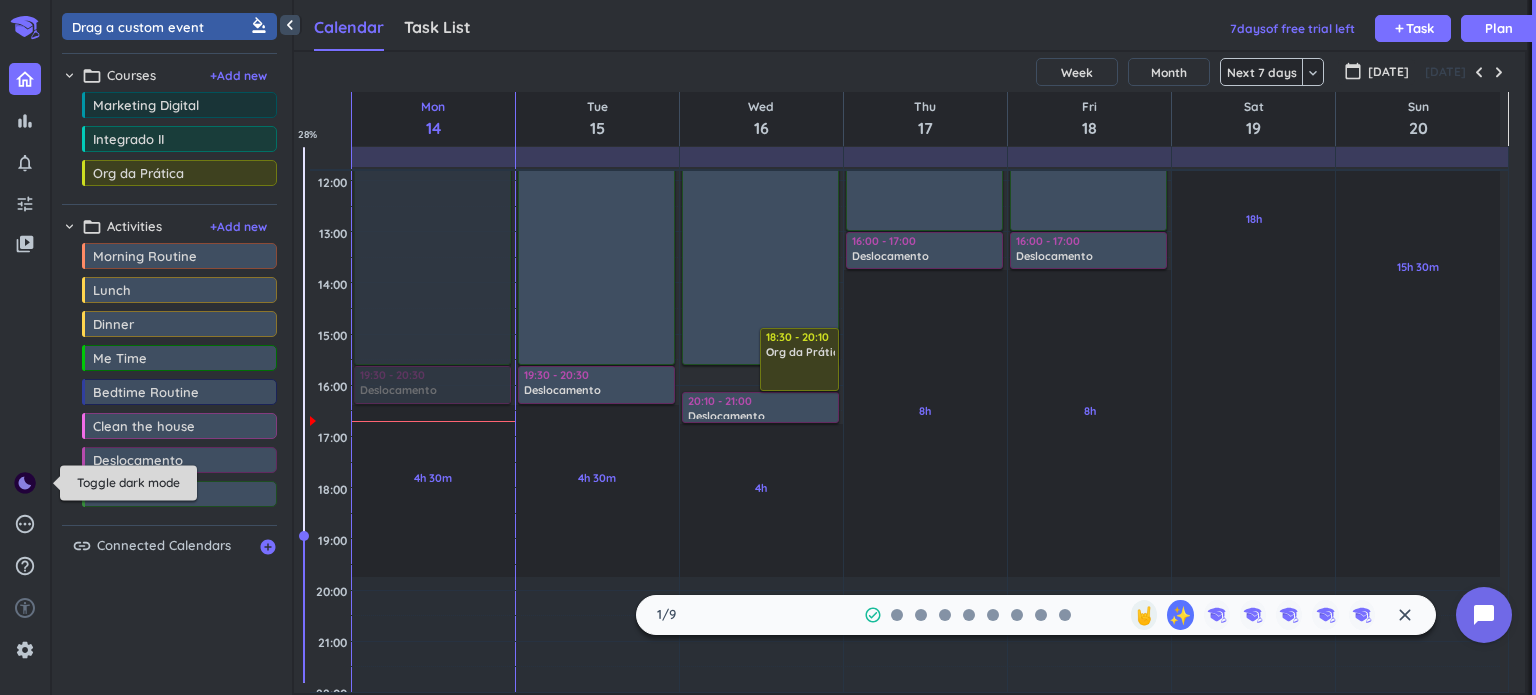 click 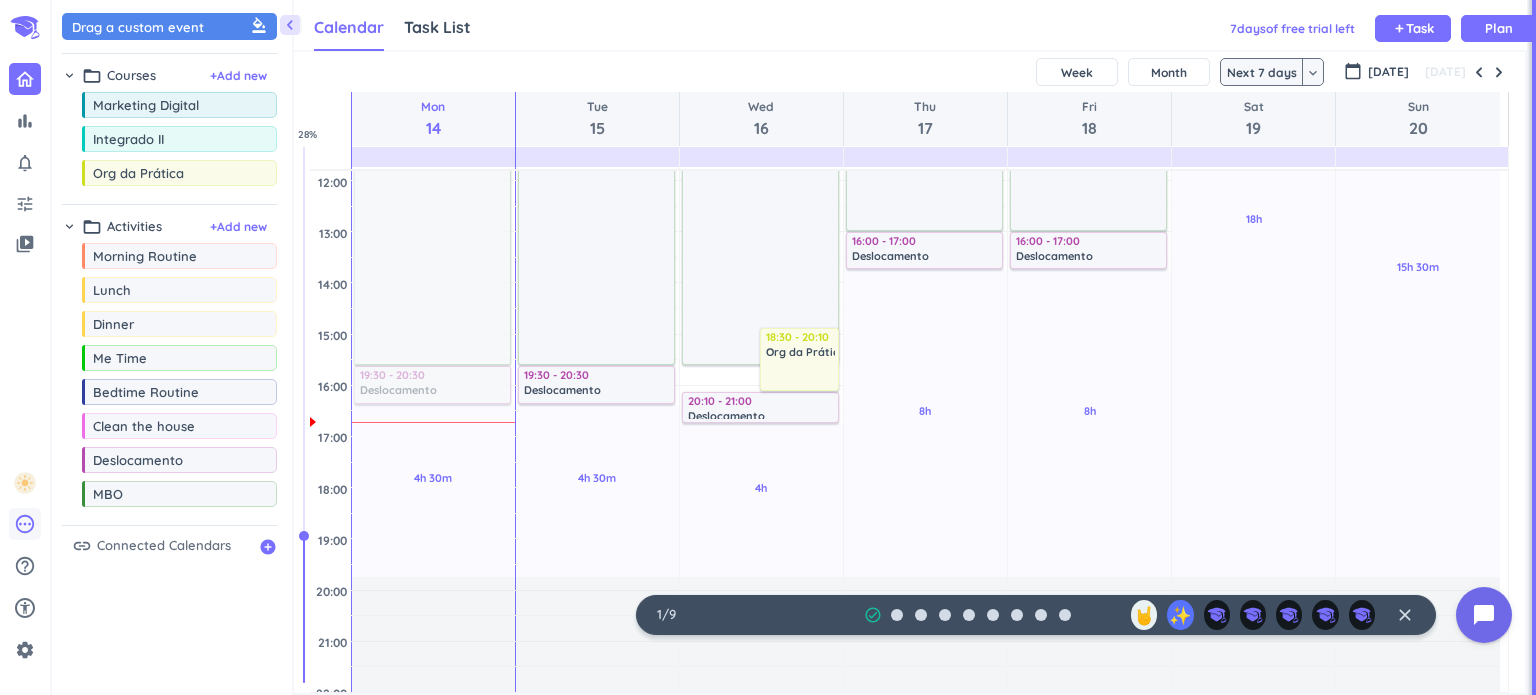 click on "pending" at bounding box center [25, 524] 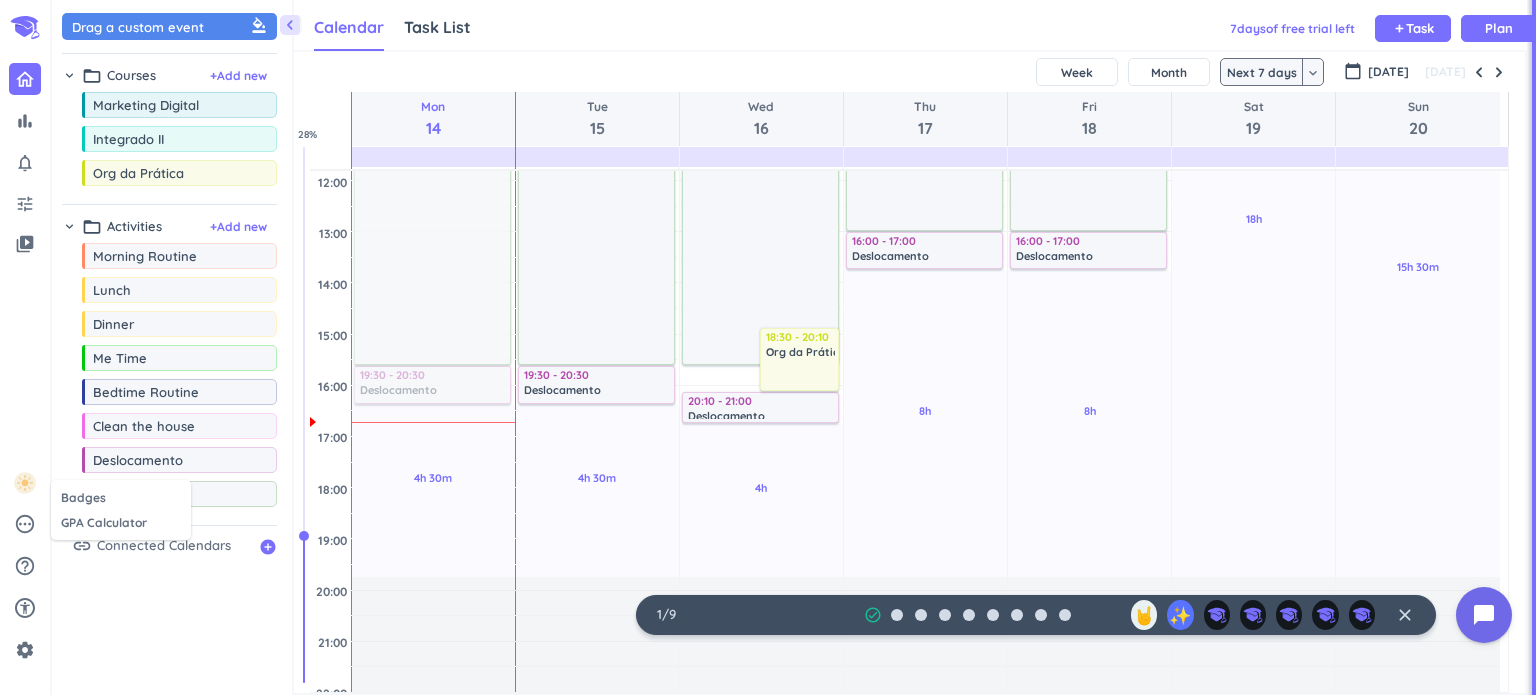 click at bounding box center (768, 347) 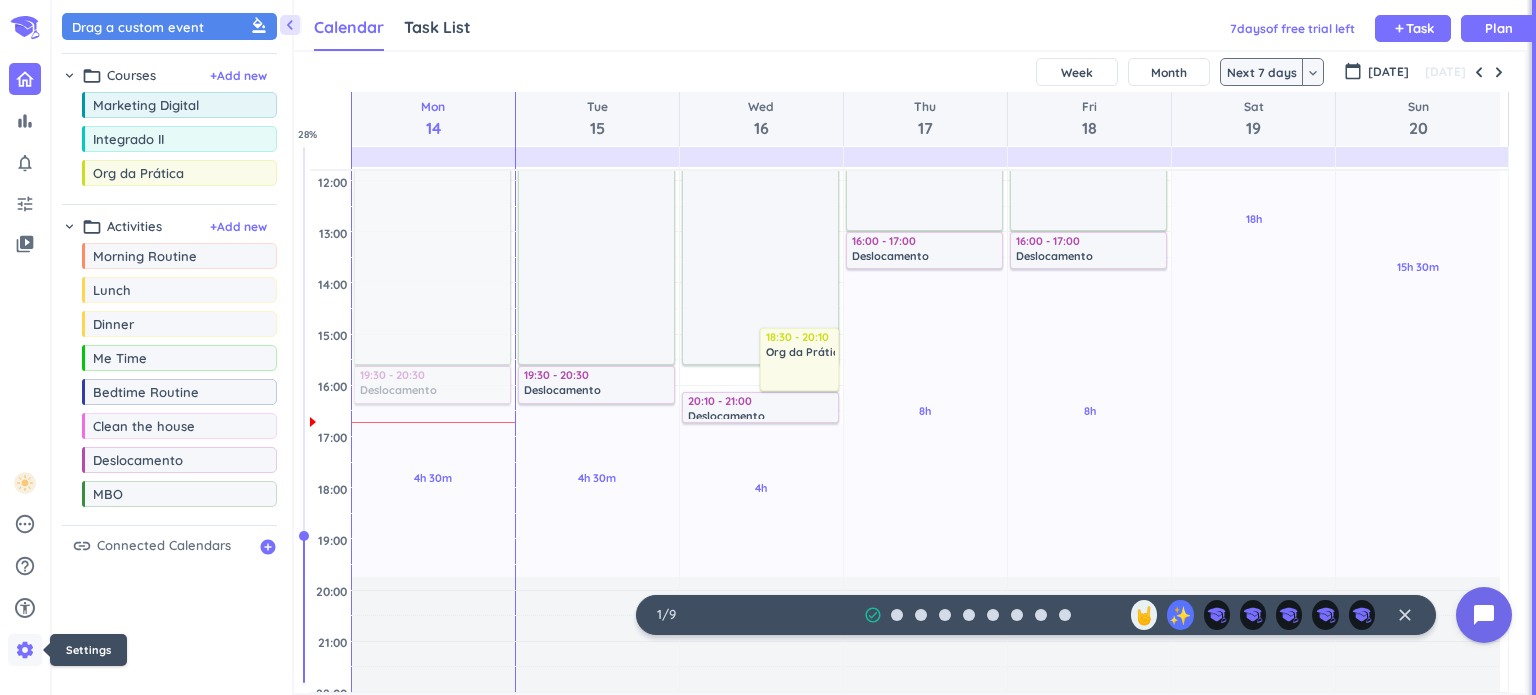 click on "settings" at bounding box center [25, 650] 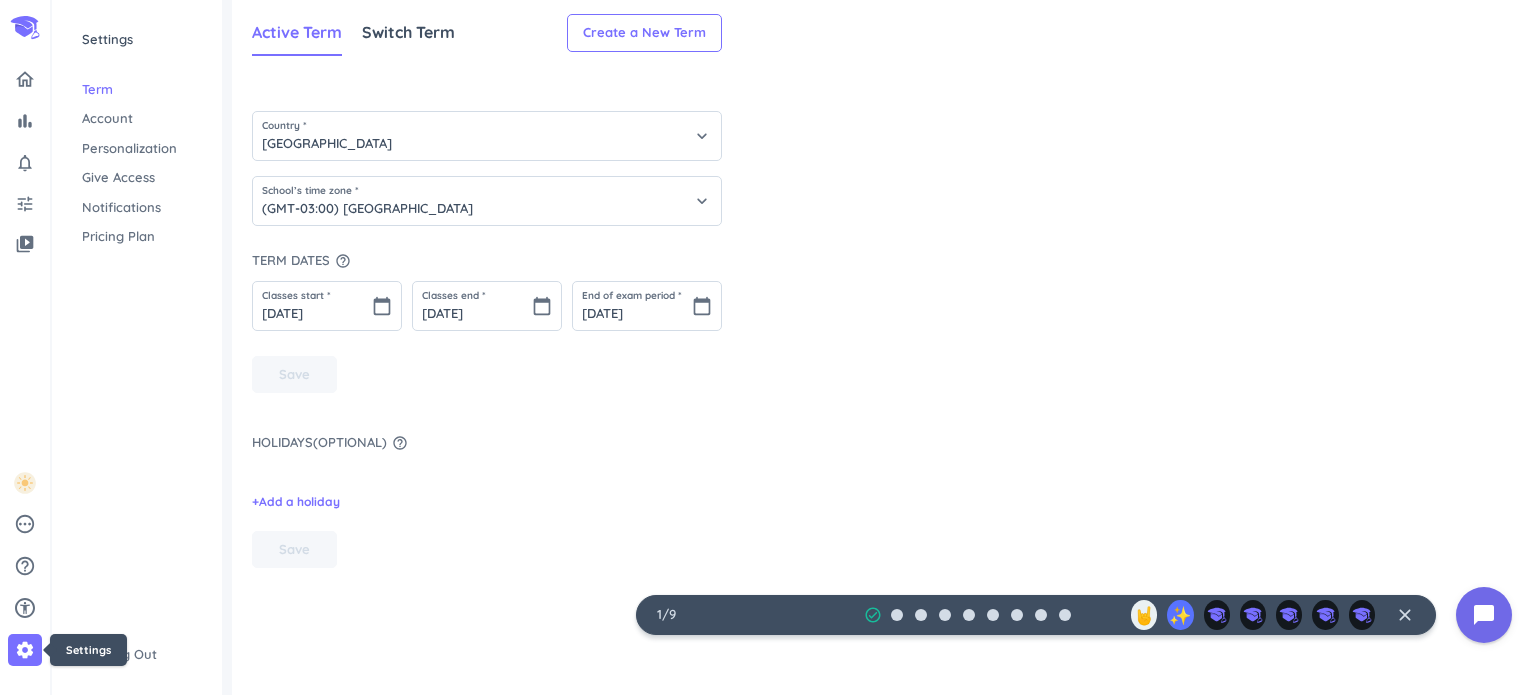 click on "settings" at bounding box center (25, 650) 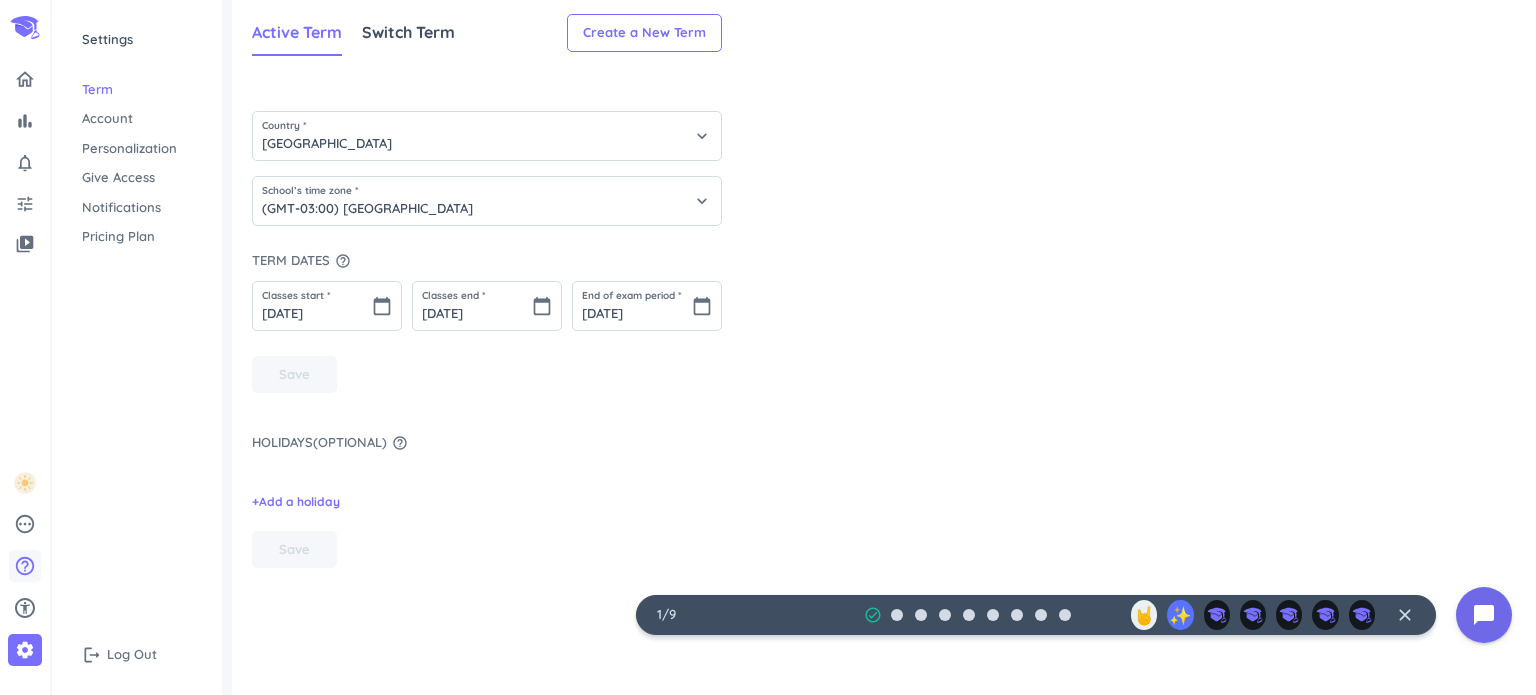 click on "help_outline" at bounding box center [25, 566] 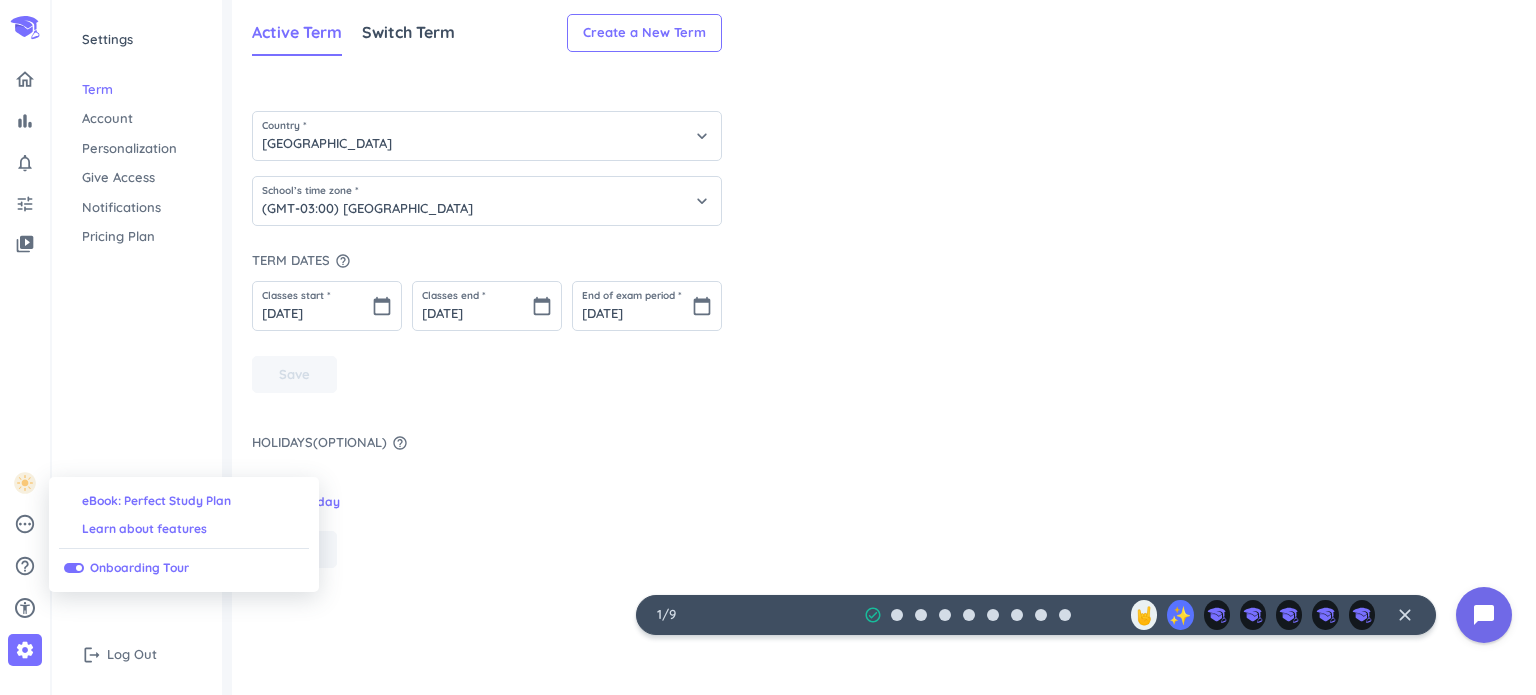 click at bounding box center [768, 347] 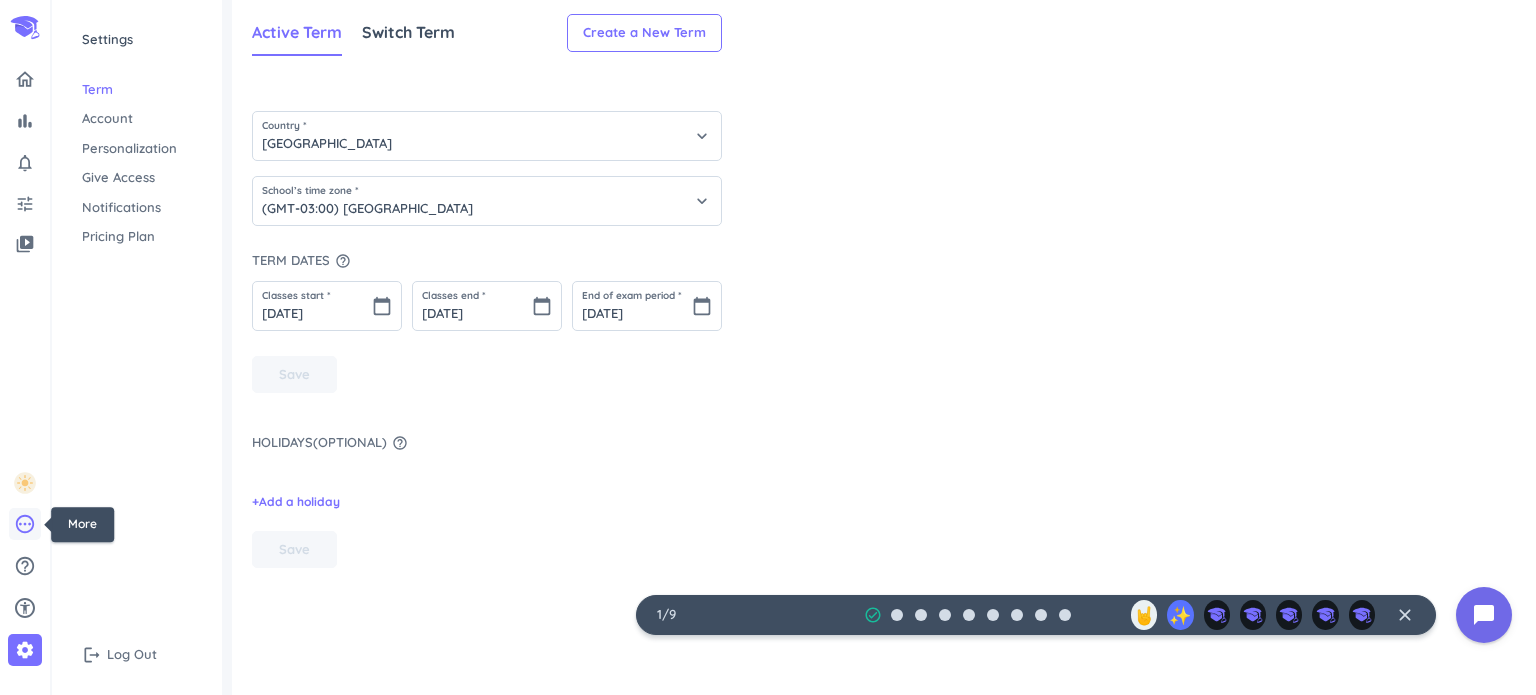 click on "pending" at bounding box center (25, 524) 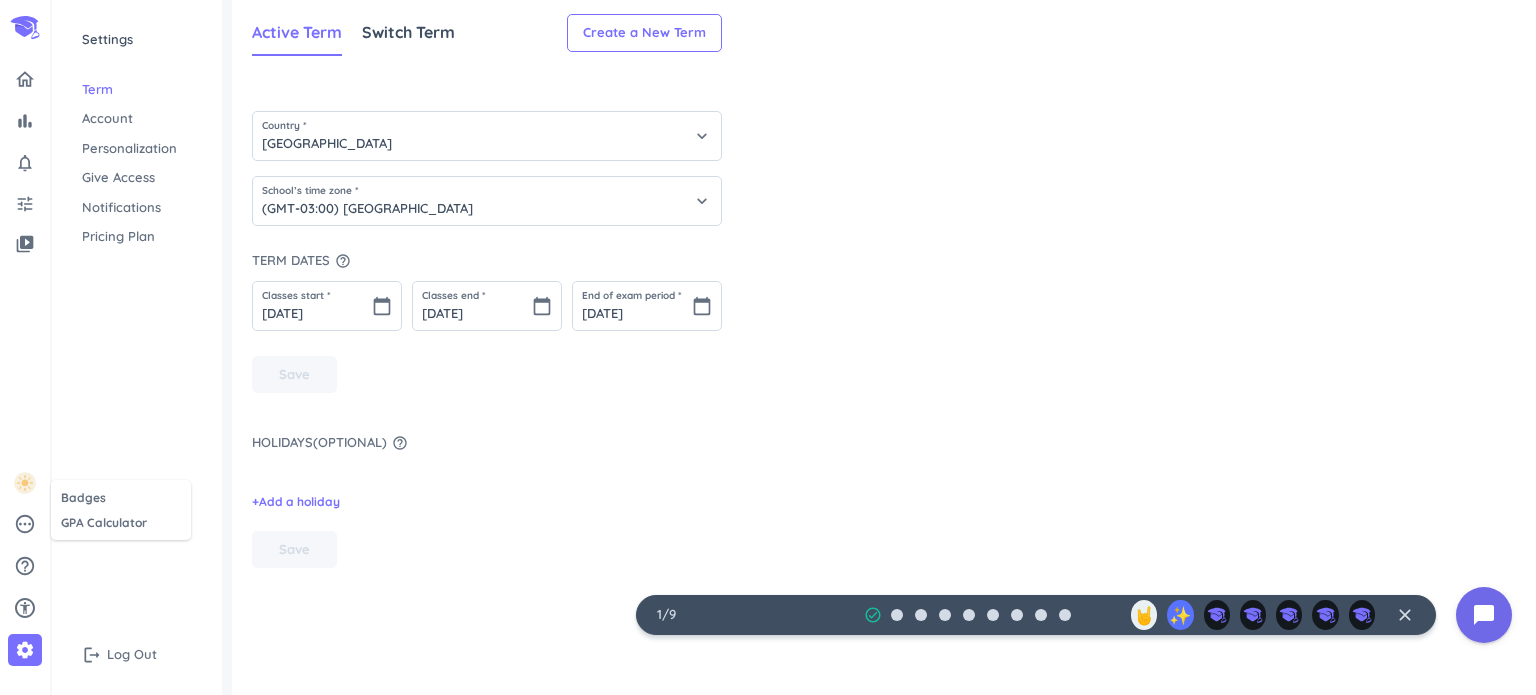 click at bounding box center (768, 347) 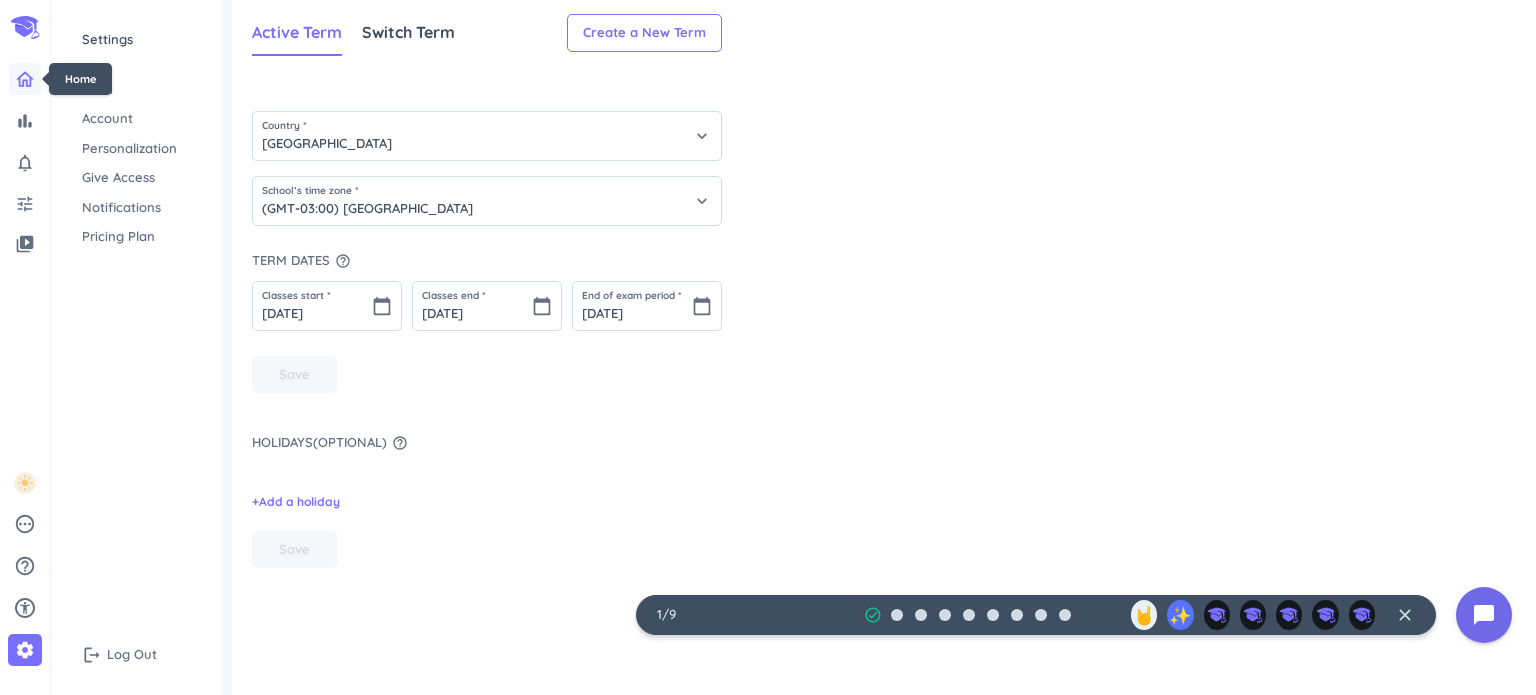 click 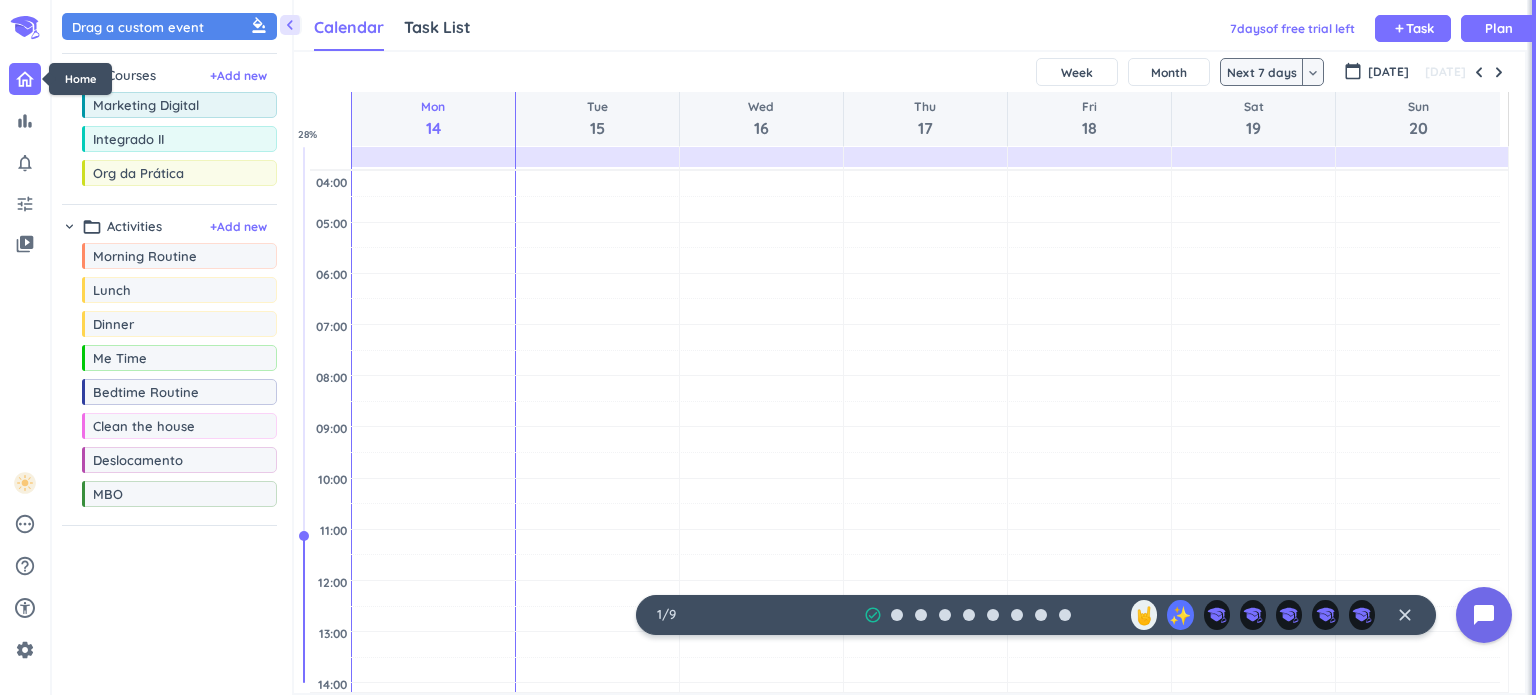 scroll, scrollTop: 8, scrollLeft: 9, axis: both 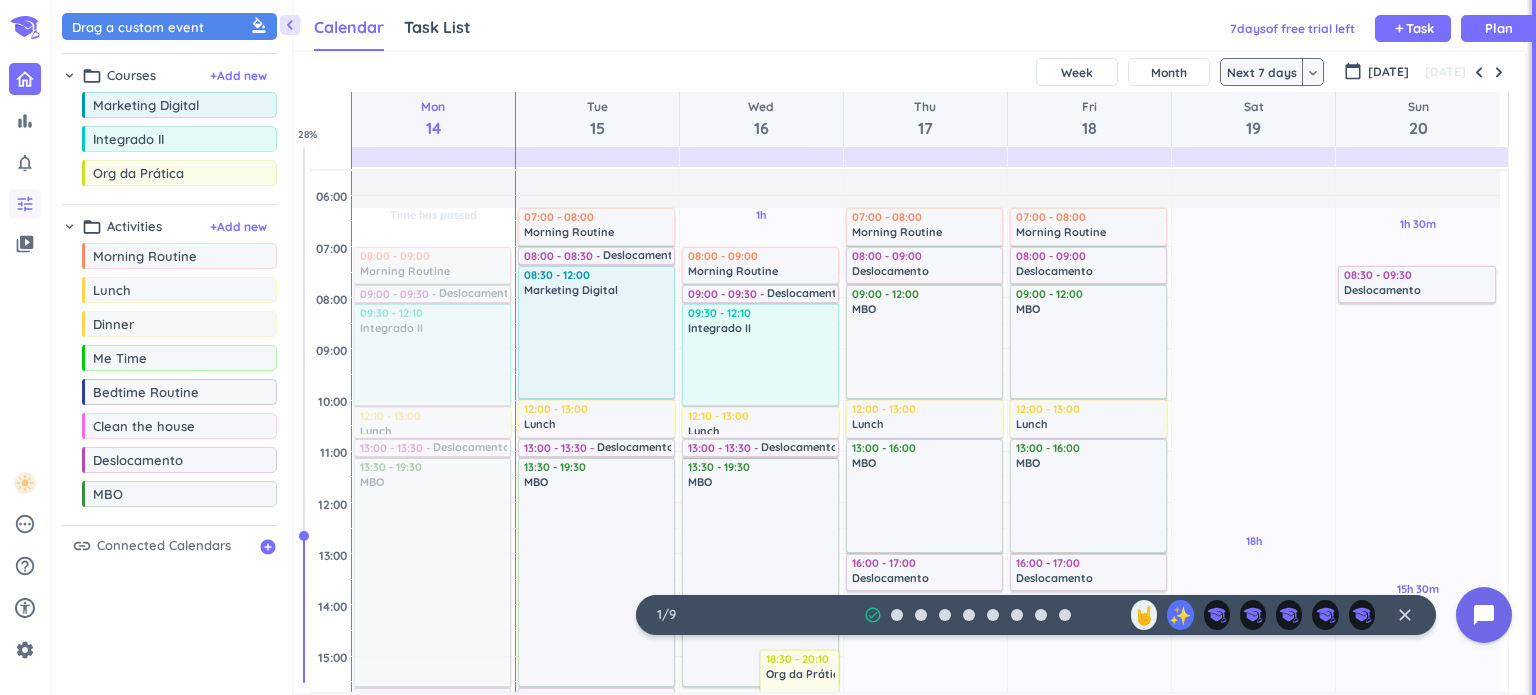 click on "tune" at bounding box center (25, 204) 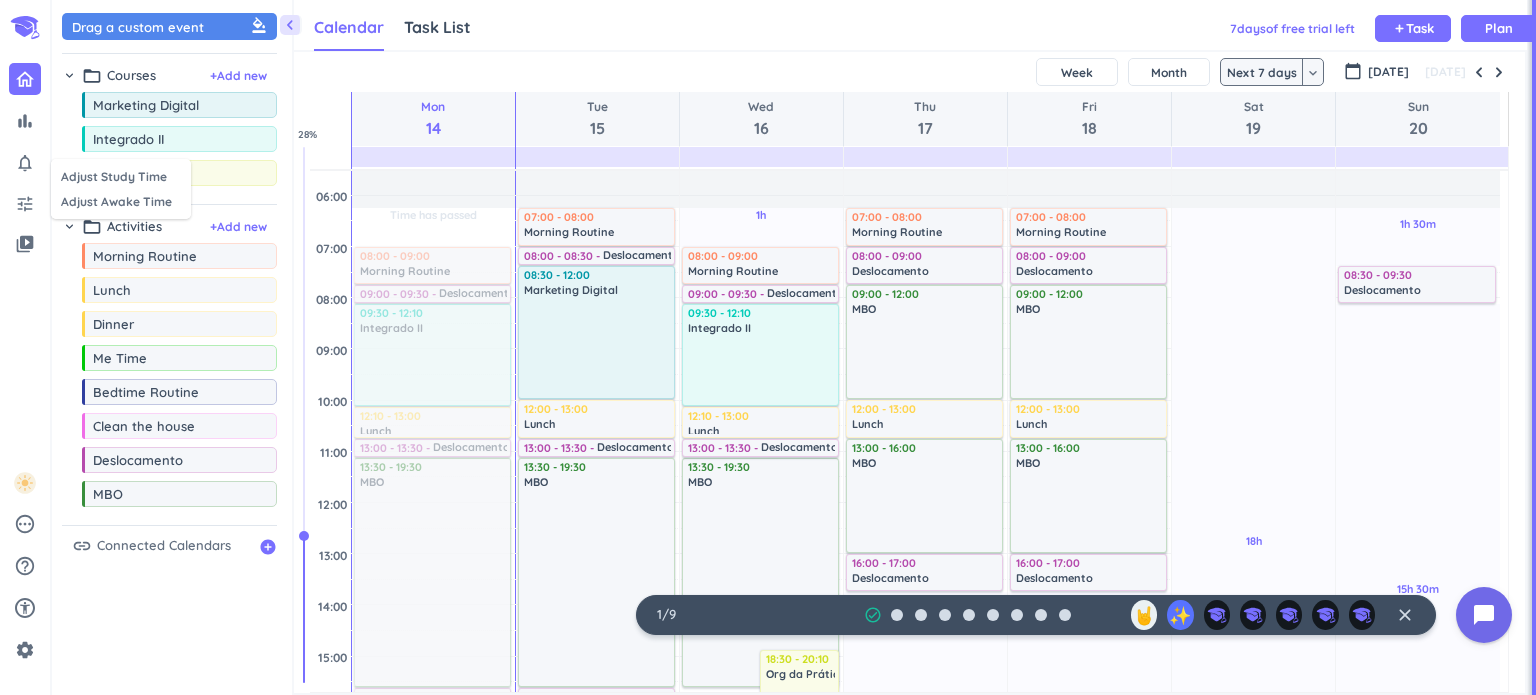 click on "Adjust Awake Time" at bounding box center (121, 201) 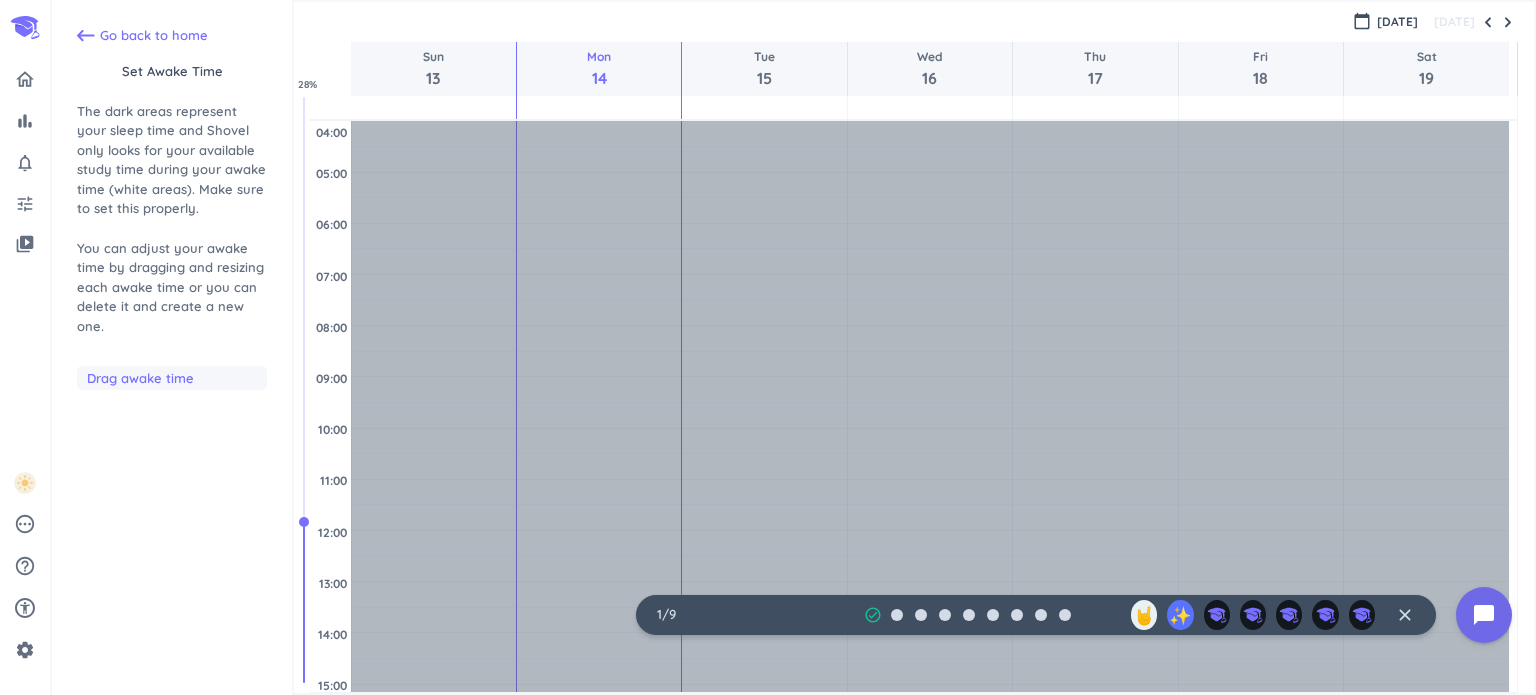 scroll, scrollTop: 78, scrollLeft: 0, axis: vertical 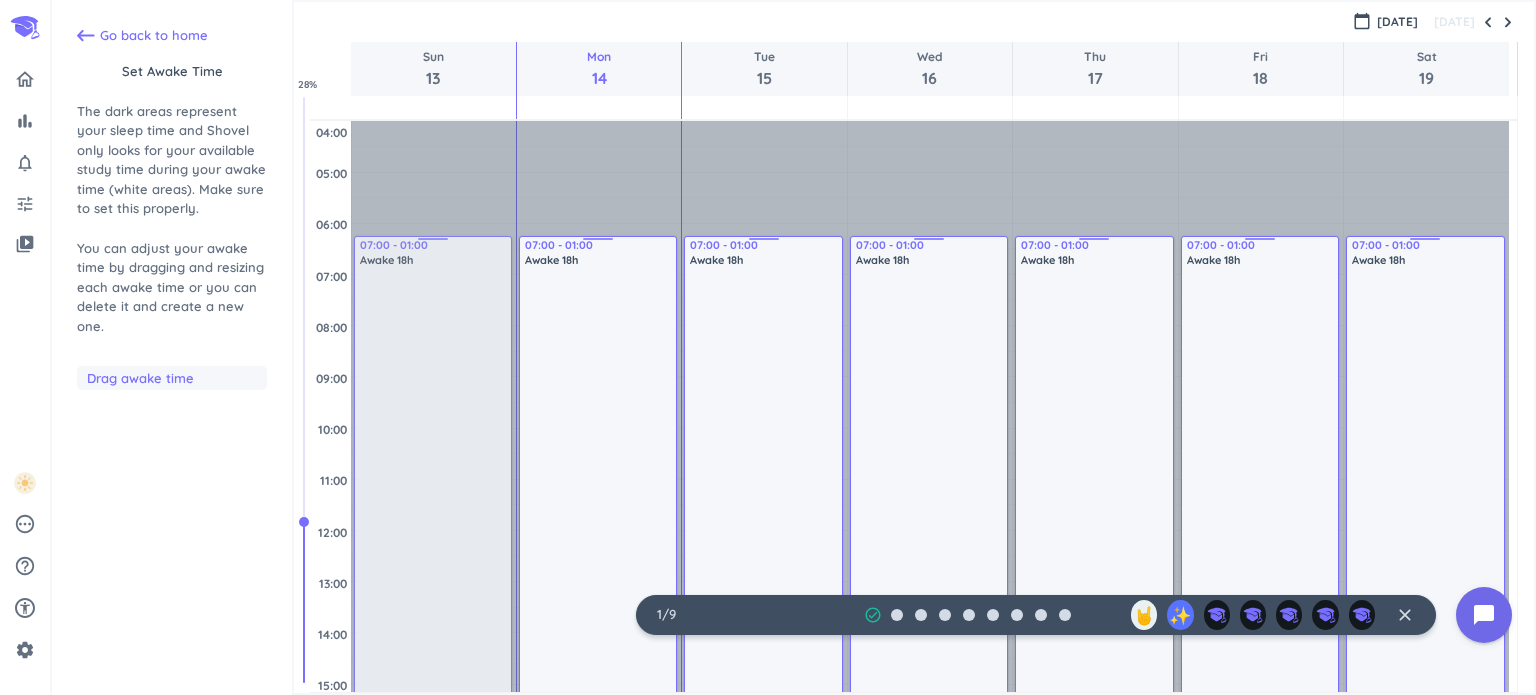 drag, startPoint x: 427, startPoint y: 162, endPoint x: 432, endPoint y: 241, distance: 79.15807 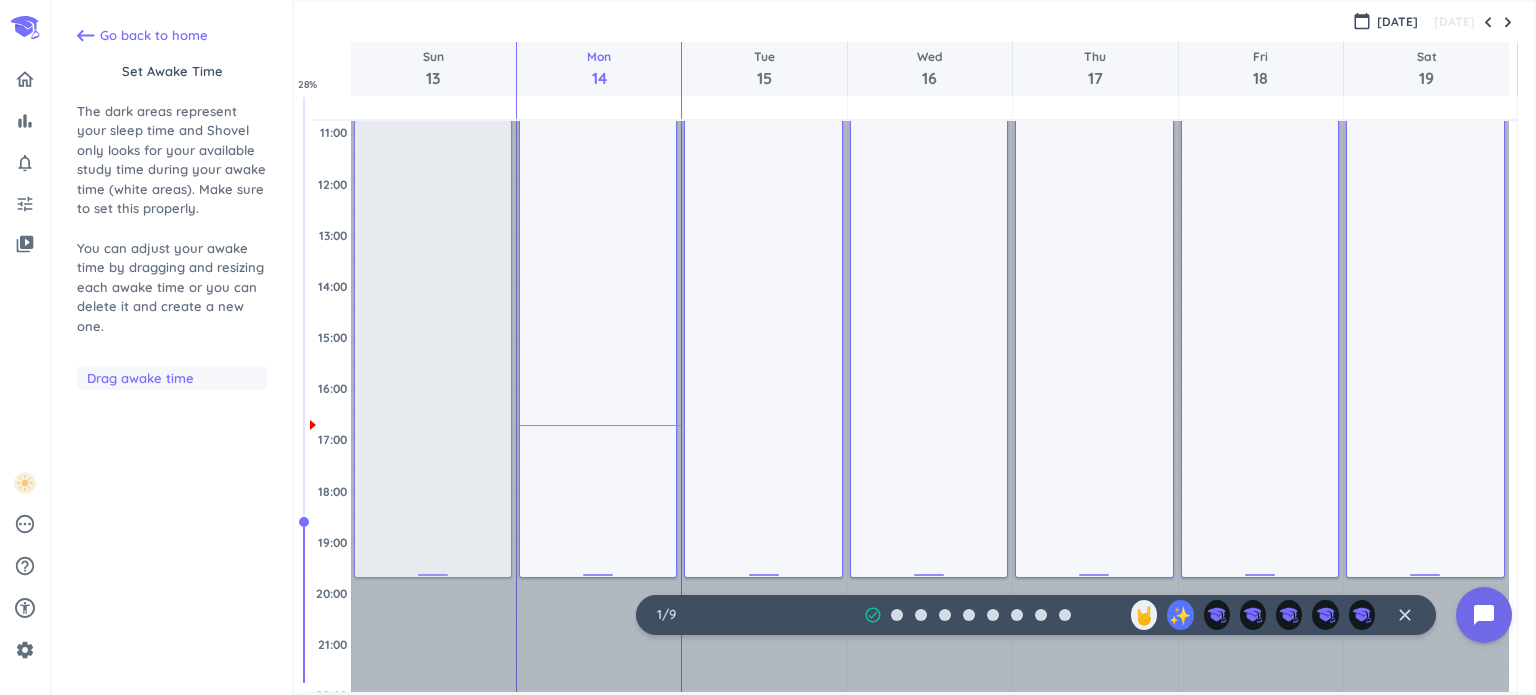 scroll, scrollTop: 350, scrollLeft: 0, axis: vertical 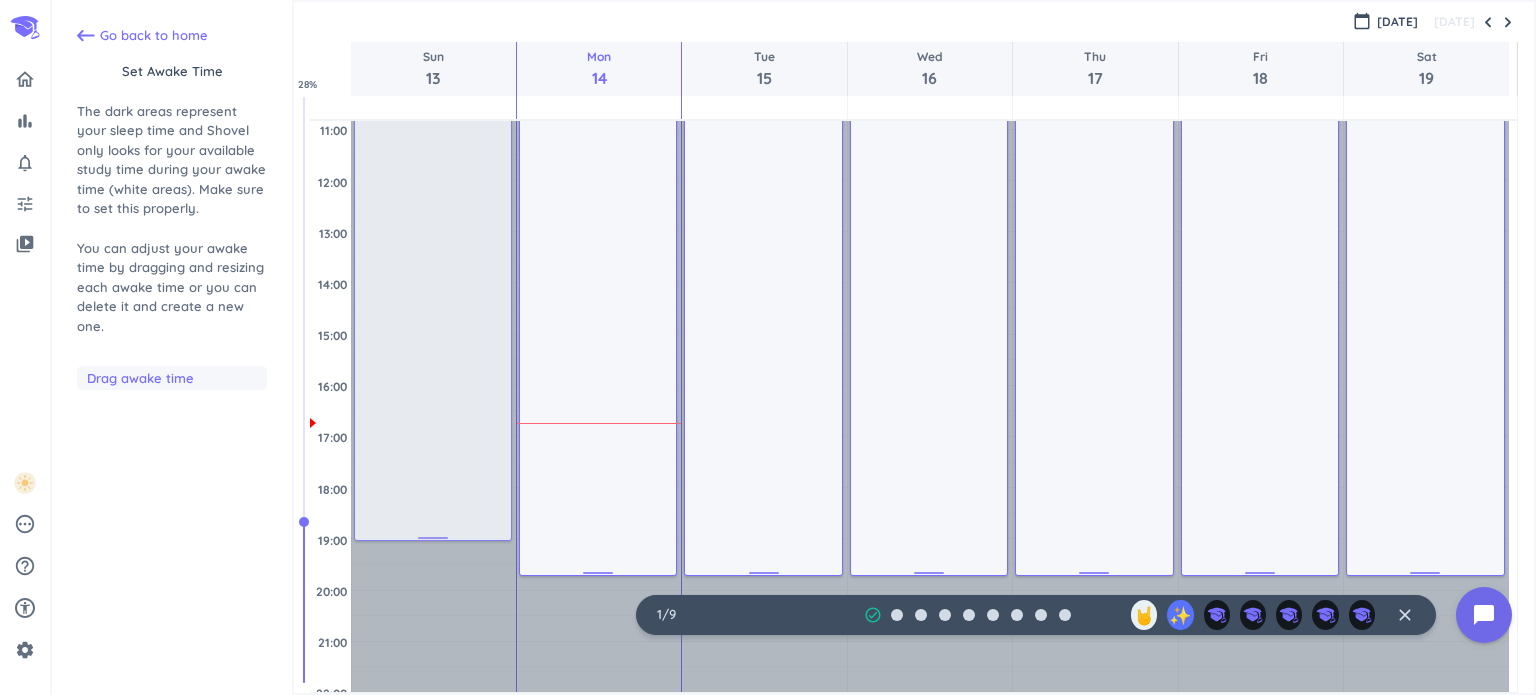 drag, startPoint x: 431, startPoint y: 571, endPoint x: 429, endPoint y: 535, distance: 36.05551 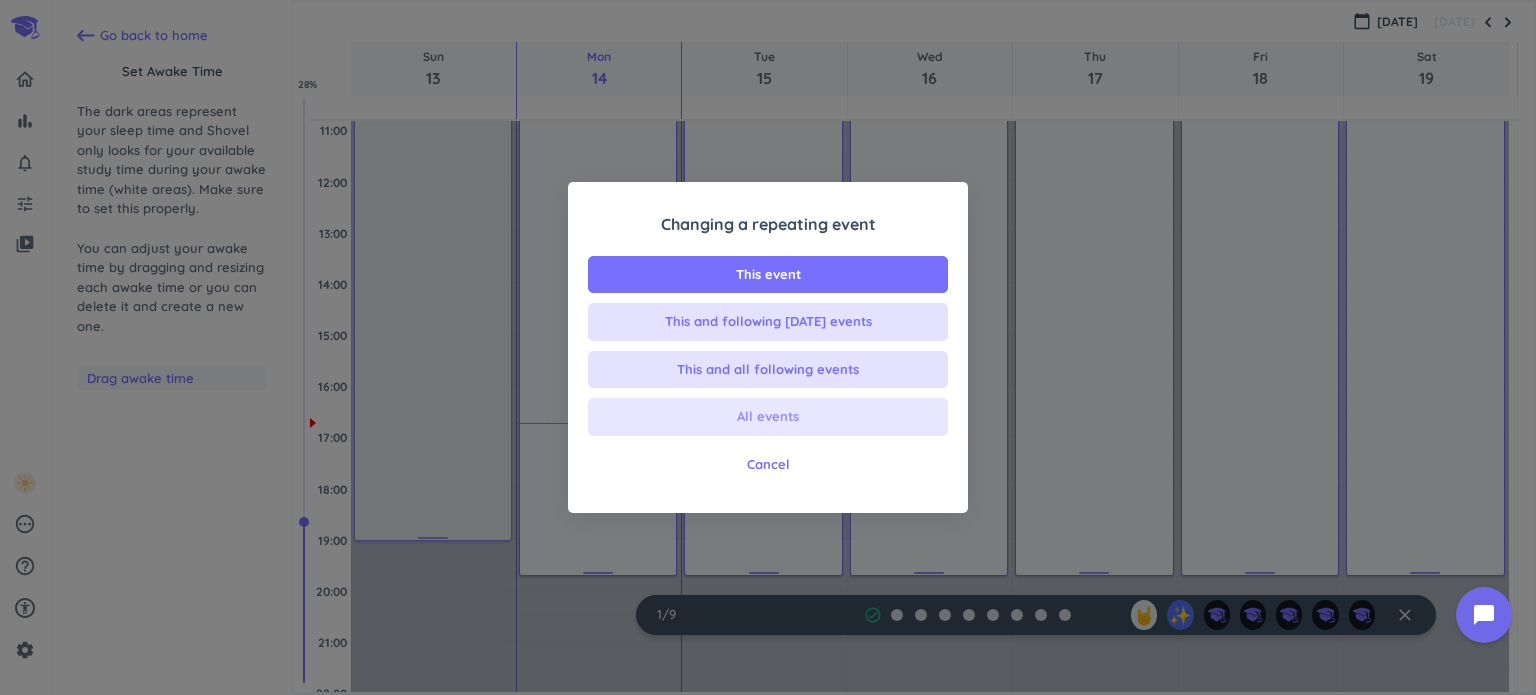 click on "All events" at bounding box center (768, 417) 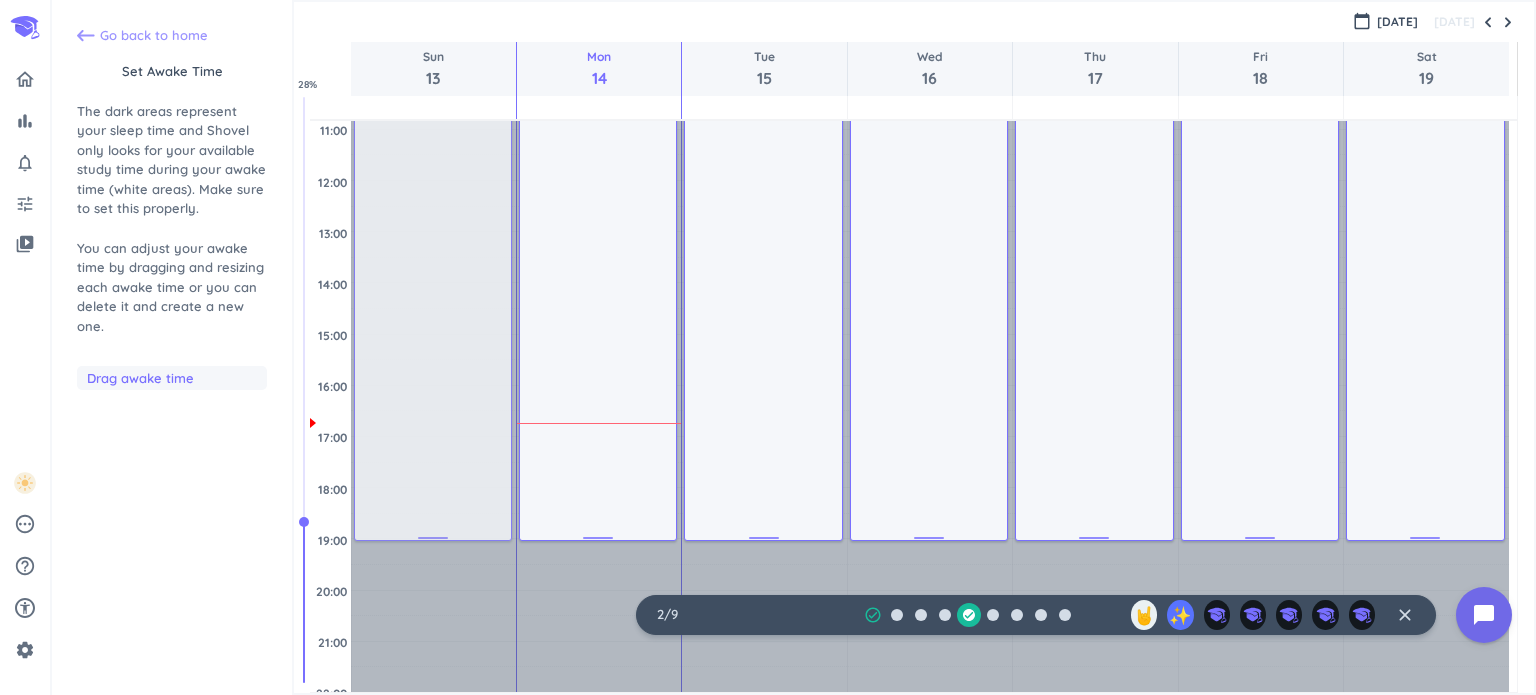 click 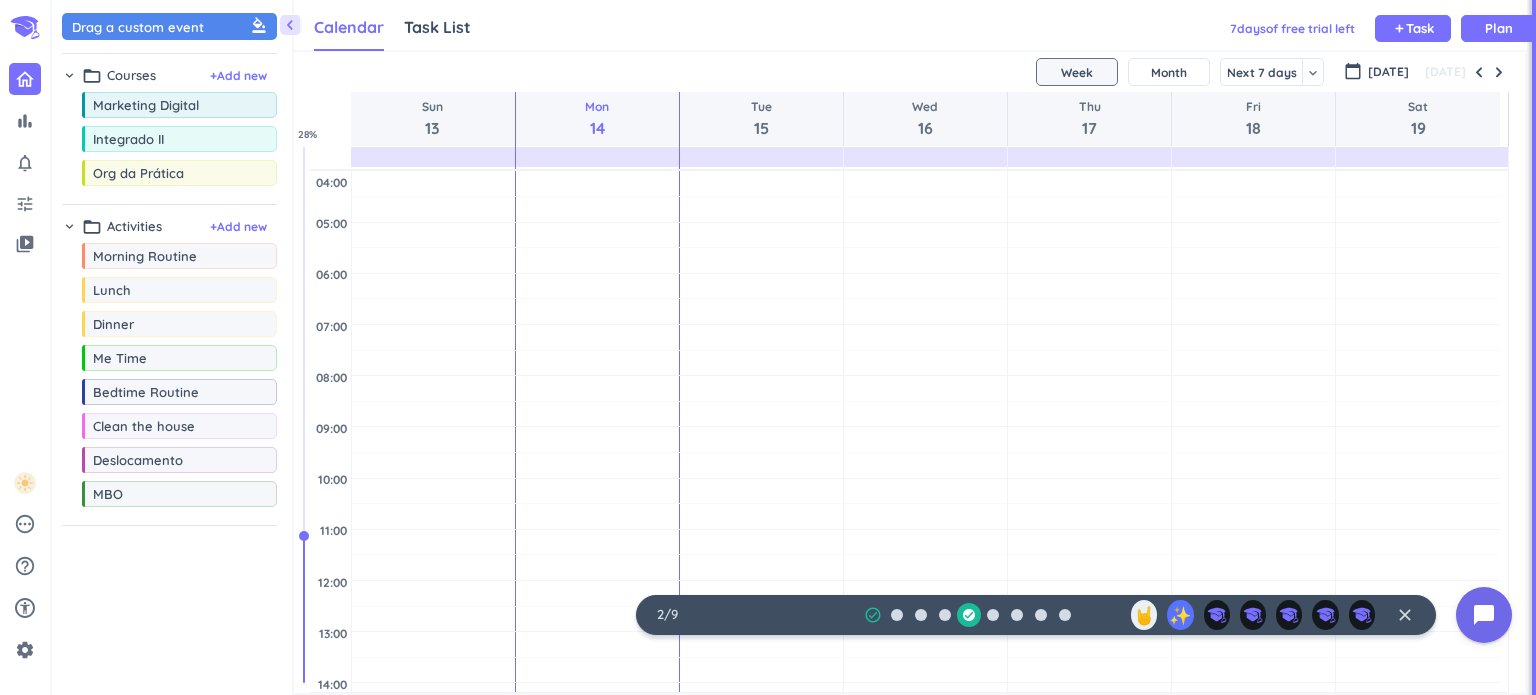 scroll, scrollTop: 8, scrollLeft: 9, axis: both 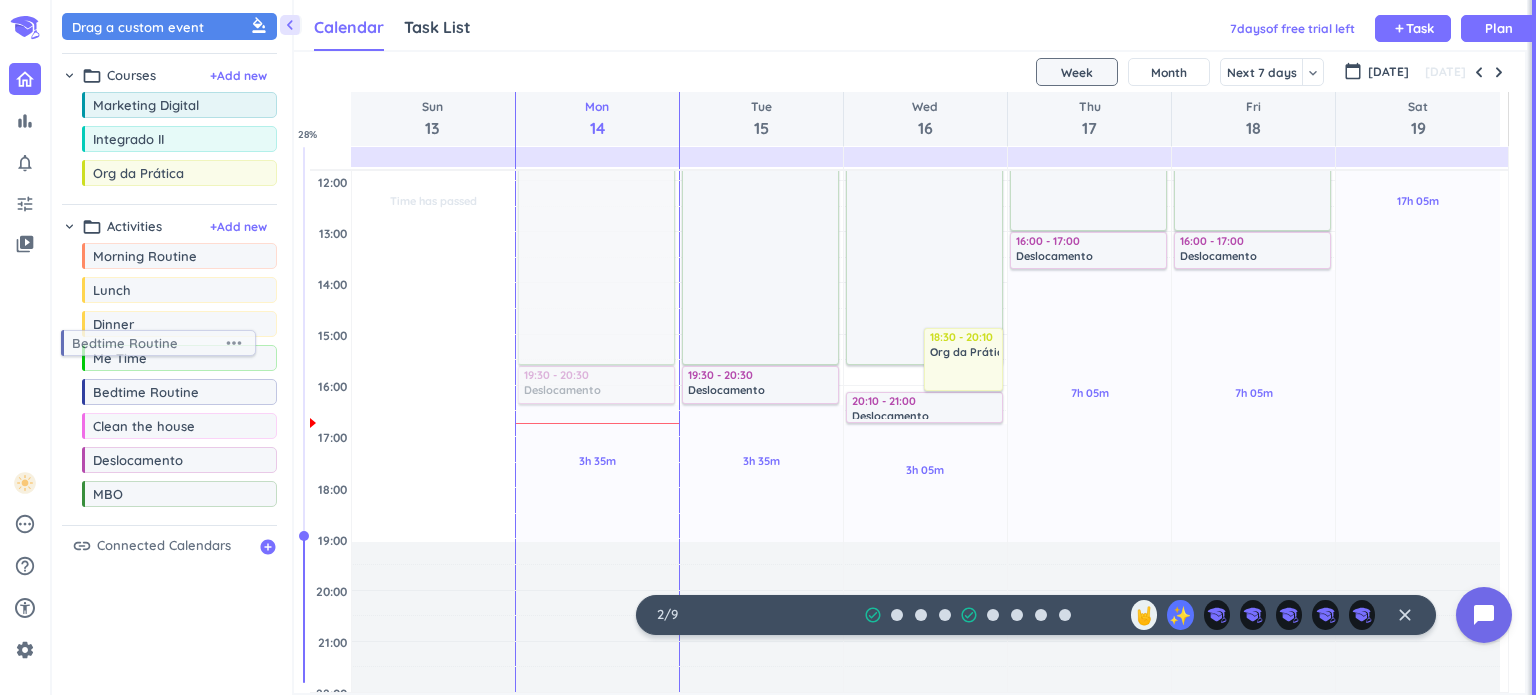 drag, startPoint x: 193, startPoint y: 399, endPoint x: 172, endPoint y: 353, distance: 50.566788 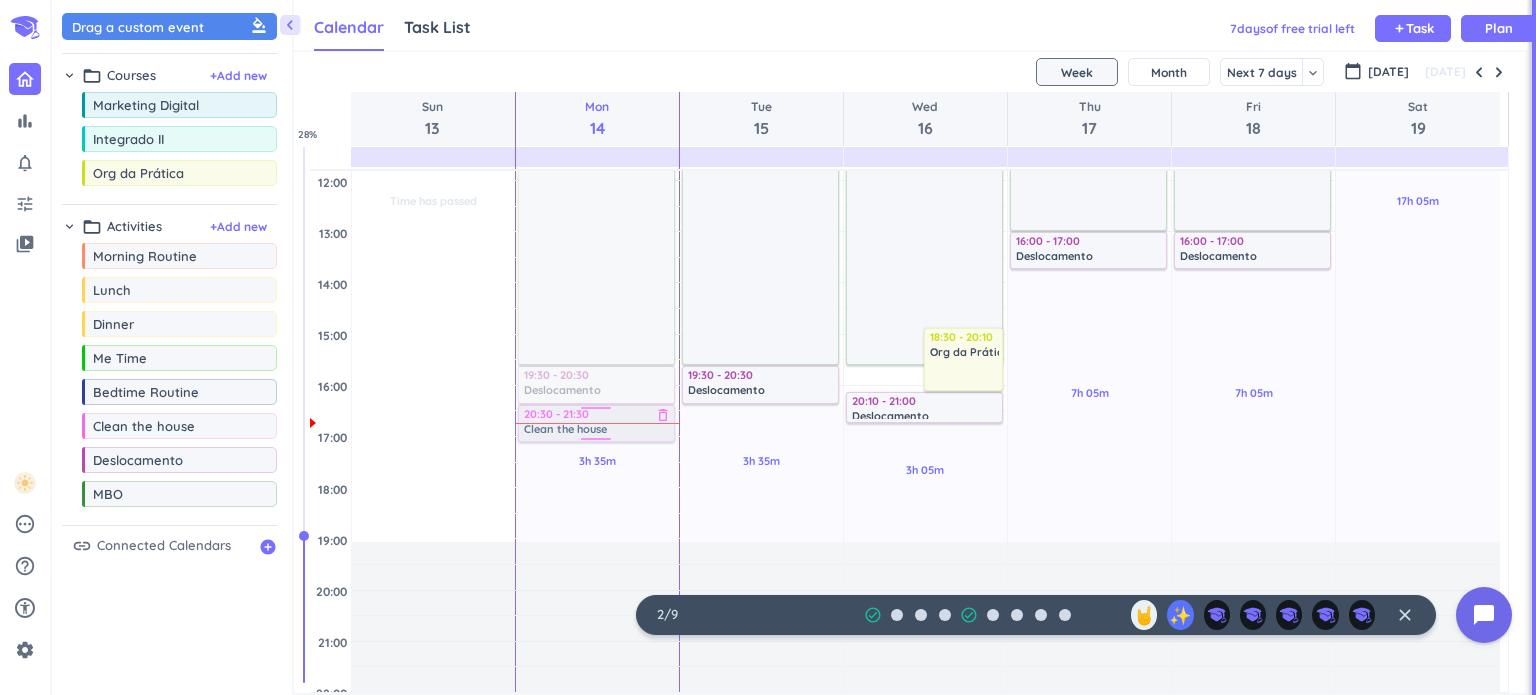 drag, startPoint x: 164, startPoint y: 425, endPoint x: 620, endPoint y: 405, distance: 456.4384 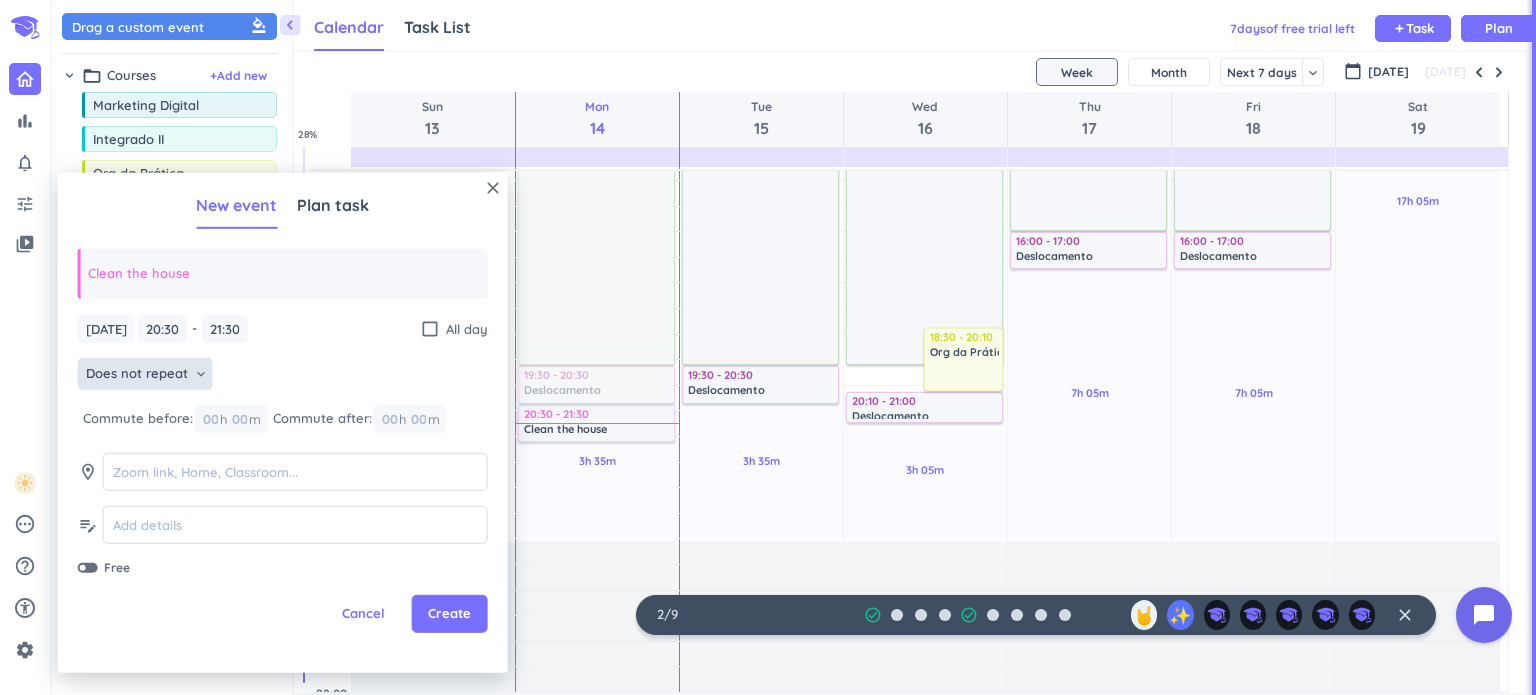click on "Does not repeat keyboard_arrow_down" at bounding box center [145, 374] 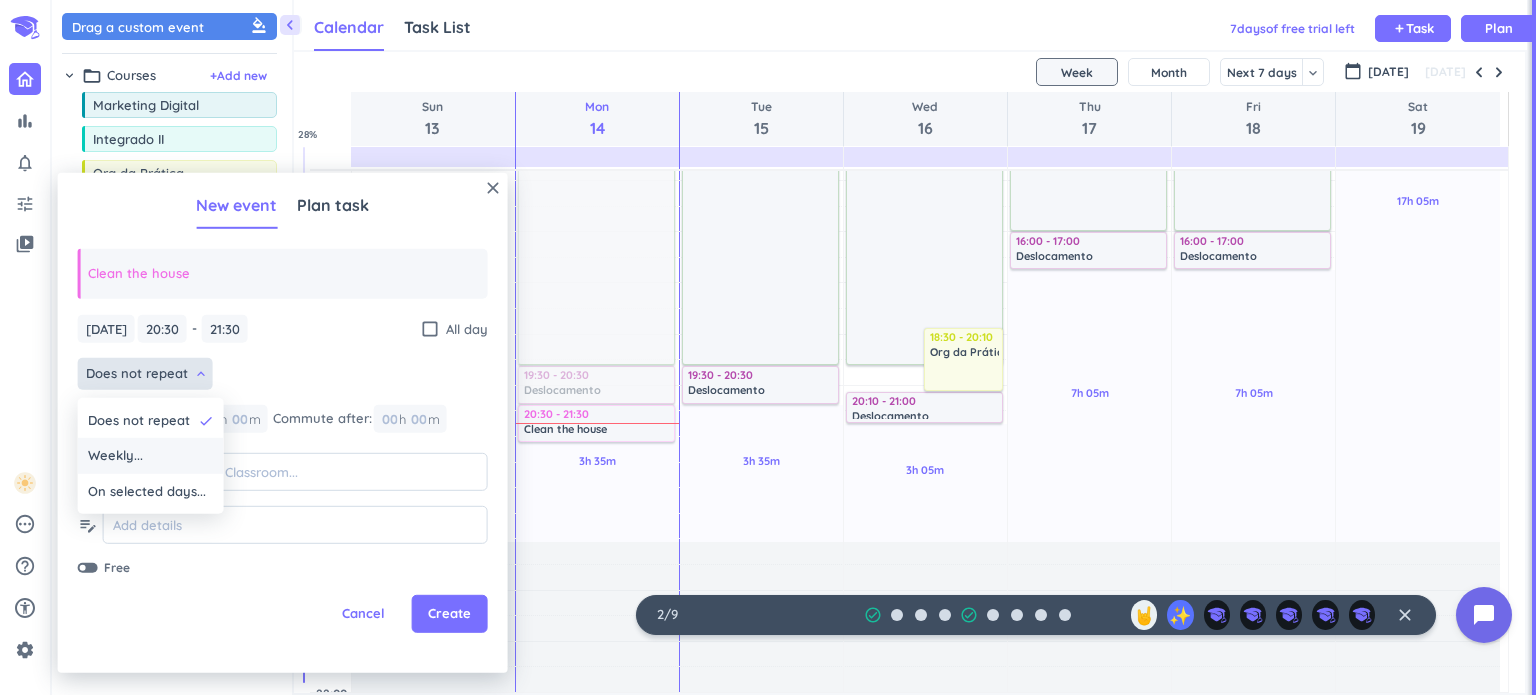 click on "Weekly..." at bounding box center [151, 456] 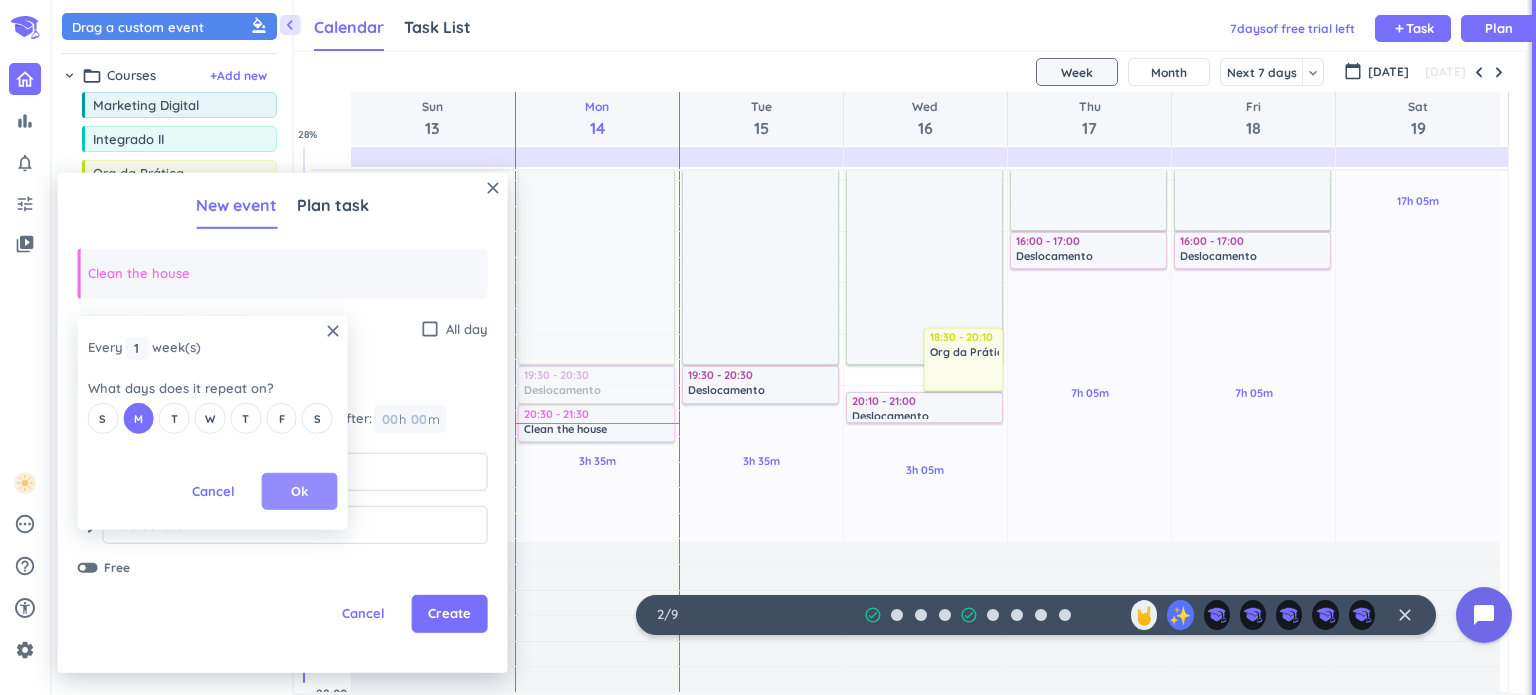 click on "Ok" at bounding box center [300, 492] 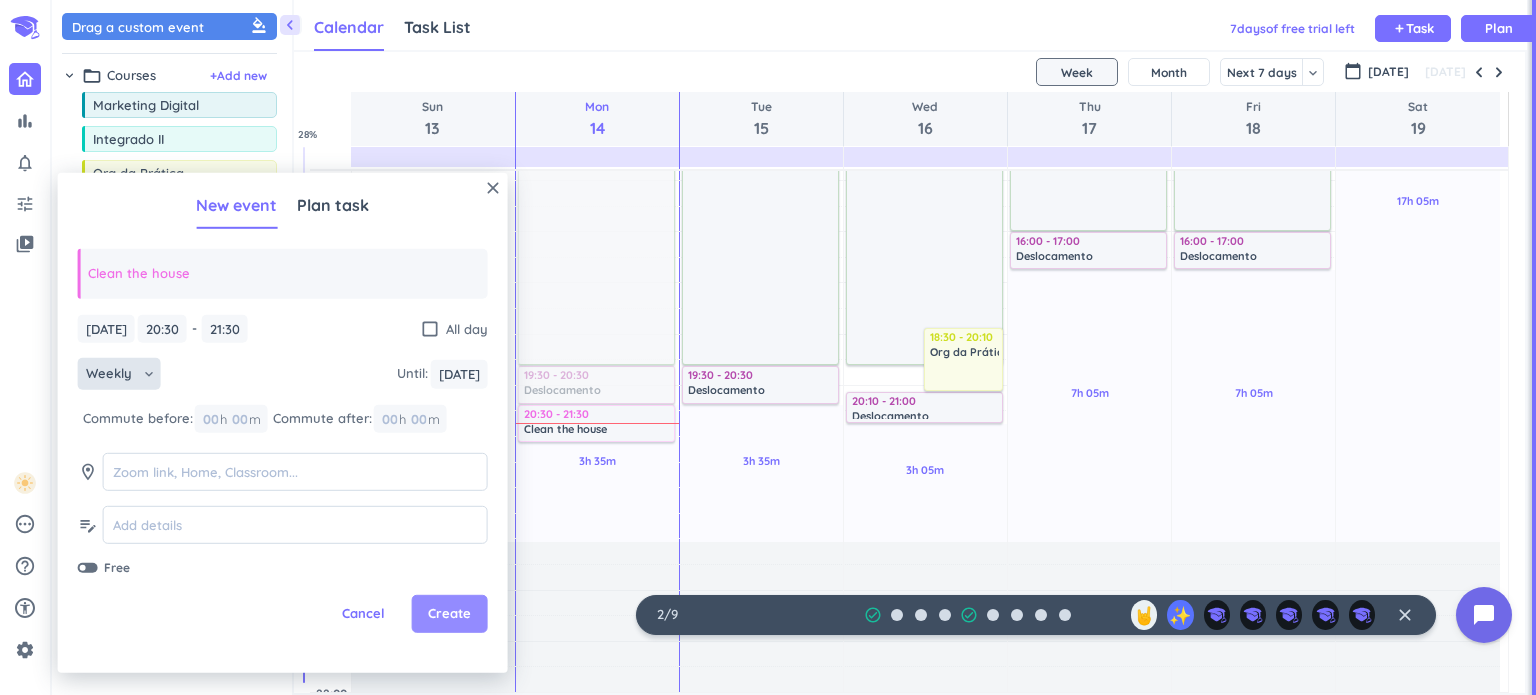 click on "Create" at bounding box center [449, 614] 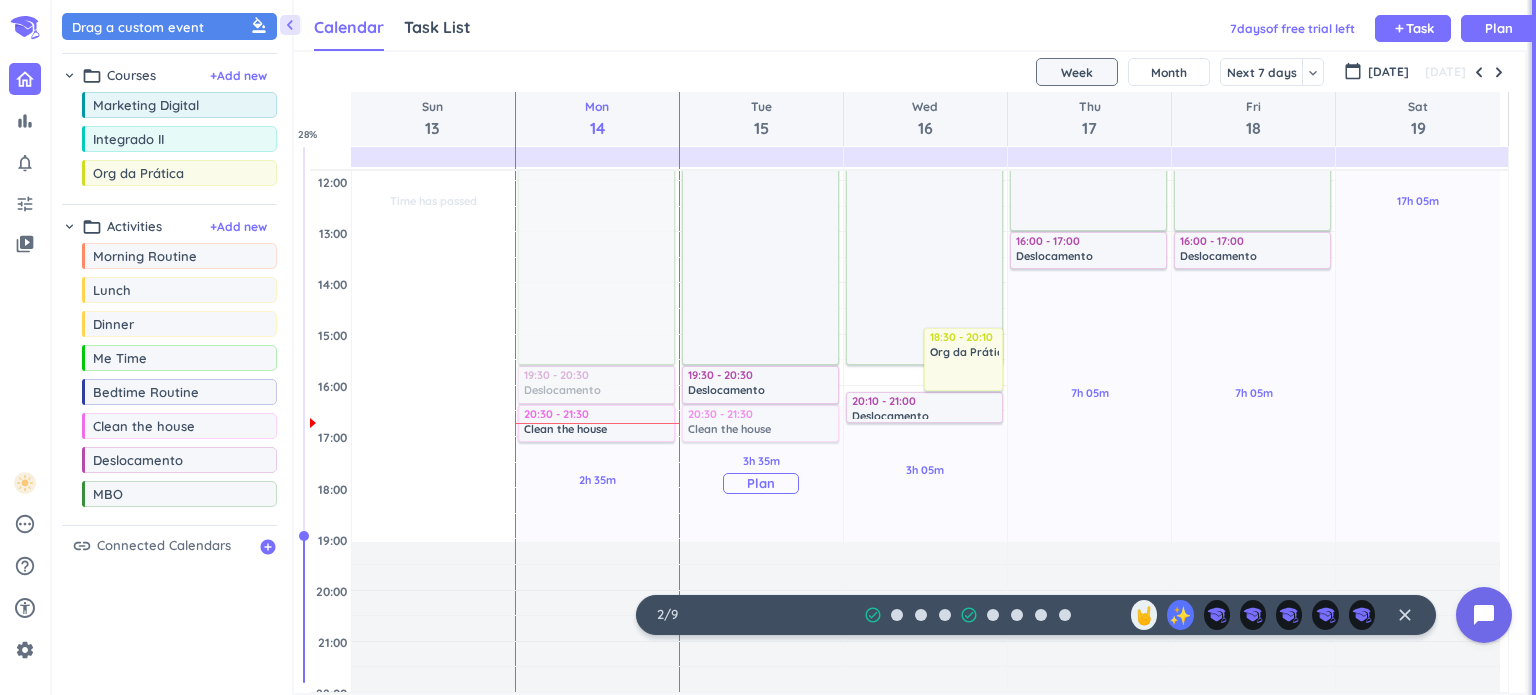 drag, startPoint x: 168, startPoint y: 427, endPoint x: 727, endPoint y: 406, distance: 559.3943 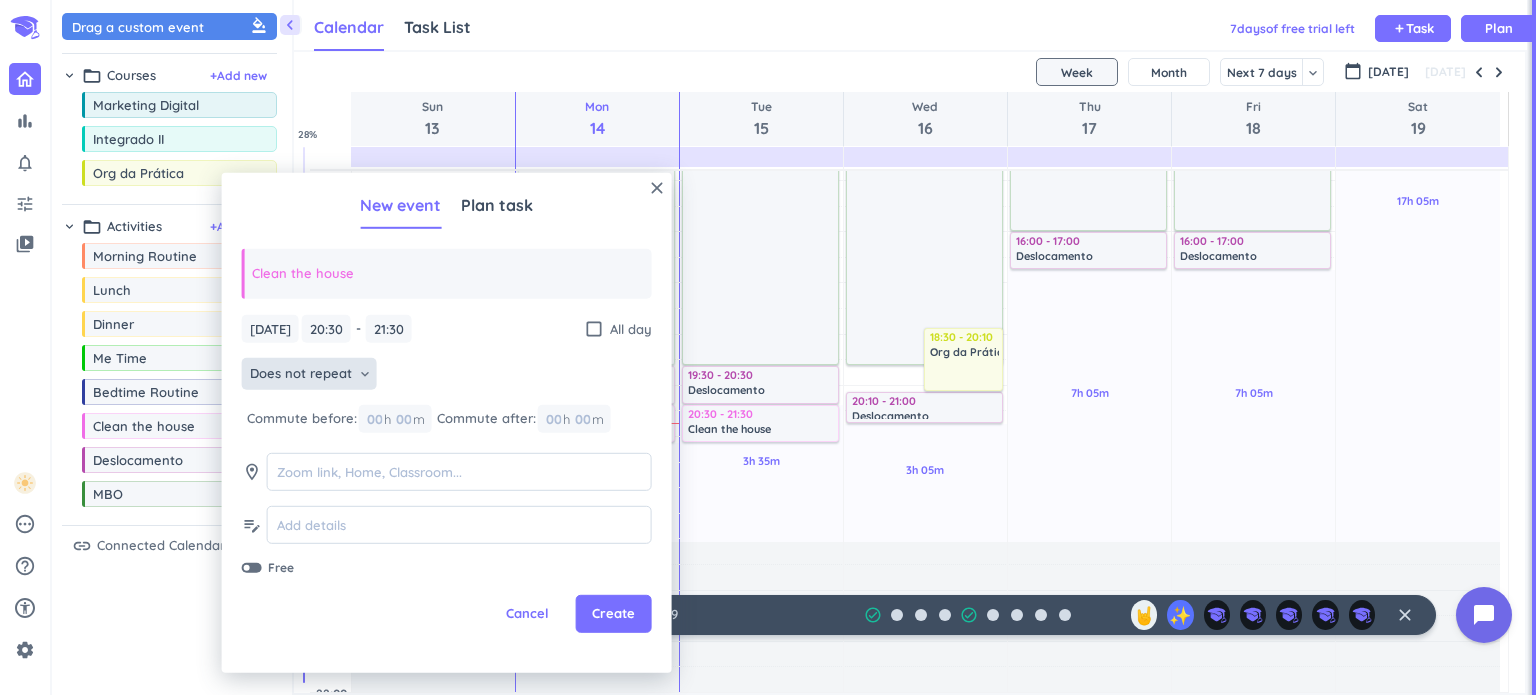 click on "Does not repeat" at bounding box center [301, 374] 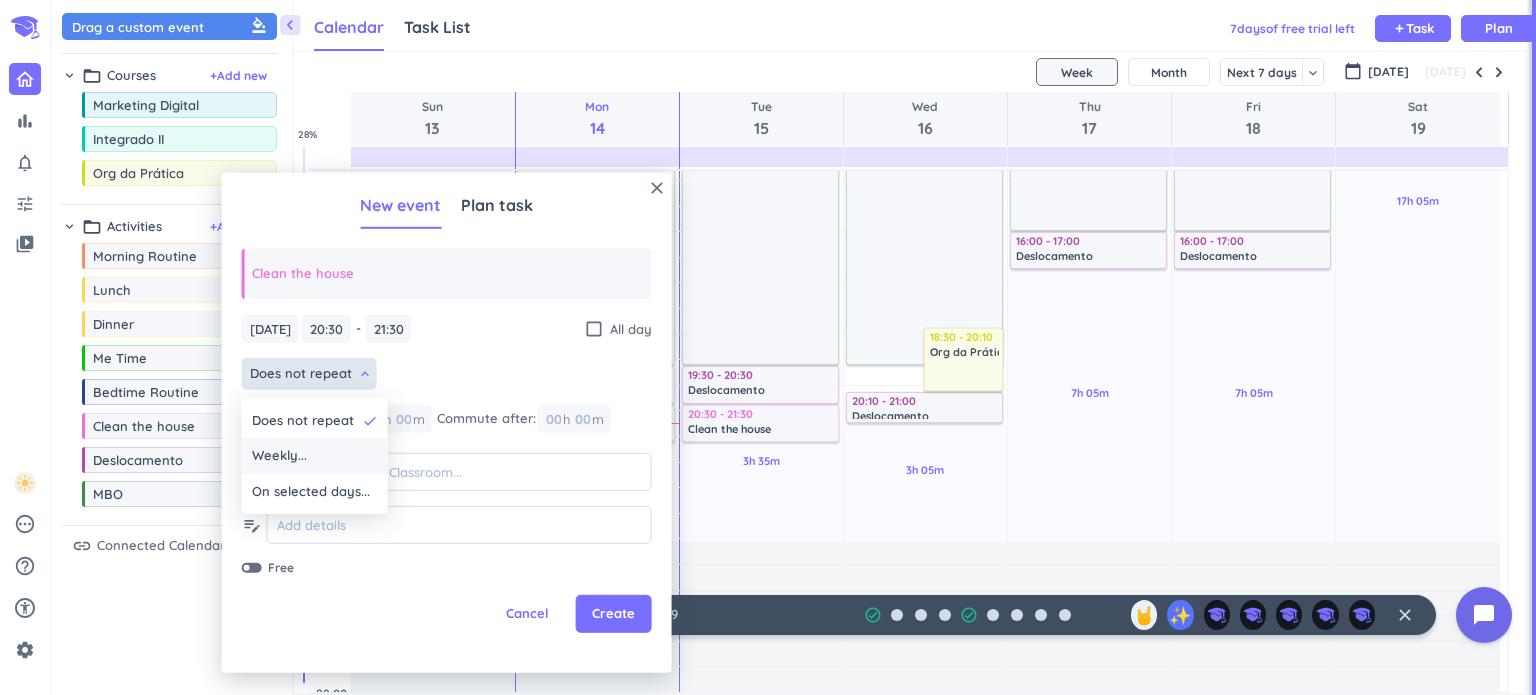 click on "Weekly..." at bounding box center [315, 456] 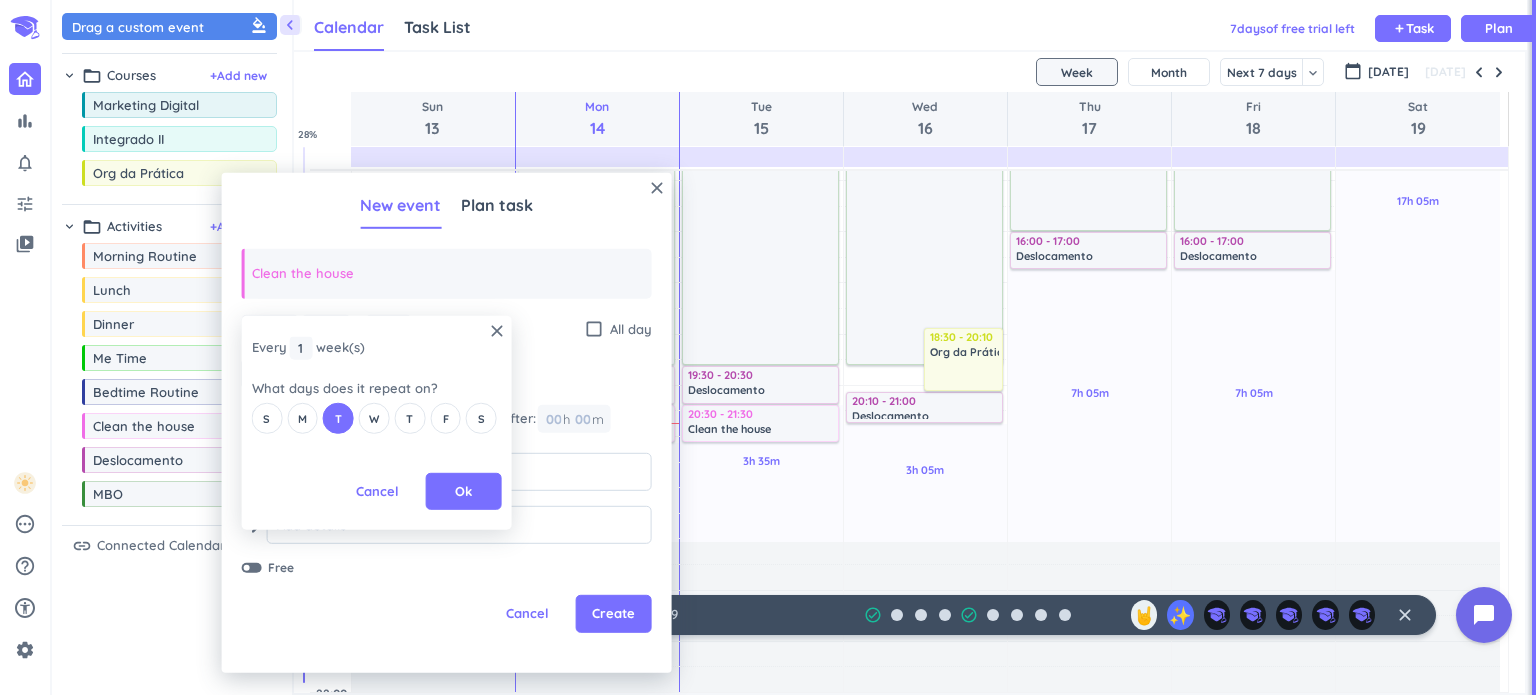 click on "Ok" at bounding box center [463, 492] 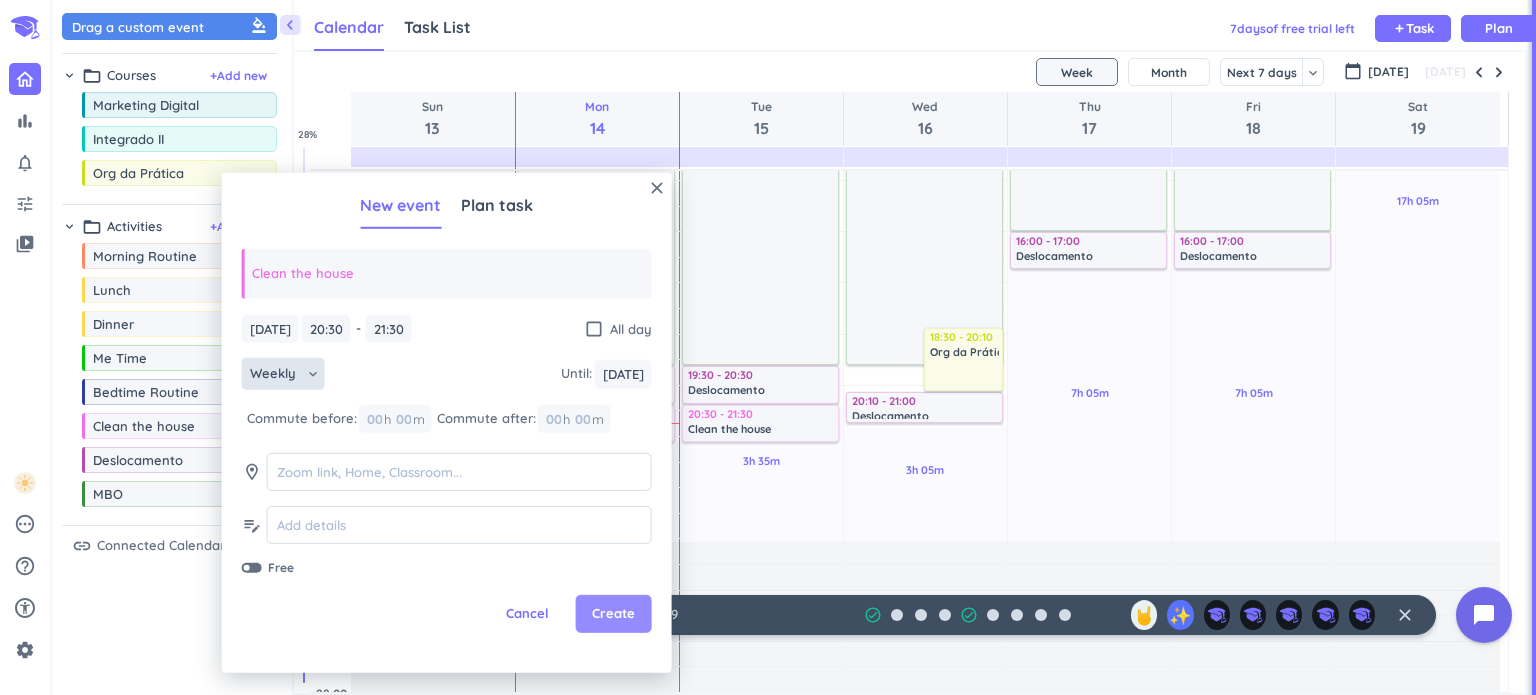 click on "Create" at bounding box center (613, 614) 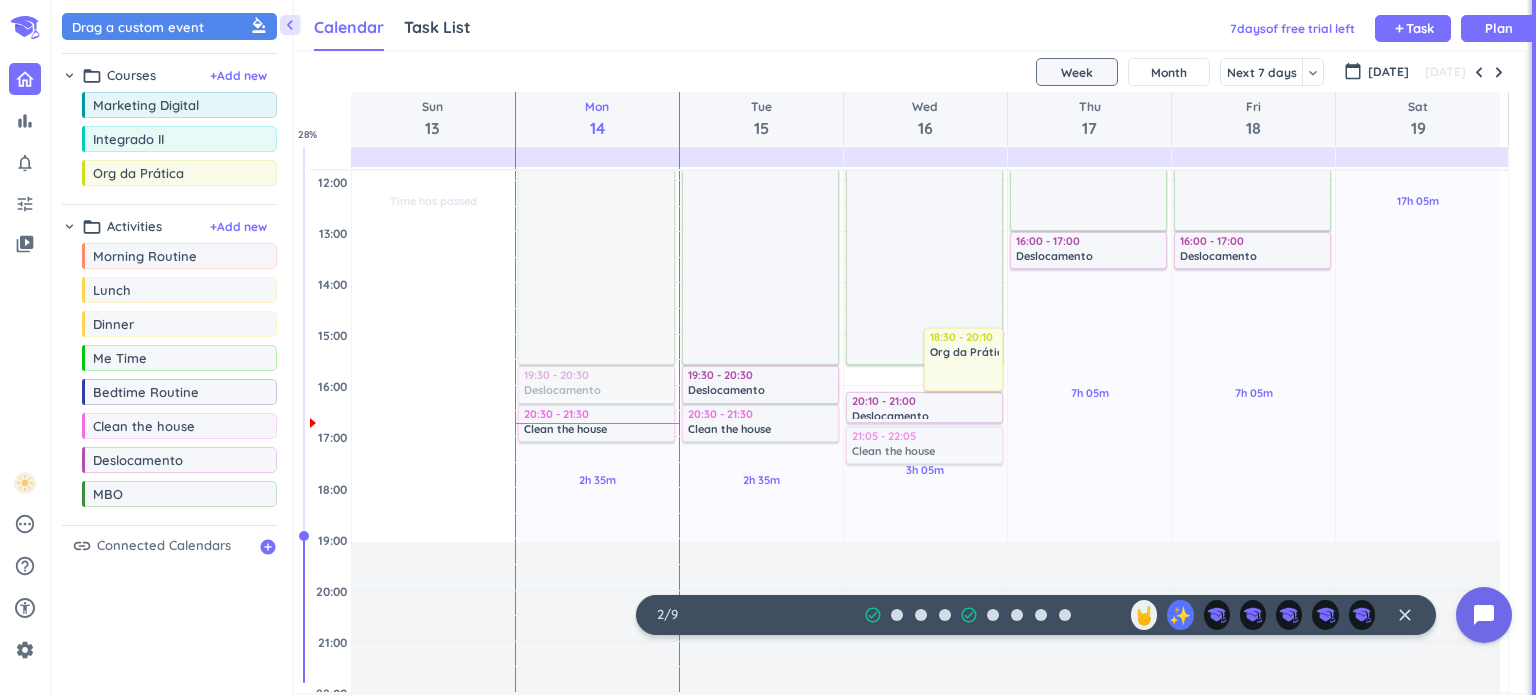 drag, startPoint x: 166, startPoint y: 428, endPoint x: 882, endPoint y: 429, distance: 716.0007 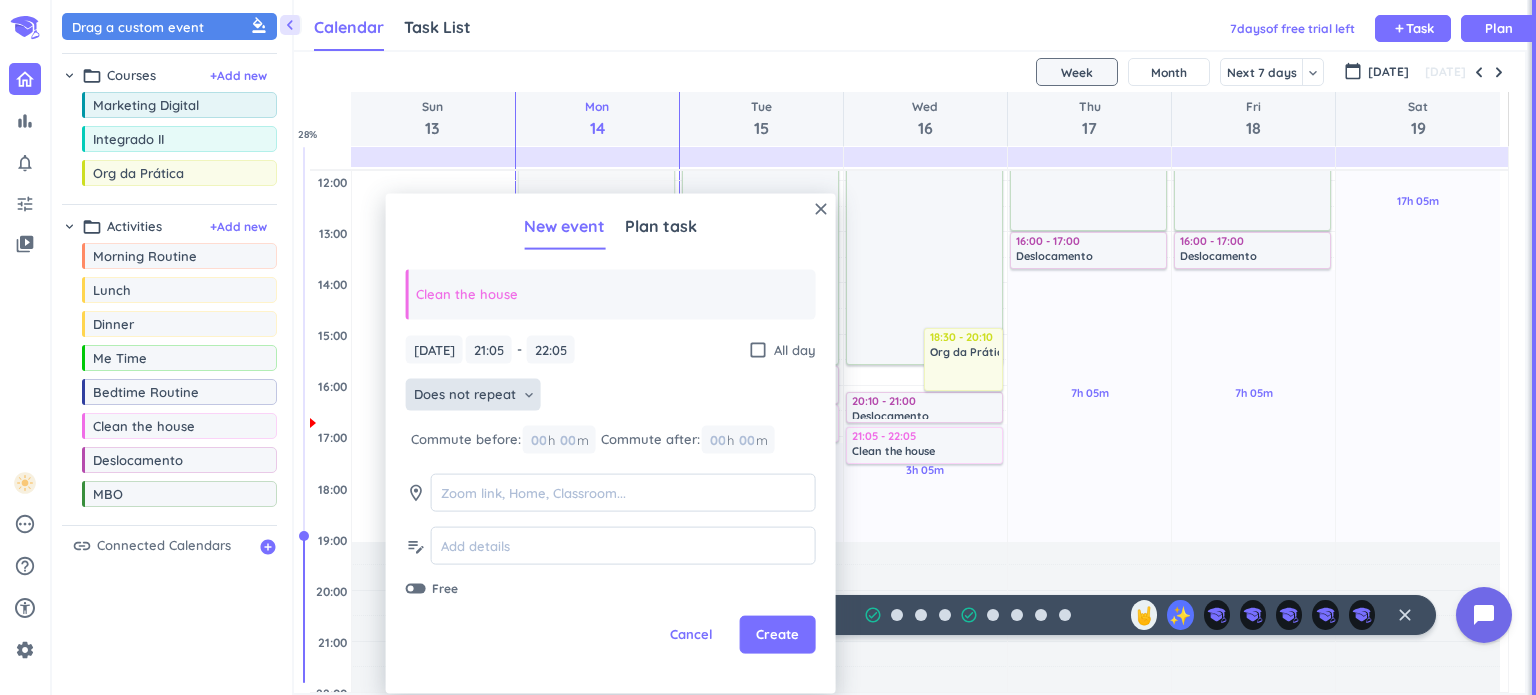 click on "keyboard_arrow_down" at bounding box center [529, 395] 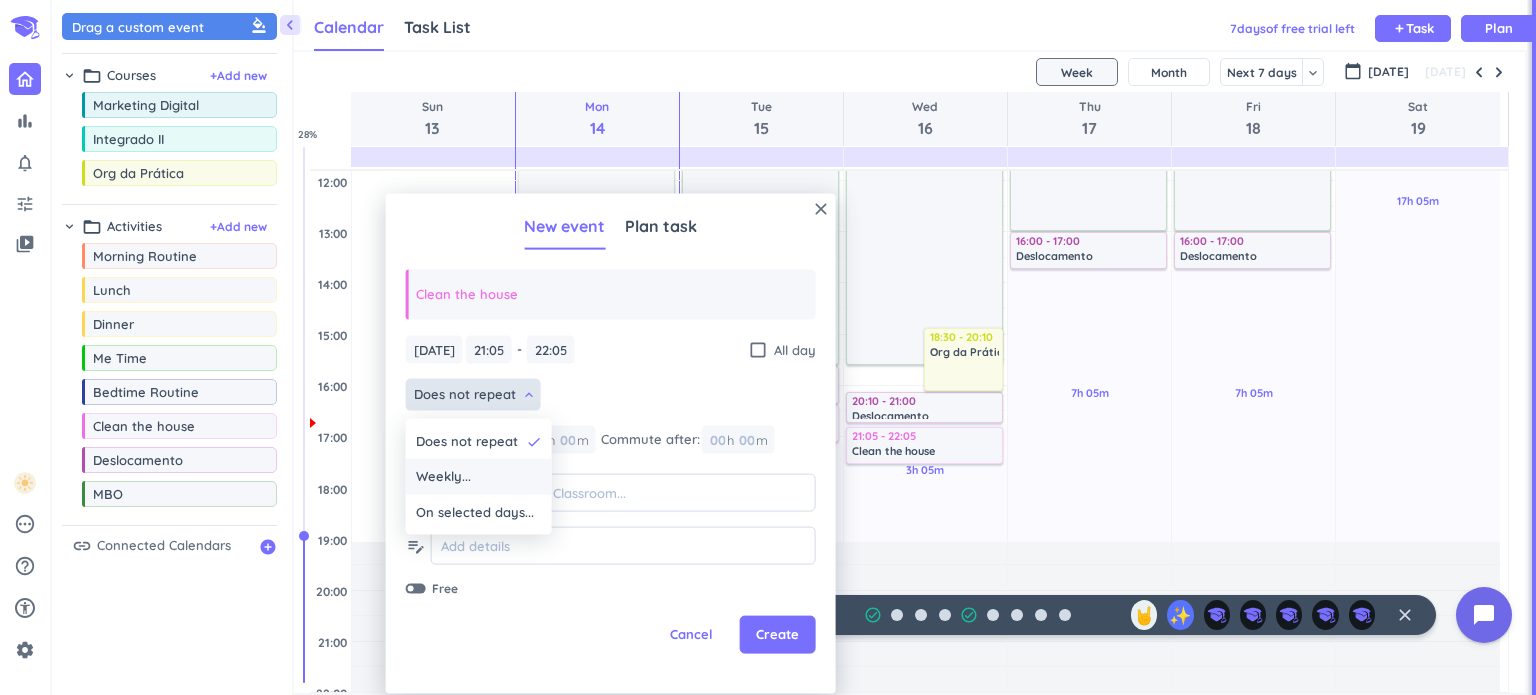 click on "Weekly..." at bounding box center [479, 477] 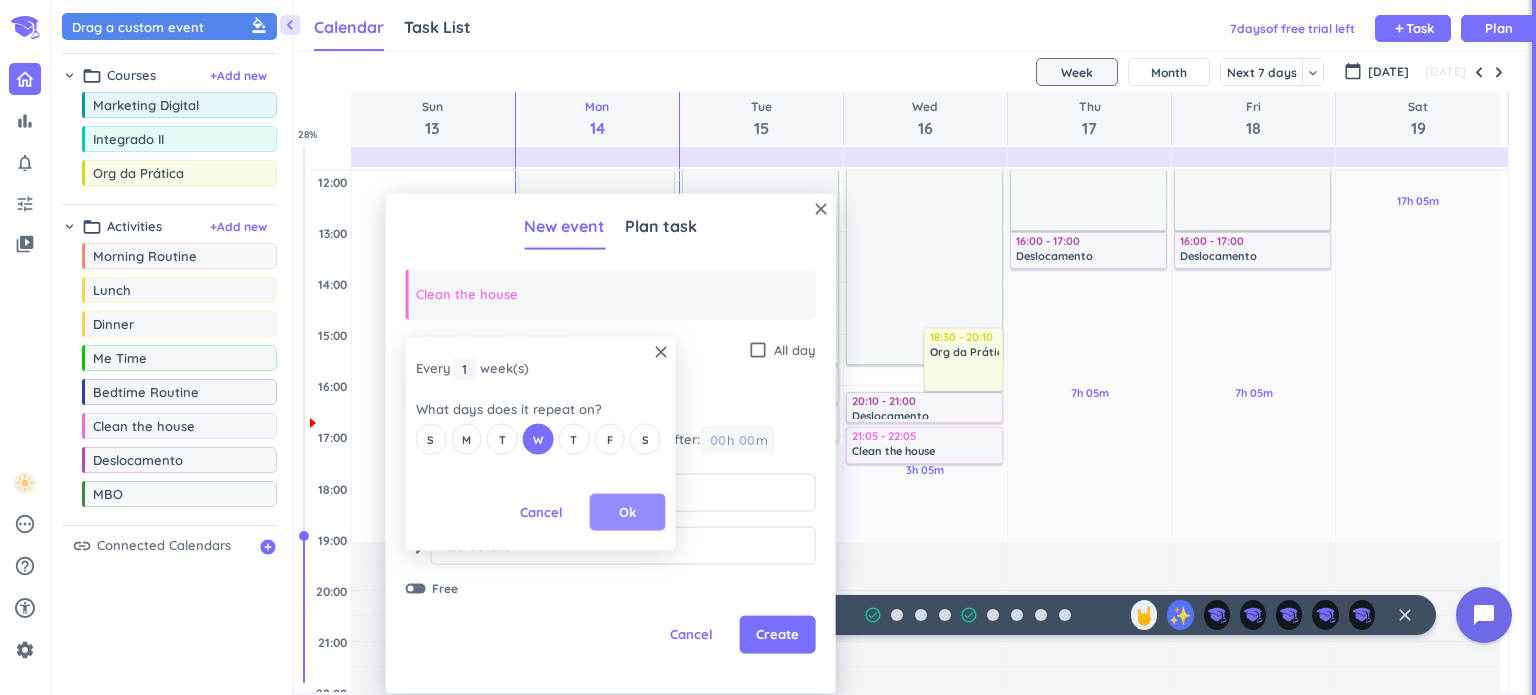 drag, startPoint x: 624, startPoint y: 512, endPoint x: 736, endPoint y: 595, distance: 139.4023 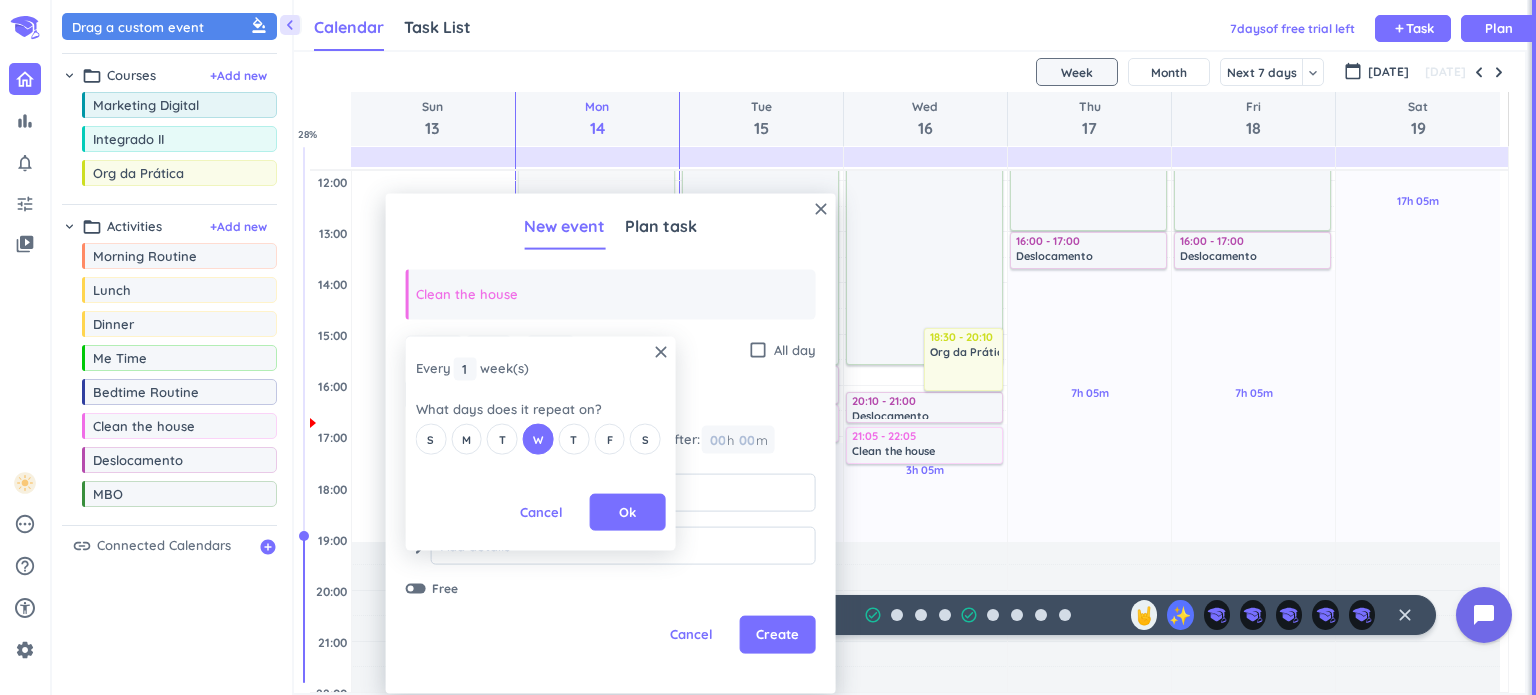 click on "Ok" at bounding box center (627, 511) 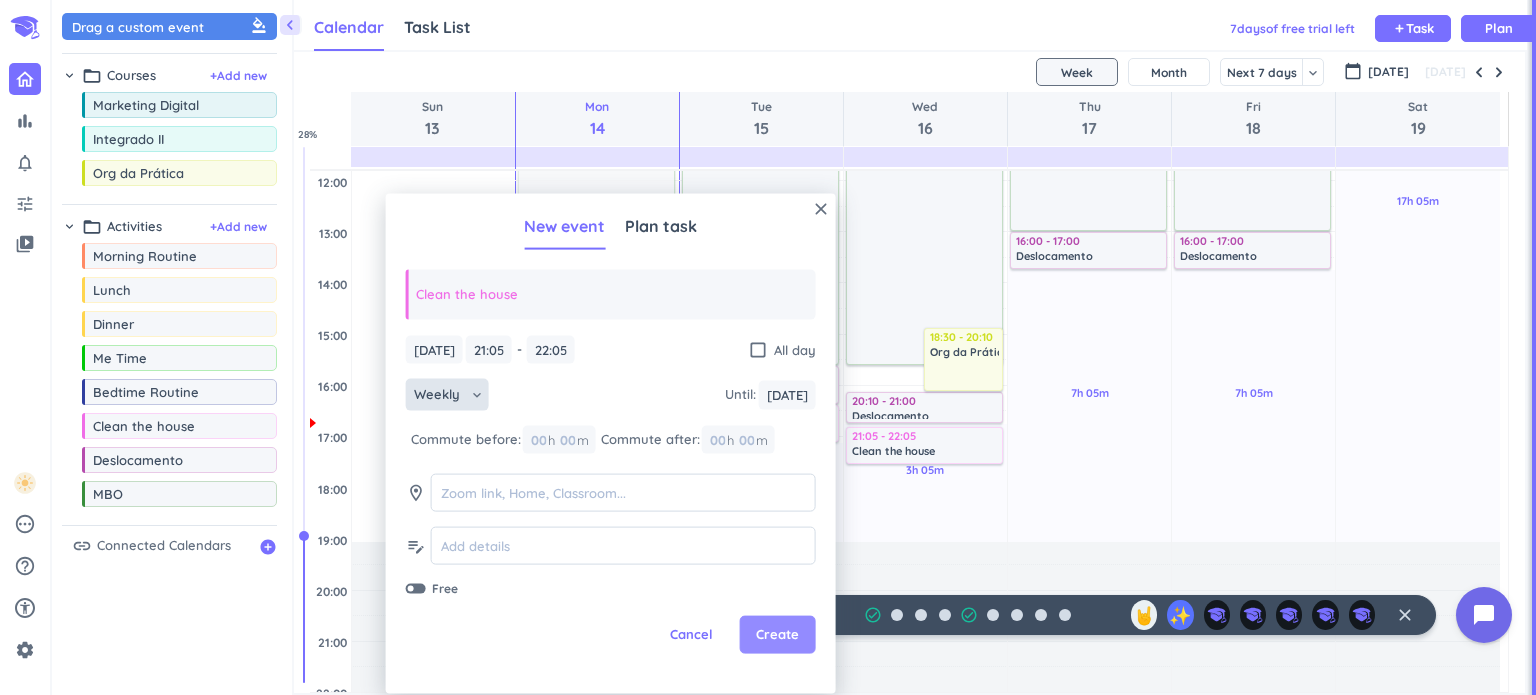 click on "Create" at bounding box center (777, 635) 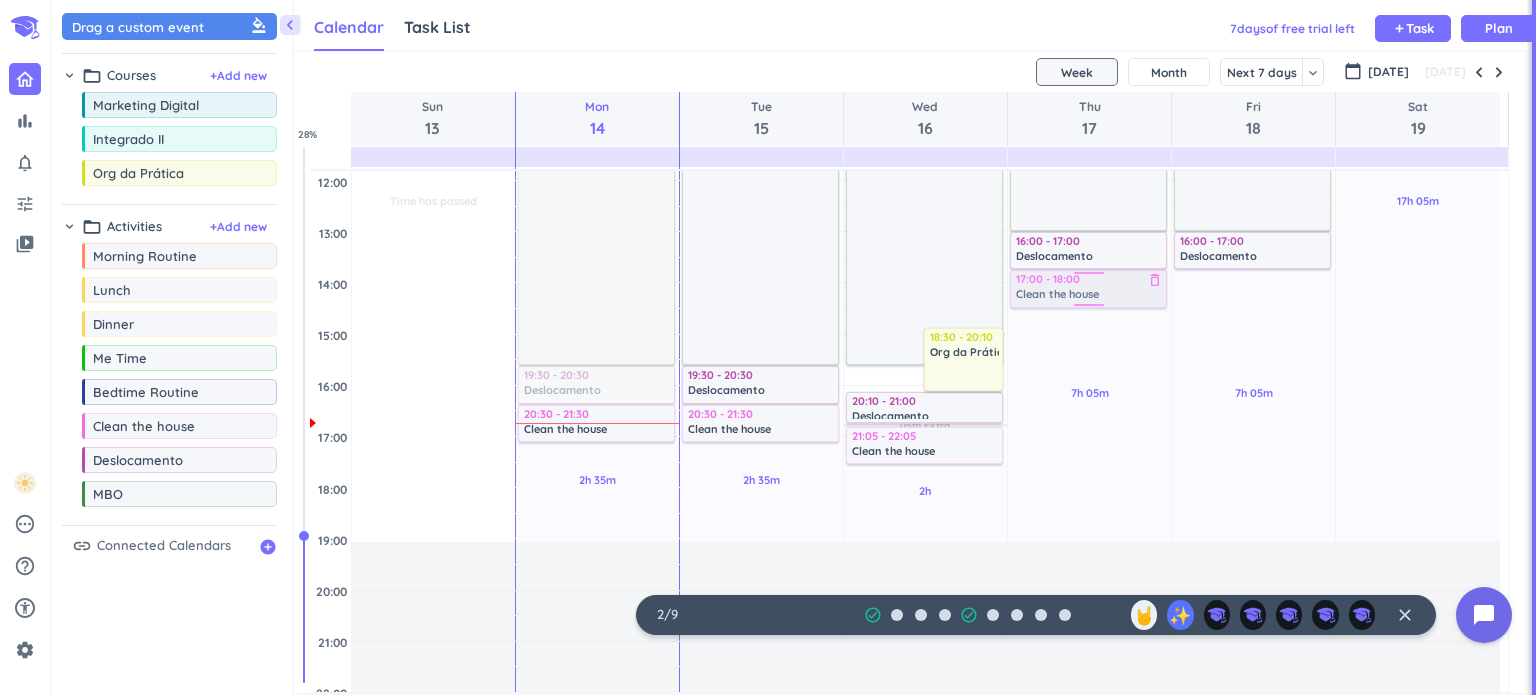 drag, startPoint x: 171, startPoint y: 420, endPoint x: 1064, endPoint y: 270, distance: 905.5104 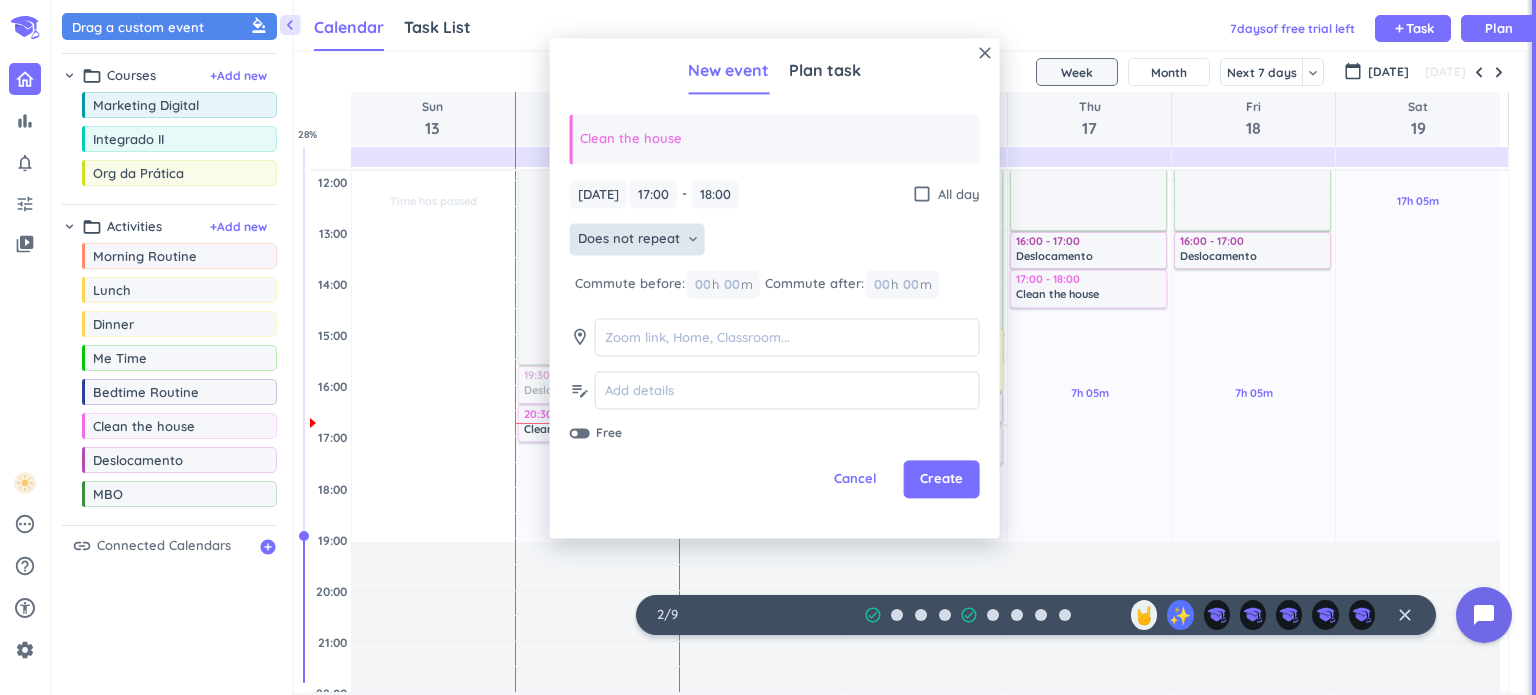 click on "Does not repeat" at bounding box center (629, 240) 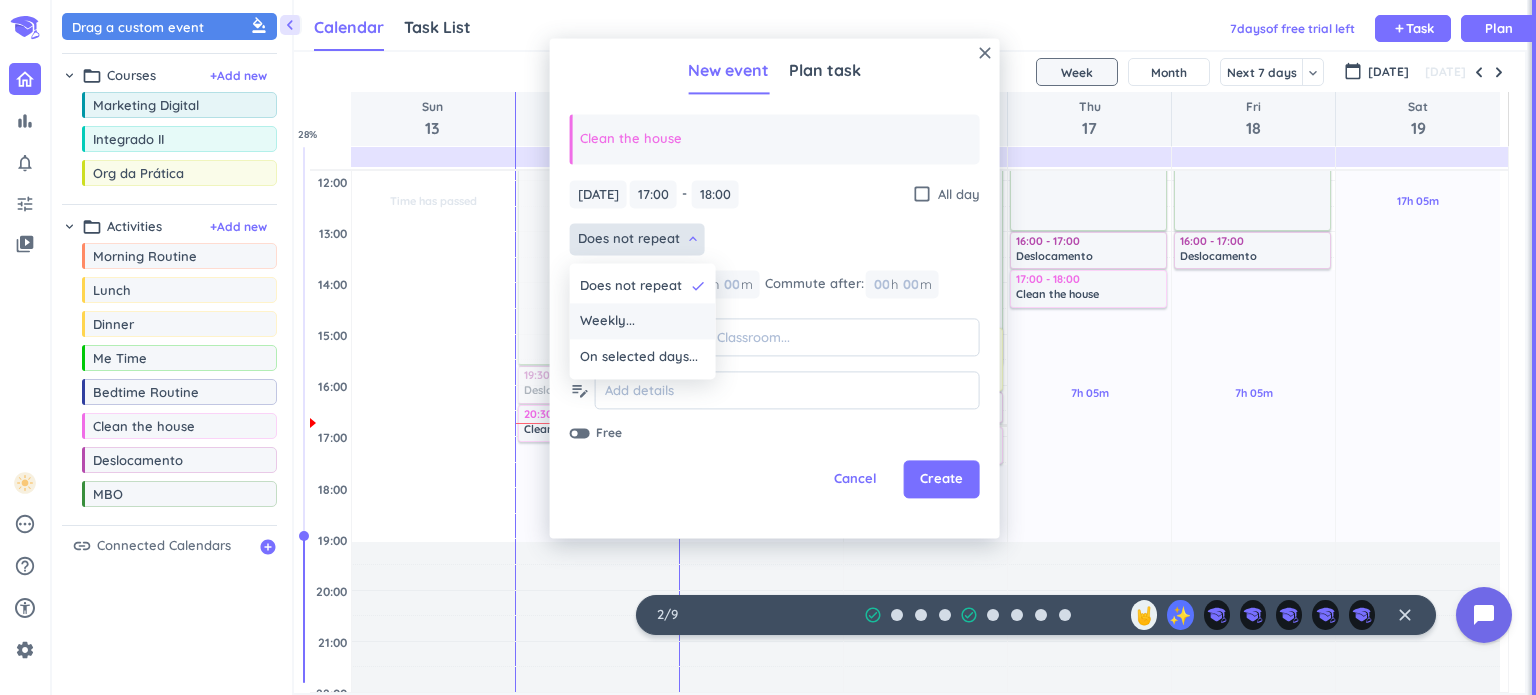 click on "Weekly..." at bounding box center (643, 322) 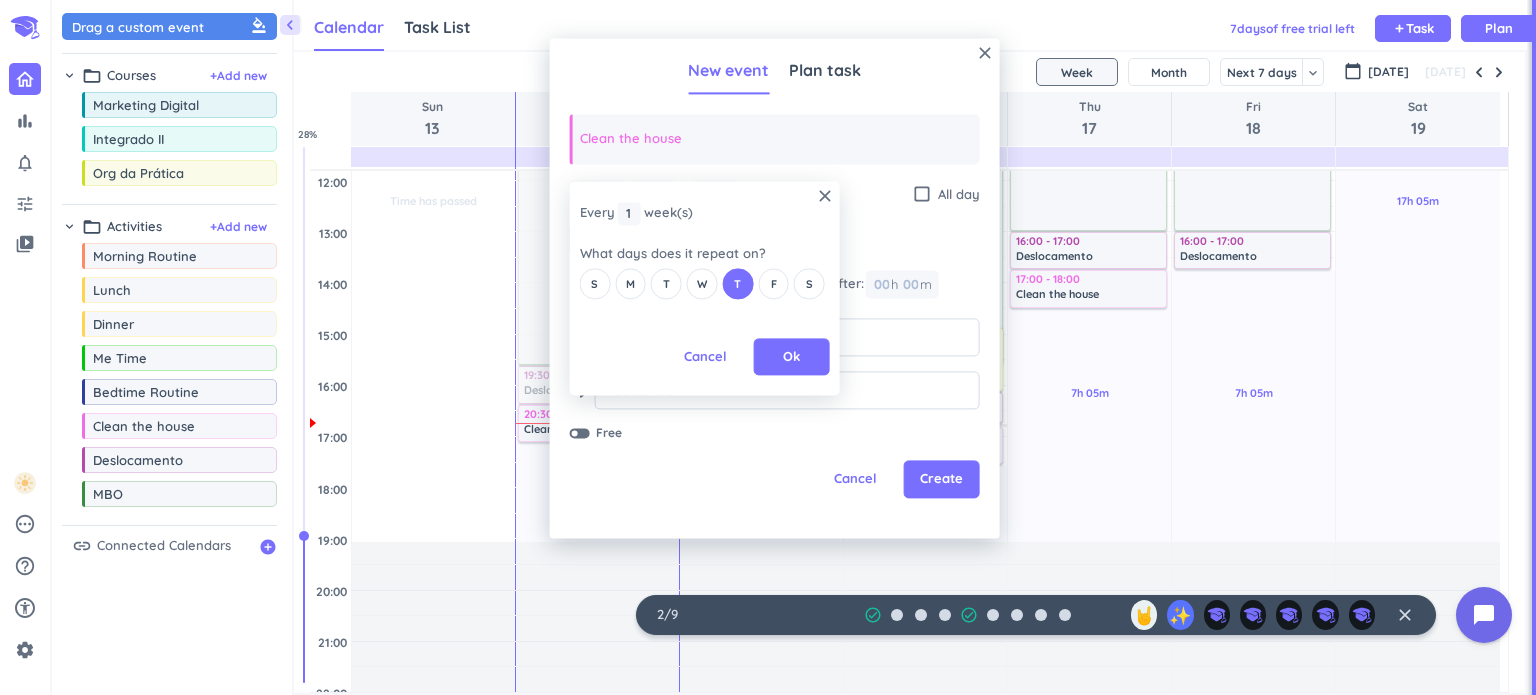 click on "Ok" at bounding box center (791, 357) 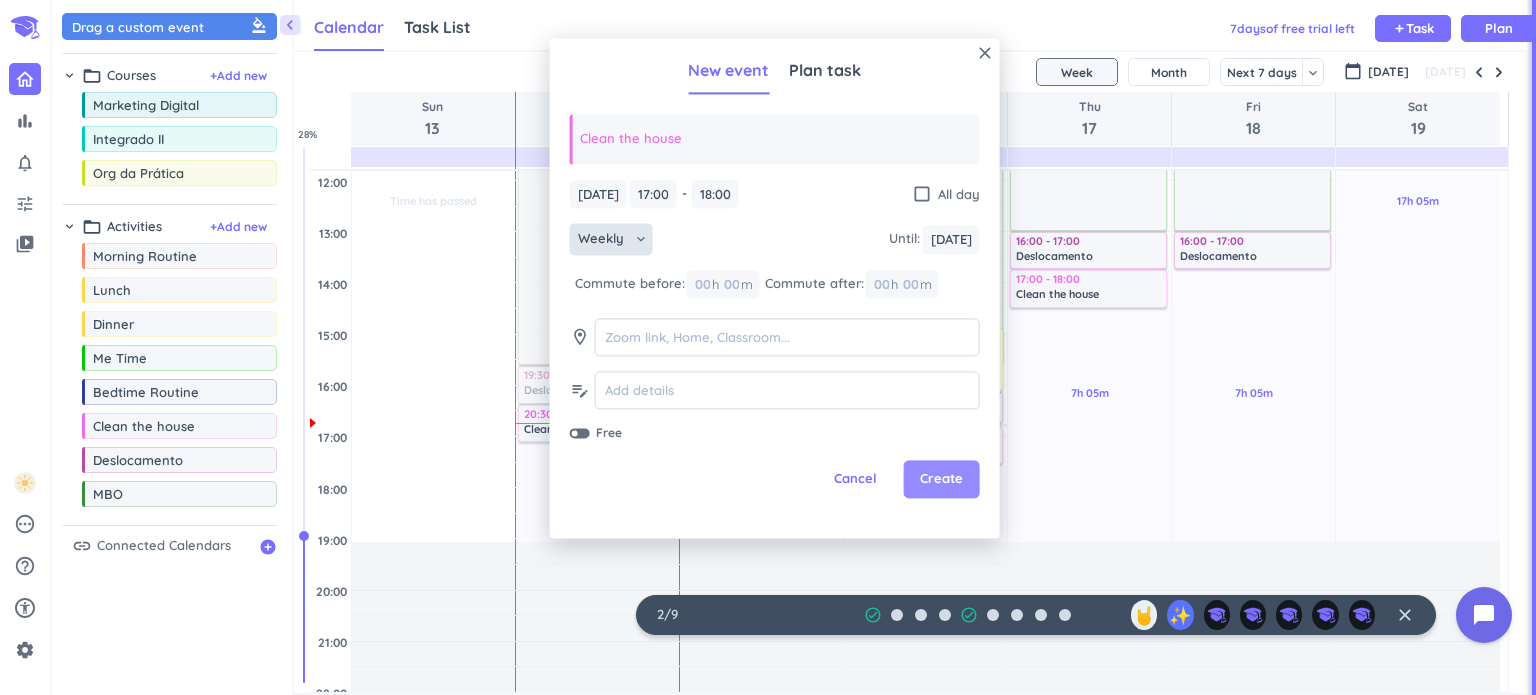 click on "Create" at bounding box center [942, 480] 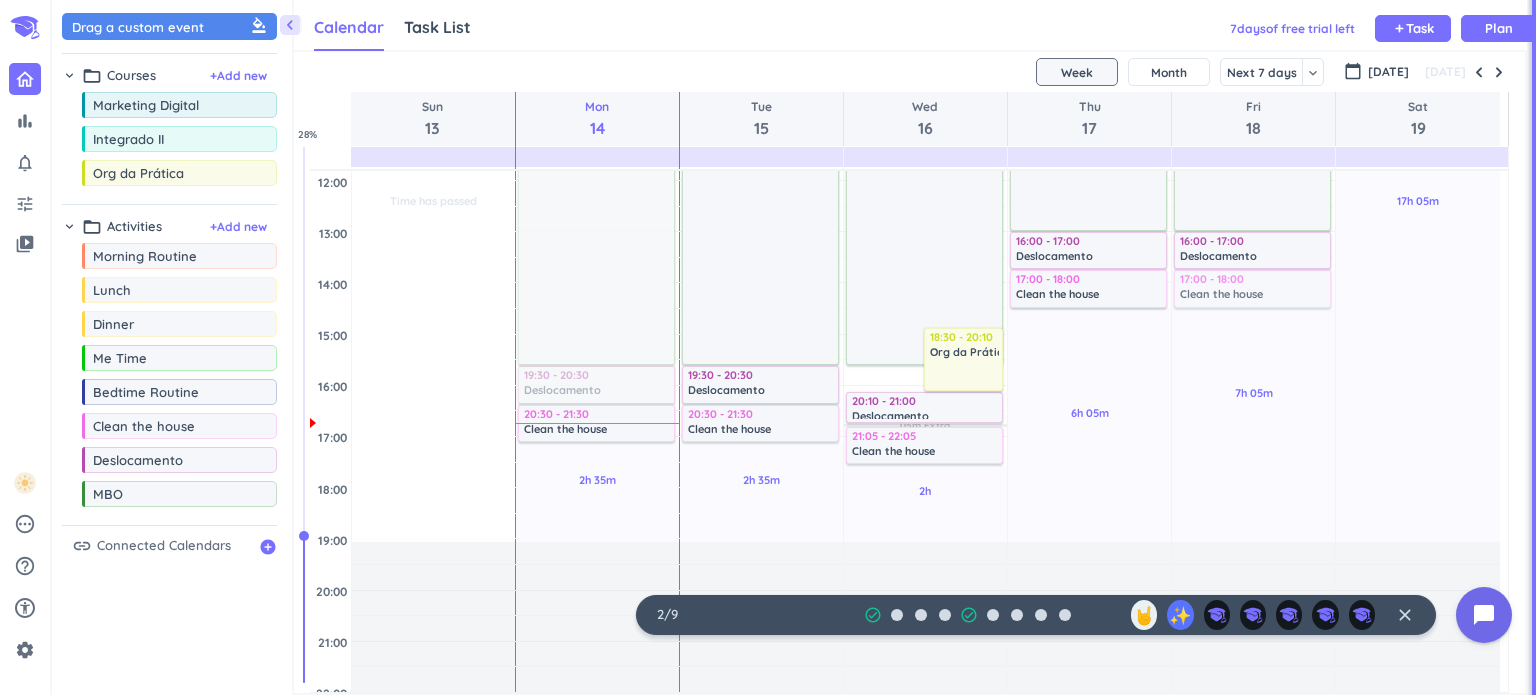 drag, startPoint x: 175, startPoint y: 434, endPoint x: 1265, endPoint y: 272, distance: 1101.9728 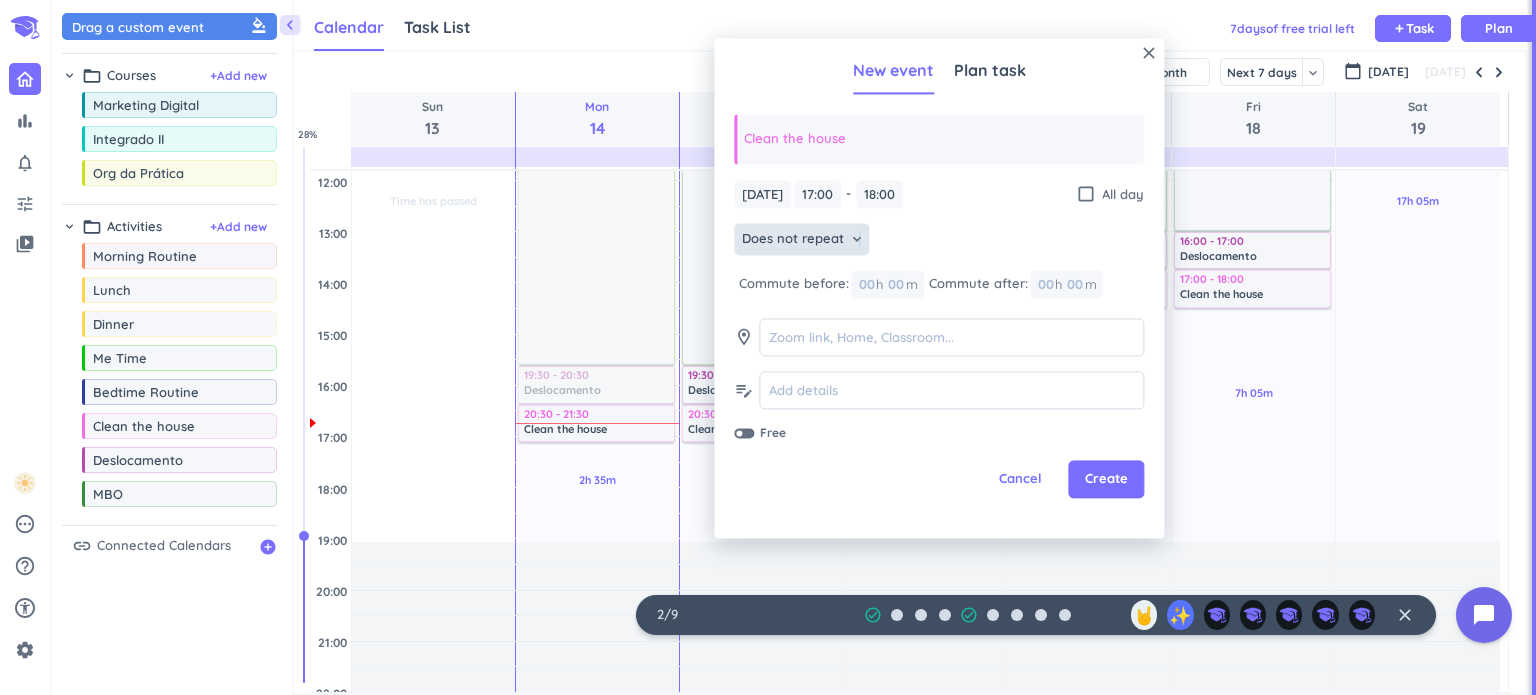 click on "keyboard_arrow_down" at bounding box center (857, 240) 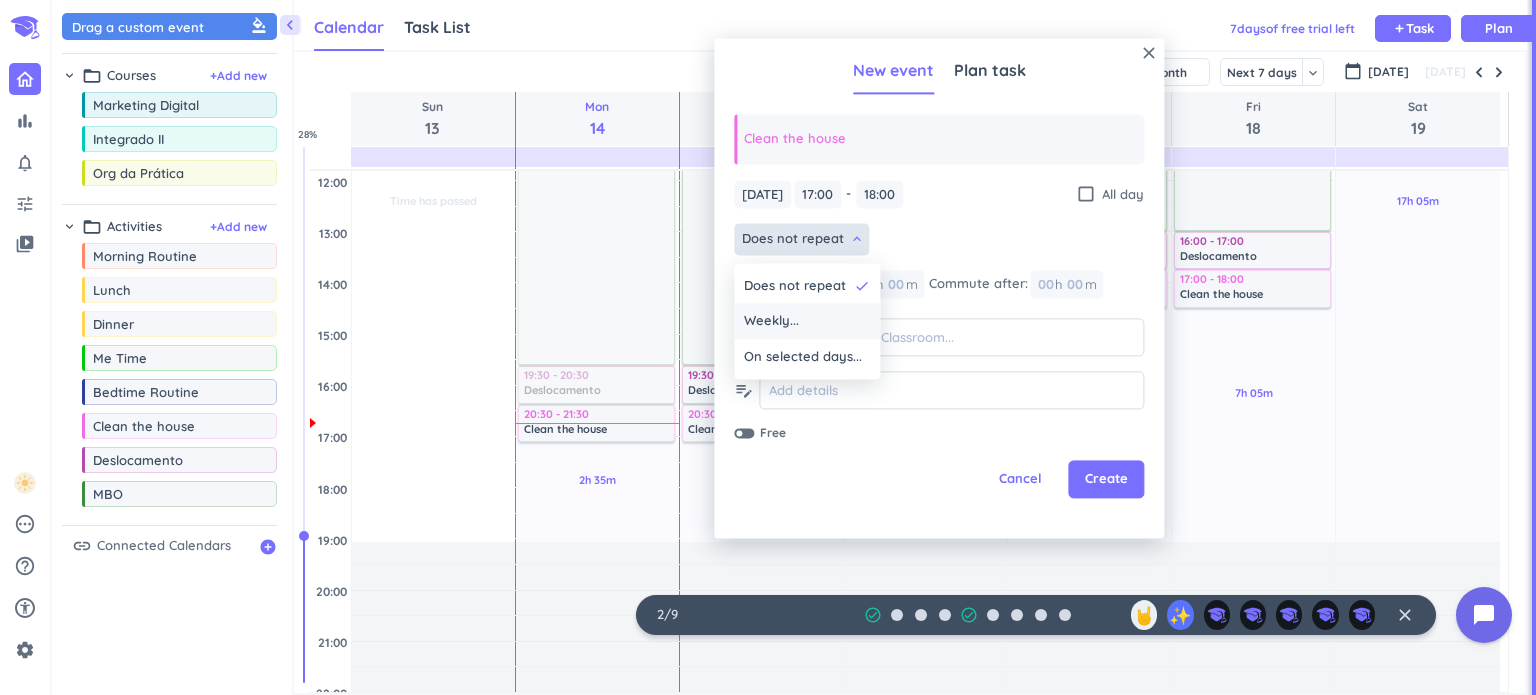 click on "Weekly..." at bounding box center (807, 322) 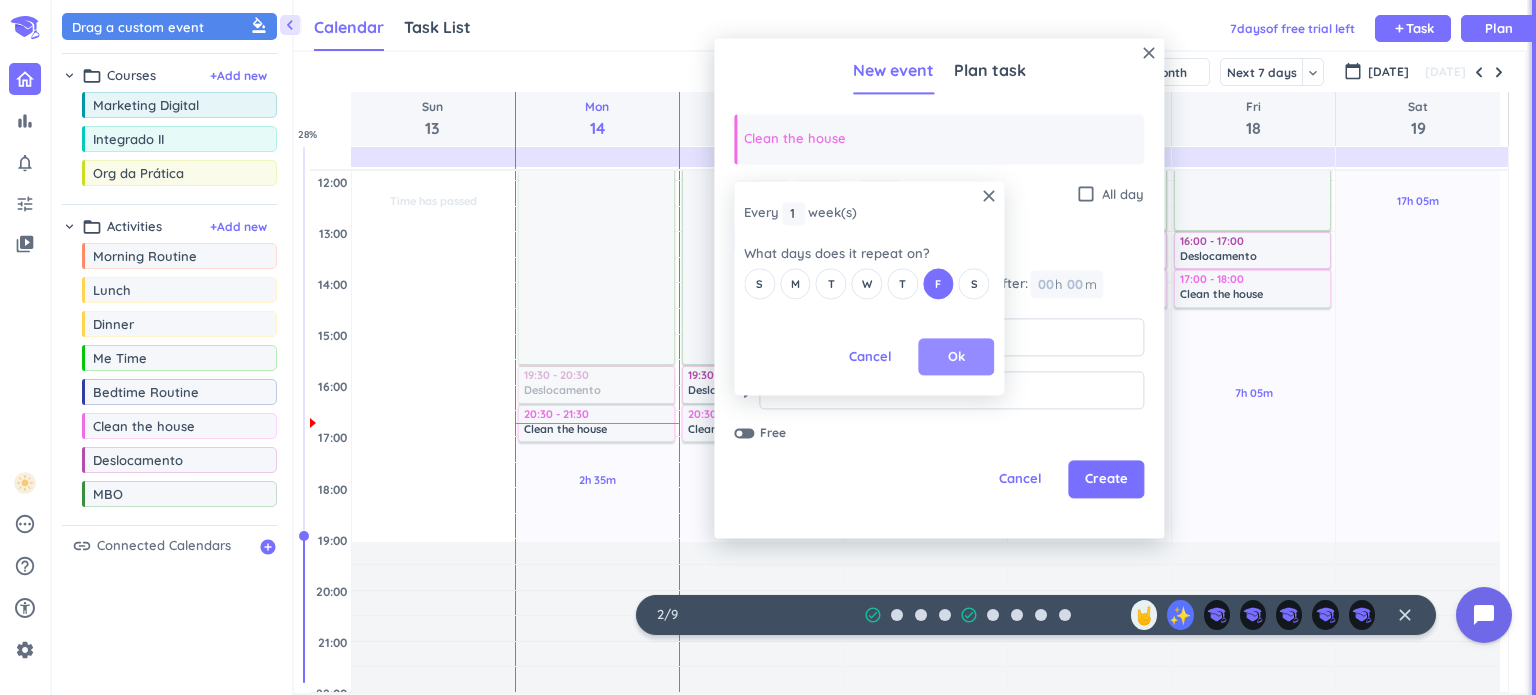 click on "Ok" at bounding box center (956, 357) 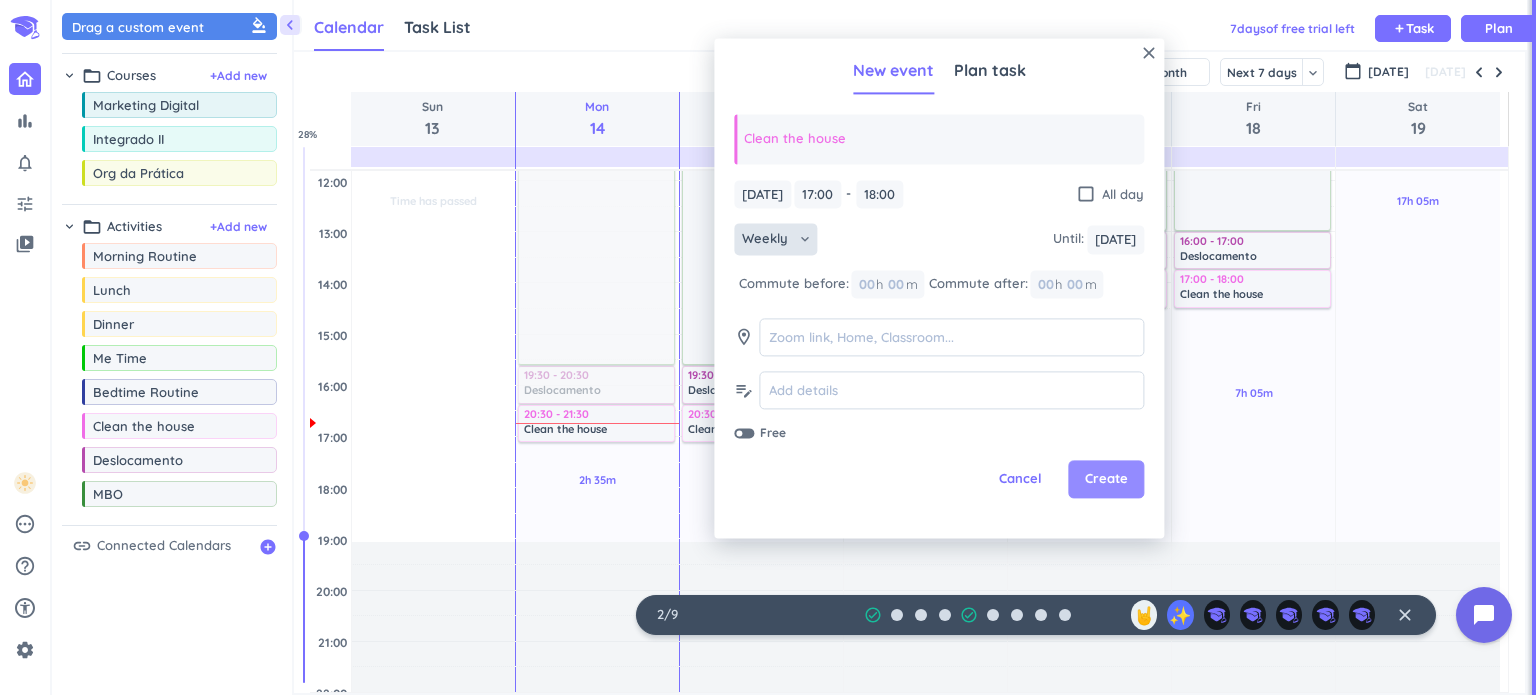 click on "Create" at bounding box center [1106, 480] 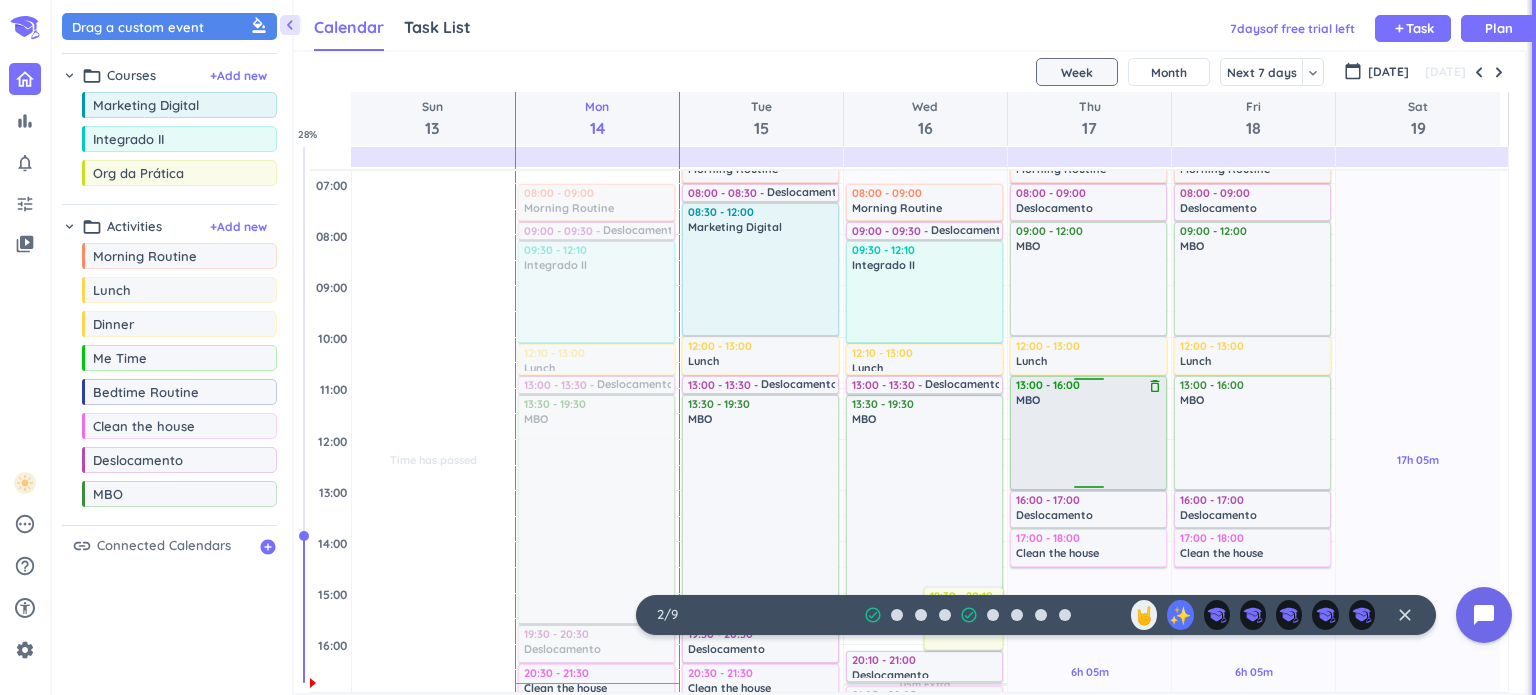 scroll, scrollTop: 400, scrollLeft: 0, axis: vertical 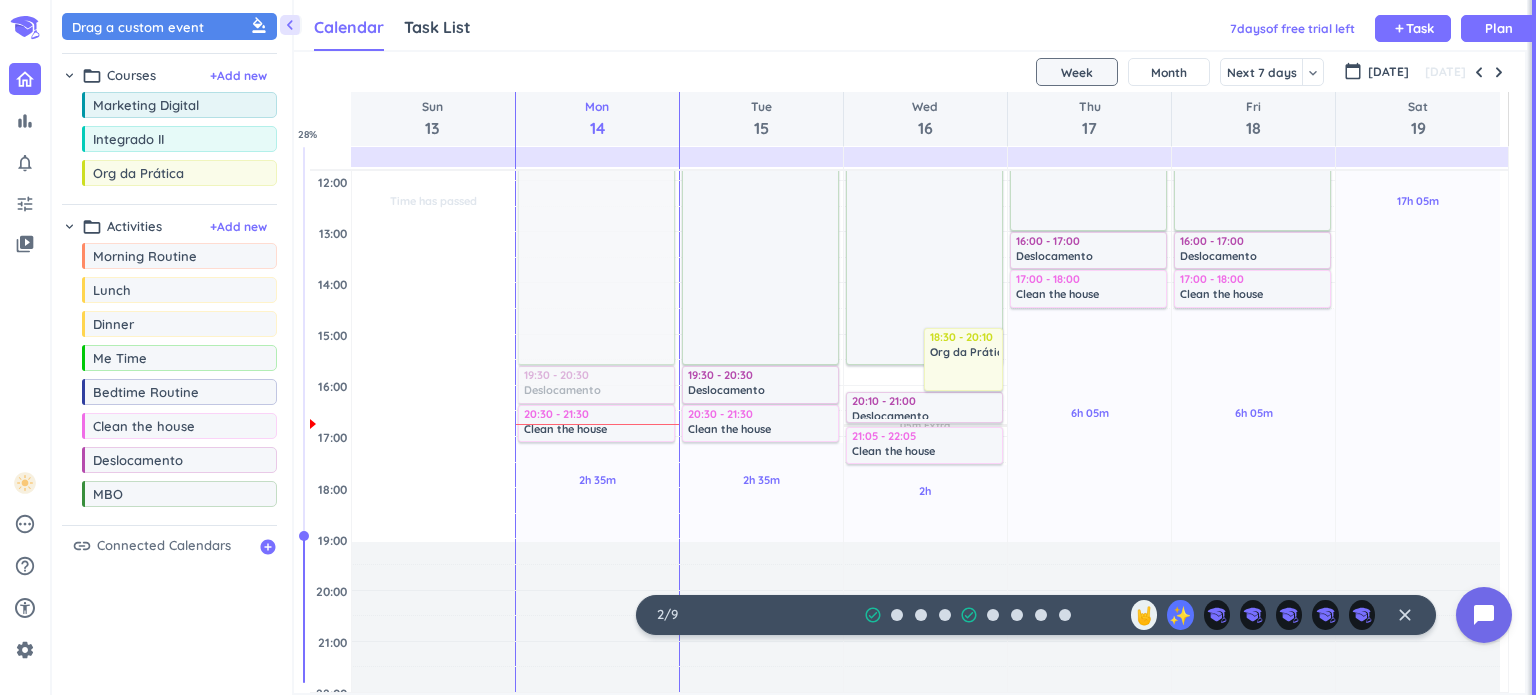 click on "close" at bounding box center [1405, 615] 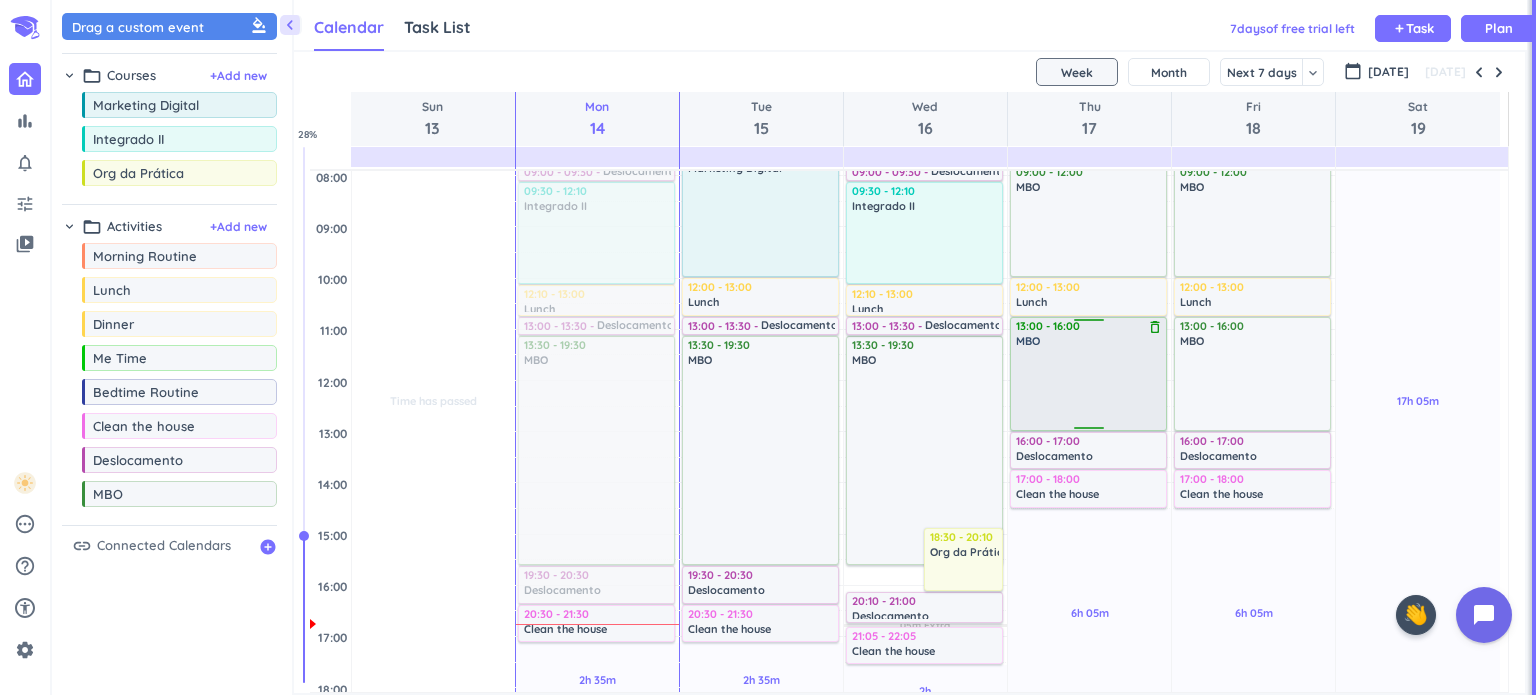 scroll, scrollTop: 300, scrollLeft: 0, axis: vertical 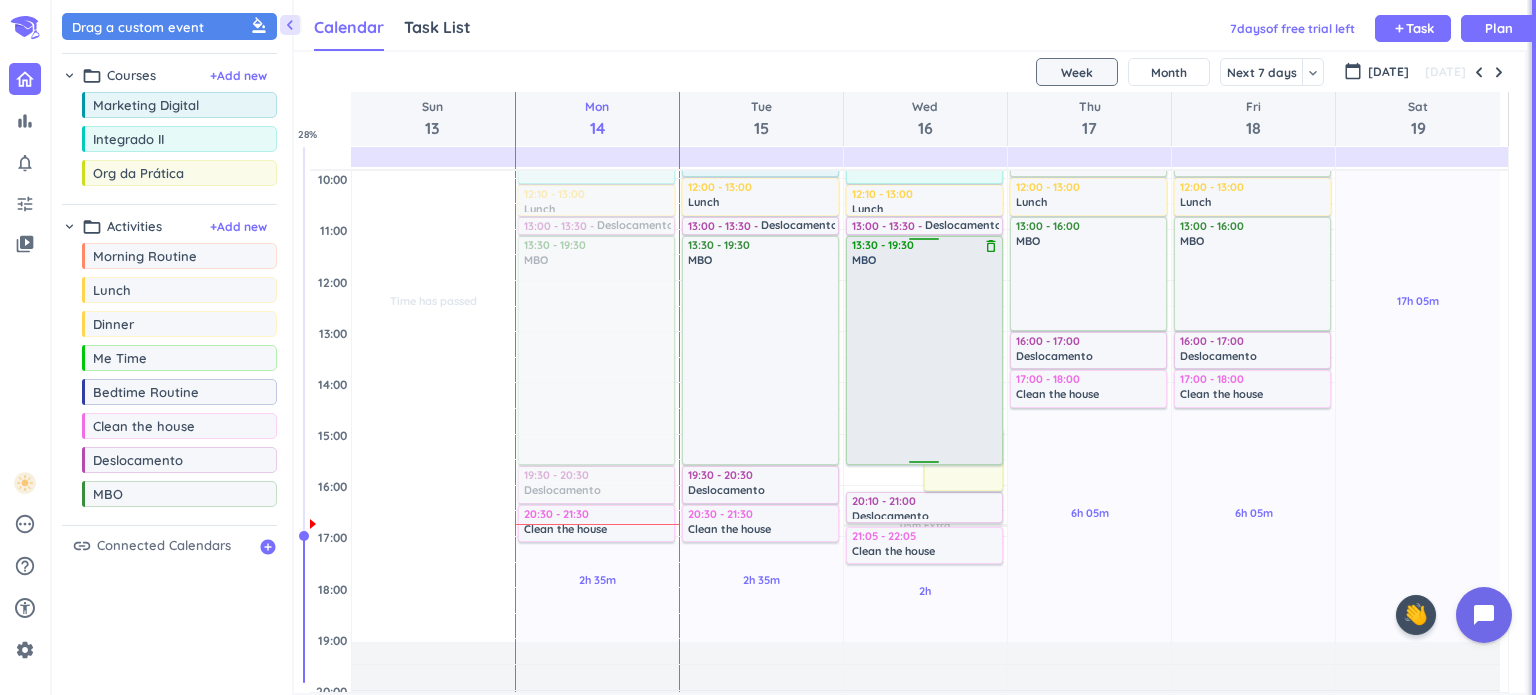 click on "1h  Past due Plan 2h  Past due Plan 05m Extra Adjust Awake Time Adjust Awake Time 13:30 - 19:30 MBO delete_outline 18:30 - 20:10 Org da Prática delete_outline 08:00 - 09:00 Morning Routine delete_outline 09:00 - 09:30 Deslocamento delete_outline 09:30 - 12:10 Integrado II delete_outline 12:10 - 13:00 Lunch delete_outline 13:00 - 13:30 Deslocamento delete_outline 20:10 - 21:00 Deslocamento delete_outline 21:05 - 22:05 Clean the house delete_outline 13:30 - 19:30 MBO delete_outline" at bounding box center (925, 485) 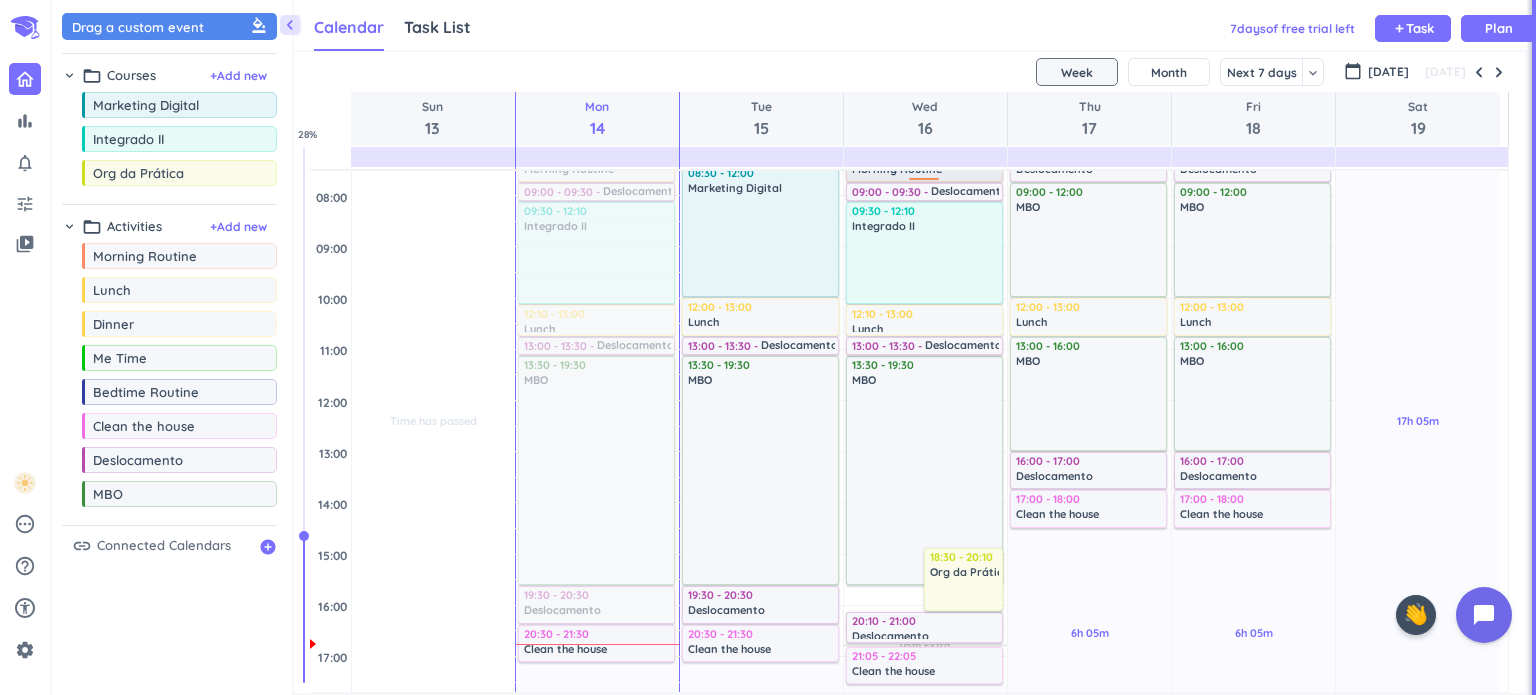 scroll, scrollTop: 0, scrollLeft: 0, axis: both 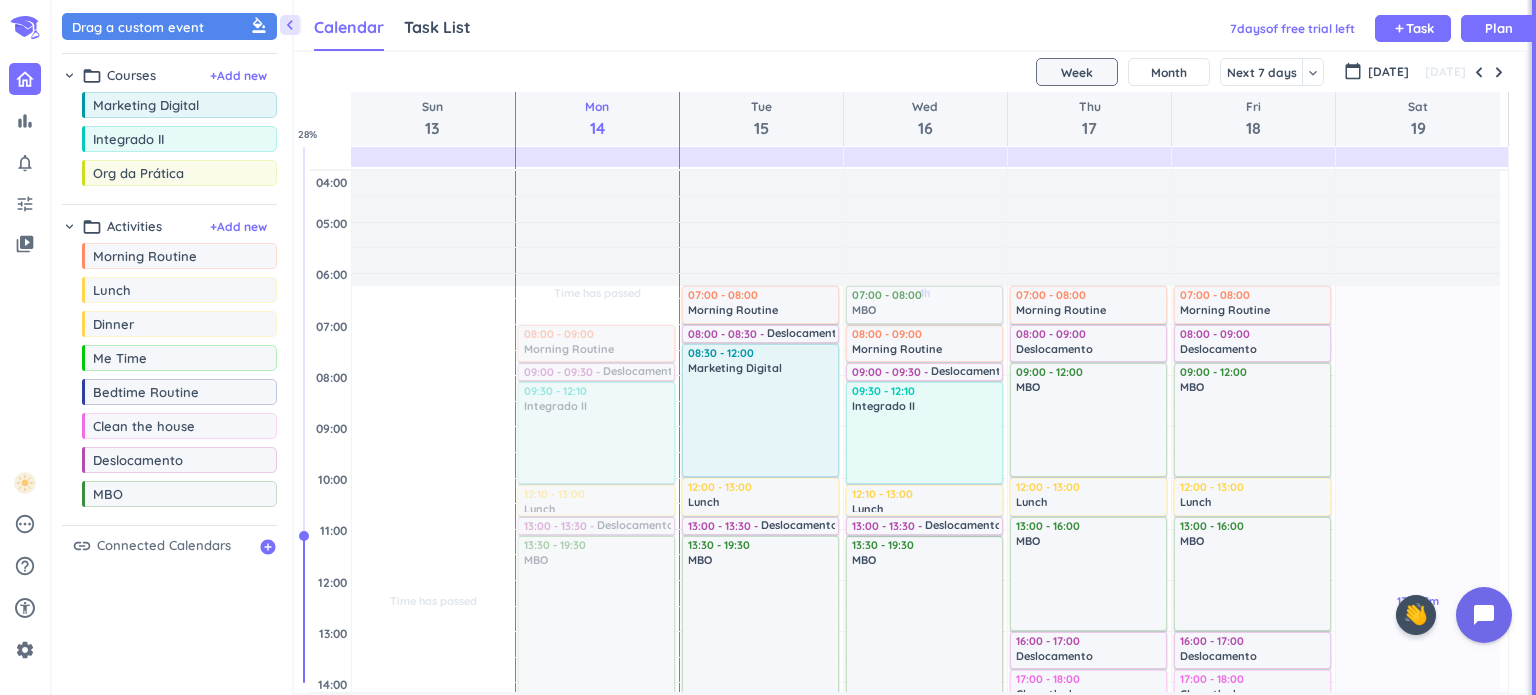 drag, startPoint x: 140, startPoint y: 489, endPoint x: 926, endPoint y: 286, distance: 811.79126 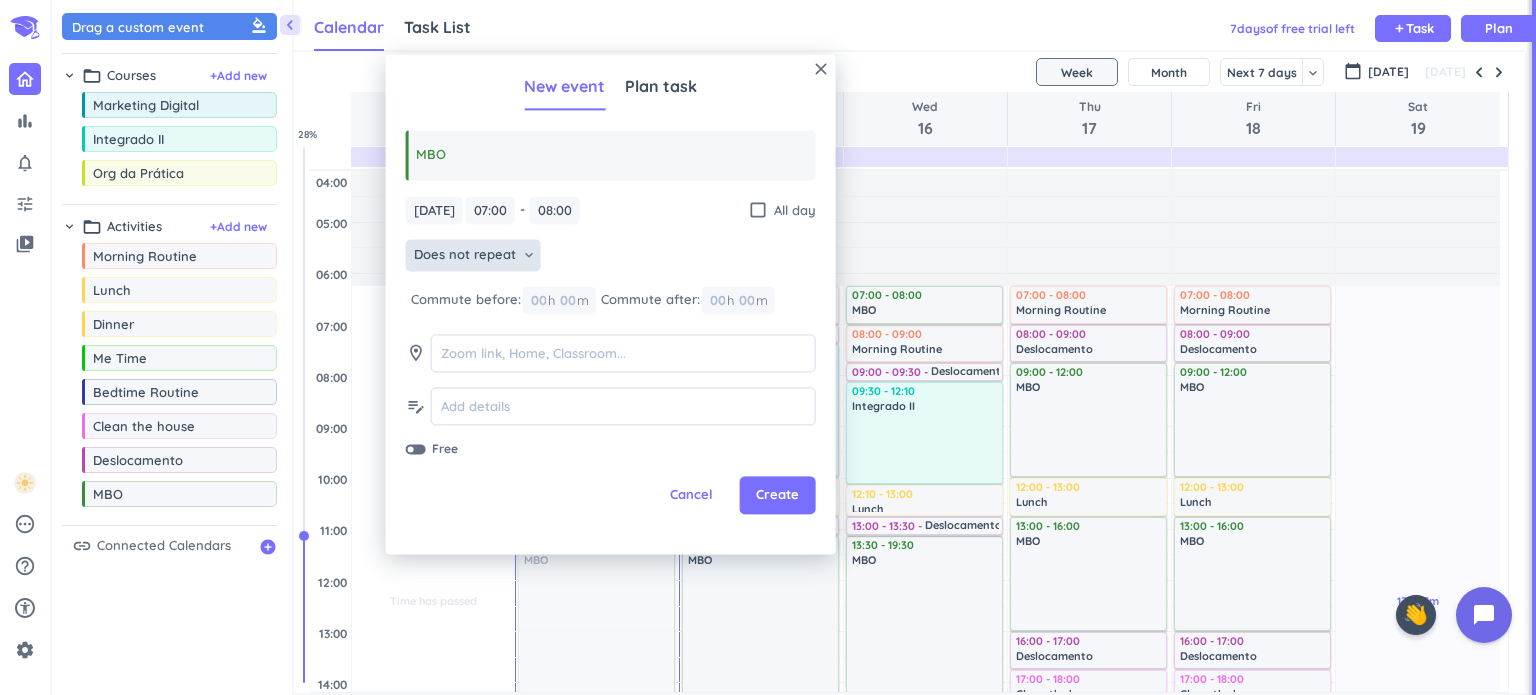 click on "Does not repeat" at bounding box center (465, 256) 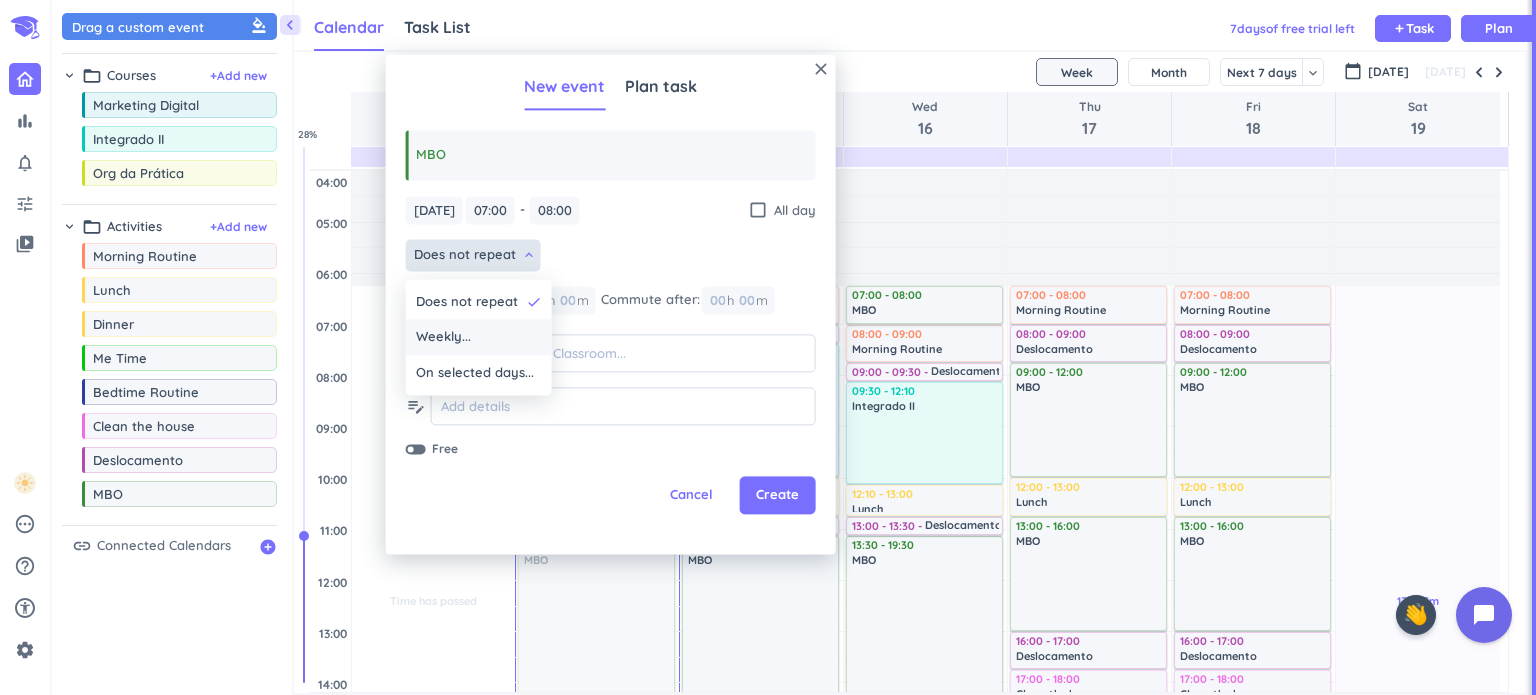 click on "Weekly..." at bounding box center [479, 338] 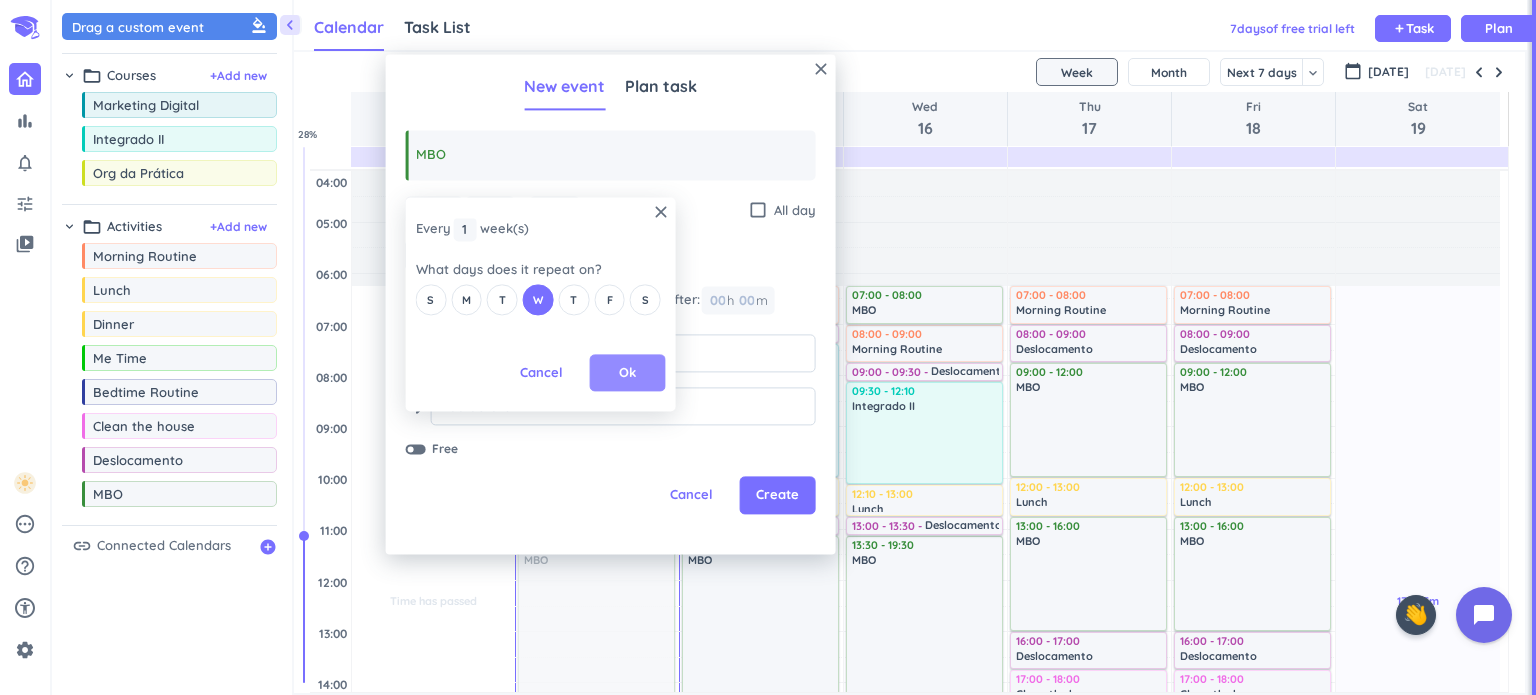 click on "Ok" at bounding box center [628, 373] 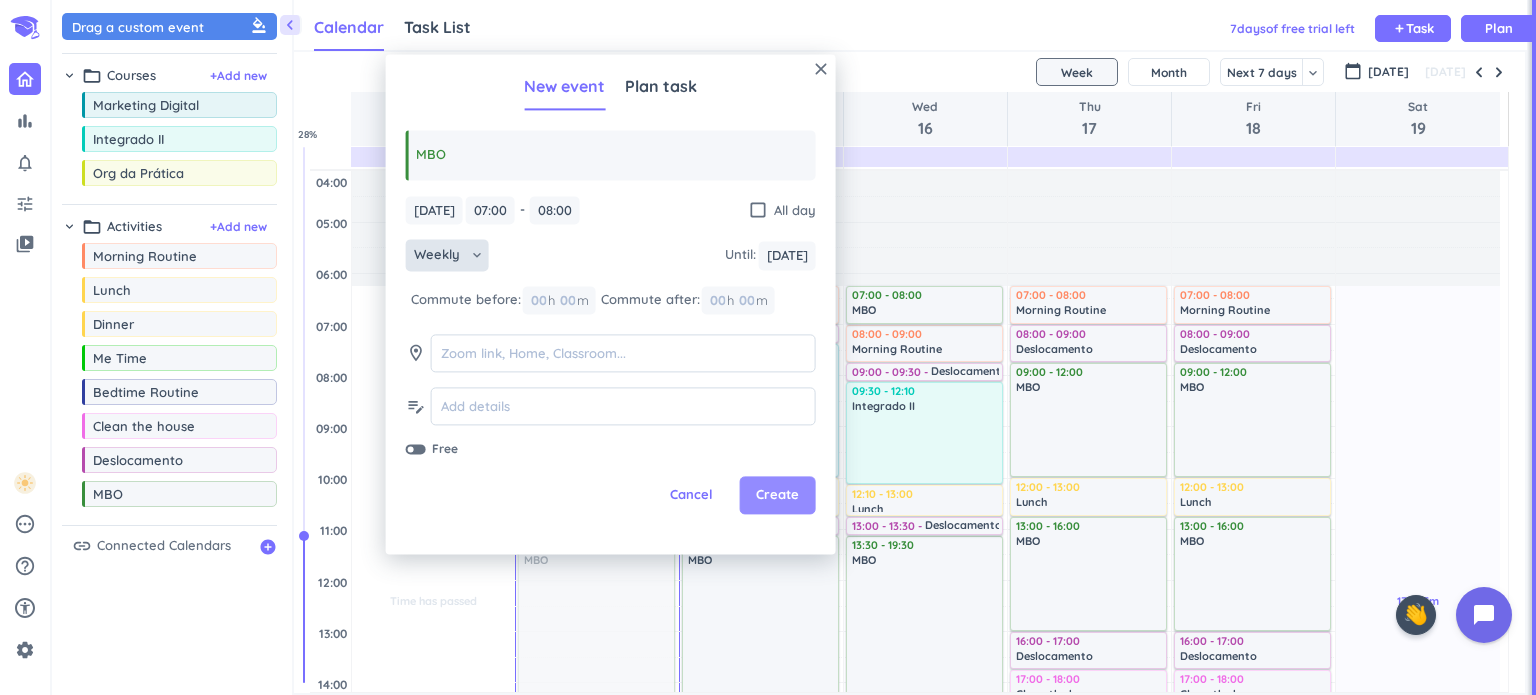 click on "Create" at bounding box center (777, 496) 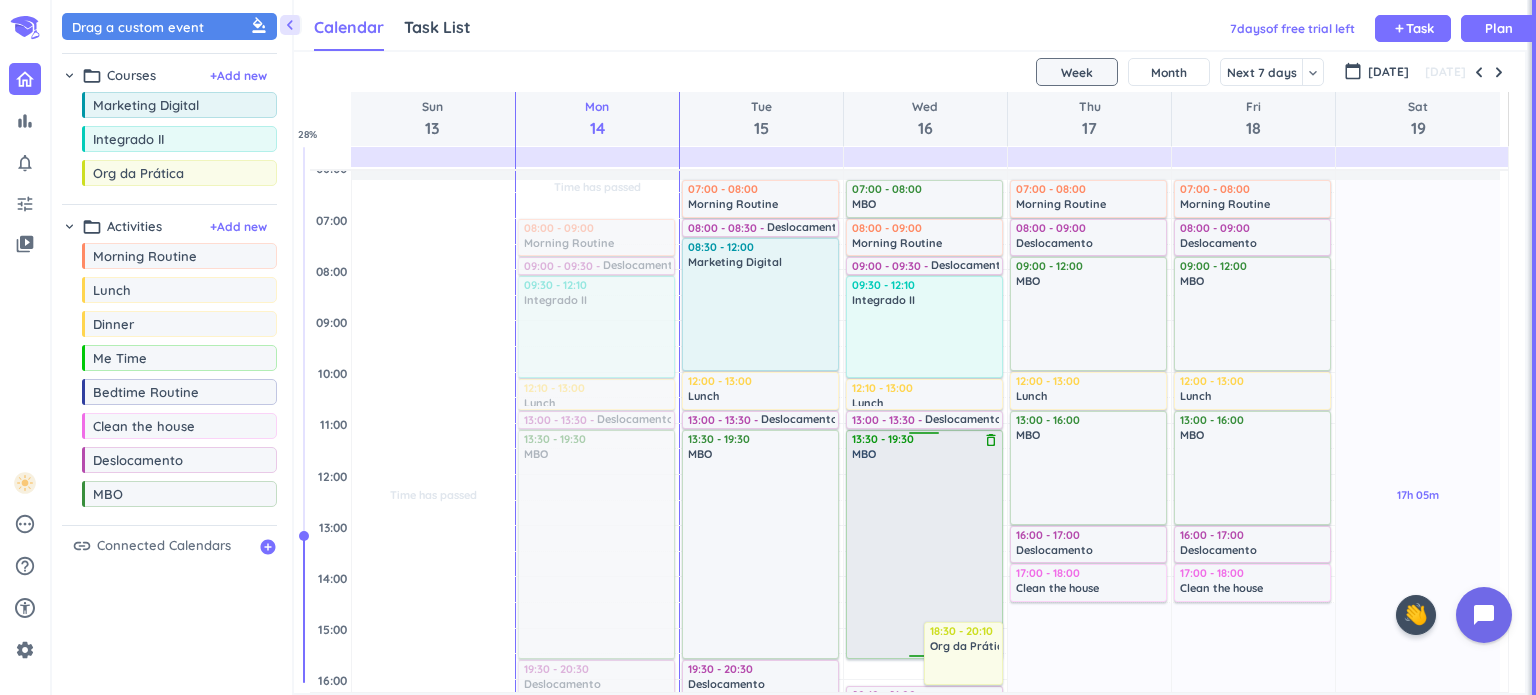 scroll, scrollTop: 300, scrollLeft: 0, axis: vertical 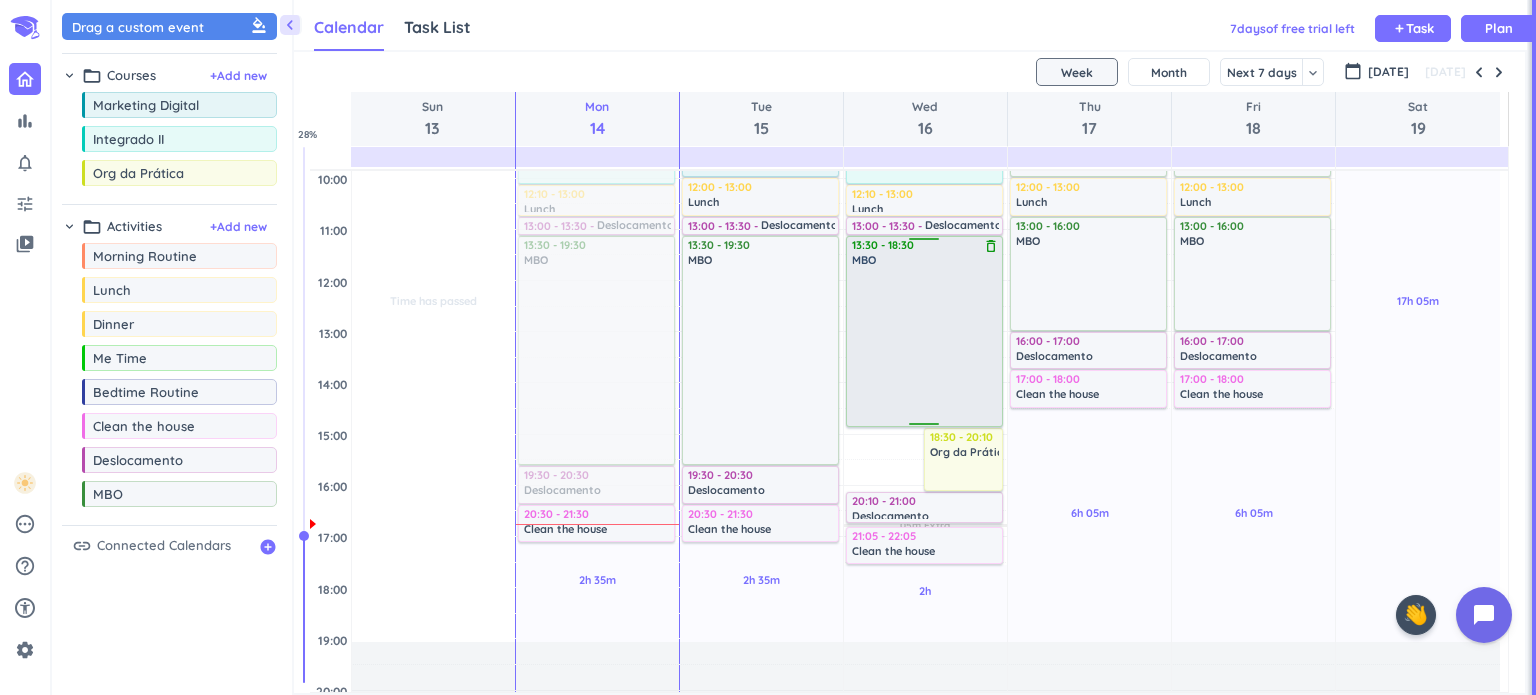 drag, startPoint x: 908, startPoint y: 465, endPoint x: 918, endPoint y: 424, distance: 42.201897 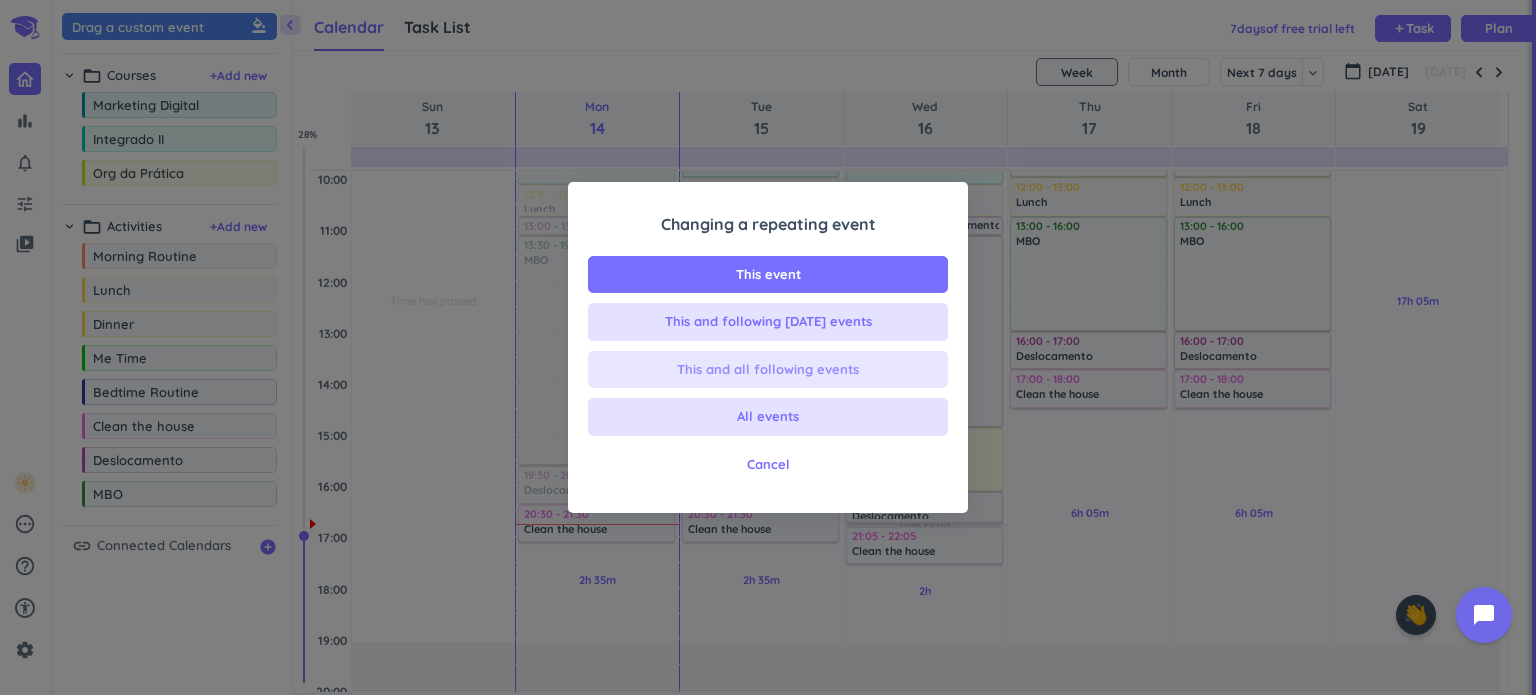click on "This and all following events" at bounding box center [768, 370] 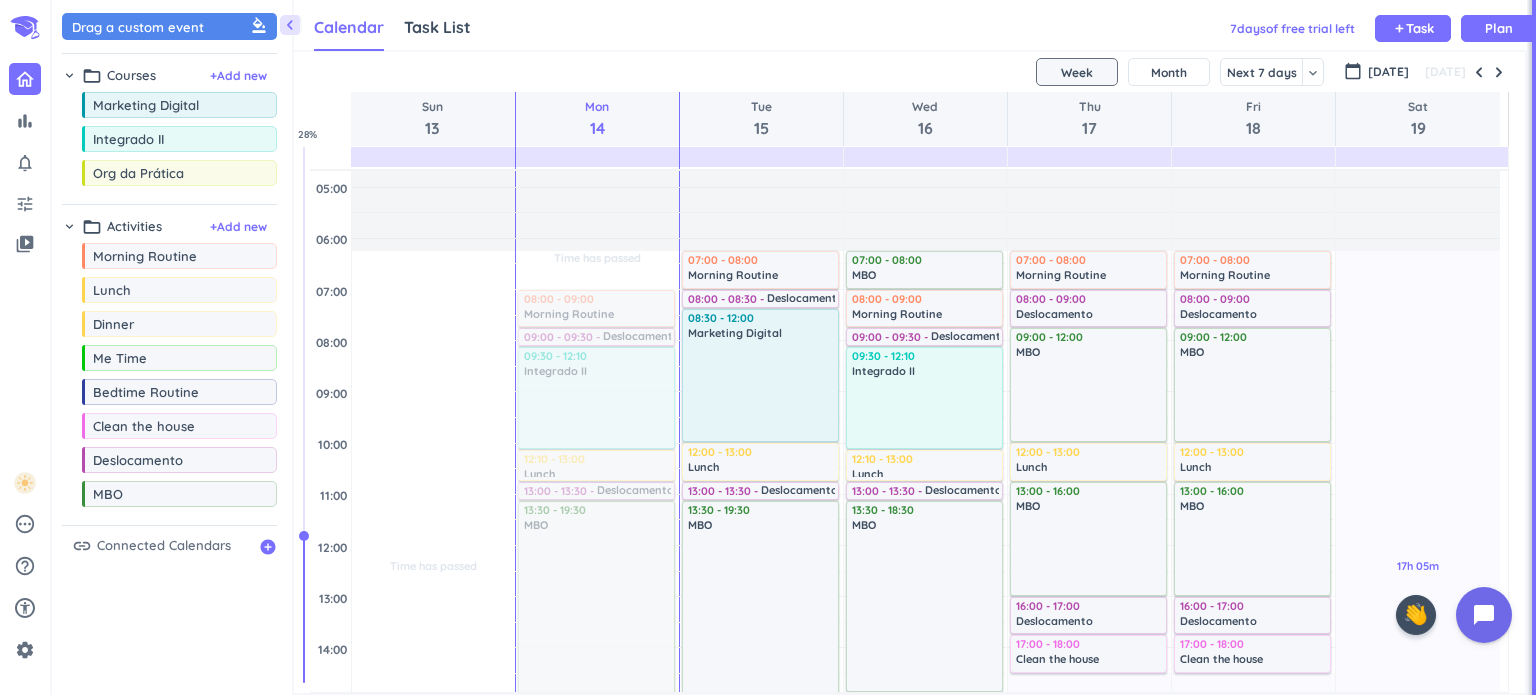 scroll, scrollTop: 0, scrollLeft: 0, axis: both 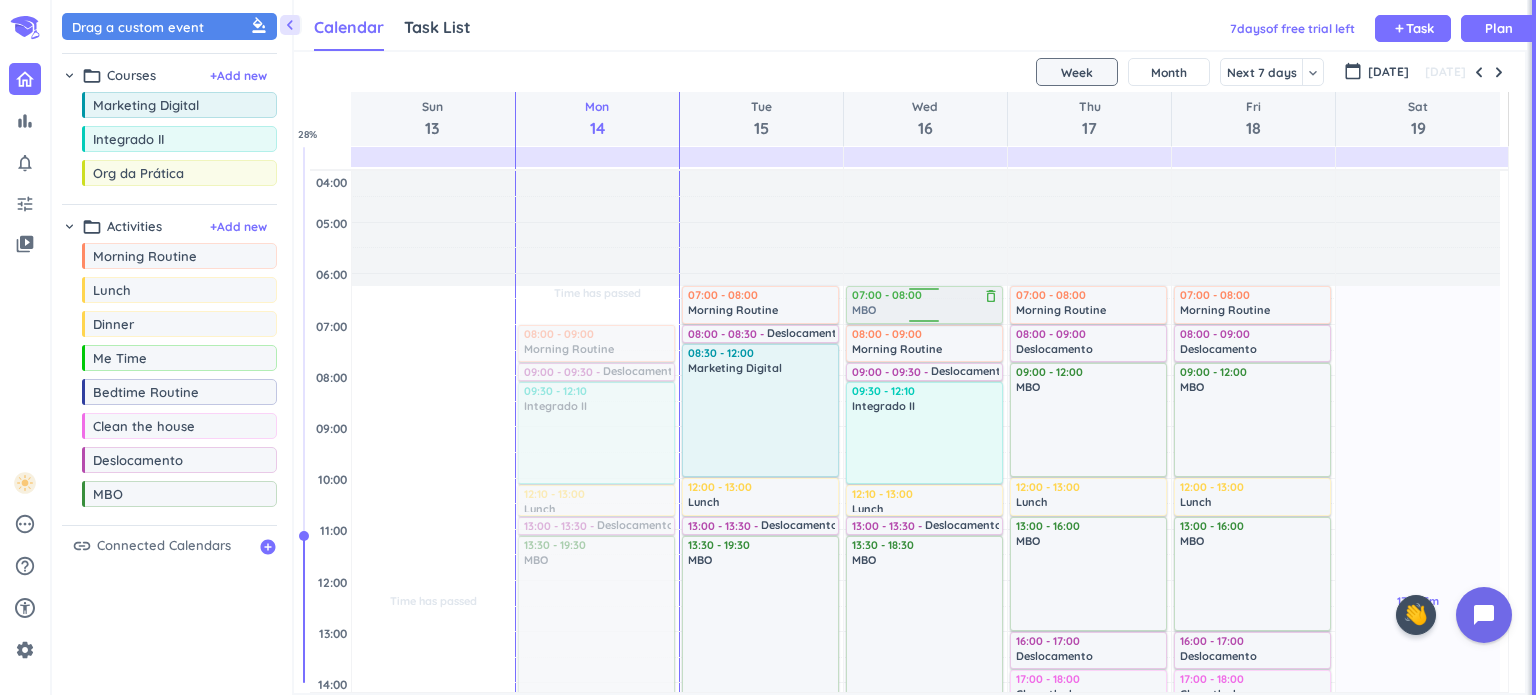 click on "2h  Past due Plan 05m Extra Adjust Awake Time Adjust Awake Time 07:00 - 08:00 MBO delete_outline 08:00 - 09:00 Morning Routine delete_outline 09:00 - 09:30 Deslocamento delete_outline 09:30 - 12:10 Integrado II delete_outline 12:10 - 13:00 Lunch delete_outline 13:00 - 13:30 Deslocamento delete_outline 13:30 - 18:30 MBO delete_outline 18:30 - 20:10 Org da Prática delete_outline 20:10 - 21:00 Deslocamento delete_outline 21:05 - 22:05 Clean the house delete_outline 07:00 - 08:00 MBO delete_outline" at bounding box center [925, 785] 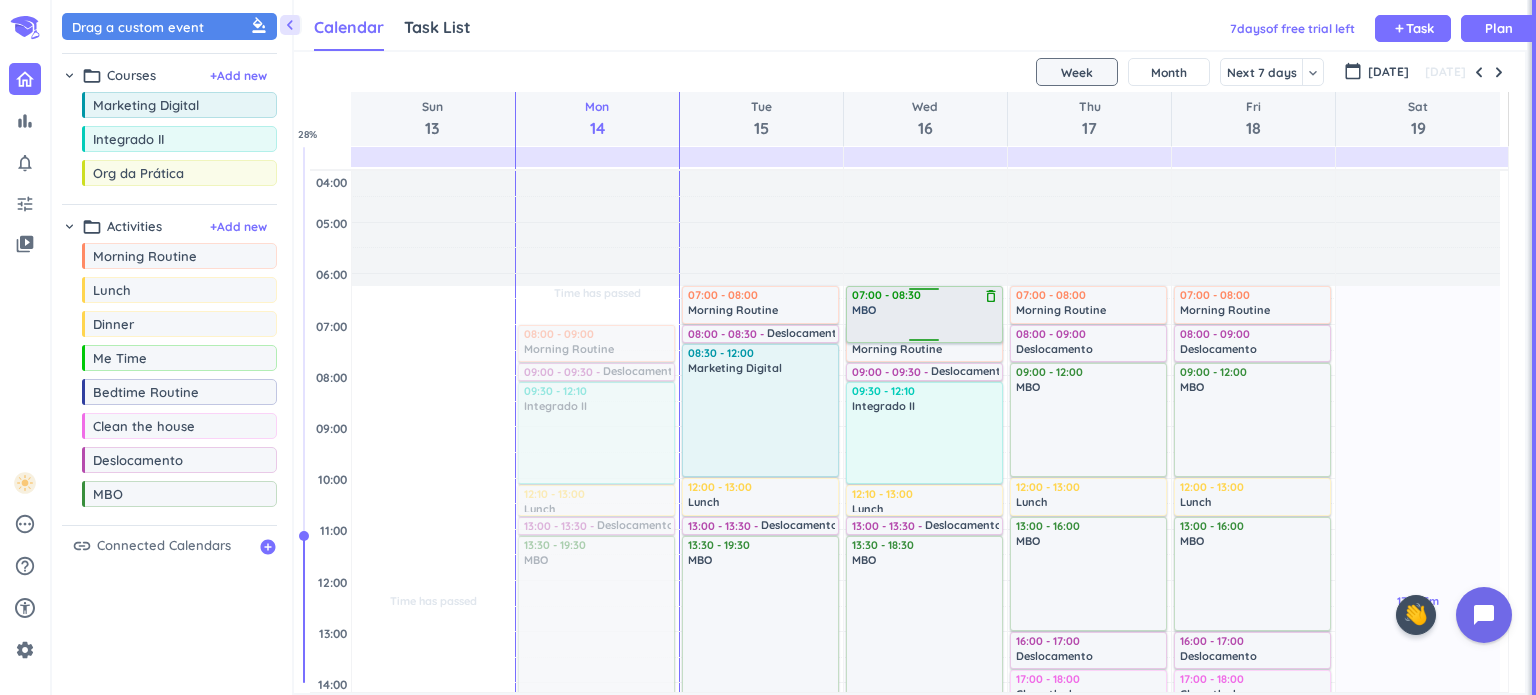 drag, startPoint x: 934, startPoint y: 319, endPoint x: 942, endPoint y: 337, distance: 19.697716 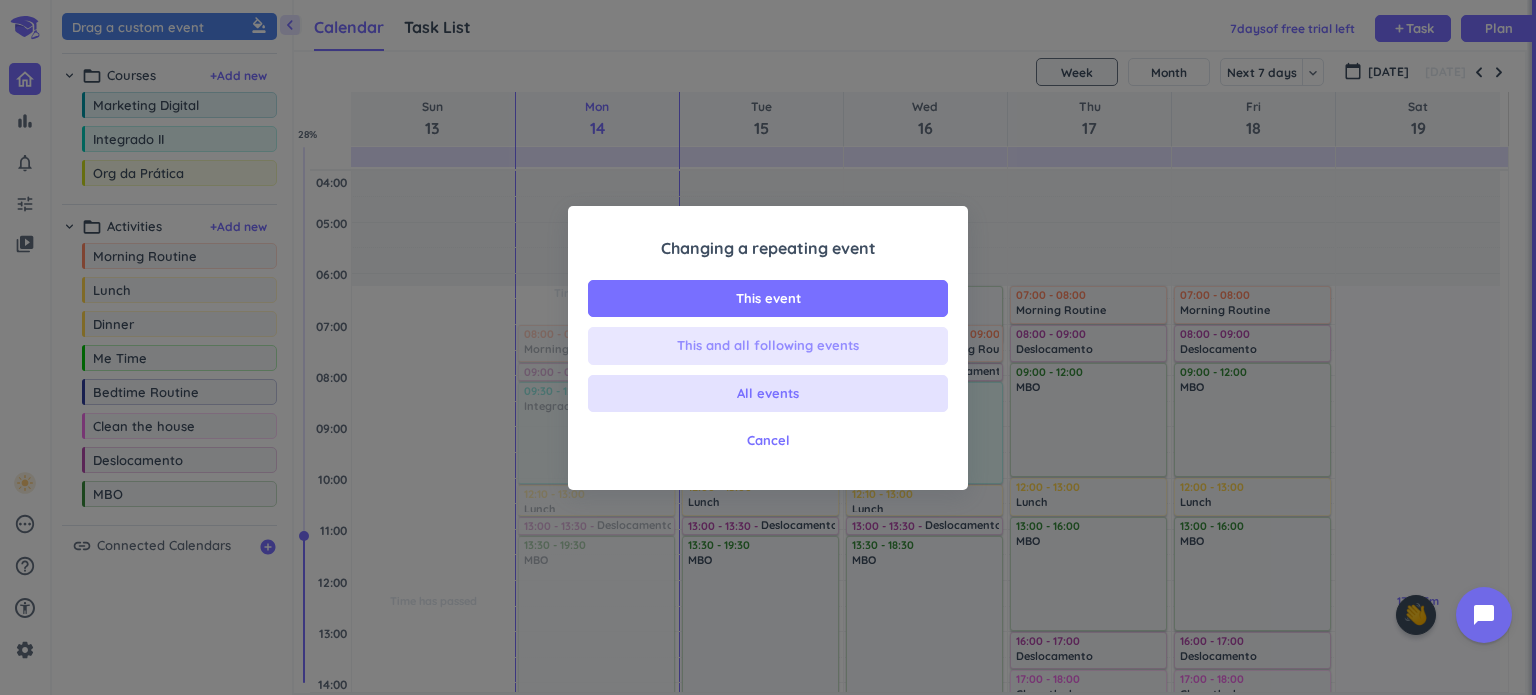 click on "This and all following events" at bounding box center [768, 346] 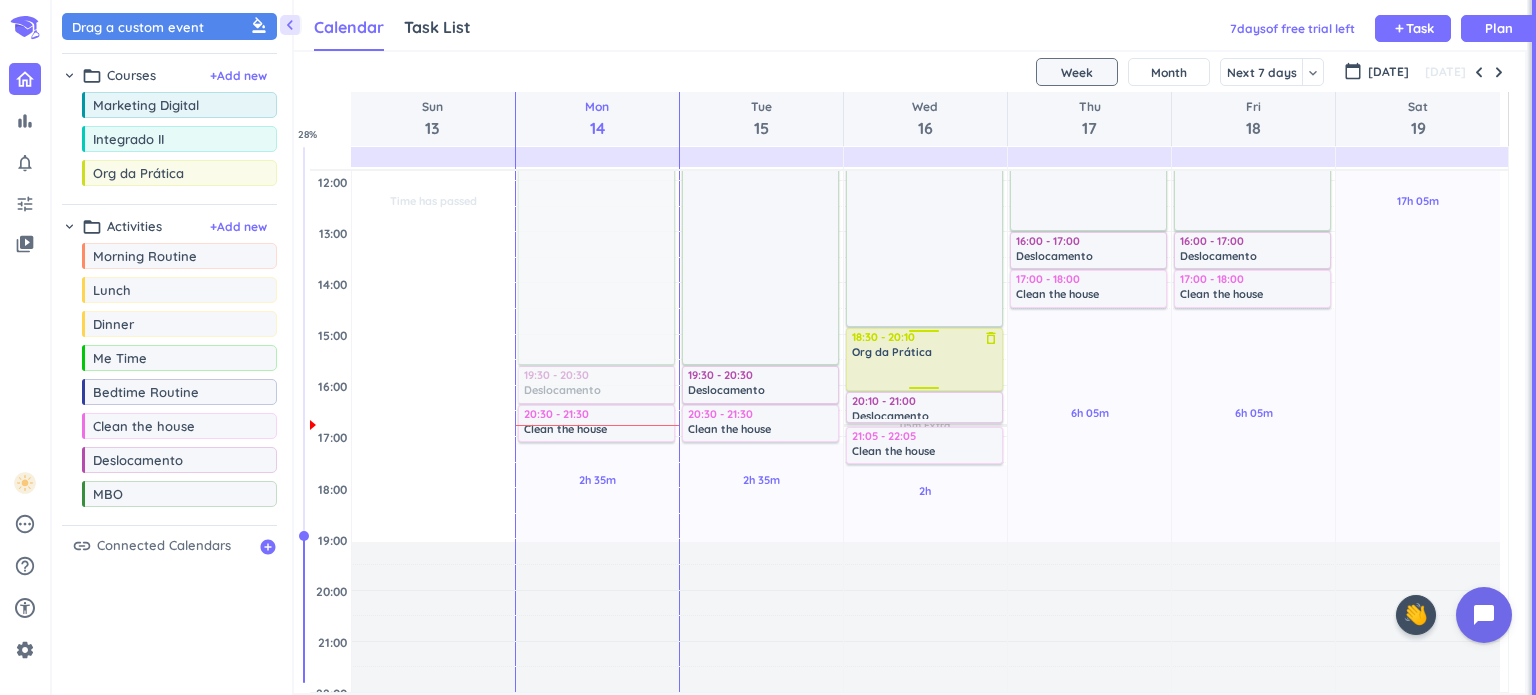 scroll, scrollTop: 200, scrollLeft: 0, axis: vertical 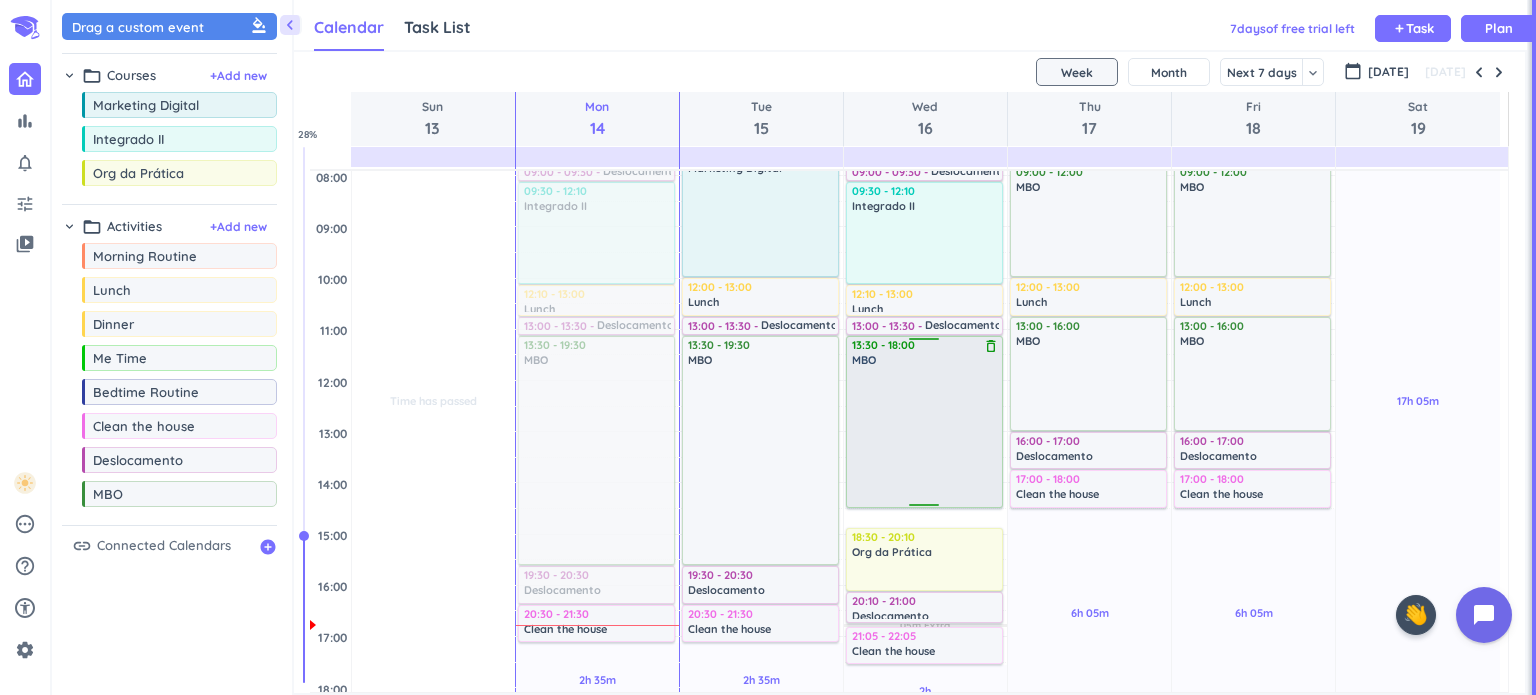drag, startPoint x: 920, startPoint y: 522, endPoint x: 922, endPoint y: 504, distance: 18.110771 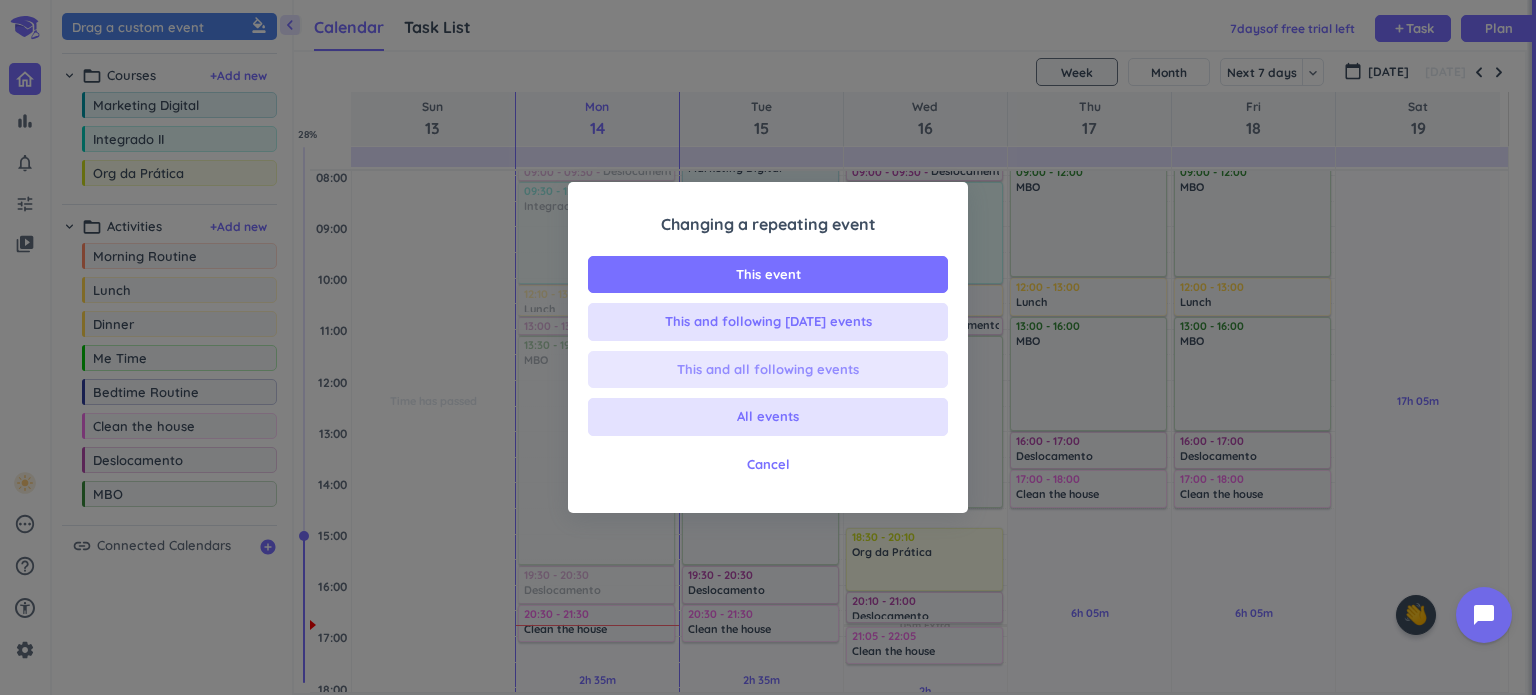 click on "This and all following events" at bounding box center (768, 370) 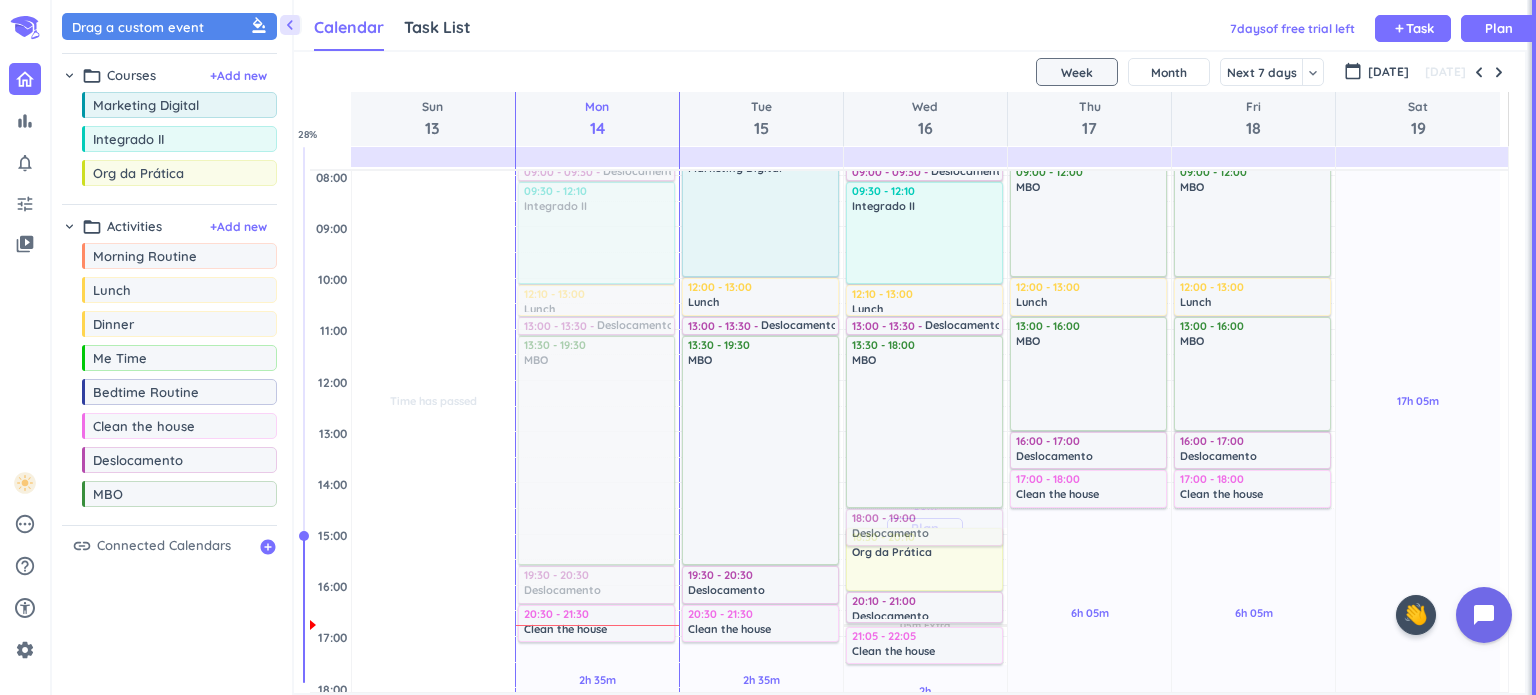 drag, startPoint x: 160, startPoint y: 457, endPoint x: 928, endPoint y: 510, distance: 769.8266 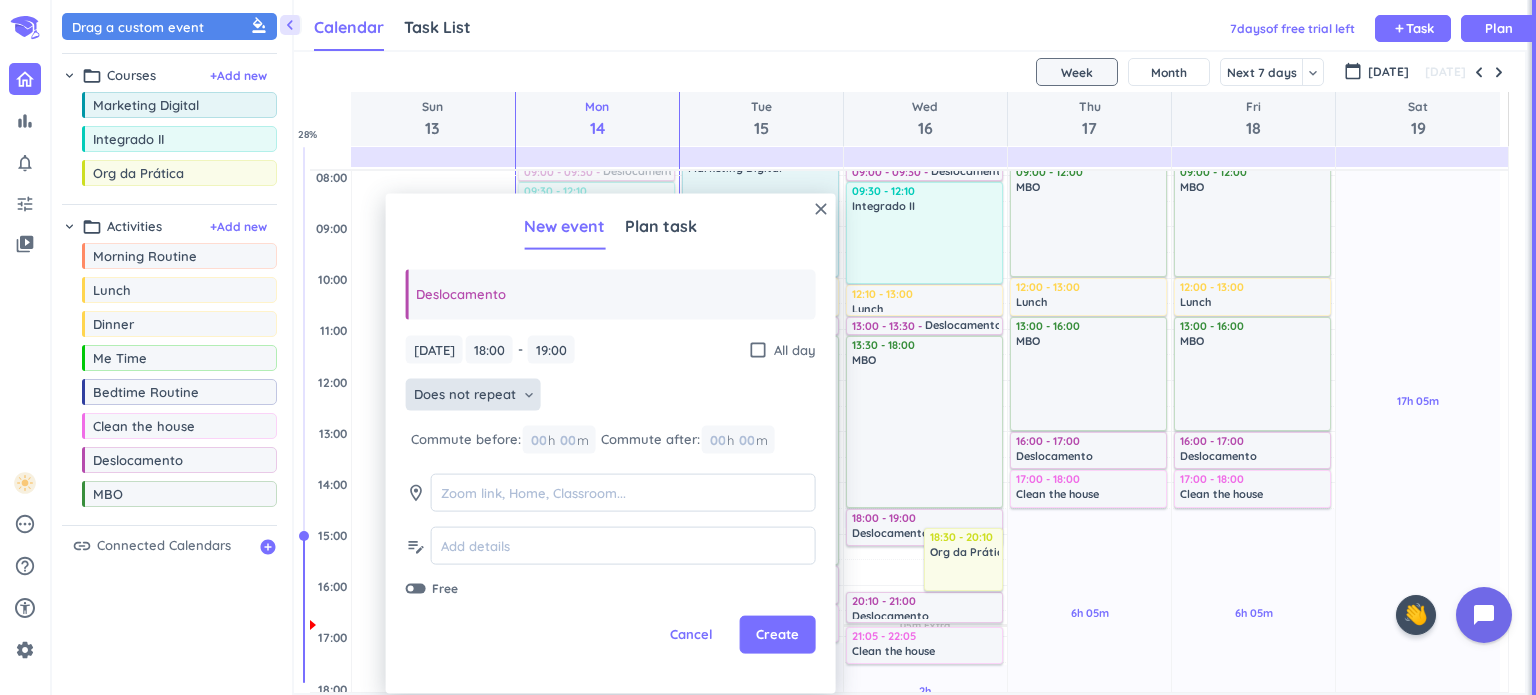 click on "Does not repeat" at bounding box center [465, 395] 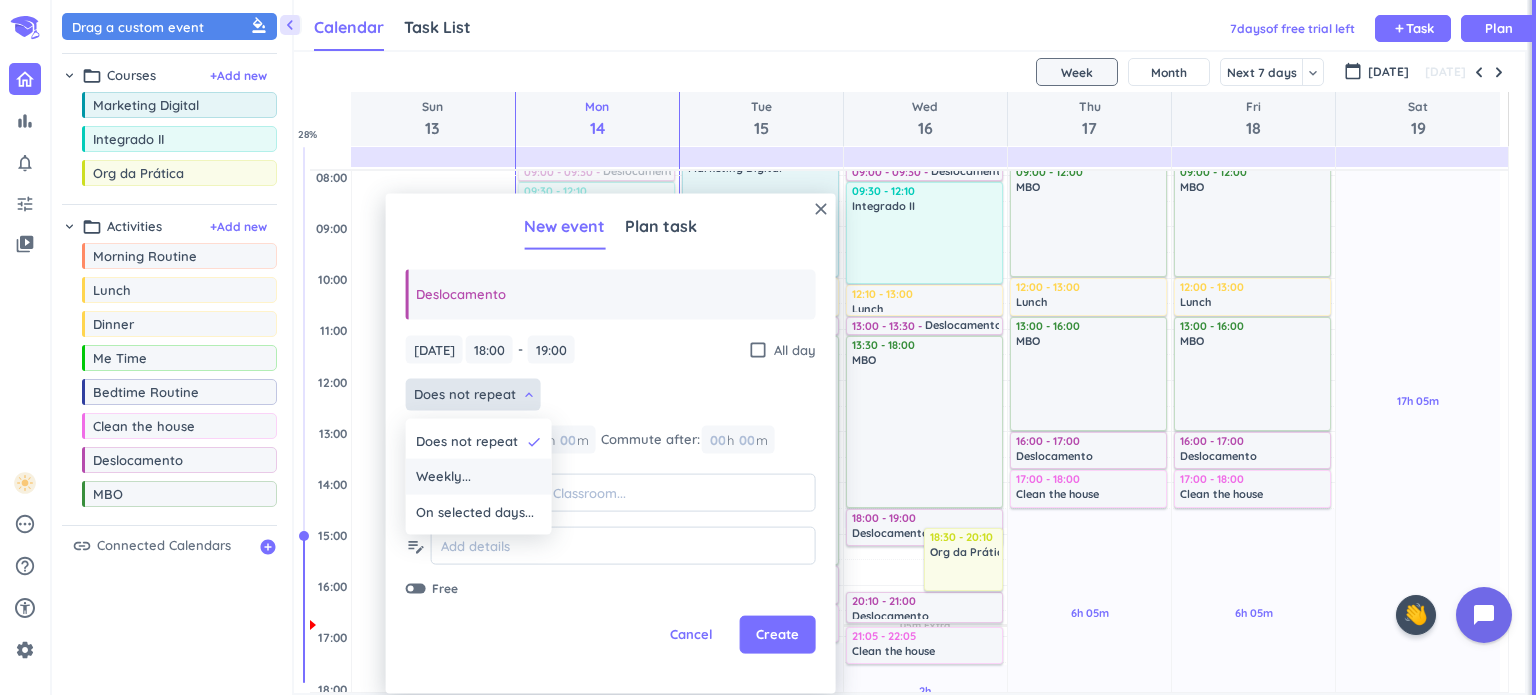 click on "Weekly..." at bounding box center (479, 477) 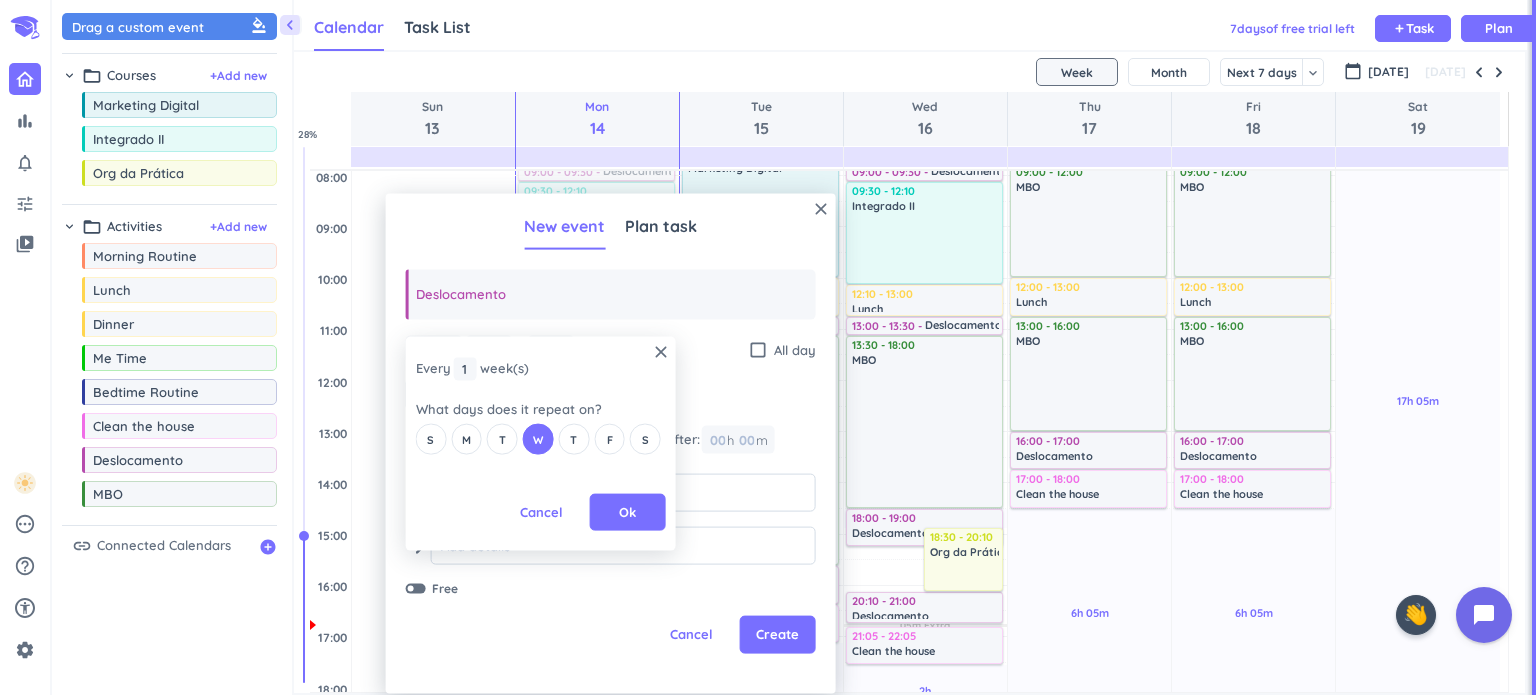 click on "close Every 1 1 1 week (s) What days does it repeat on? S M T W T F S Cancel Ok" at bounding box center (671, 444) 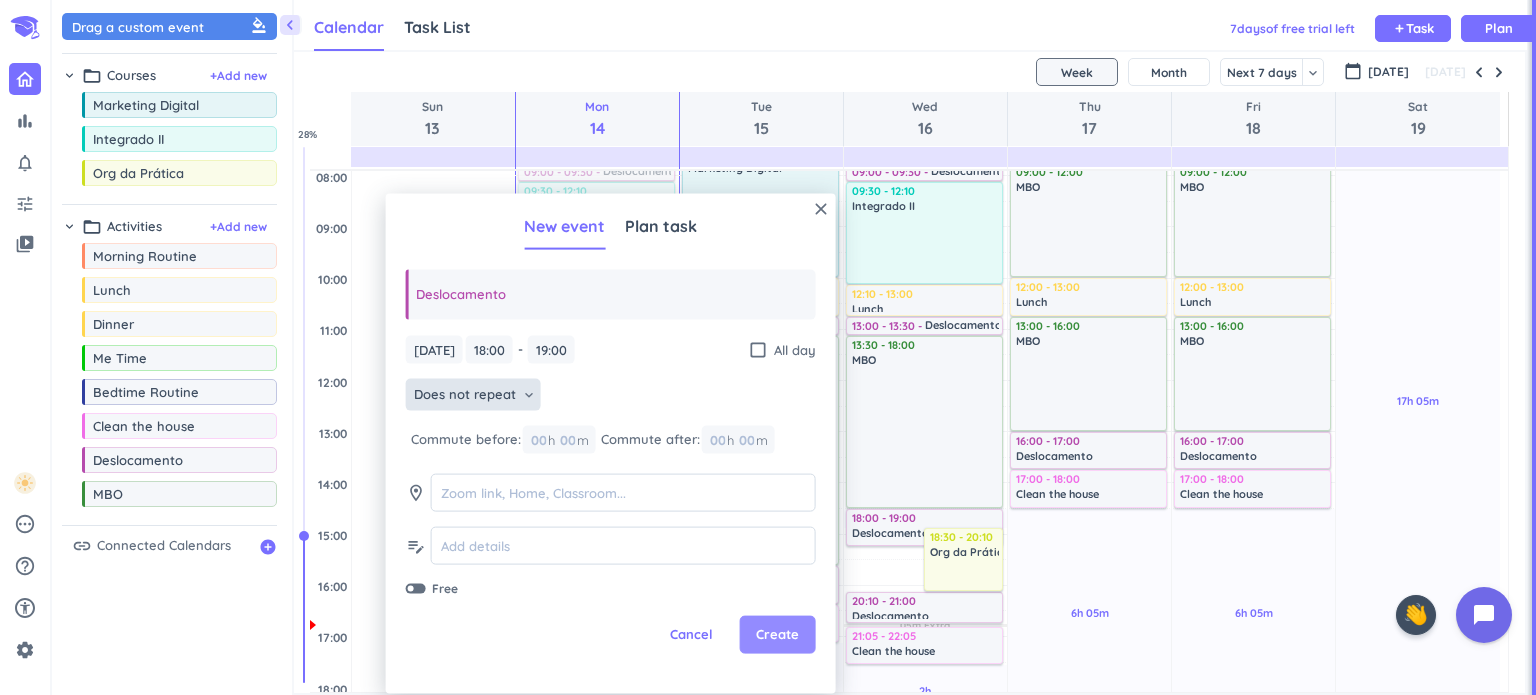 click on "Create" at bounding box center [777, 635] 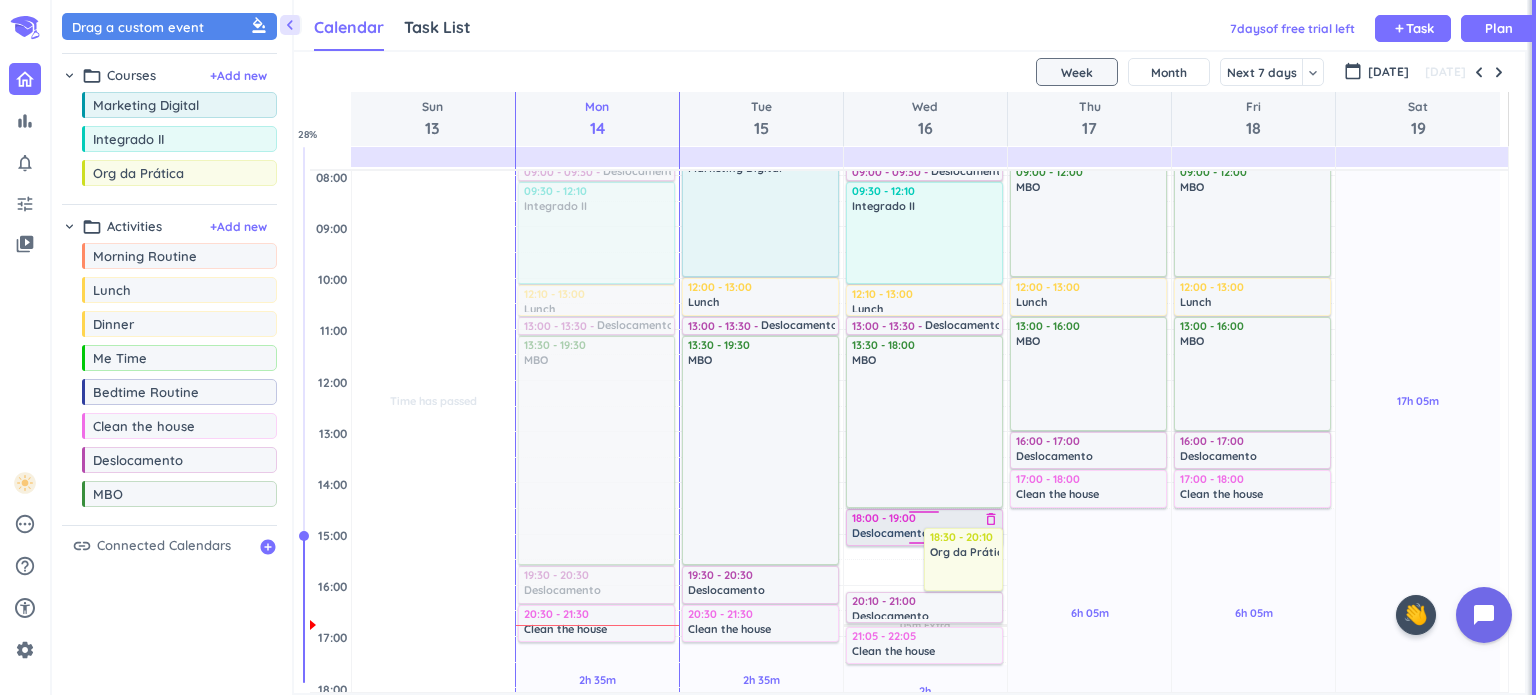 click on "18:00 - 19:00" at bounding box center (925, 518) 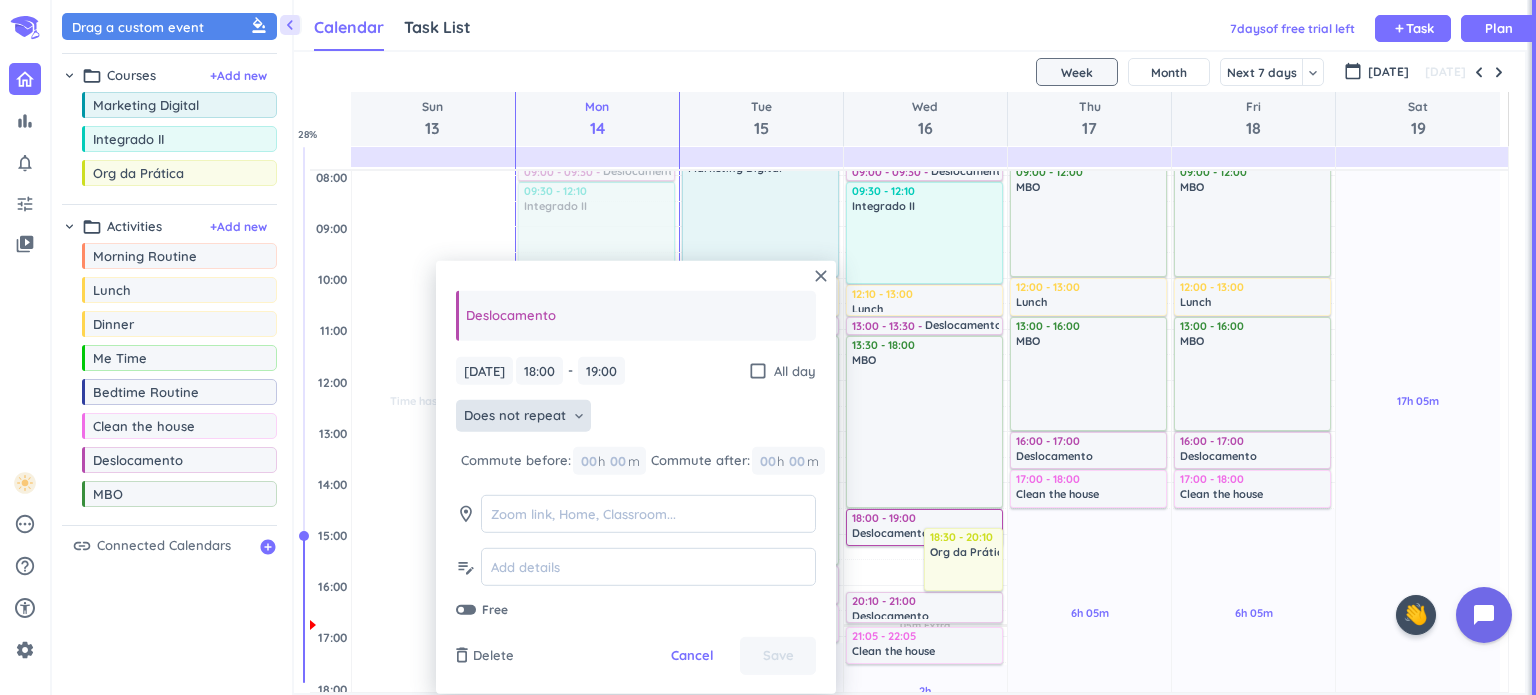 click on "Does not repeat" at bounding box center (515, 416) 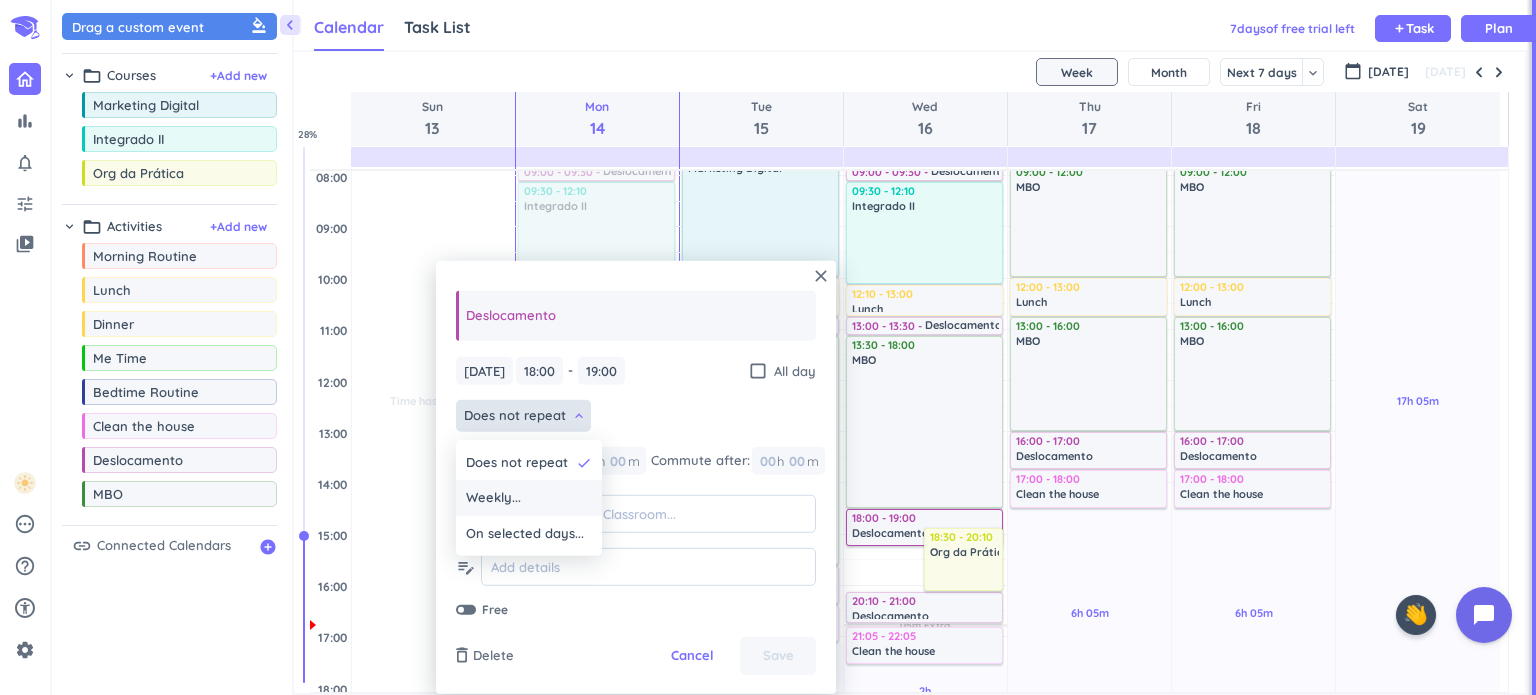 click on "Weekly..." at bounding box center (529, 498) 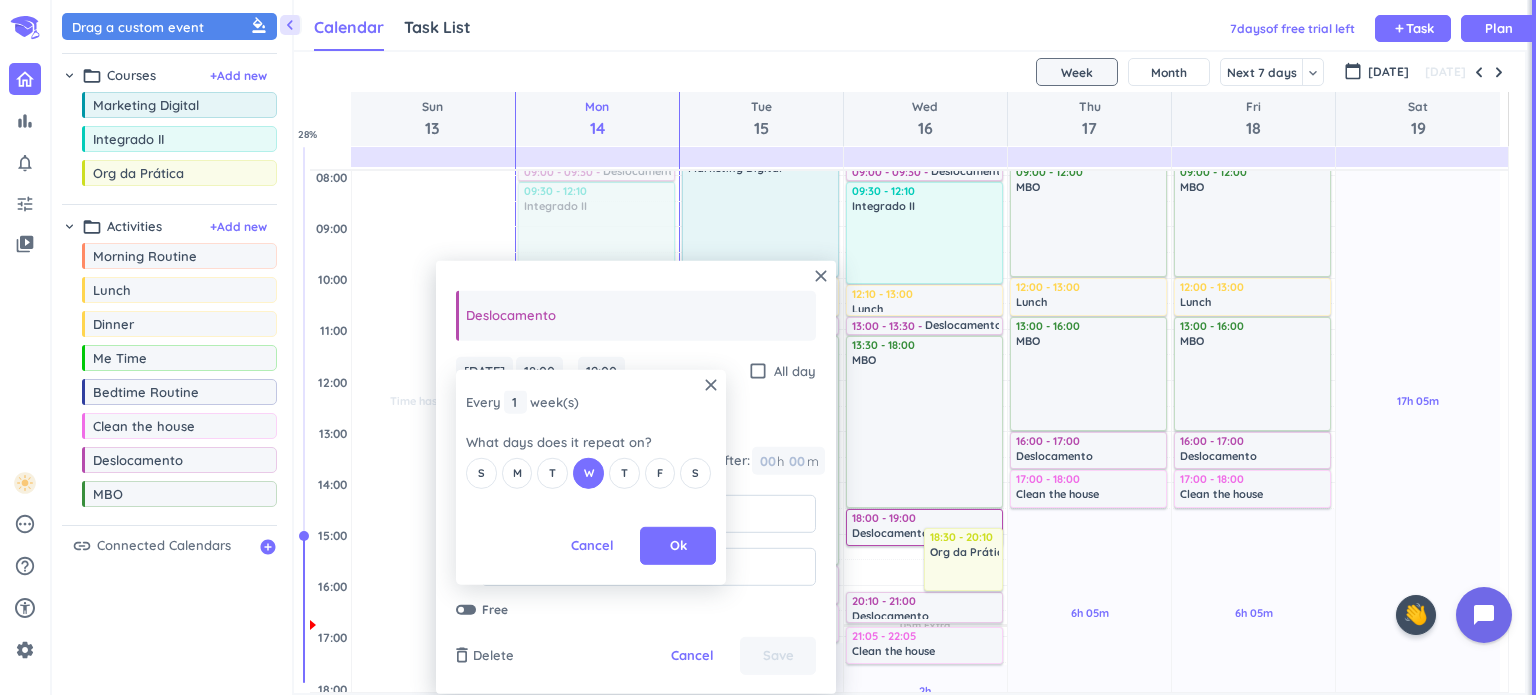 click on "close Every 1 1 1 week (s) What days does it repeat on? S M T W T F S Cancel Ok" at bounding box center (591, 477) 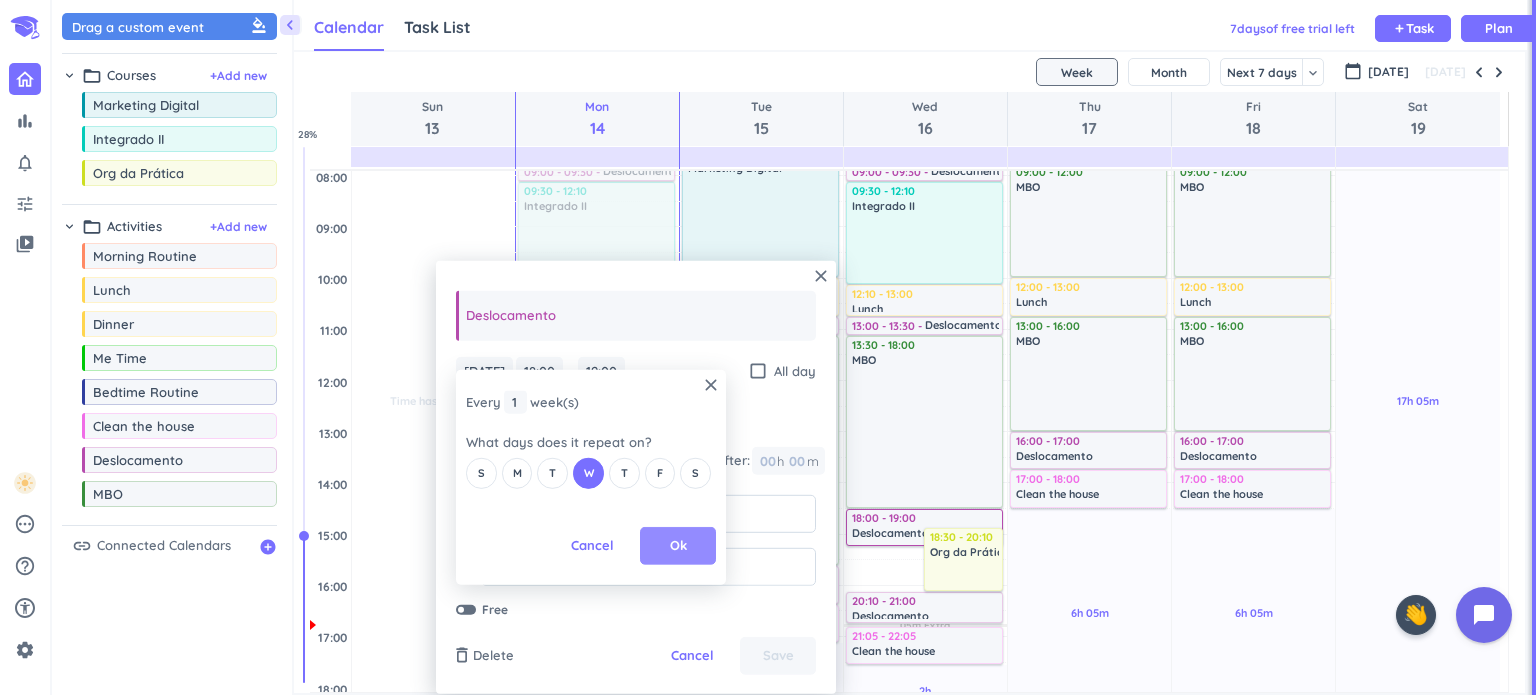 click on "Ok" at bounding box center [678, 546] 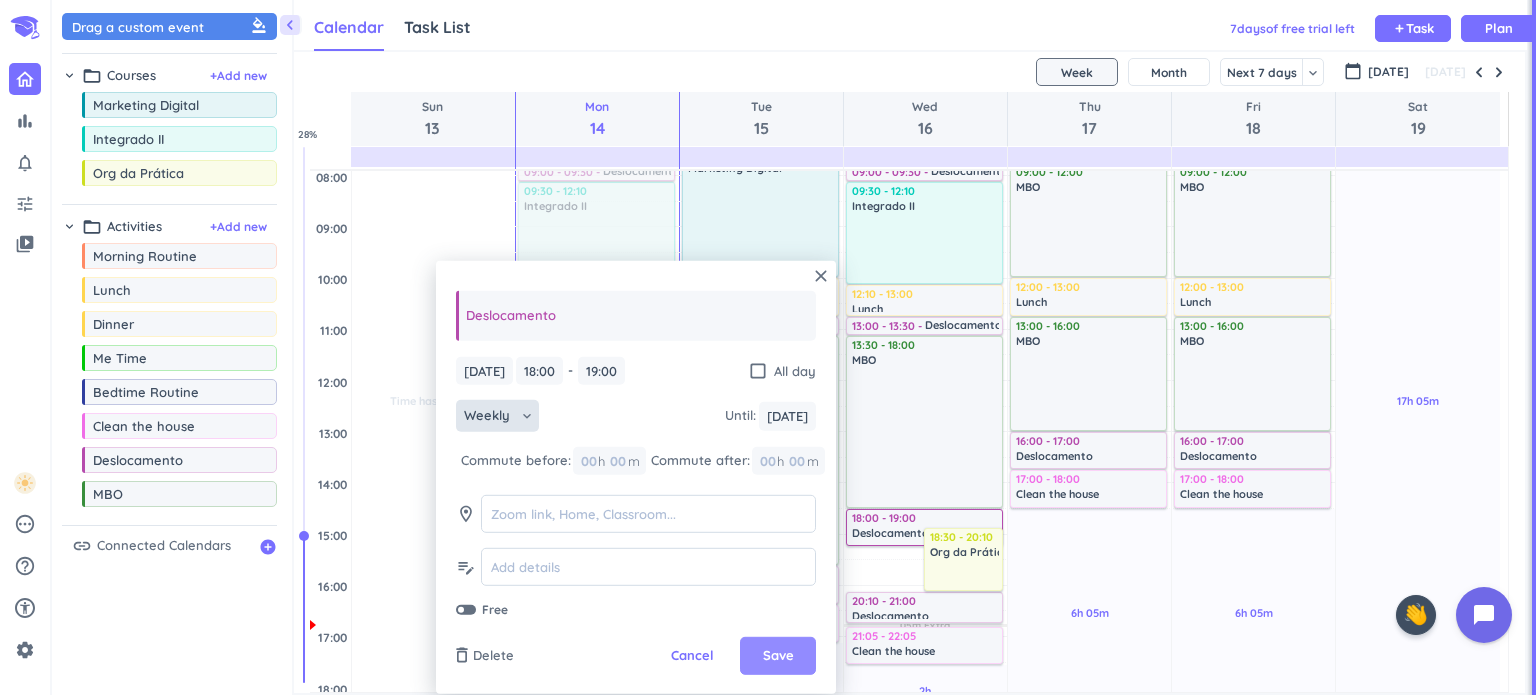 click on "Save" at bounding box center [778, 656] 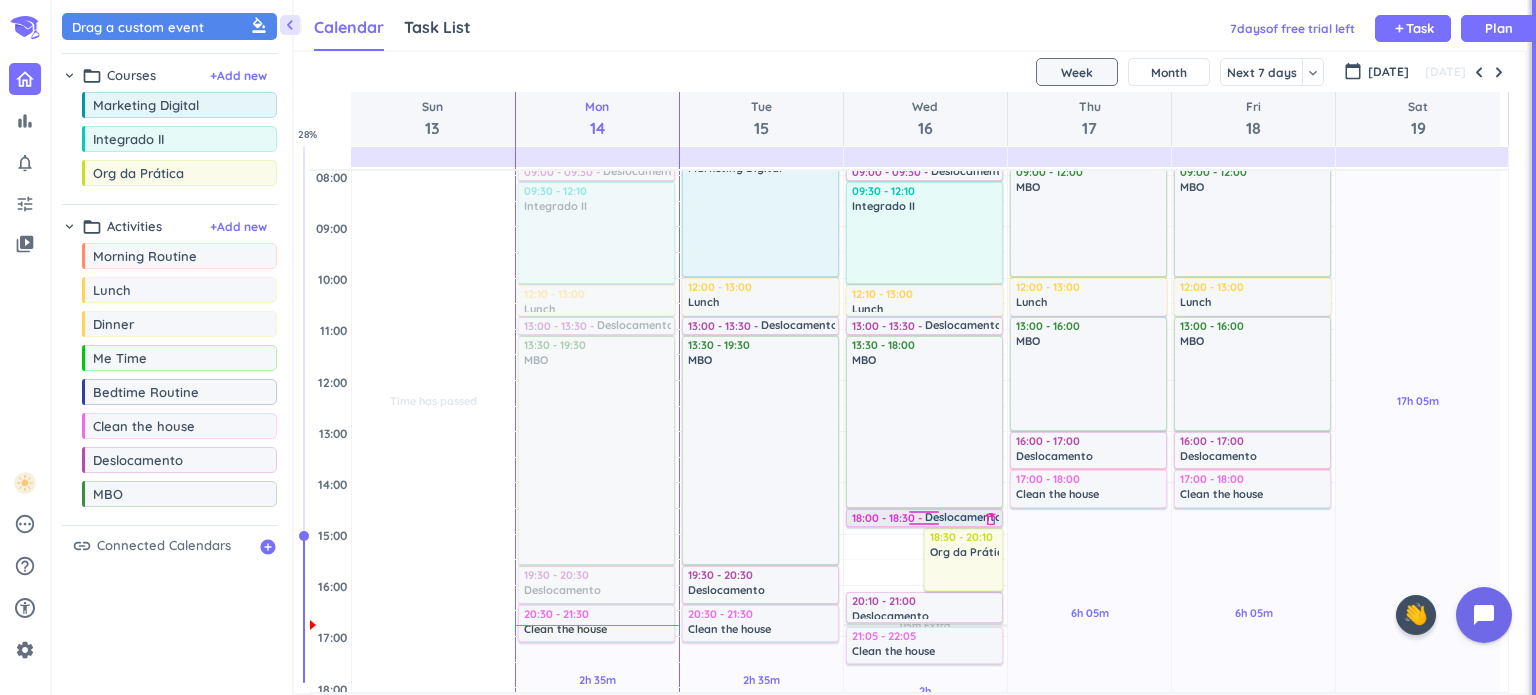 drag, startPoint x: 904, startPoint y: 542, endPoint x: 900, endPoint y: 523, distance: 19.416489 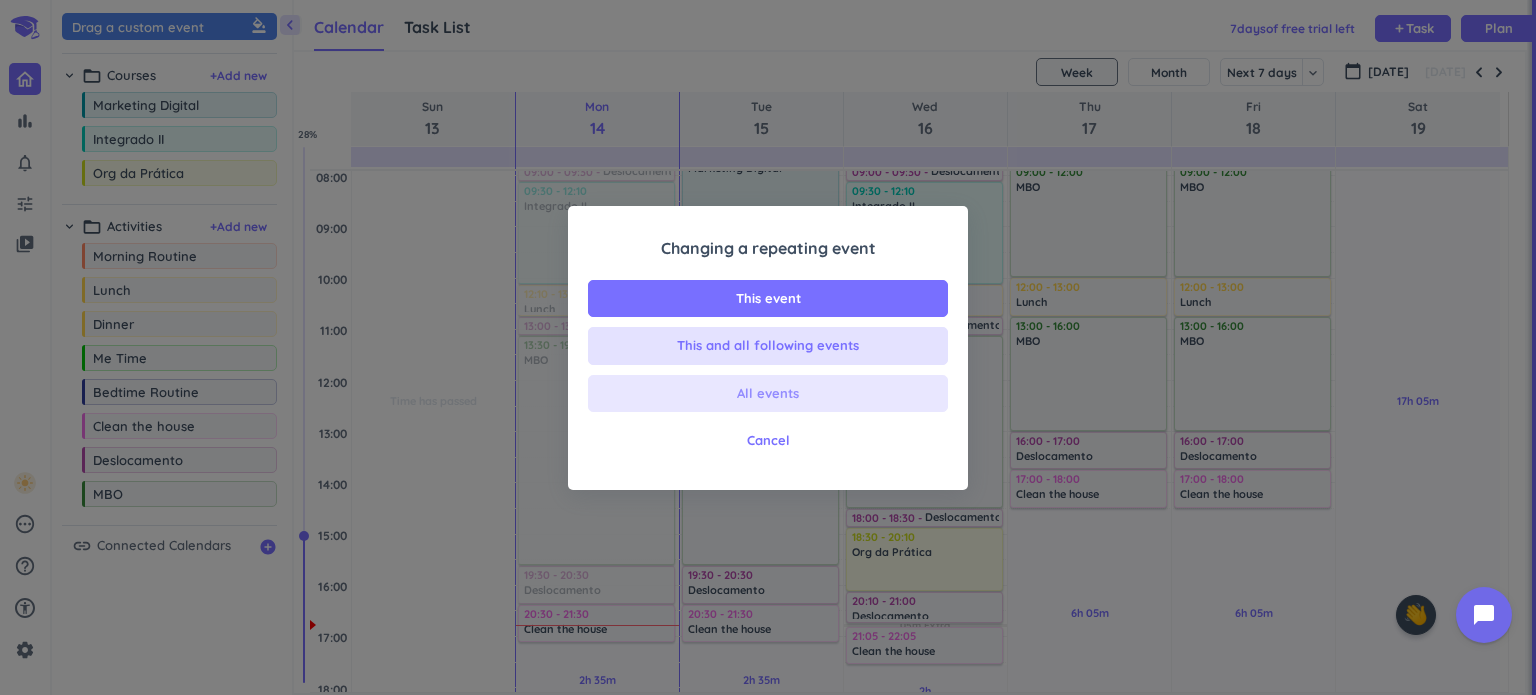 click on "All events" at bounding box center (768, 394) 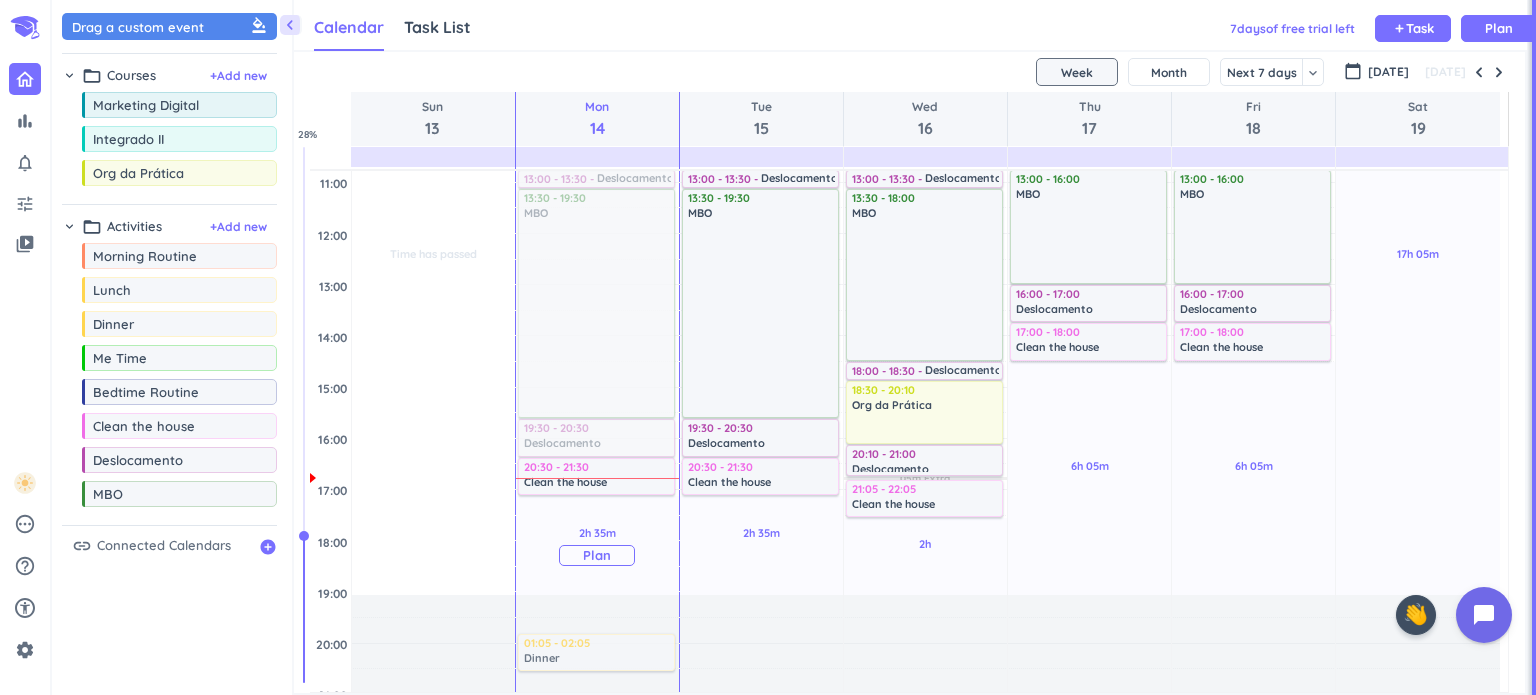 scroll, scrollTop: 355, scrollLeft: 0, axis: vertical 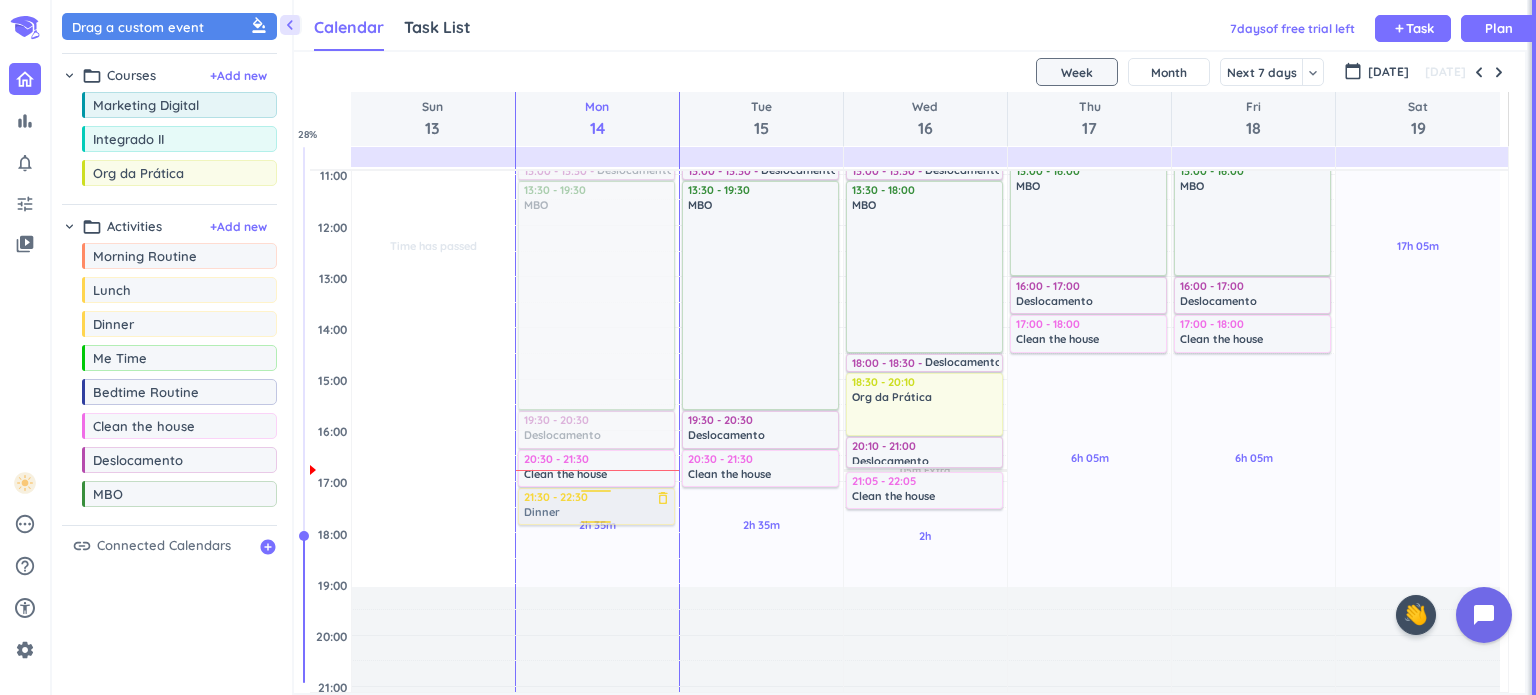 drag, startPoint x: 158, startPoint y: 327, endPoint x: 596, endPoint y: 490, distance: 467.34677 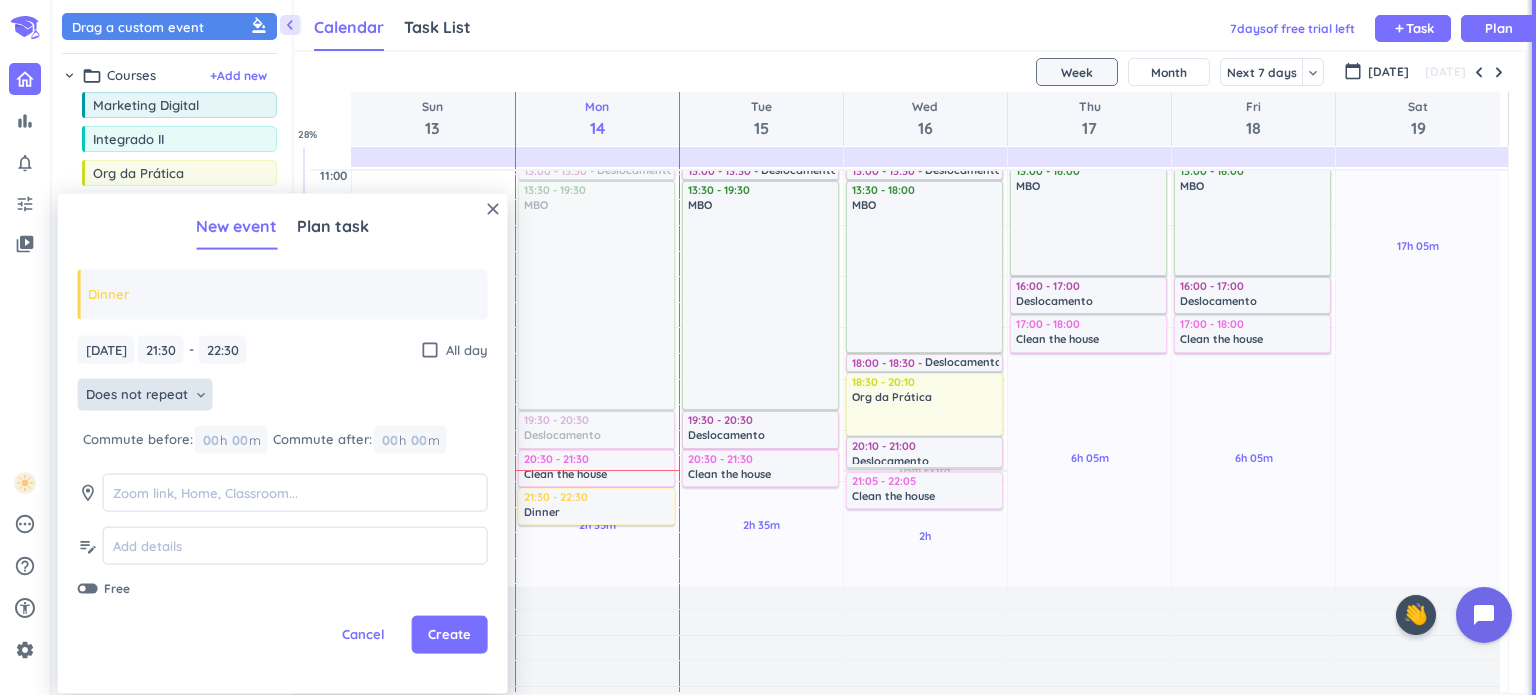 click on "Does not repeat" at bounding box center (137, 395) 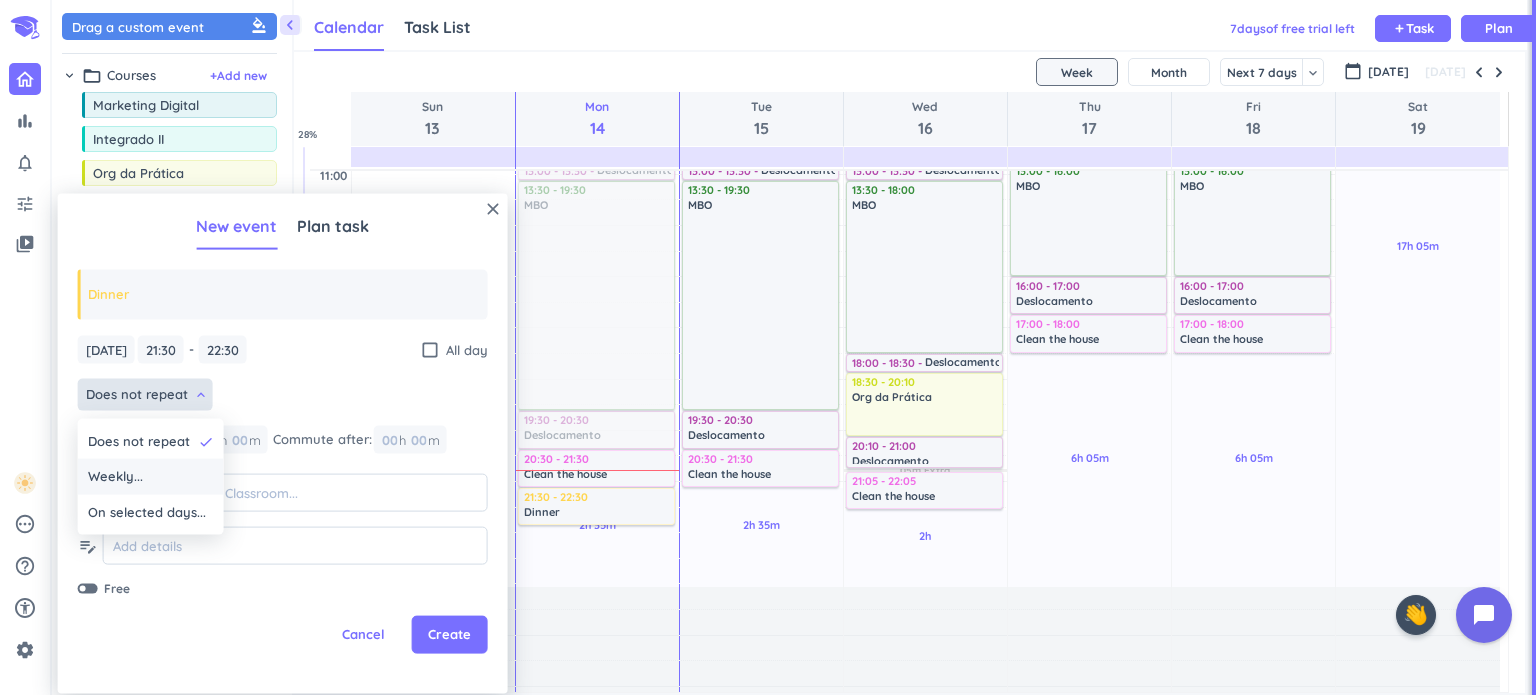 click on "Weekly..." at bounding box center (151, 477) 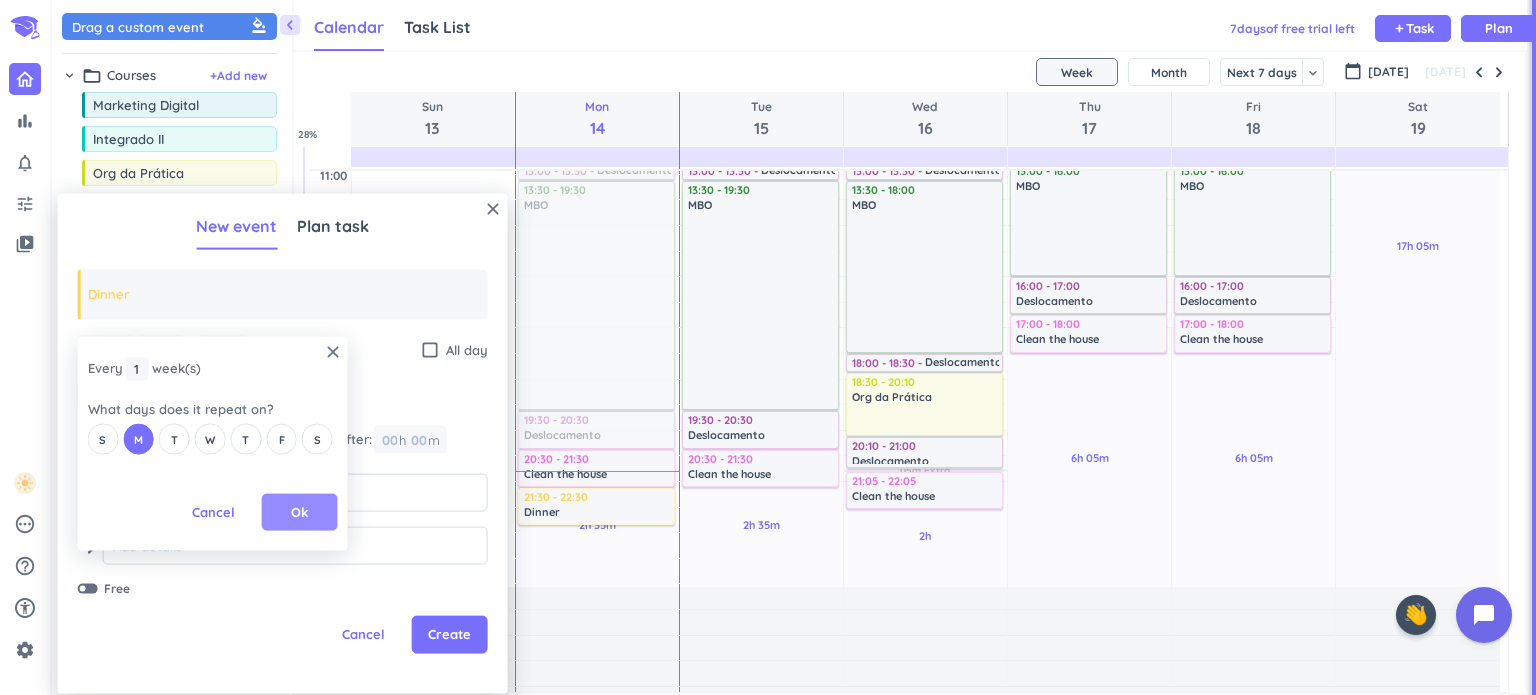 click on "Ok" at bounding box center [300, 511] 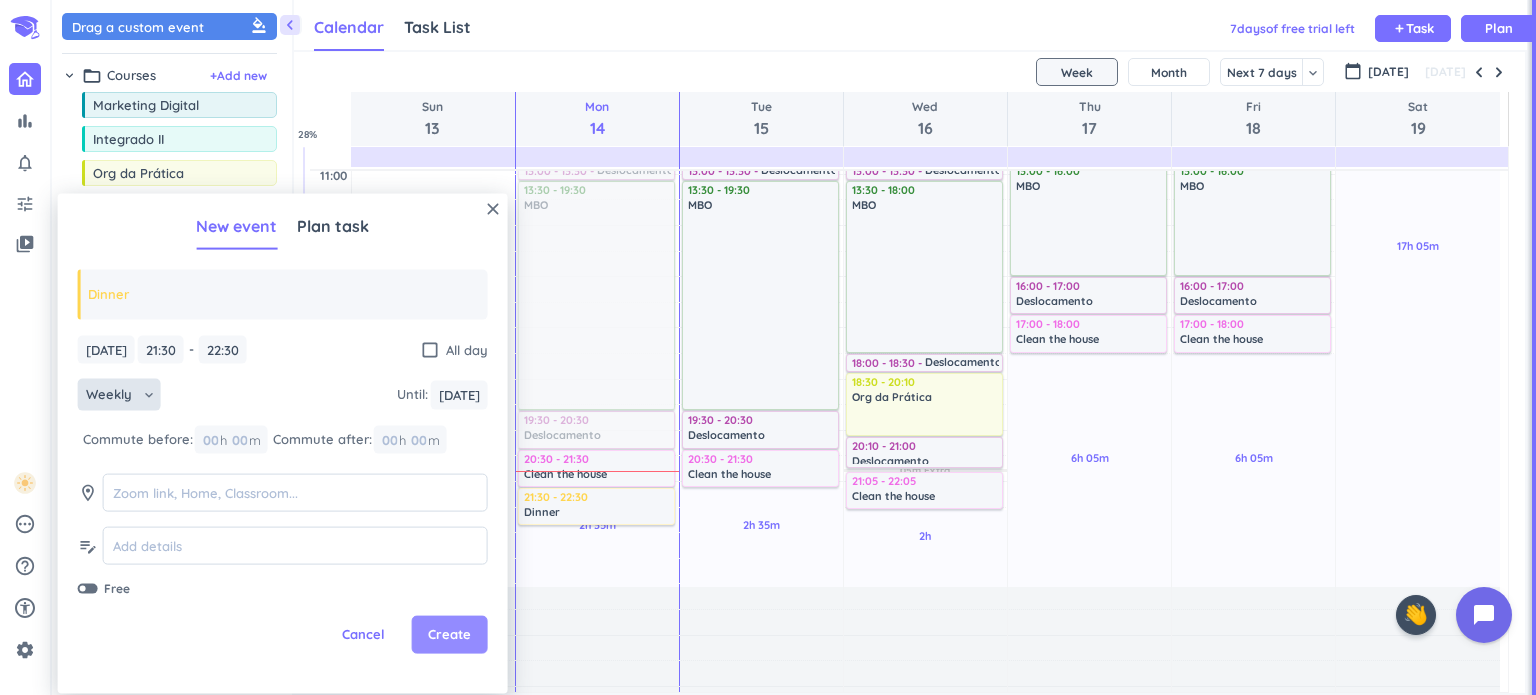 click on "Create" at bounding box center [449, 635] 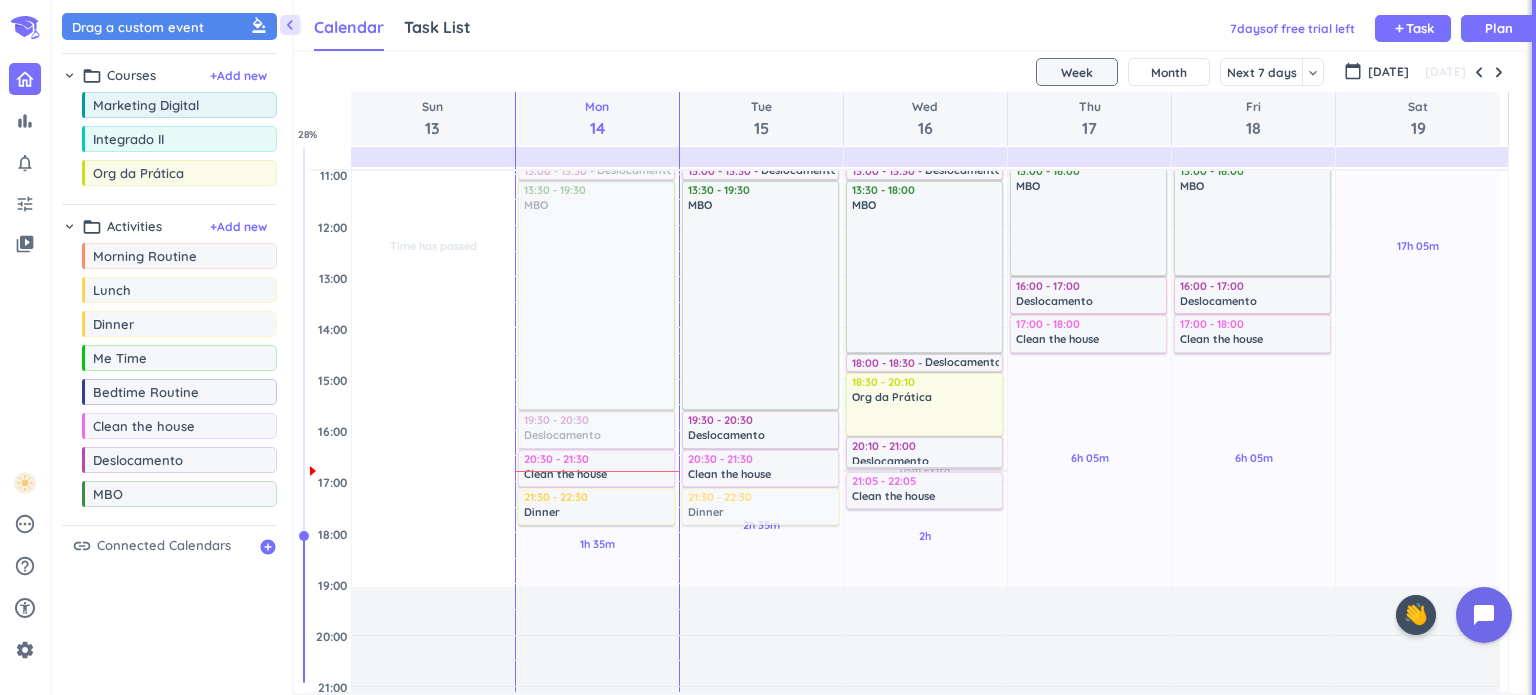 drag, startPoint x: 121, startPoint y: 324, endPoint x: 733, endPoint y: 493, distance: 634.9055 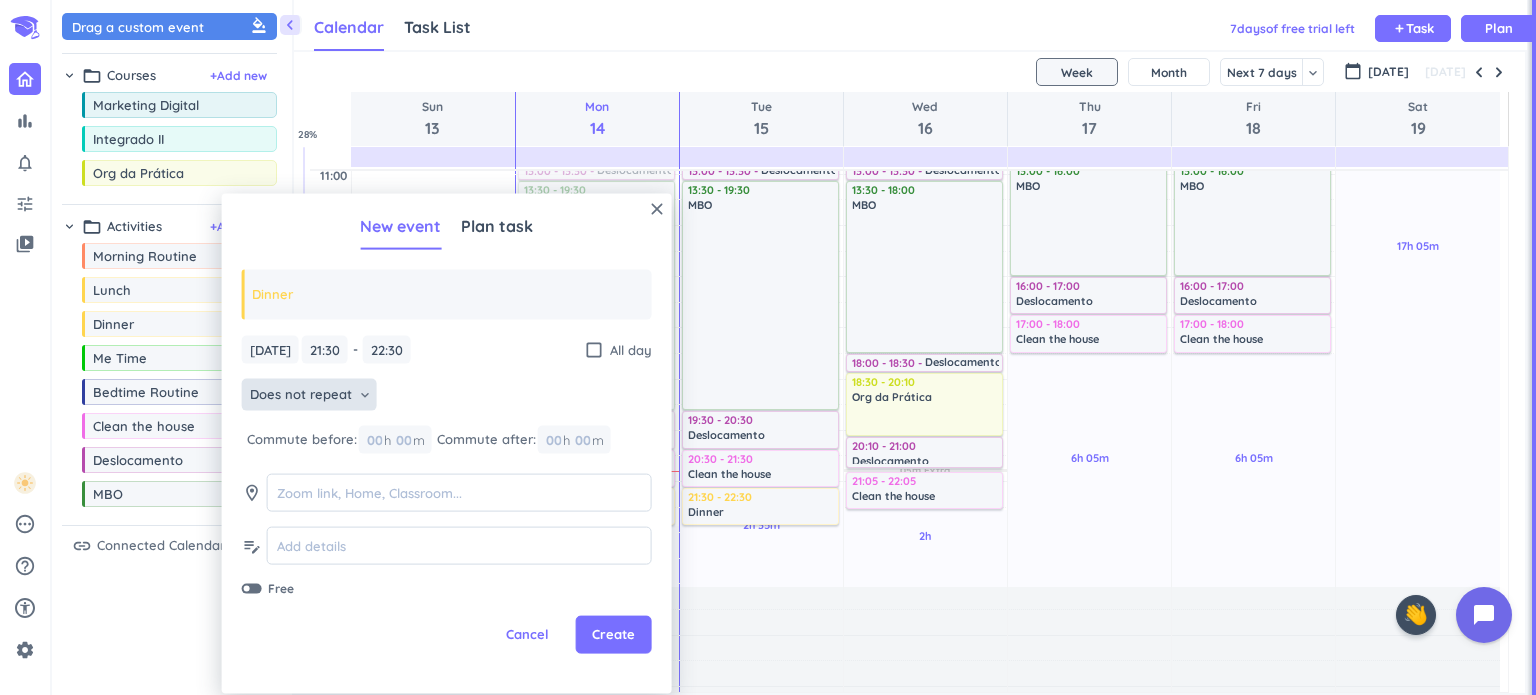 click on "Does not repeat" at bounding box center [301, 395] 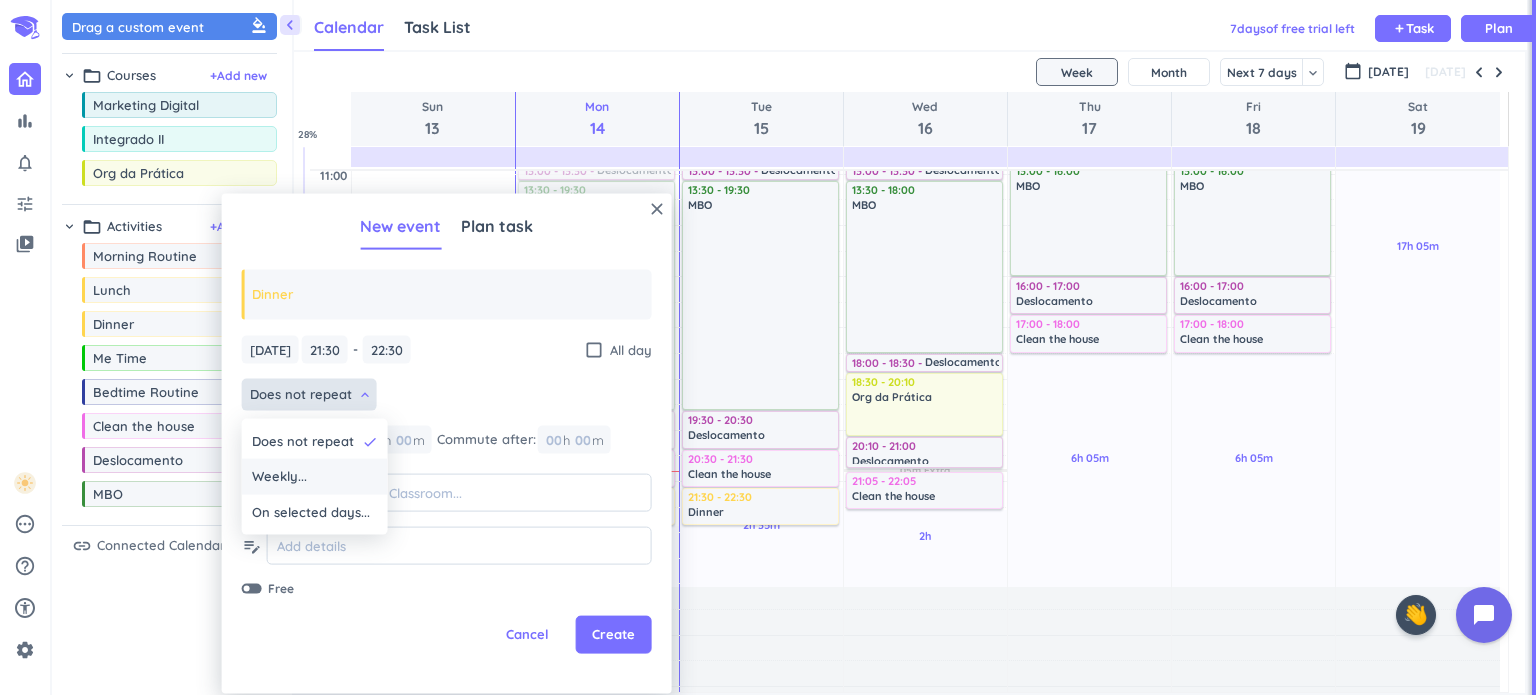 click on "Weekly..." at bounding box center (315, 477) 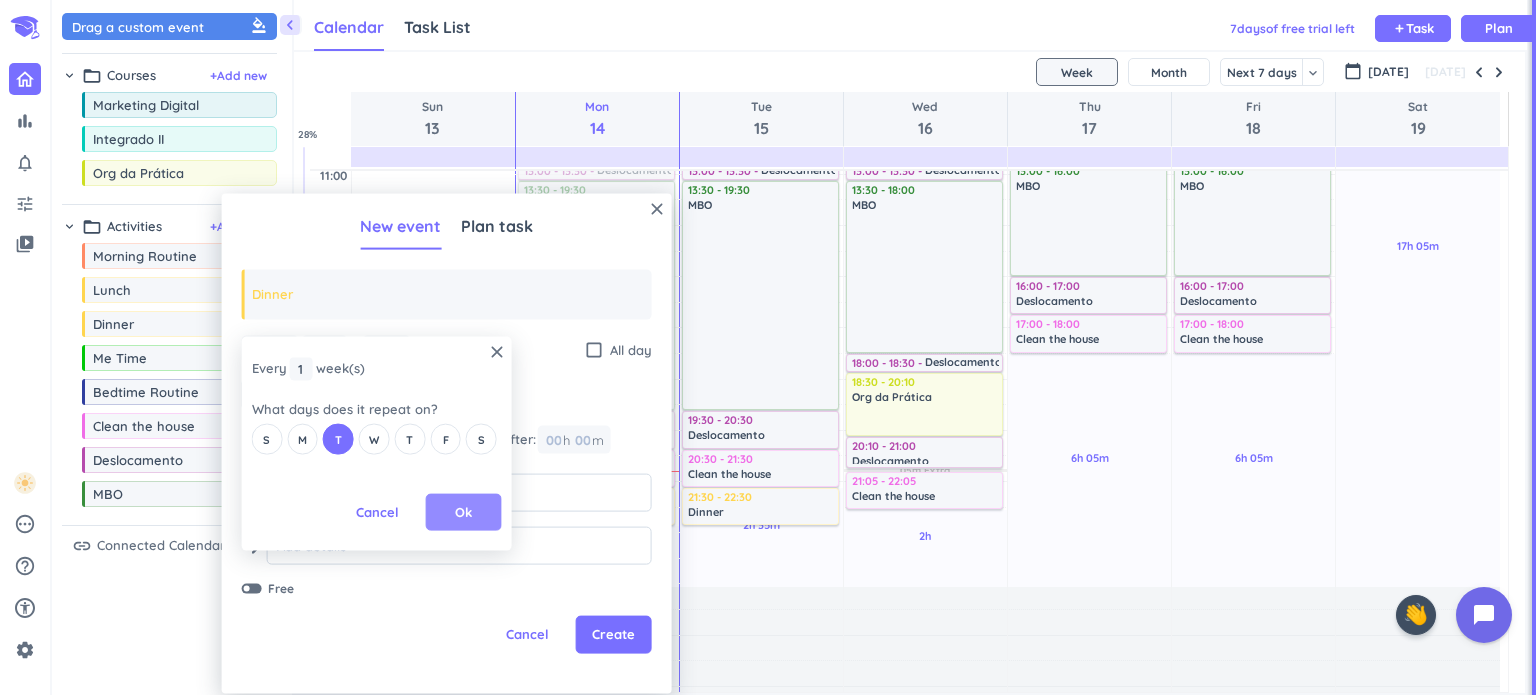 click on "Ok" at bounding box center [464, 511] 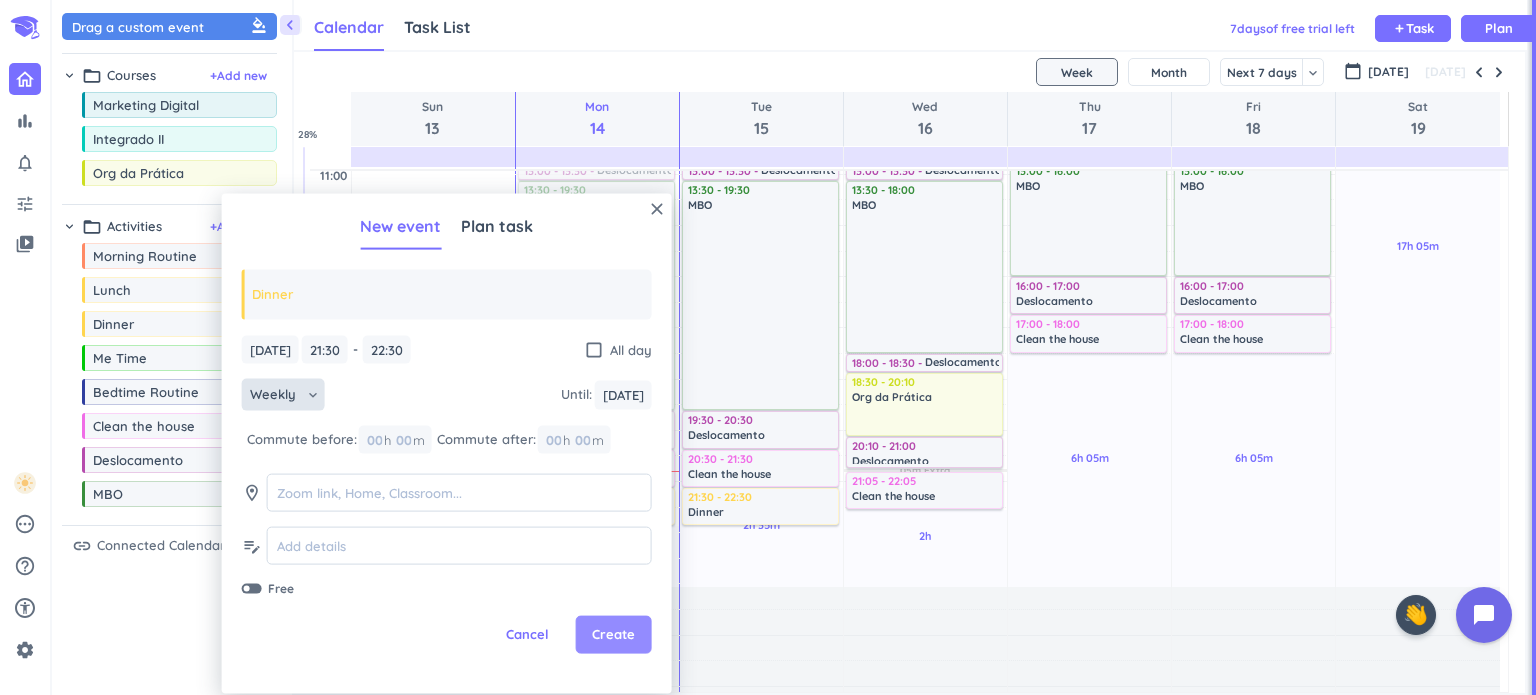 click on "Create" at bounding box center (613, 635) 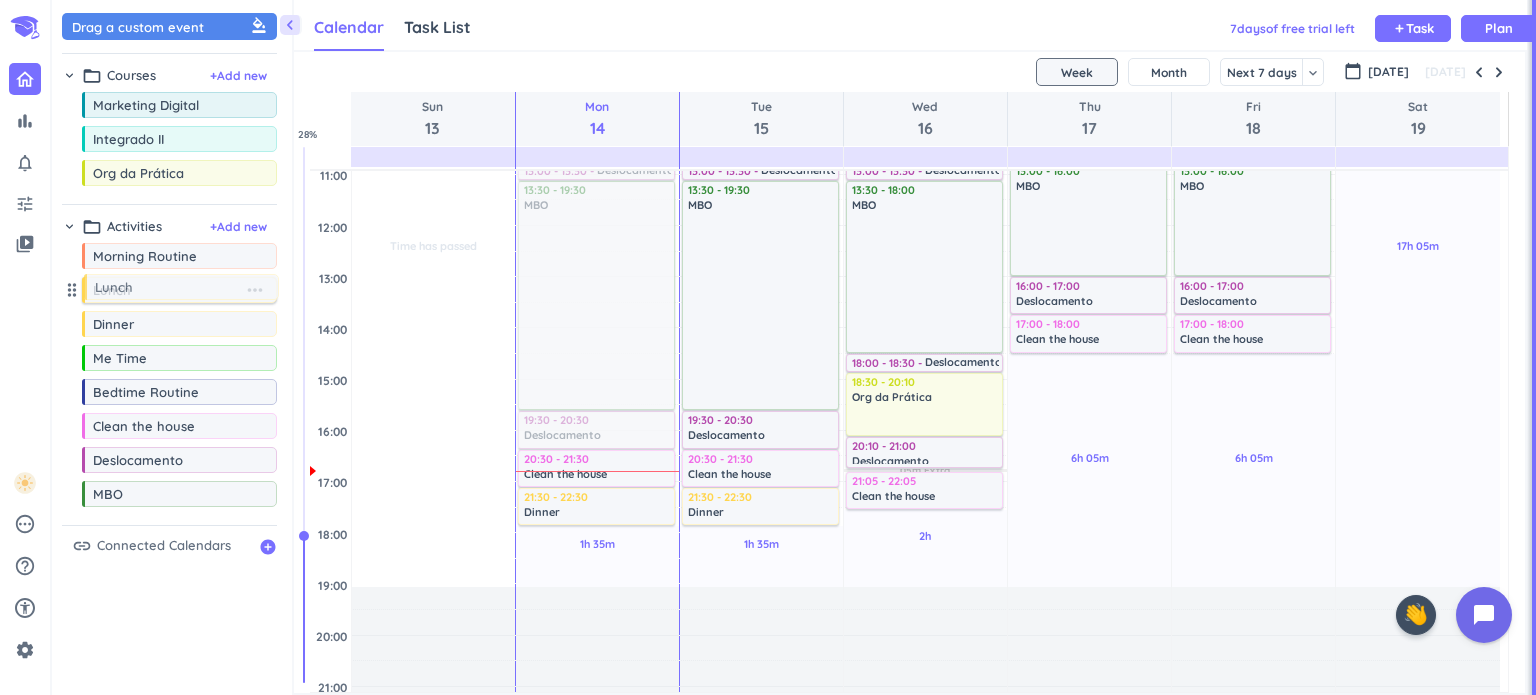 click on "bar_chart notifications_none tune video_library pending help_outline settings 2 / 9 check_circle_outline check_circle_outline 🤘 ✨ close 👋 chevron_left Drag a custom event format_color_fill chevron_right folder_open Courses   +  Add new drag_indicator Marketing Digital more_horiz drag_indicator Integrado II more_horiz drag_indicator Org da Prática more_horiz chevron_right folder_open Activities   +  Add new drag_indicator Morning Routine more_horiz drag_indicator Lunch more_horiz drag_indicator Dinner more_horiz drag_indicator Me Time more_horiz drag_indicator Bedtime Routine more_horiz drag_indicator Clean the house more_horiz drag_indicator Deslocamento more_horiz drag_indicator MBO more_horiz link Connected Calendars add_circle Calendar Task List Calendar keyboard_arrow_down 7  day s  of free trial left add Task Plan SHOVEL [DATE] - [DATE] Week Month Next 7 days keyboard_arrow_down Week keyboard_arrow_down calendar_today [DATE] [DATE] Sun 13 Mon 14 Tue 15 Wed 16 Thu 17 Fri 18 Sat 19 04:00 MBO" at bounding box center [768, 347] 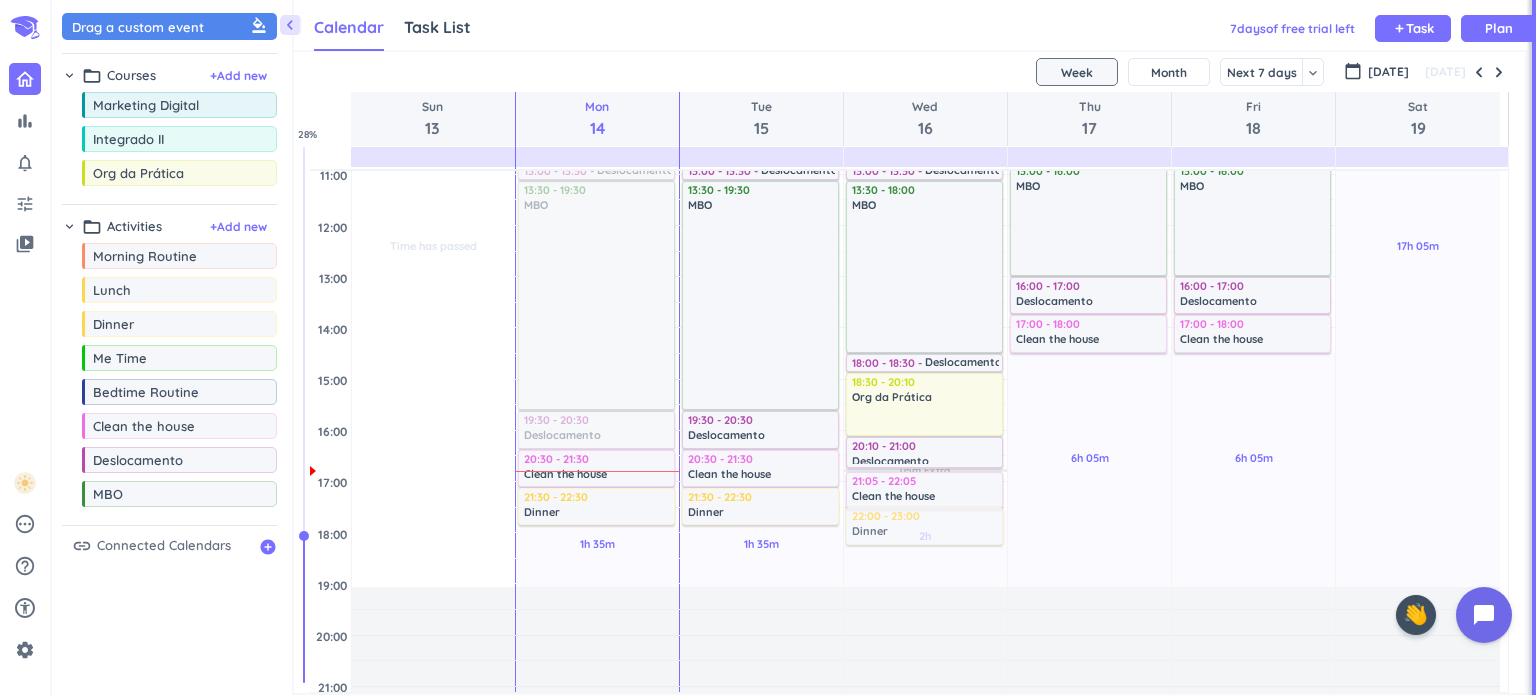 drag, startPoint x: 152, startPoint y: 329, endPoint x: 904, endPoint y: 510, distance: 773.4759 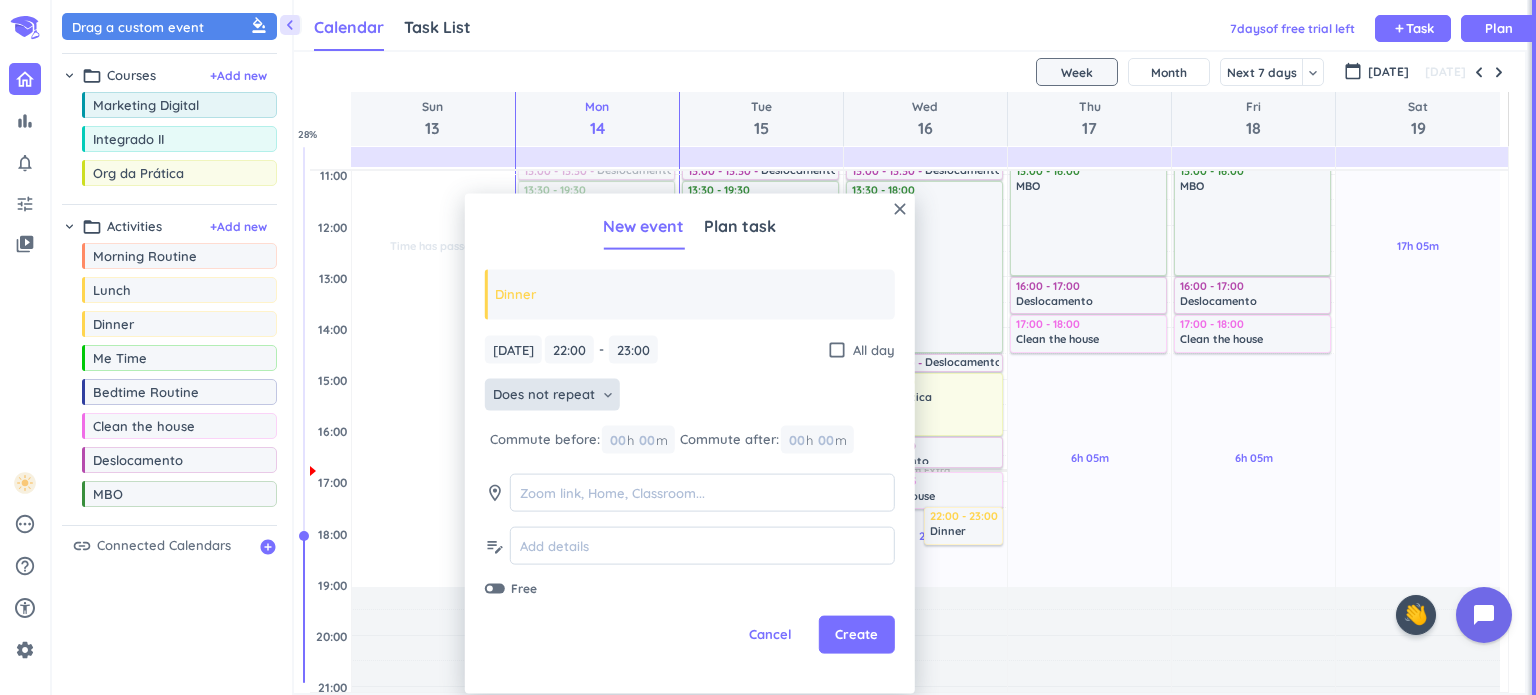 click on "Does not repeat" at bounding box center [544, 395] 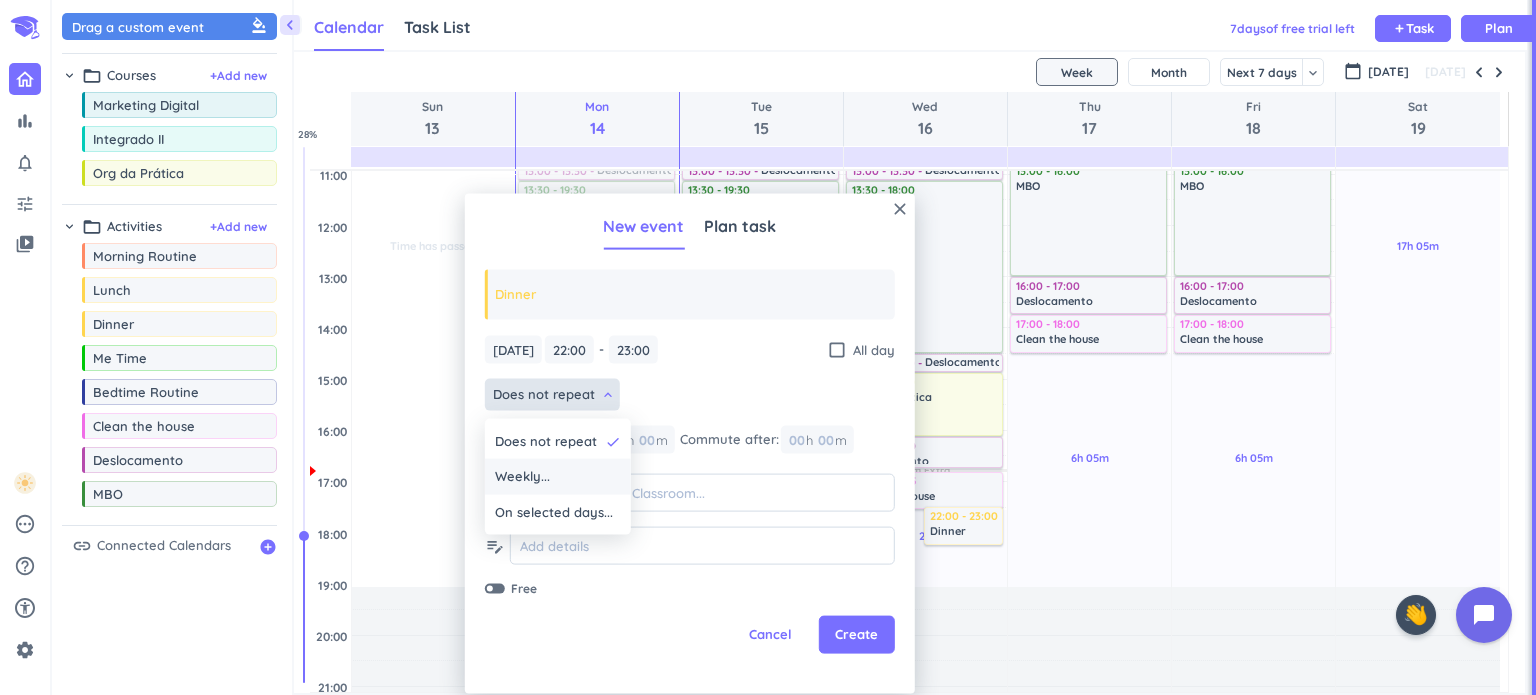 click on "Weekly..." at bounding box center (522, 477) 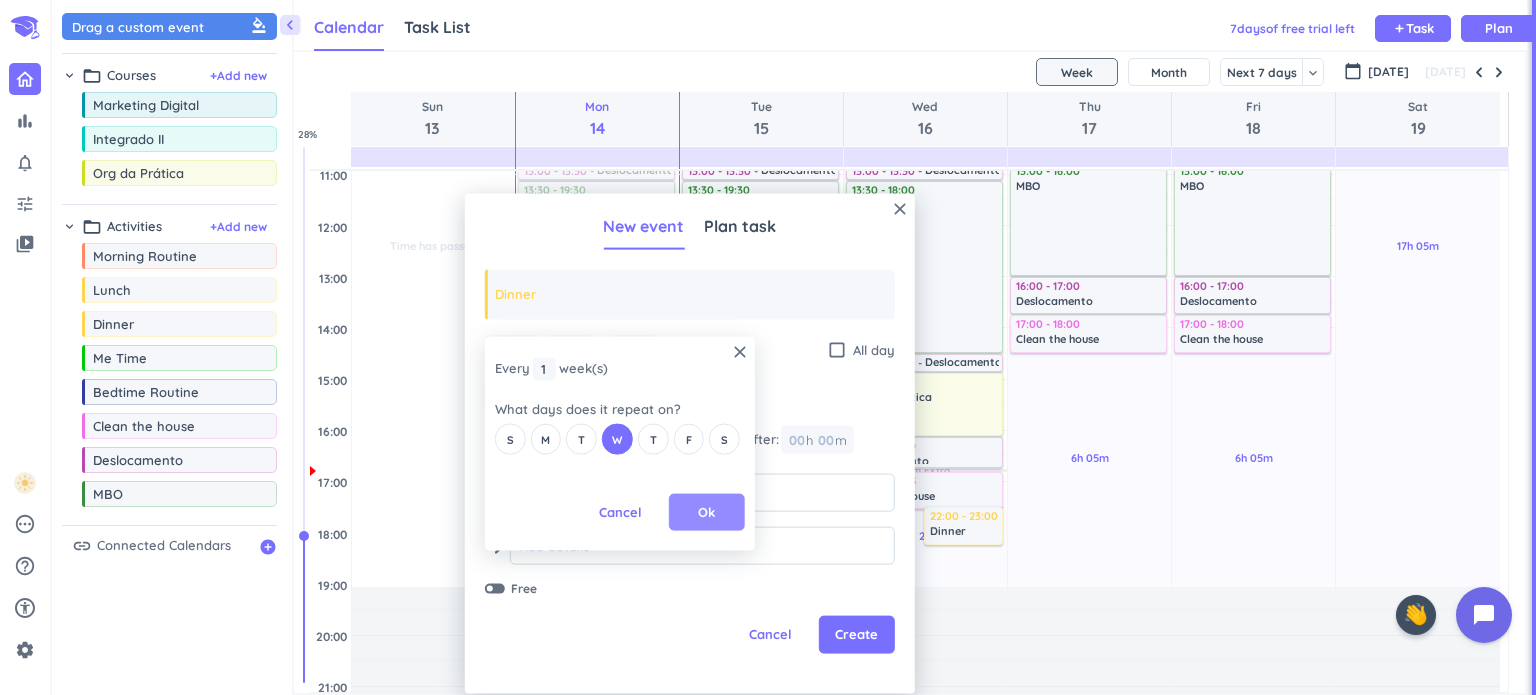 click on "Ok" at bounding box center (706, 511) 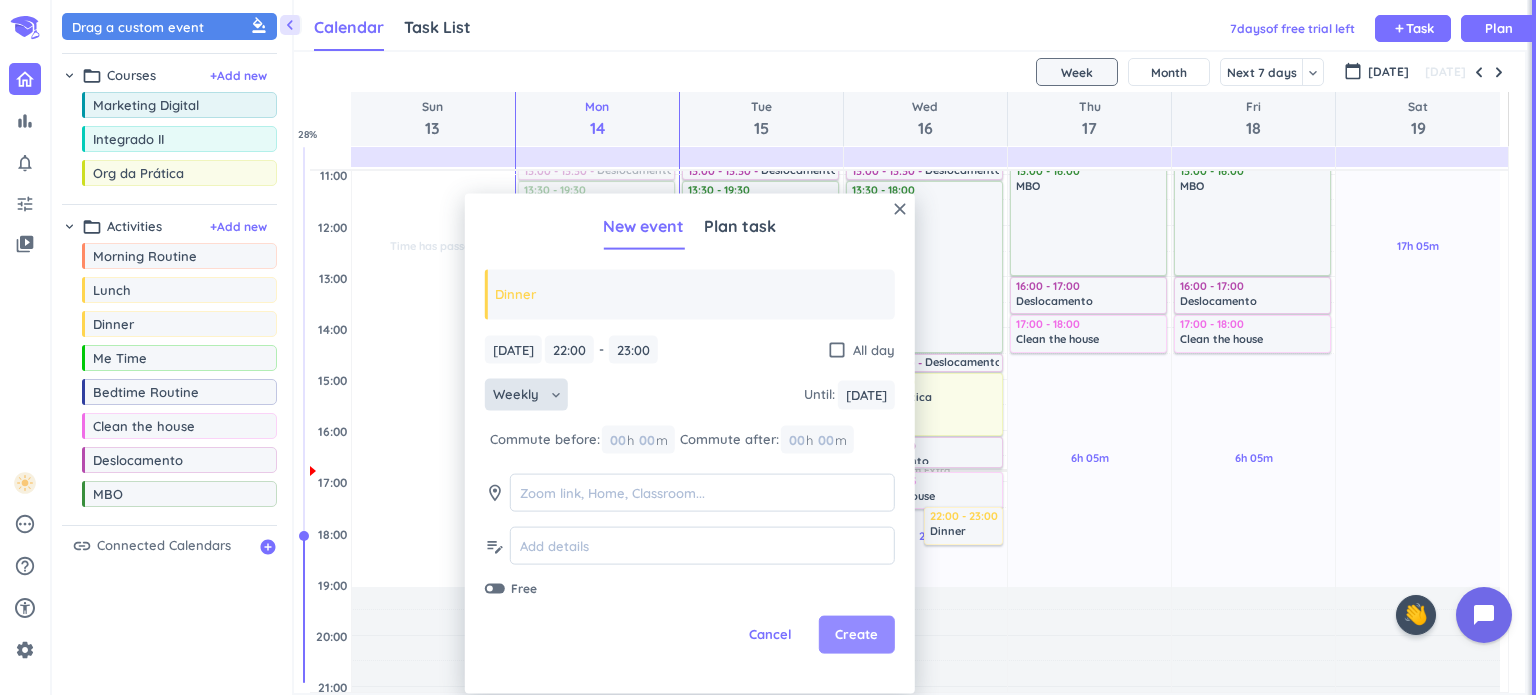 click on "Create" at bounding box center (856, 635) 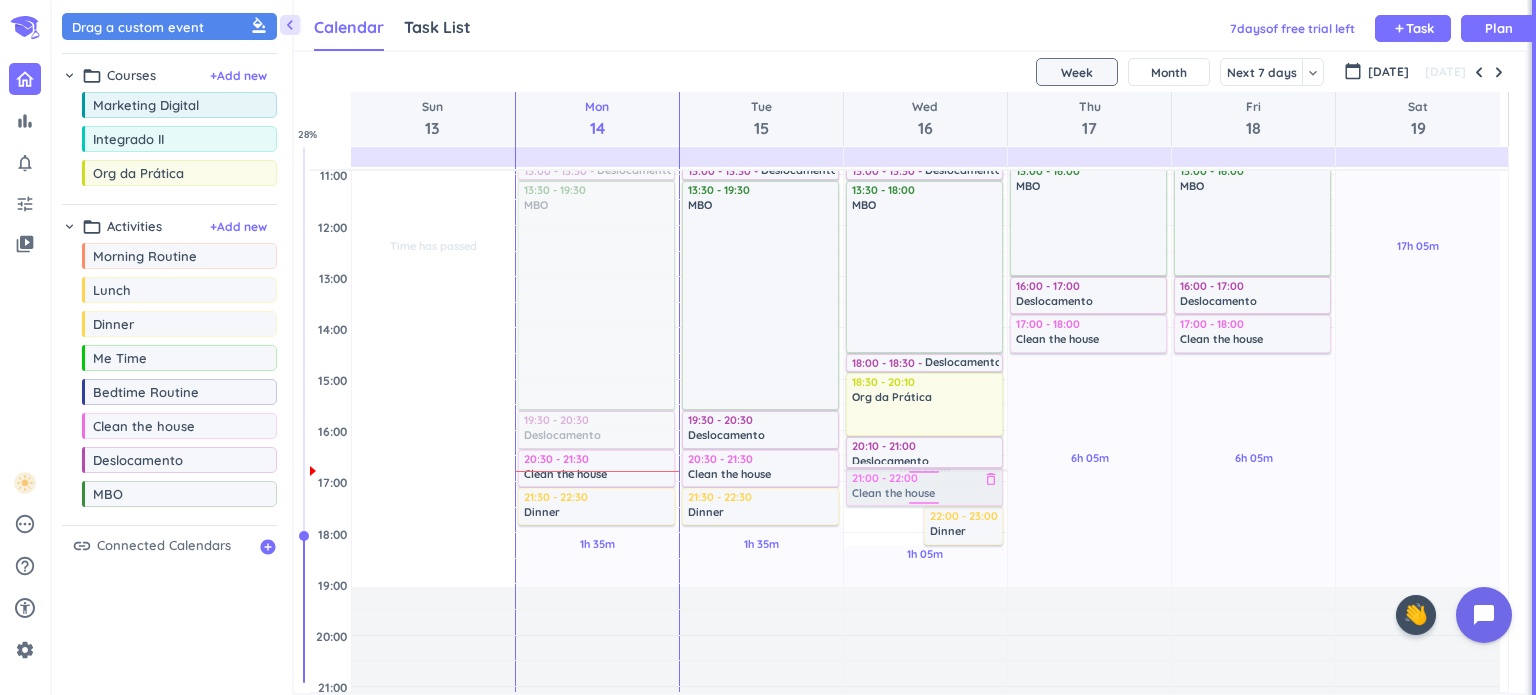 drag, startPoint x: 910, startPoint y: 489, endPoint x: 913, endPoint y: 477, distance: 12.369317 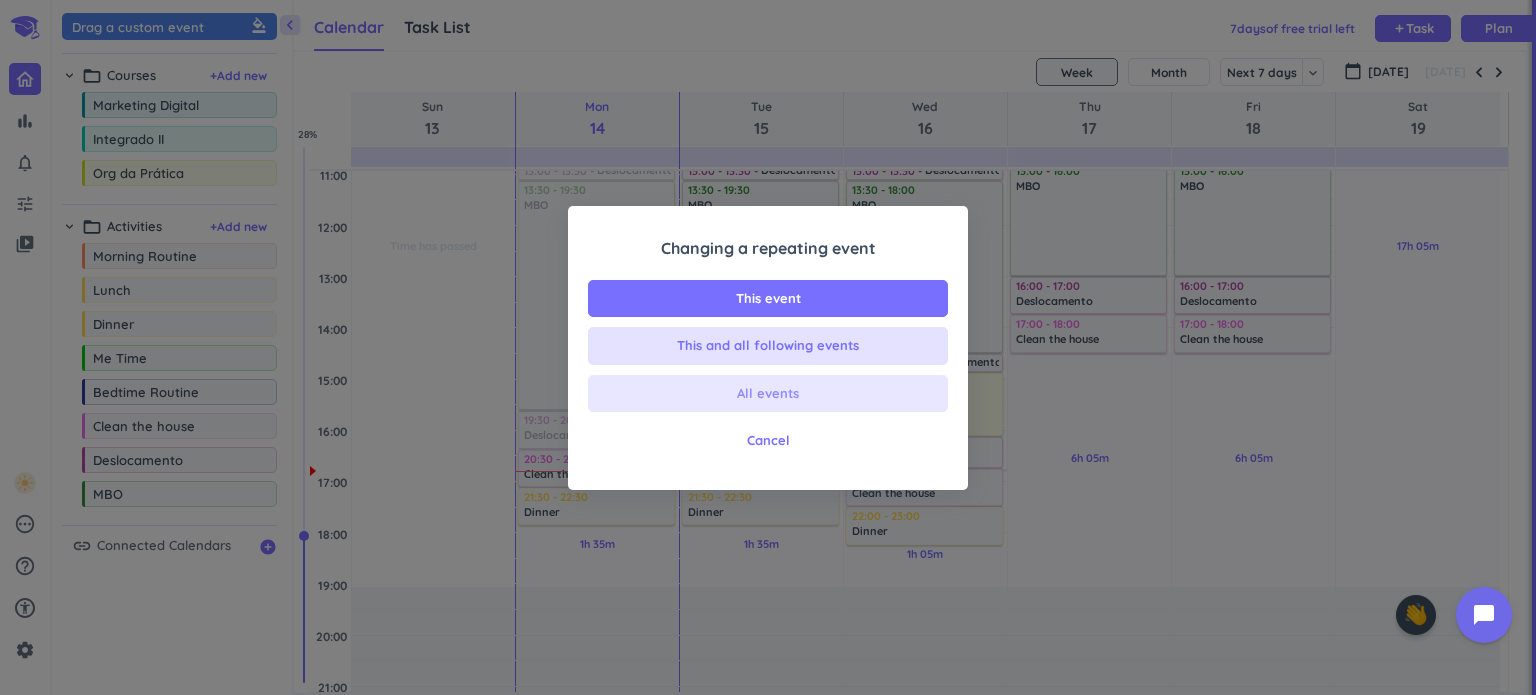 click on "All events" at bounding box center [768, 394] 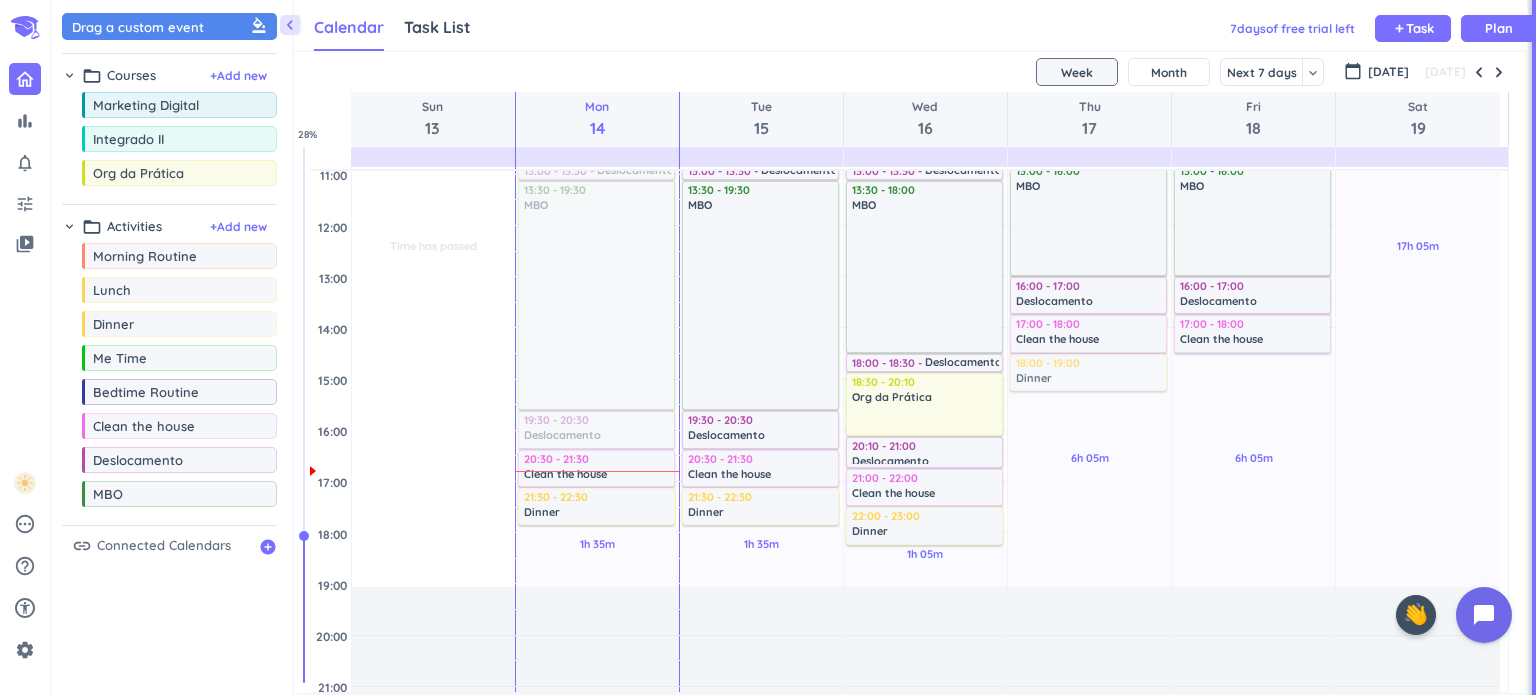 drag, startPoint x: 133, startPoint y: 323, endPoint x: 1080, endPoint y: 356, distance: 947.5748 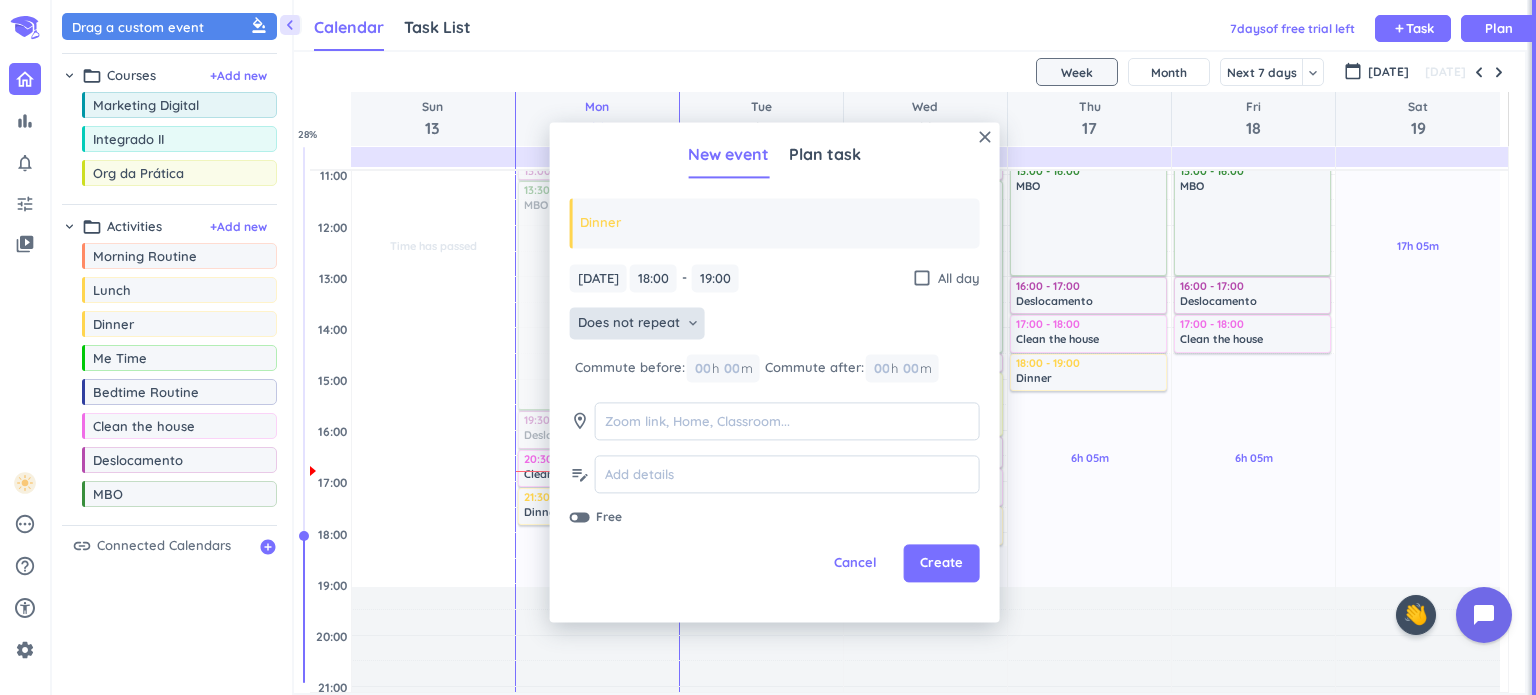 click on "Does not repeat" at bounding box center [629, 324] 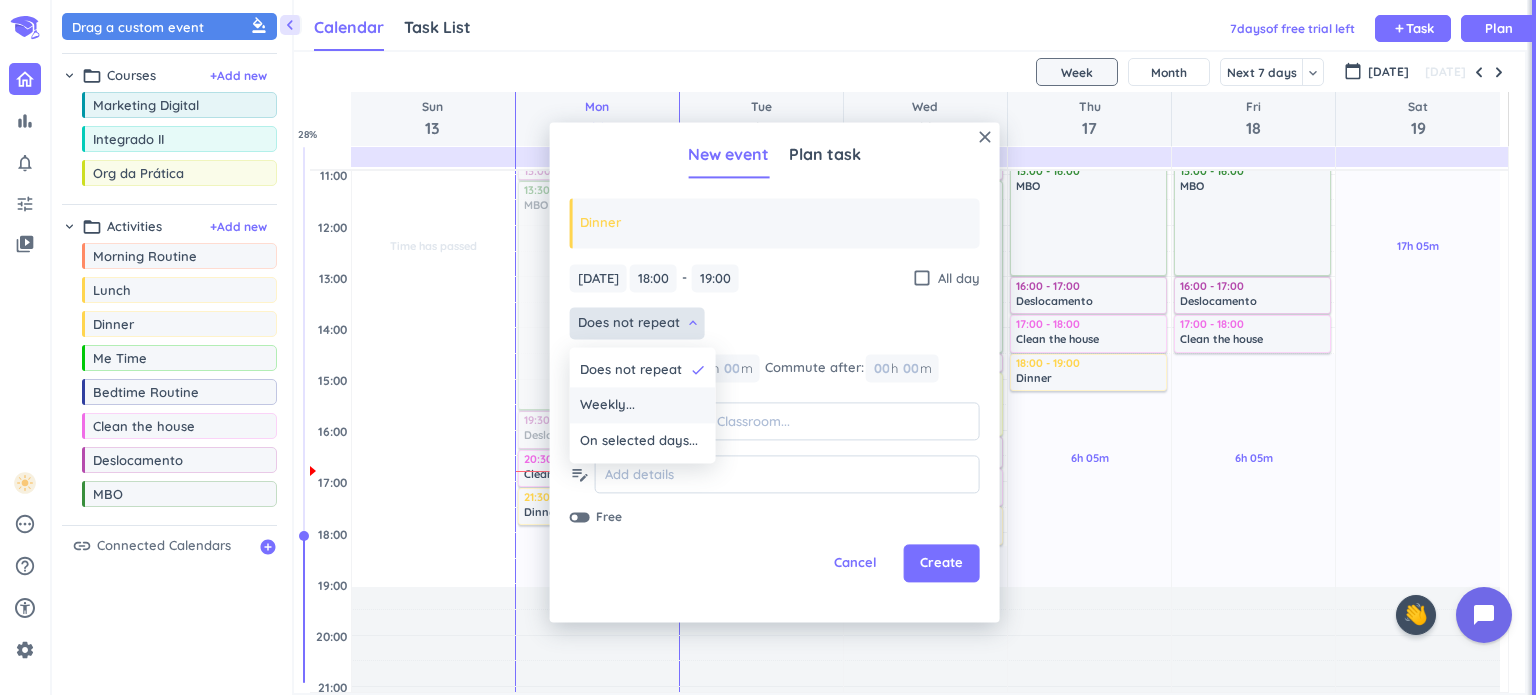 click on "Weekly..." at bounding box center (643, 406) 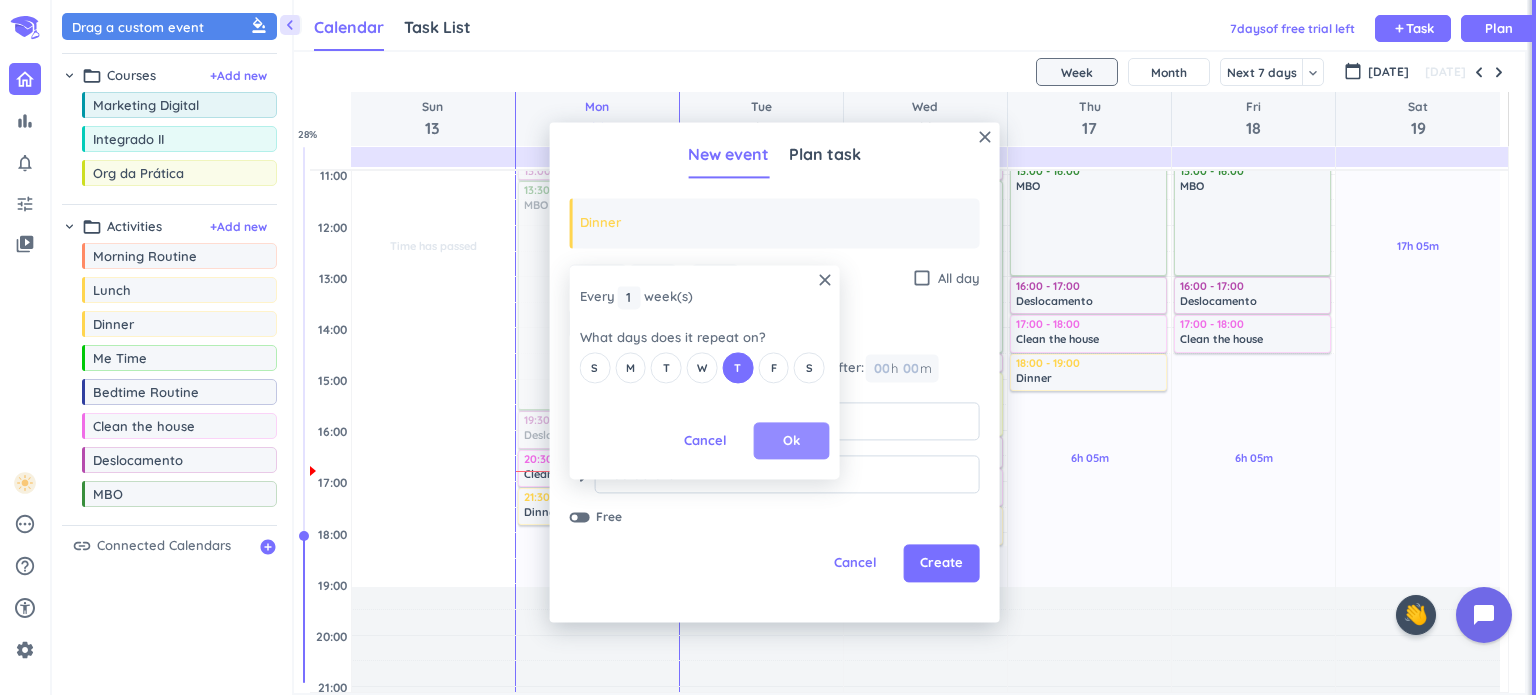 drag, startPoint x: 786, startPoint y: 423, endPoint x: 796, endPoint y: 433, distance: 14.142136 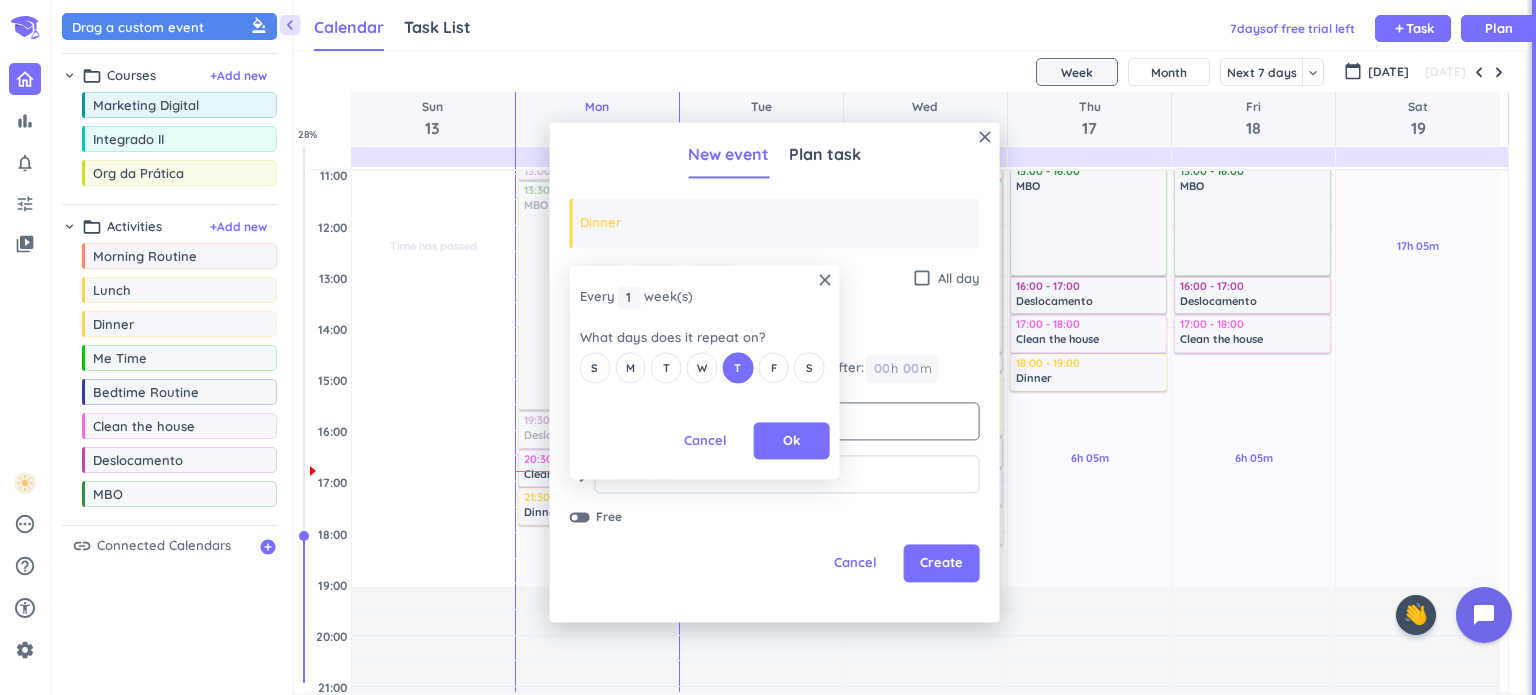 click on "Ok" at bounding box center [792, 441] 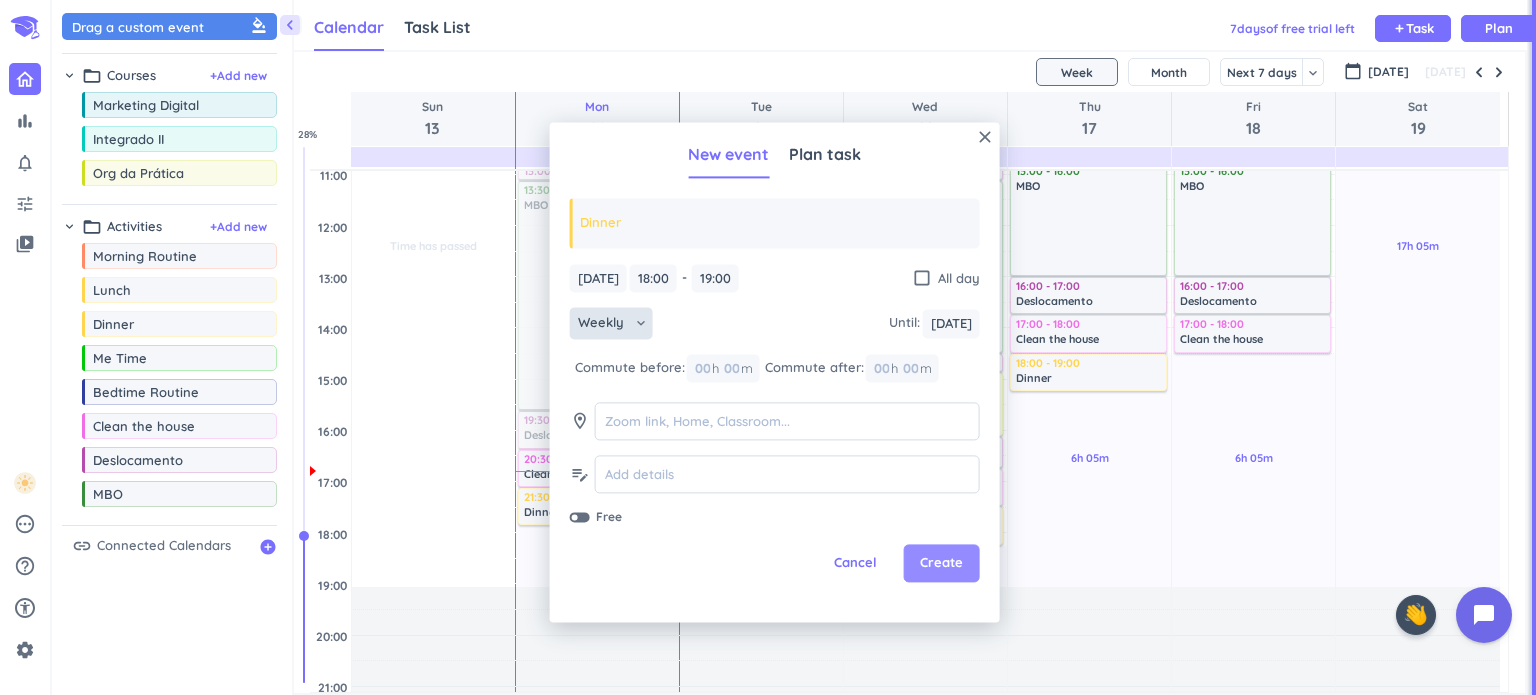 click on "Create" at bounding box center [942, 564] 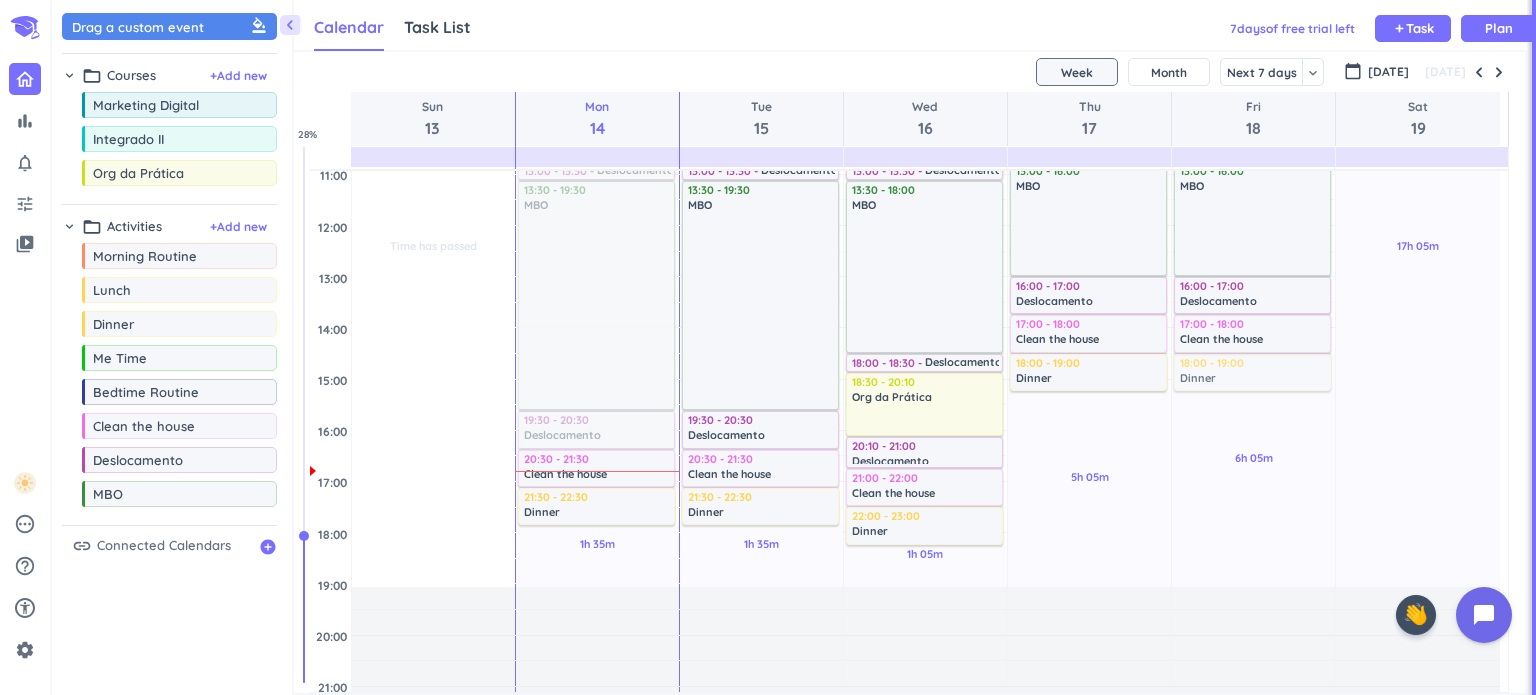 drag, startPoint x: 158, startPoint y: 315, endPoint x: 1237, endPoint y: 356, distance: 1079.7787 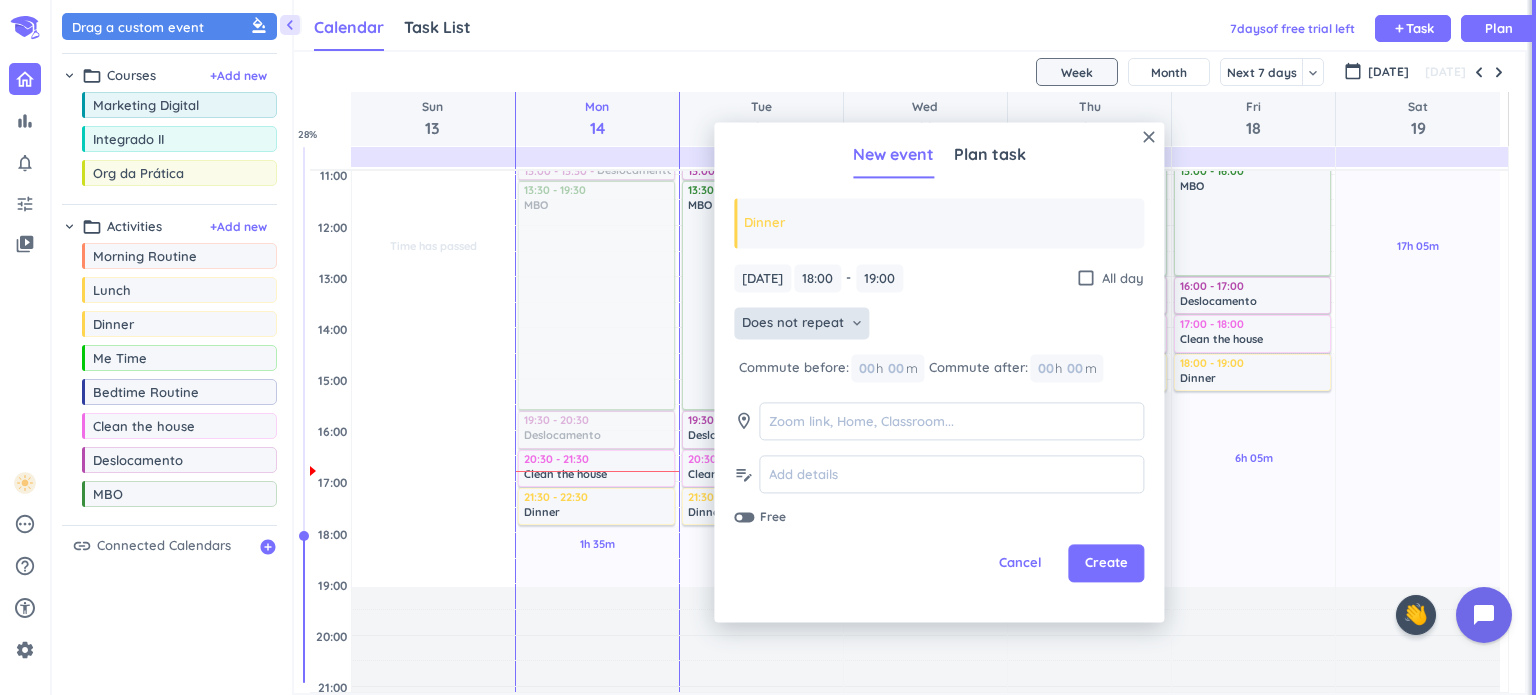 click on "Does not repeat keyboard_arrow_down" at bounding box center (801, 324) 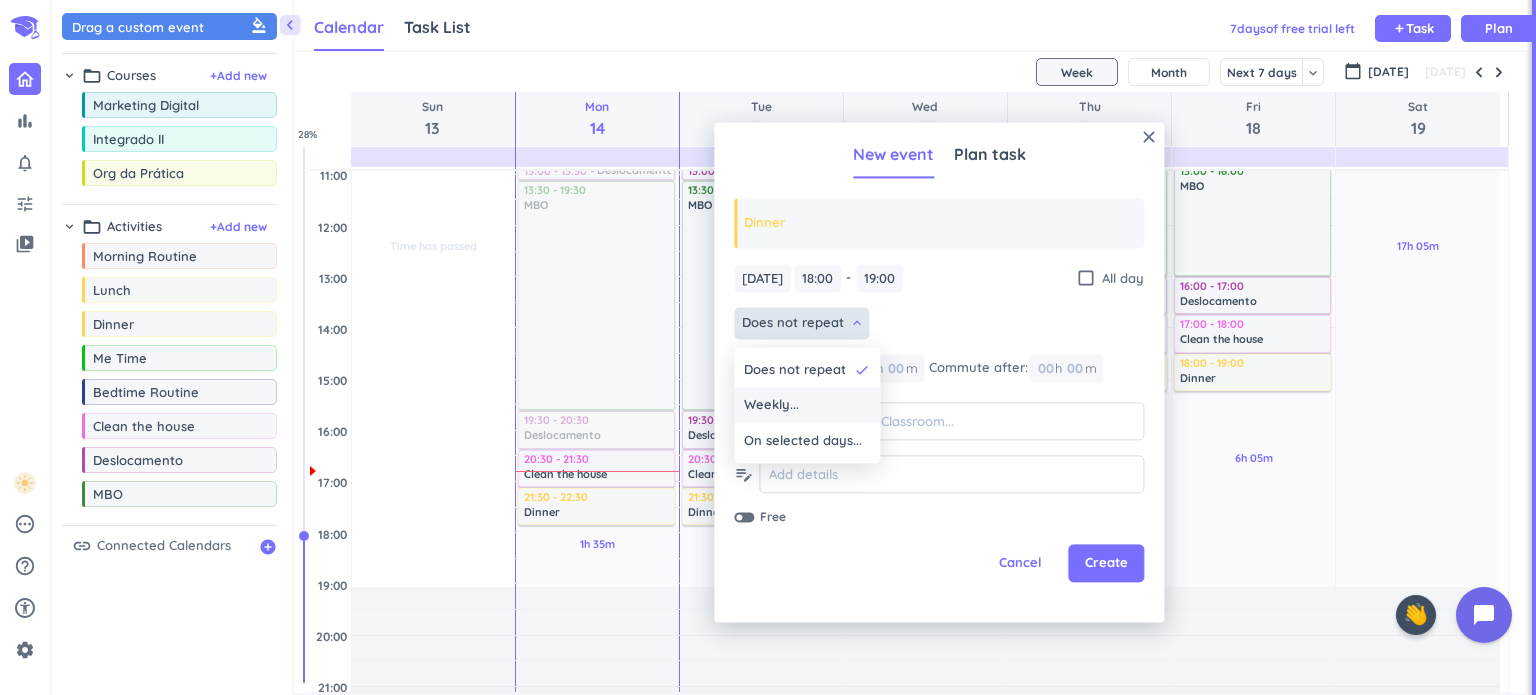click on "Weekly..." at bounding box center [807, 406] 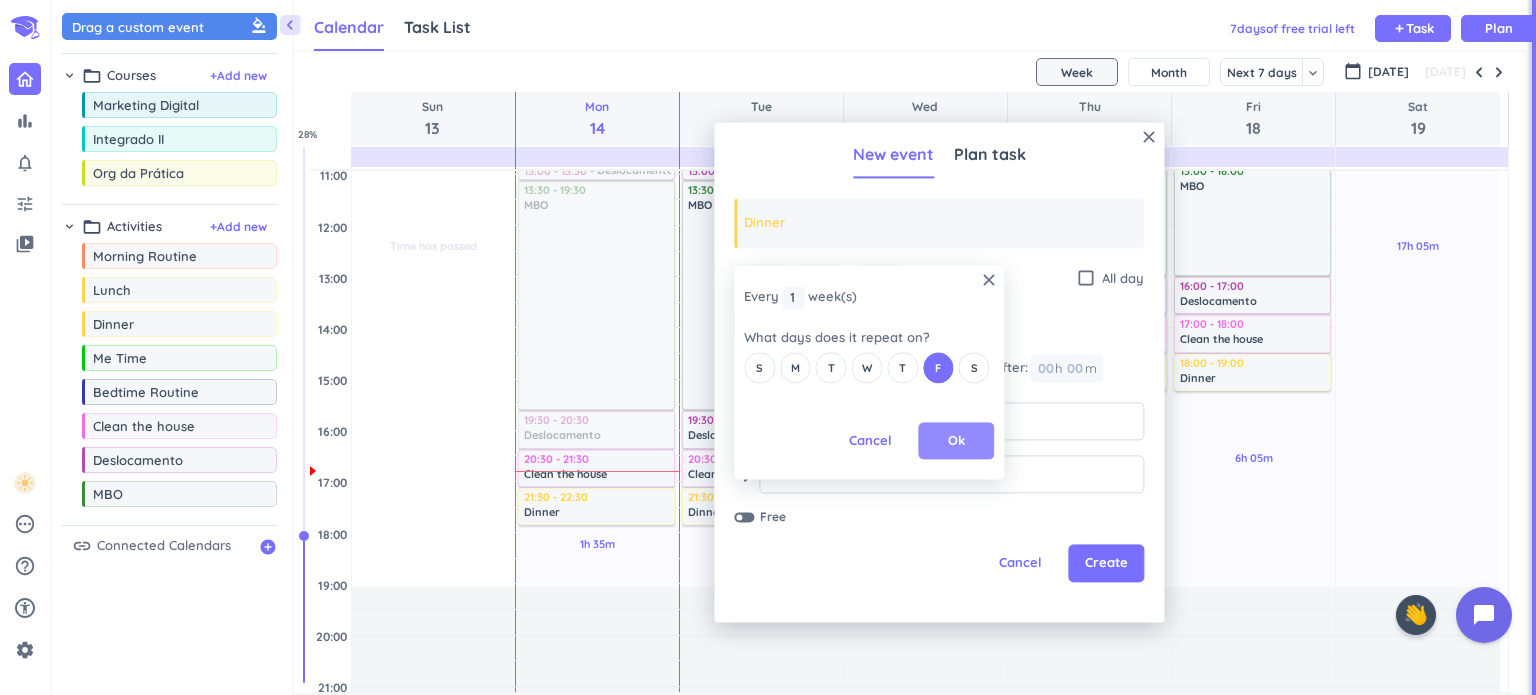click on "Ok" at bounding box center (956, 441) 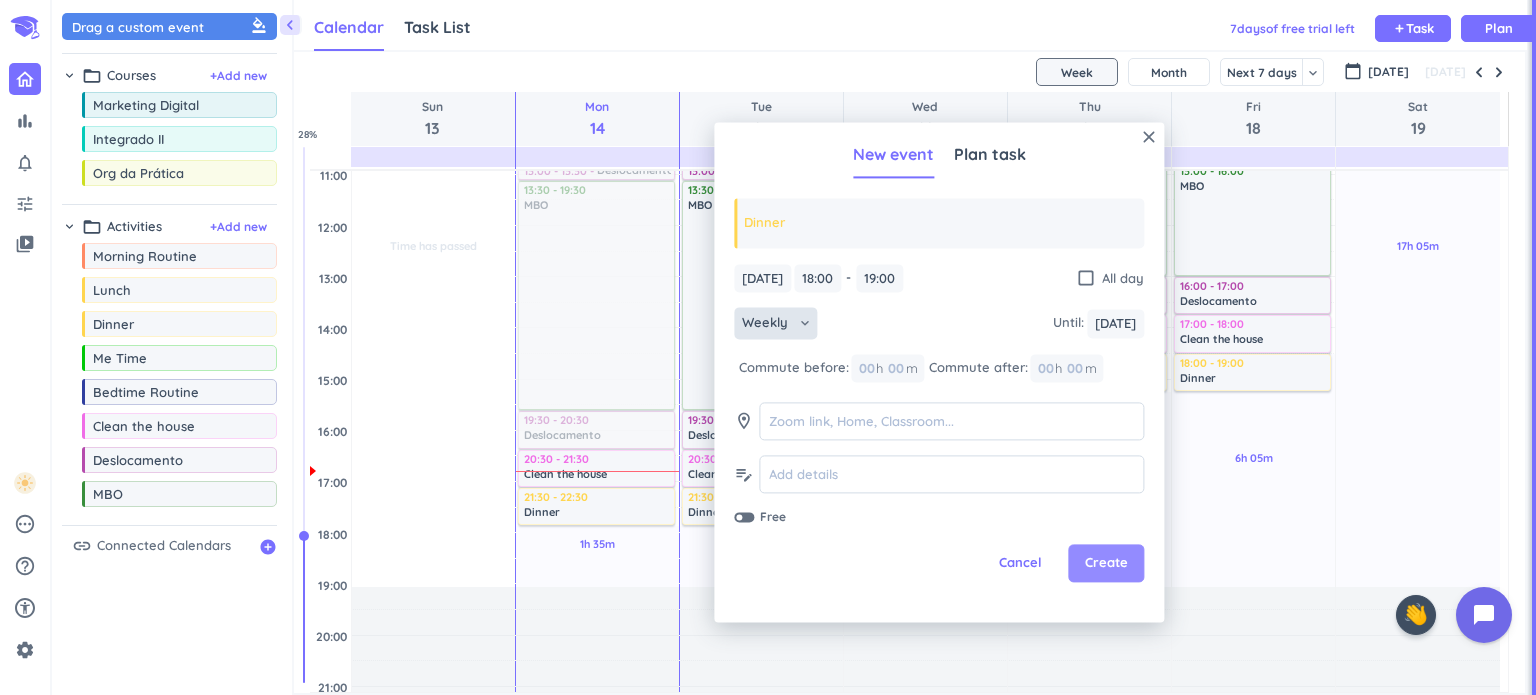 click on "Create" at bounding box center (1106, 564) 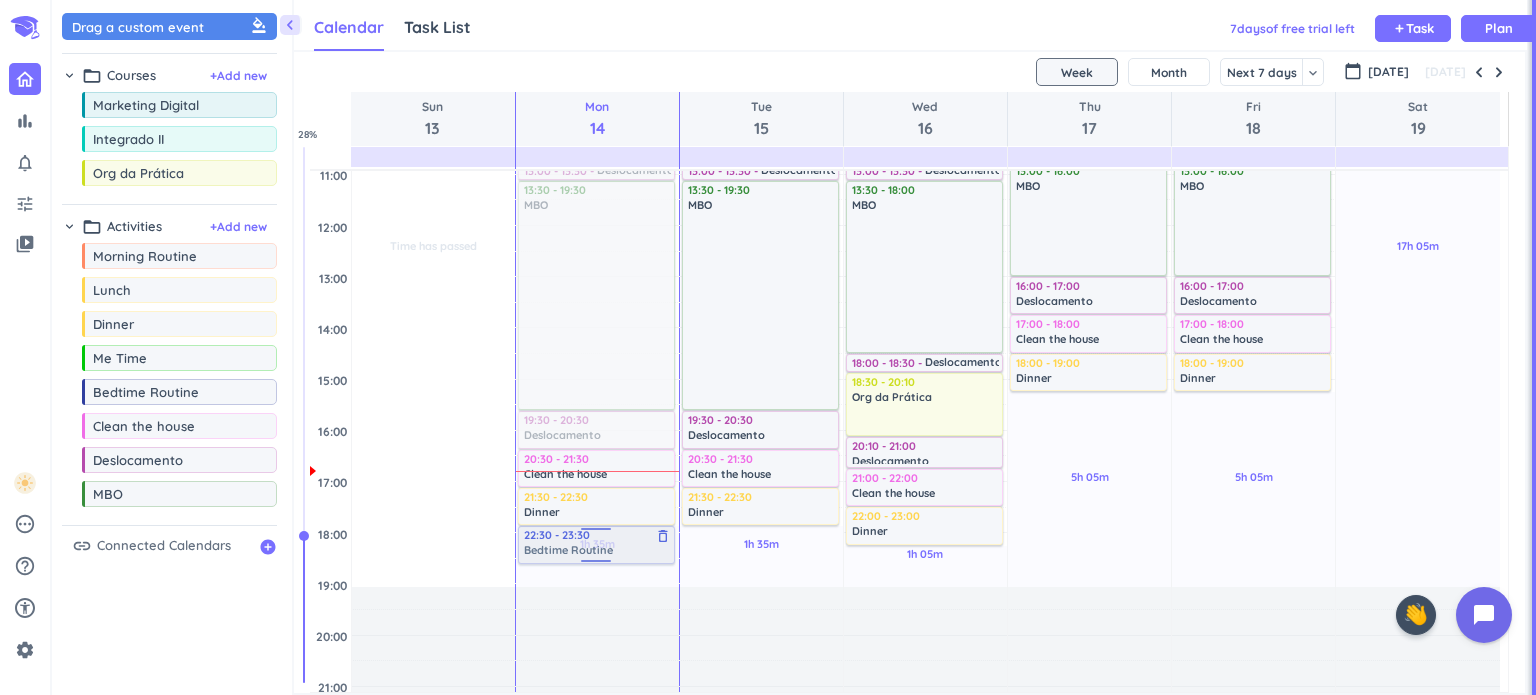 drag, startPoint x: 150, startPoint y: 391, endPoint x: 588, endPoint y: 528, distance: 458.92593 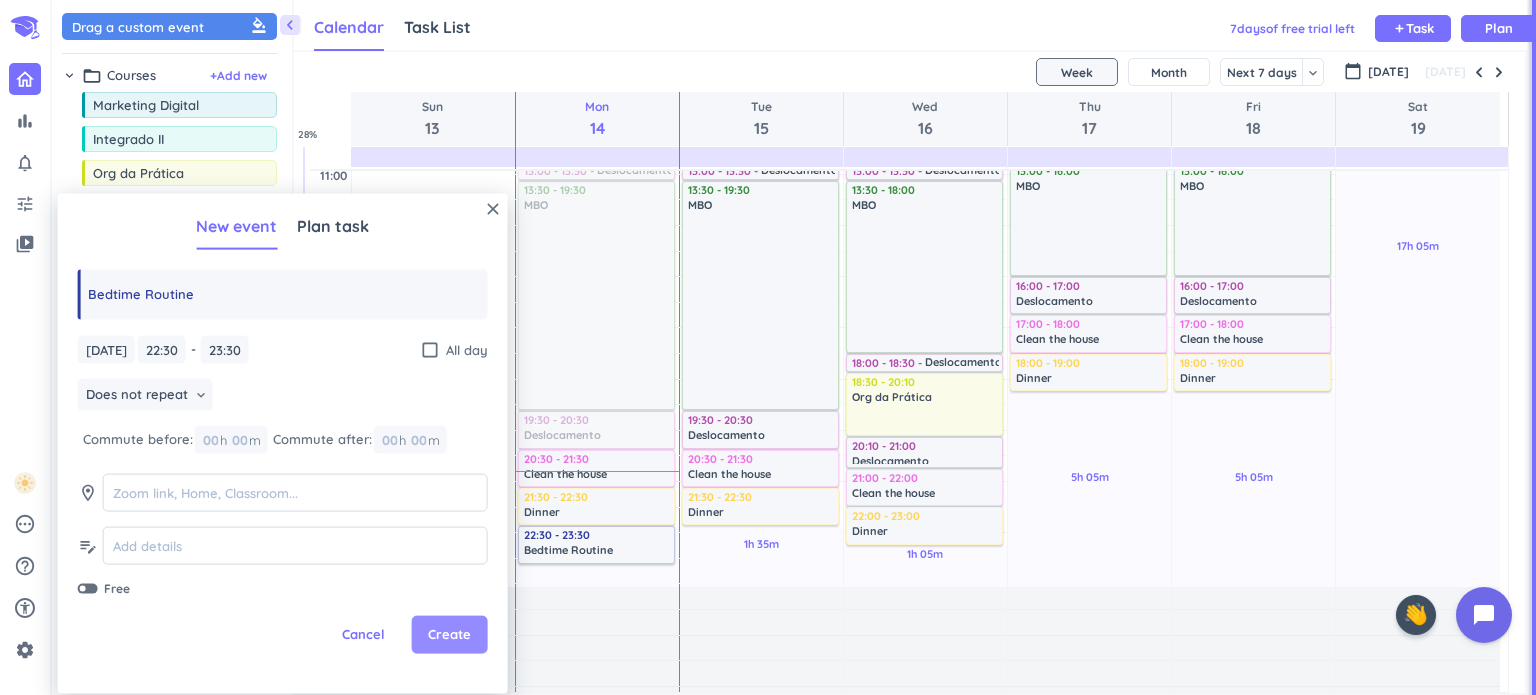 click on "Create" at bounding box center (449, 635) 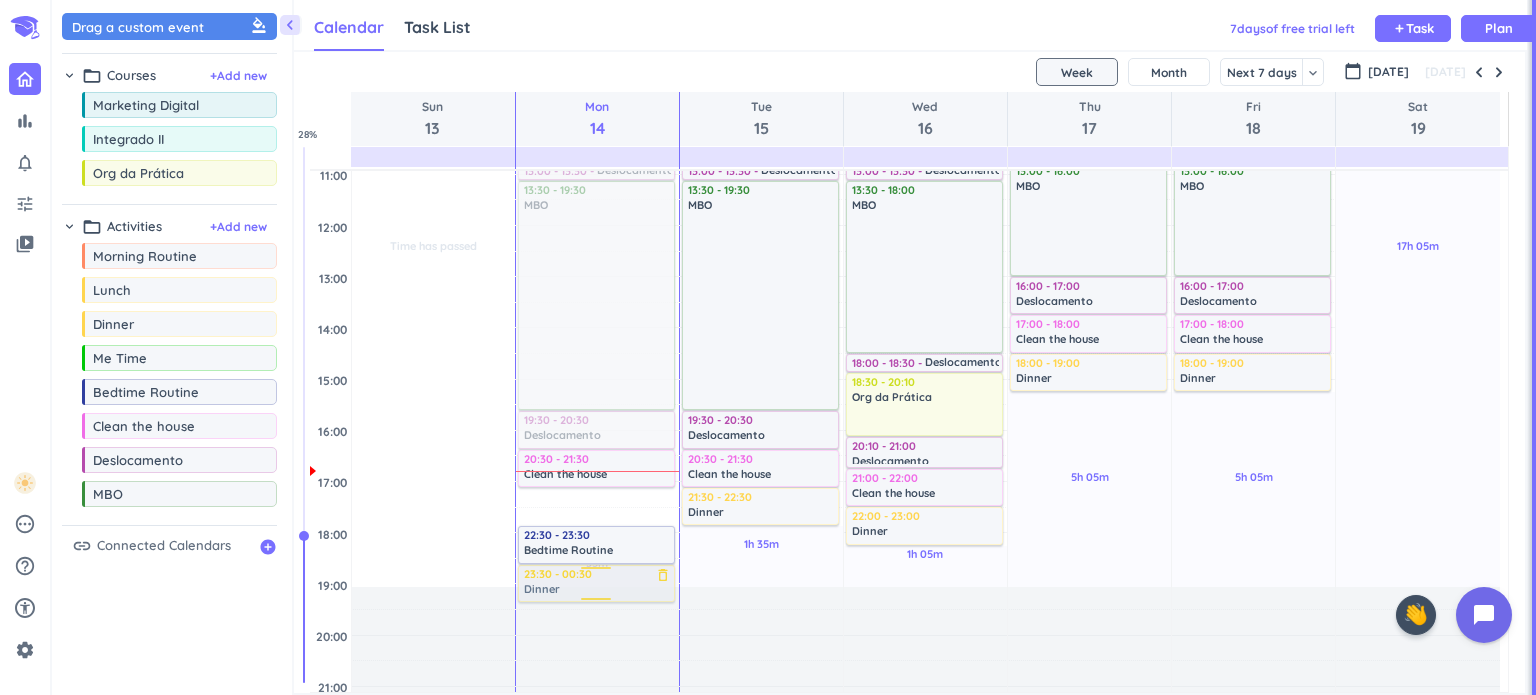 drag, startPoint x: 580, startPoint y: 505, endPoint x: 595, endPoint y: 589, distance: 85.32877 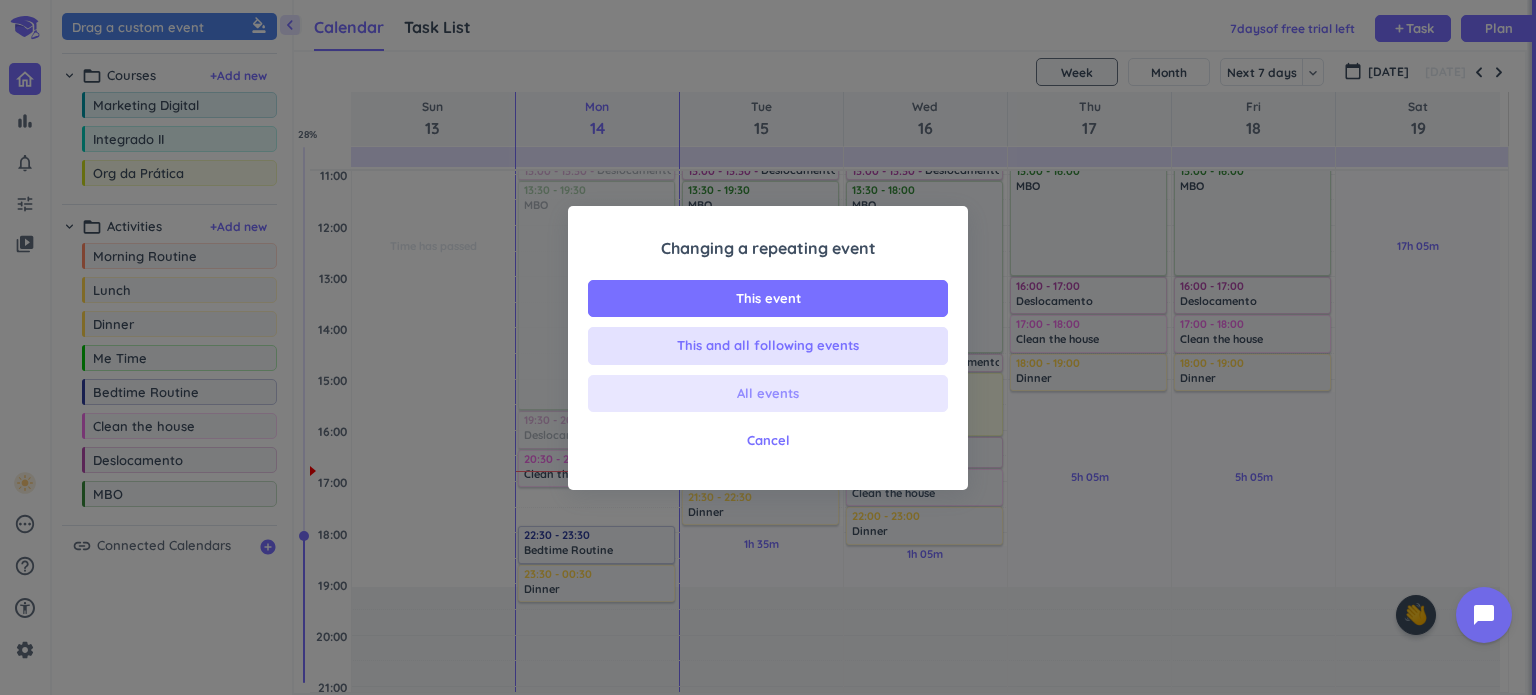 click on "All events" at bounding box center [768, 394] 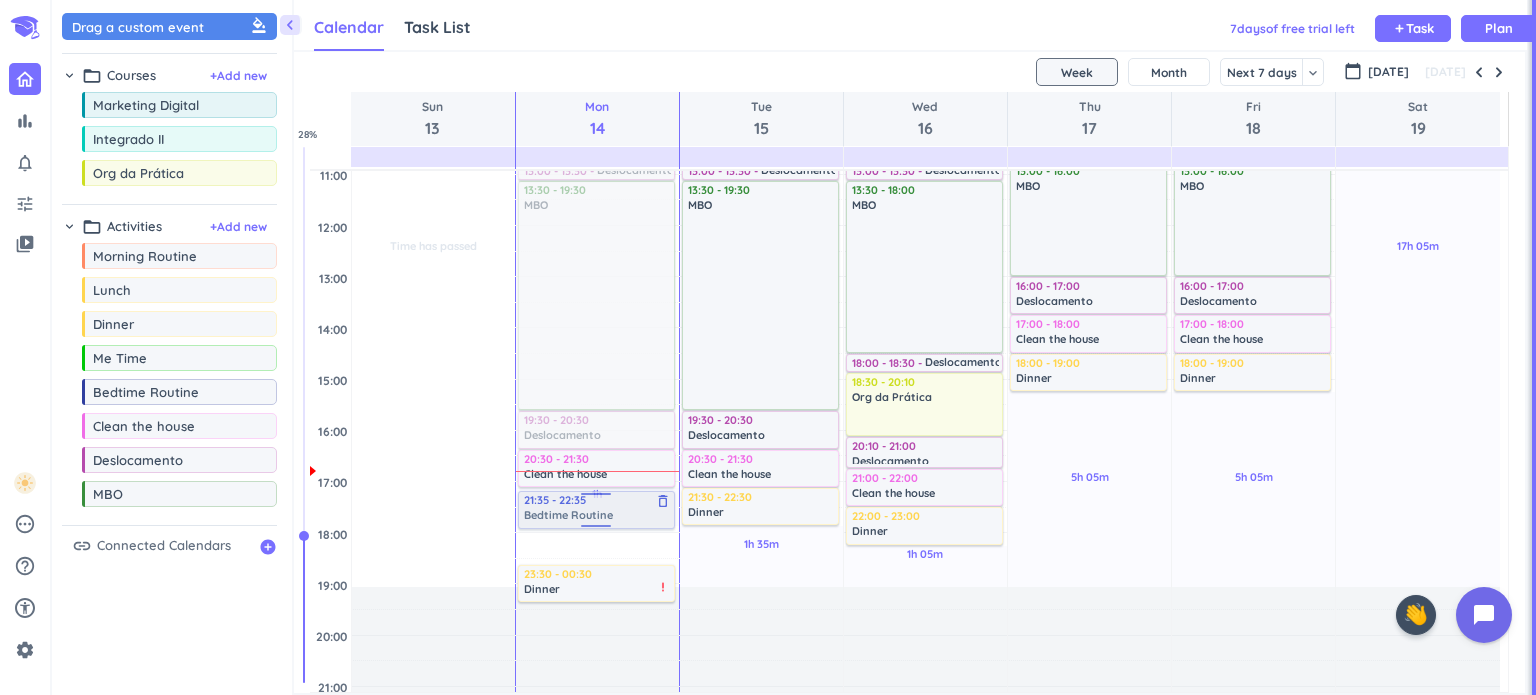 drag, startPoint x: 613, startPoint y: 548, endPoint x: 613, endPoint y: 504, distance: 44 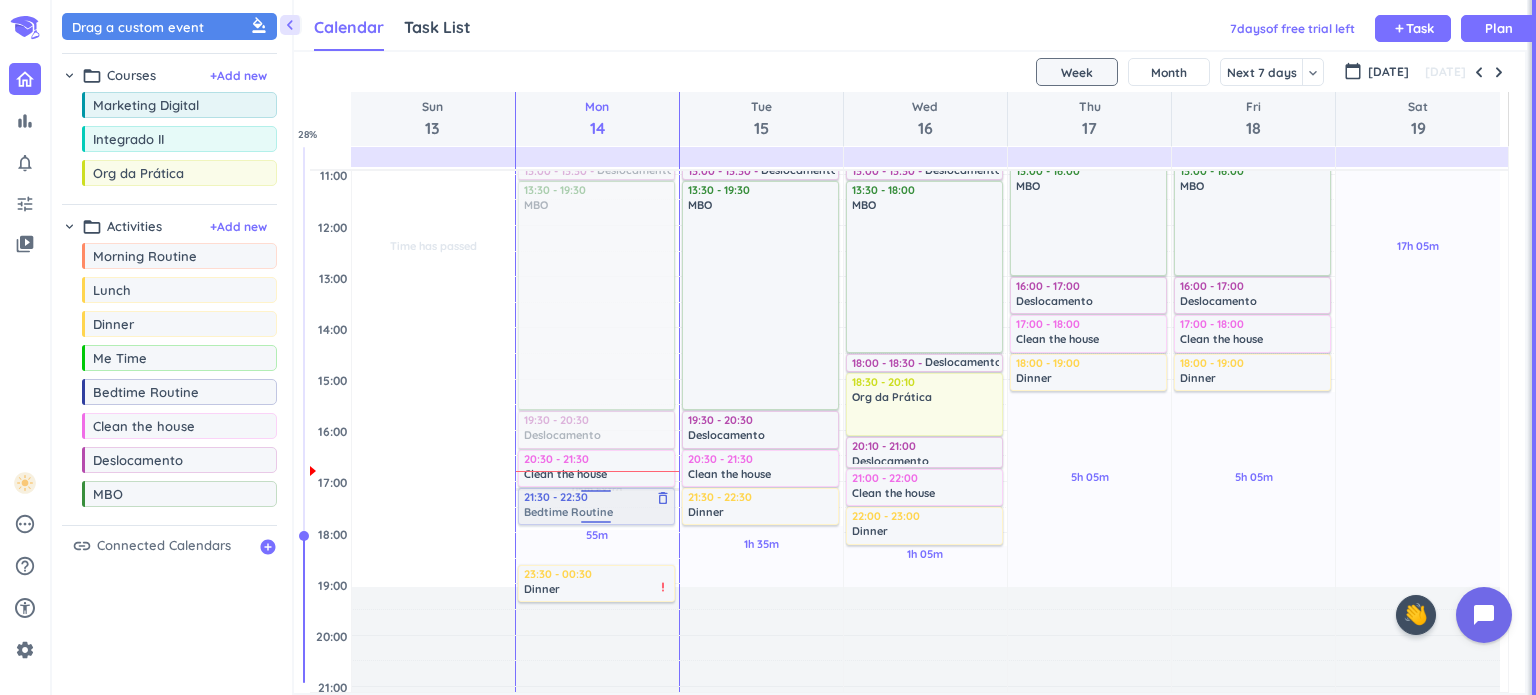 click on "Time has passed Past due Plan 55m Past due Plan 05m Extra Adjust Awake Time Adjust Awake Time 08:00 - 09:00 Morning Routine delete_outline 09:00 - 09:30 Deslocamento delete_outline 09:30 - 12:10 Integrado II delete_outline 12:10 - 13:00 Lunch delete_outline 13:00 - 13:30 Deslocamento delete_outline 13:30 - 19:30 MBO delete_outline 19:30 - 20:30 Deslocamento delete_outline 20:30 - 21:30 Clean the house delete_outline 21:35 - 22:35 Bedtime Routine delete_outline 23:30 - 00:30 Dinner delete_outline priority_high 21:30 - 22:30 Bedtime Routine delete_outline" at bounding box center [597, 430] 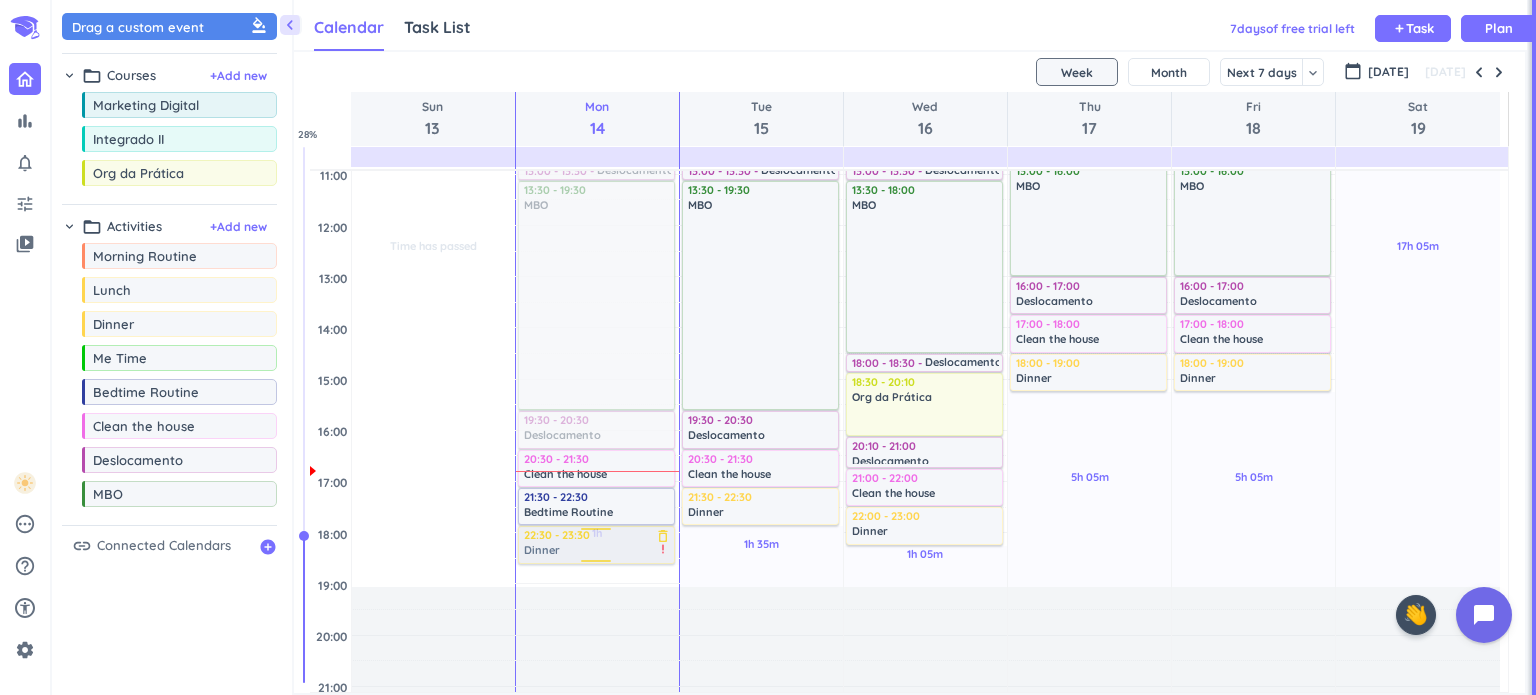 drag, startPoint x: 603, startPoint y: 583, endPoint x: 610, endPoint y: 551, distance: 32.75668 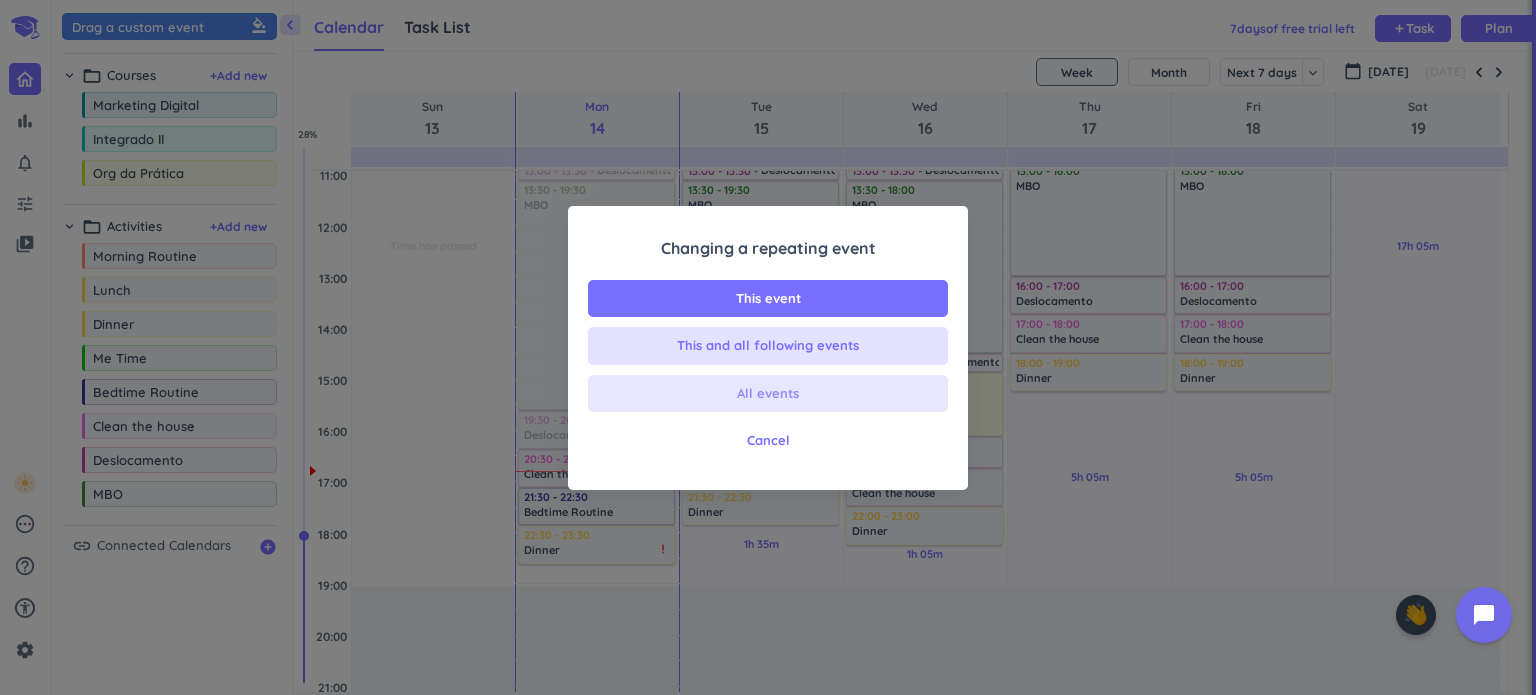 click on "All events" at bounding box center (768, 394) 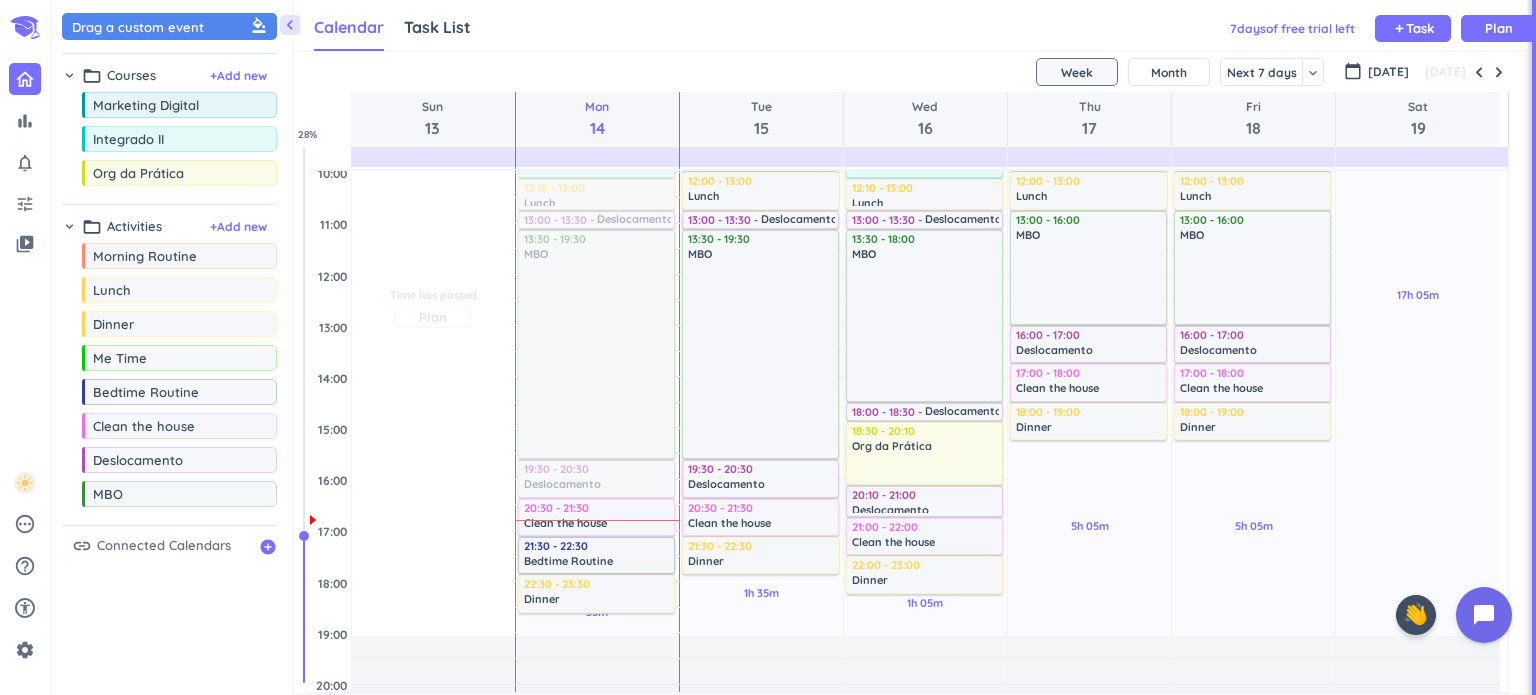 scroll, scrollTop: 400, scrollLeft: 0, axis: vertical 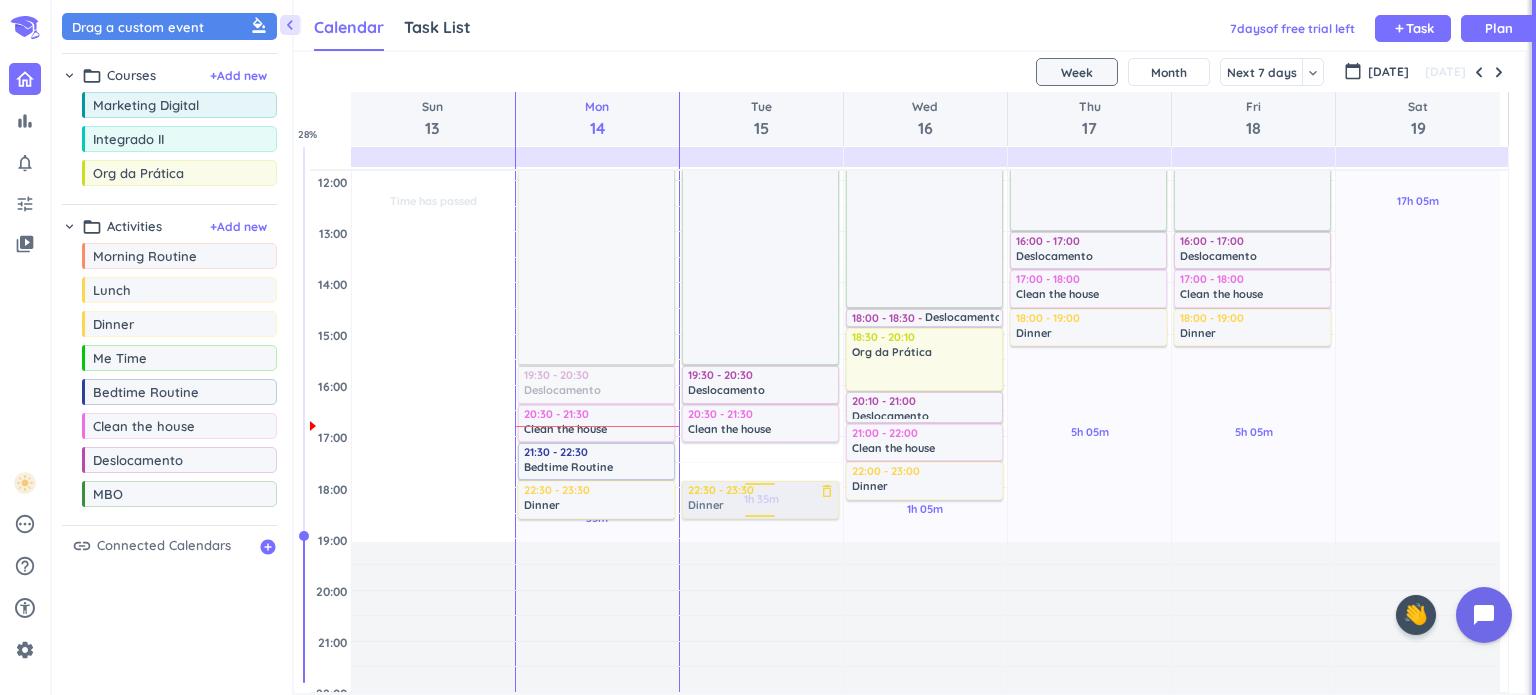 click on "1h 35m Past due Plan Adjust Awake Time Adjust Awake Time 07:00 - 08:00 Morning Routine delete_outline 08:00 - 08:30 Deslocamento delete_outline 08:30 - 12:00 Marketing Digital delete_outline 12:00 - 13:00 Lunch delete_outline 13:00 - 13:30 Deslocamento delete_outline 13:30 - 19:30 MBO delete_outline 19:30 - 20:30 Deslocamento delete_outline 20:30 - 21:30 Clean the house delete_outline 21:30 - 22:30 Dinner delete_outline 22:30 - 23:30 Dinner delete_outline" at bounding box center [761, 385] 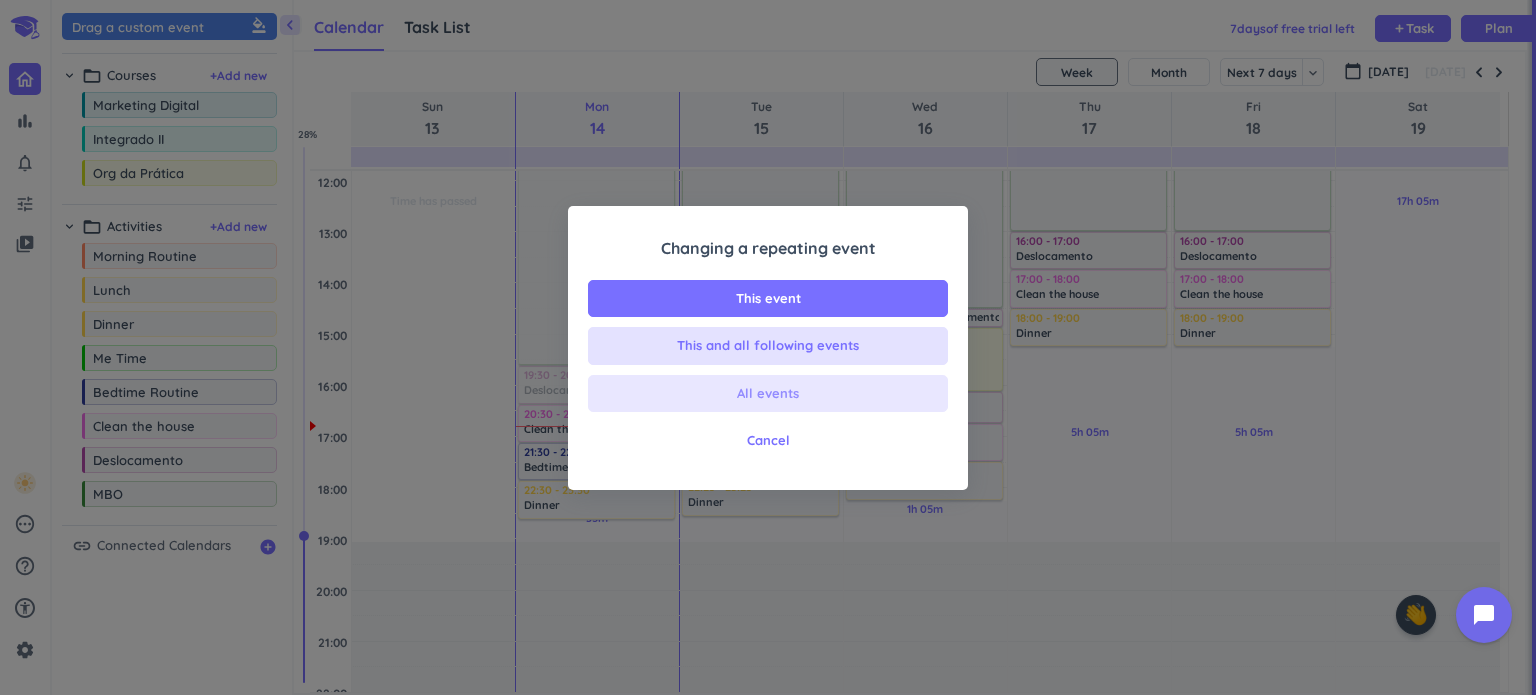 click on "All events" at bounding box center (768, 394) 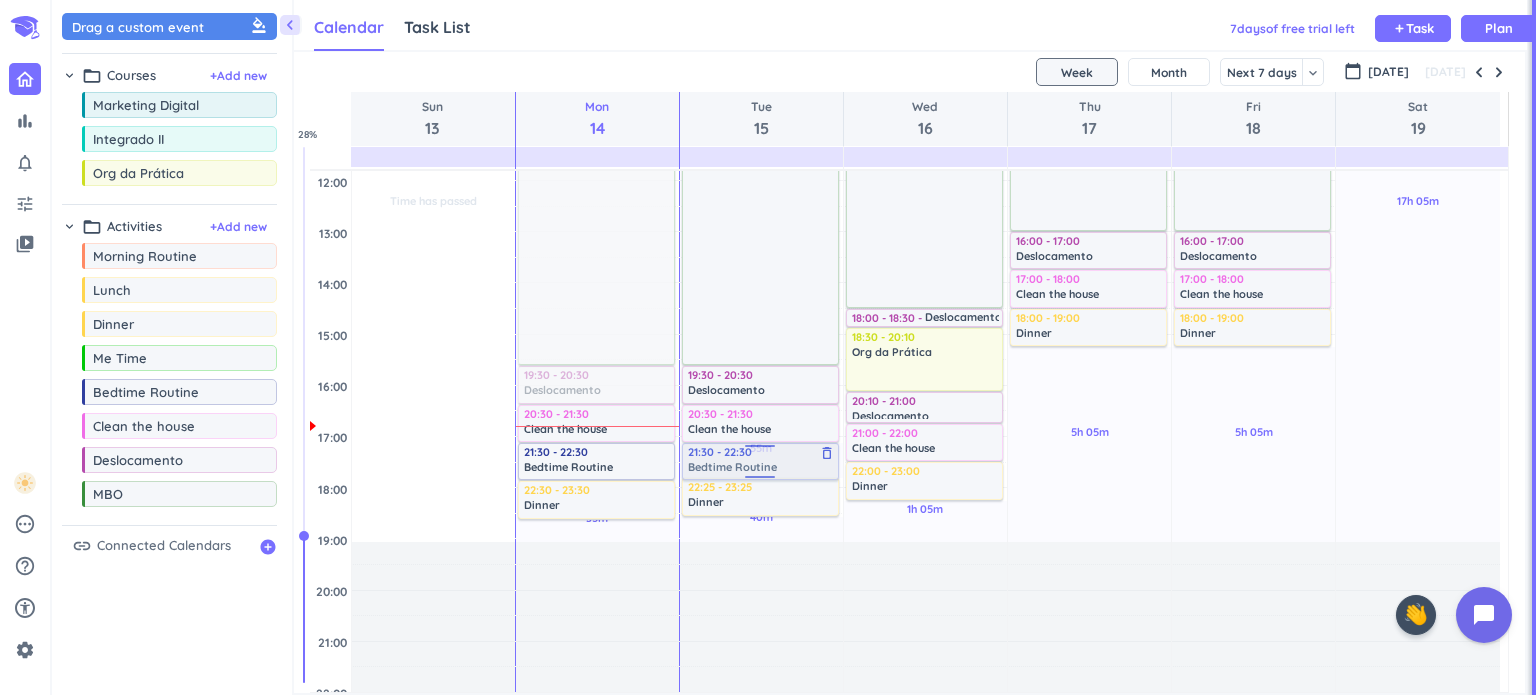 drag, startPoint x: 175, startPoint y: 395, endPoint x: 744, endPoint y: 443, distance: 571.021 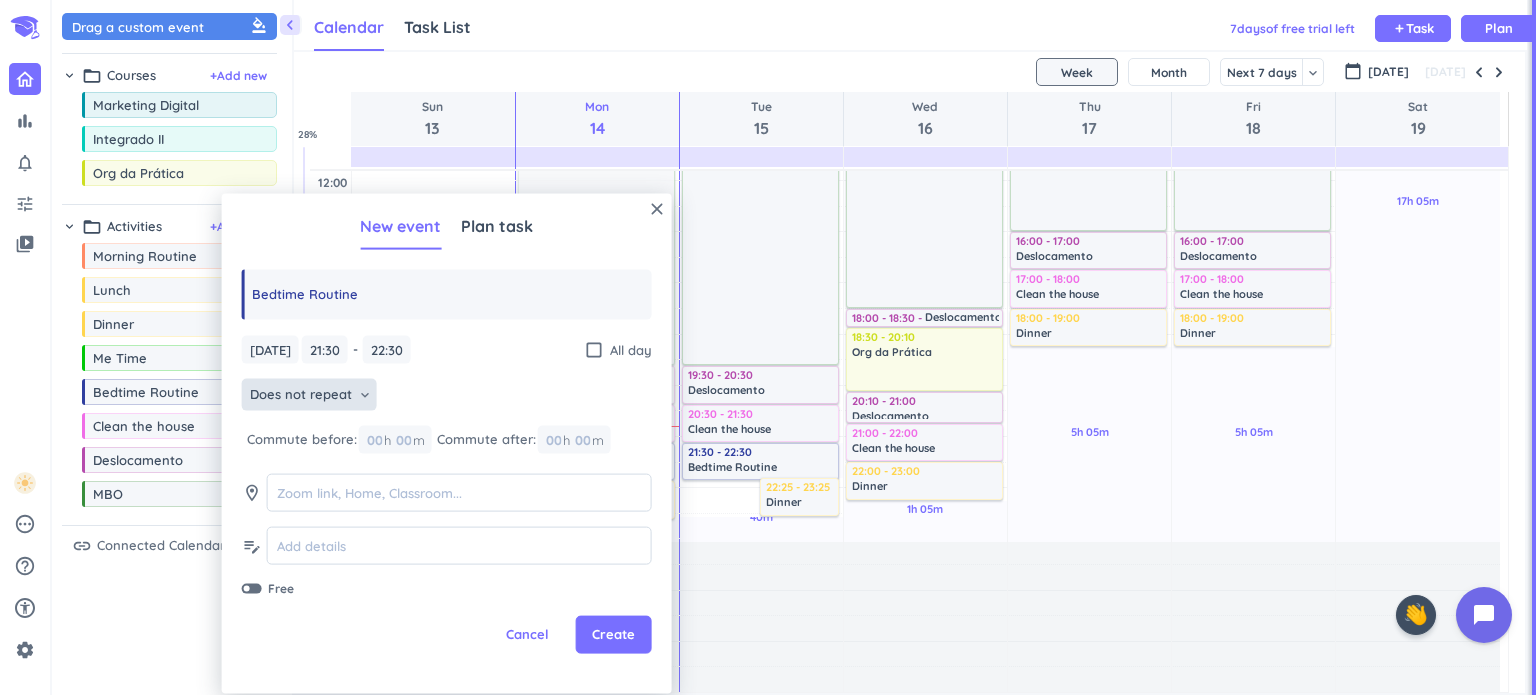 click on "Does not repeat keyboard_arrow_down" at bounding box center (309, 395) 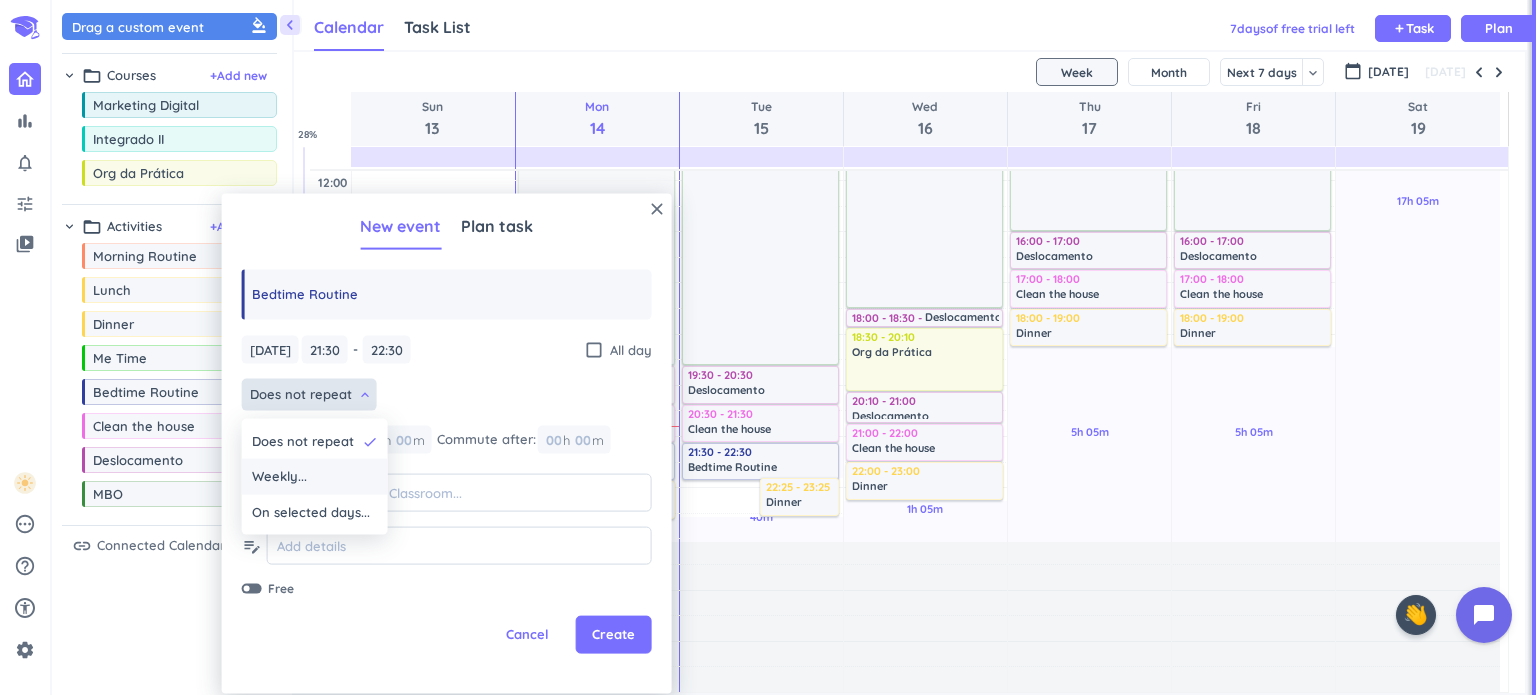 click on "Weekly..." at bounding box center [315, 477] 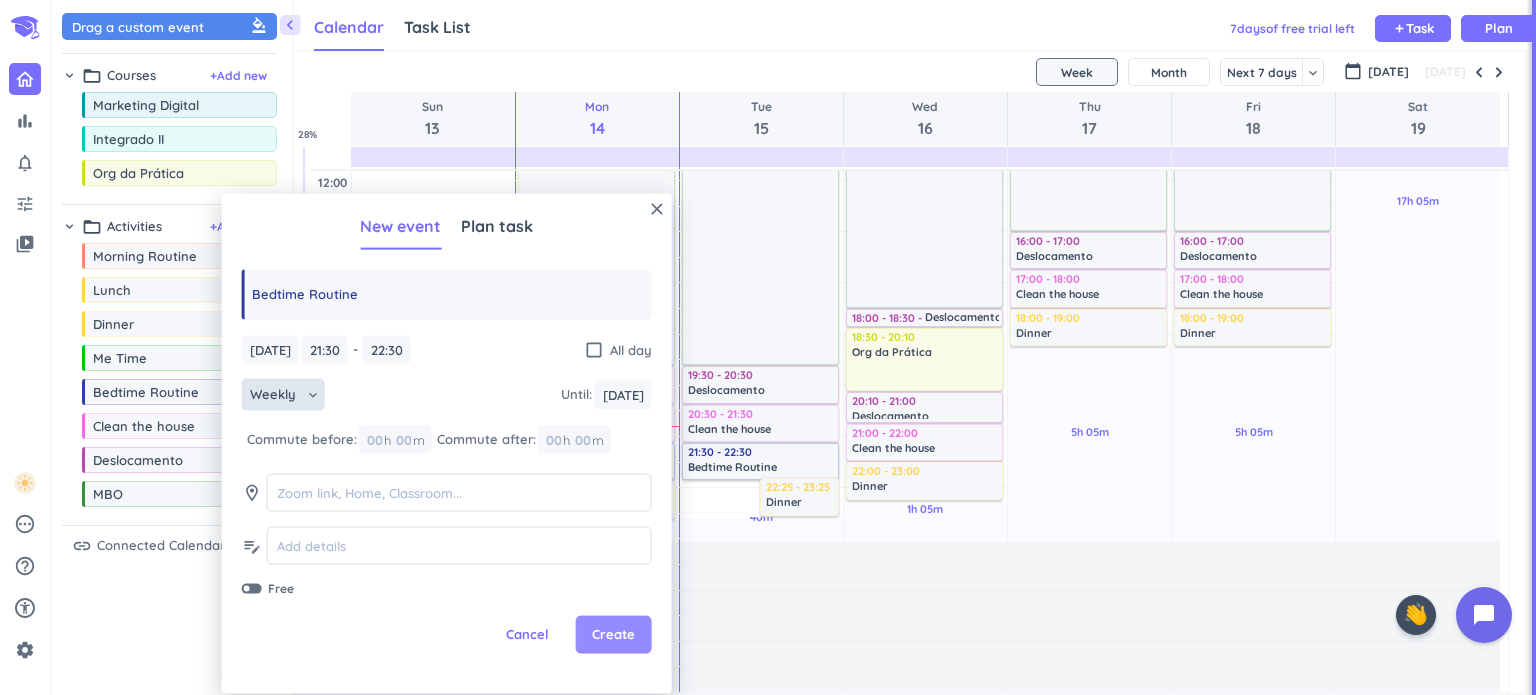 click on "Create" at bounding box center (613, 635) 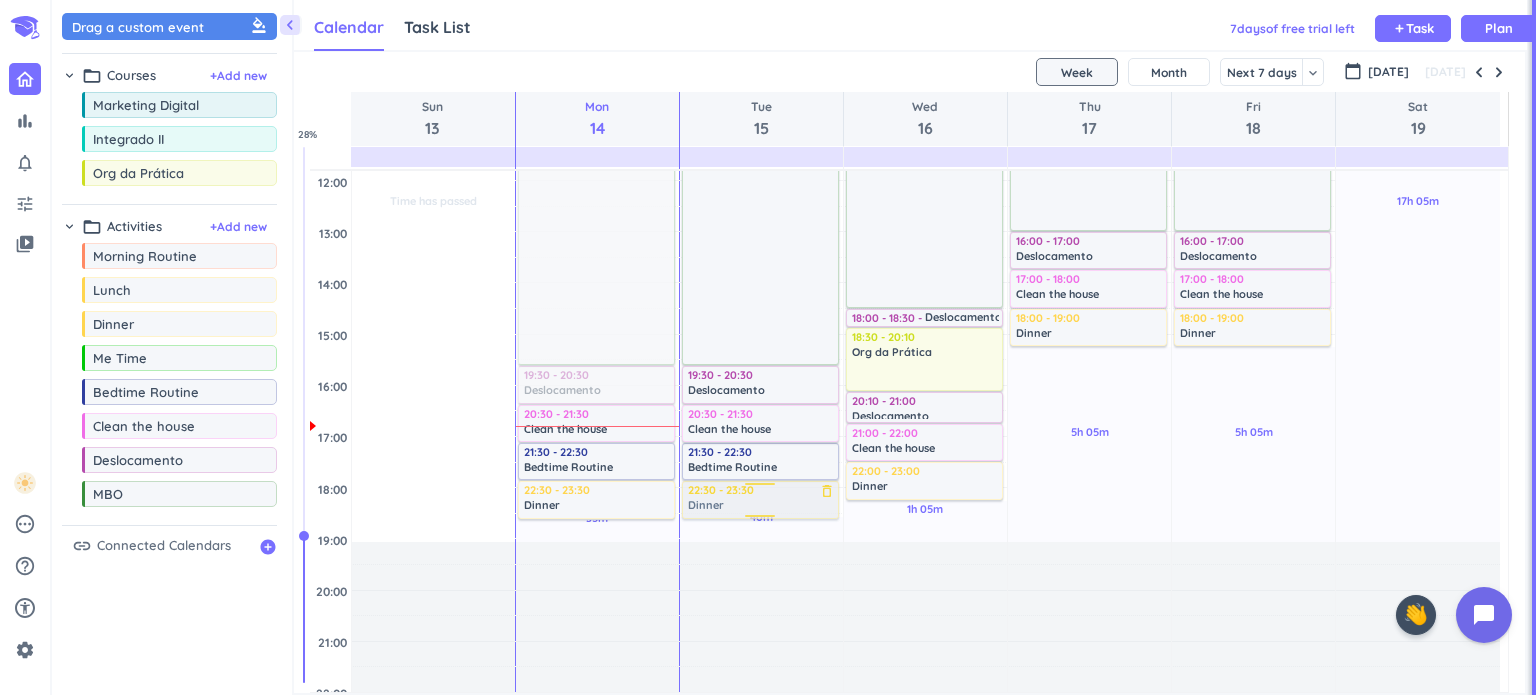 drag, startPoint x: 793, startPoint y: 493, endPoint x: 756, endPoint y: 498, distance: 37.336308 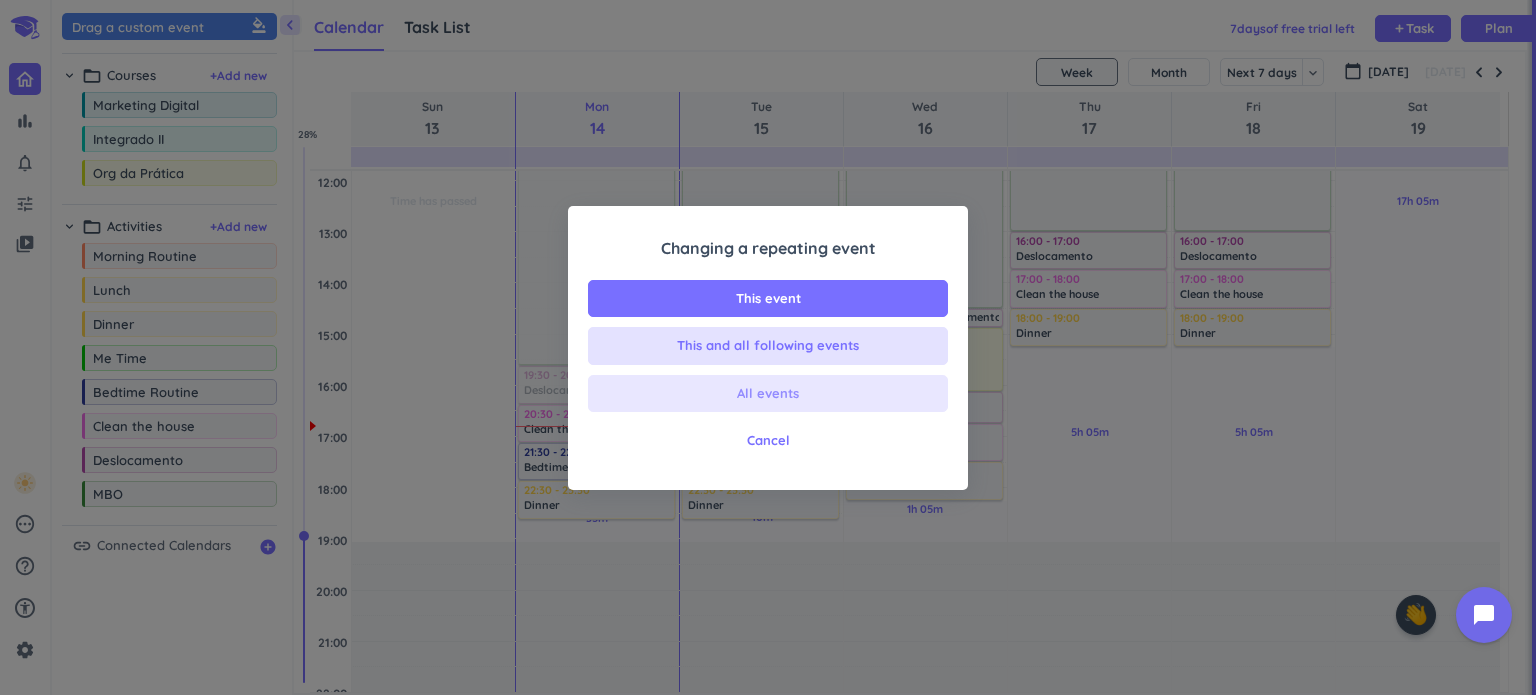 click on "All events" at bounding box center (768, 394) 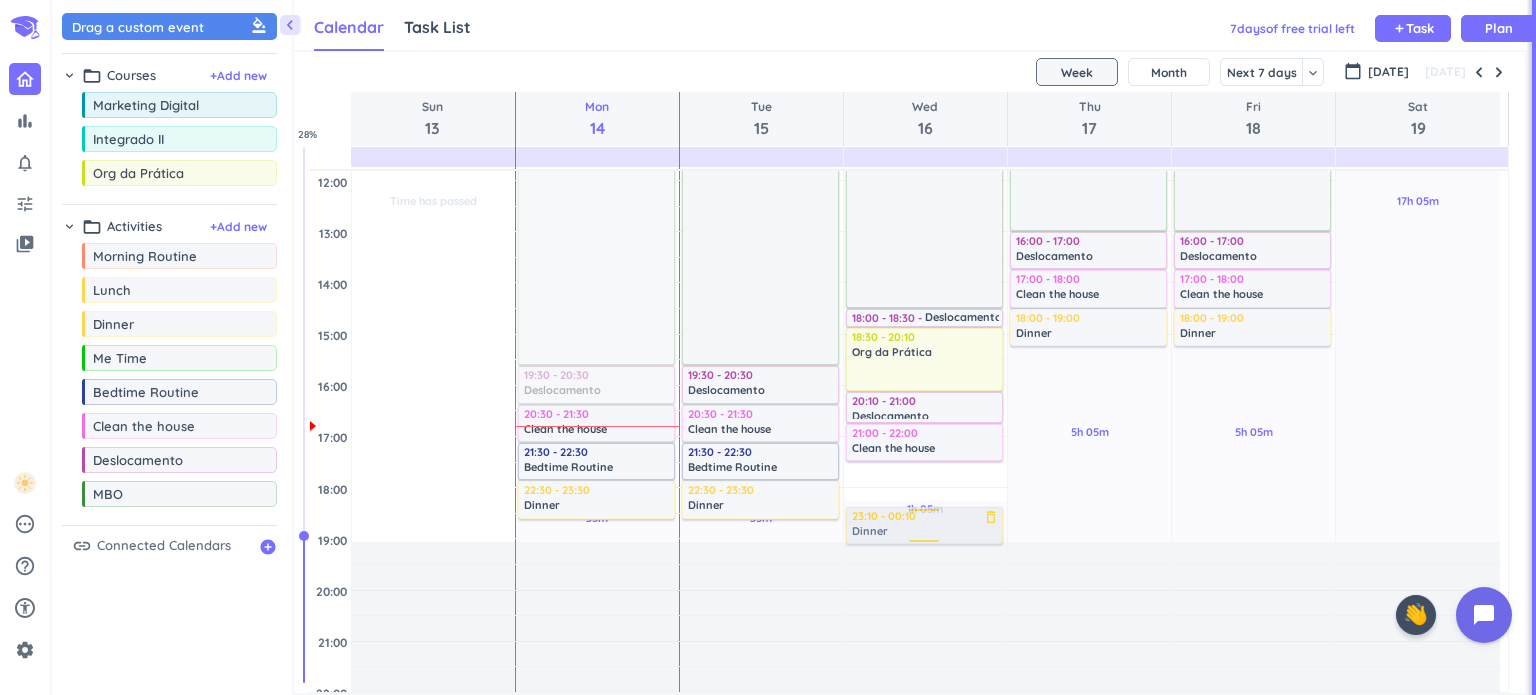 drag, startPoint x: 913, startPoint y: 480, endPoint x: 912, endPoint y: 533, distance: 53.009434 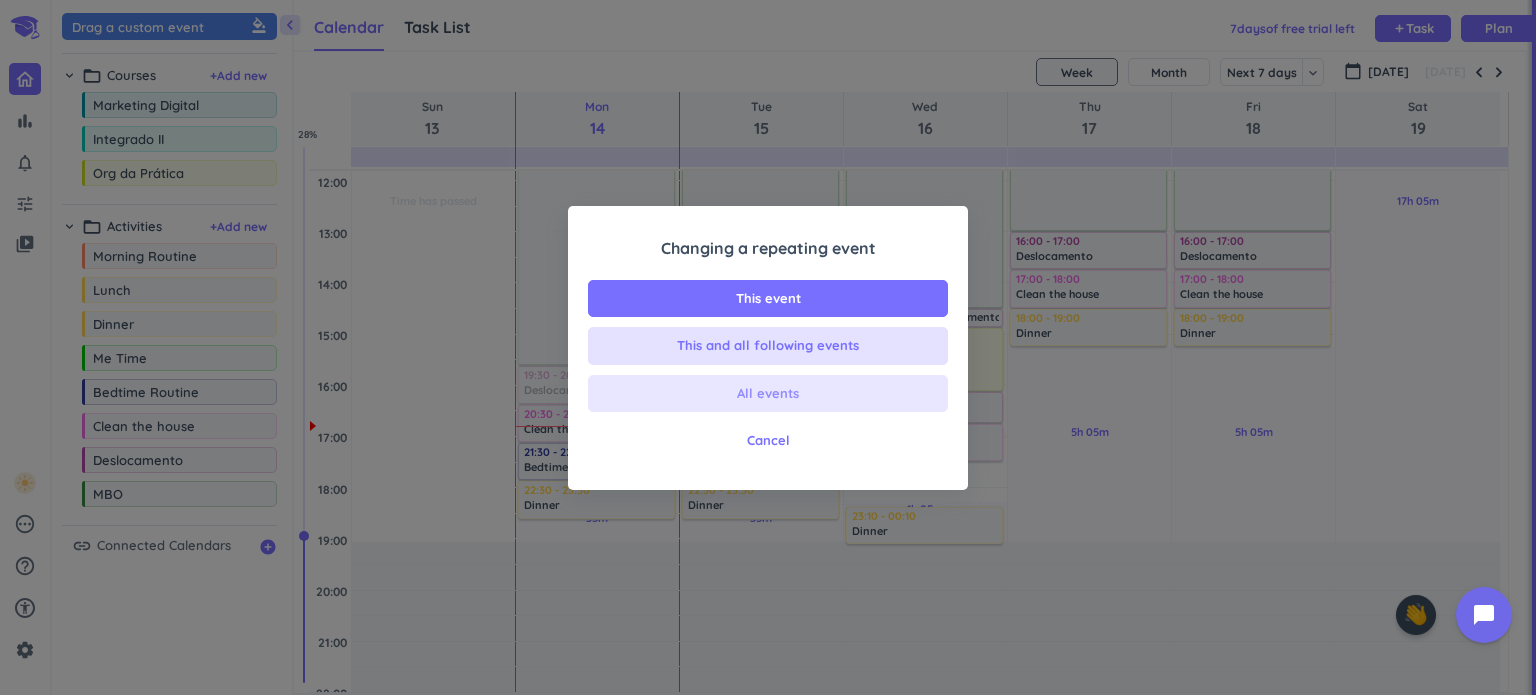 click on "All events" at bounding box center [768, 394] 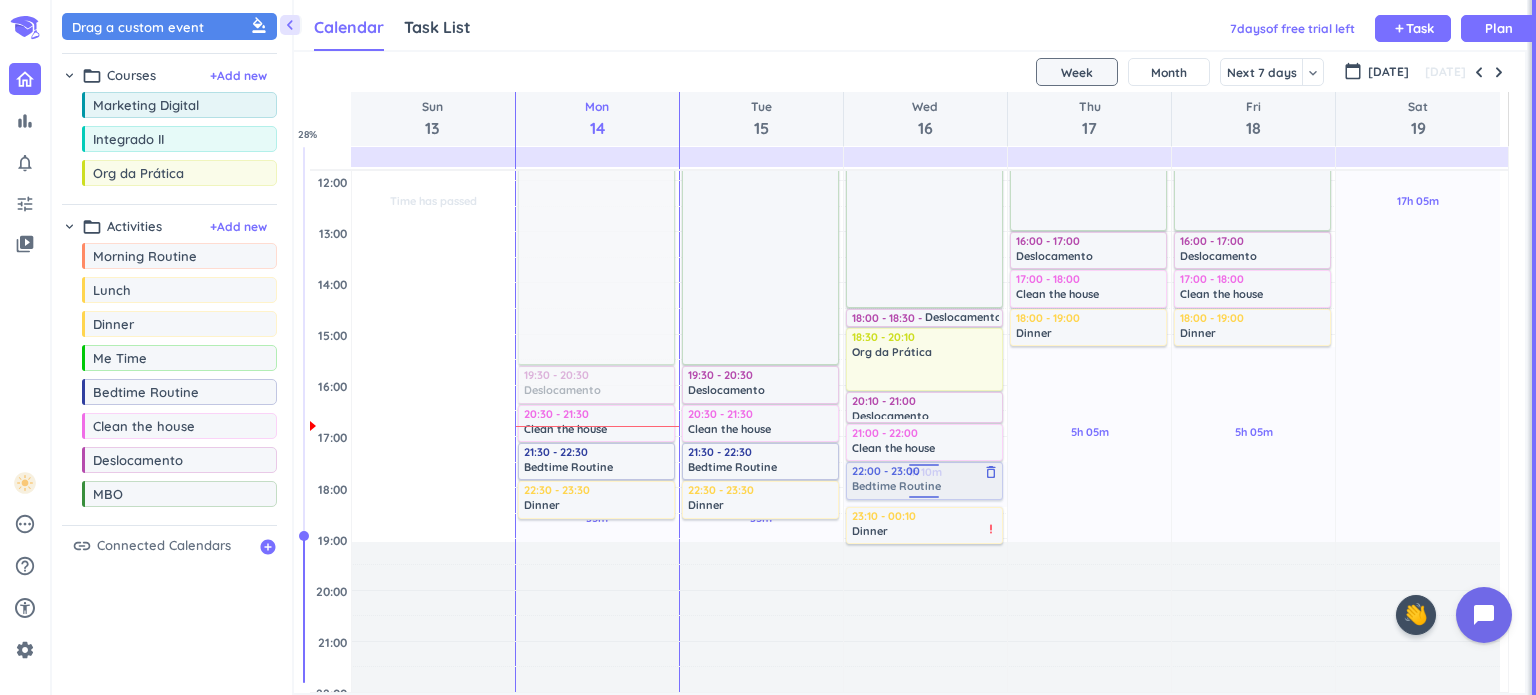 drag, startPoint x: 136, startPoint y: 393, endPoint x: 902, endPoint y: 463, distance: 769.1918 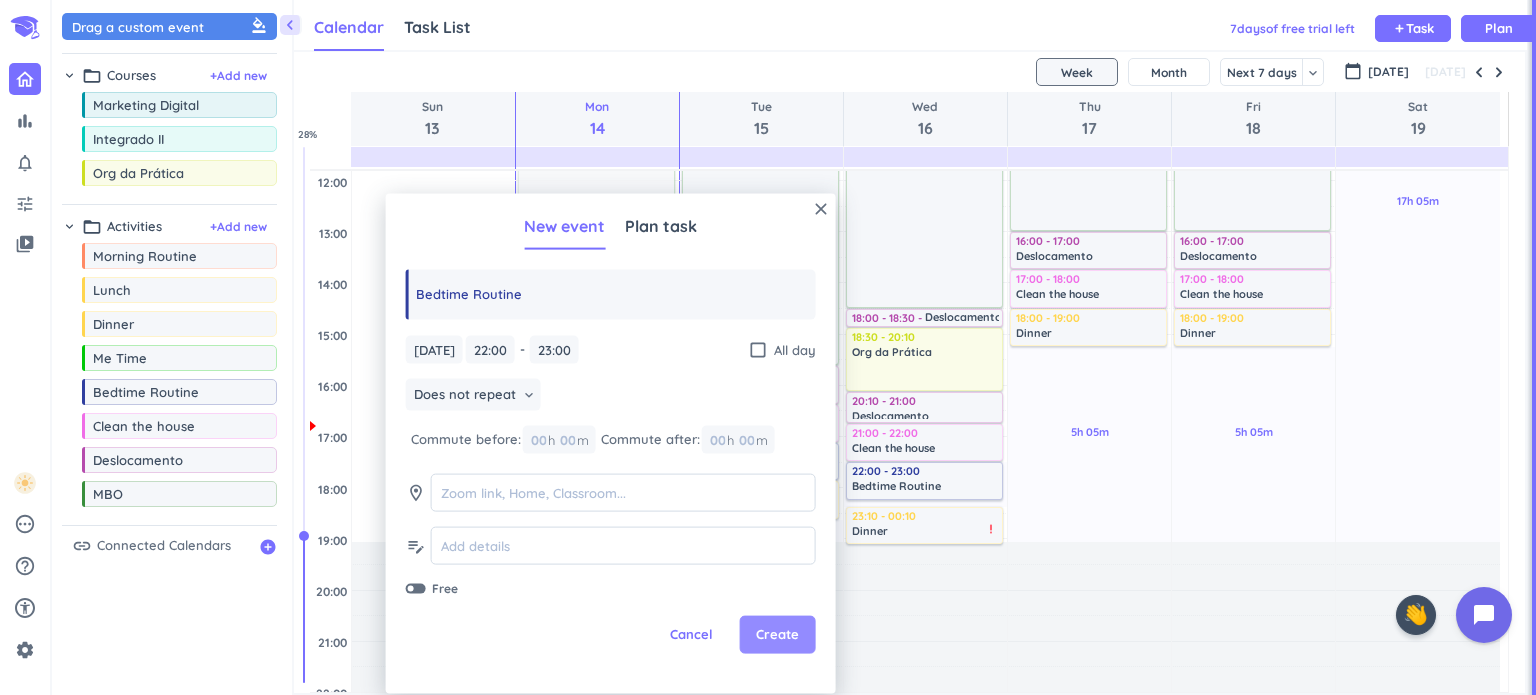 click on "Create" at bounding box center (777, 635) 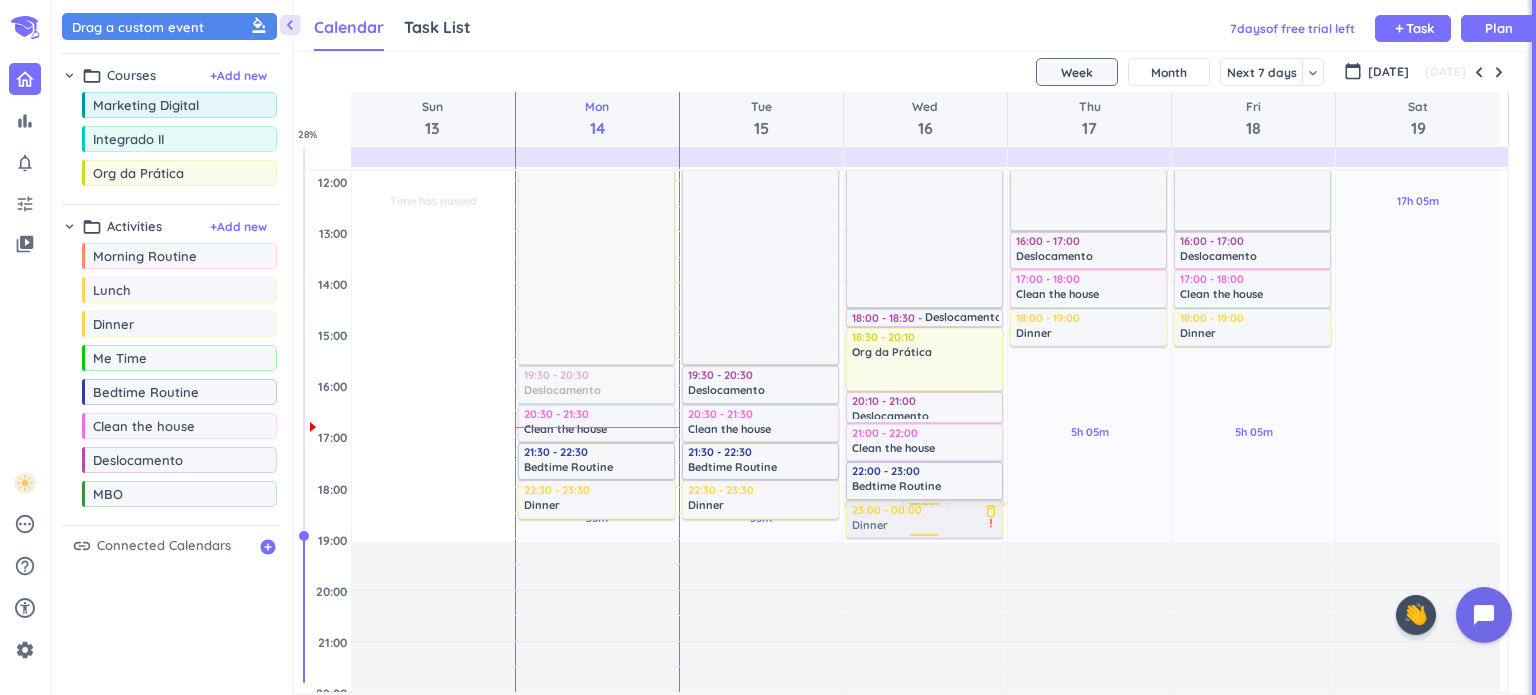 drag, startPoint x: 931, startPoint y: 525, endPoint x: 937, endPoint y: 513, distance: 13.416408 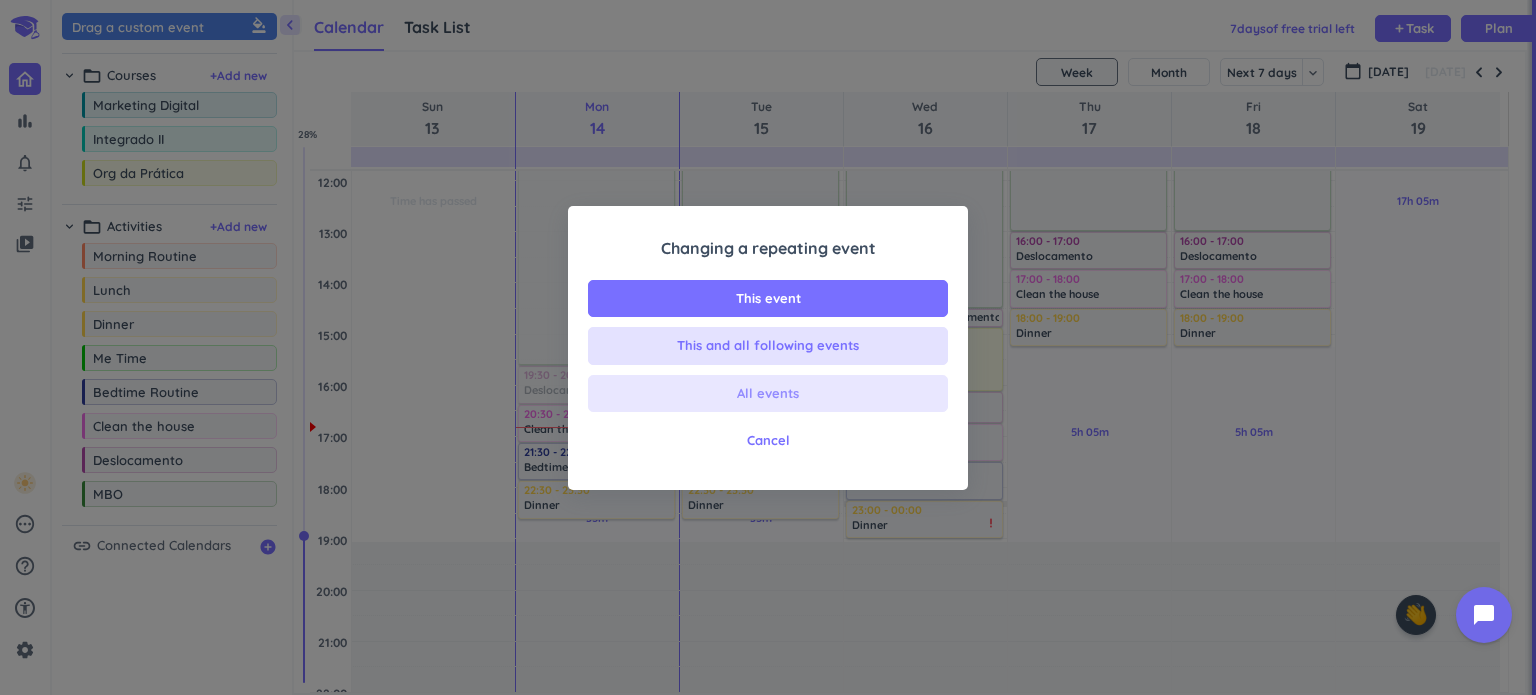 click on "All events" at bounding box center (768, 394) 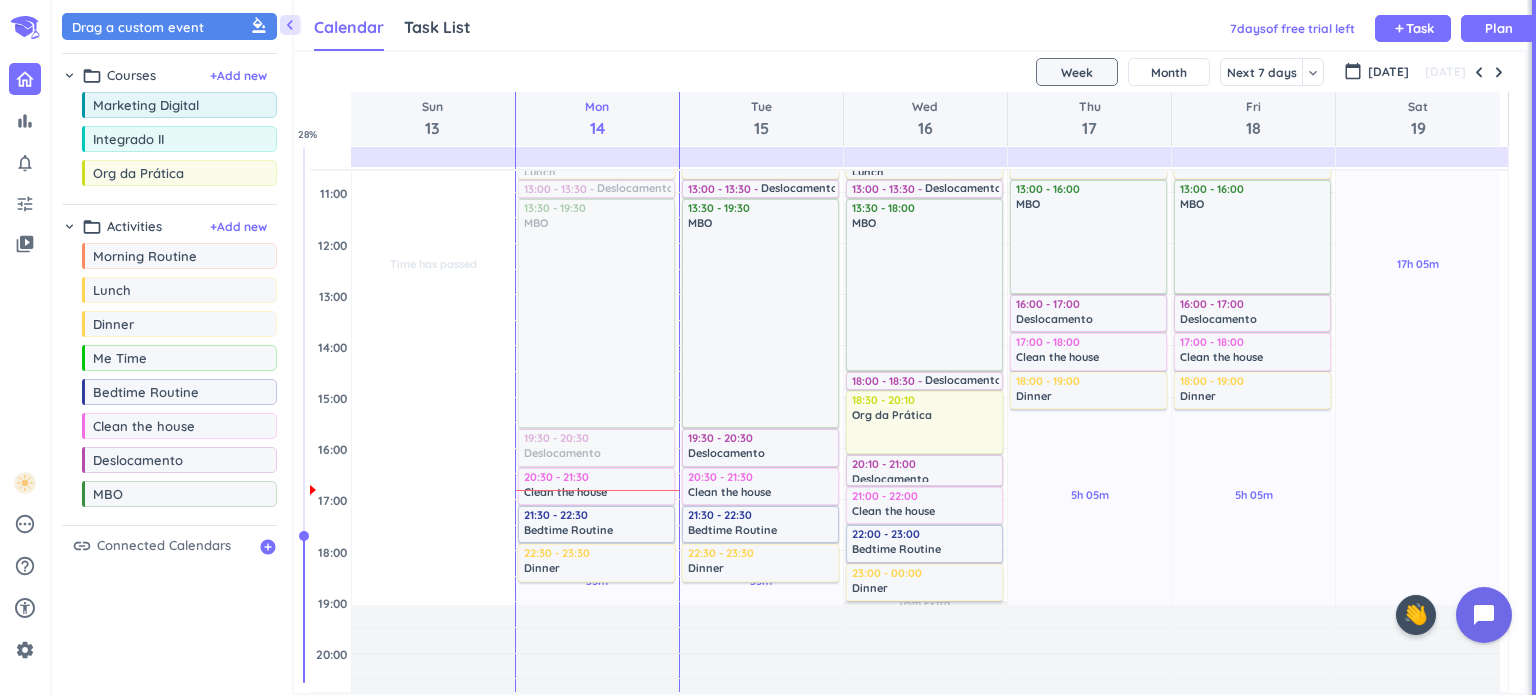 scroll, scrollTop: 400, scrollLeft: 0, axis: vertical 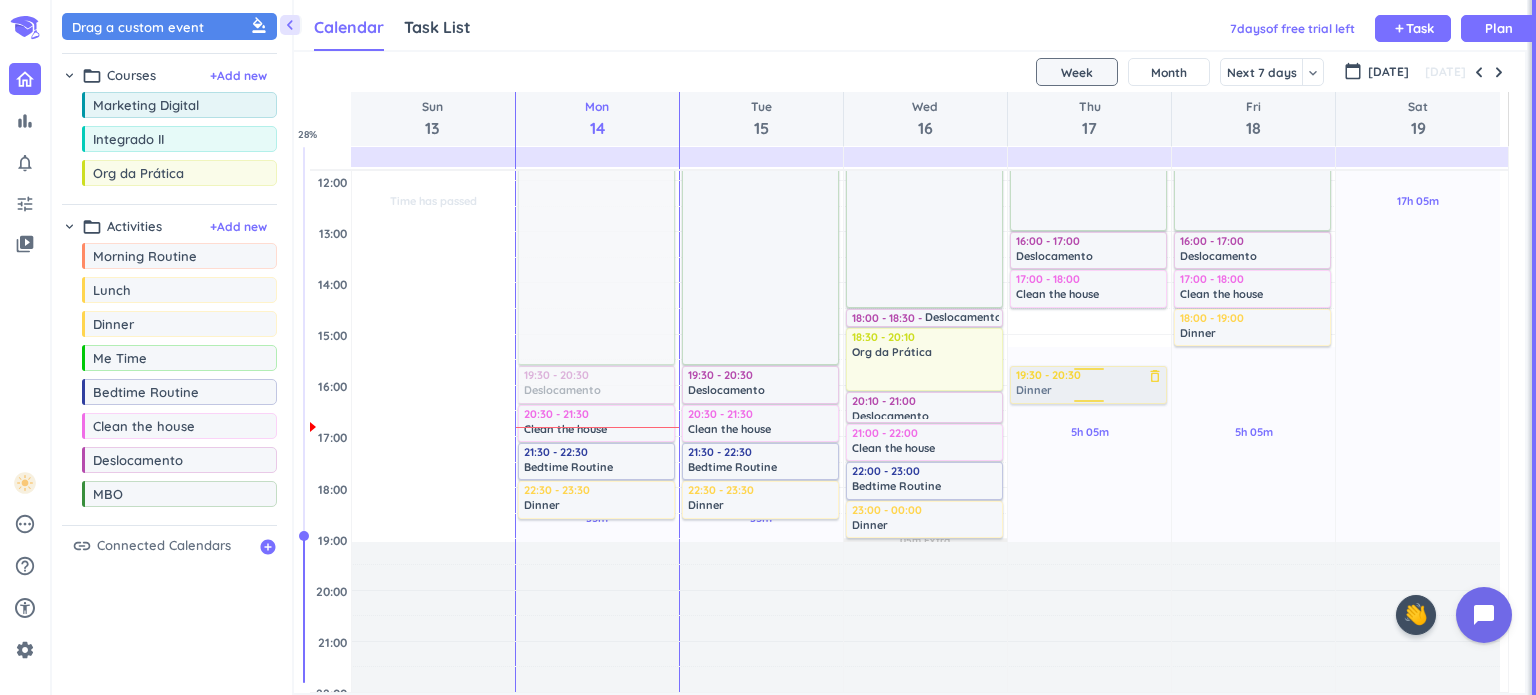 drag, startPoint x: 1070, startPoint y: 329, endPoint x: 1064, endPoint y: 379, distance: 50.358715 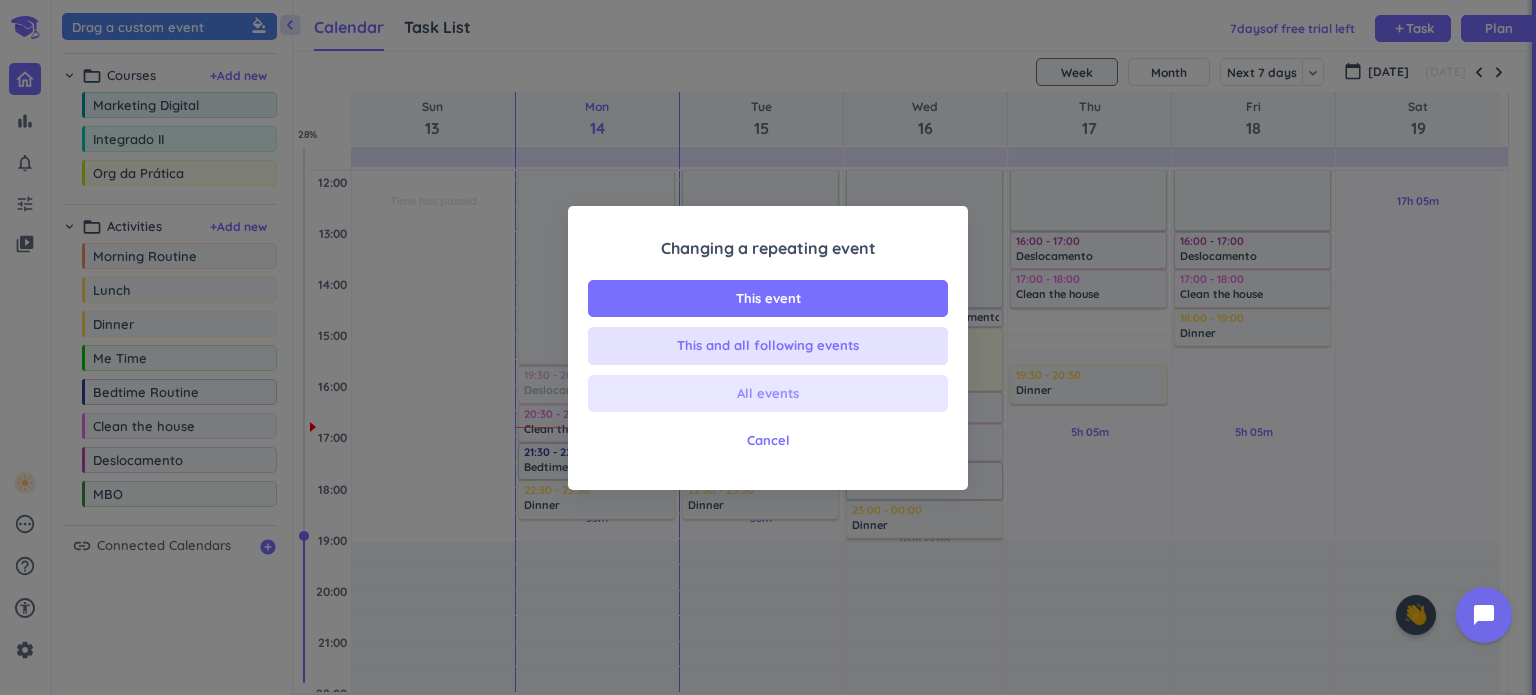 click on "All events" at bounding box center (768, 394) 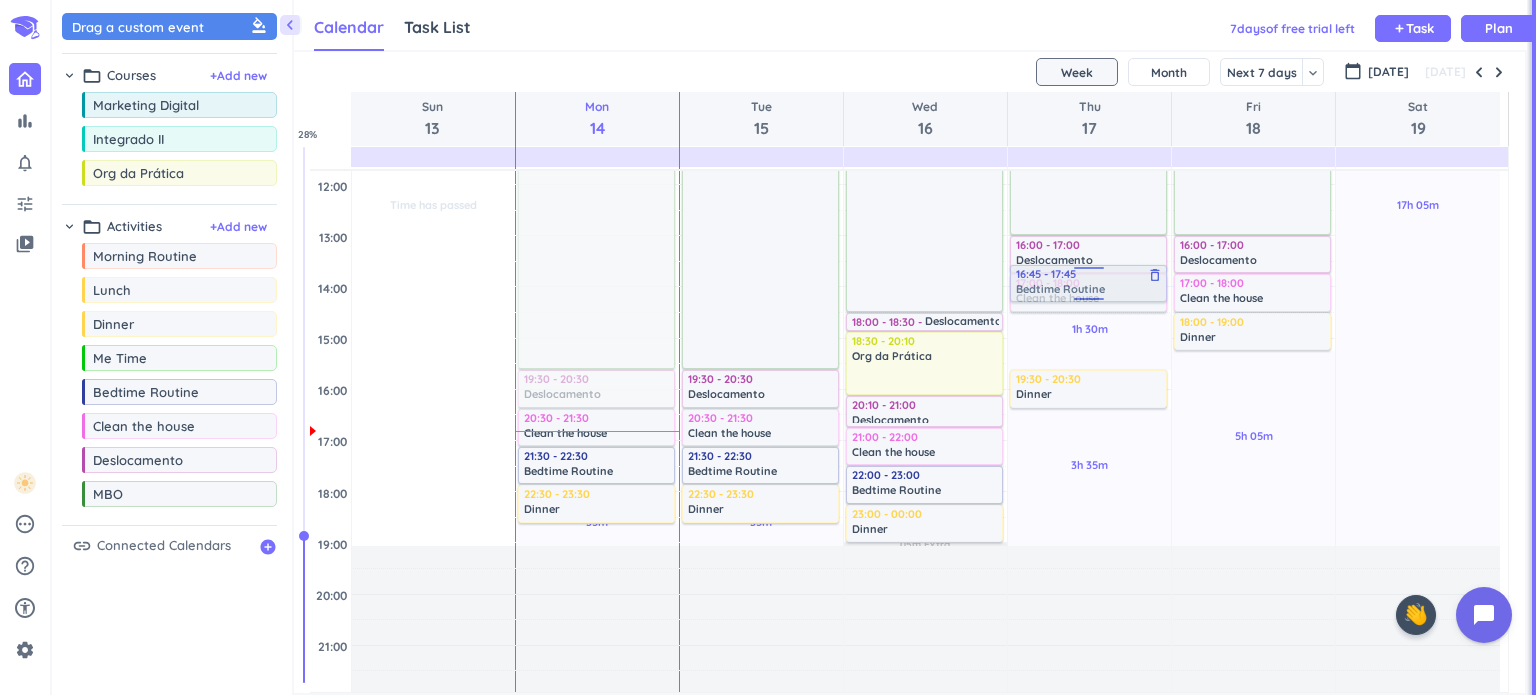 scroll, scrollTop: 395, scrollLeft: 0, axis: vertical 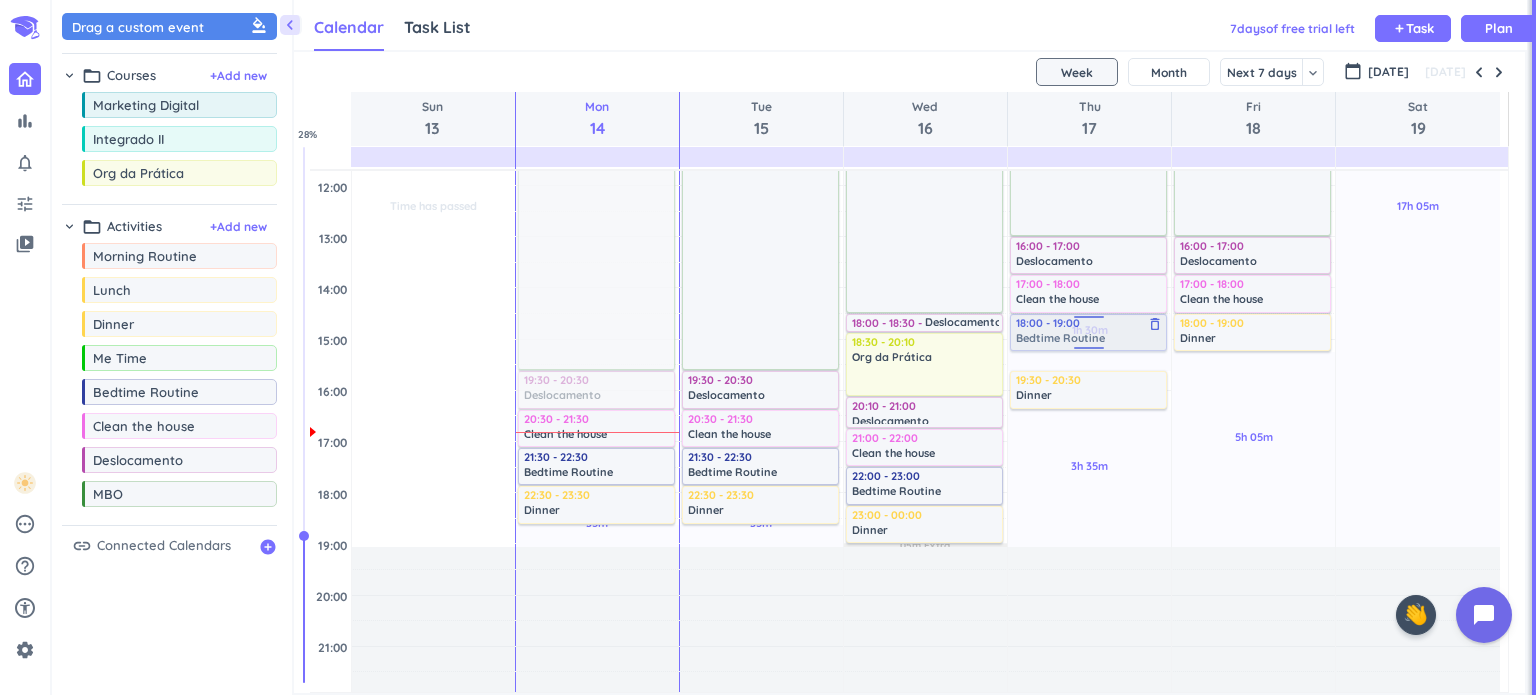 drag, startPoint x: 149, startPoint y: 390, endPoint x: 1075, endPoint y: 315, distance: 929.0323 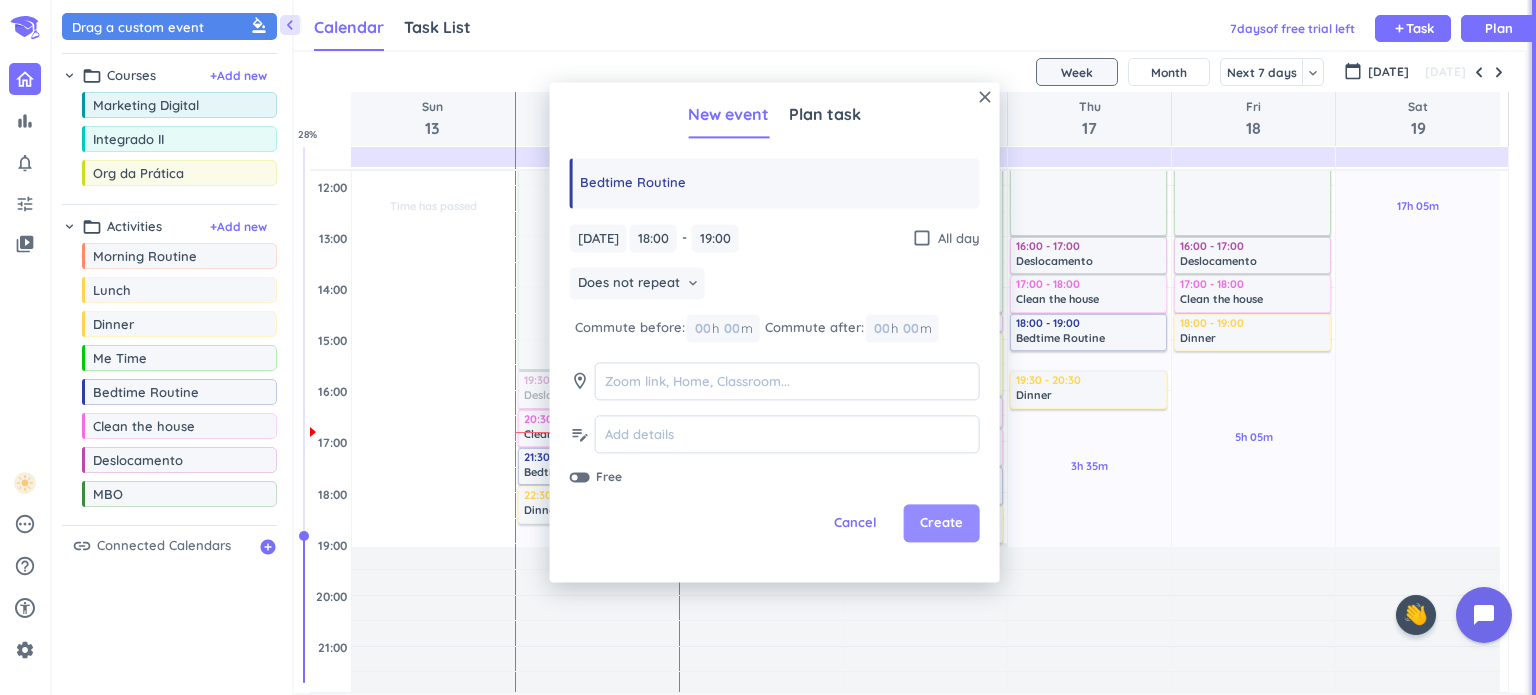 click on "Create" at bounding box center [941, 524] 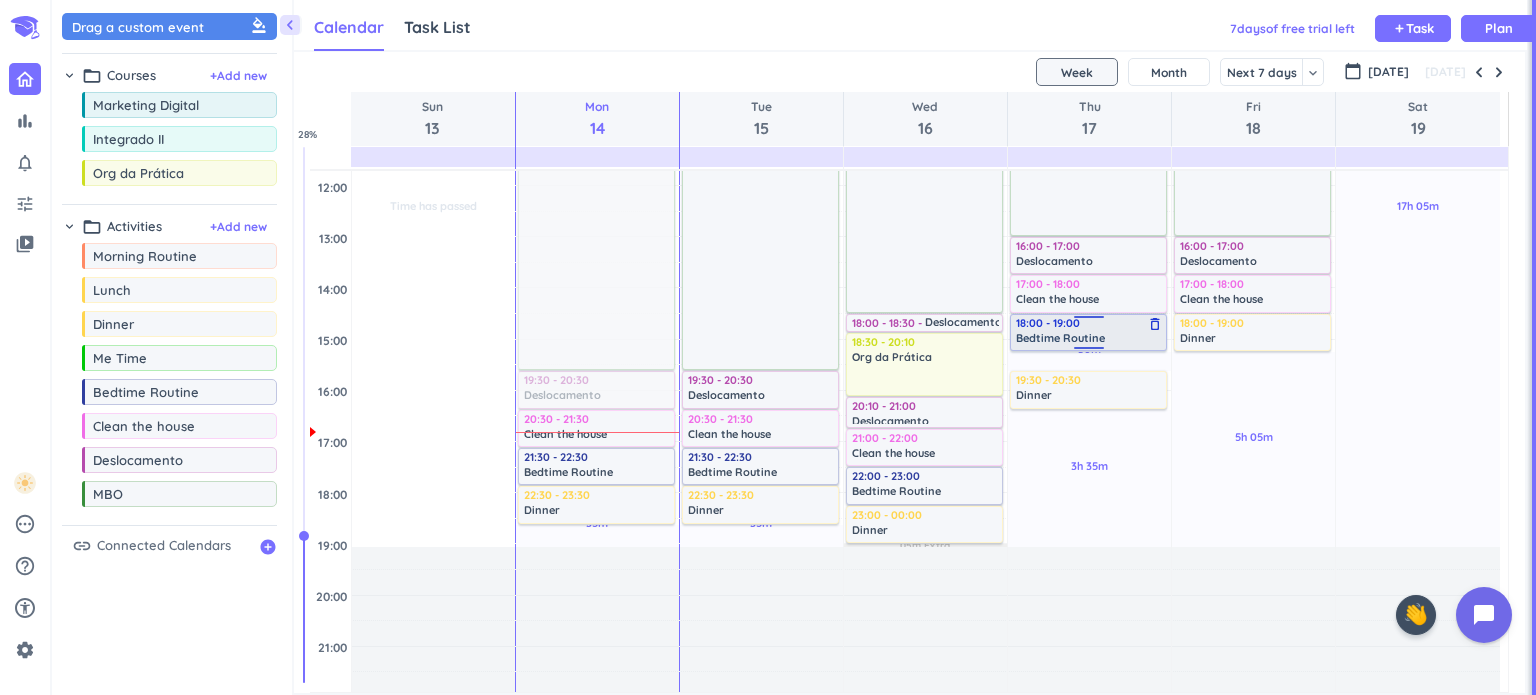 click at bounding box center [1088, 320] 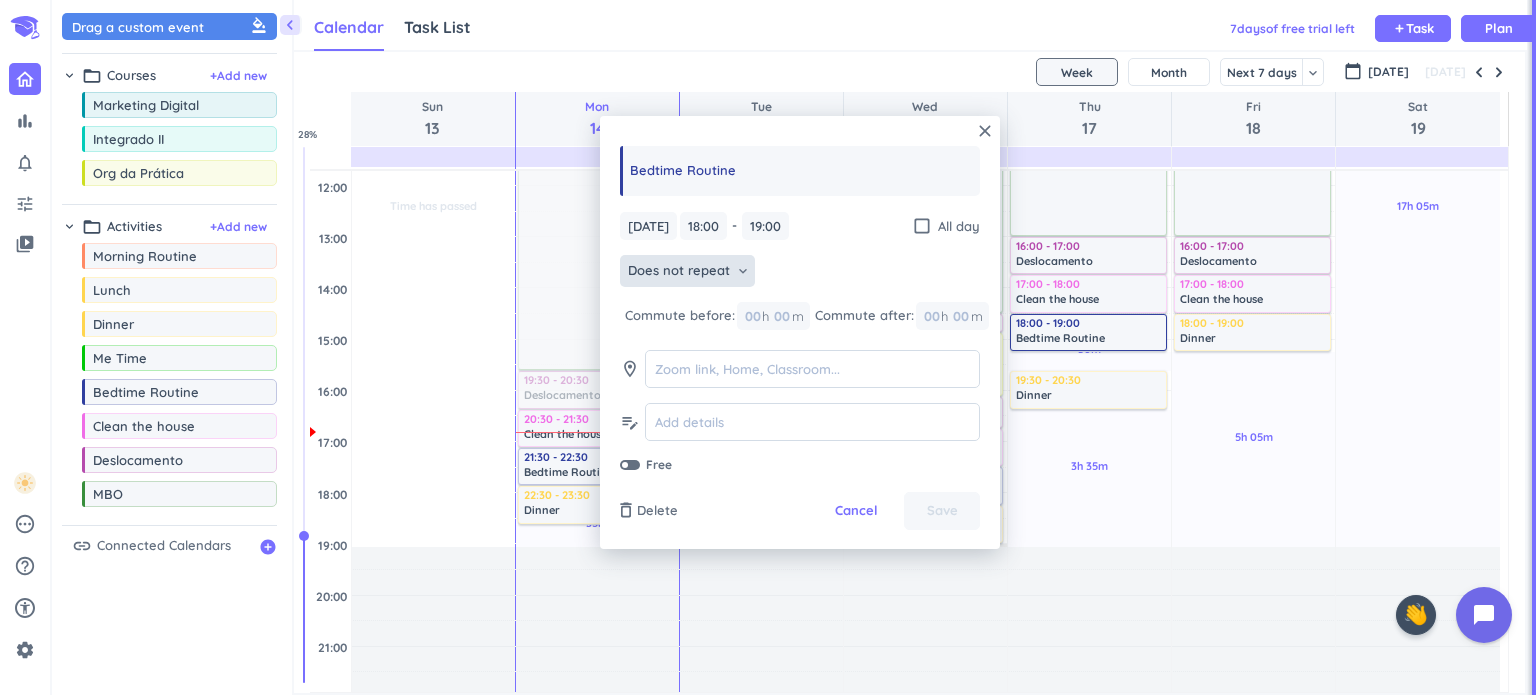 click on "Does not repeat keyboard_arrow_down" at bounding box center (687, 271) 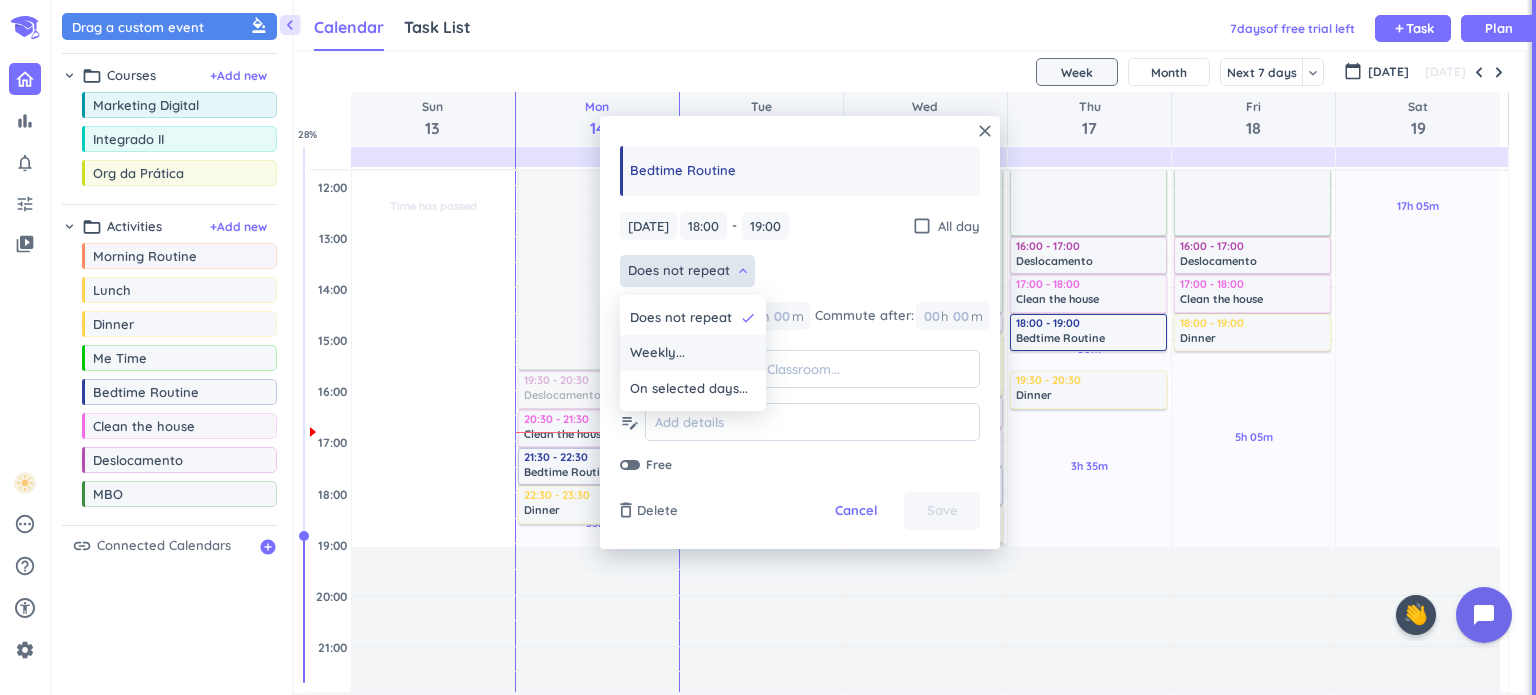 click on "Weekly..." at bounding box center [693, 353] 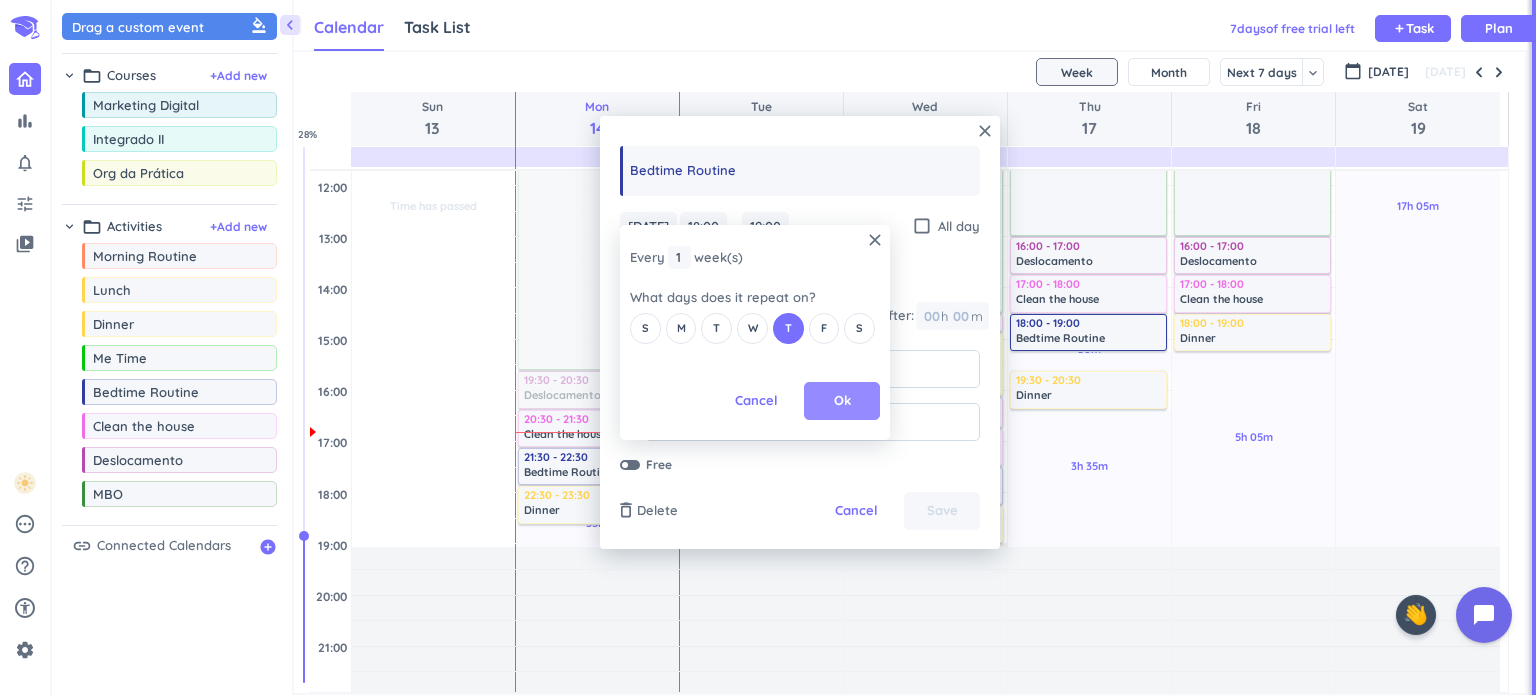 click on "Ok" at bounding box center [842, 401] 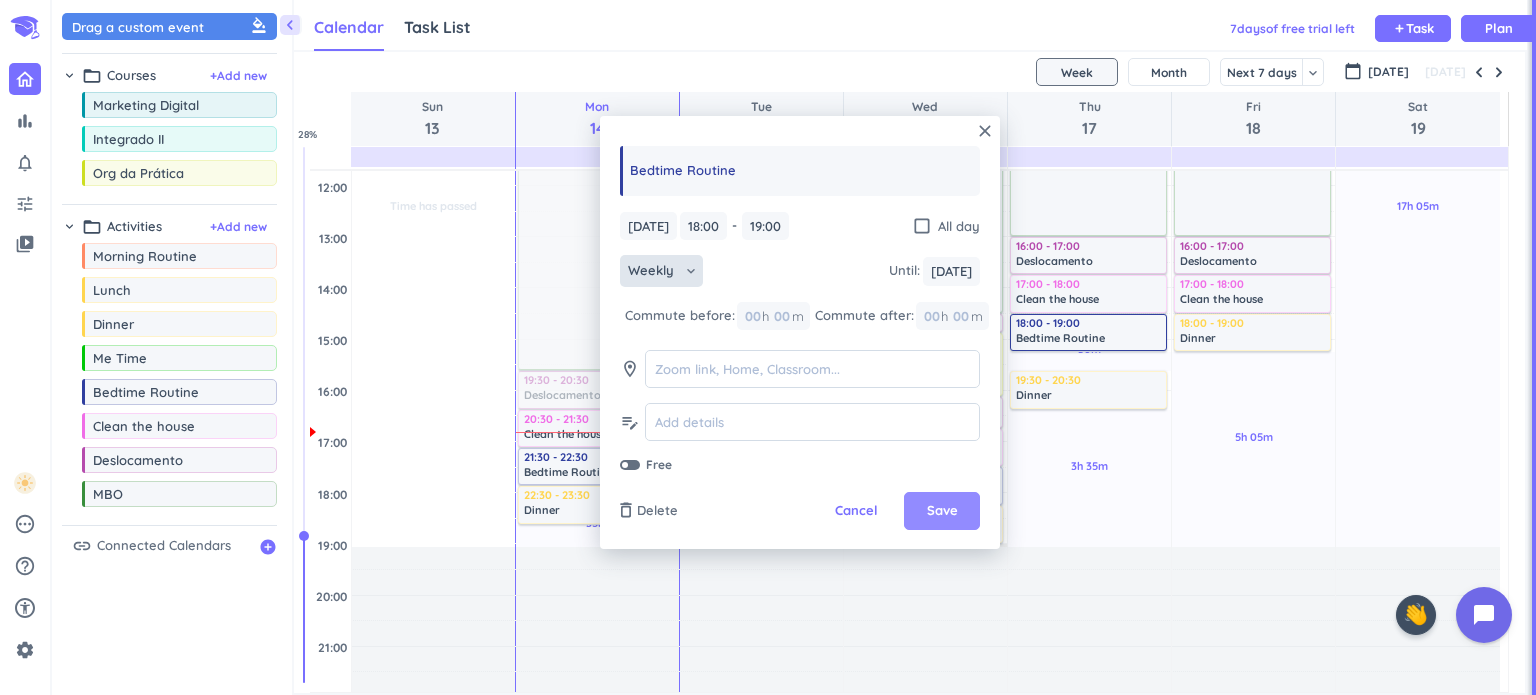 click on "Save" at bounding box center (942, 511) 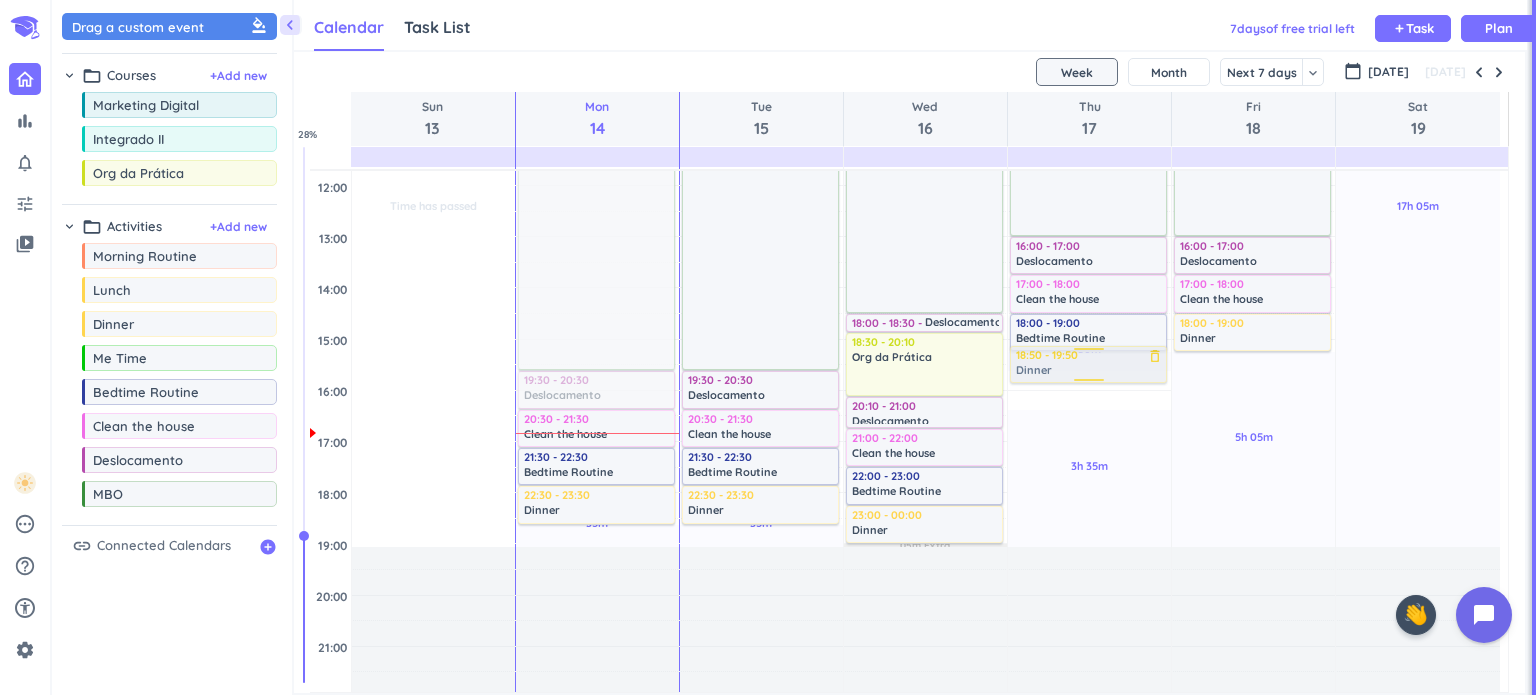 drag, startPoint x: 1108, startPoint y: 384, endPoint x: 1112, endPoint y: 363, distance: 21.377558 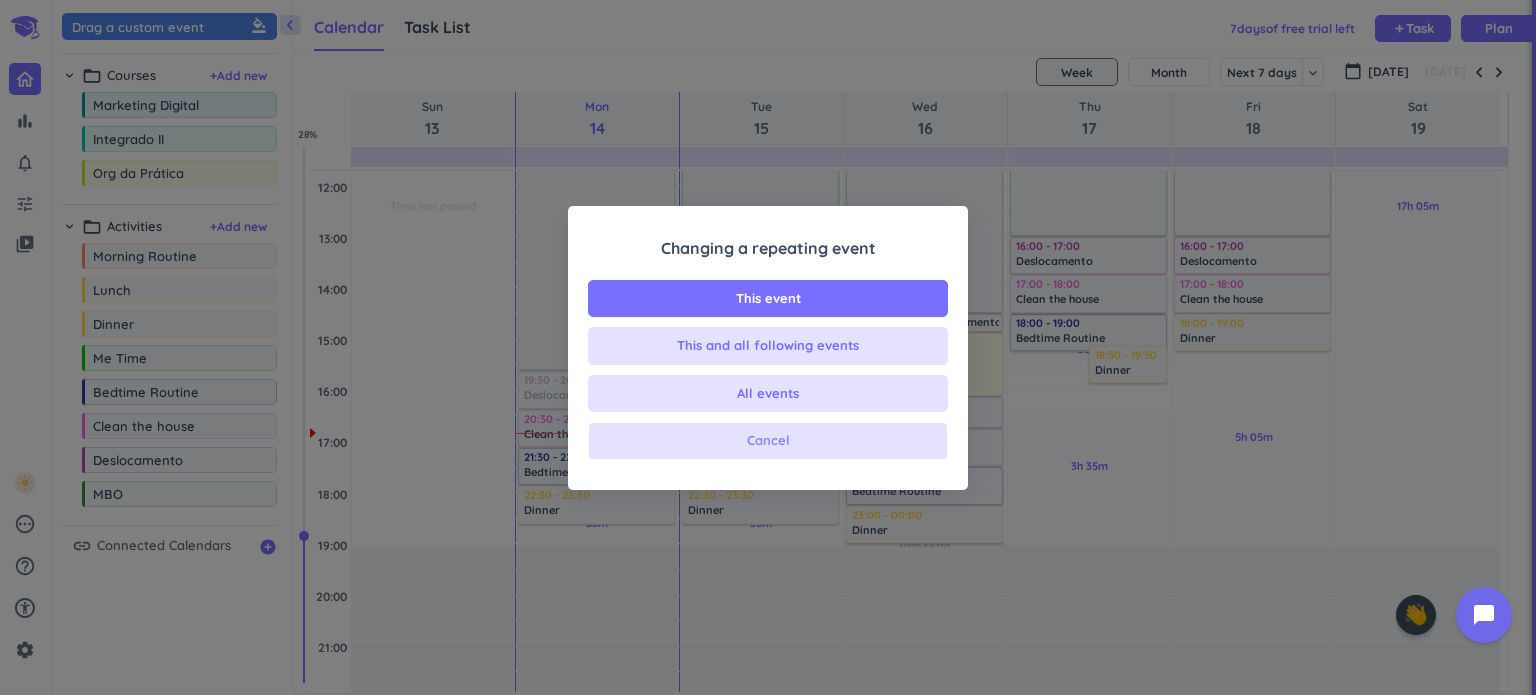 click on "Cancel" at bounding box center [768, 441] 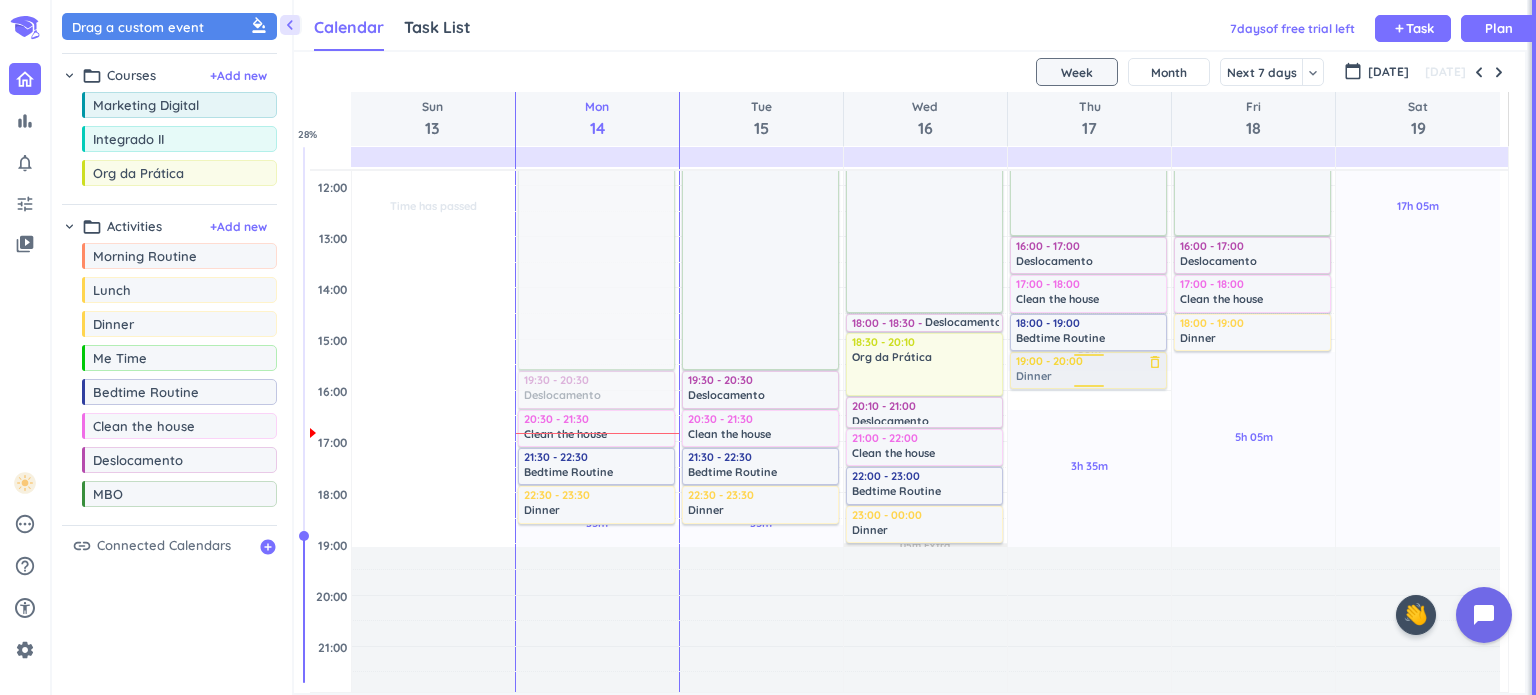 drag, startPoint x: 1113, startPoint y: 393, endPoint x: 1125, endPoint y: 365, distance: 30.463093 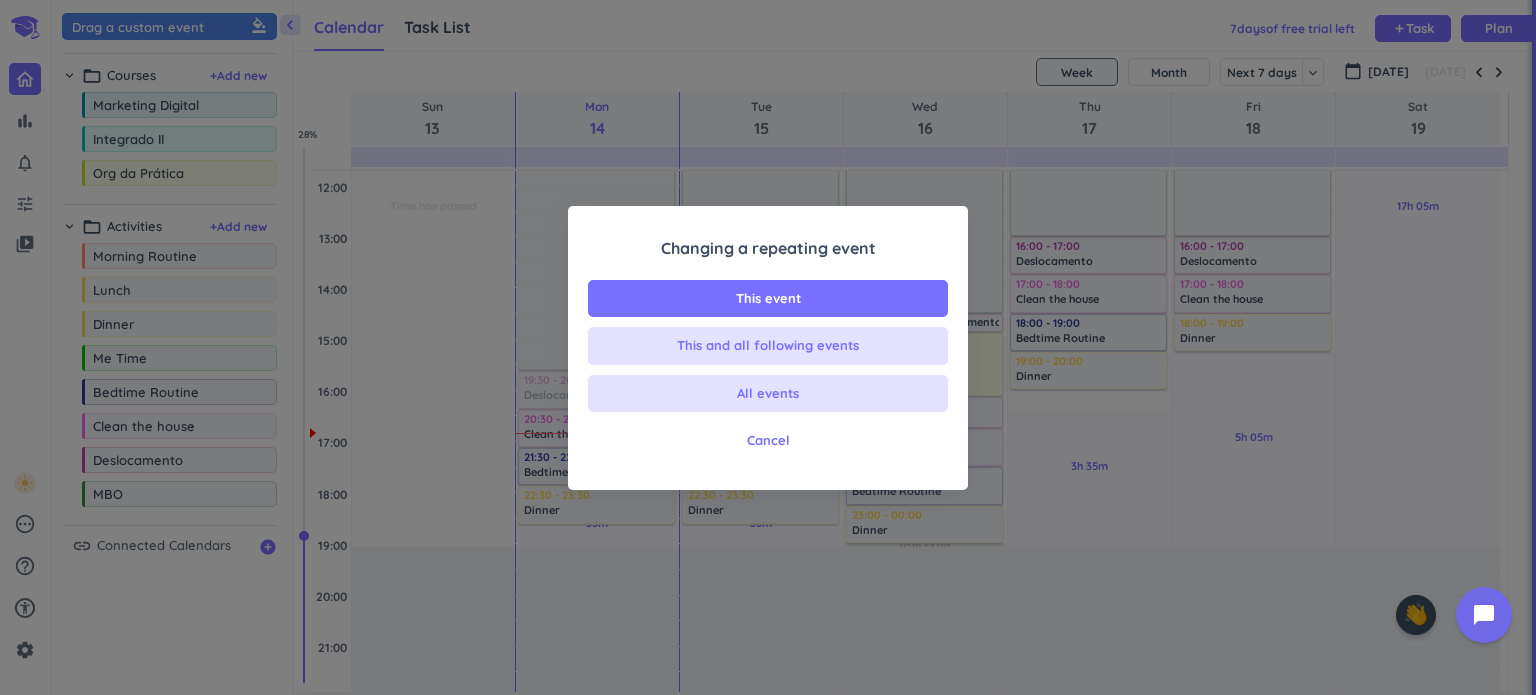click on "All events" at bounding box center [768, 394] 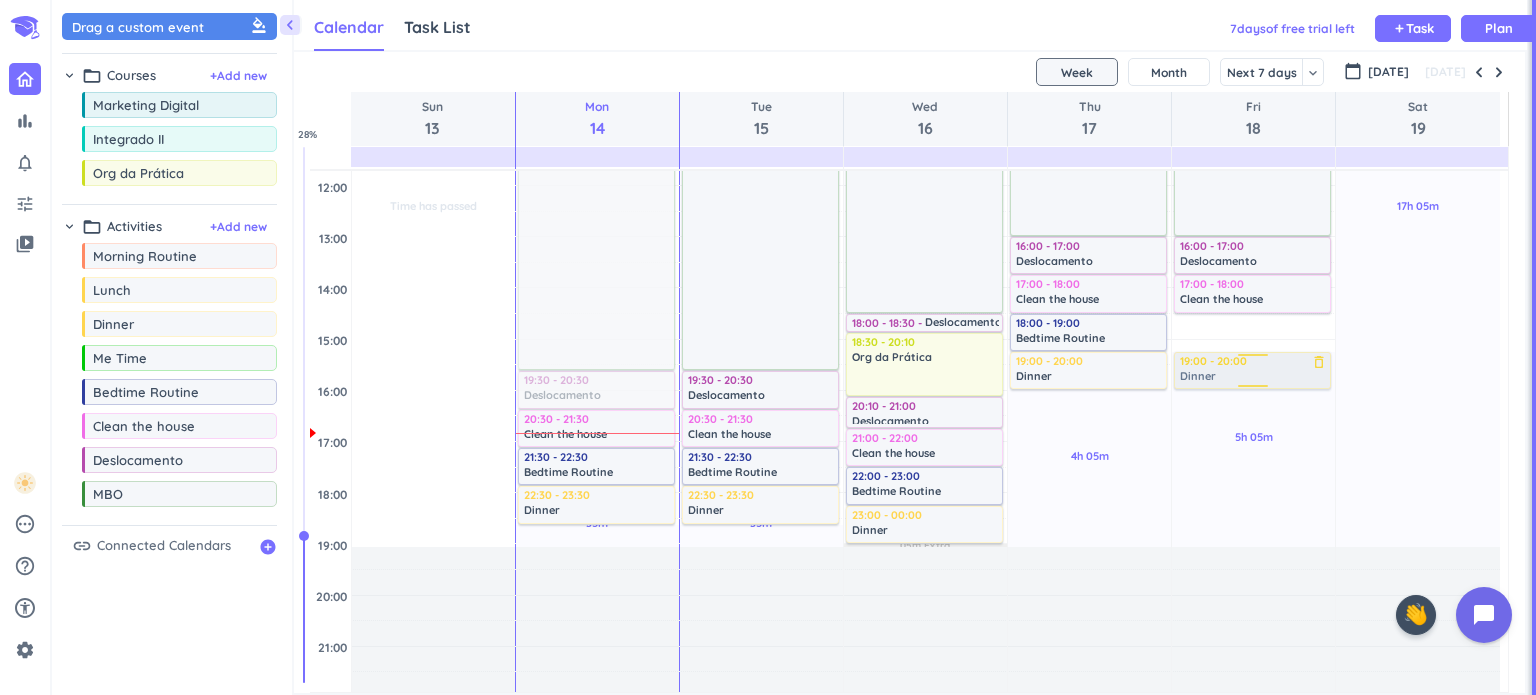 drag, startPoint x: 1230, startPoint y: 335, endPoint x: 1225, endPoint y: 367, distance: 32.38827 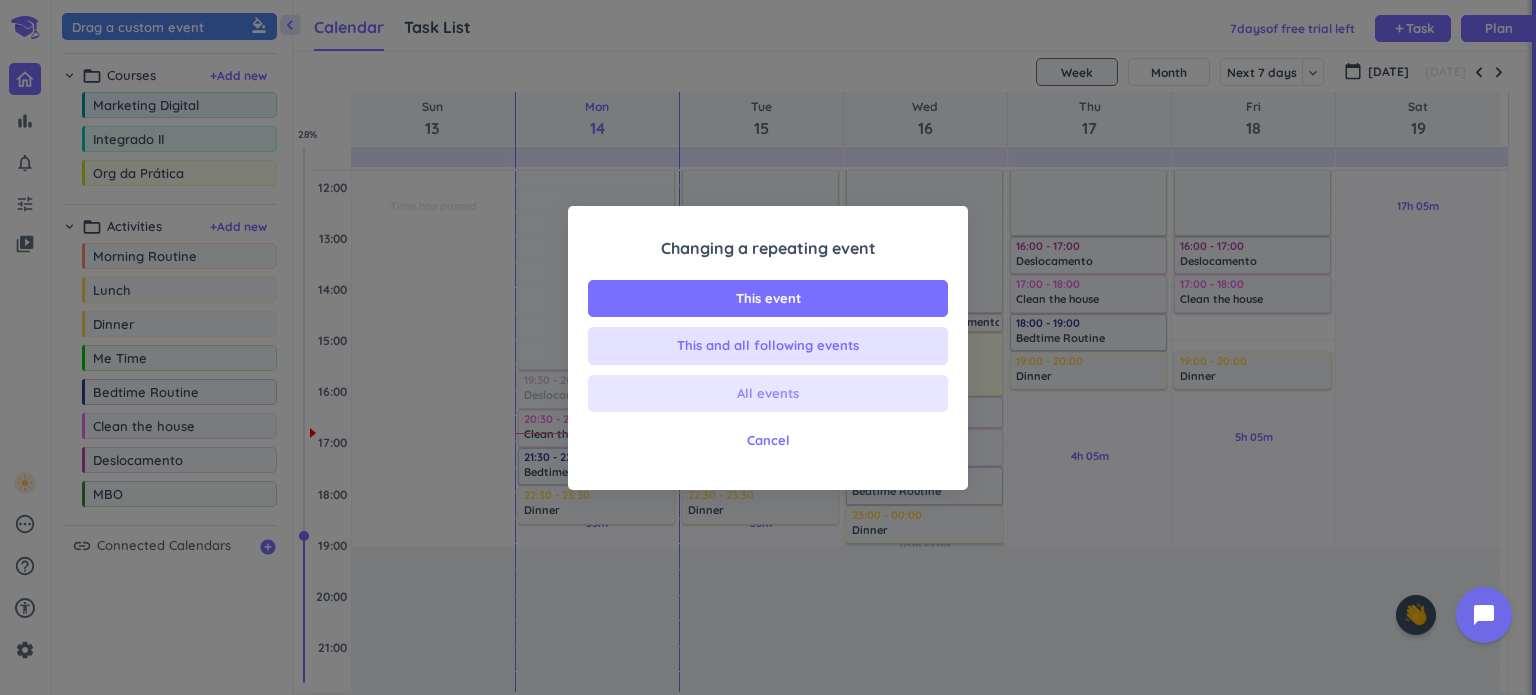 click on "All events" at bounding box center [768, 394] 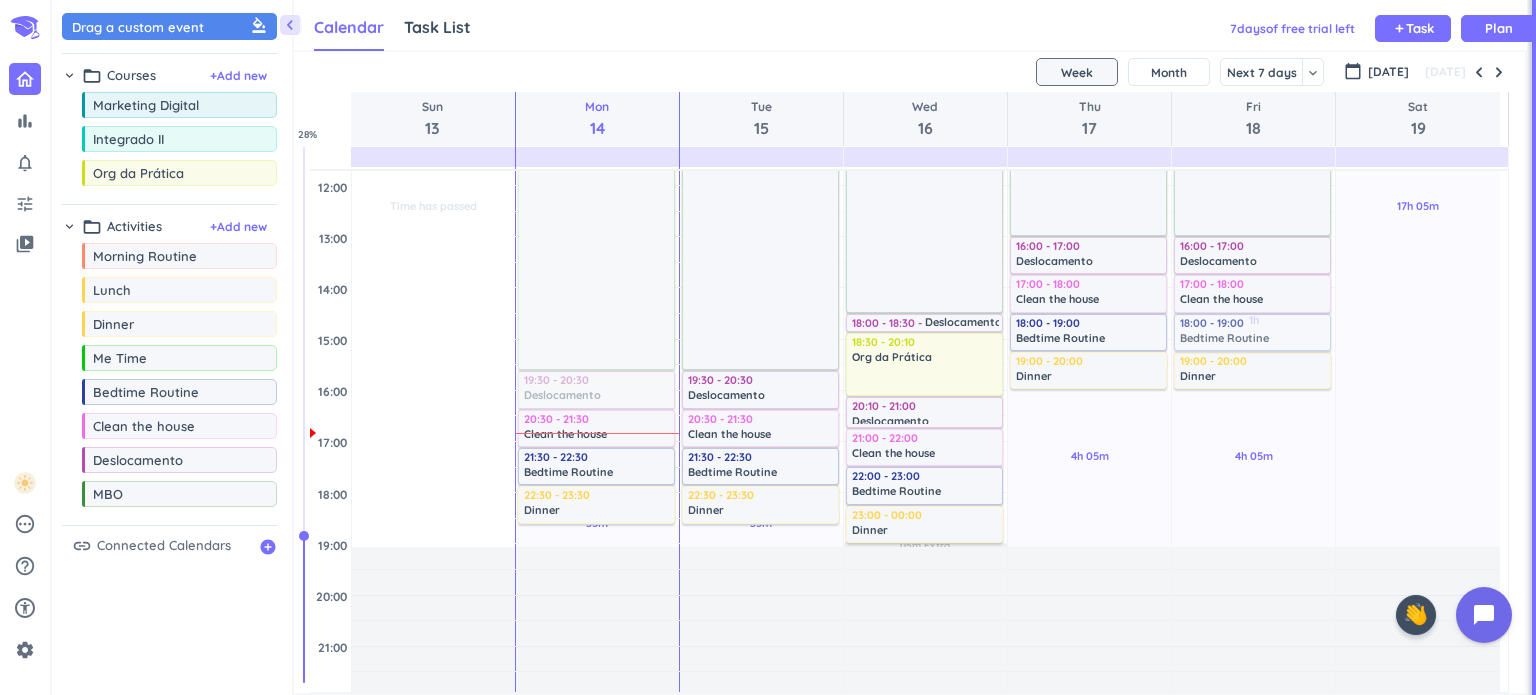 drag, startPoint x: 180, startPoint y: 386, endPoint x: 1249, endPoint y: 316, distance: 1071.2894 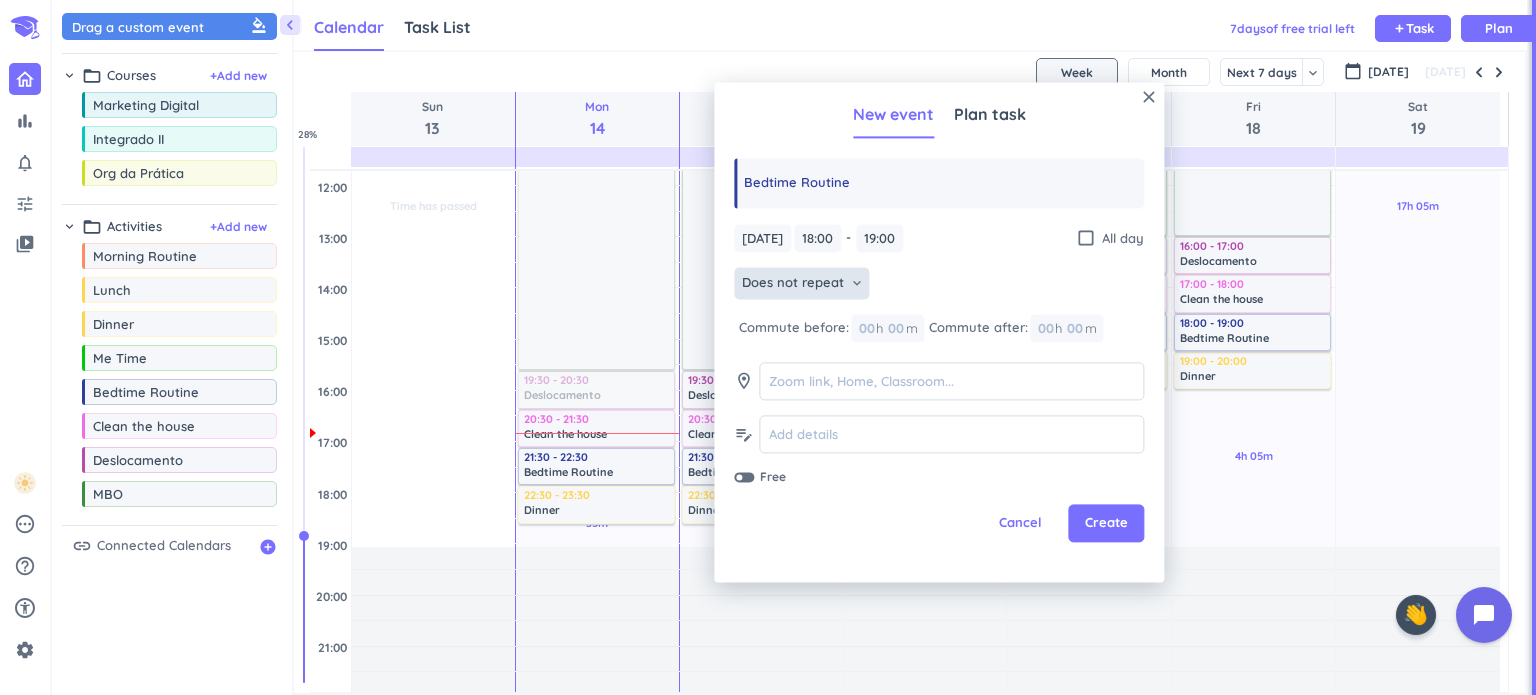 click on "keyboard_arrow_down" at bounding box center [857, 284] 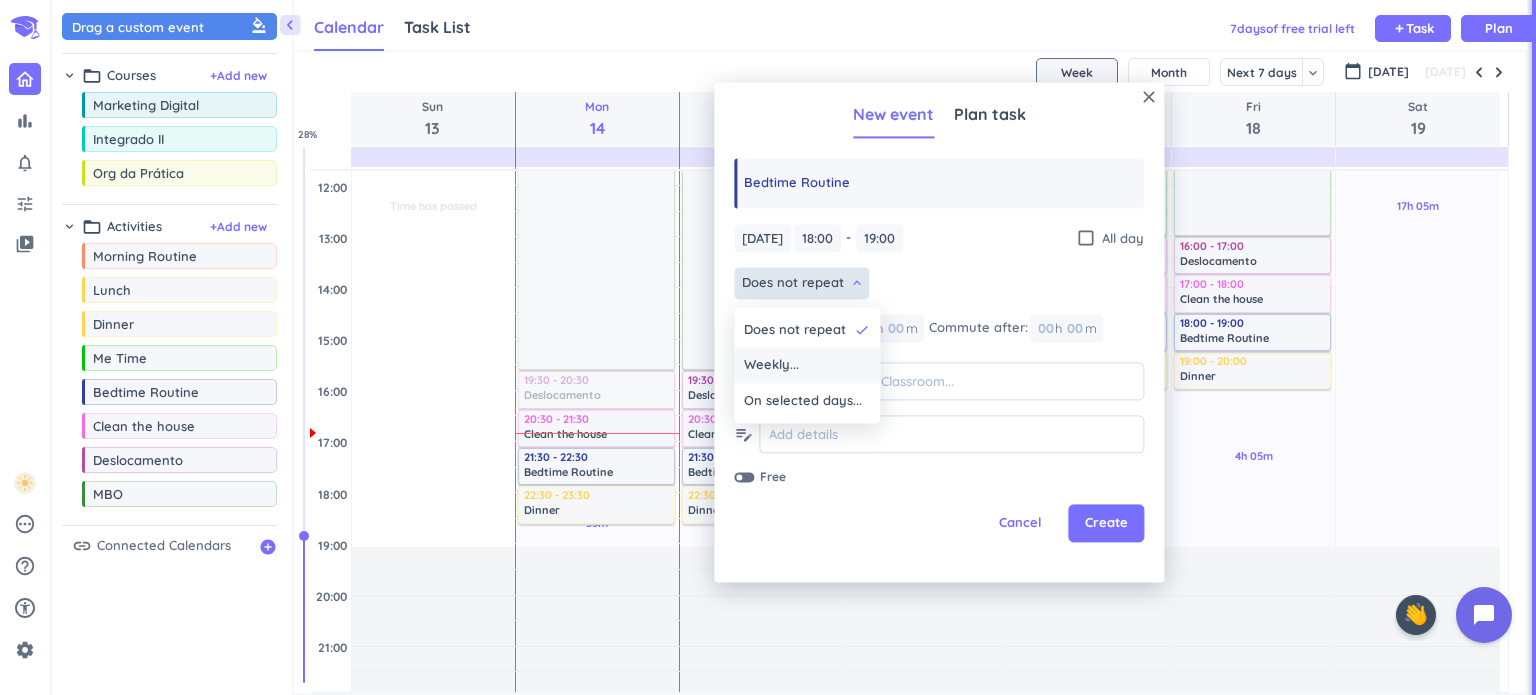 click on "Weekly..." at bounding box center [807, 366] 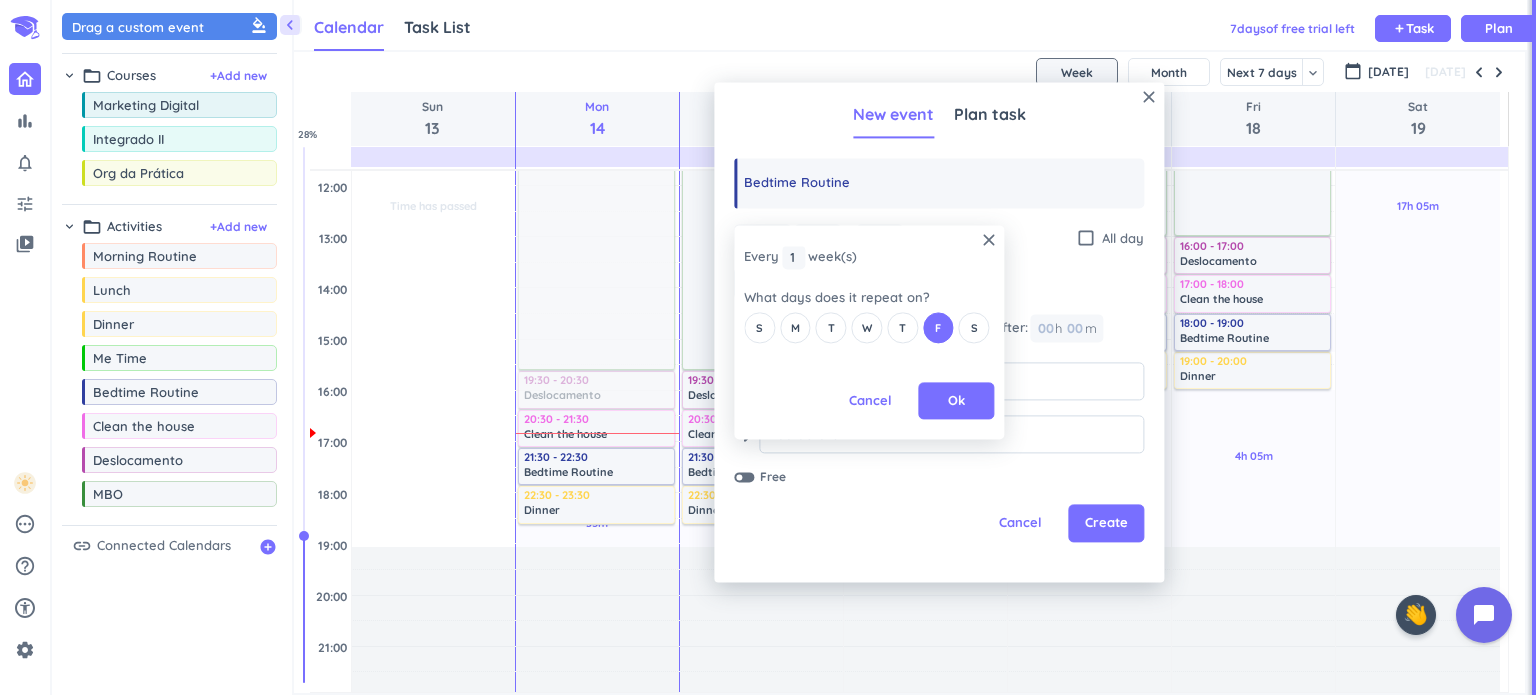 click on "close Every 1 1 1 week (s) What days does it repeat on? S M T W T F S Cancel Ok" at bounding box center [869, 332] 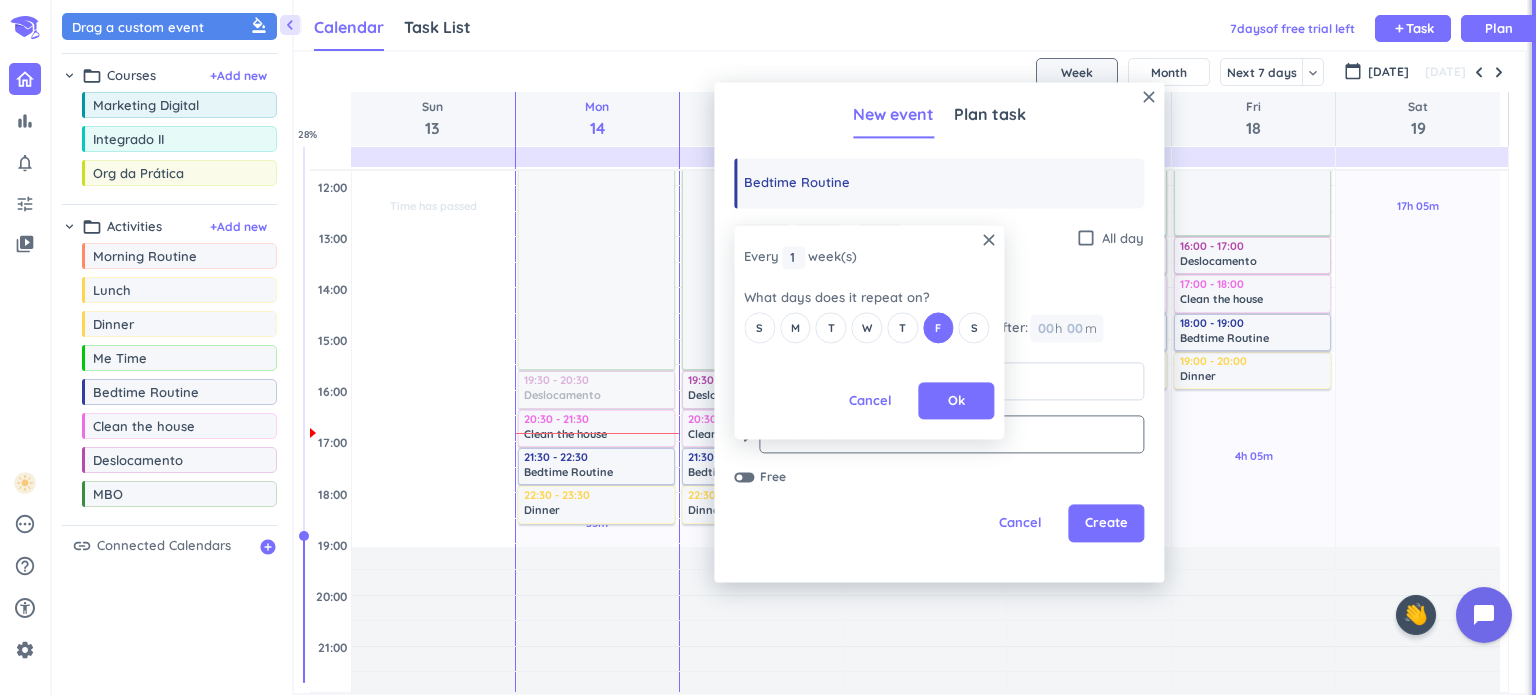 drag, startPoint x: 960, startPoint y: 395, endPoint x: 1005, endPoint y: 442, distance: 65.06919 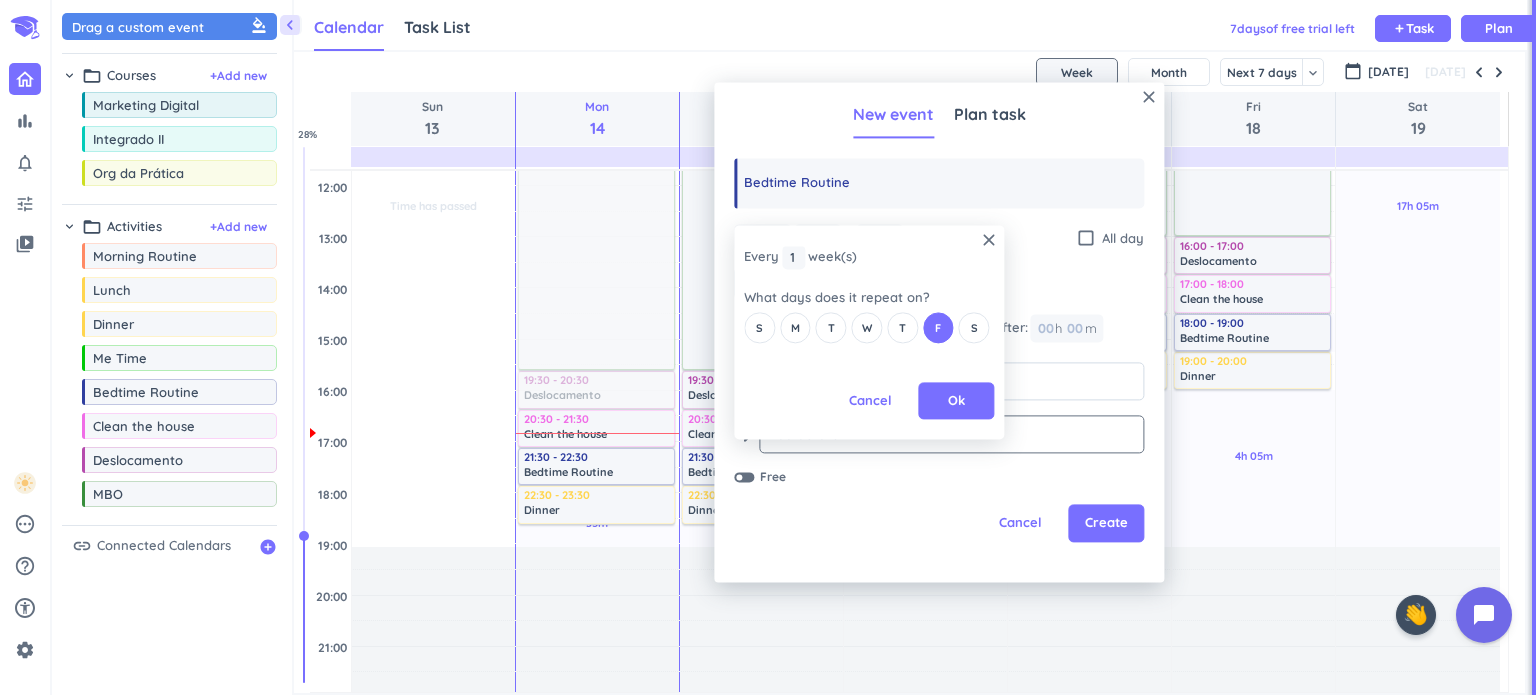 click on "Ok" at bounding box center [956, 401] 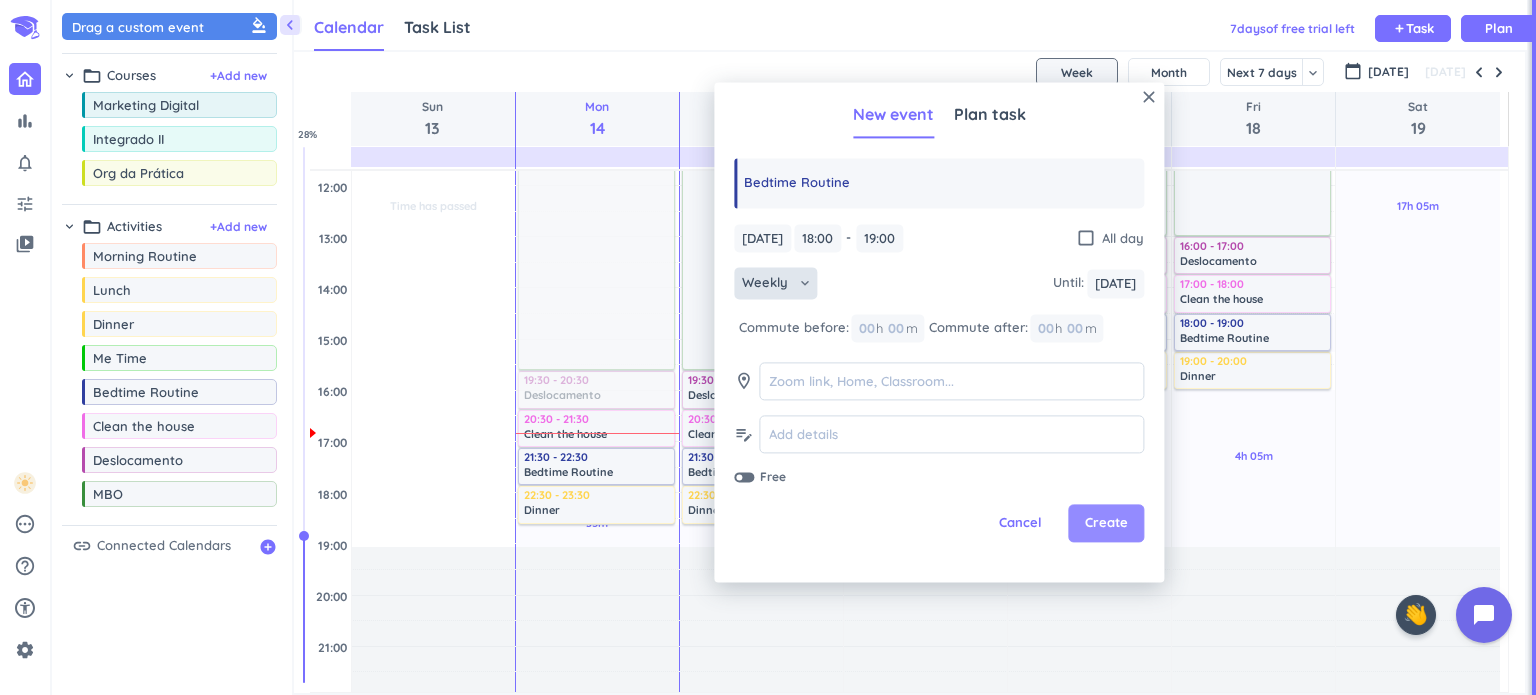 click on "Create" at bounding box center (1106, 524) 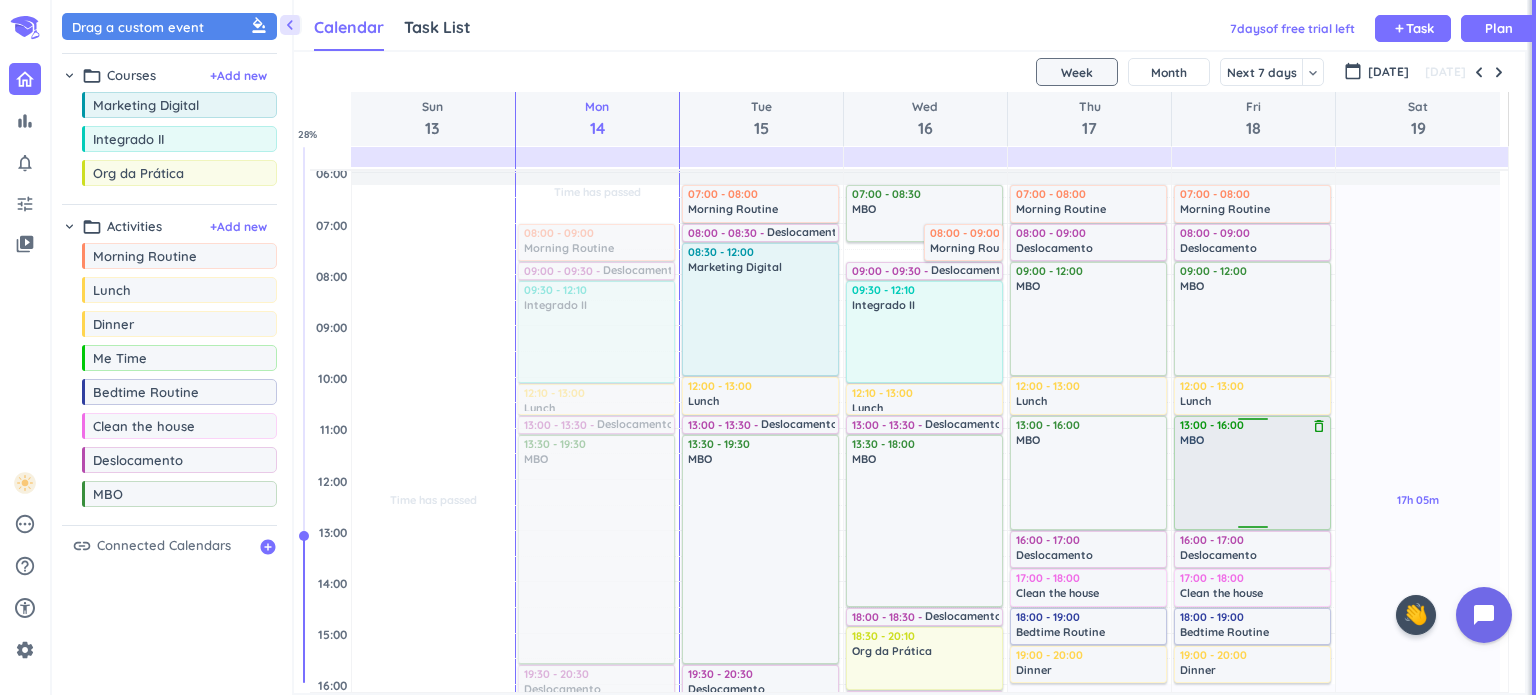 scroll, scrollTop: 100, scrollLeft: 0, axis: vertical 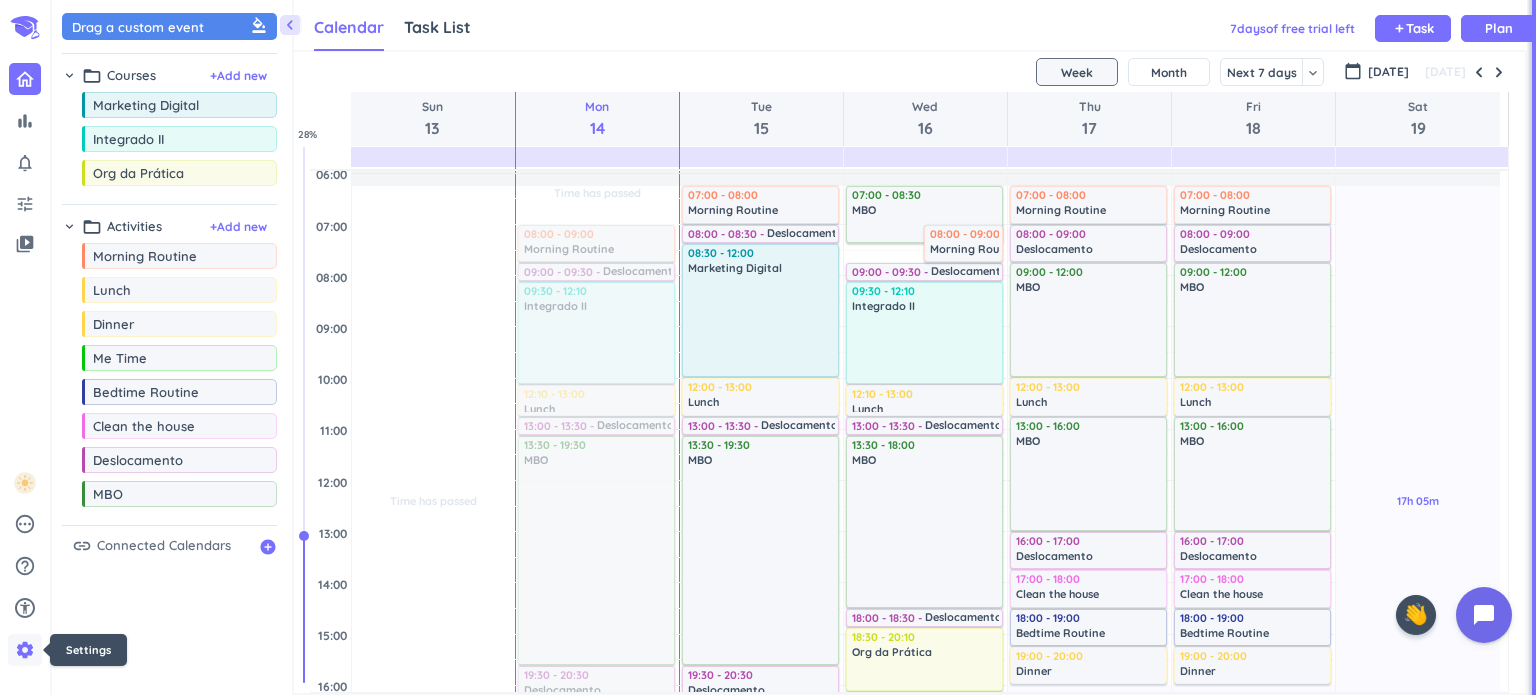 click on "settings" at bounding box center [25, 650] 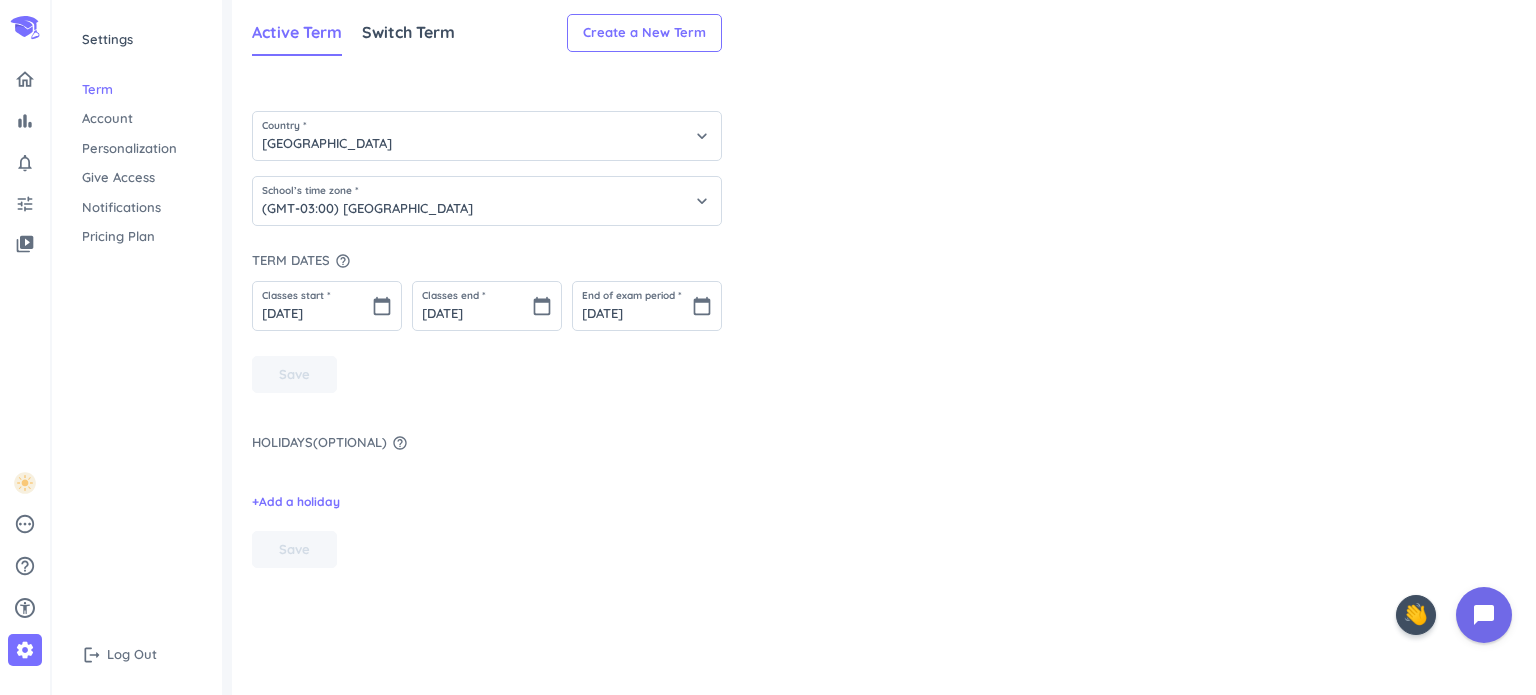 click on "Pricing Plan" at bounding box center [137, 237] 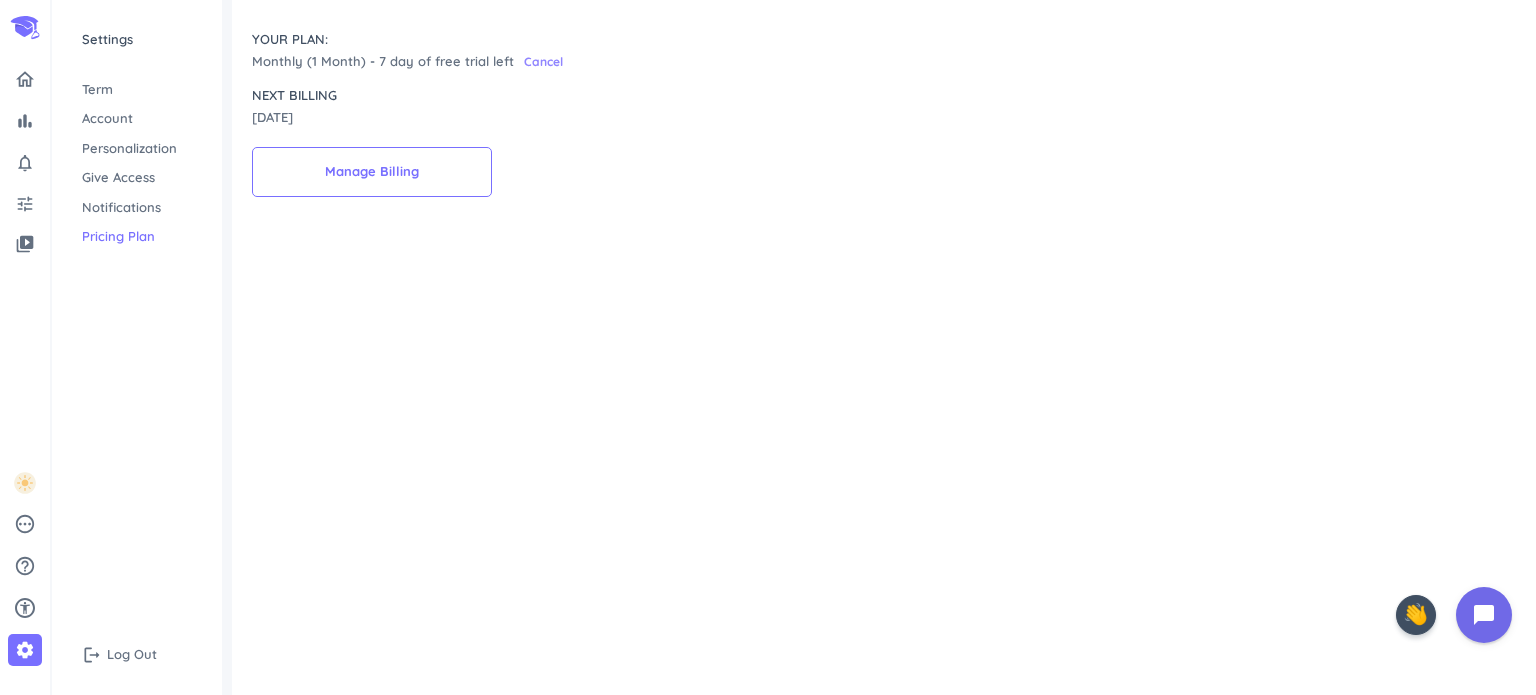 click on "Cancel" at bounding box center [543, 62] 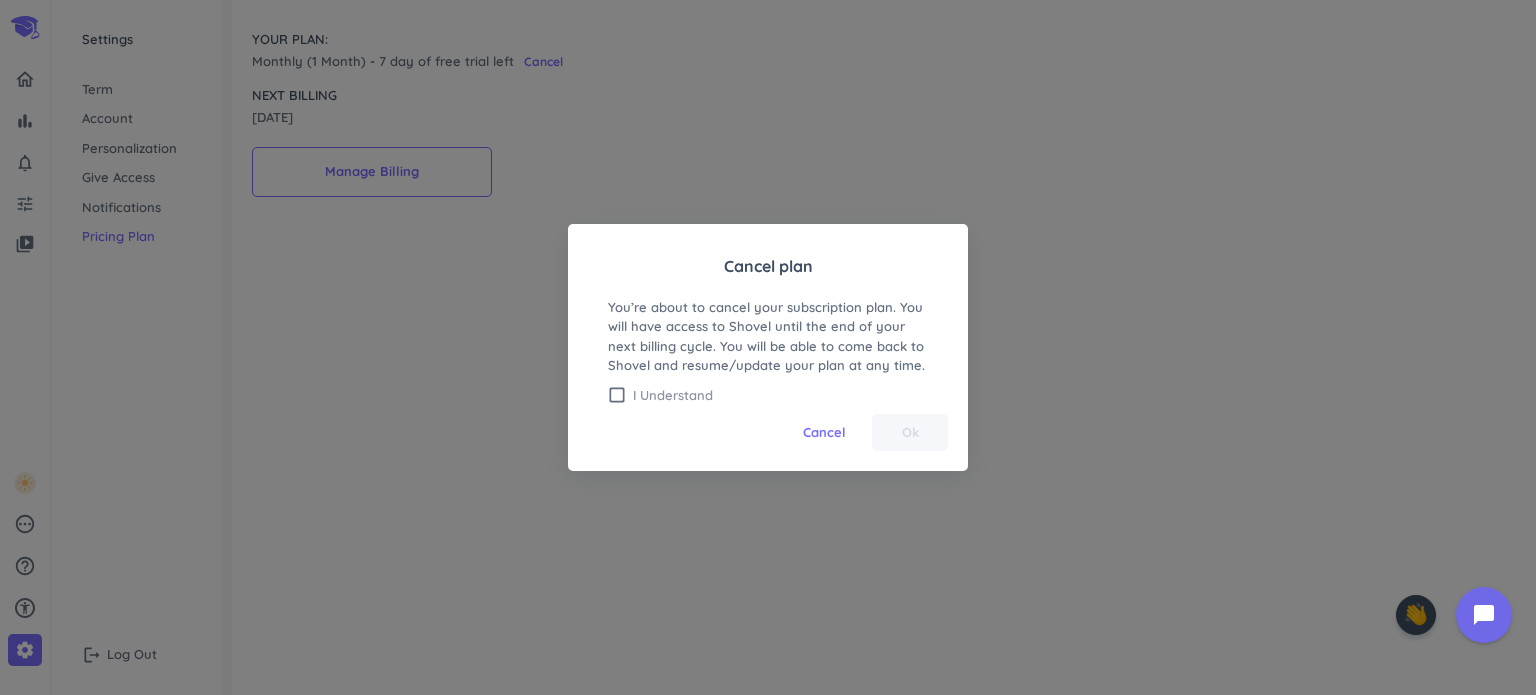 click on "I Understand" at bounding box center [780, 395] 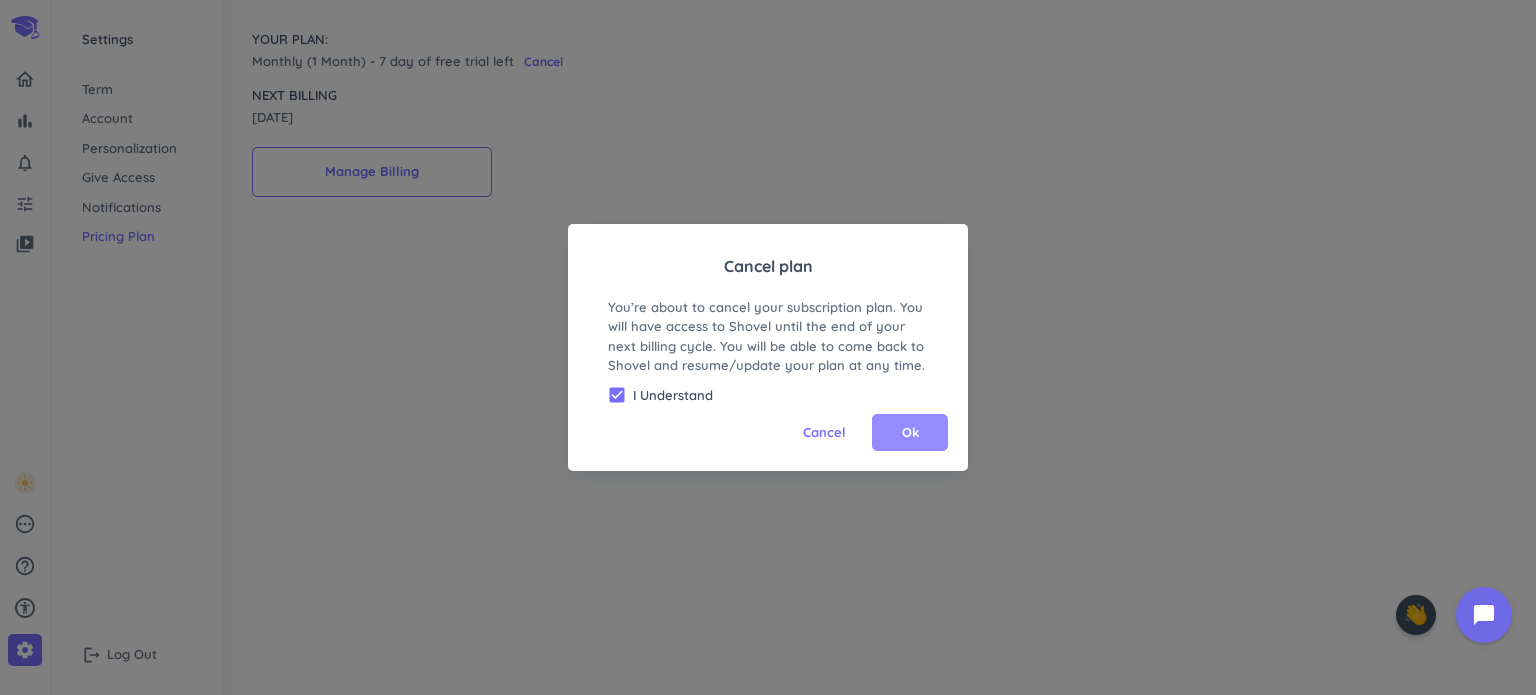 click on "Ok" at bounding box center (910, 433) 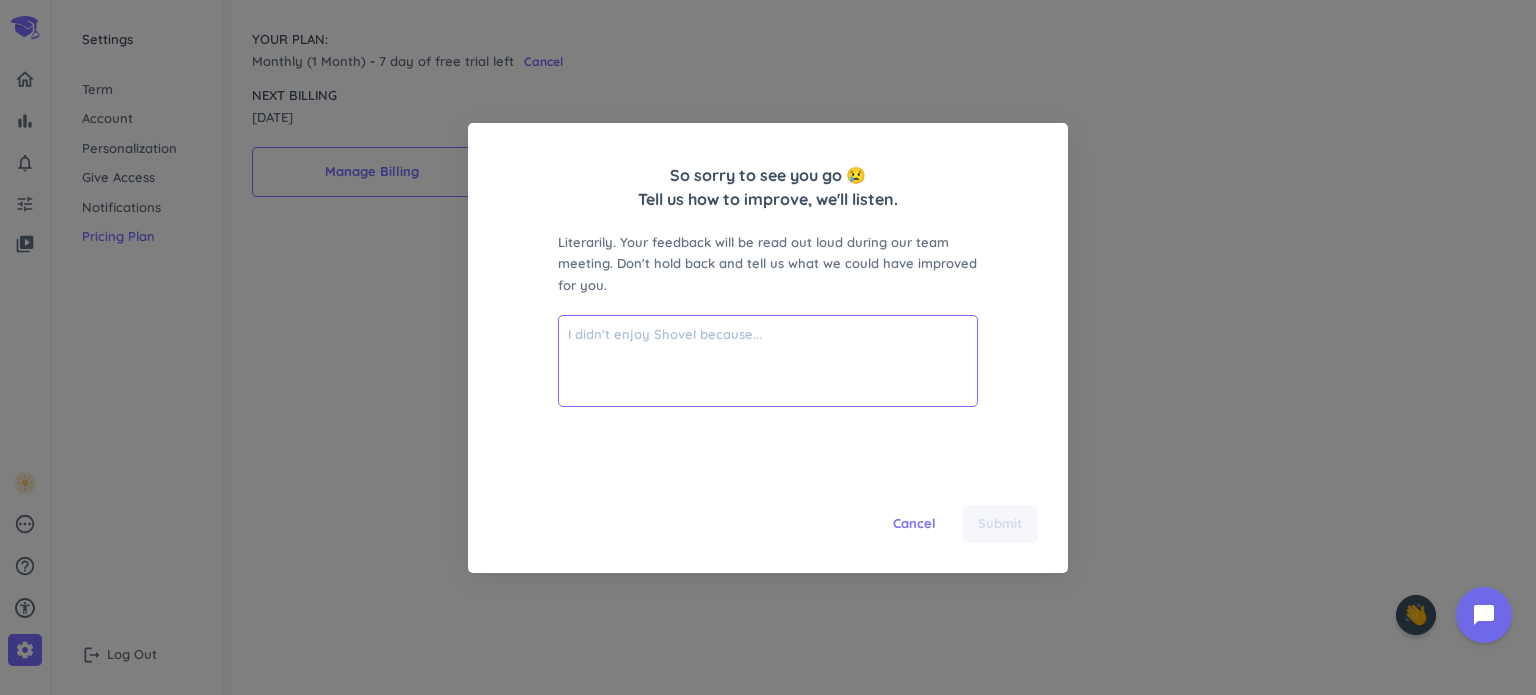 click at bounding box center [768, 361] 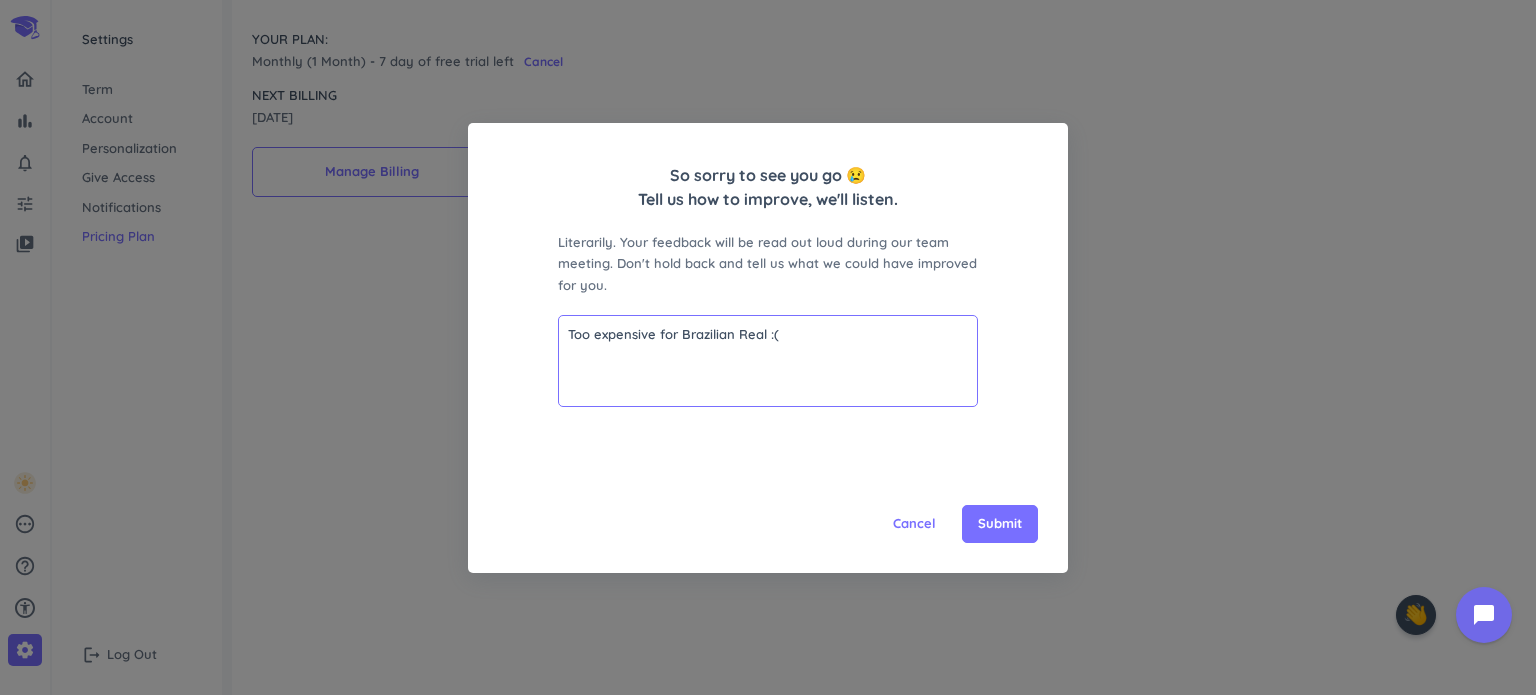 type on "Too expensive for Brazilian Real :(" 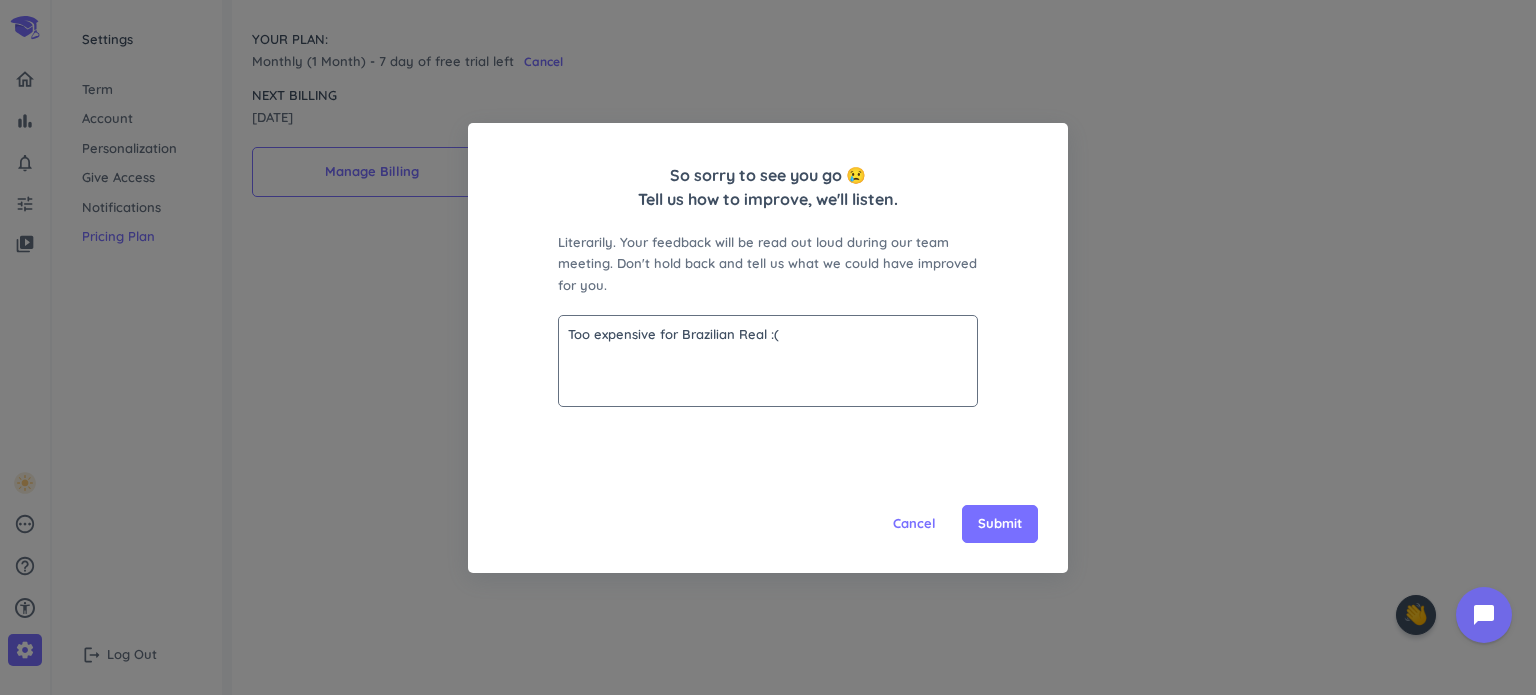 click on "Too expensive for Brazilian Real :( Too expensive for Brazilian Real :(" 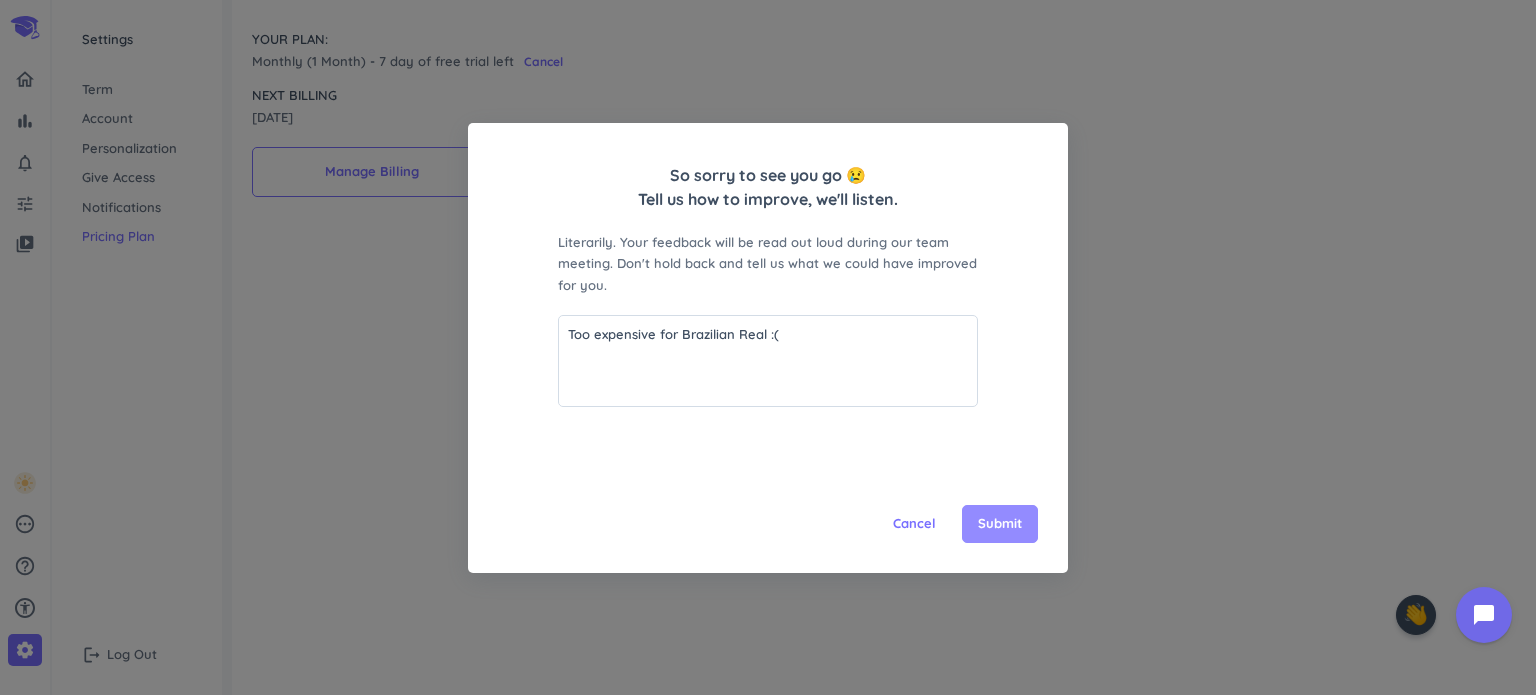 click on "Submit" at bounding box center (1000, 524) 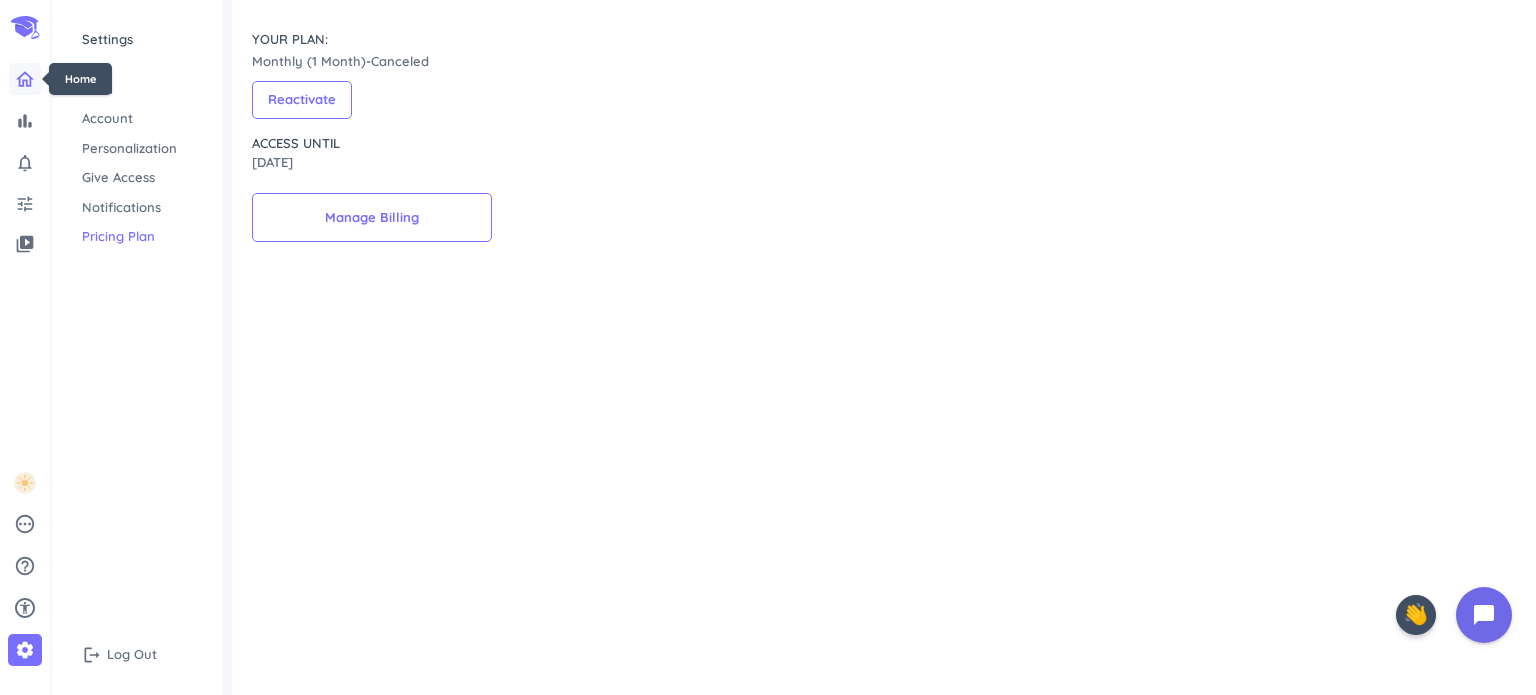 click at bounding box center [25, 79] 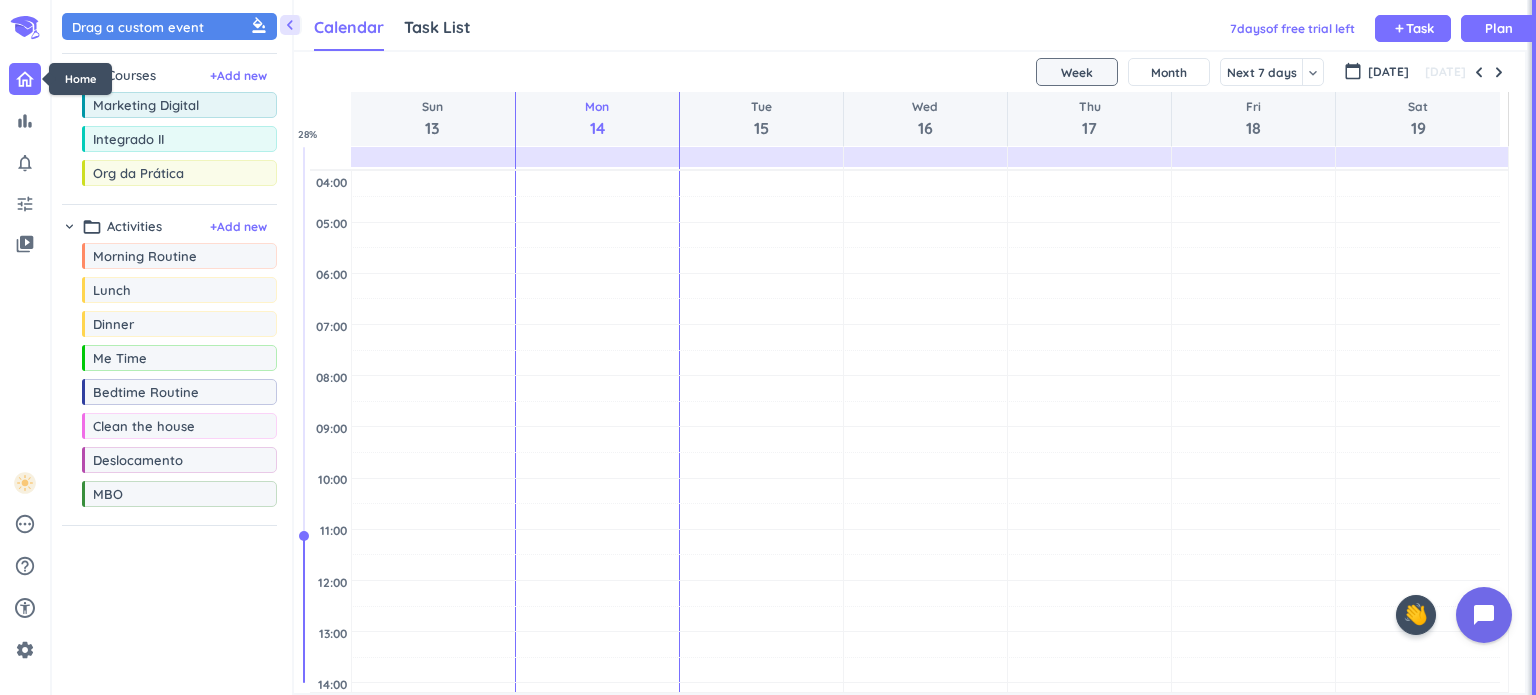 scroll, scrollTop: 8, scrollLeft: 9, axis: both 